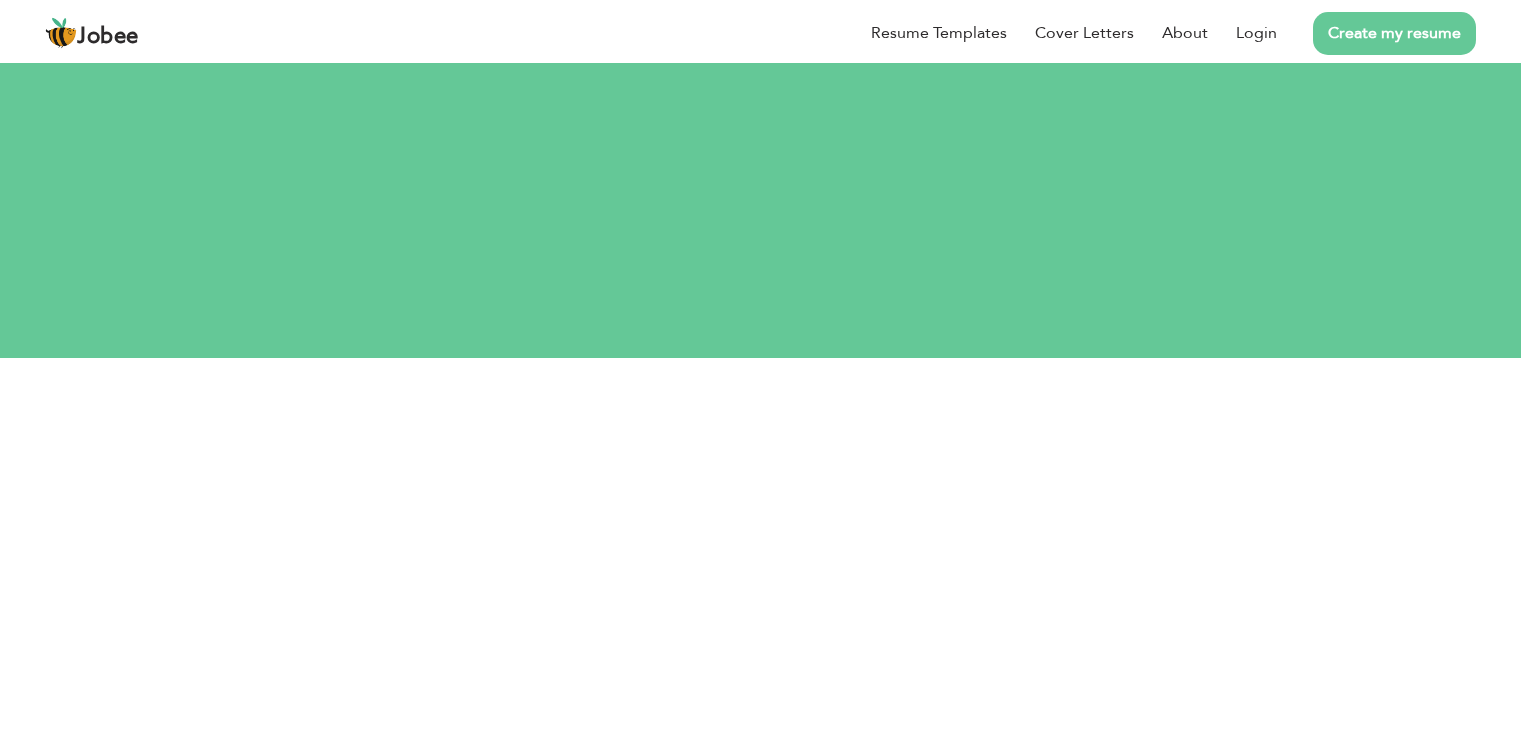 scroll, scrollTop: 0, scrollLeft: 0, axis: both 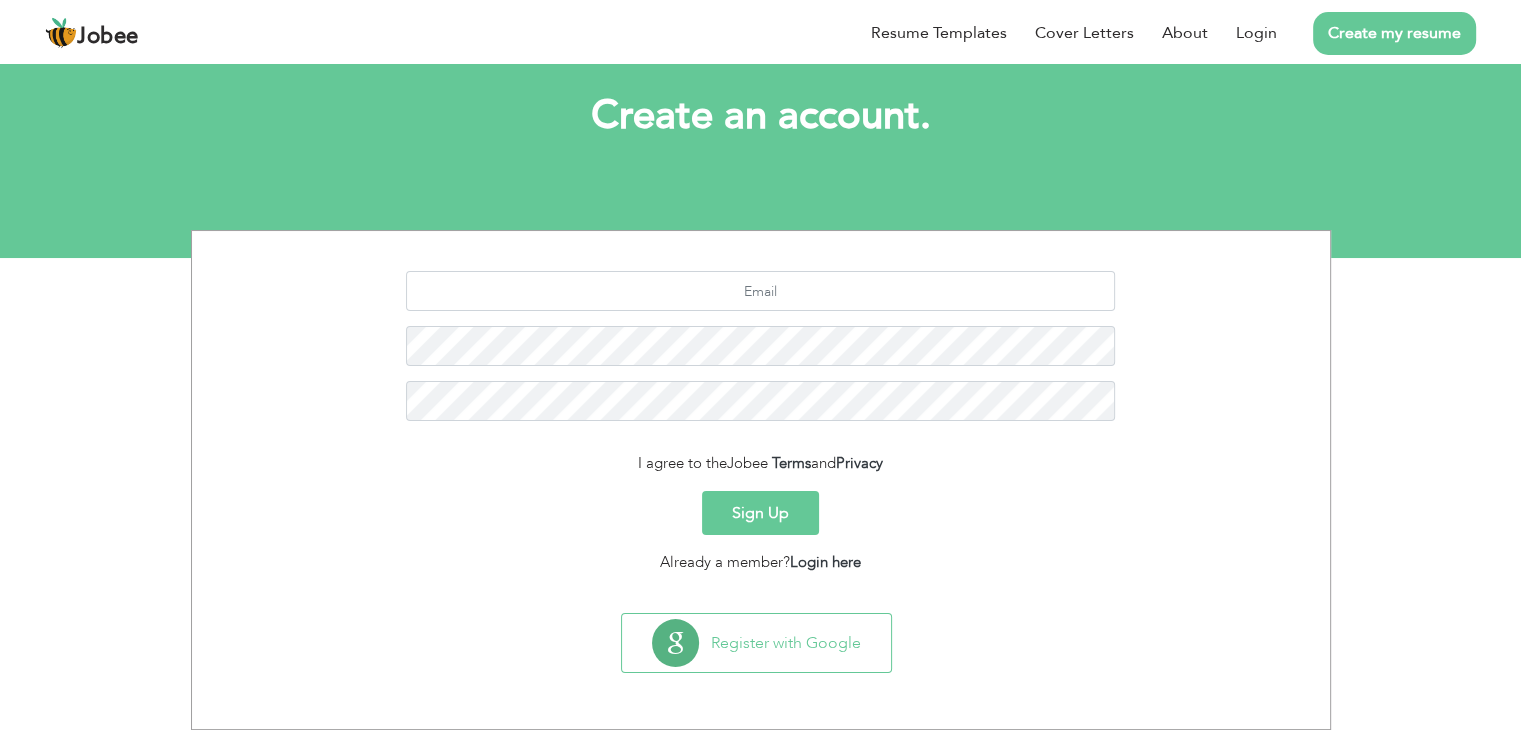 click on "Sign Up" at bounding box center (760, 513) 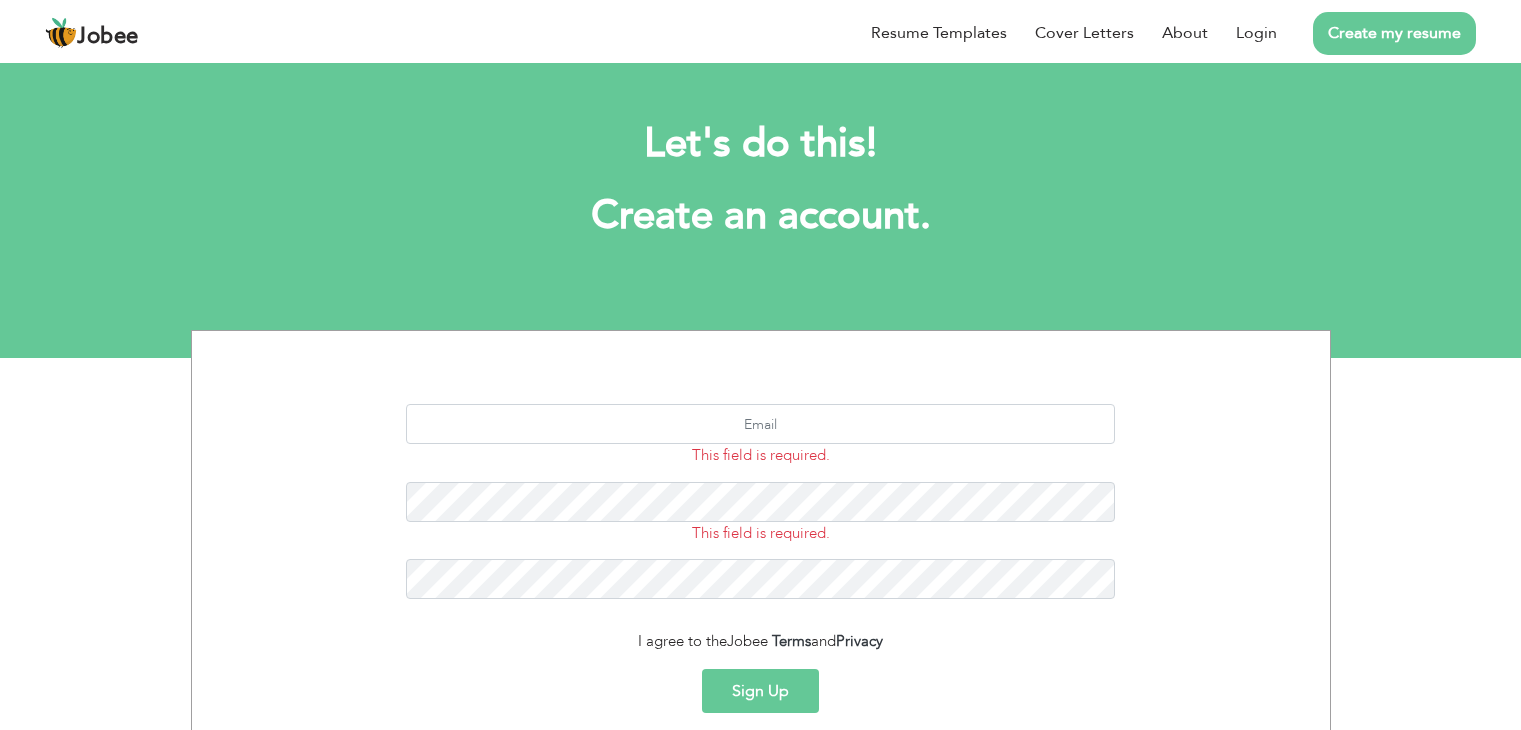 scroll, scrollTop: 0, scrollLeft: 0, axis: both 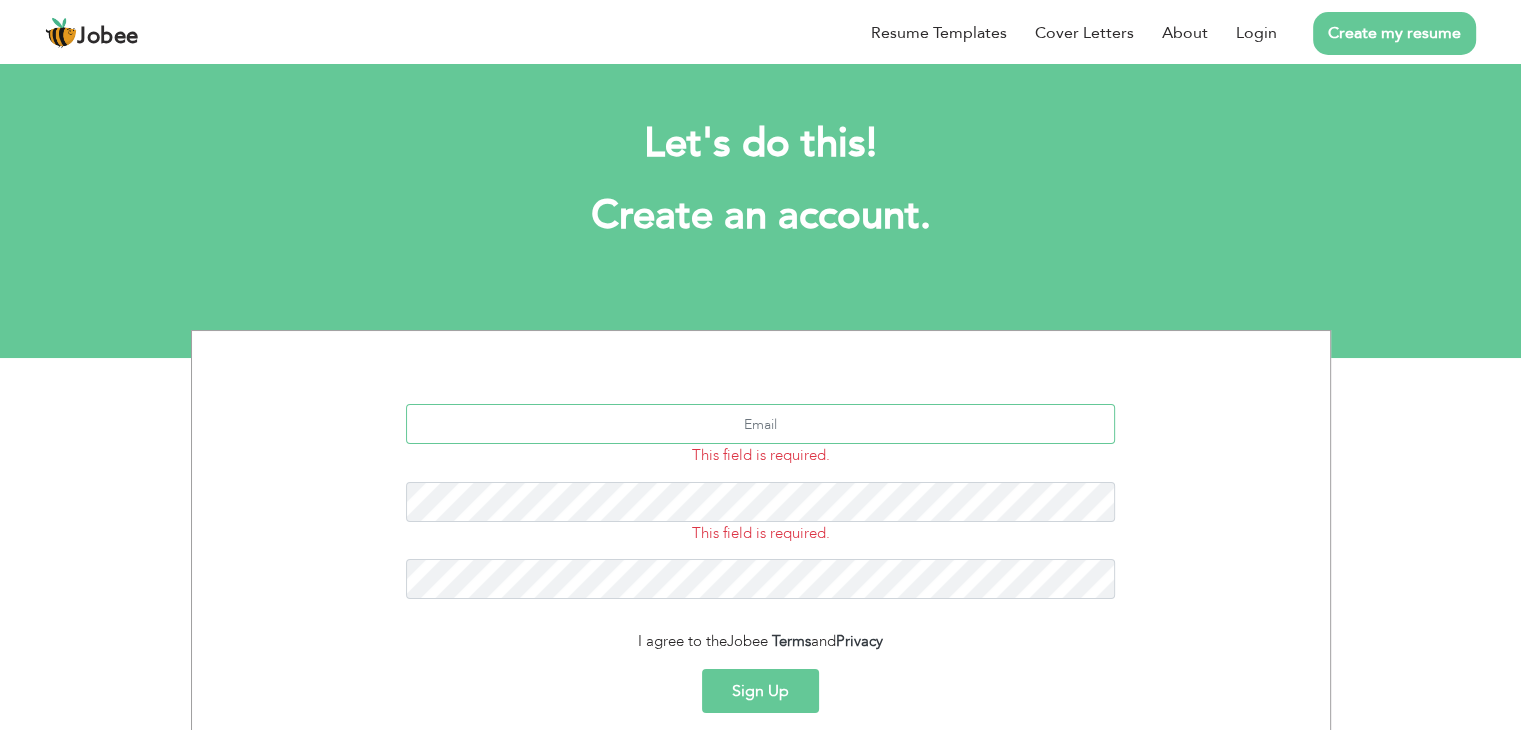 click at bounding box center (760, 424) 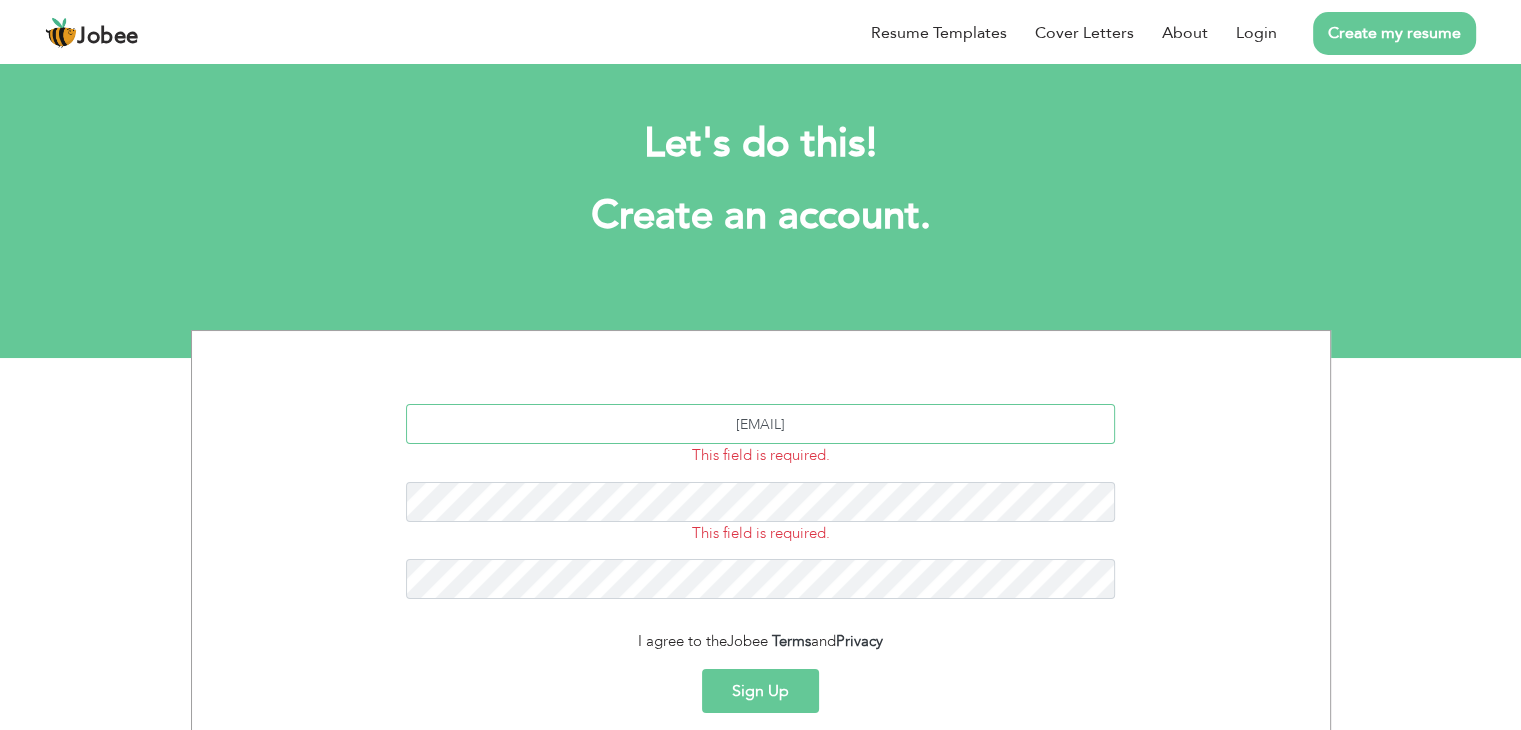 type on "mahamparvez11@gmail.com" 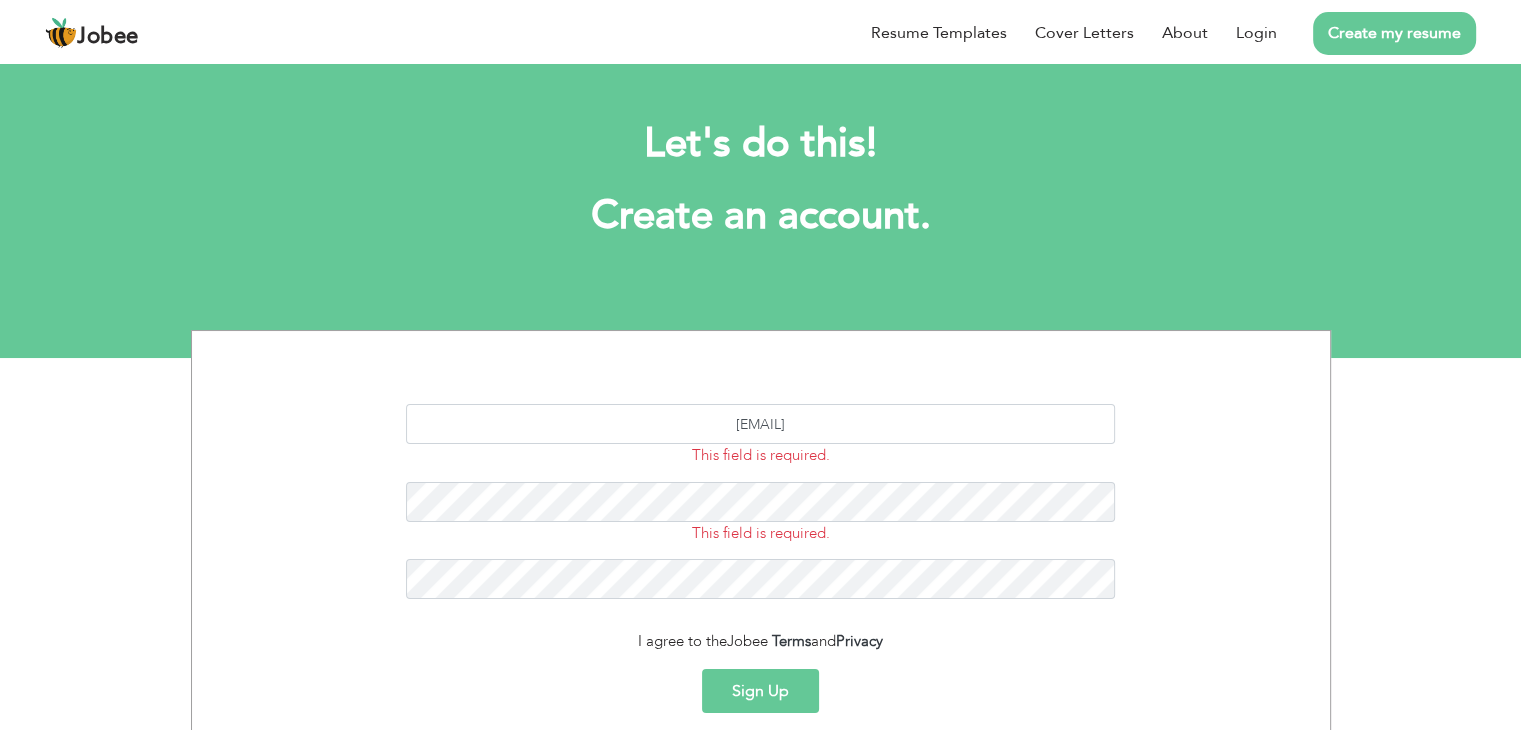 click on "Sign Up" at bounding box center (760, 691) 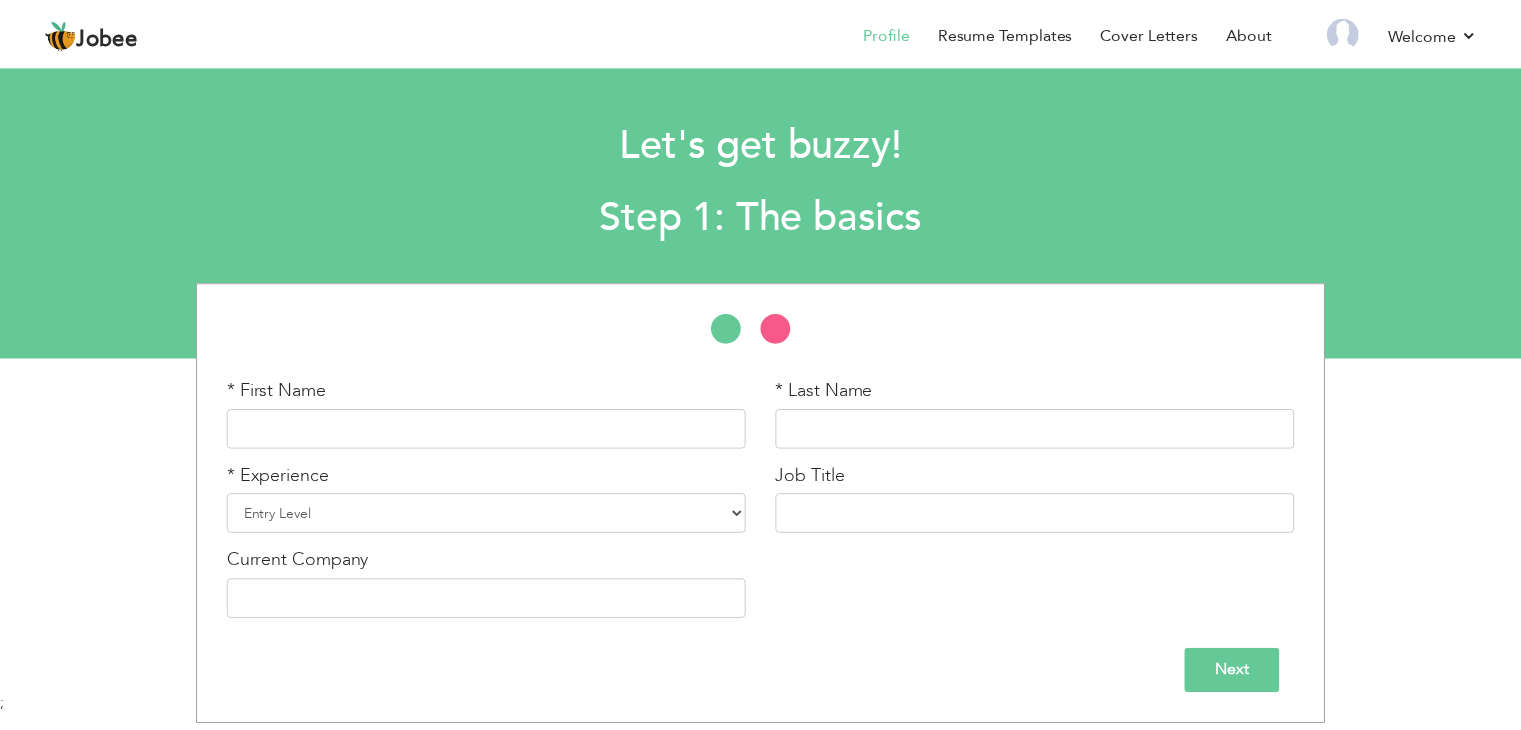 scroll, scrollTop: 0, scrollLeft: 0, axis: both 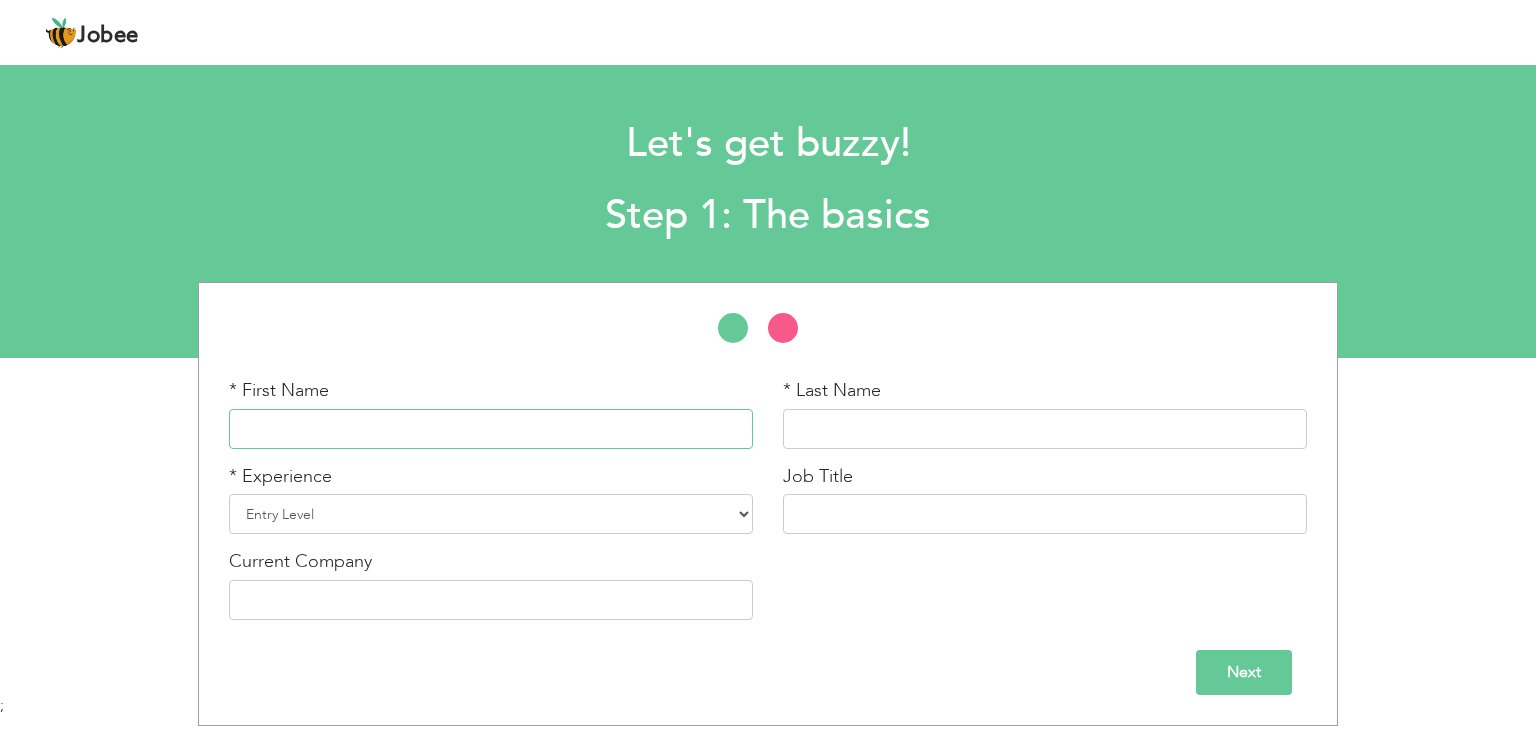 click at bounding box center (491, 429) 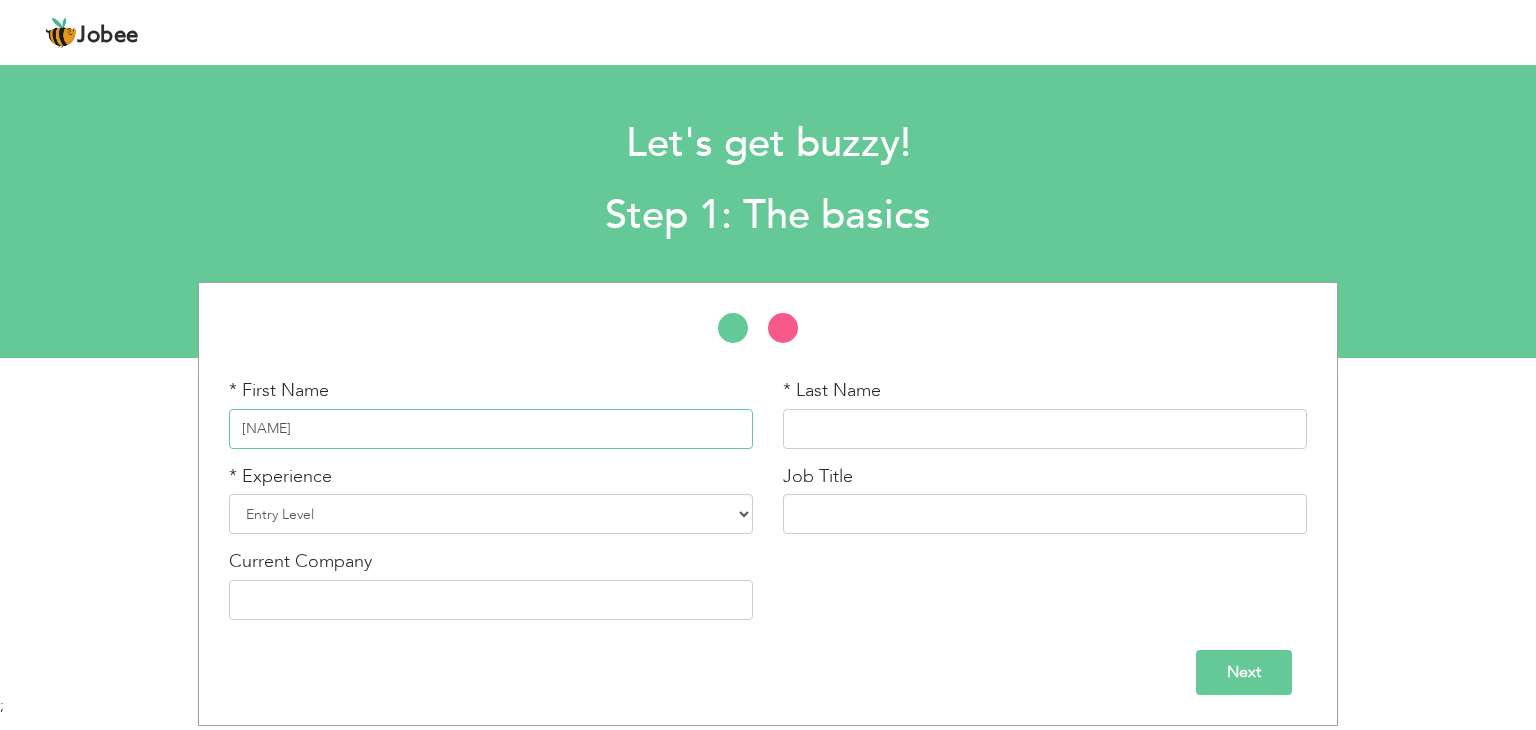 type on "Maham" 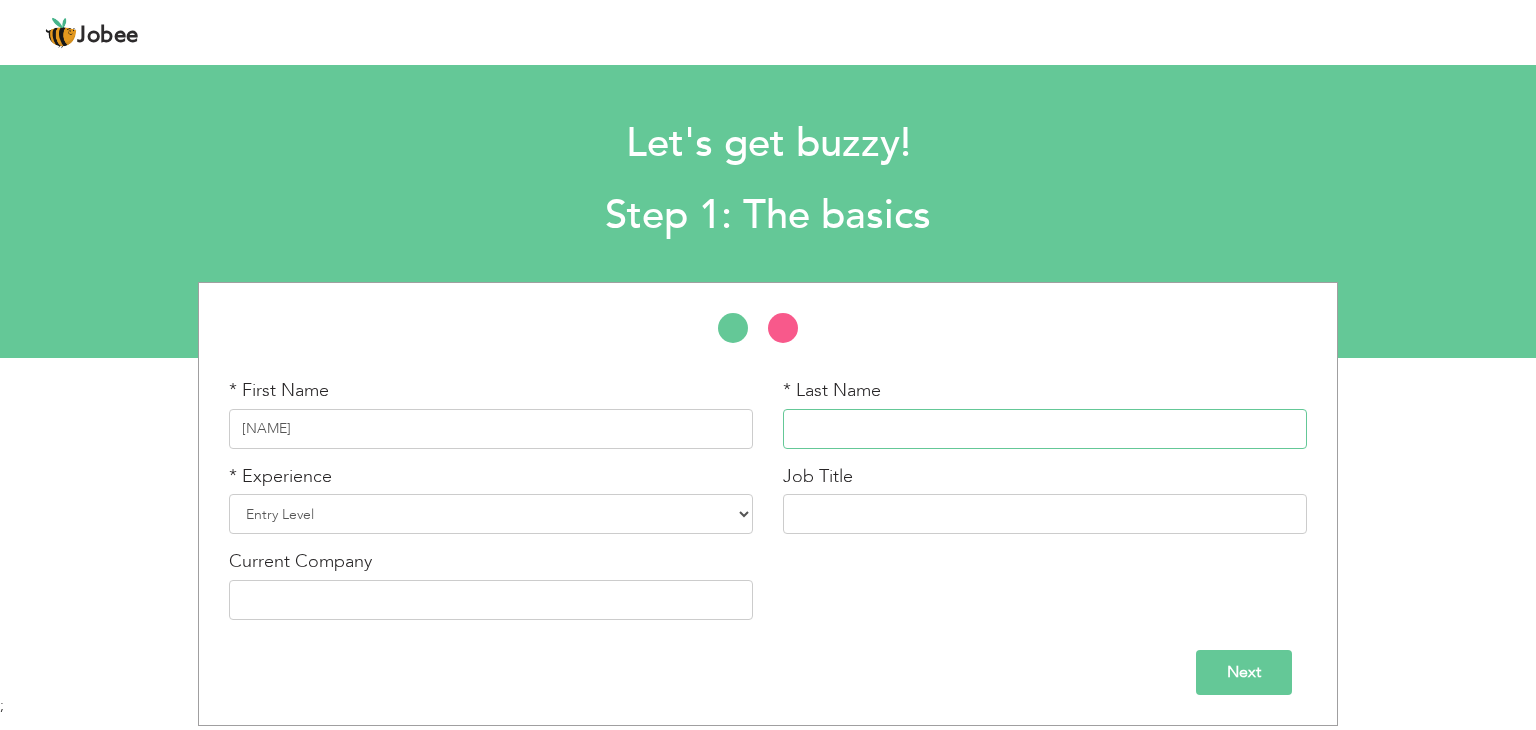 click at bounding box center (1045, 429) 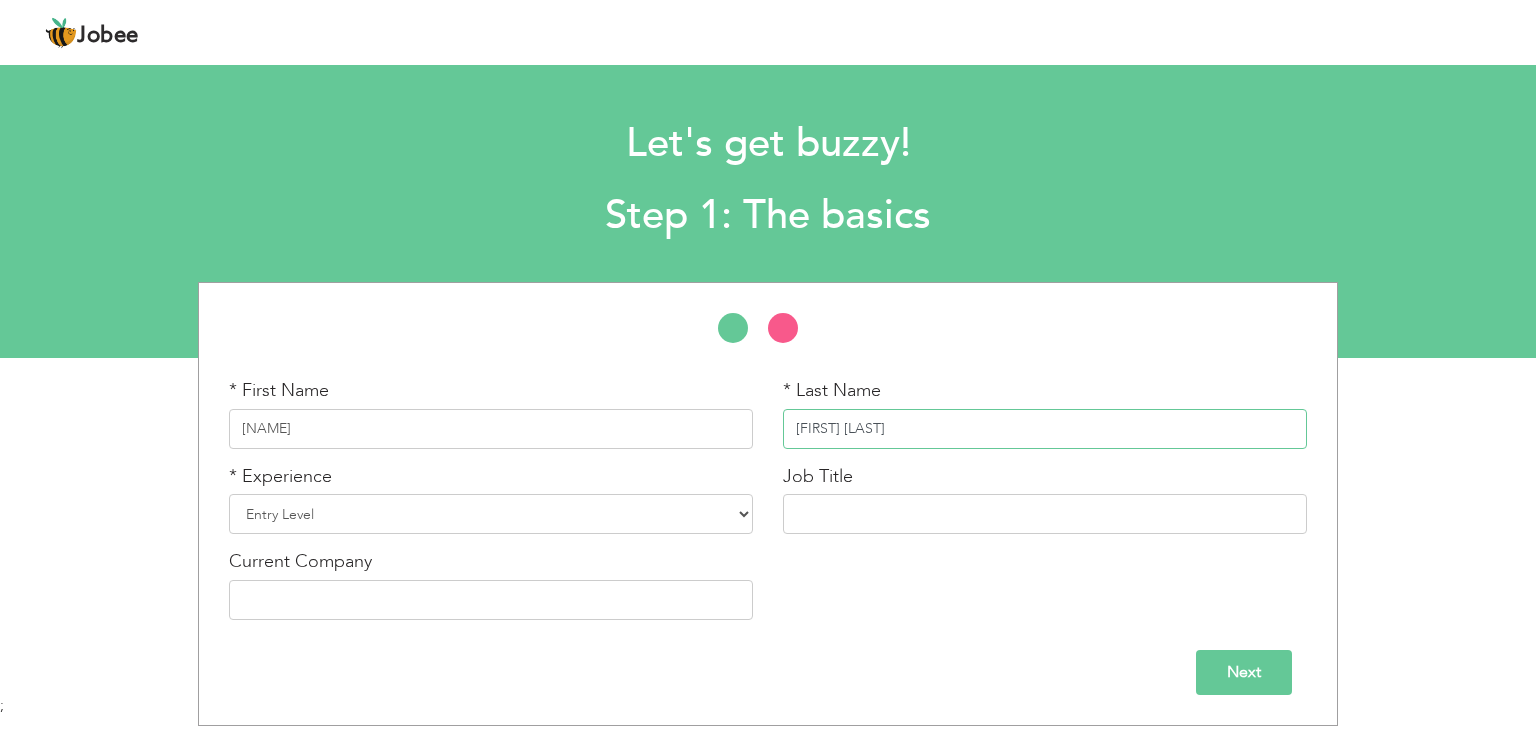 type on "parvez gill" 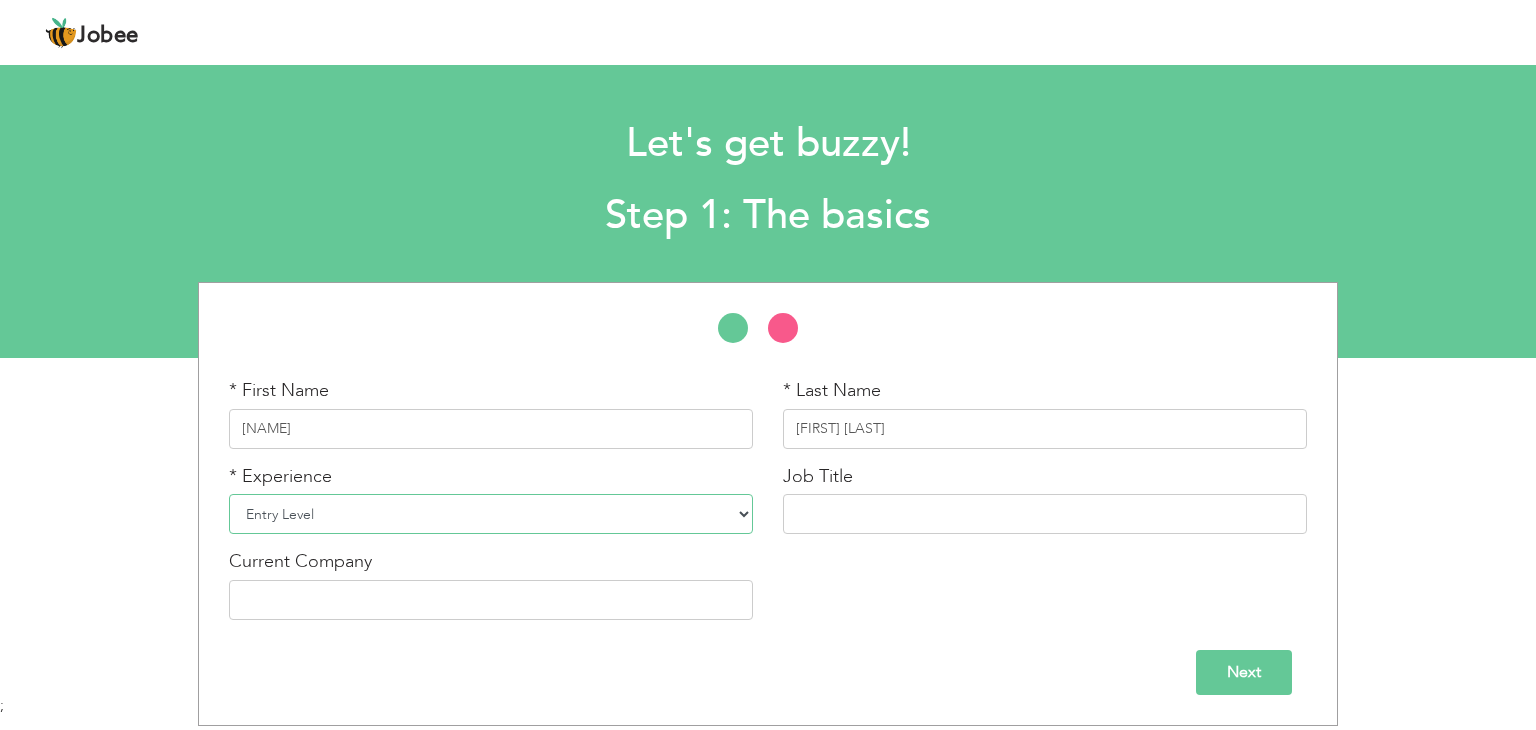 click on "Entry Level
Less than 1 Year
1 Year
2 Years
3 Years
4 Years
5 Years
6 Years
7 Years
8 Years
9 Years
10 Years
11 Years
12 Years
13 Years
14 Years
15 Years
16 Years
17 Years
18 Years
19 Years
20 Years
21 Years
22 Years
23 Years
24 Years
25 Years
26 Years
27 Years
28 Years
29 Years
30 Years
31 Years
32 Years
33 Years
34 Years
35 Years
More than 35 Years" at bounding box center (491, 514) 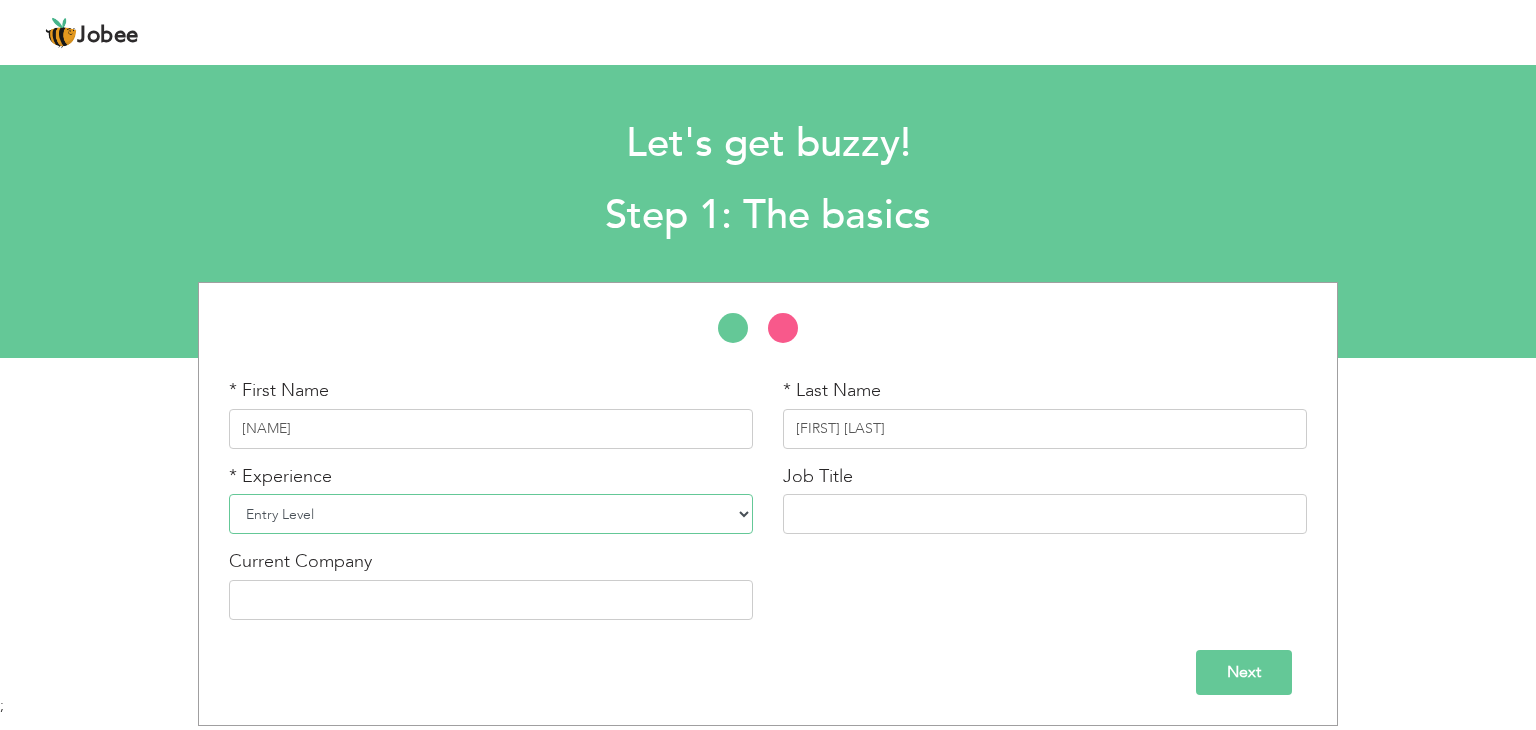 select on "7" 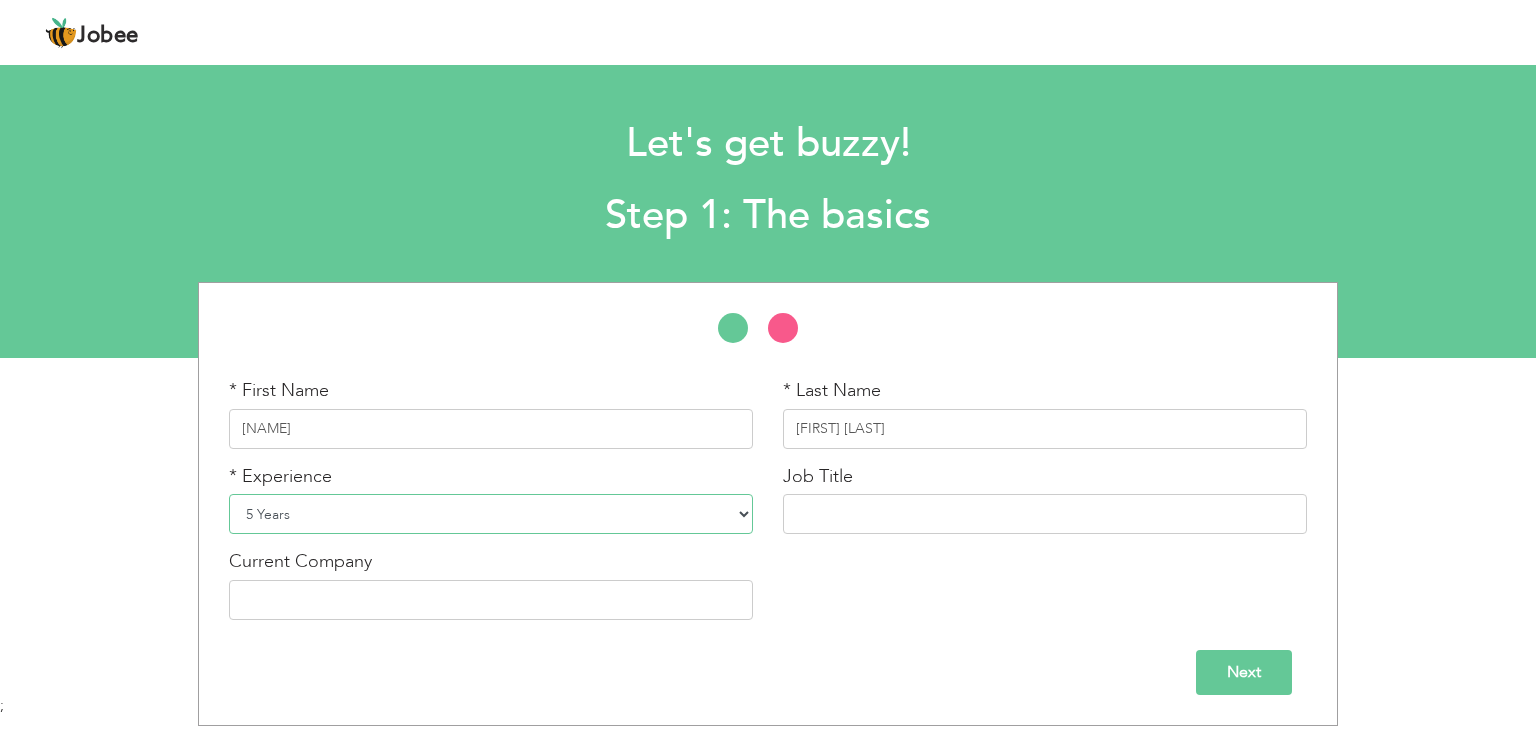 click on "Entry Level
Less than 1 Year
1 Year
2 Years
3 Years
4 Years
5 Years
6 Years
7 Years
8 Years
9 Years
10 Years
11 Years
12 Years
13 Years
14 Years
15 Years
16 Years
17 Years
18 Years
19 Years
20 Years
21 Years
22 Years
23 Years
24 Years
25 Years
26 Years
27 Years
28 Years
29 Years
30 Years
31 Years
32 Years
33 Years
34 Years
35 Years
More than 35 Years" at bounding box center (491, 514) 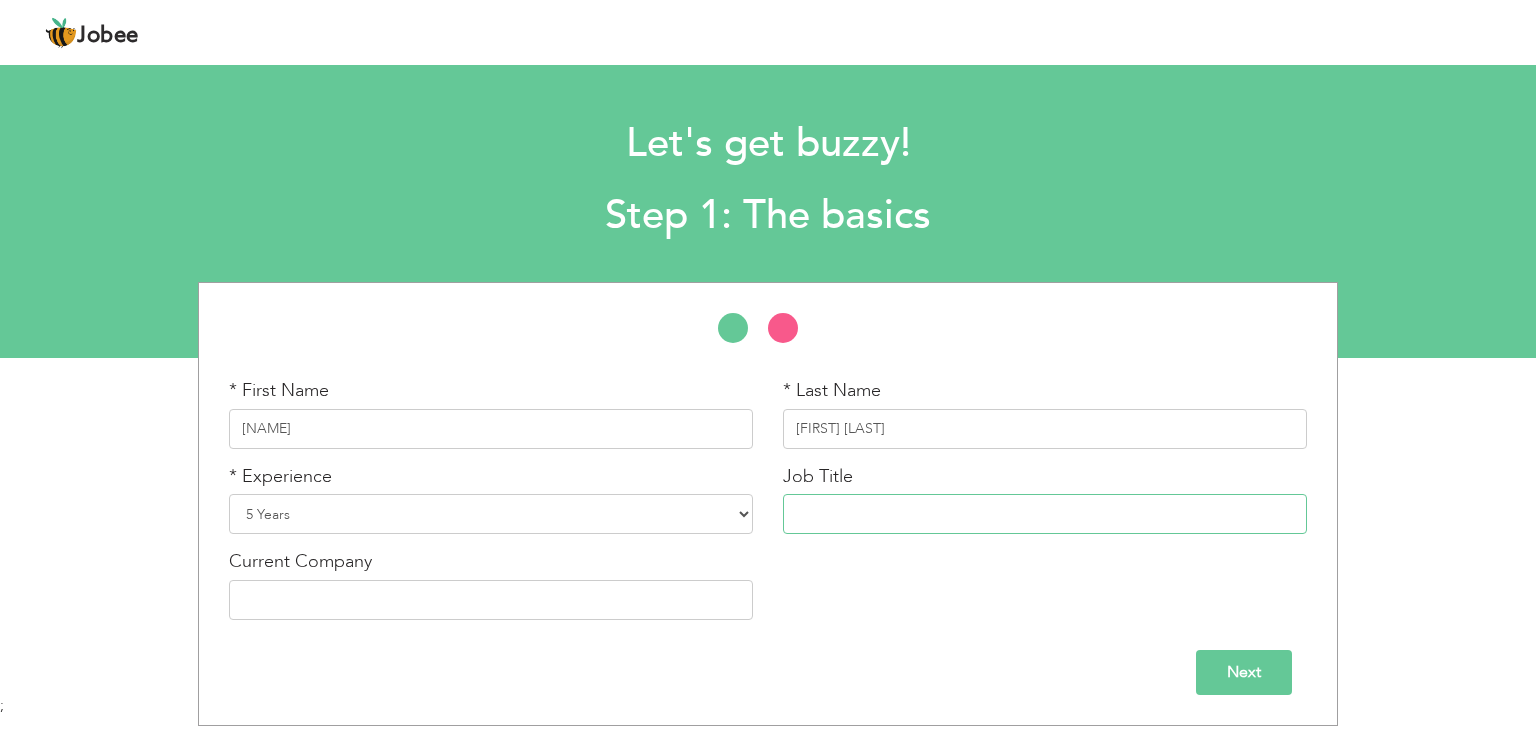 click at bounding box center [1045, 514] 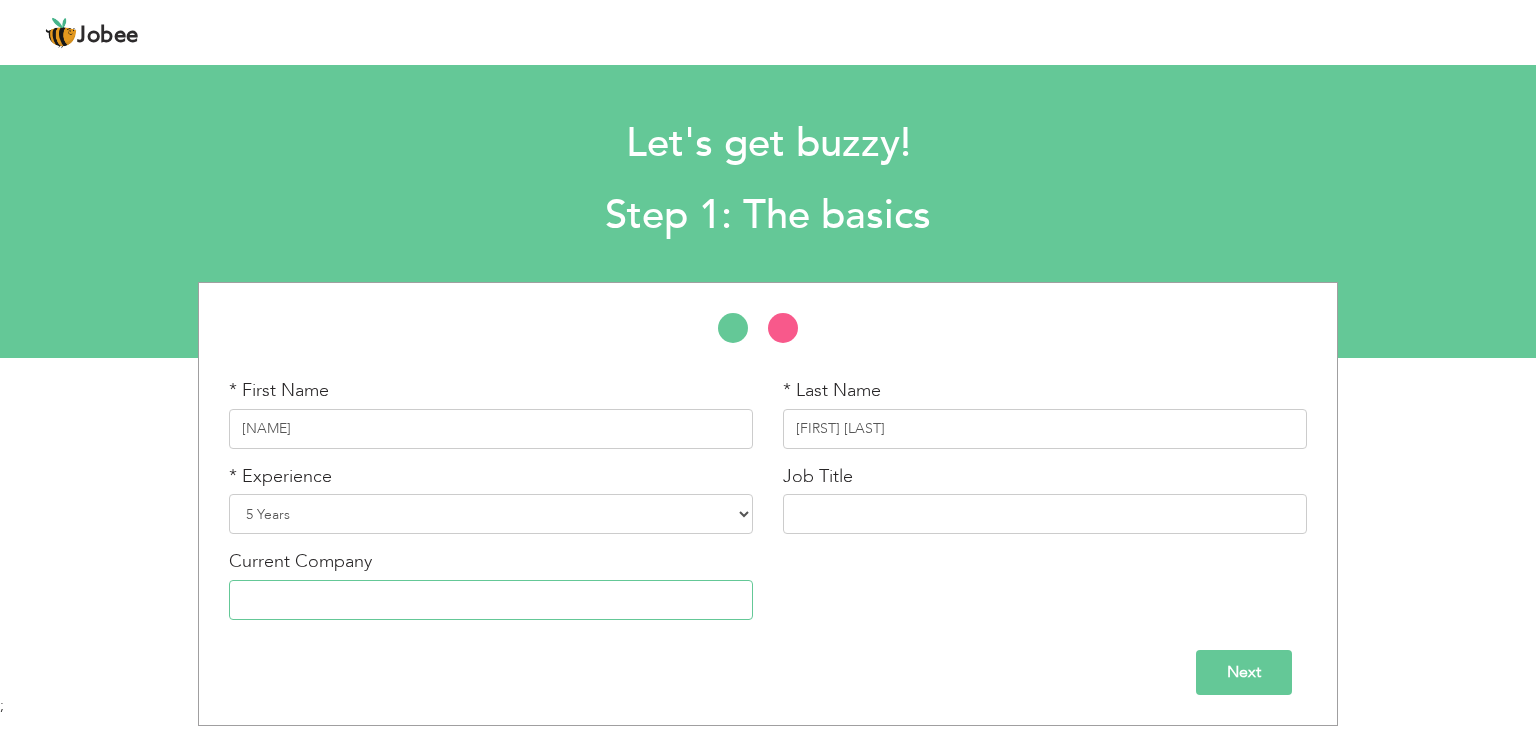 click at bounding box center (491, 600) 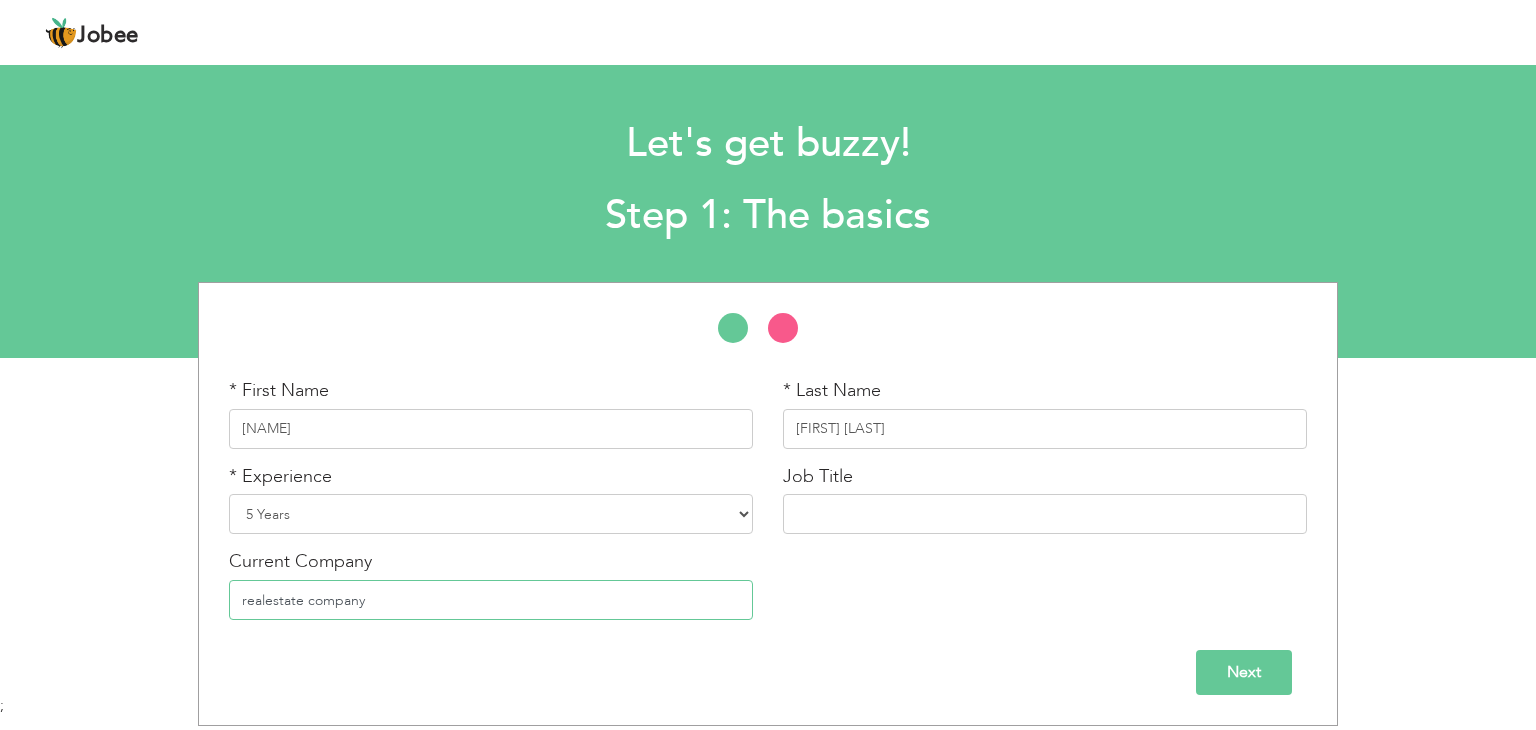 type on "realestate company" 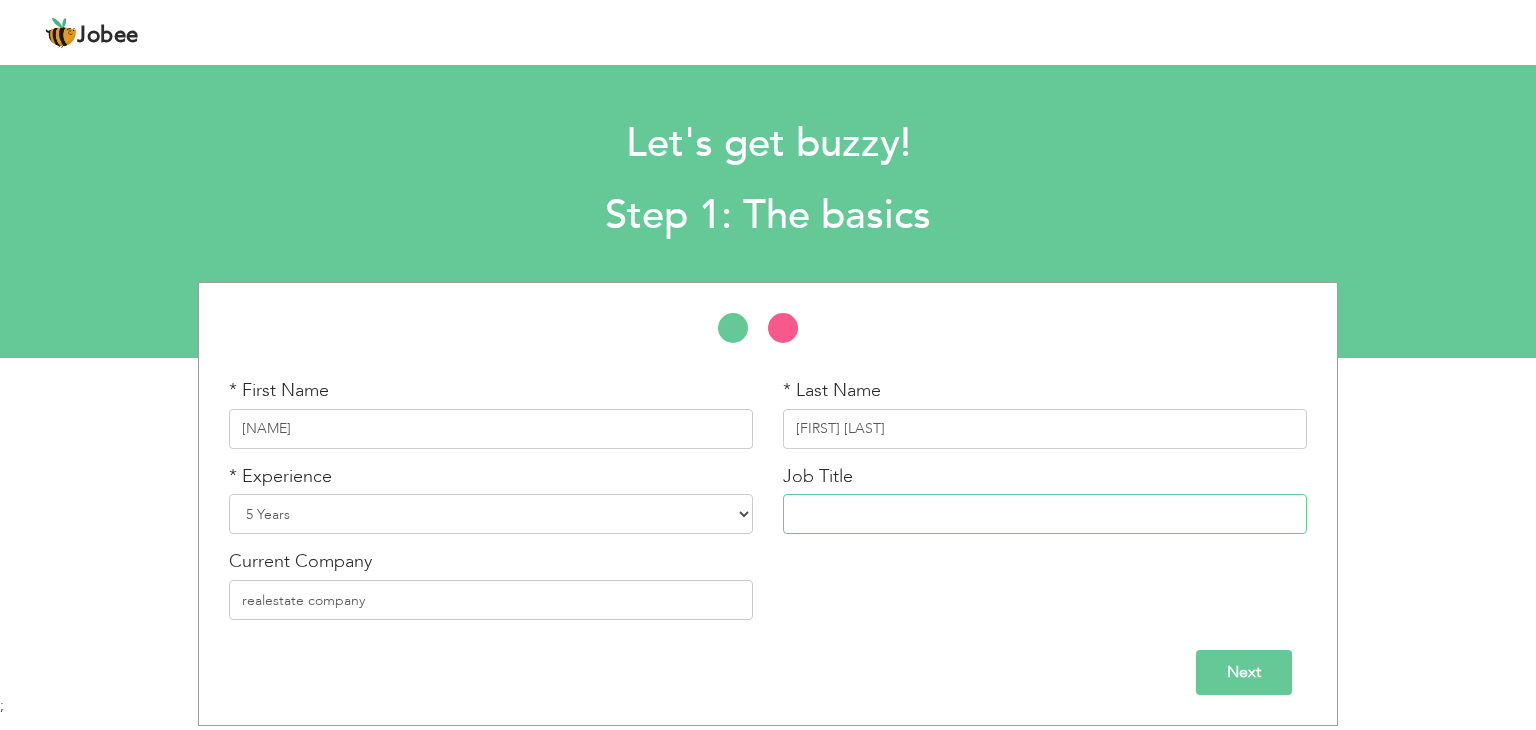 click at bounding box center (1045, 514) 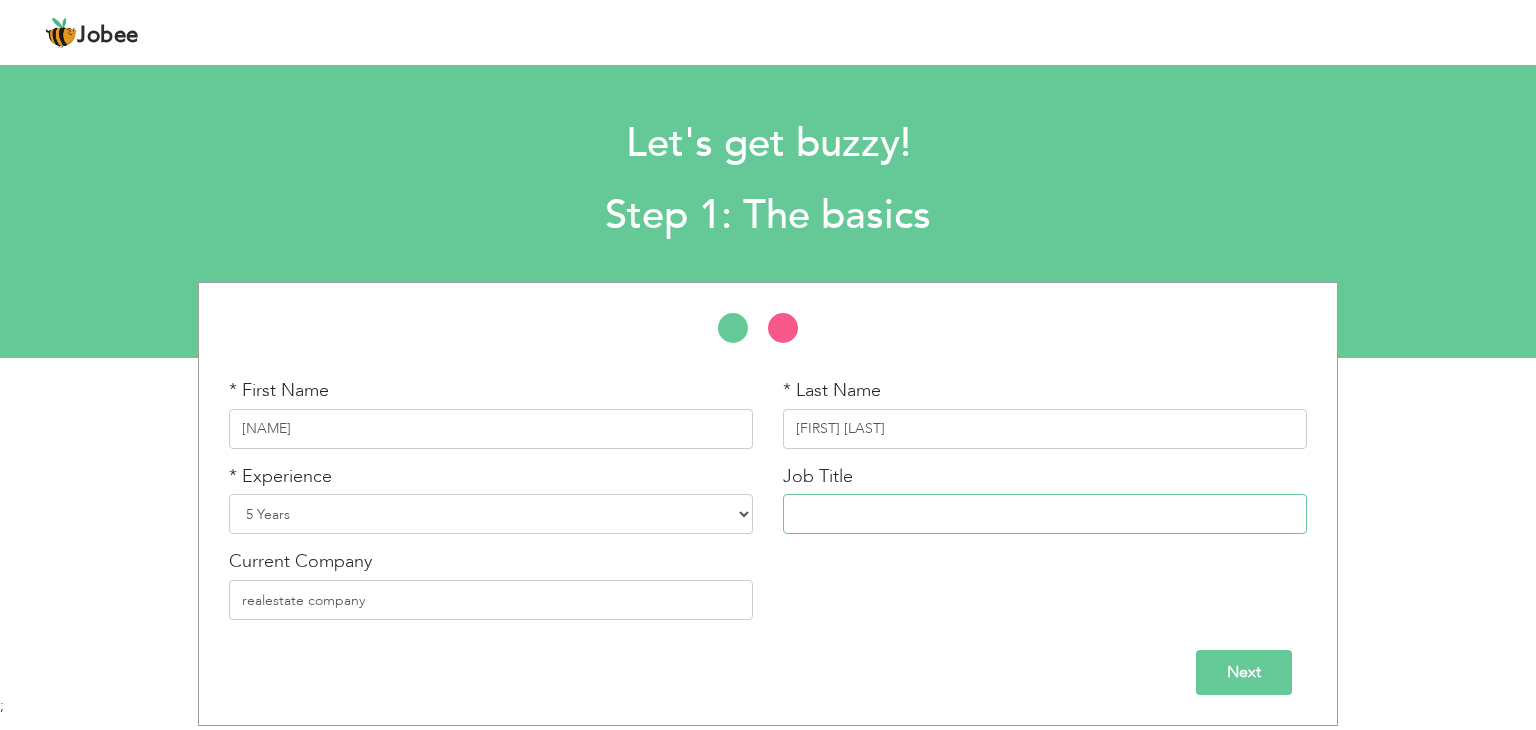 click at bounding box center [1045, 514] 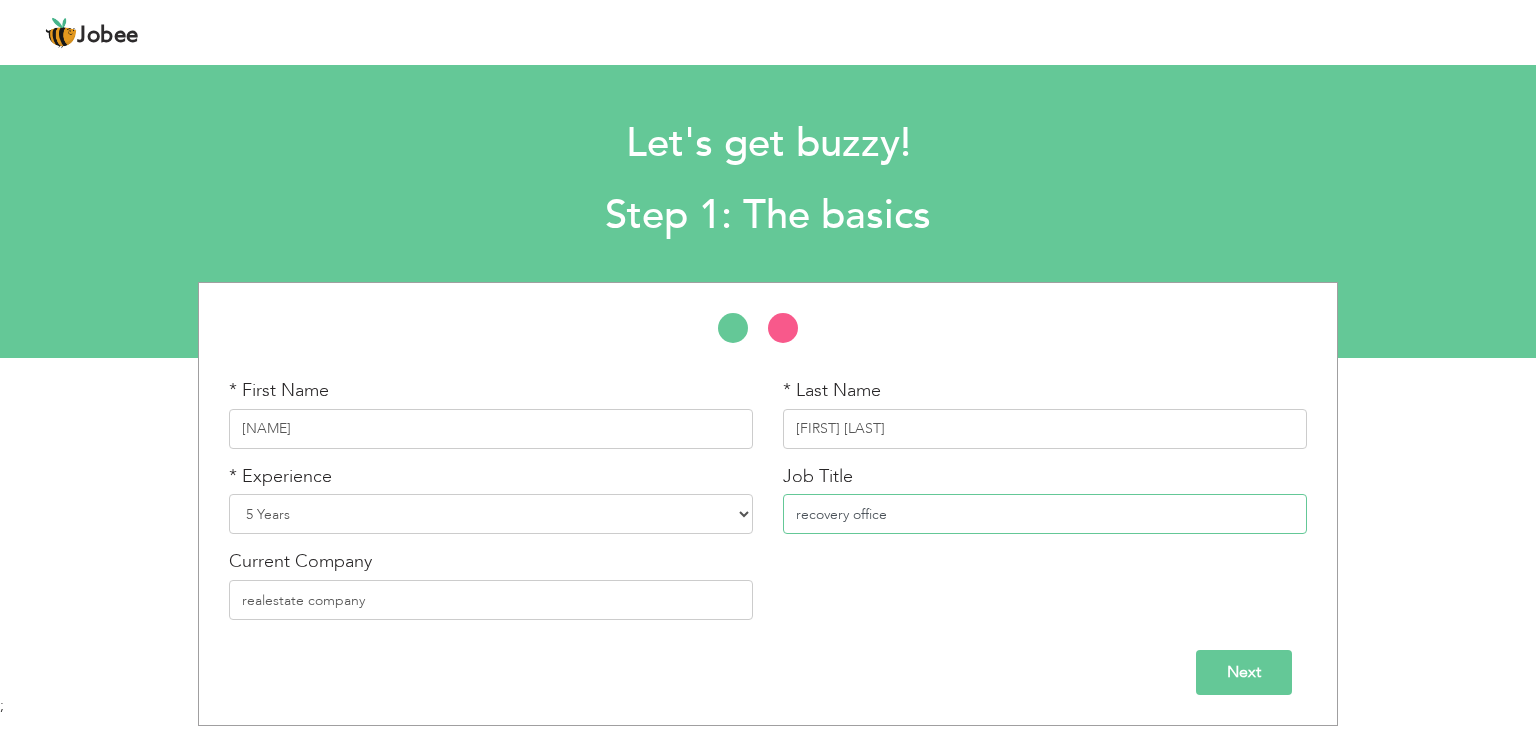 type on "recovery officer" 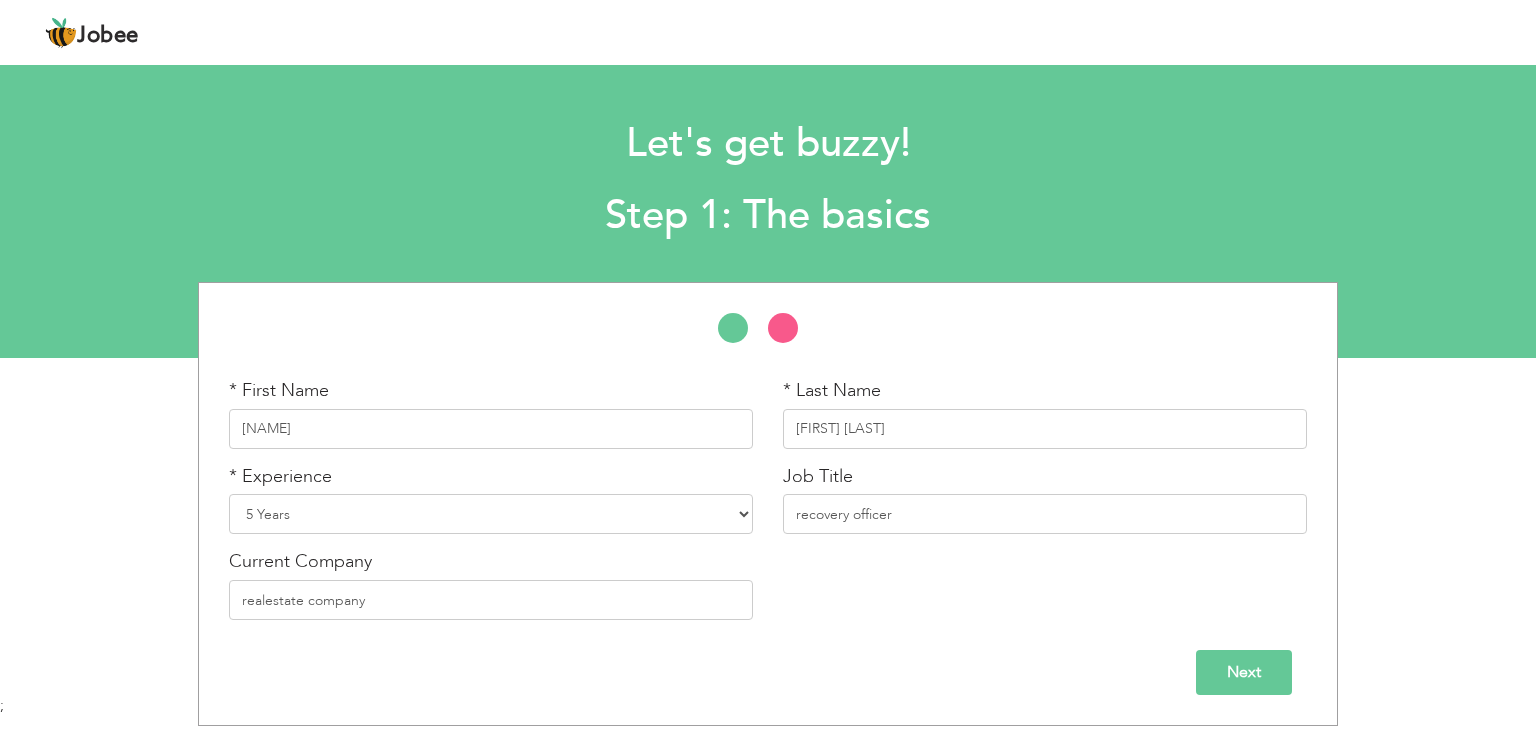 click on "Next" at bounding box center [1244, 672] 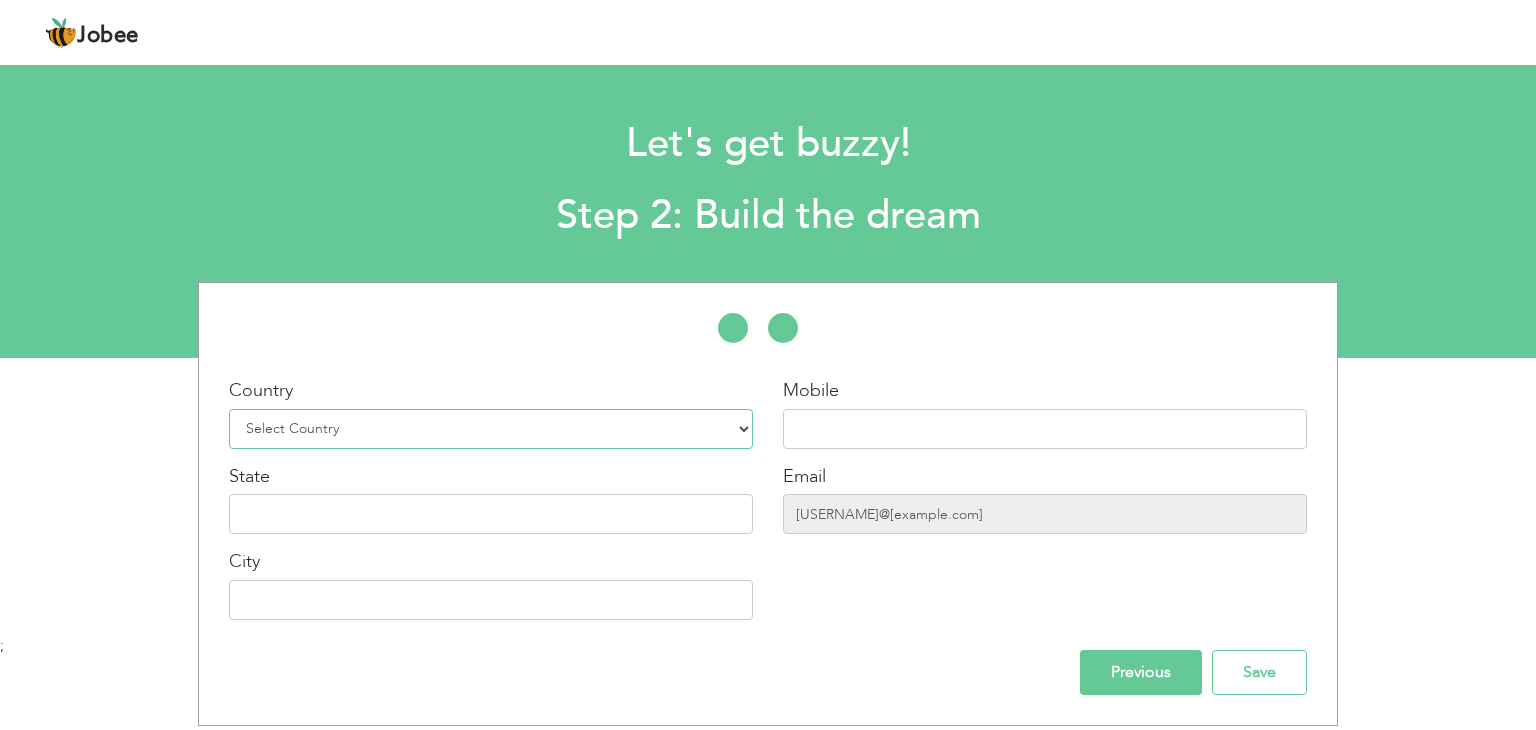 click on "Select Country
Afghanistan
Albania
Algeria
American Samoa
Andorra
Angola
Anguilla
Antarctica
Antigua and Barbuda
Argentina
Armenia
Aruba
Australia
Austria
Azerbaijan
Bahamas
Bahrain
Bangladesh
Barbados
Belarus
Belgium
Belize
Benin
Bermuda
Bhutan
Bolivia
Bosnia-Herzegovina
Botswana
Bouvet Island
Brazil
British Indian Ocean Territory
Brunei Darussalam
Bulgaria
Burkina Faso
Burundi
Cambodia
Cameroon
Canada
Cape Verde
Cayman Islands
Central African Republic
Chad
Chile
China
Christmas Island
Cocos (Keeling) Islands
Colombia
Comoros
Congo
Congo, Dem. Republic
Cook Islands
Costa Rica
Croatia
Cuba
Cyprus
Czech Rep
Denmark
Djibouti
Dominica
Dominican Republic
Ecuador
Egypt
El Salvador
Equatorial Guinea
Eritrea
Estonia
Ethiopia
European Union
Falkland Islands (Malvinas)
Faroe Islands
Fiji
Finland
France
French Guiana
French Southern Territories
Gabon
Gambia
Georgia" at bounding box center (491, 429) 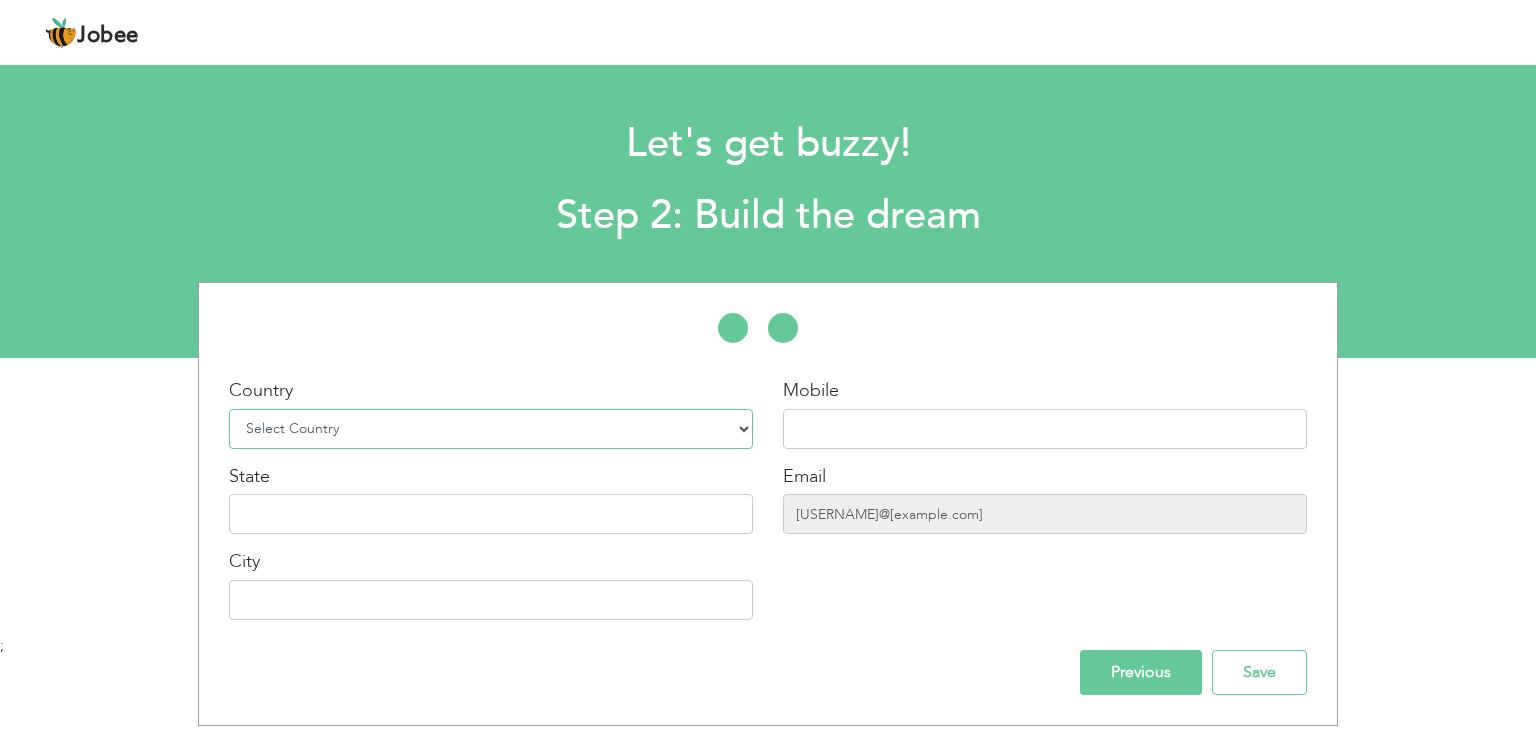 click on "Select Country
Afghanistan
Albania
Algeria
American Samoa
Andorra
Angola
Anguilla
Antarctica
Antigua and Barbuda
Argentina
Armenia
Aruba
Australia
Austria
Azerbaijan
Bahamas
Bahrain
Bangladesh
Barbados
Belarus
Belgium
Belize
Benin
Bermuda
Bhutan
Bolivia
Bosnia-Herzegovina
Botswana
Bouvet Island
Brazil
British Indian Ocean Territory
Brunei Darussalam
Bulgaria
Burkina Faso
Burundi
Cambodia
Cameroon
Canada
Cape Verde
Cayman Islands
Central African Republic
Chad
Chile
China
Christmas Island
Cocos (Keeling) Islands
Colombia
Comoros
Congo
Congo, Dem. Republic
Cook Islands
Costa Rica
Croatia
Cuba
Cyprus
Czech Rep
Denmark
Djibouti
Dominica
Dominican Republic
Ecuador
Egypt
El Salvador
Equatorial Guinea
Eritrea
Estonia
Ethiopia
European Union
Falkland Islands (Malvinas)
Faroe Islands
Fiji
Finland
France
French Guiana
French Southern Territories
Gabon
Gambia
Georgia" at bounding box center (491, 429) 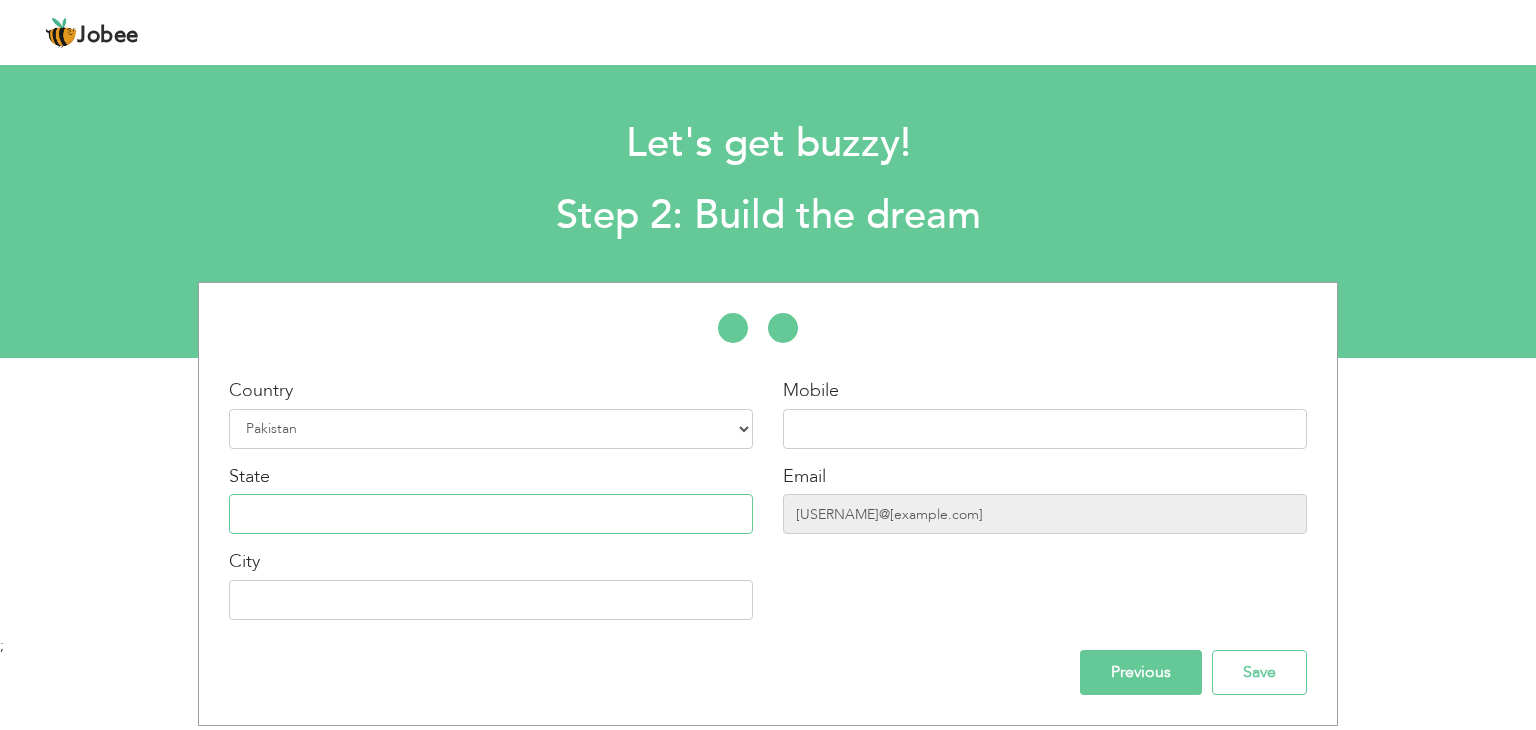 click at bounding box center [491, 514] 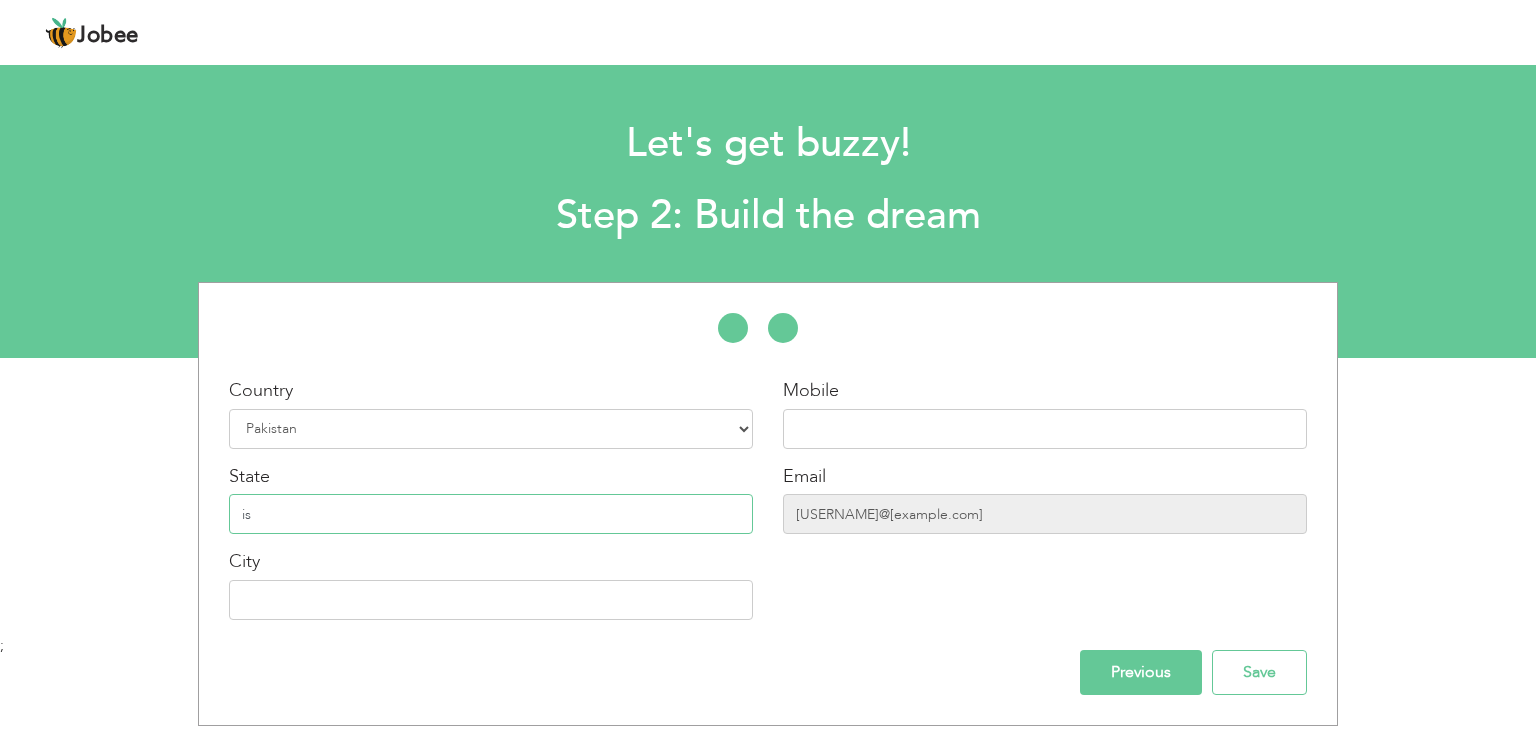 type on "i" 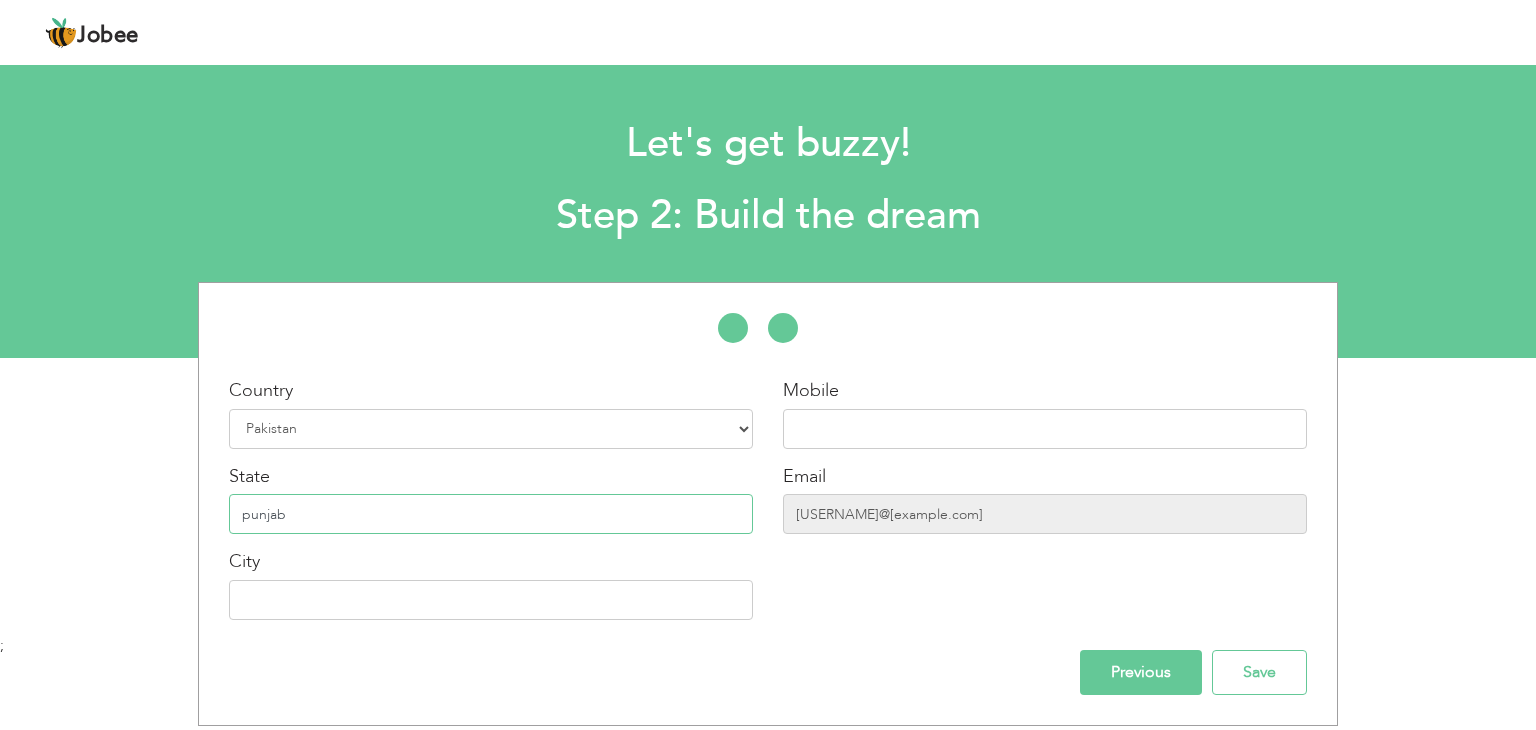 type on "punjab" 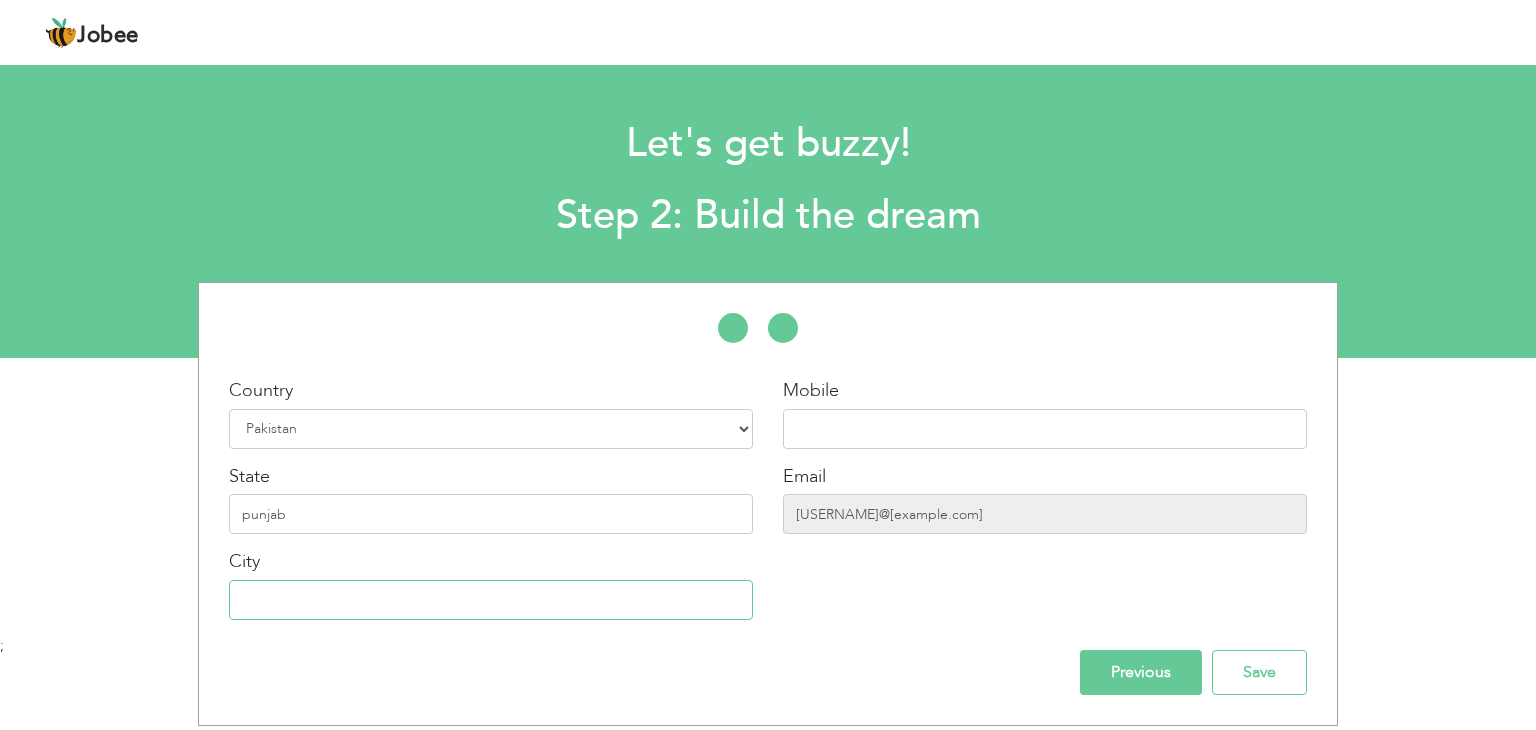 click at bounding box center (491, 600) 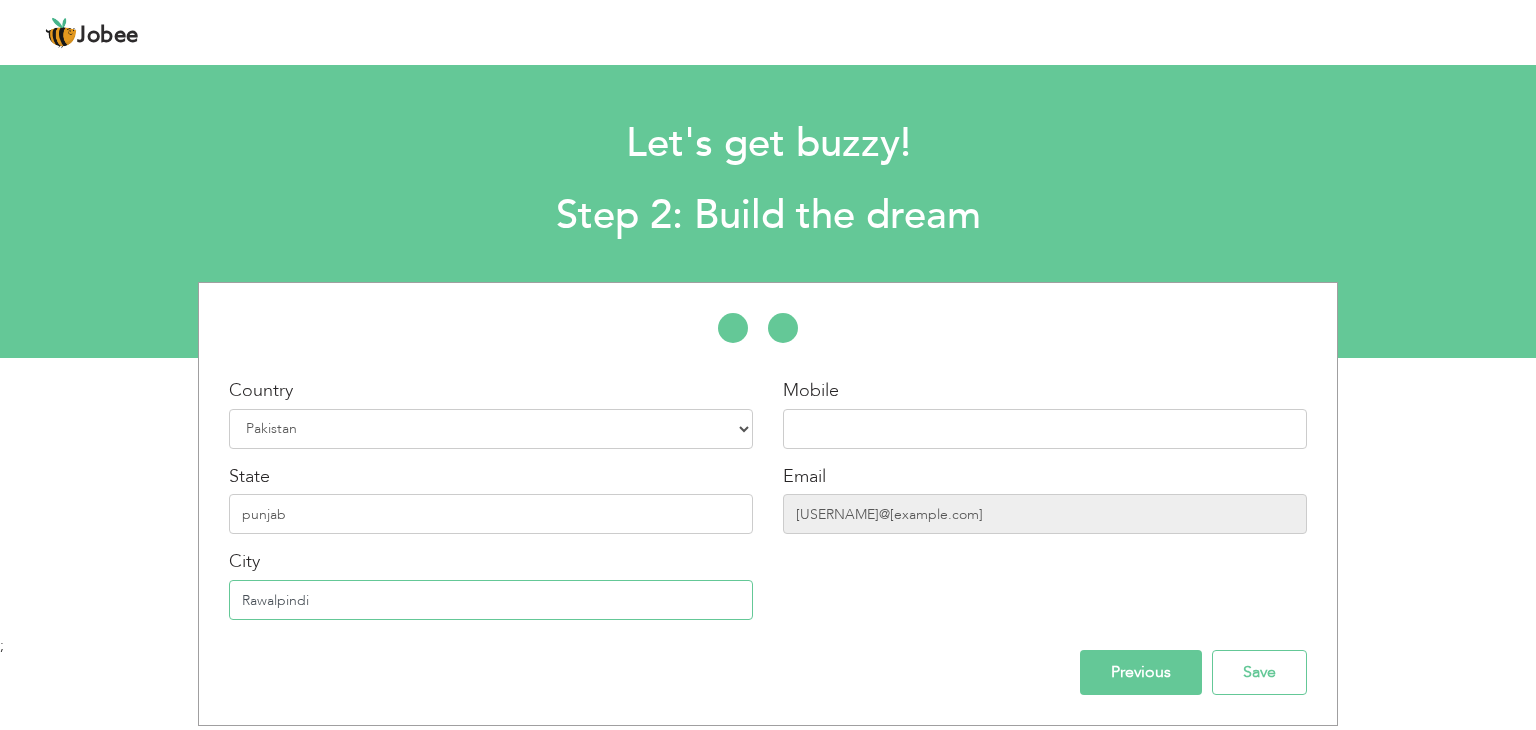 type on "Rawalpindi" 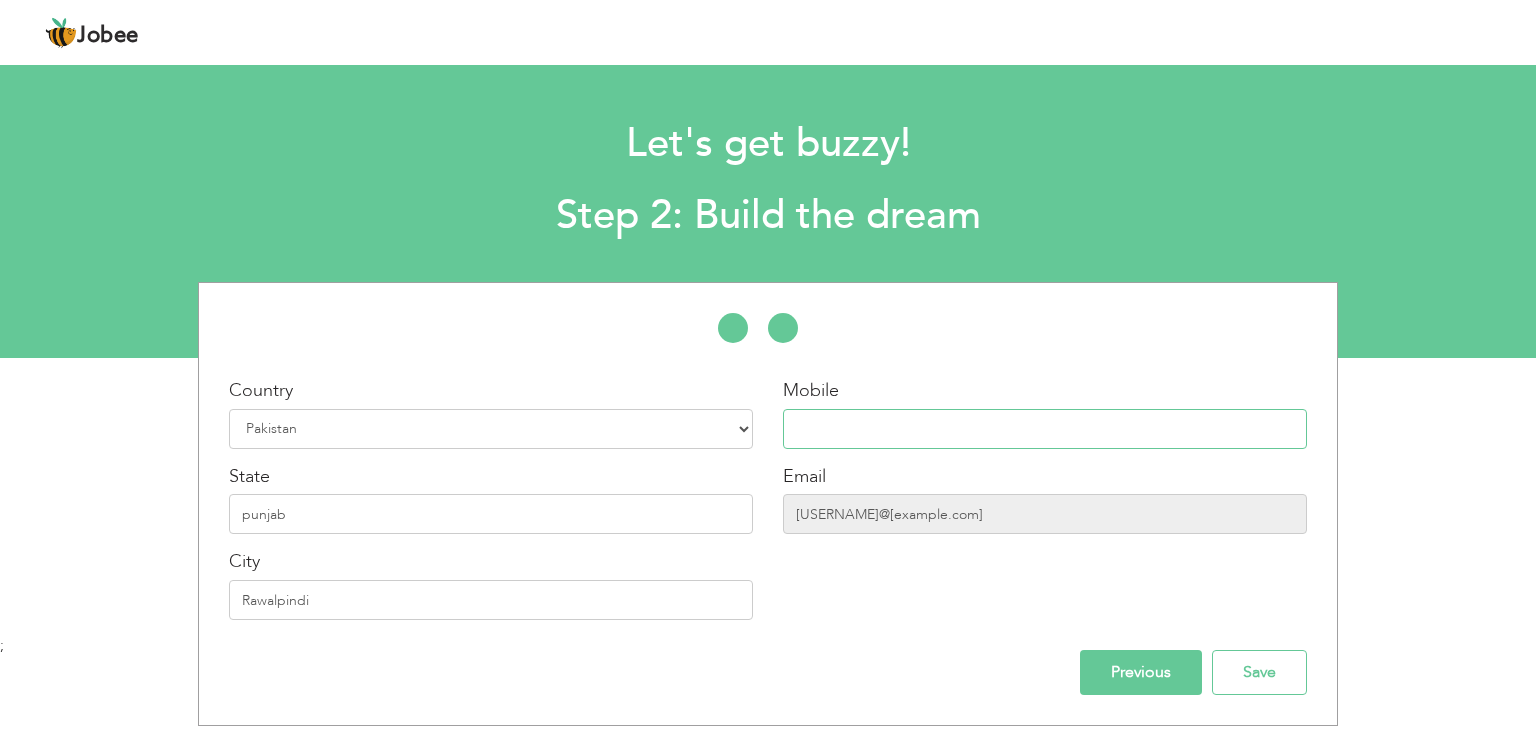 click at bounding box center [1045, 429] 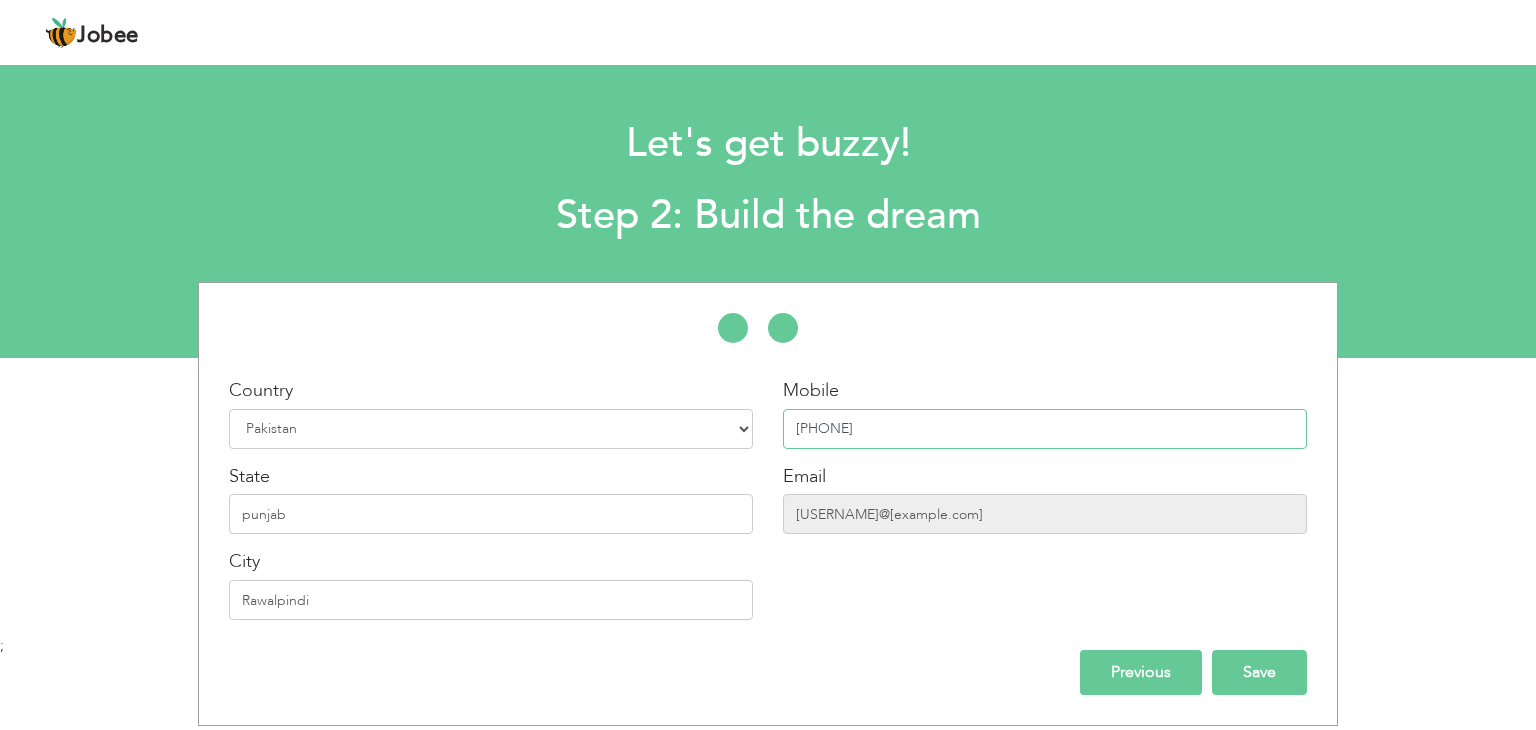 type on "[PHONE]" 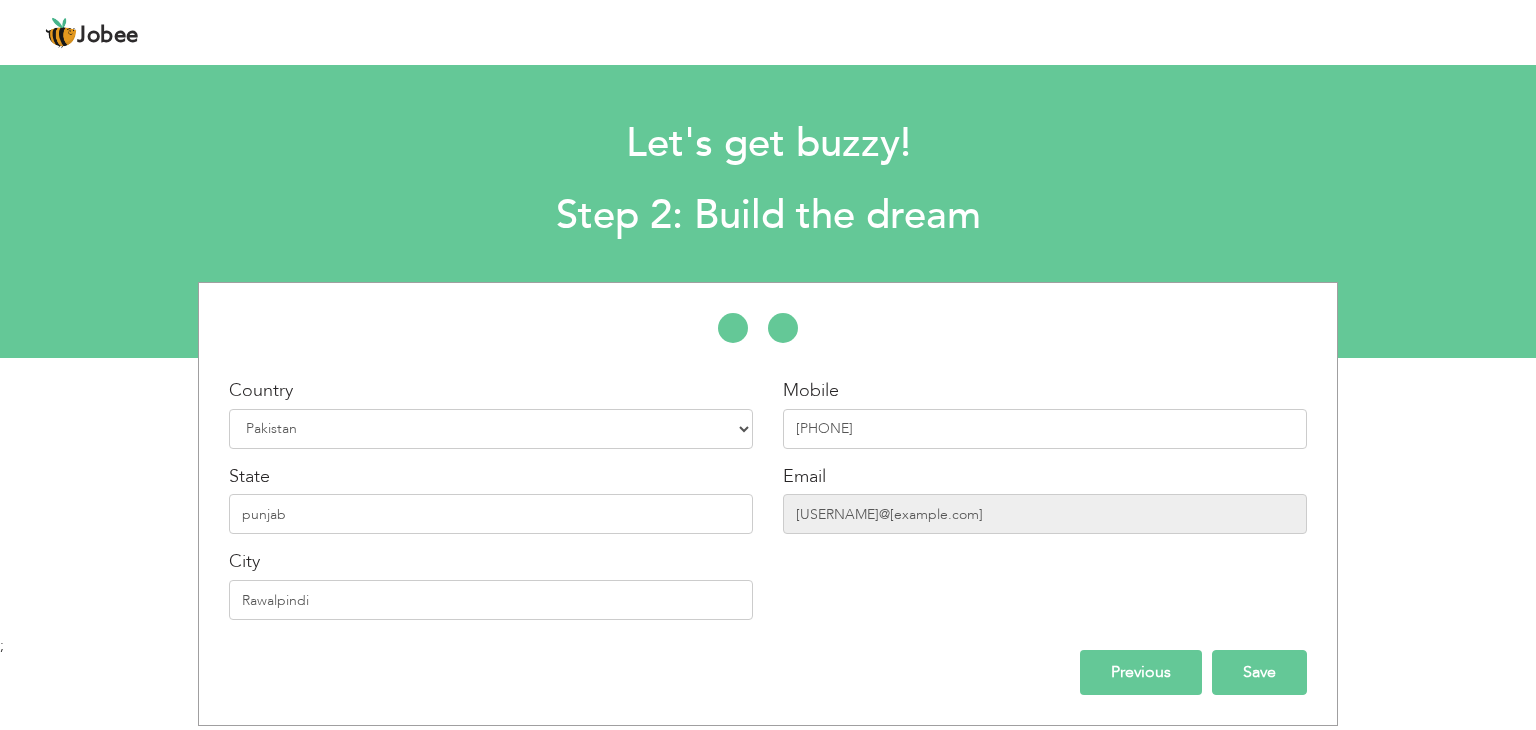 click on "Save" at bounding box center (1259, 672) 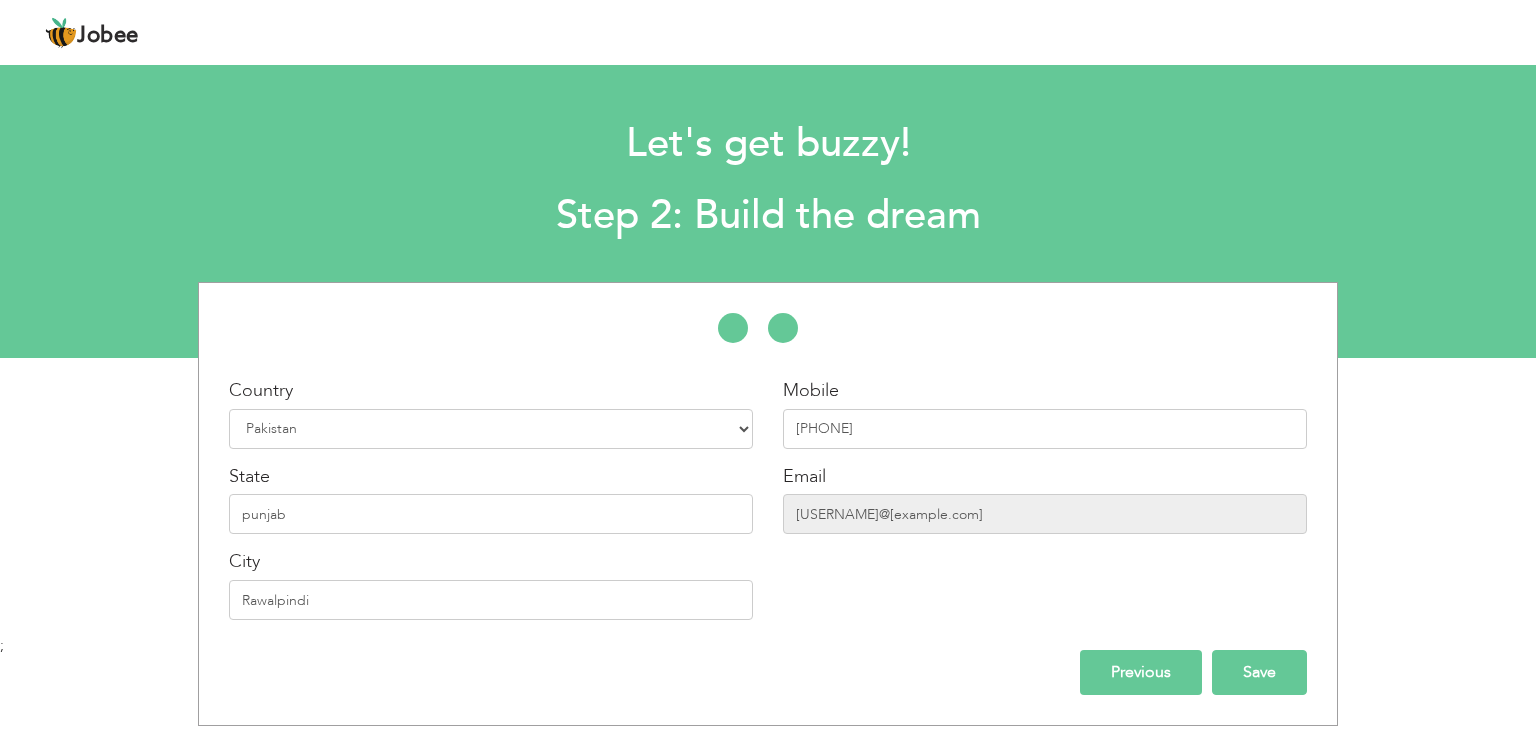 click on "Save" at bounding box center (1259, 672) 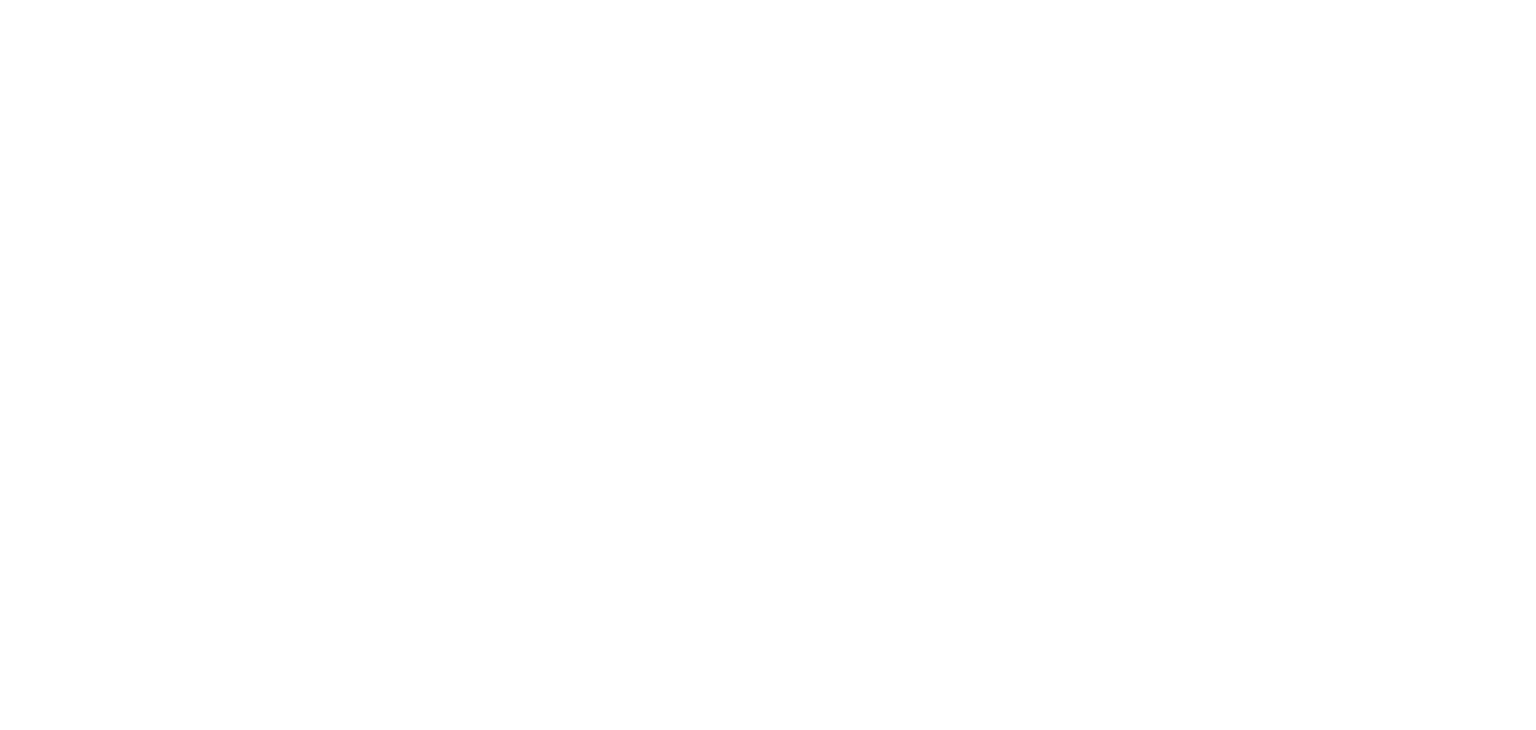 scroll, scrollTop: 0, scrollLeft: 0, axis: both 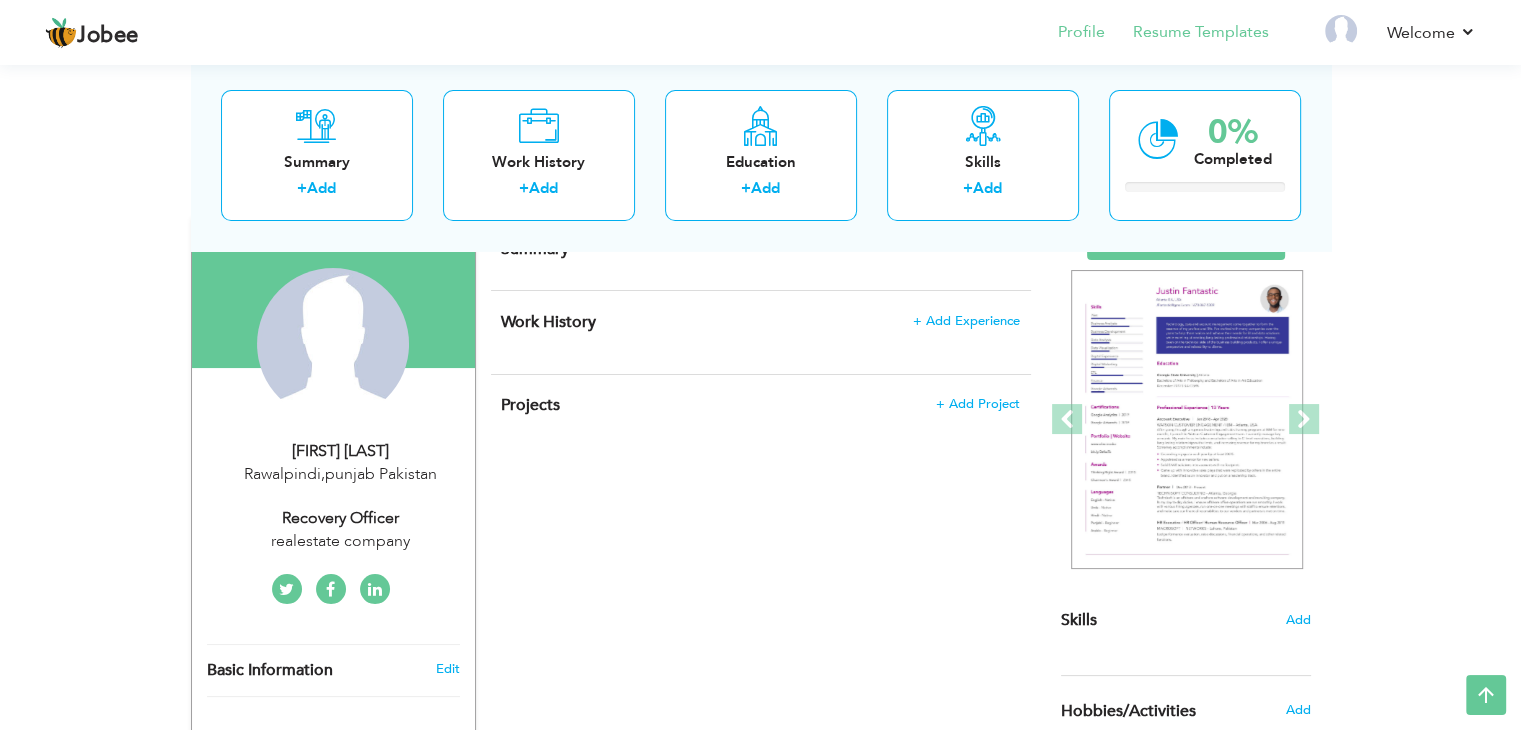click on "Resume Templates" at bounding box center (1187, 34) 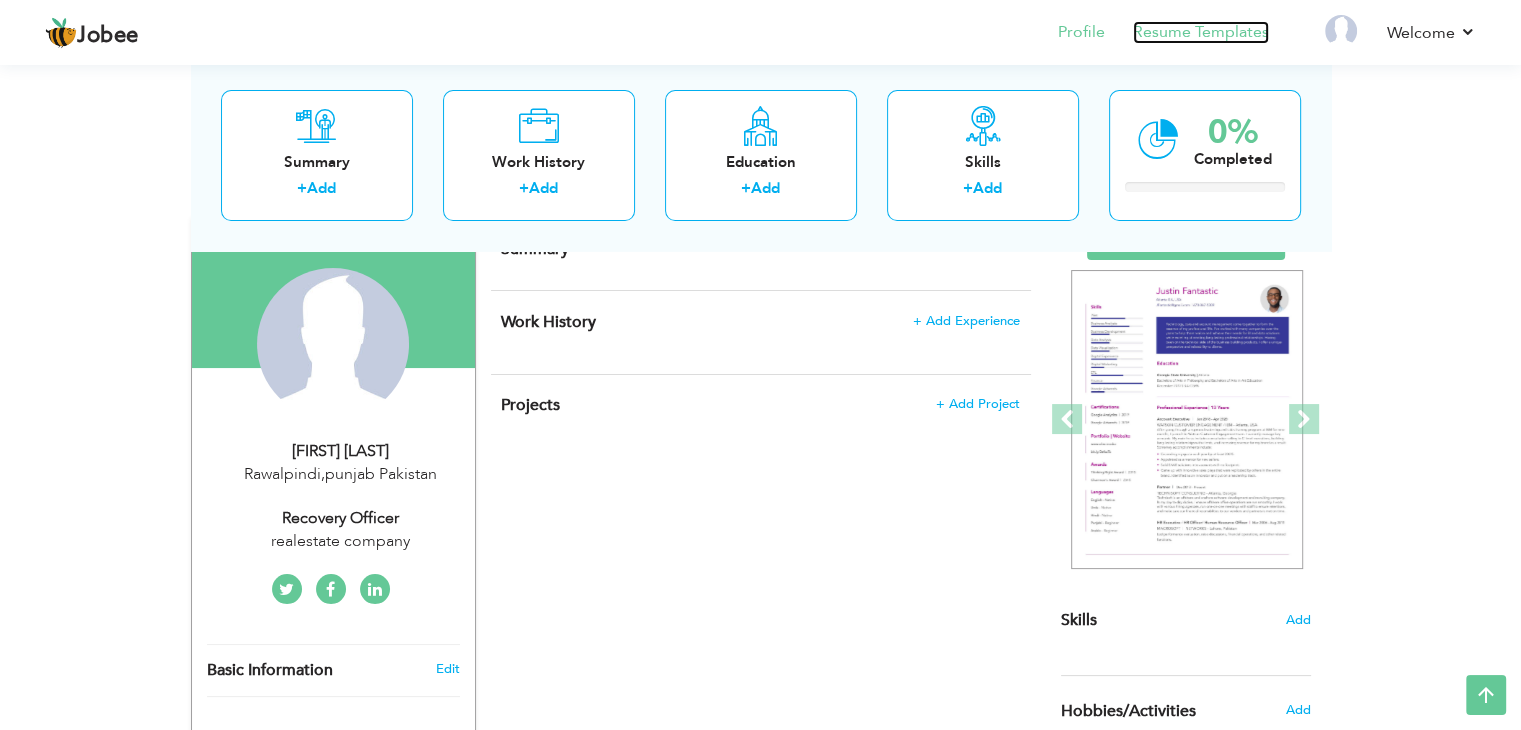 click on "Resume Templates" at bounding box center [1201, 32] 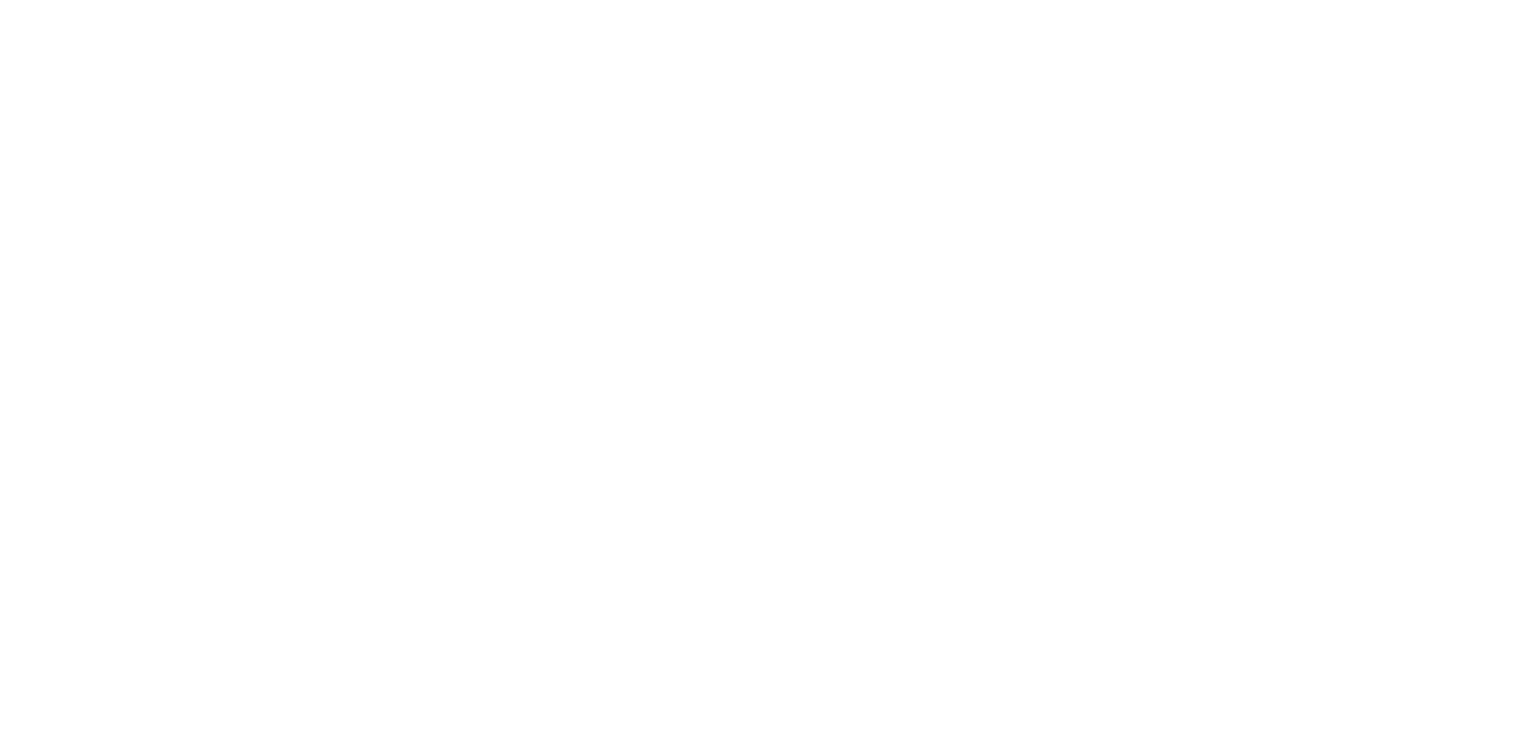 scroll, scrollTop: 0, scrollLeft: 0, axis: both 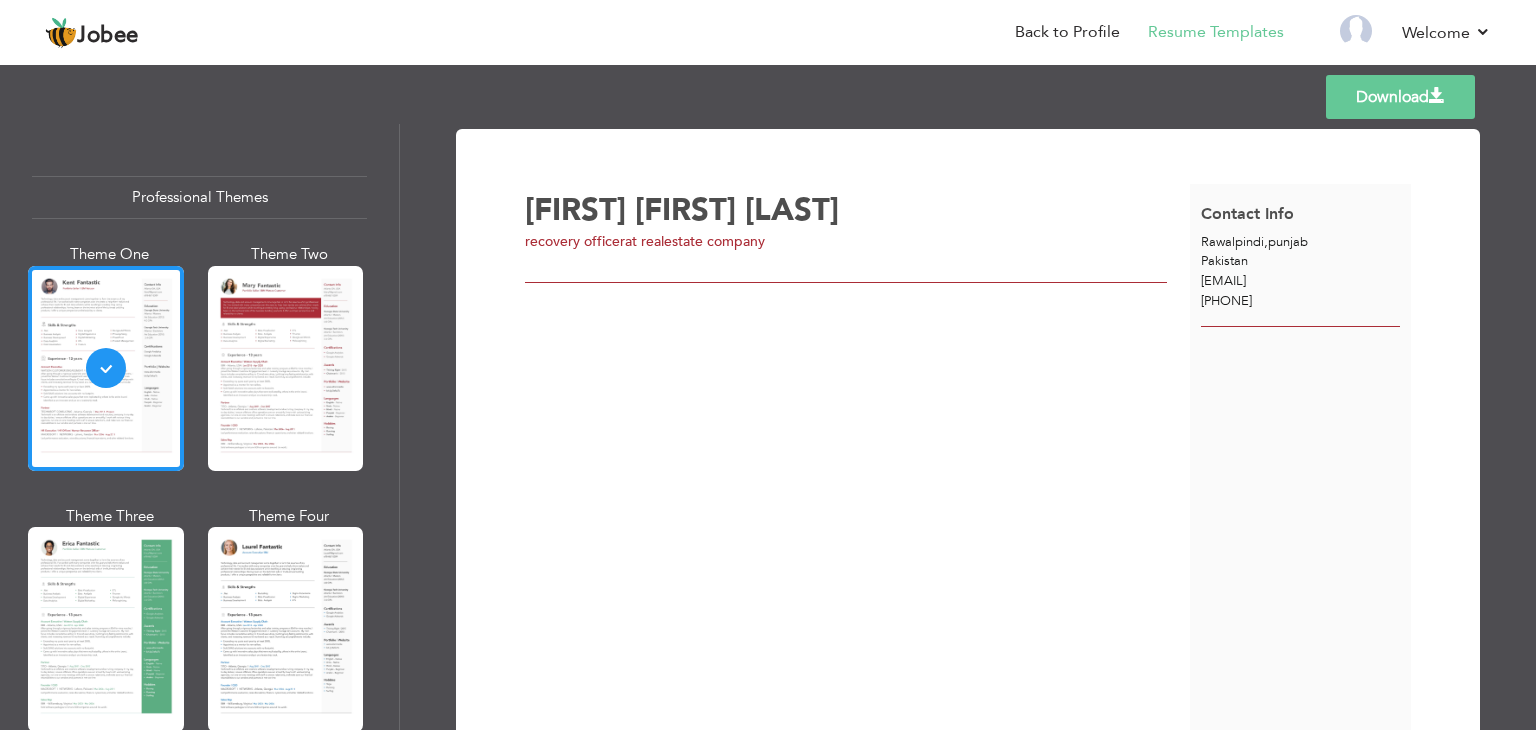 click on "Professional Themes
Theme One
Theme Two
Theme Three
Theme Six" at bounding box center (199, 427) 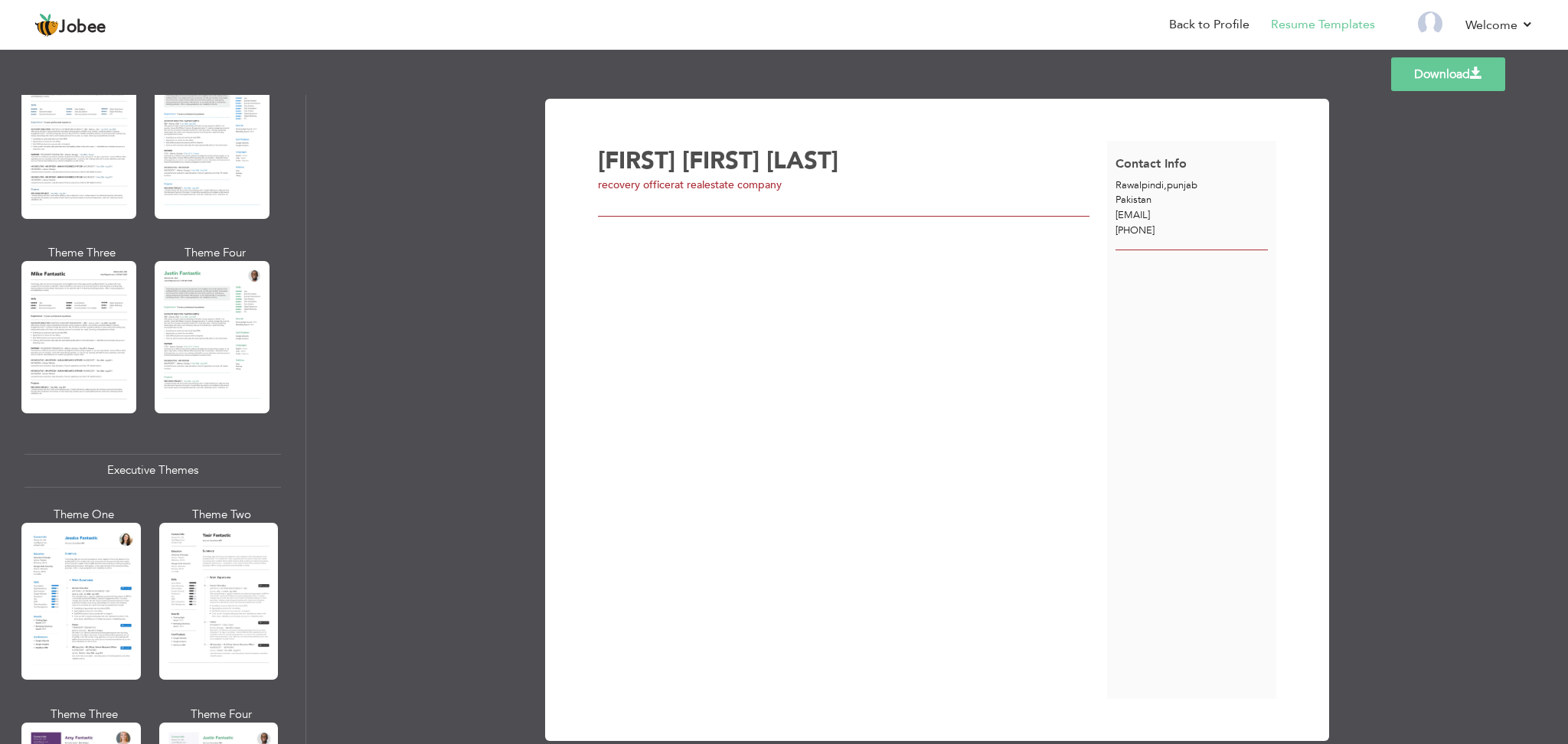 scroll, scrollTop: 903, scrollLeft: 0, axis: vertical 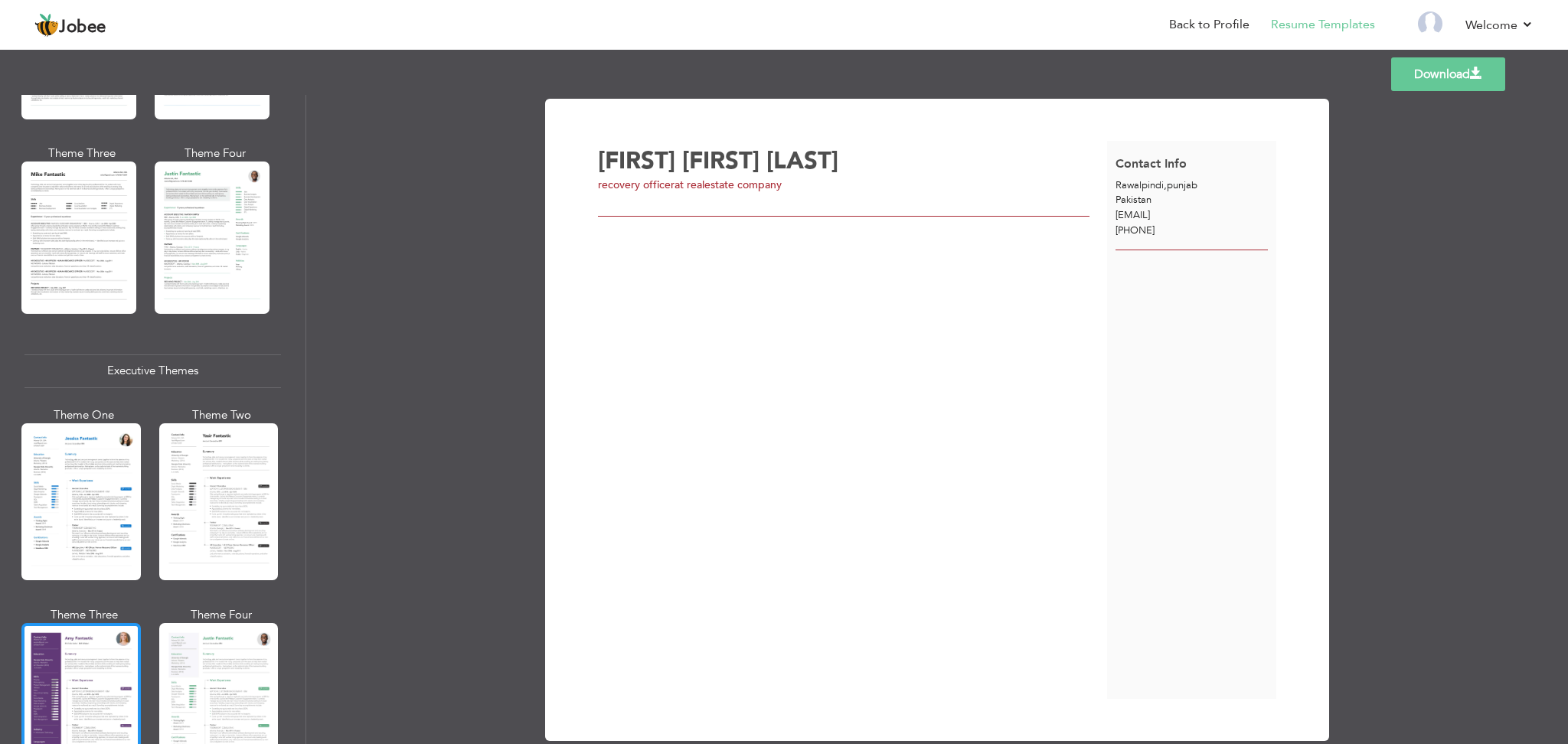 click at bounding box center (81, 701) 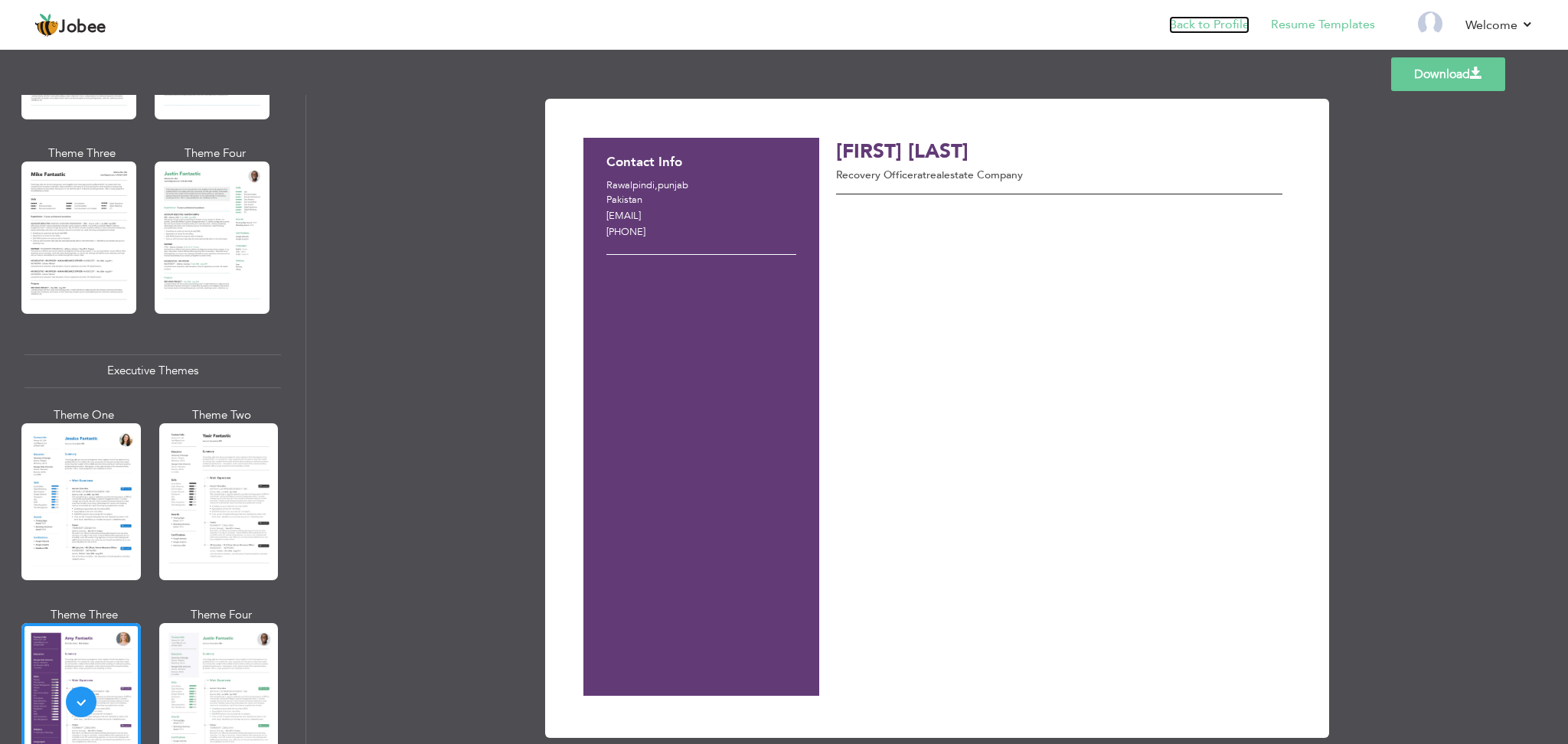 click on "Back to Profile" at bounding box center [1209, 24] 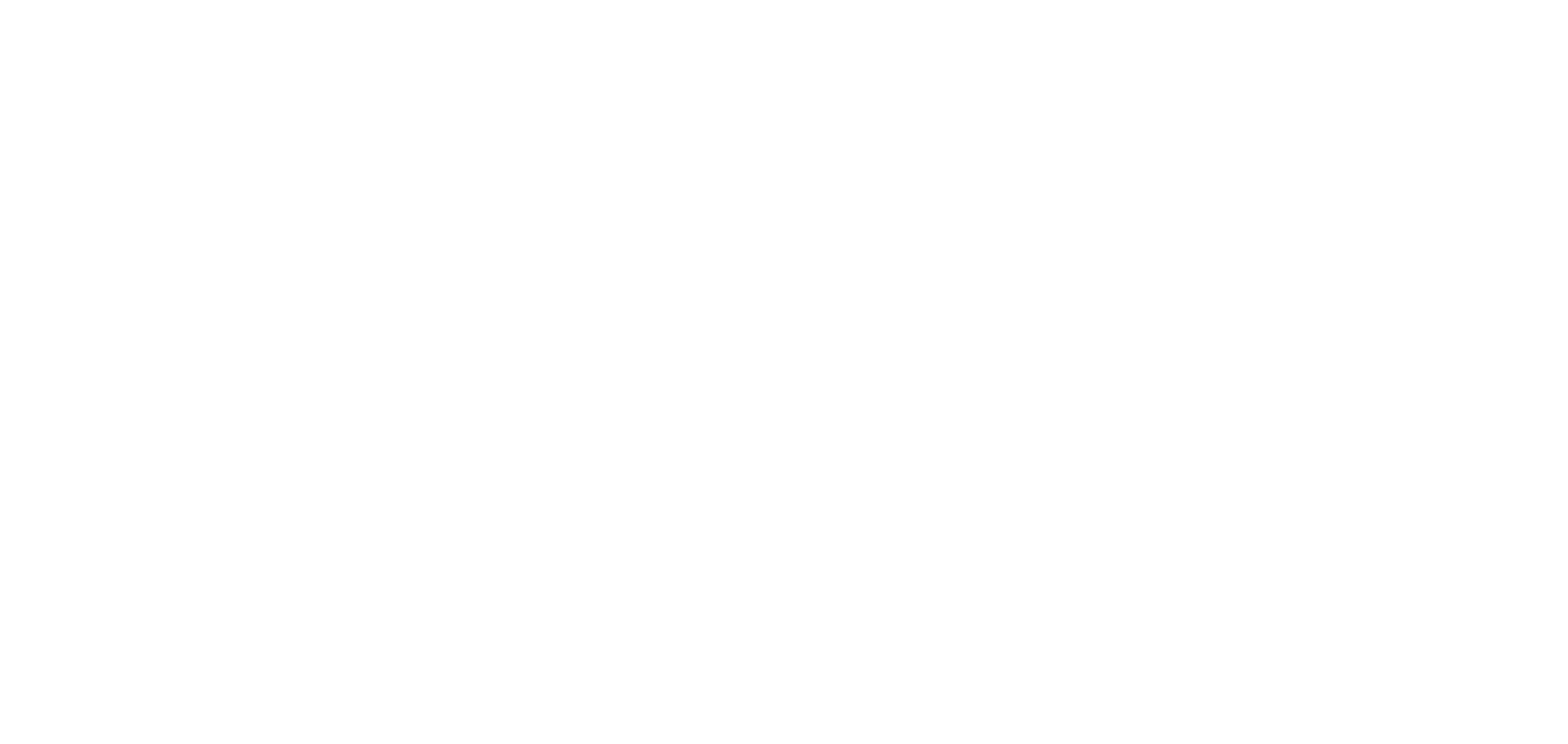scroll, scrollTop: 0, scrollLeft: 0, axis: both 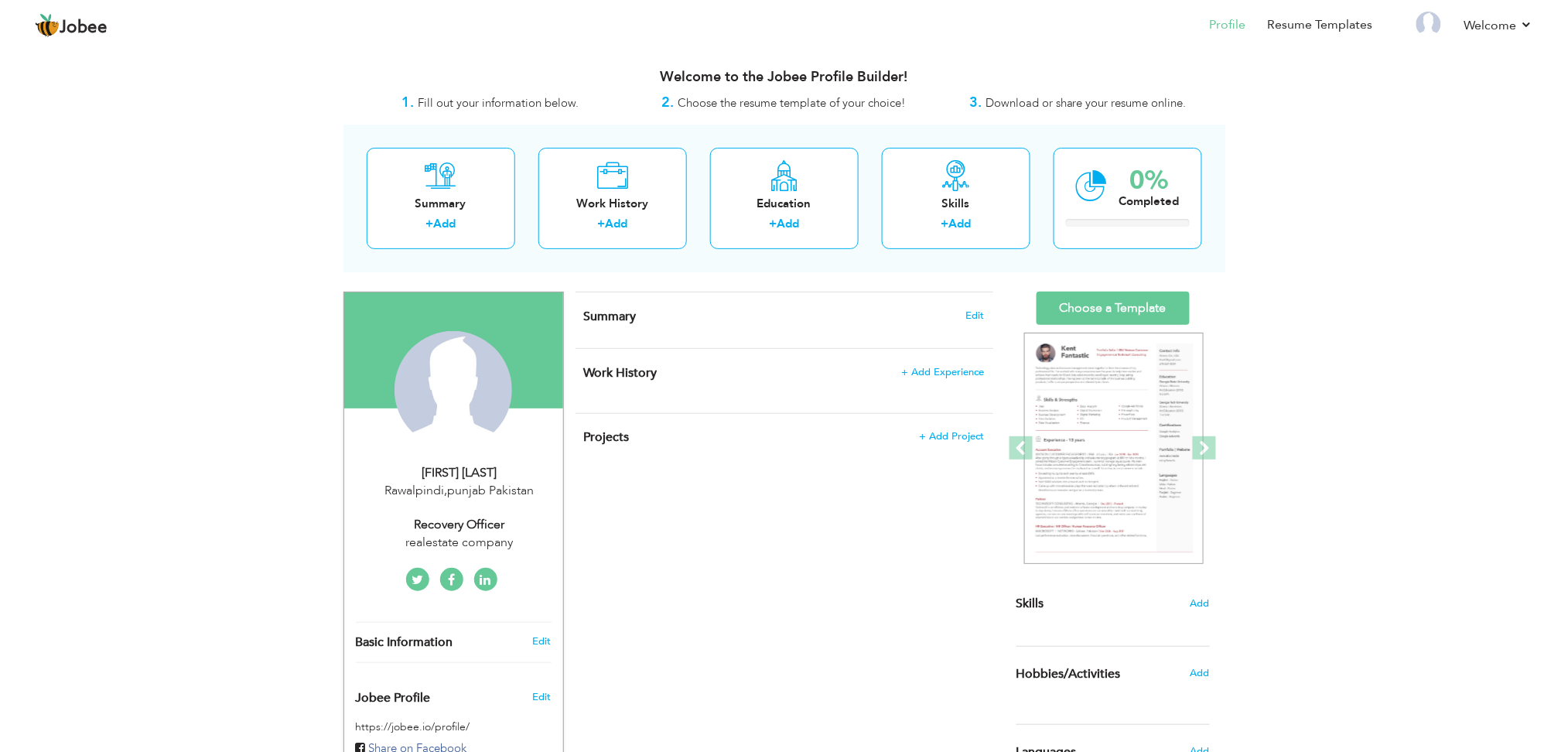 click on "Summary
Edit" at bounding box center (784, 316) 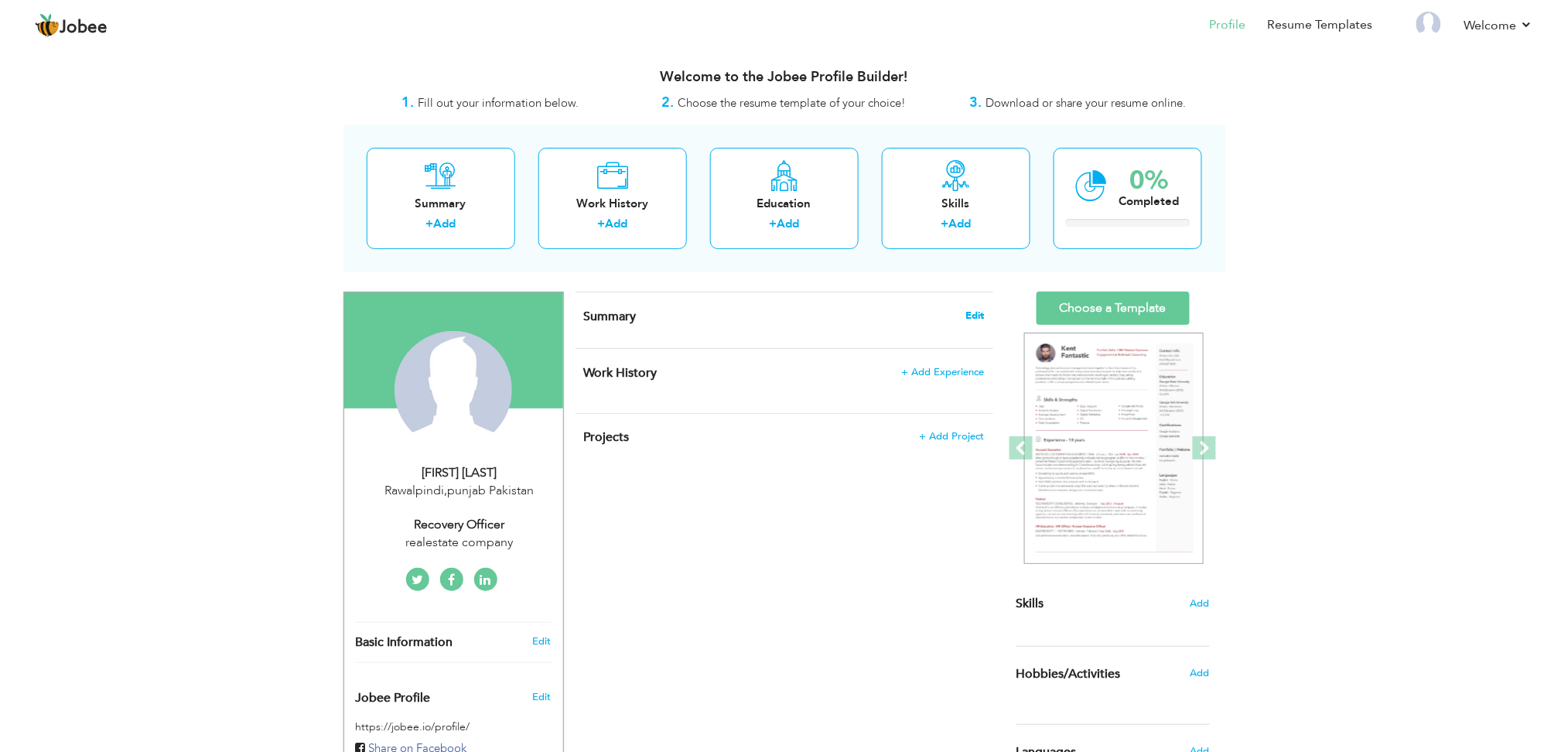 click on "Edit" at bounding box center (975, 316) 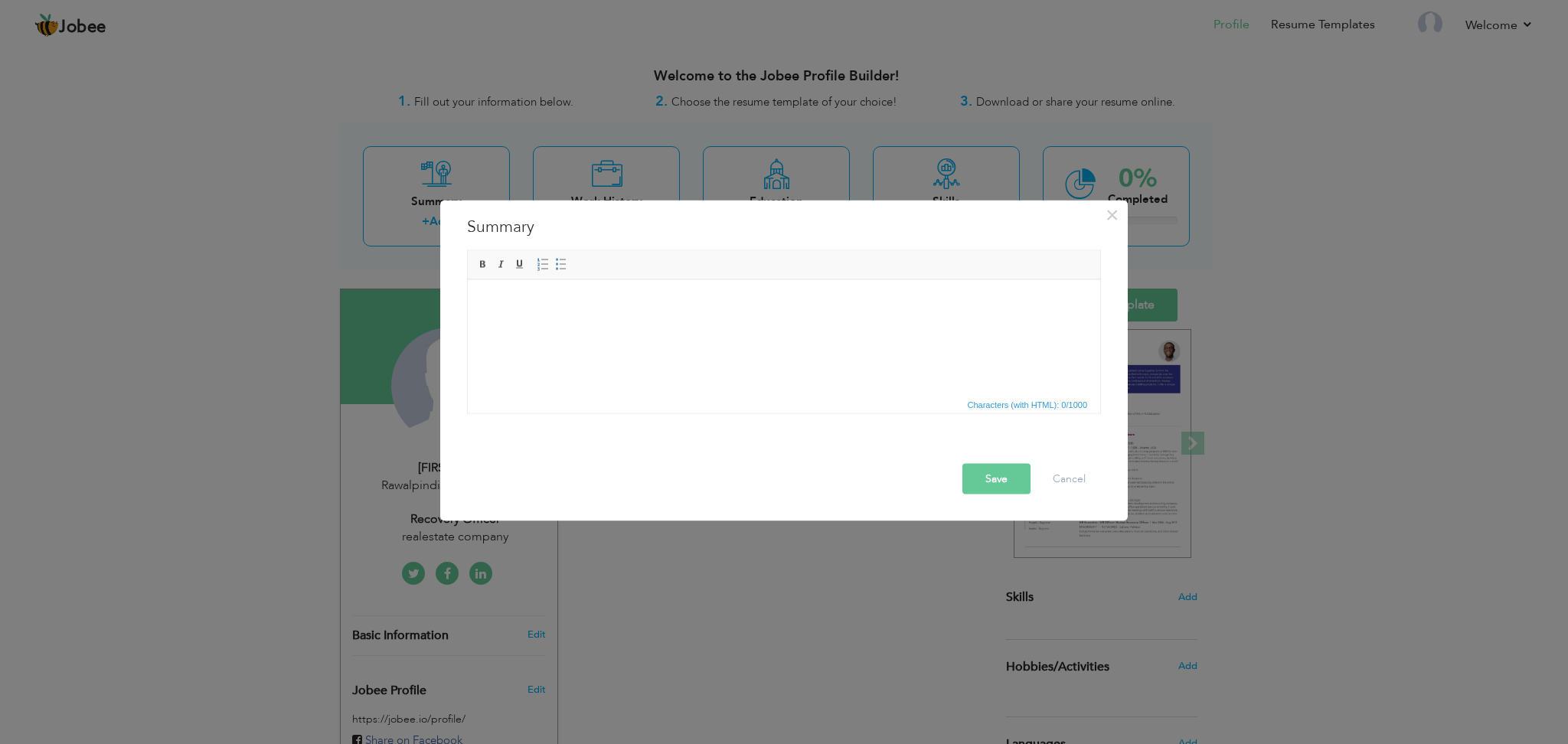 click at bounding box center [784, 302] 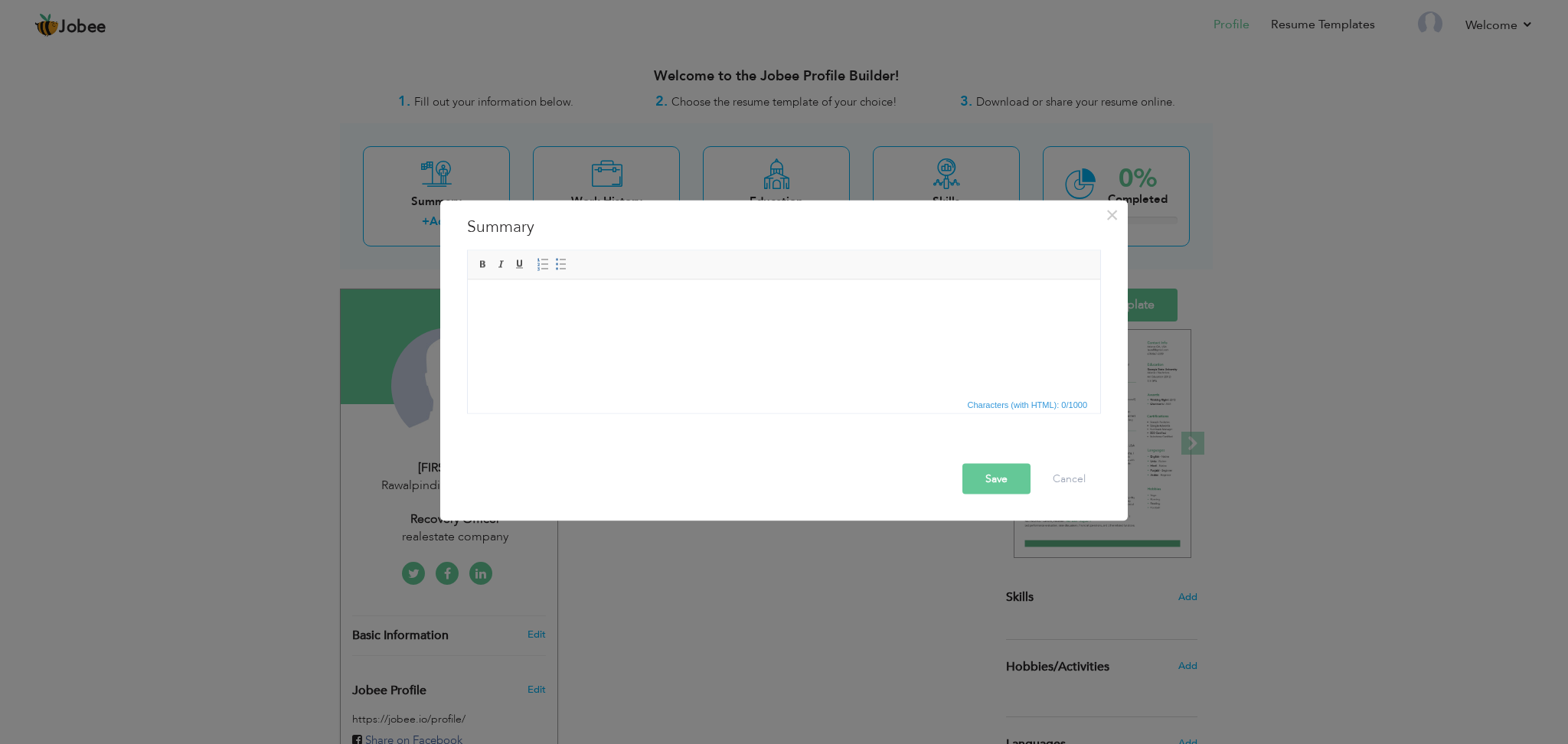 click at bounding box center (784, 302) 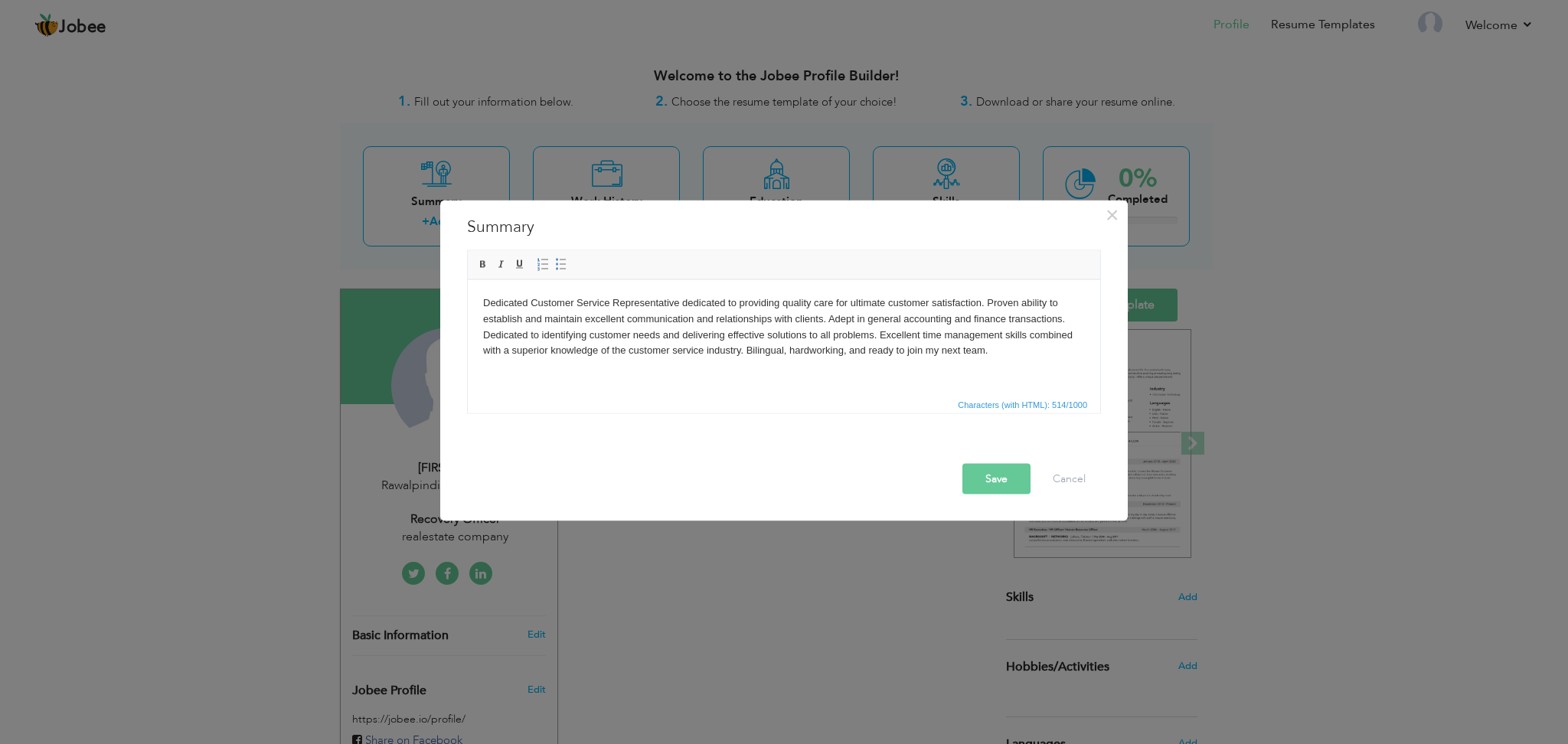 click on "Save" at bounding box center [996, 479] 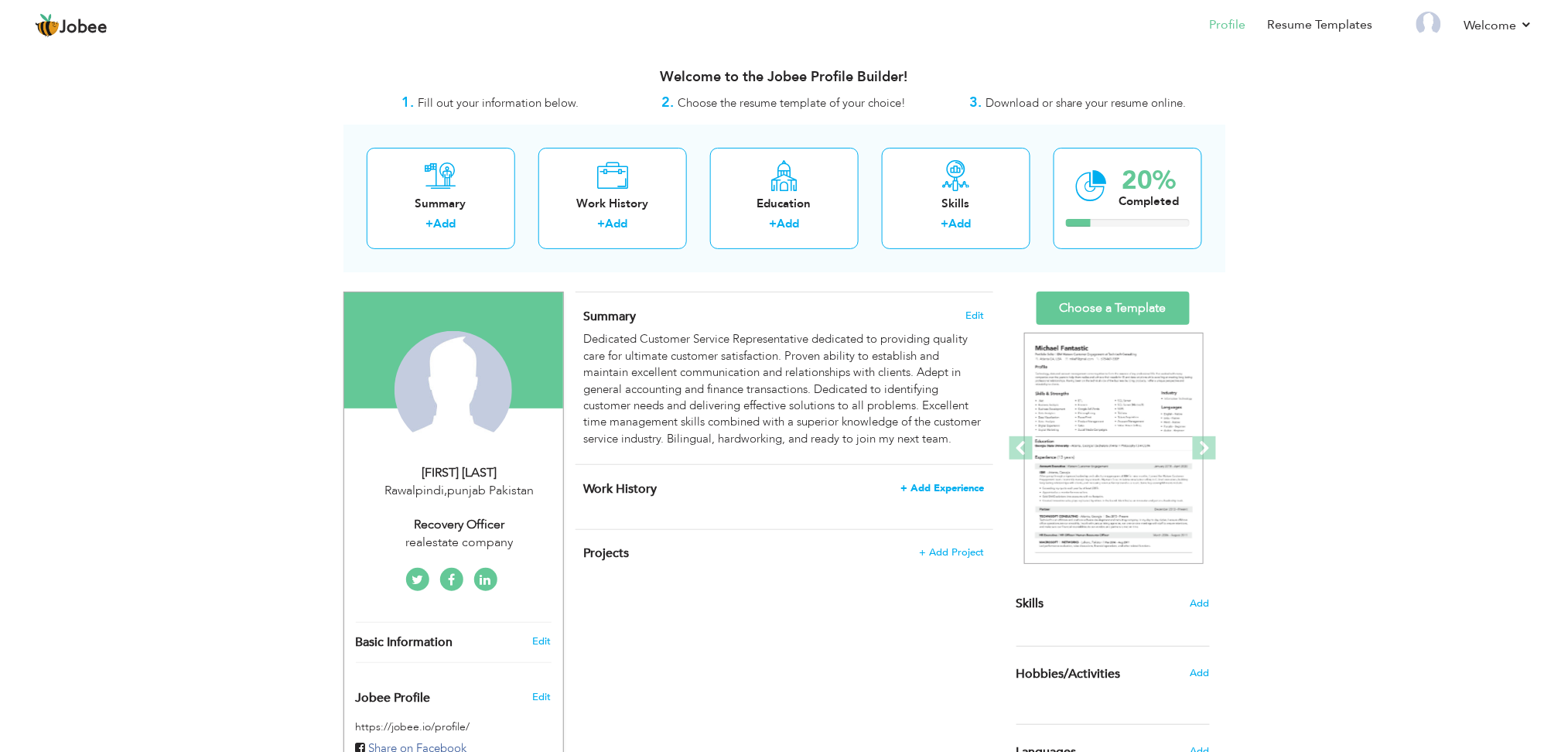 click on "+ Add Experience" at bounding box center (943, 488) 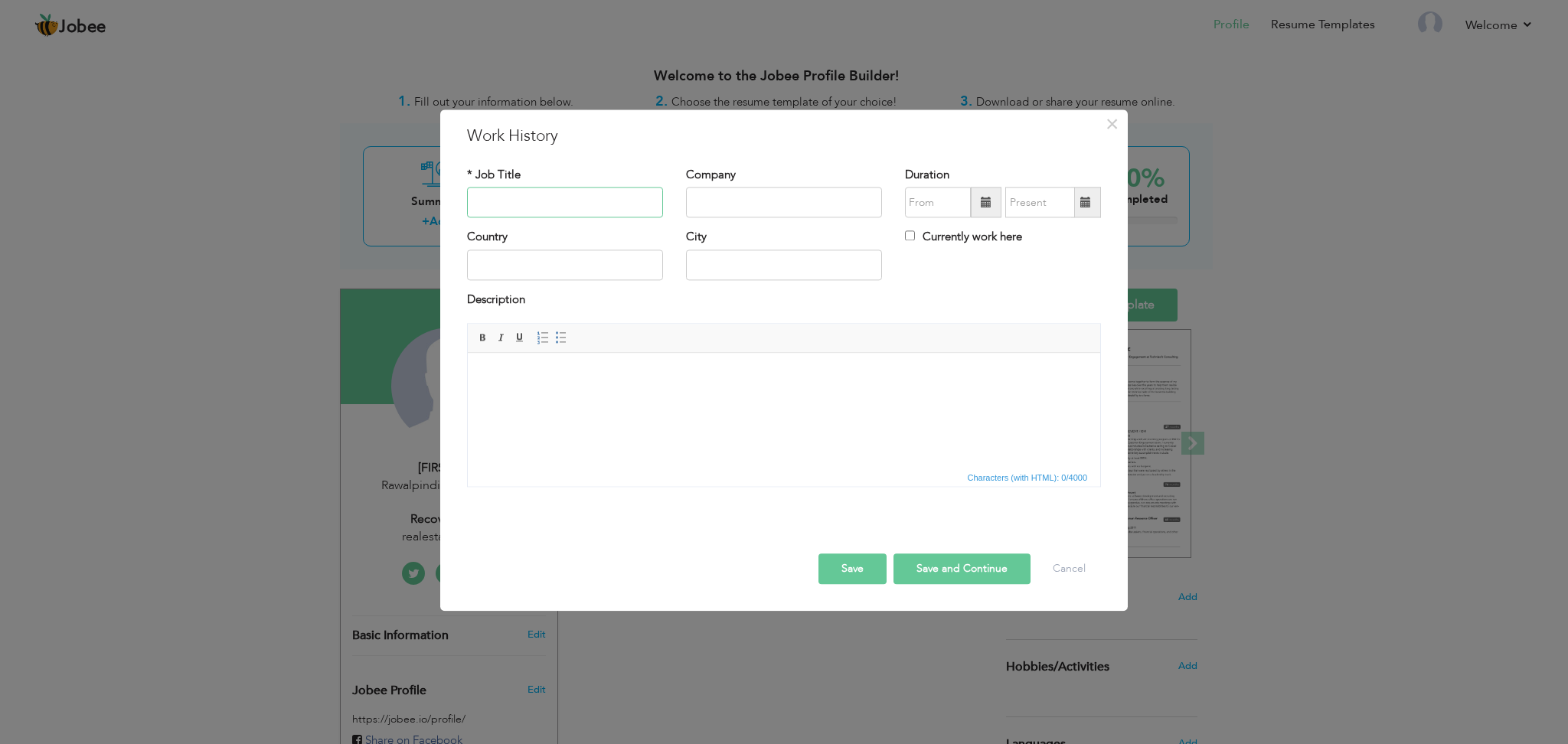 click at bounding box center (565, 203) 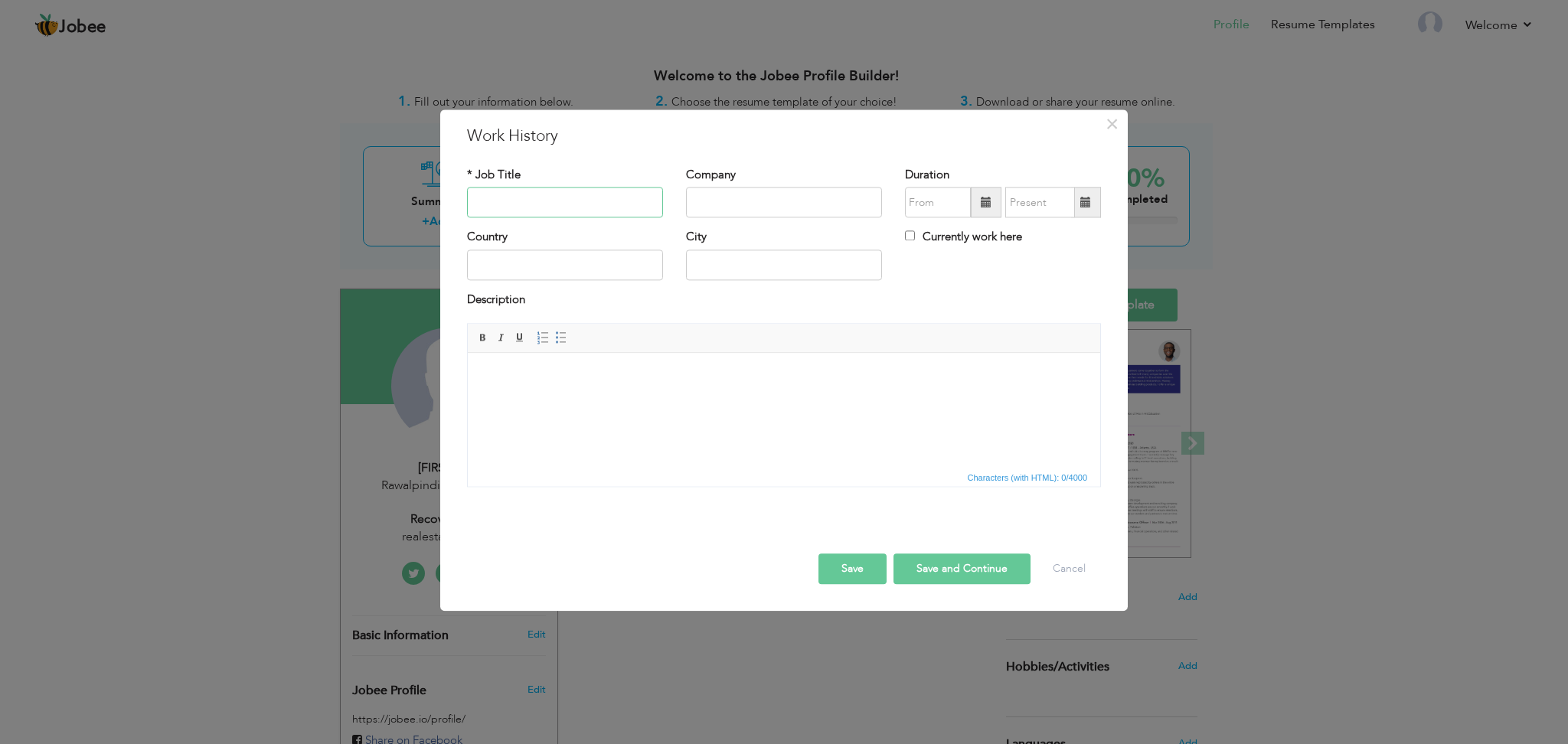 click at bounding box center (565, 203) 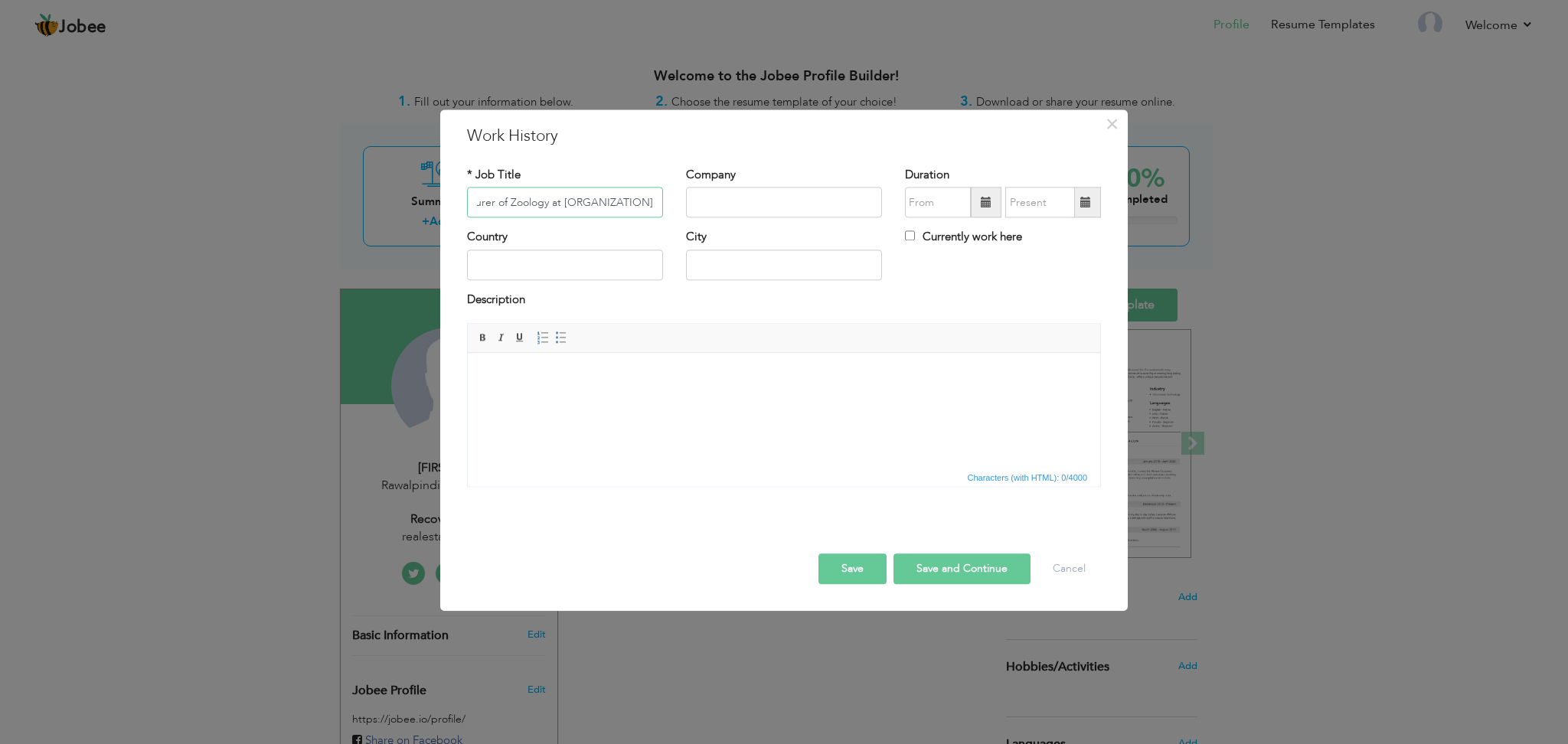 scroll, scrollTop: 0, scrollLeft: 43, axis: horizontal 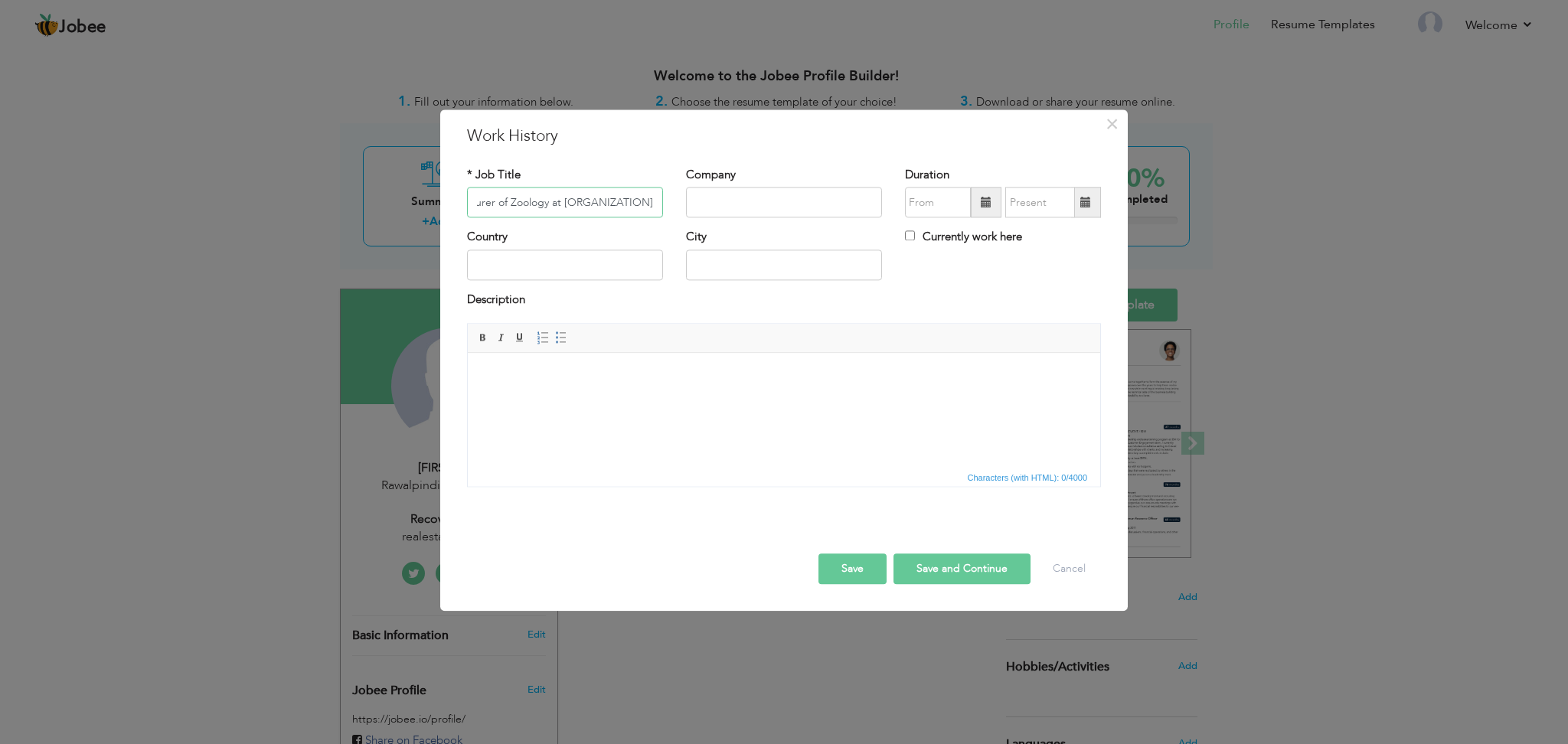 click on "Lecturer  of Zoology at royal group of colleges" at bounding box center (565, 203) 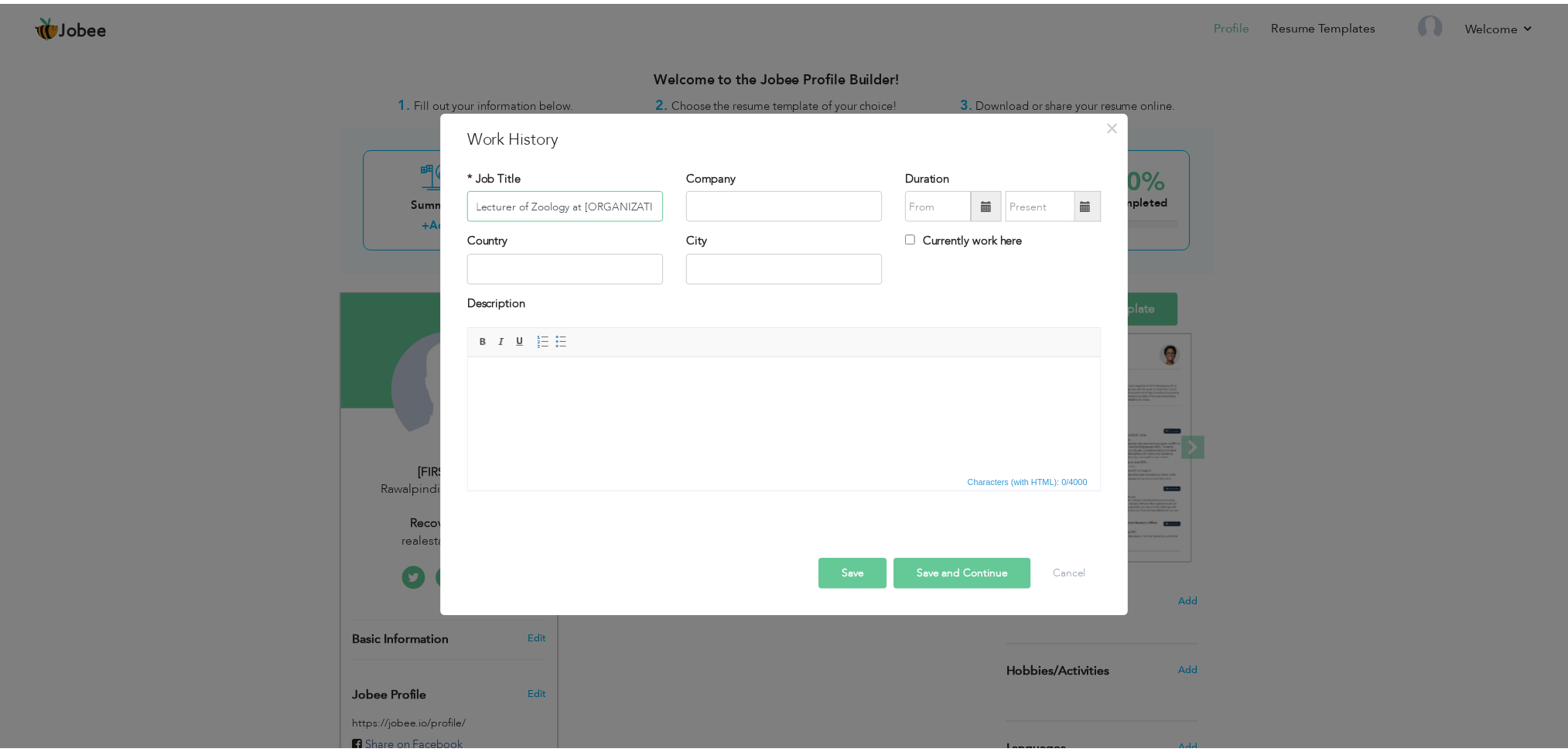 scroll, scrollTop: 0, scrollLeft: 0, axis: both 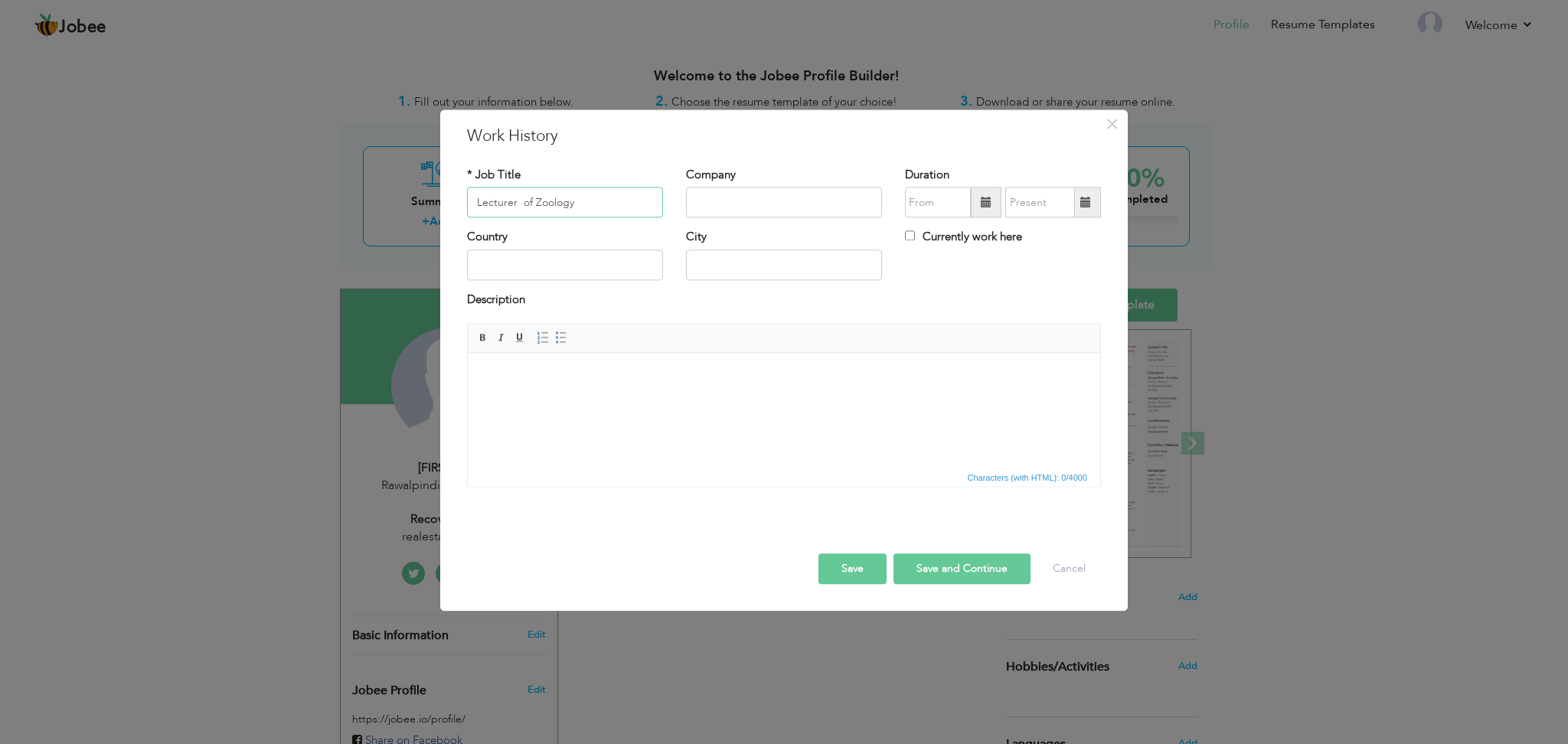 type on "Lecturer  of Zoology" 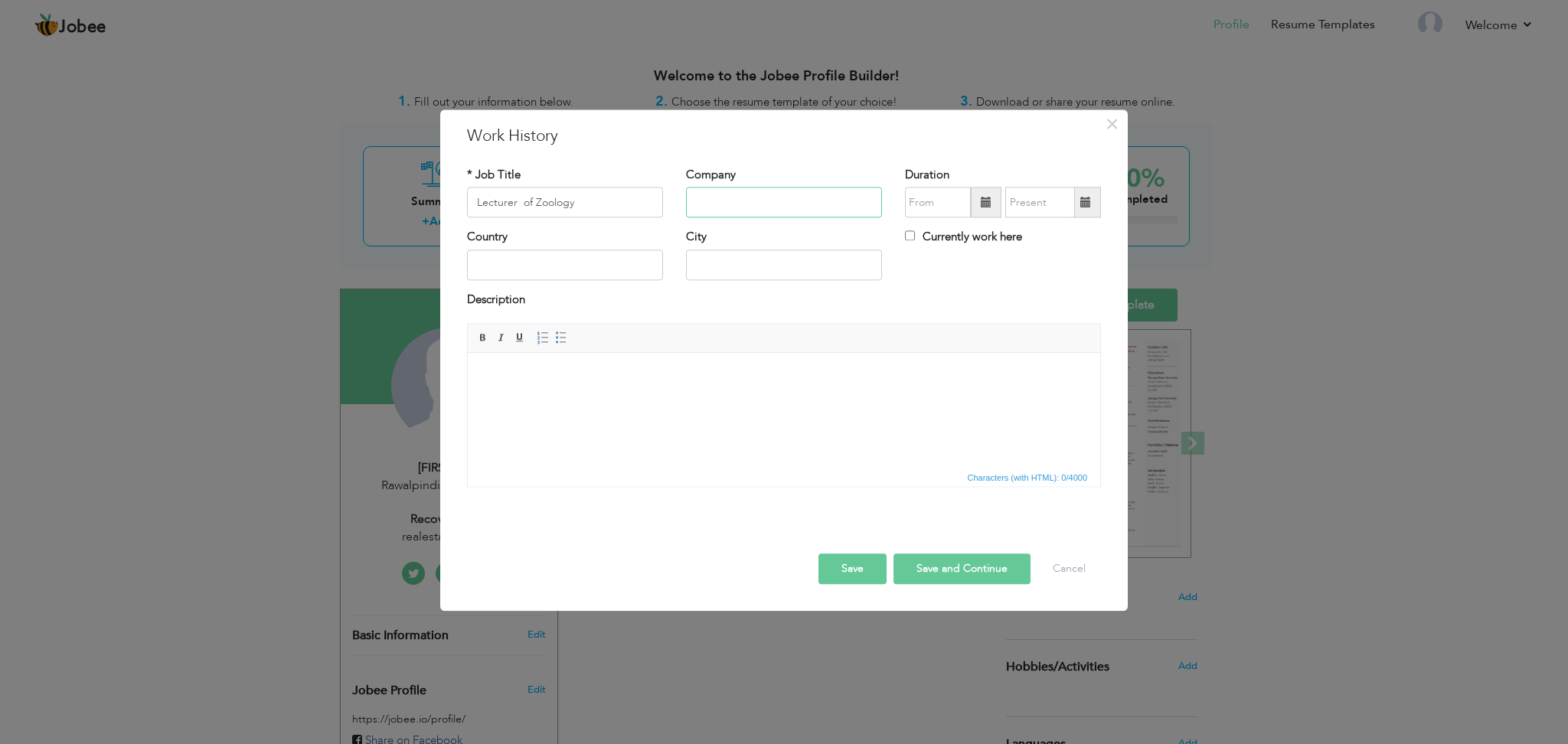 click at bounding box center (784, 203) 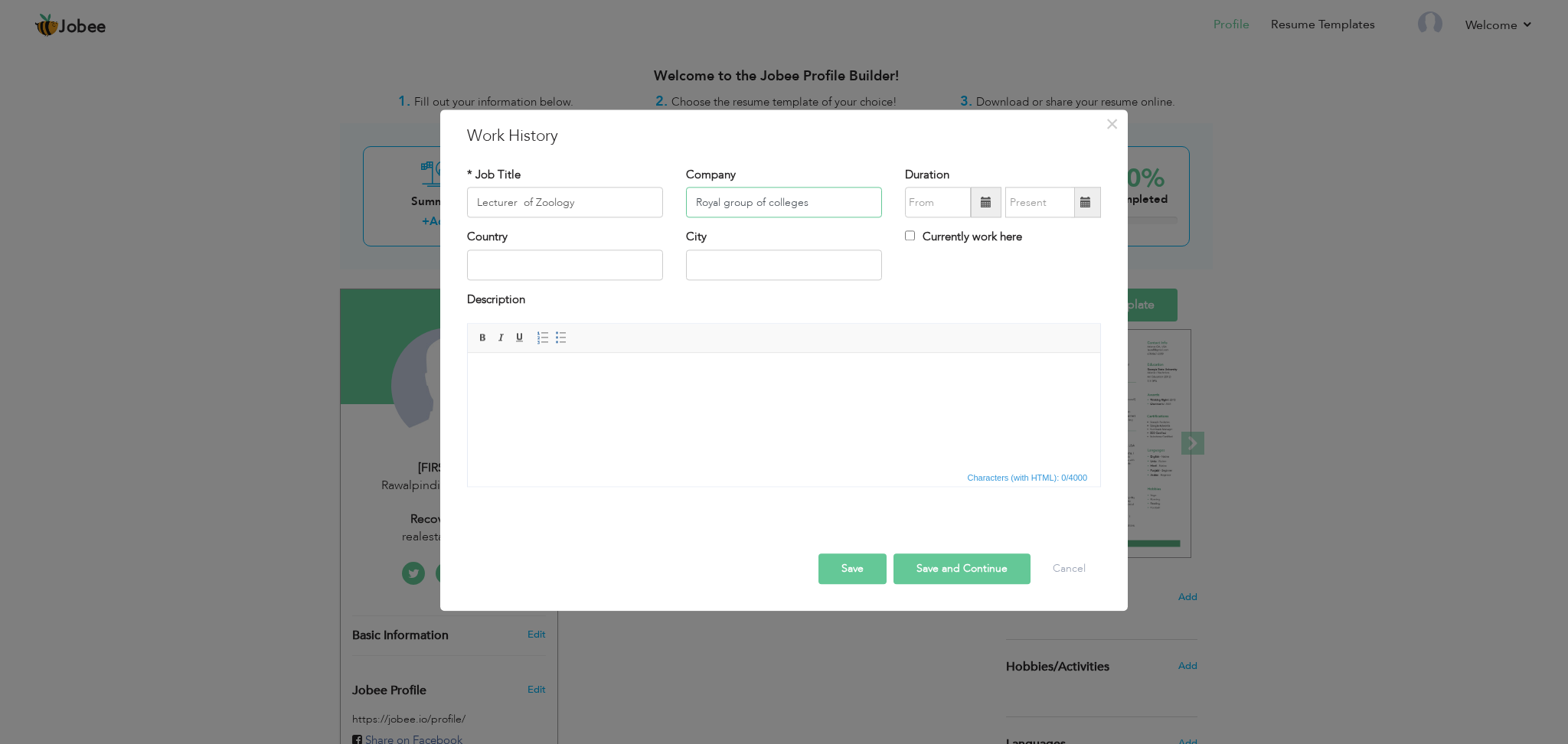 type on "Royal group of colleges" 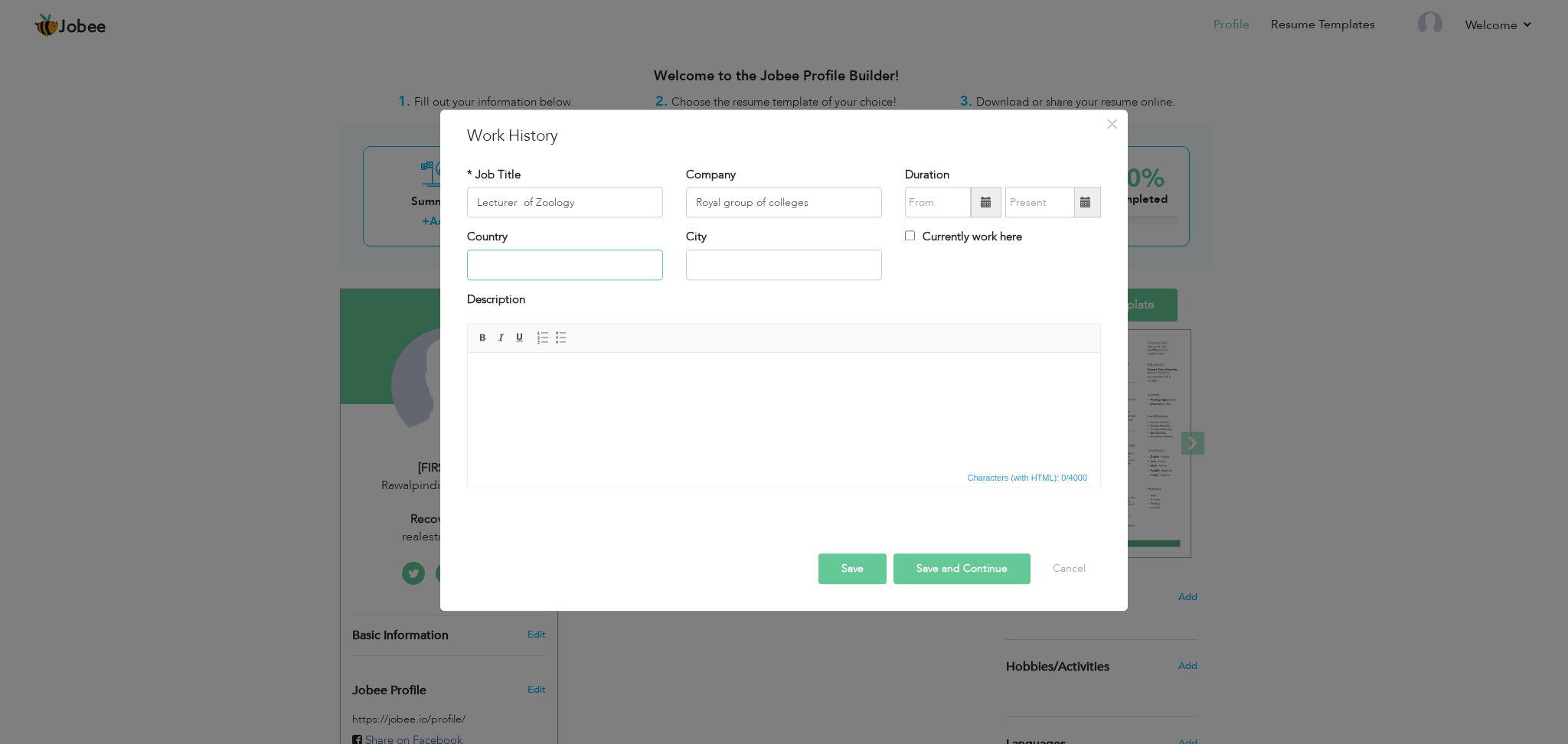 click at bounding box center (565, 265) 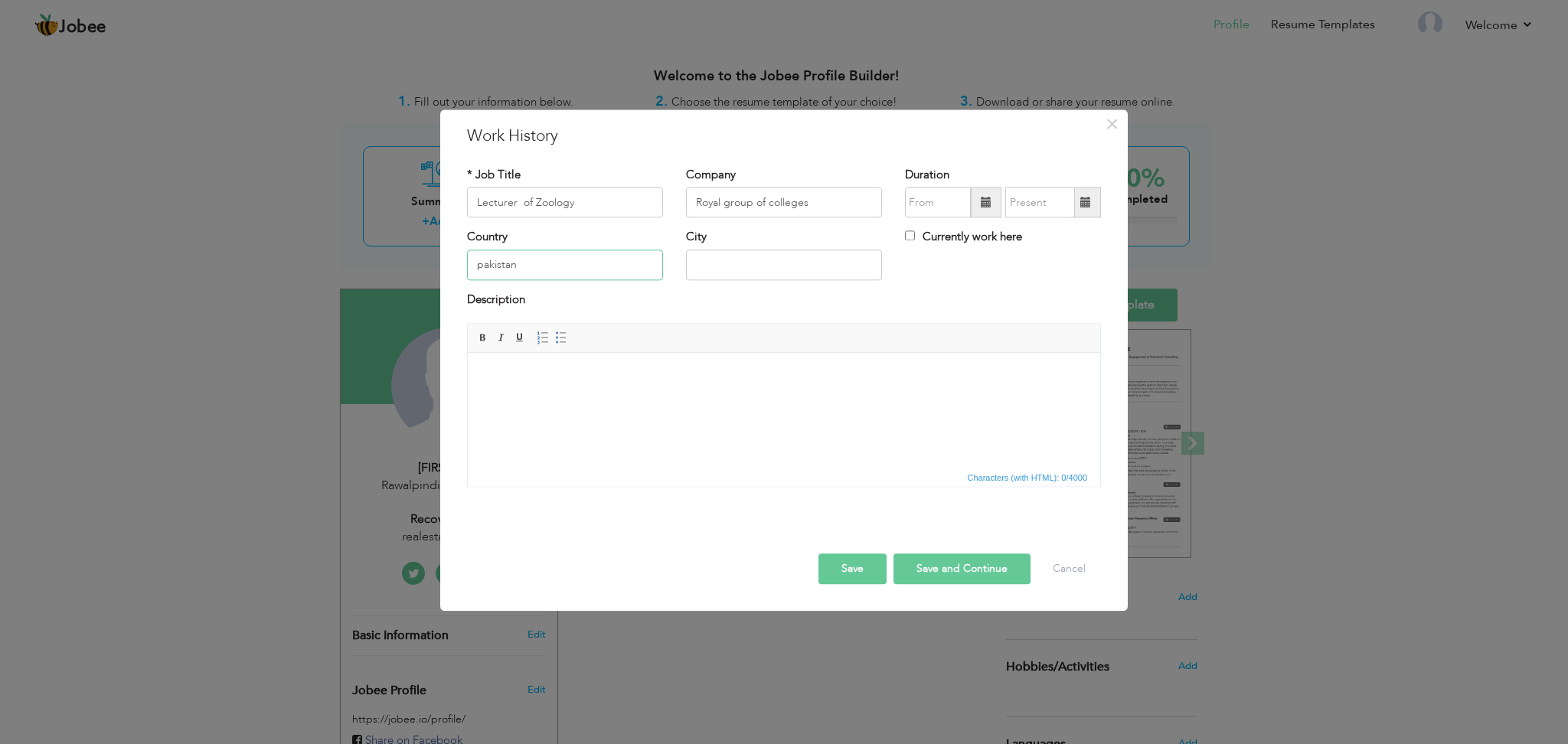 type on "pakistan" 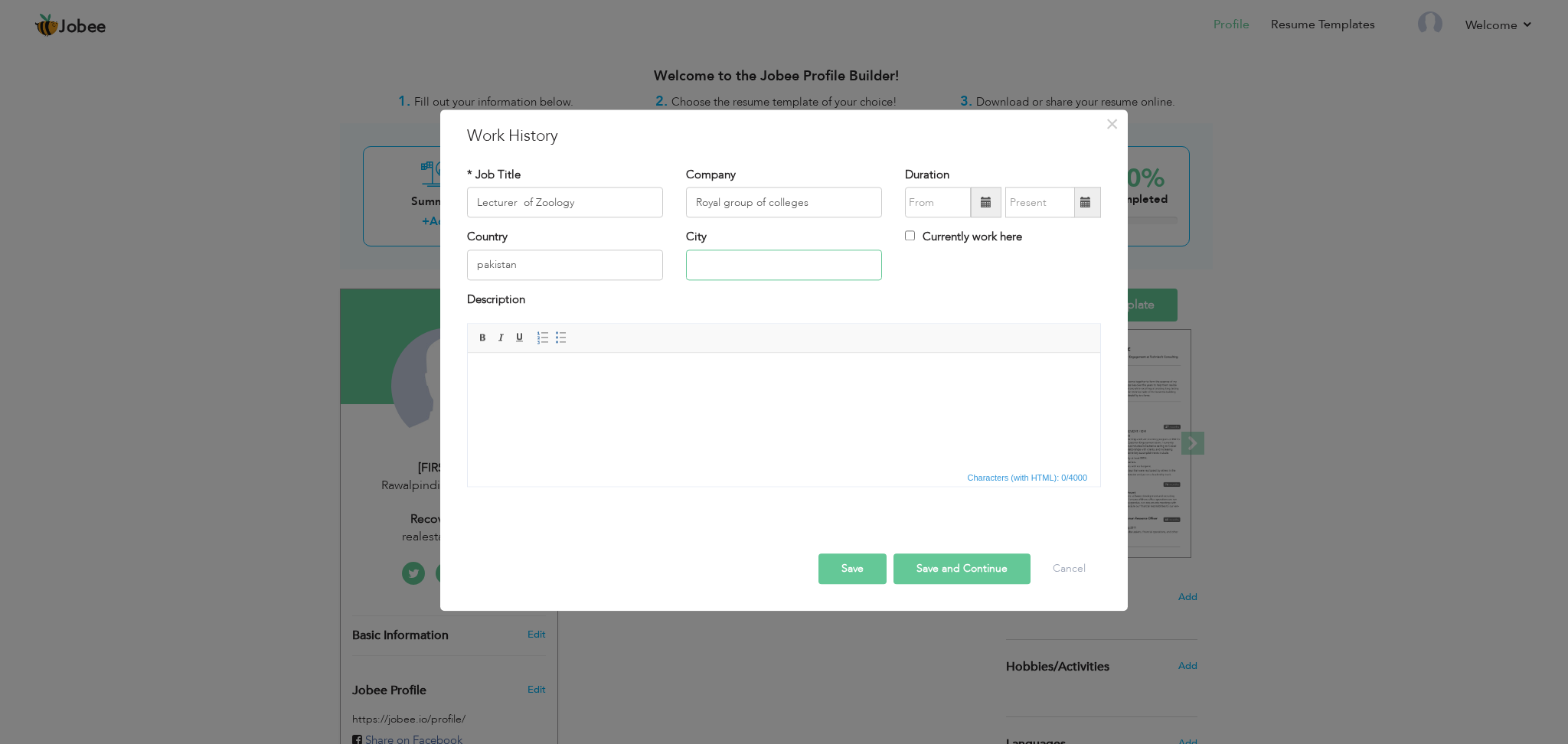 click at bounding box center [784, 265] 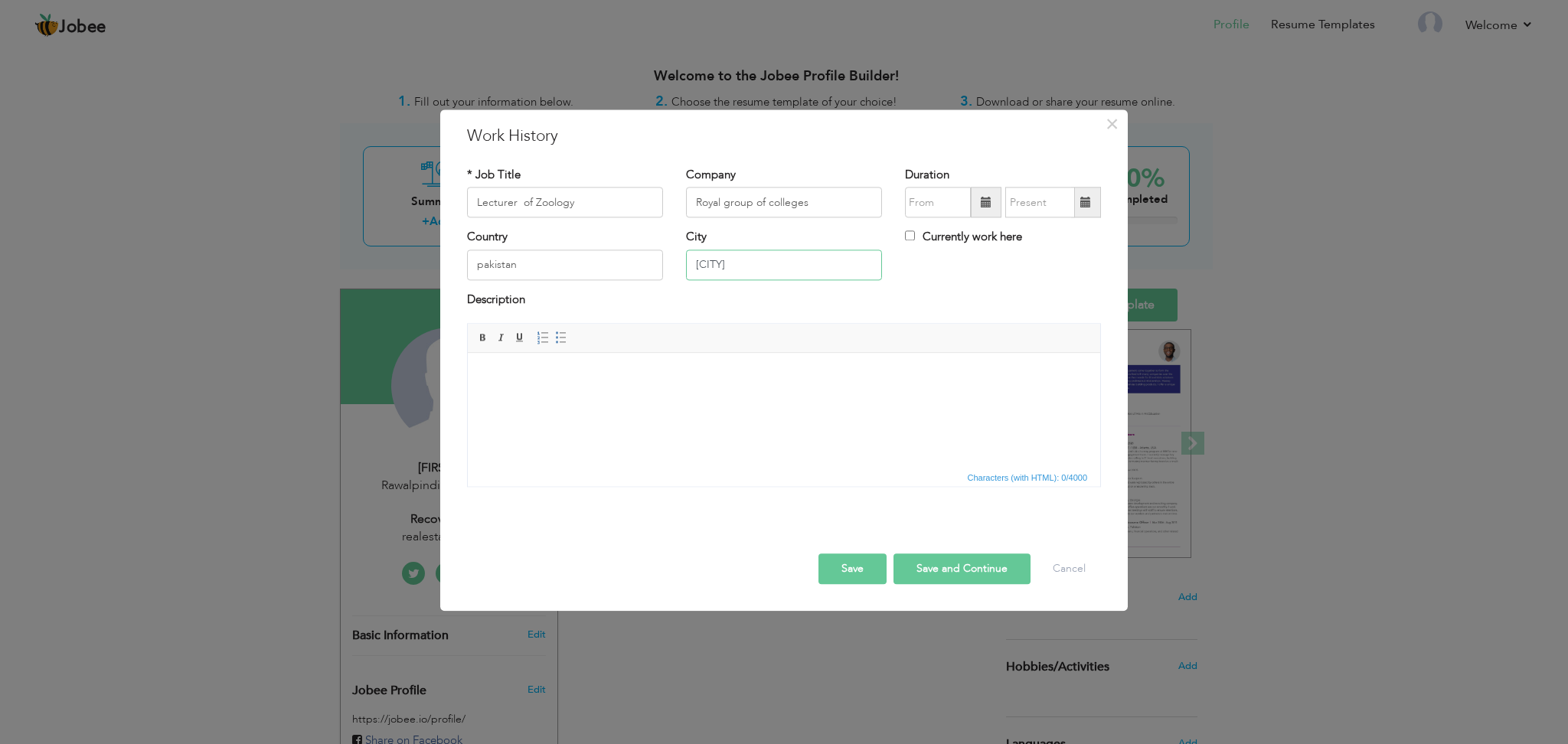 type on "[CITY]" 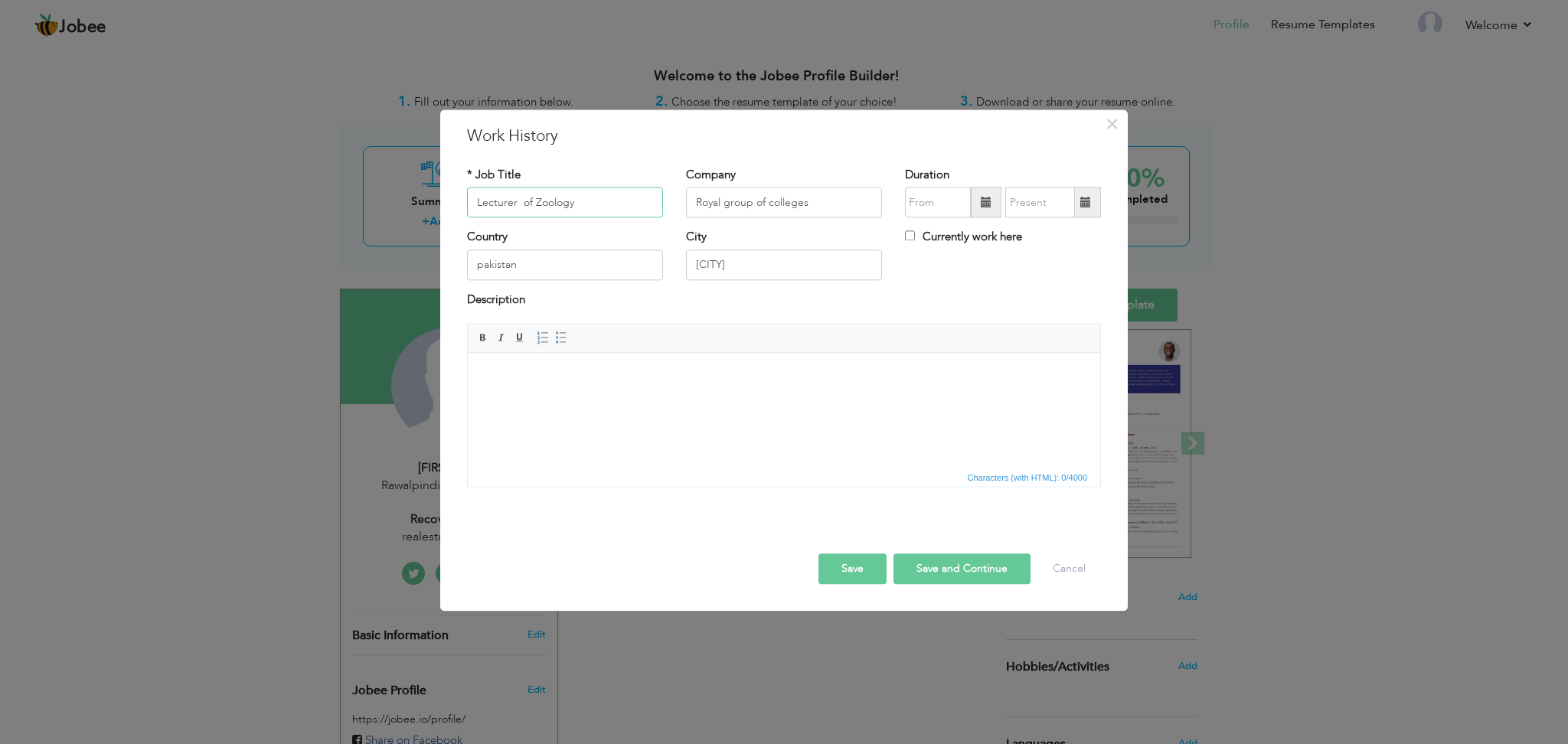 click on "Lecturer  of Zoology" at bounding box center (565, 203) 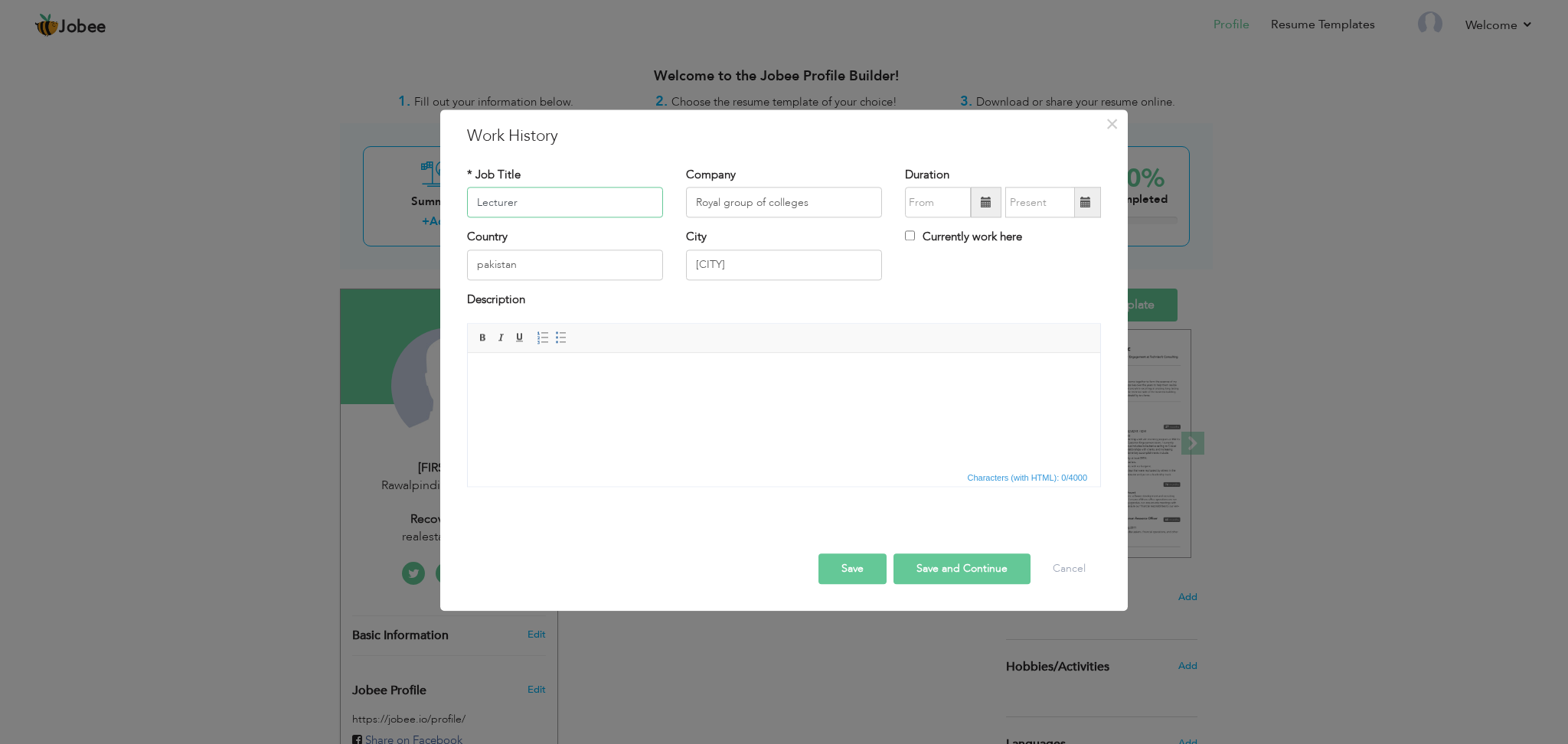 type on "Lecturer" 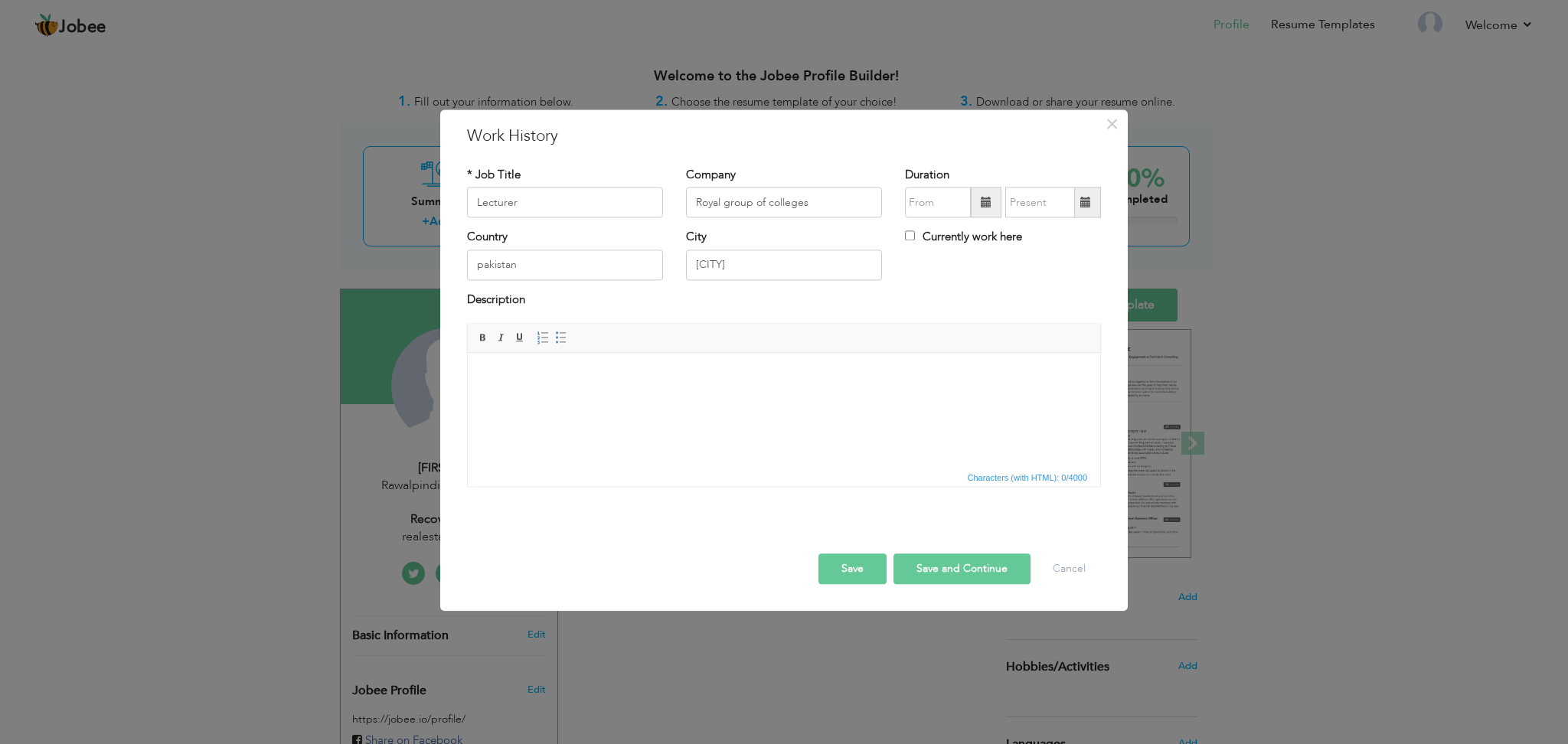 click at bounding box center (784, 376) 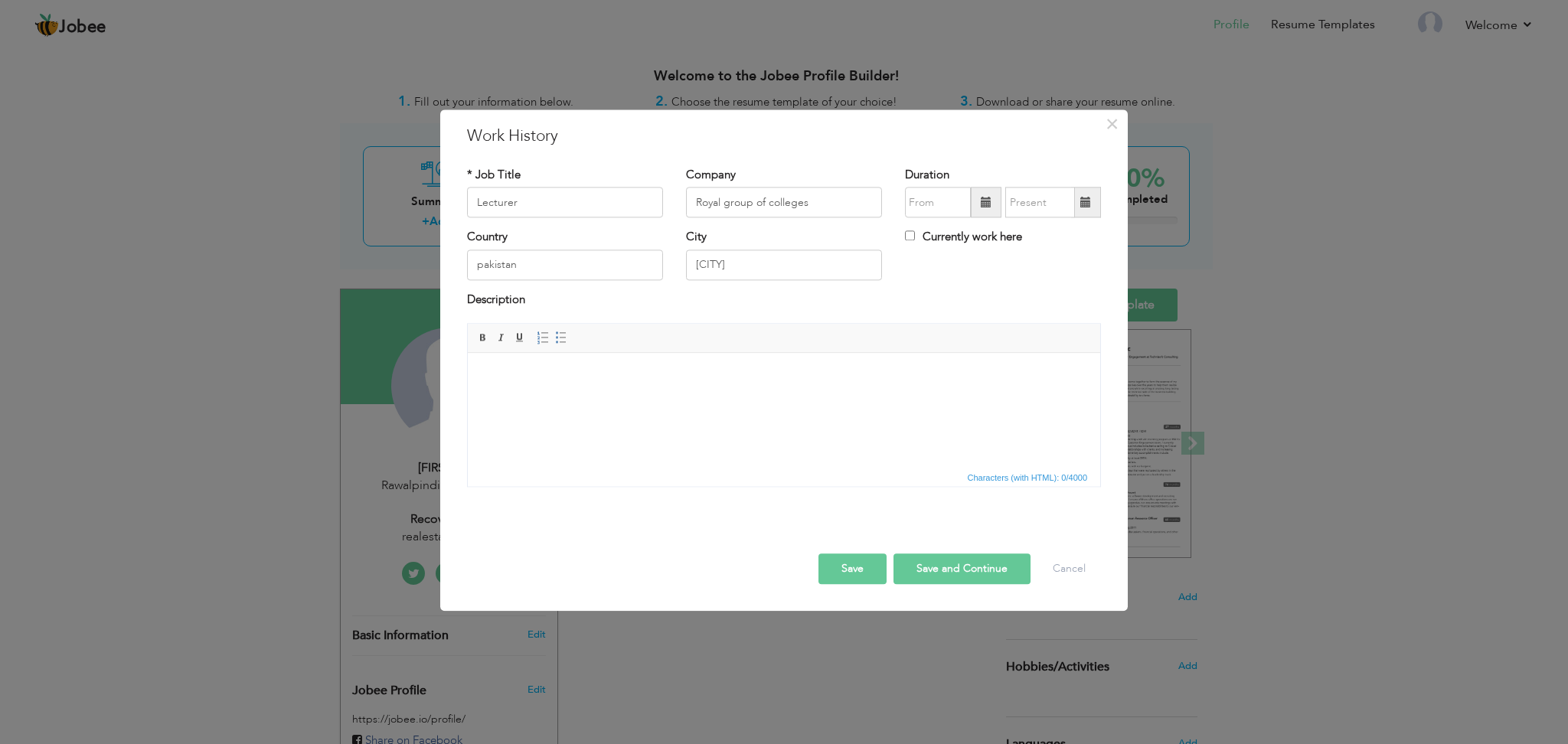 click at bounding box center (784, 376) 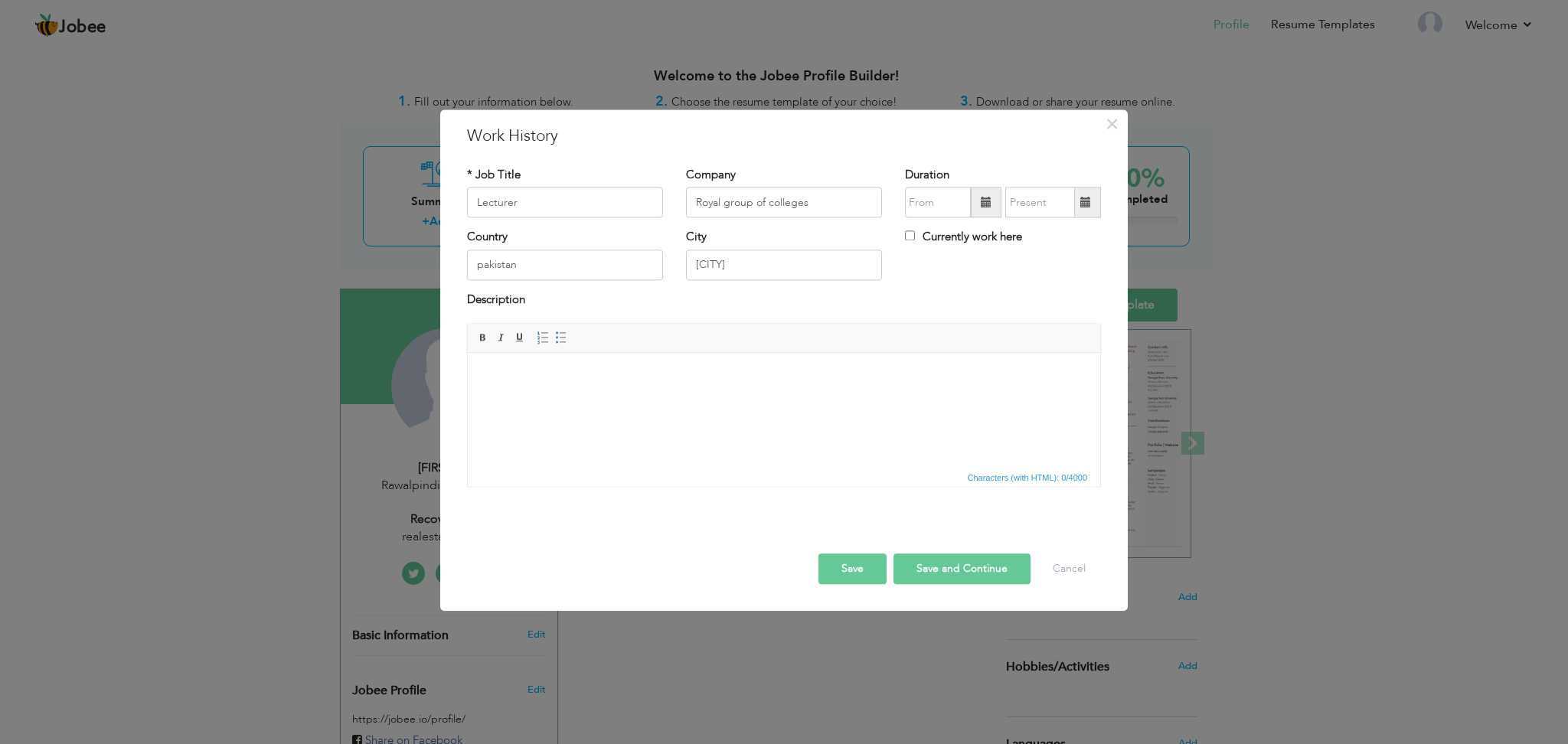 type 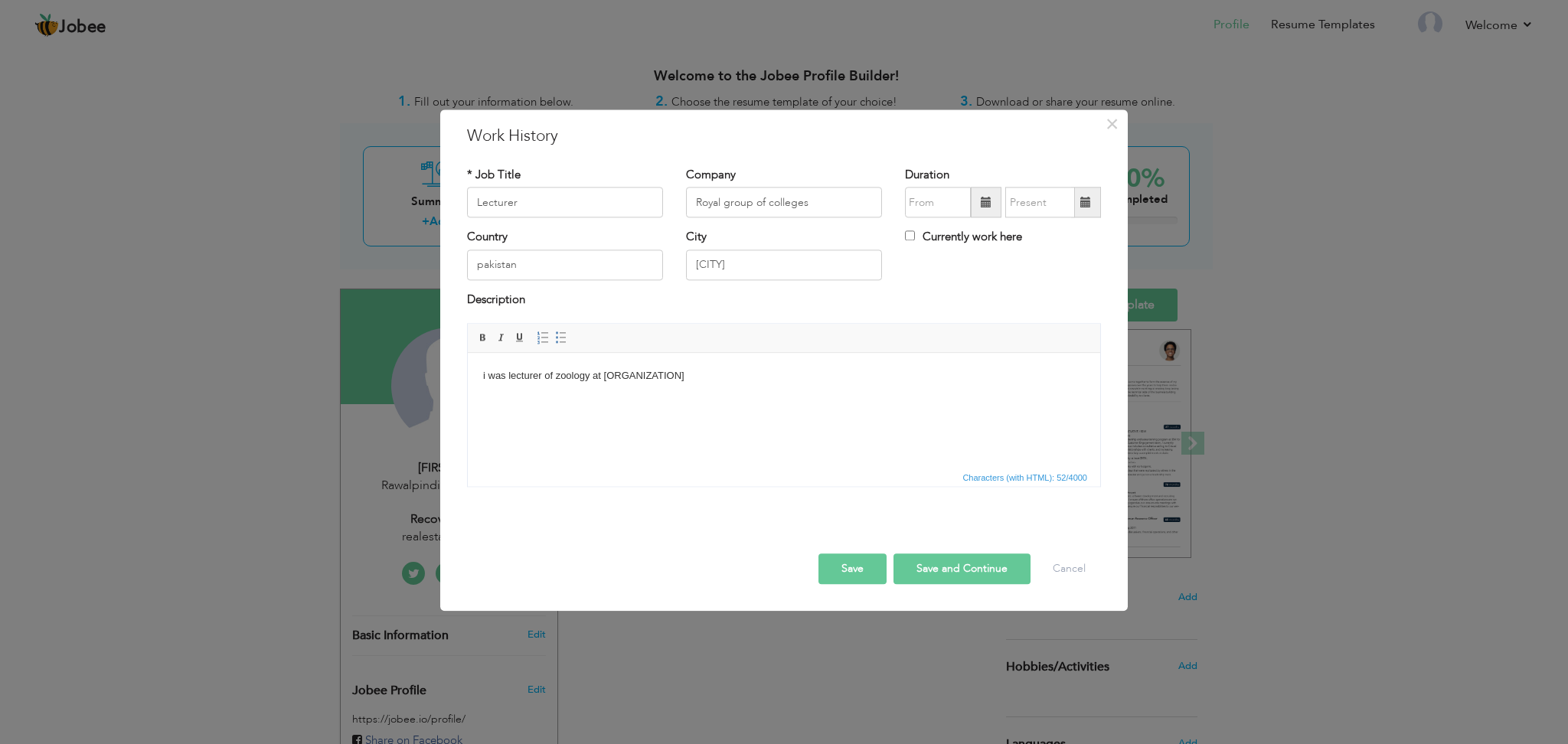 click on "i was lecturer of zoology at royal group of colleges" at bounding box center (784, 376) 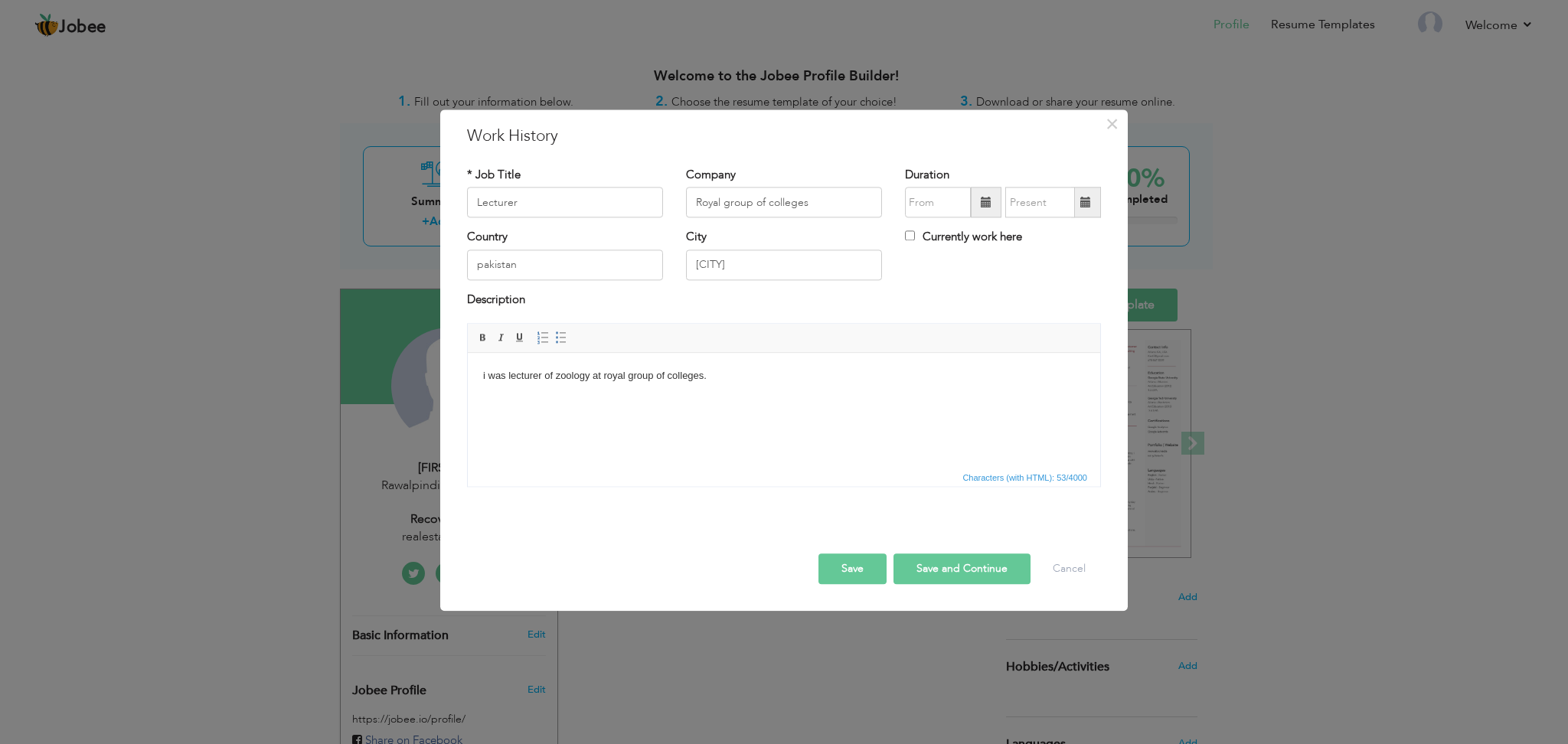 click on "Save" at bounding box center (852, 569) 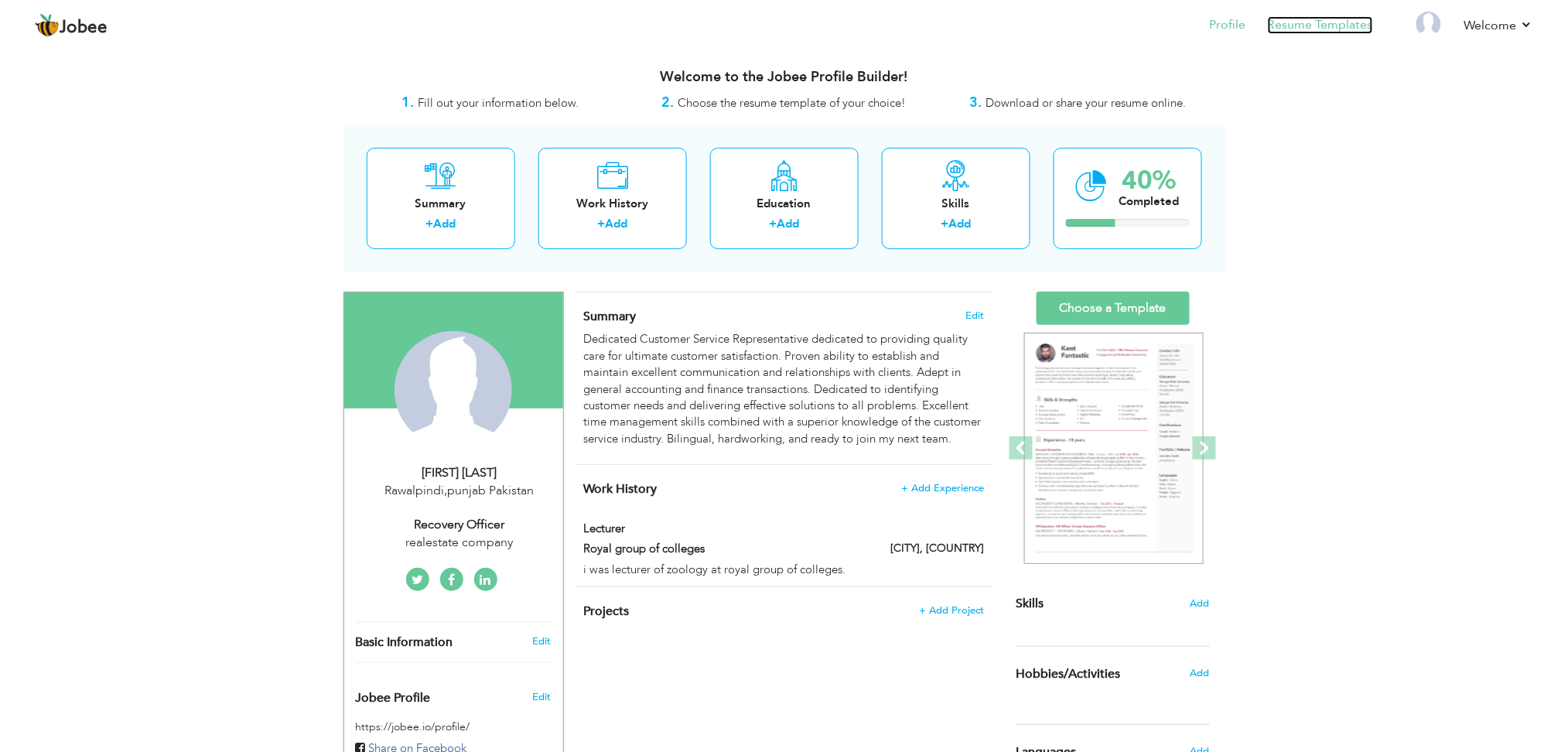 click on "Resume Templates" at bounding box center [1320, 25] 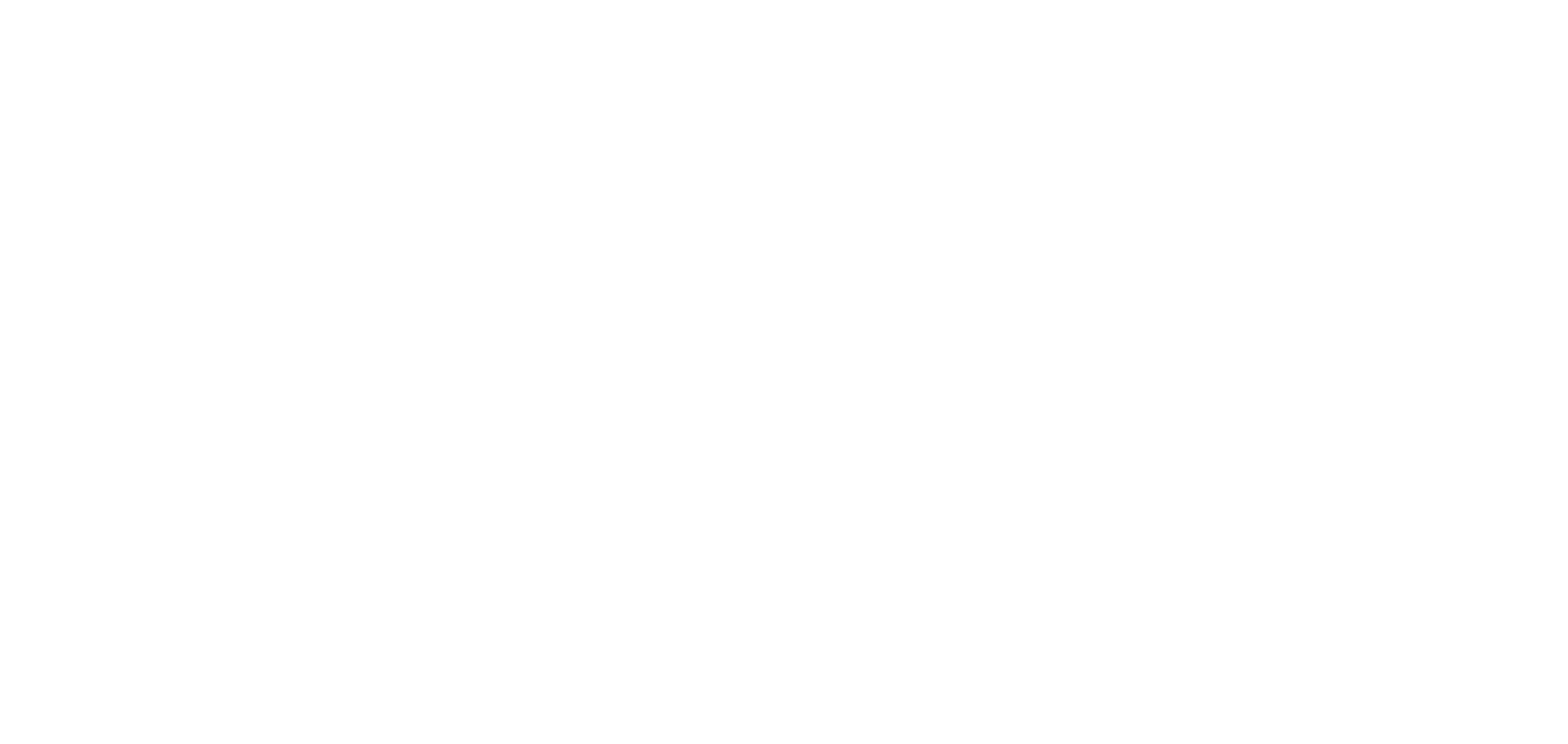 scroll, scrollTop: 0, scrollLeft: 0, axis: both 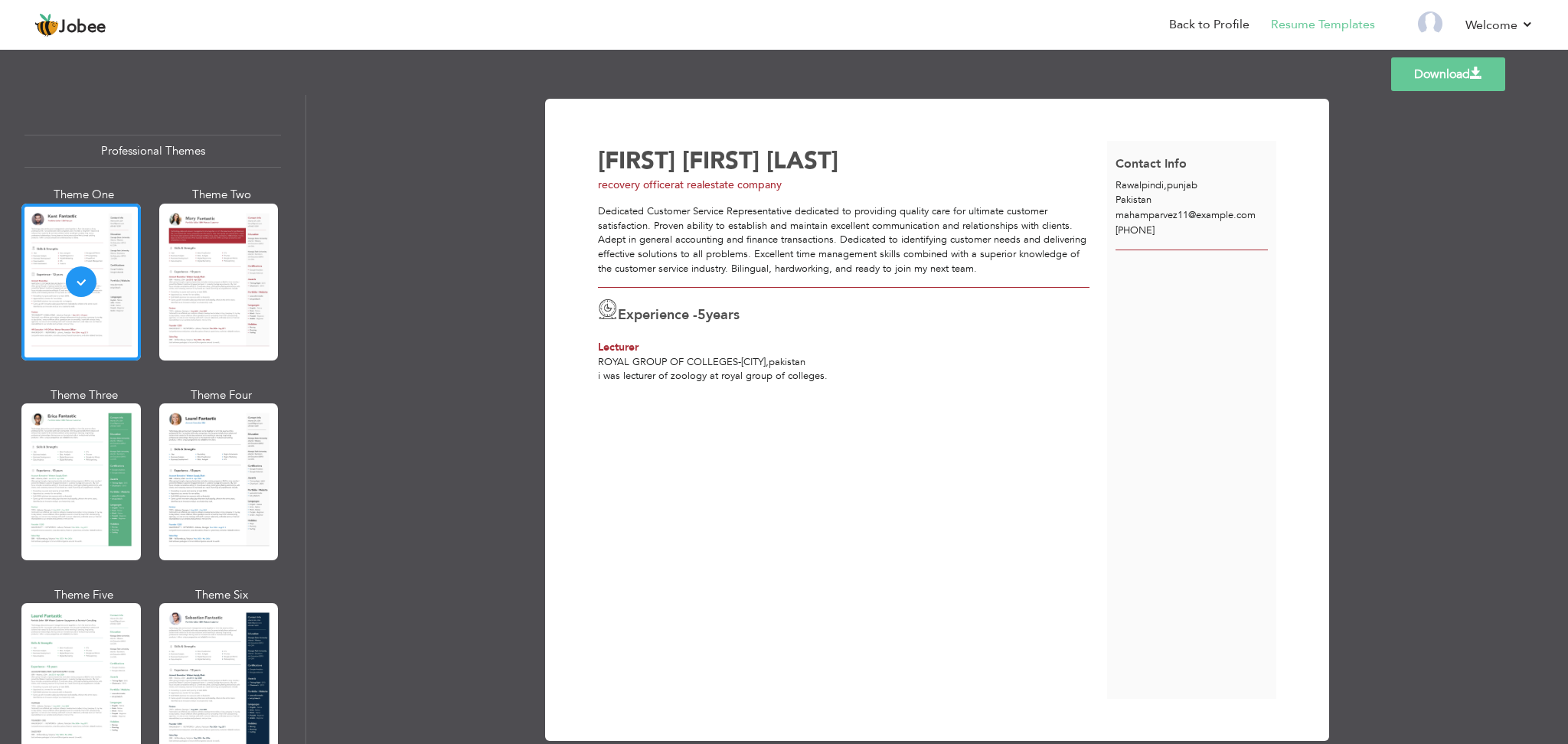 click on "Download" at bounding box center [1448, 74] 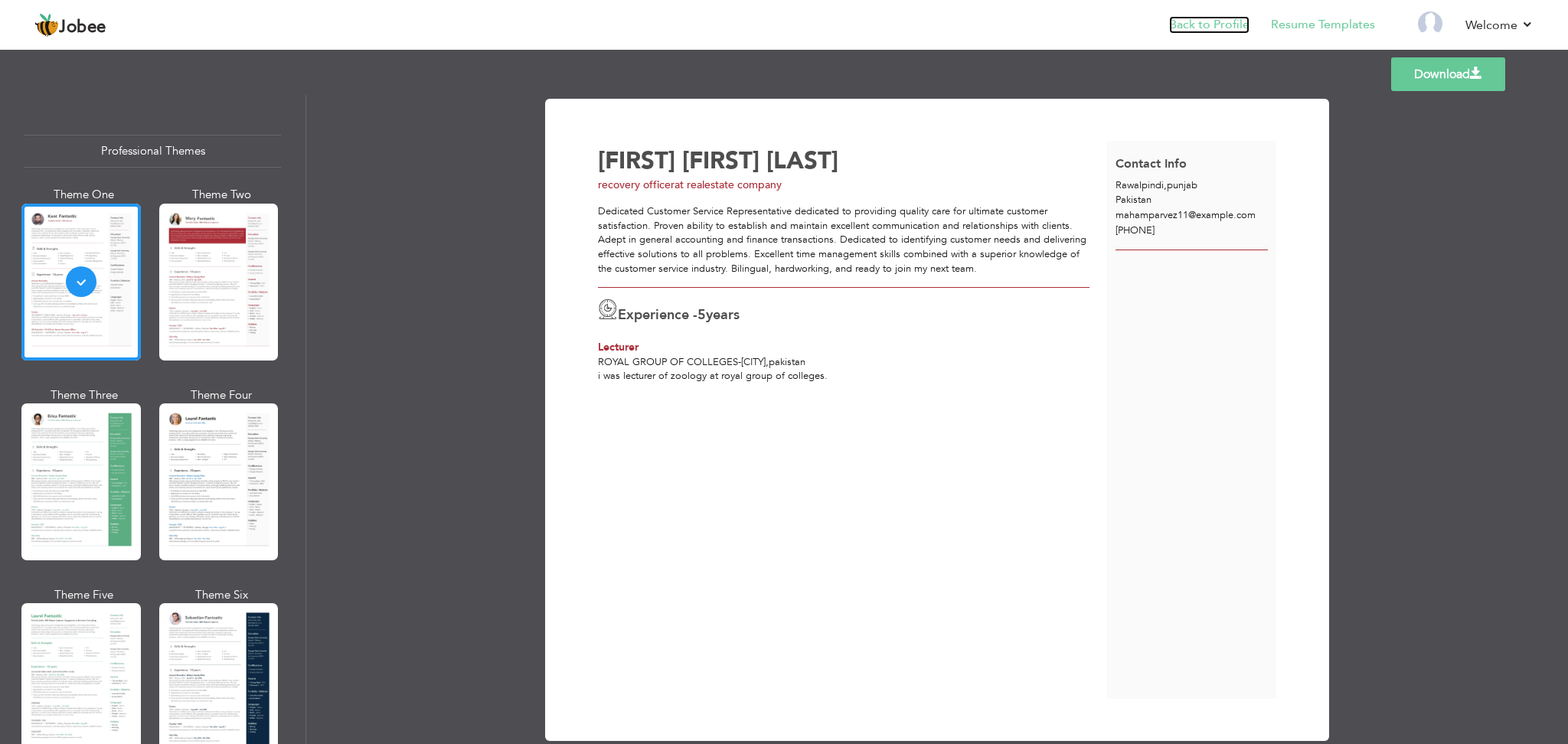 click on "Back to Profile" at bounding box center [1209, 24] 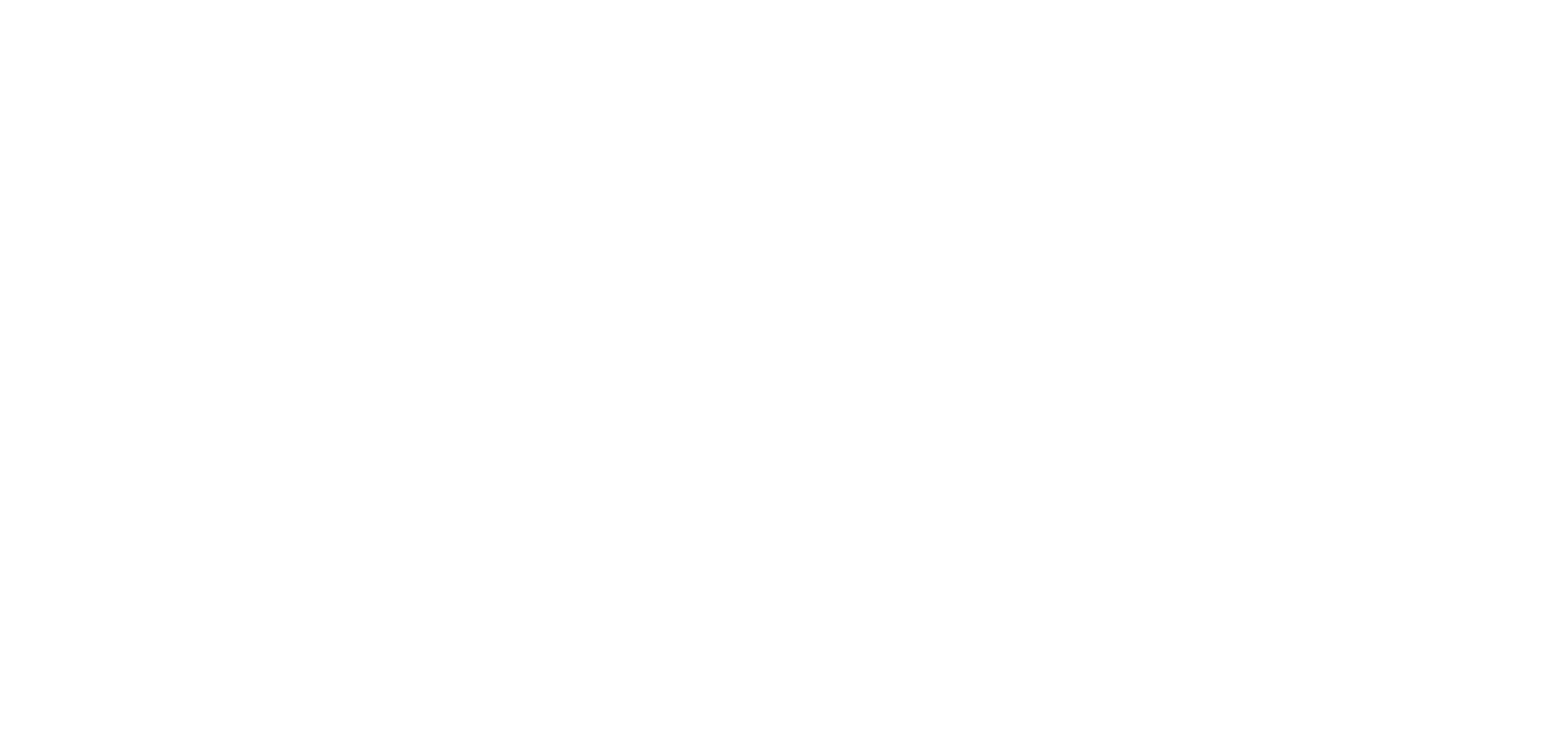 scroll, scrollTop: 0, scrollLeft: 0, axis: both 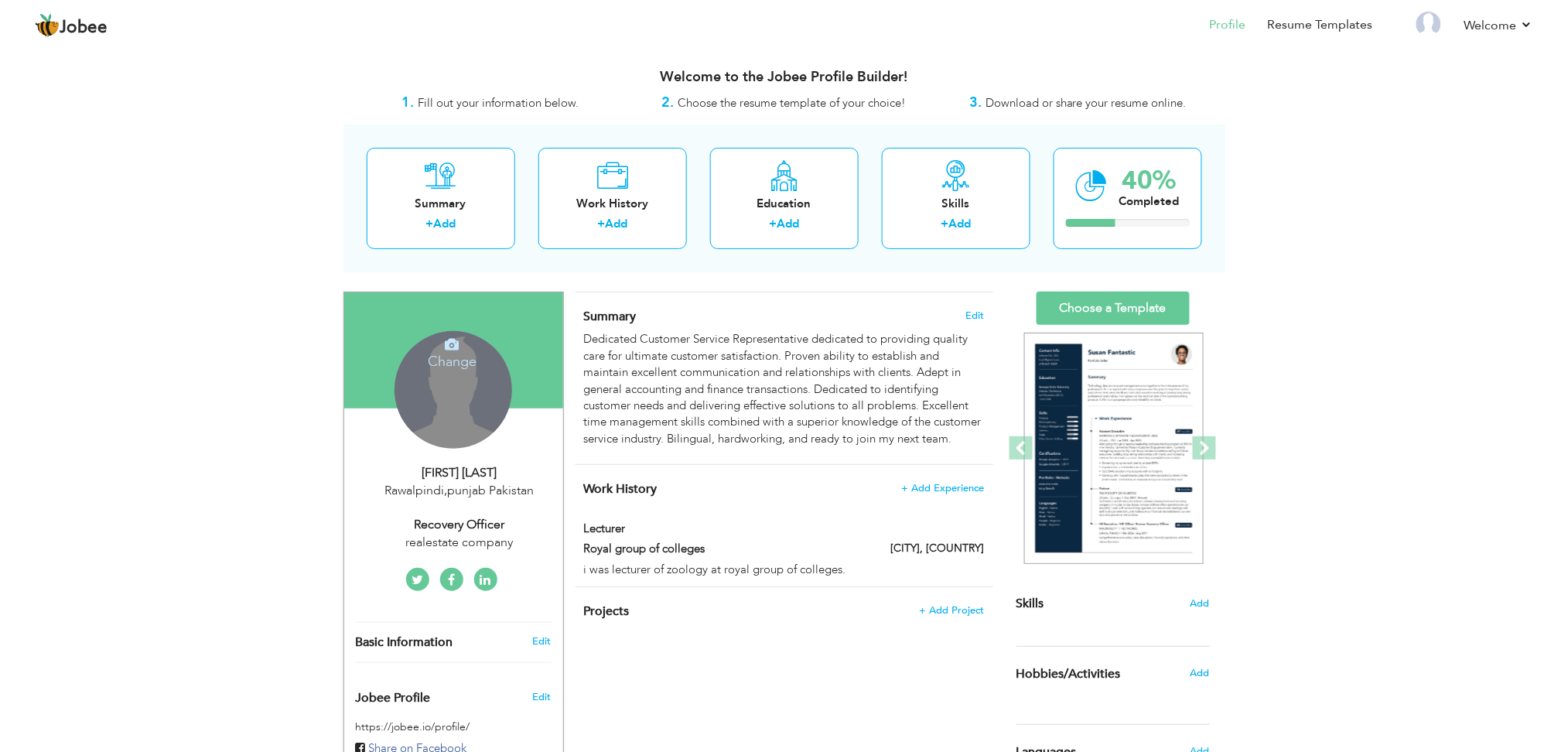 click on "Change
Remove" at bounding box center (453, 390) 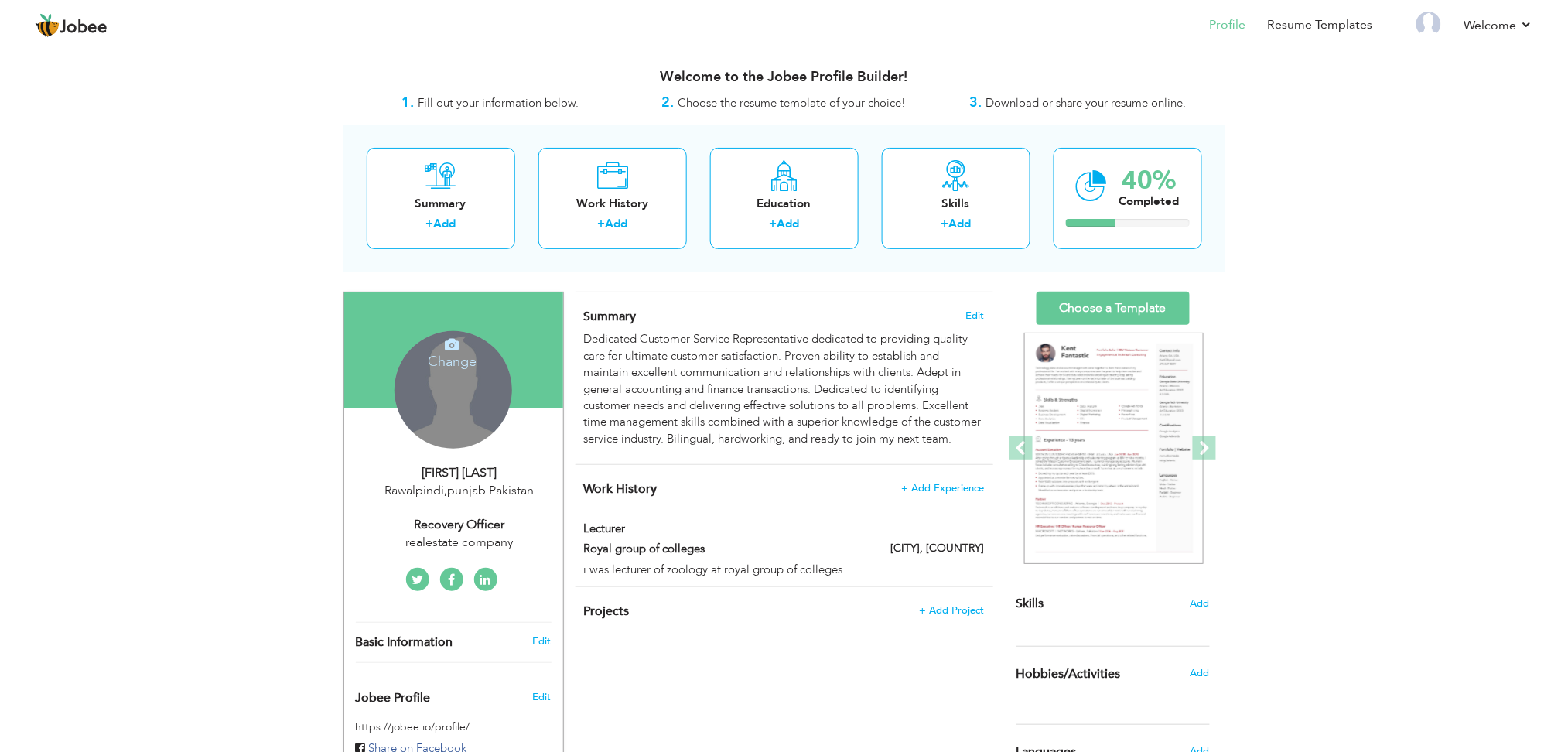 click on "Change
Remove" at bounding box center [453, 390] 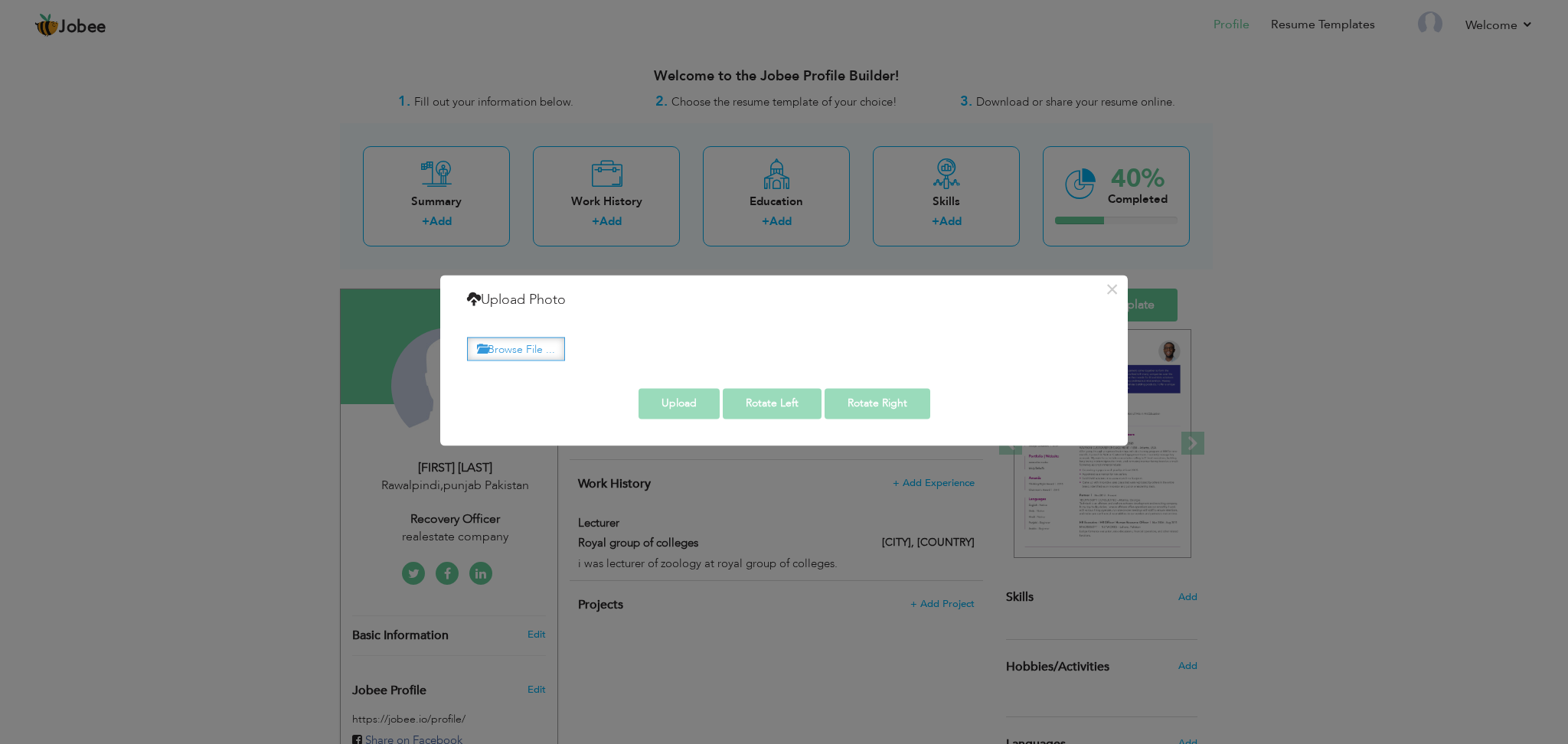 click on "Browse File ..." at bounding box center (516, 348) 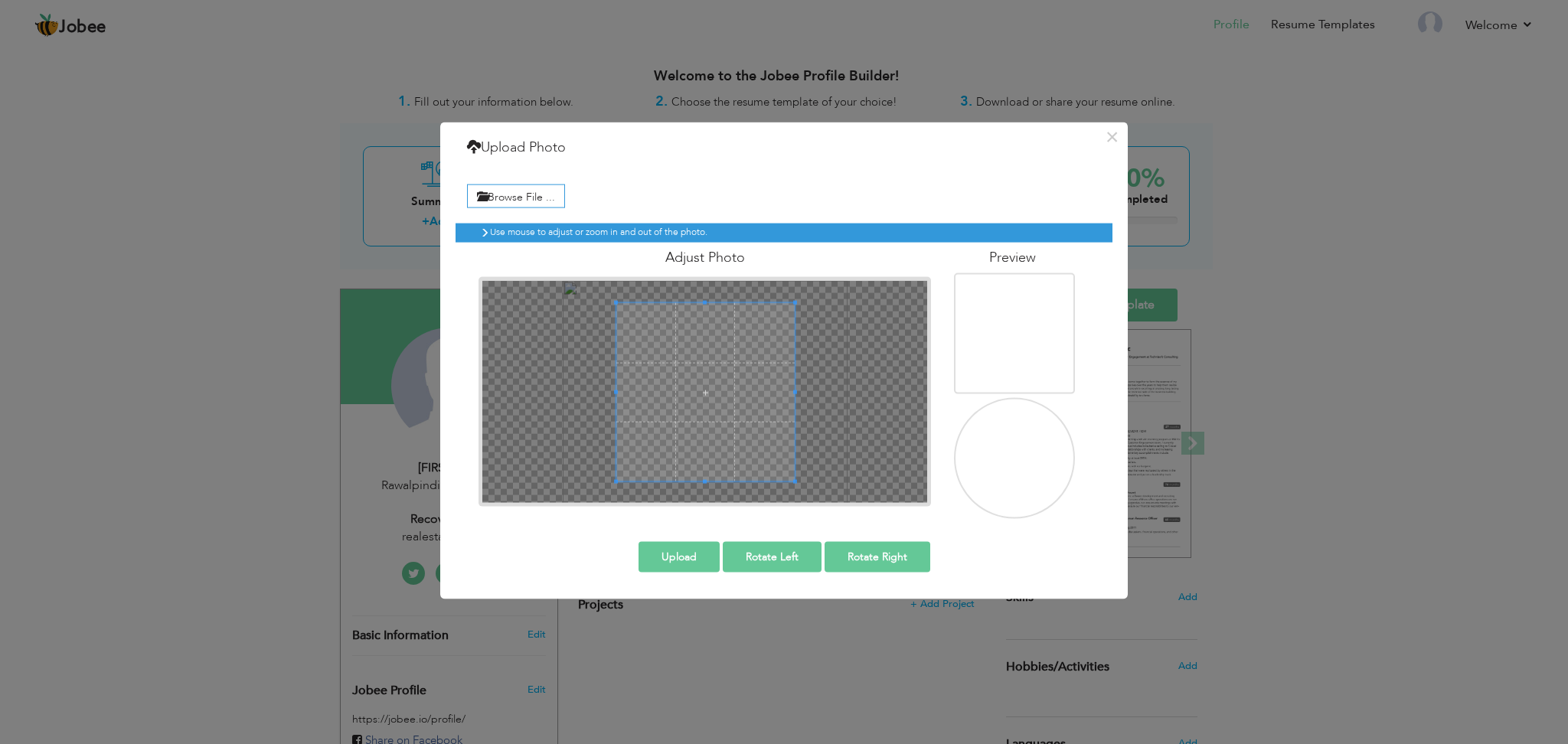 click on "Upload" at bounding box center [679, 556] 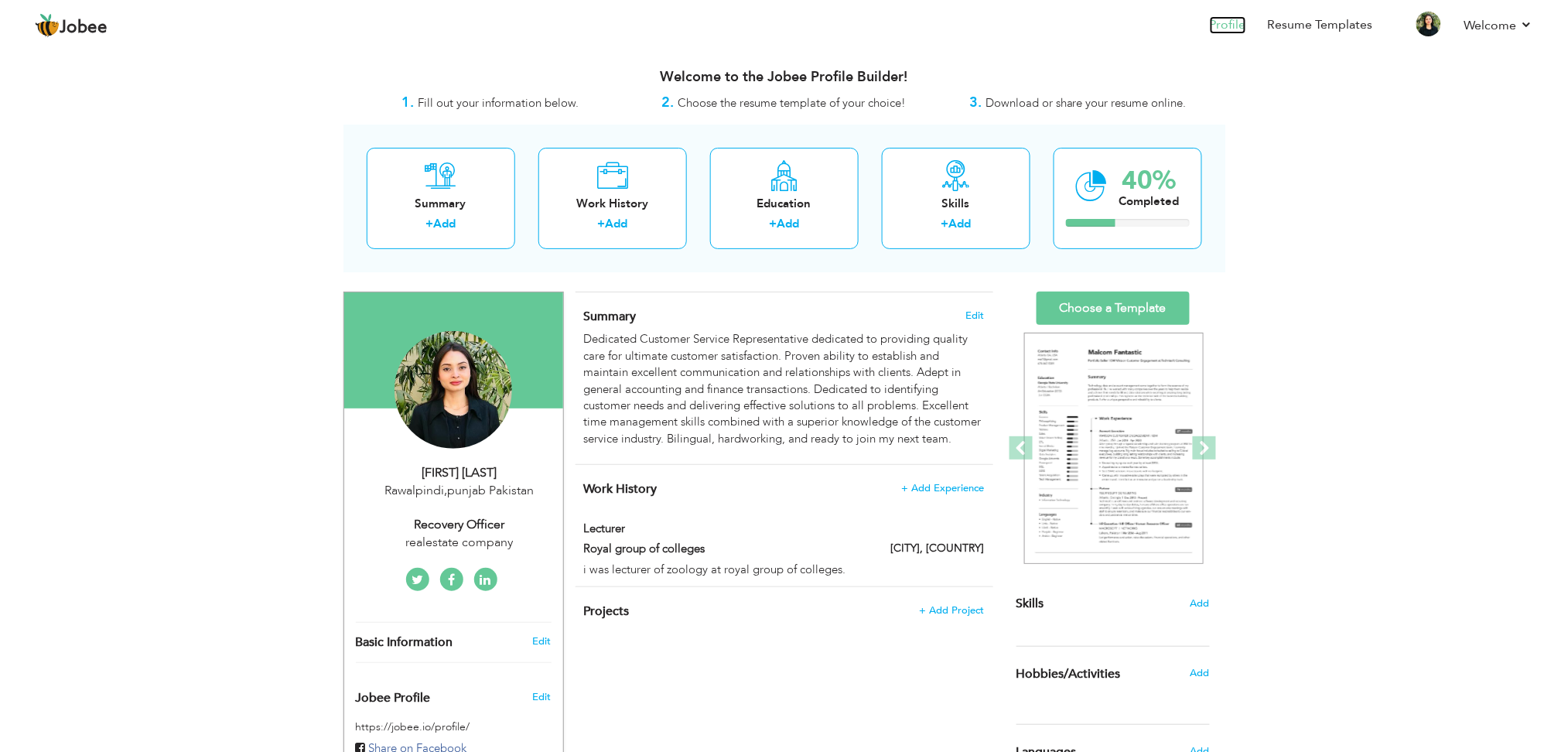 click on "Profile" at bounding box center (1228, 25) 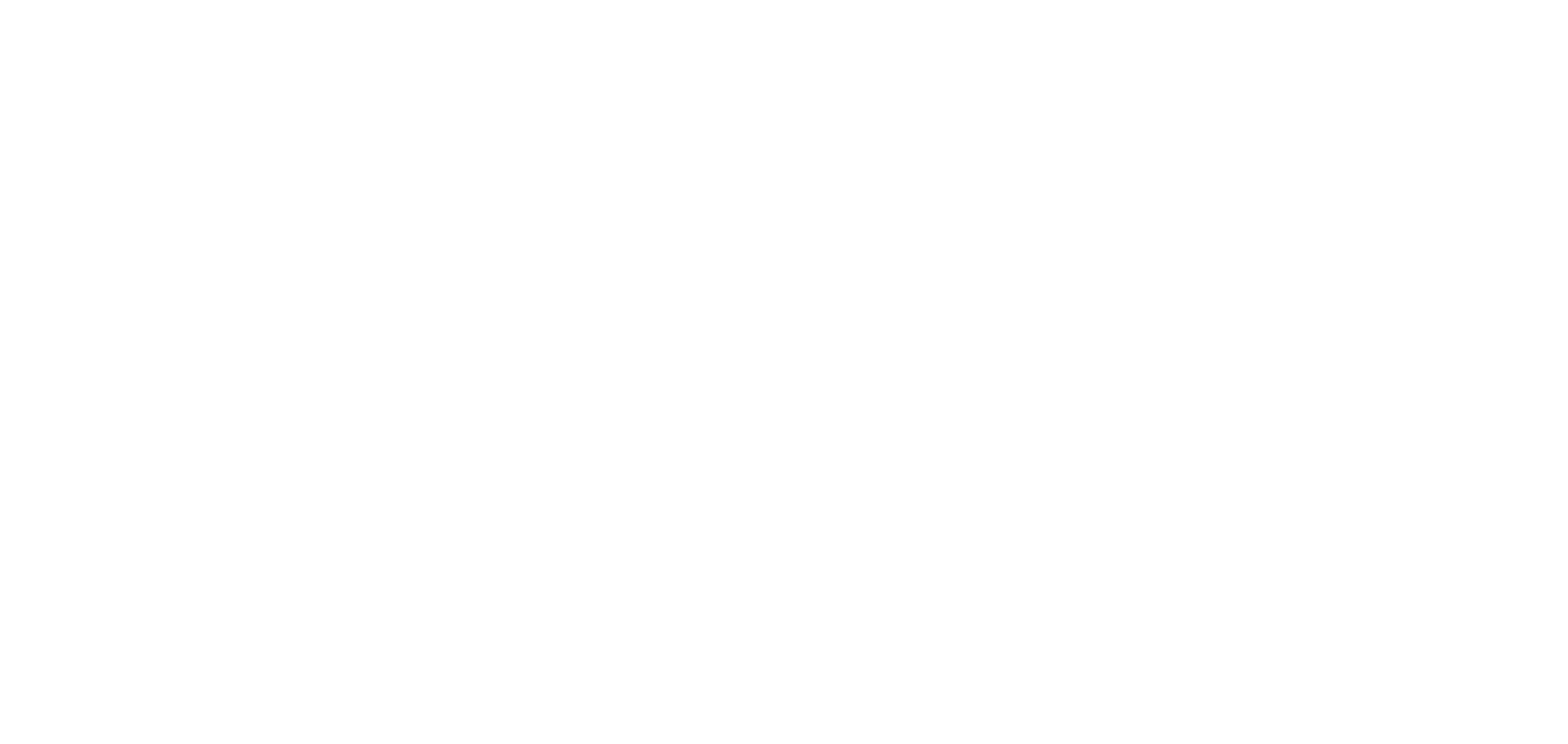 scroll, scrollTop: 0, scrollLeft: 0, axis: both 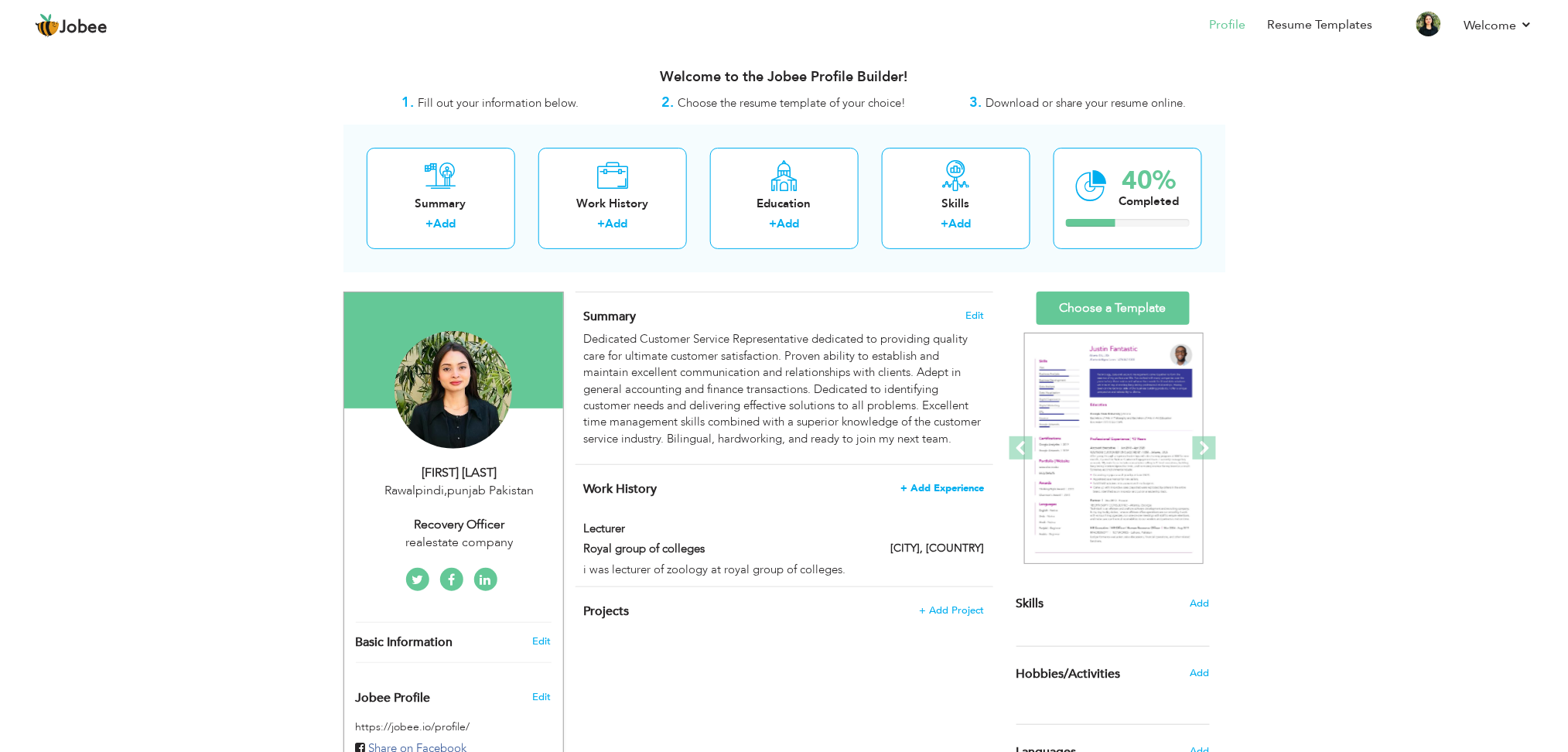 click on "+ Add Experience" at bounding box center [943, 488] 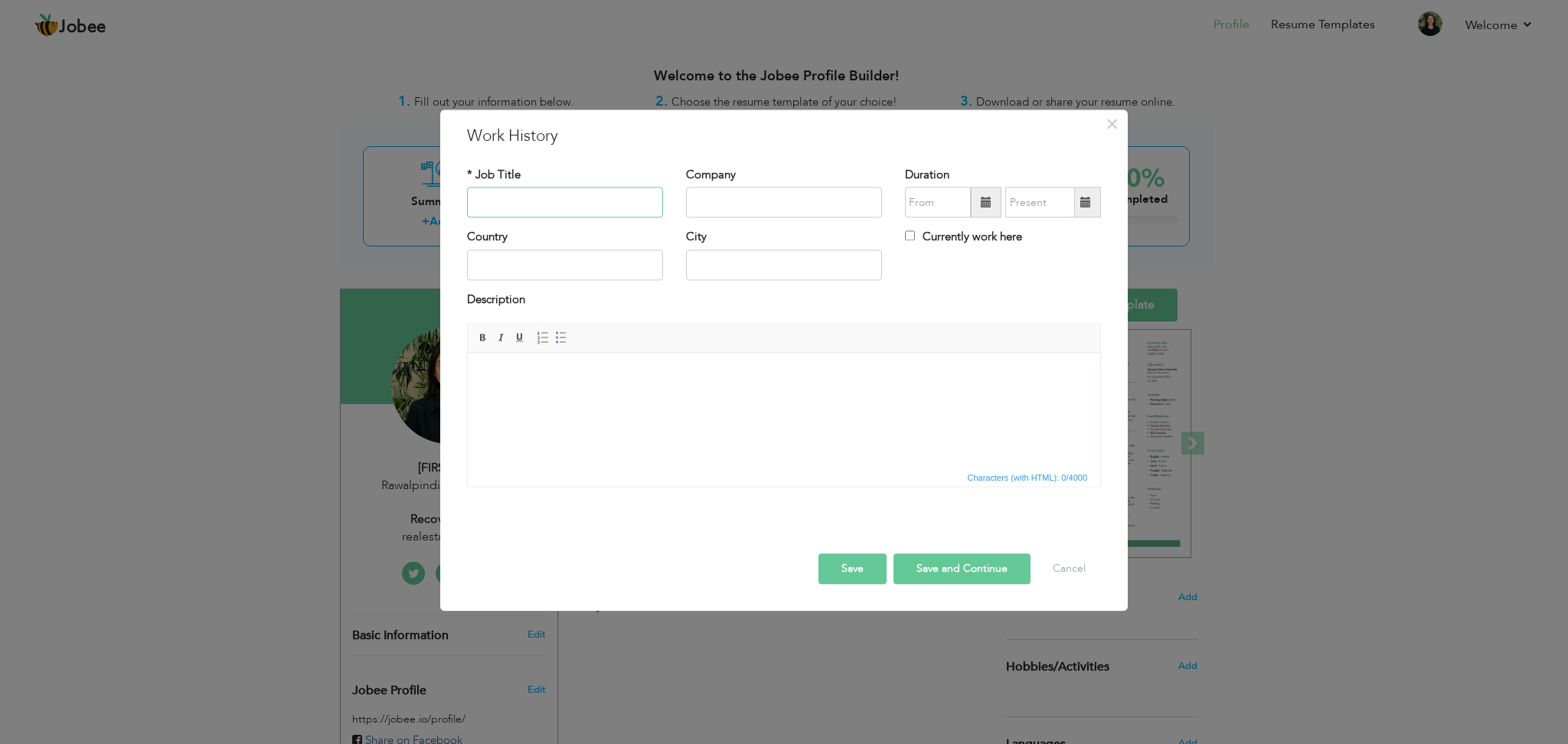 click at bounding box center (565, 203) 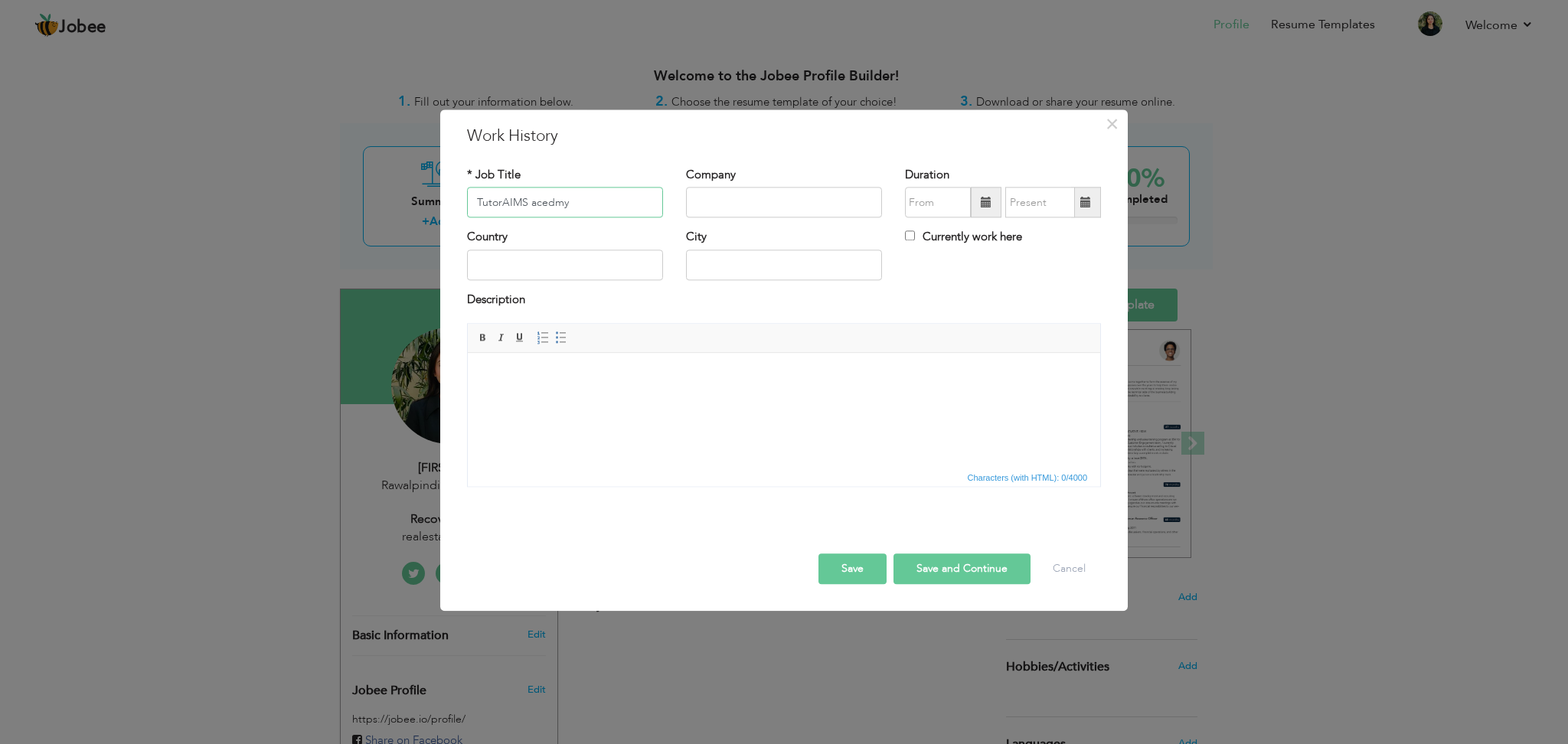type on "TutorAIMS acedmy" 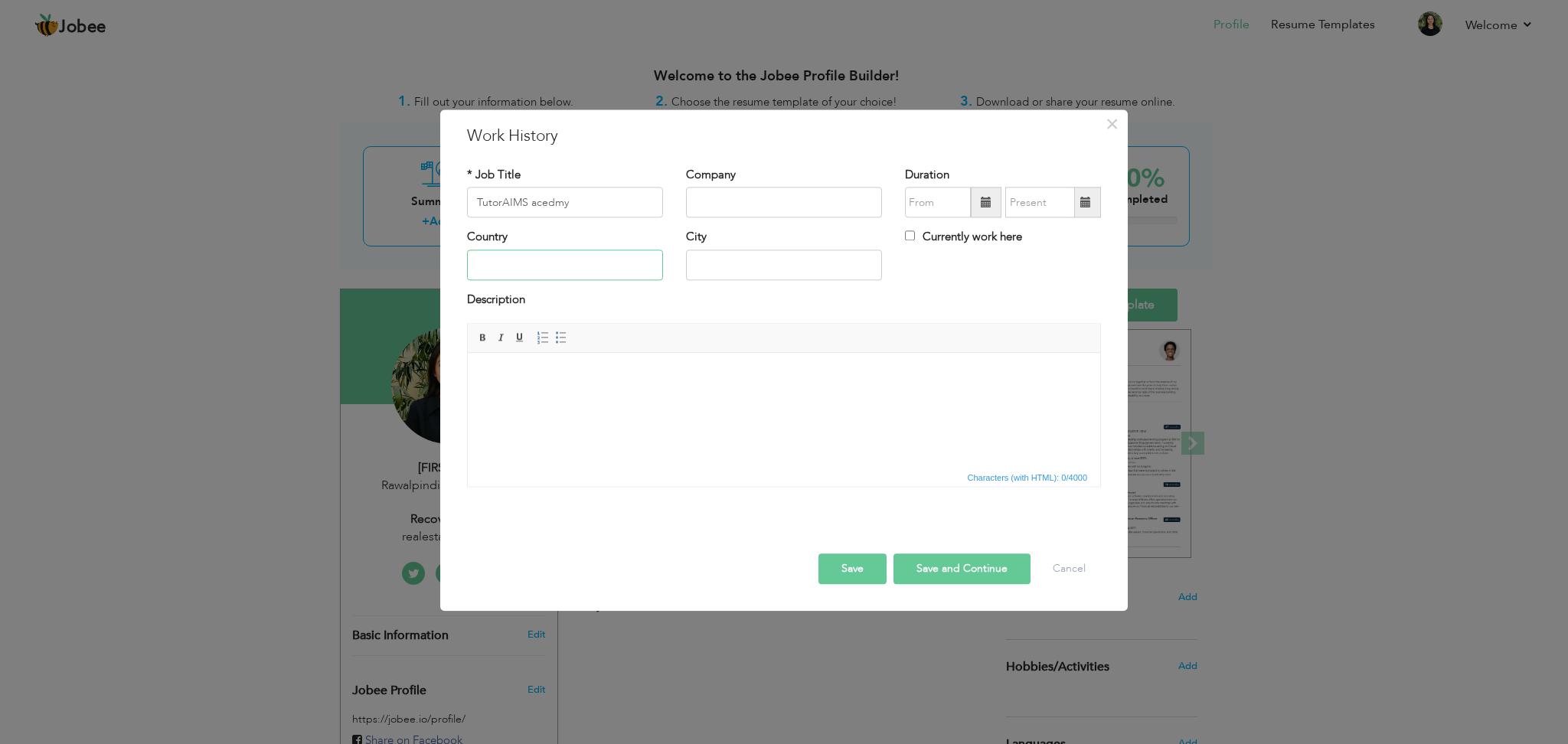 click at bounding box center [565, 265] 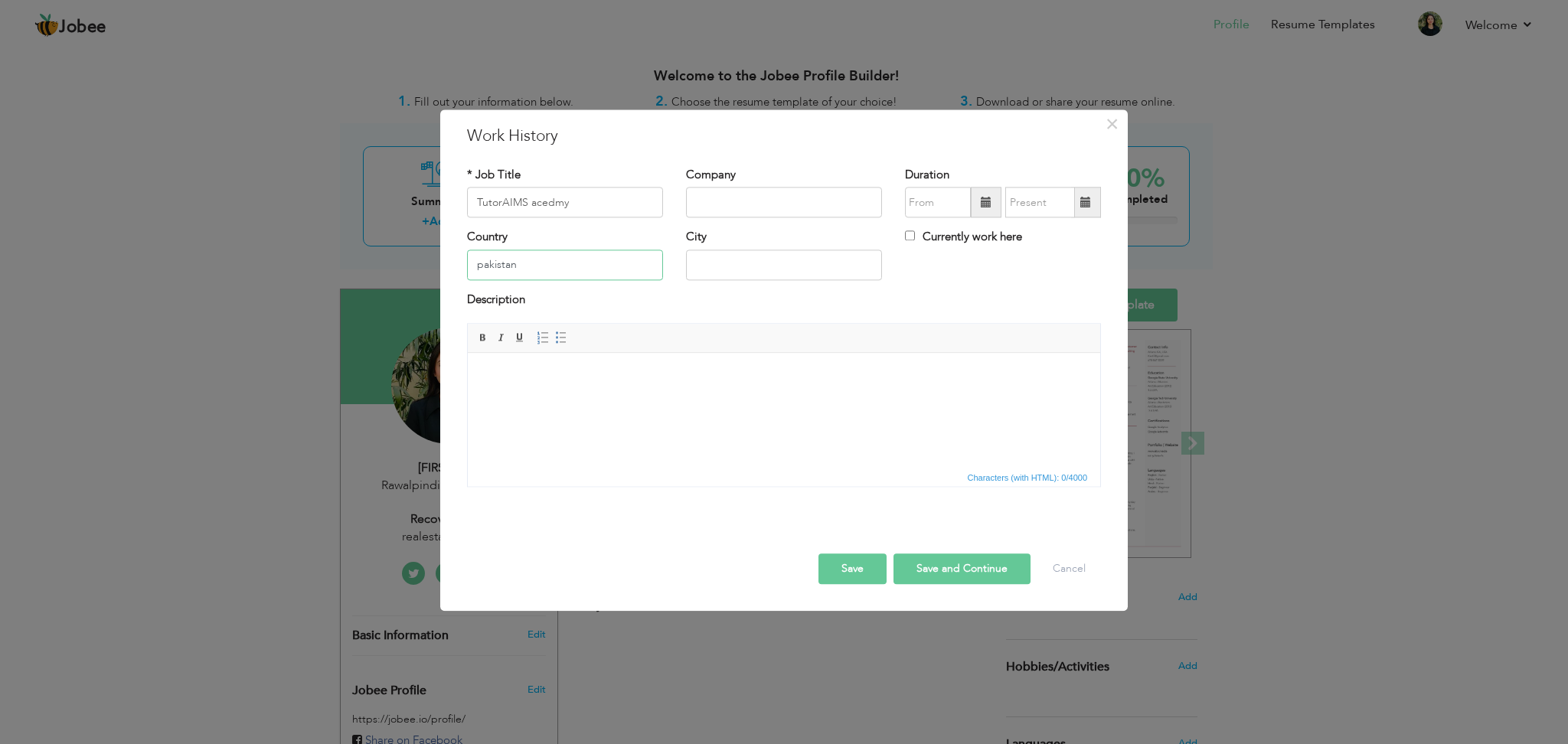 type on "pakistan" 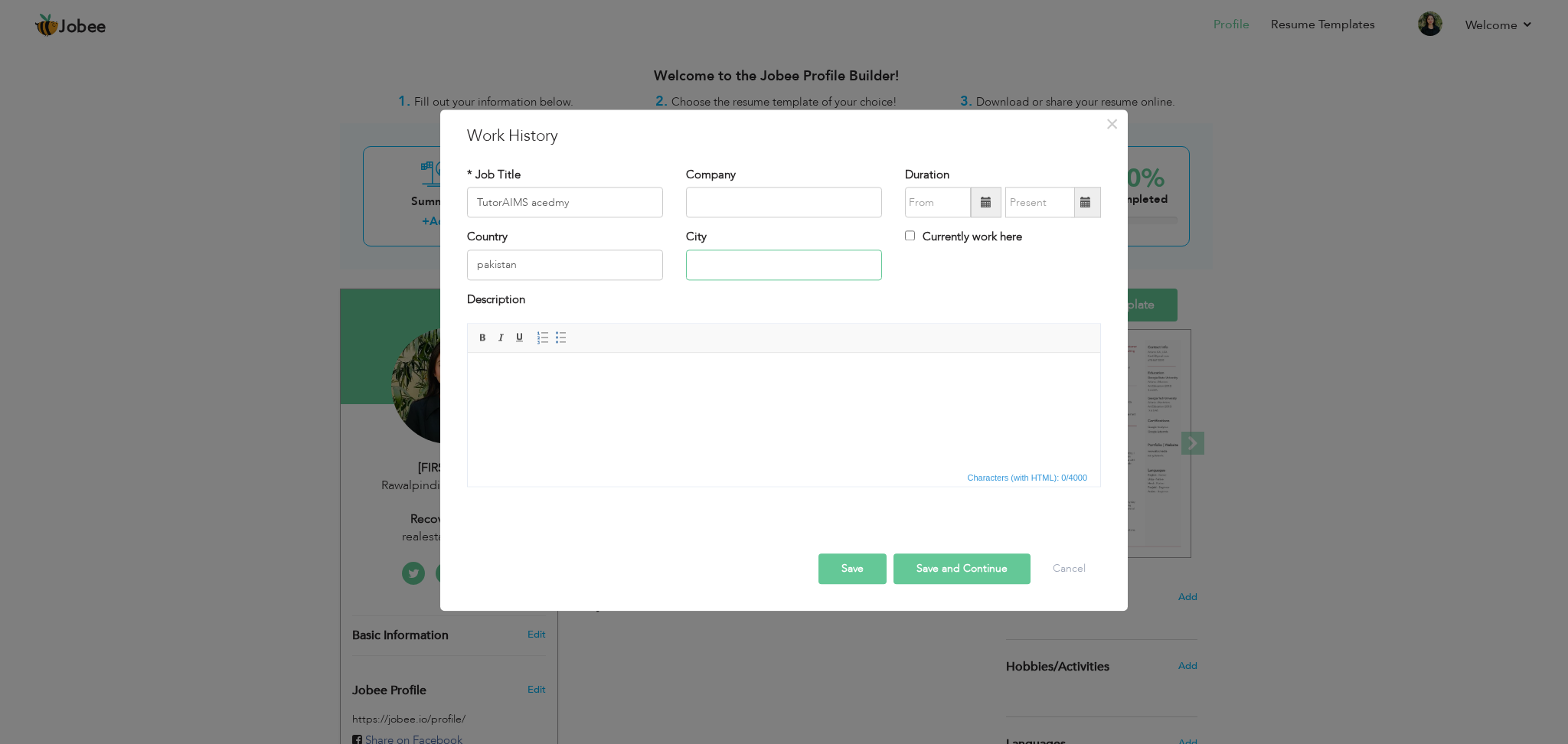 click at bounding box center [784, 265] 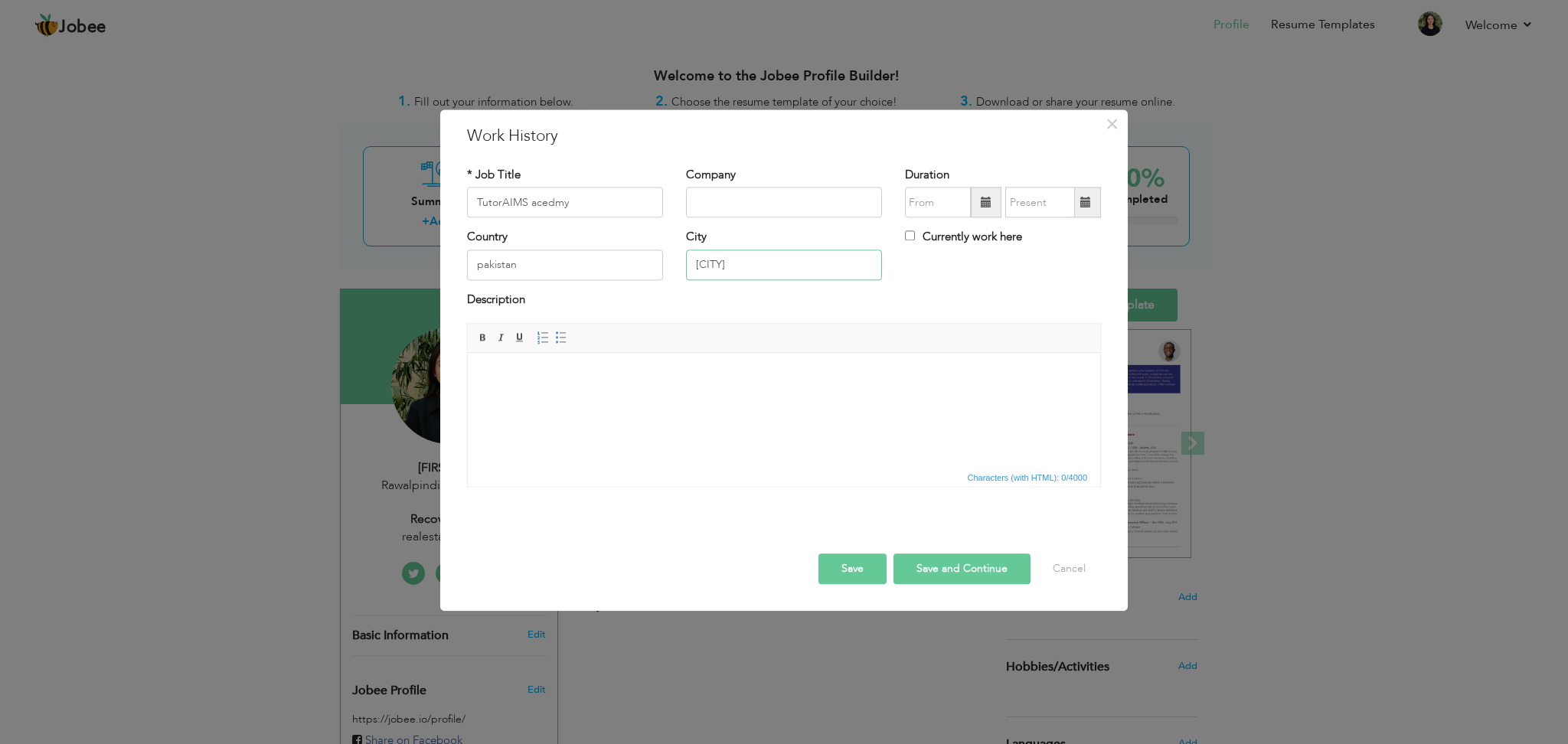 type on "[CITY]" 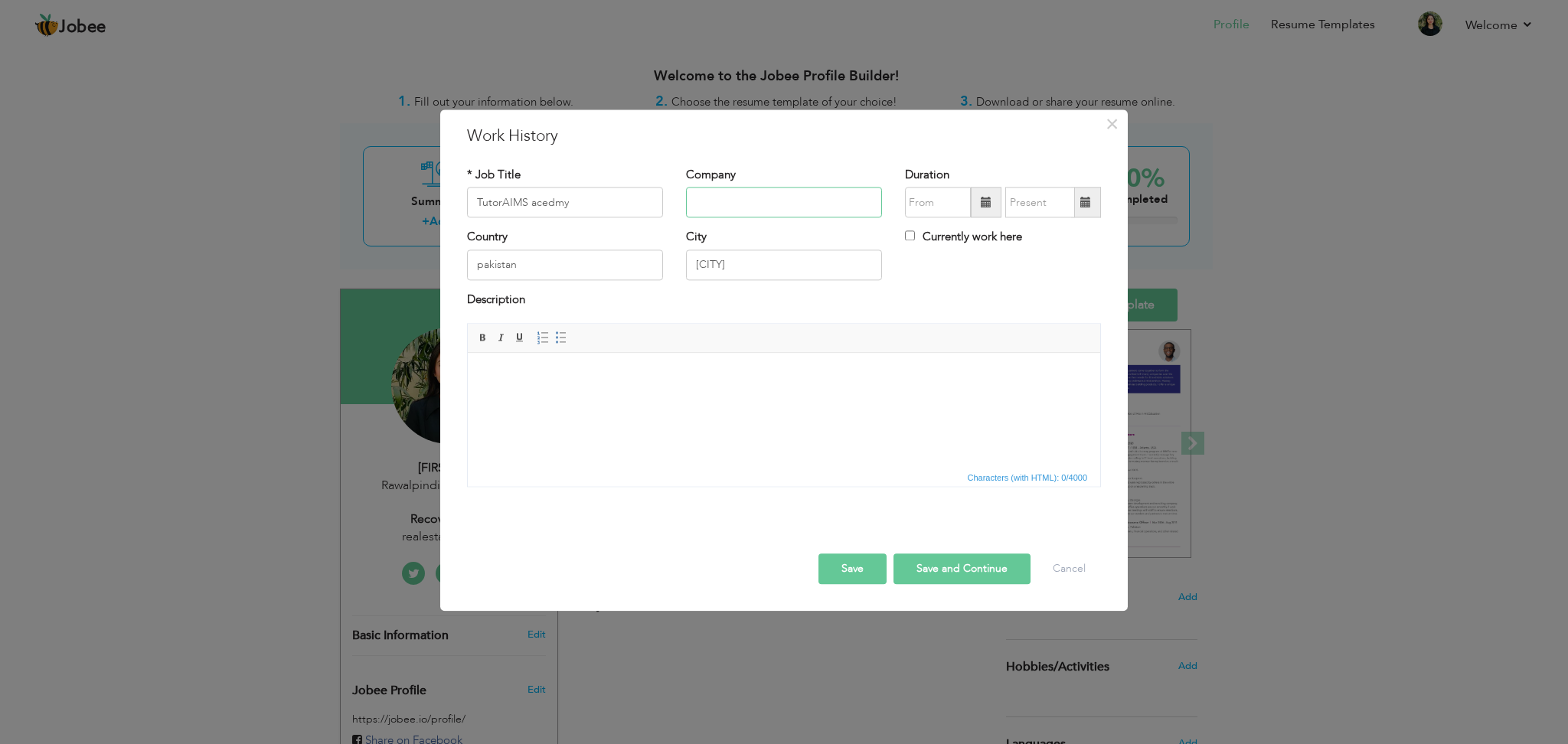 click at bounding box center (784, 203) 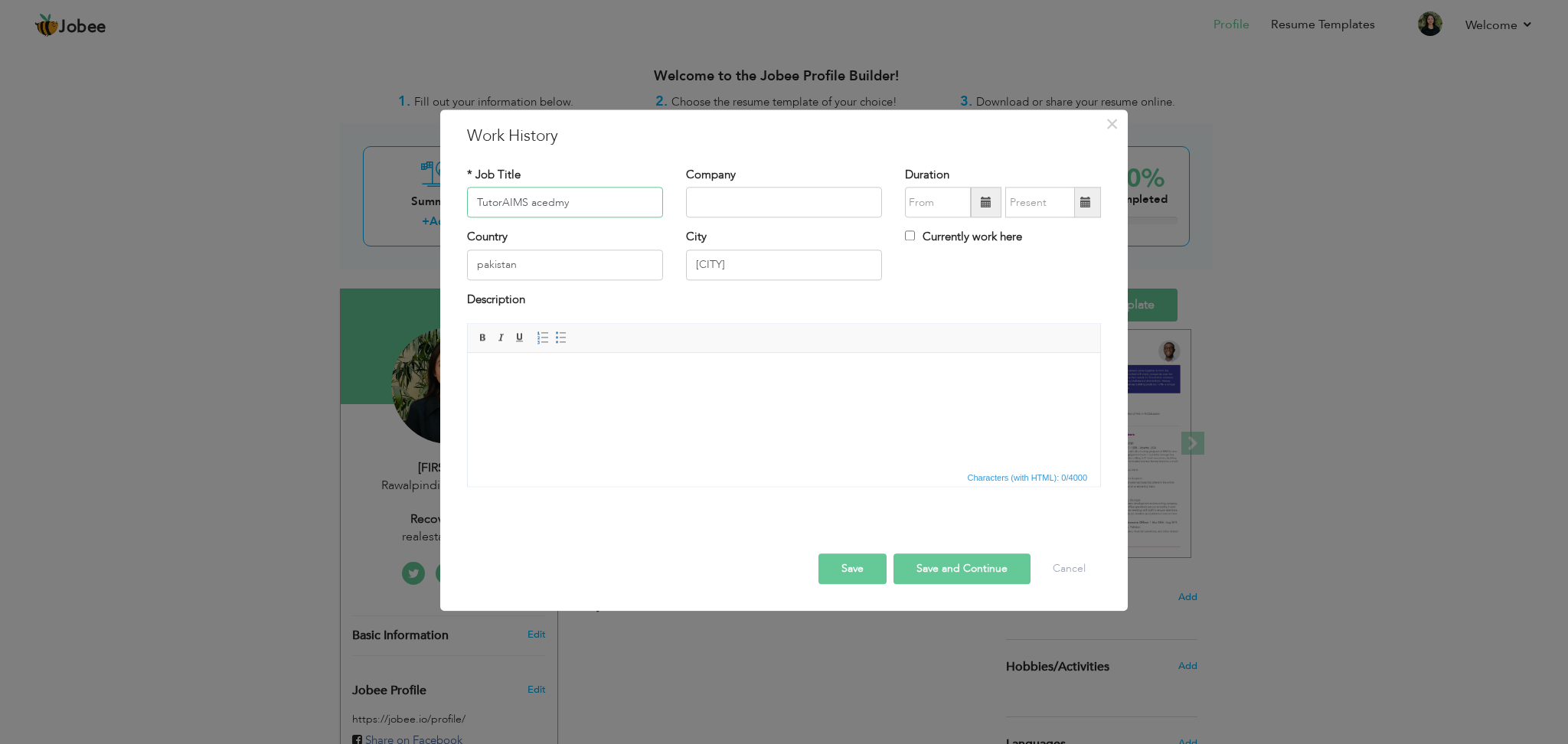click on "TutorAIMS acedmy" at bounding box center [565, 203] 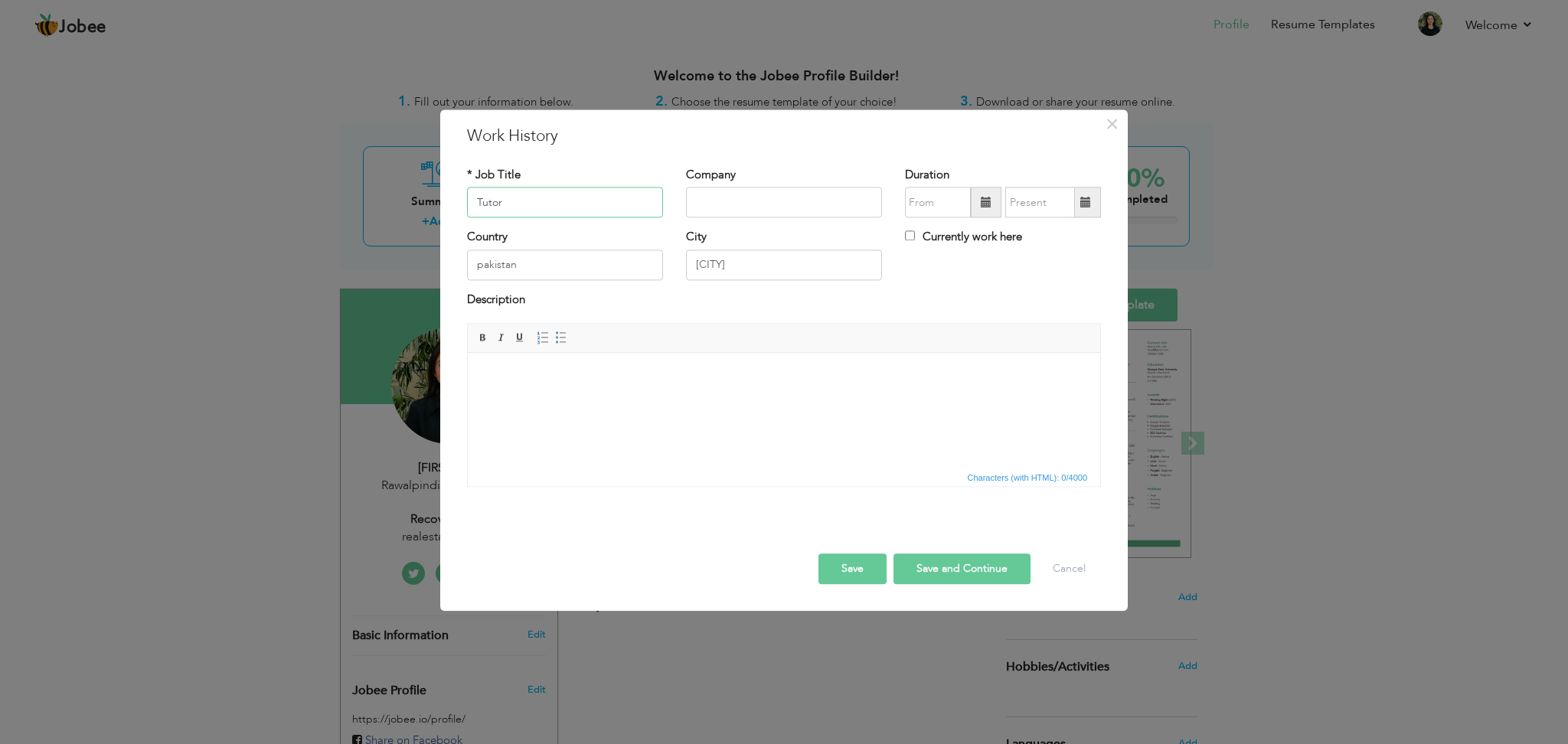 type on "Tutor" 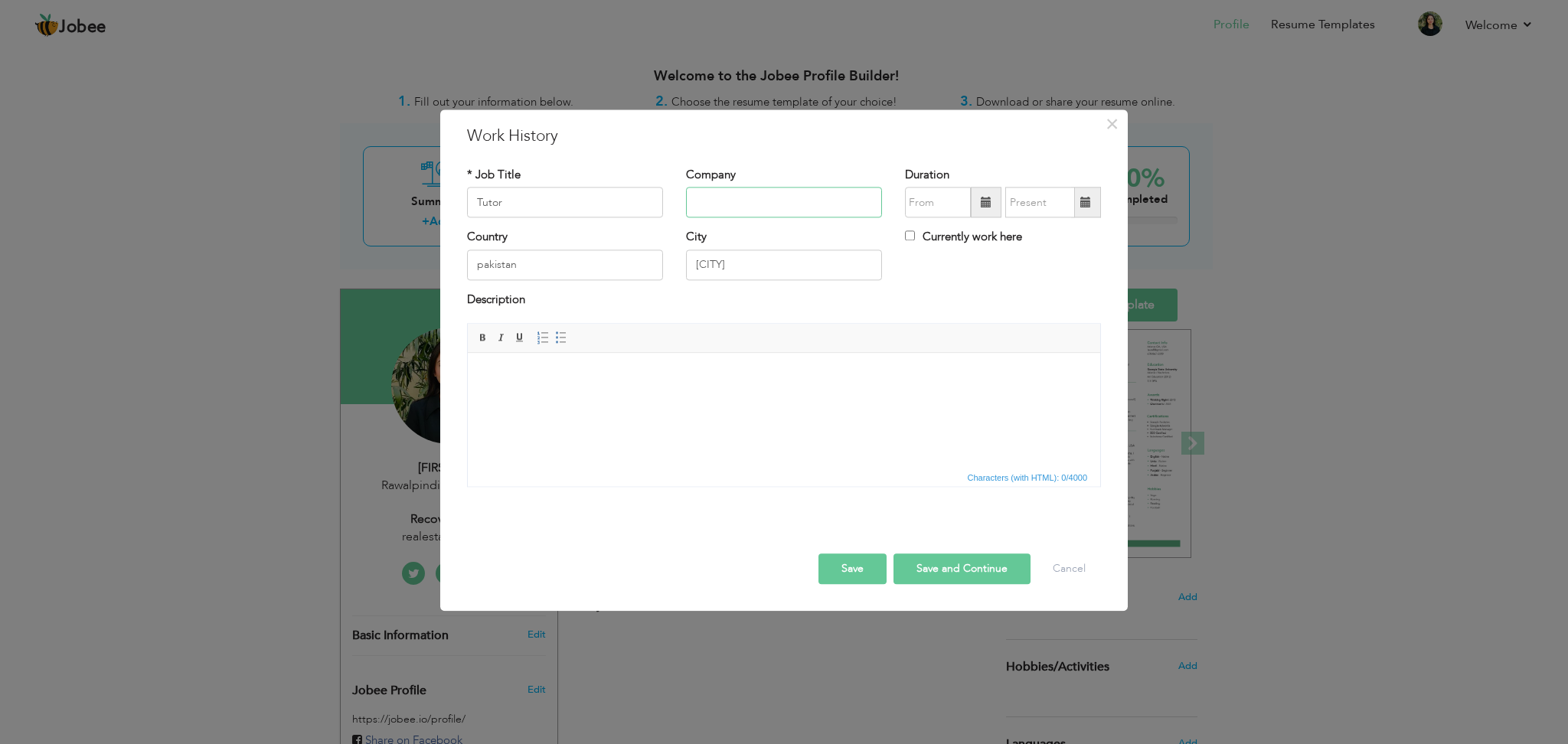 click at bounding box center (784, 203) 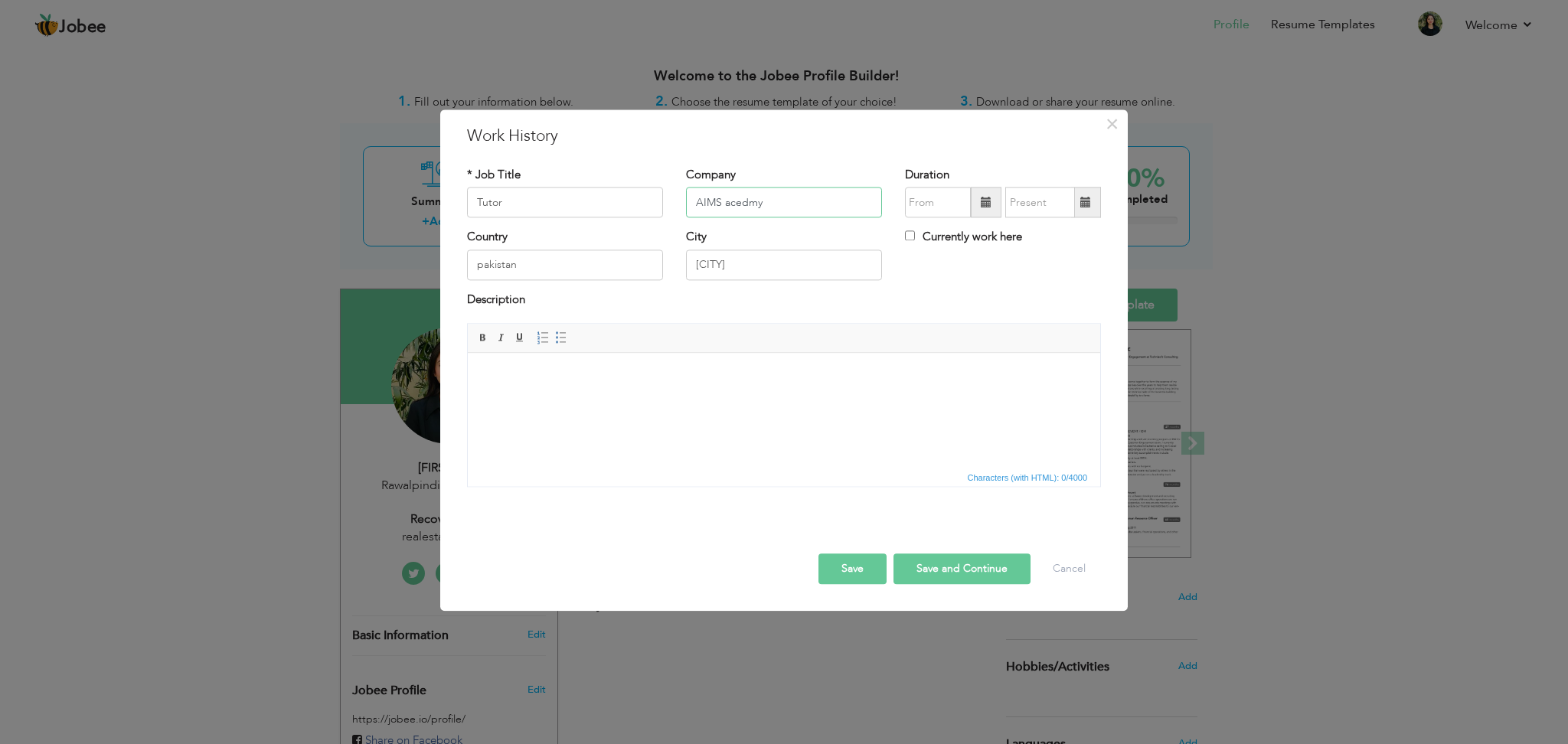 type on "AIMS acedmy" 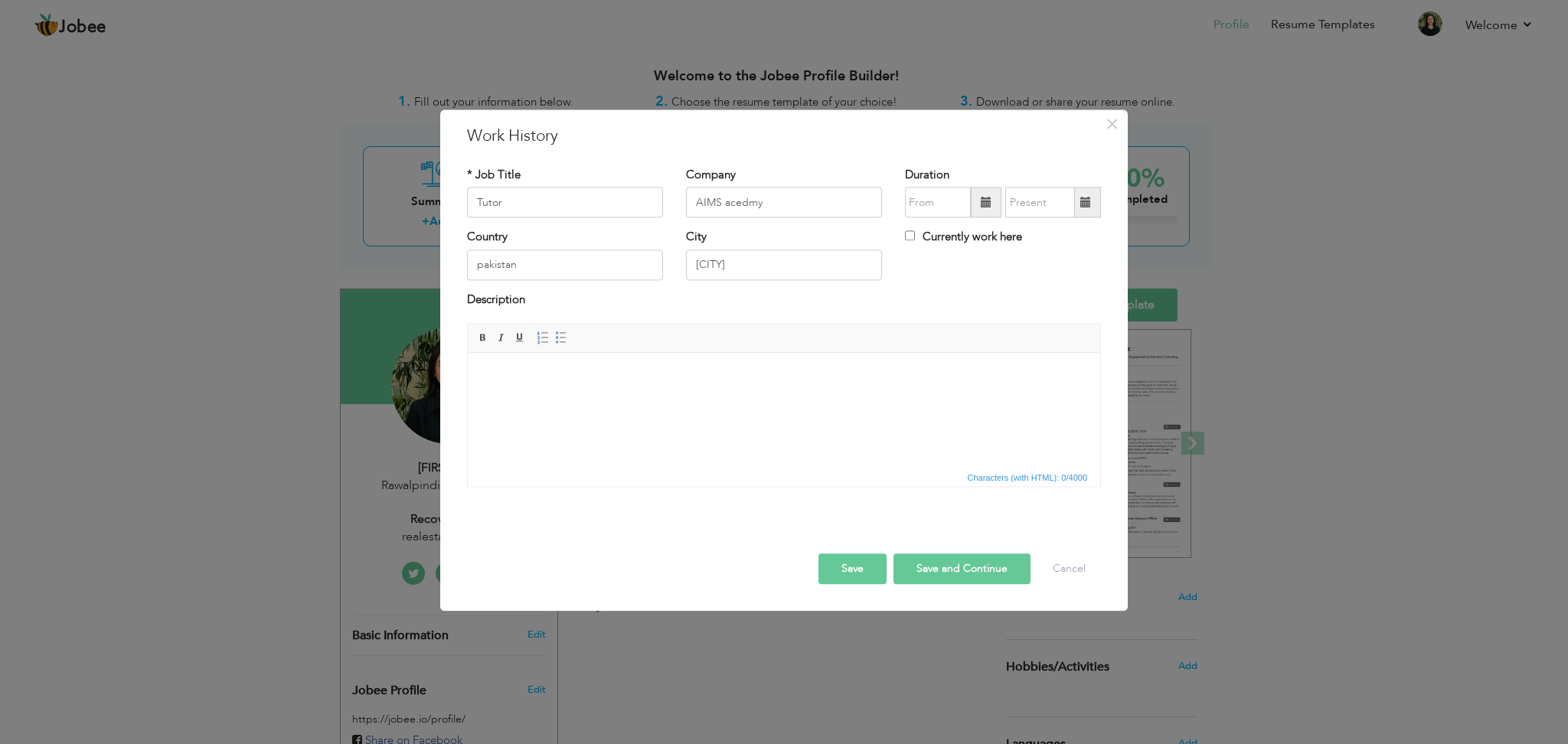 click at bounding box center (784, 376) 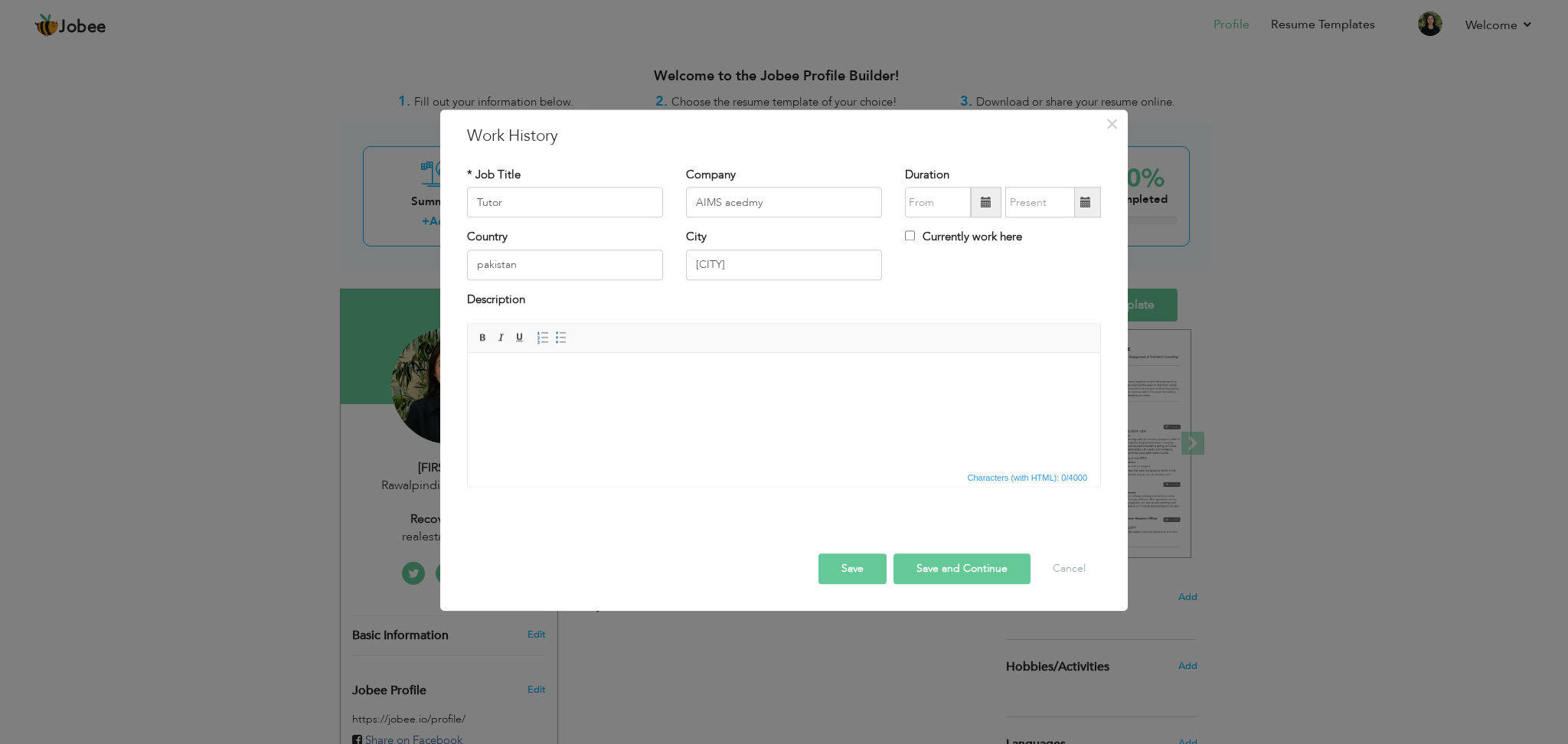 type 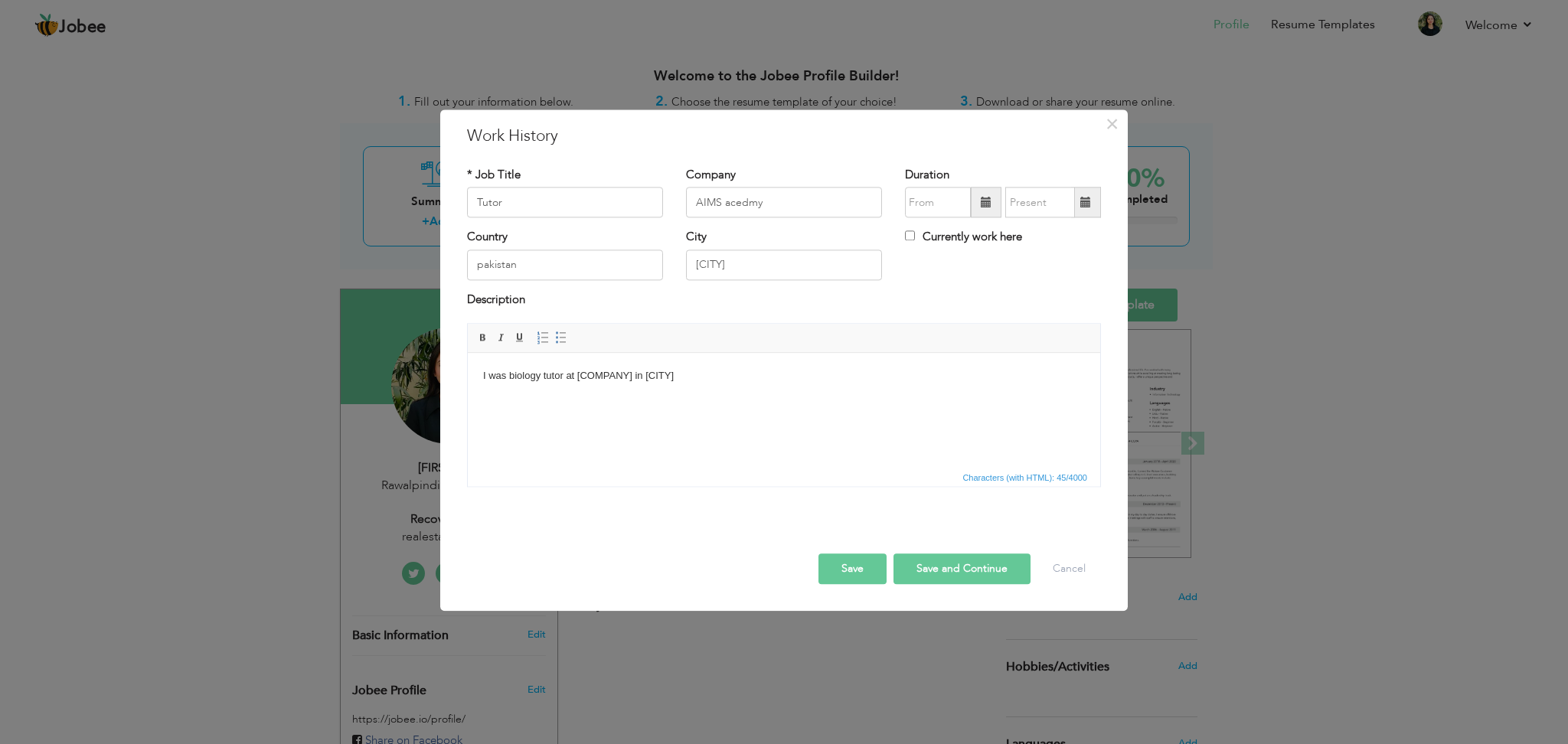 click on "I was biology tutor at aims acedmy in Sialkot" at bounding box center [784, 376] 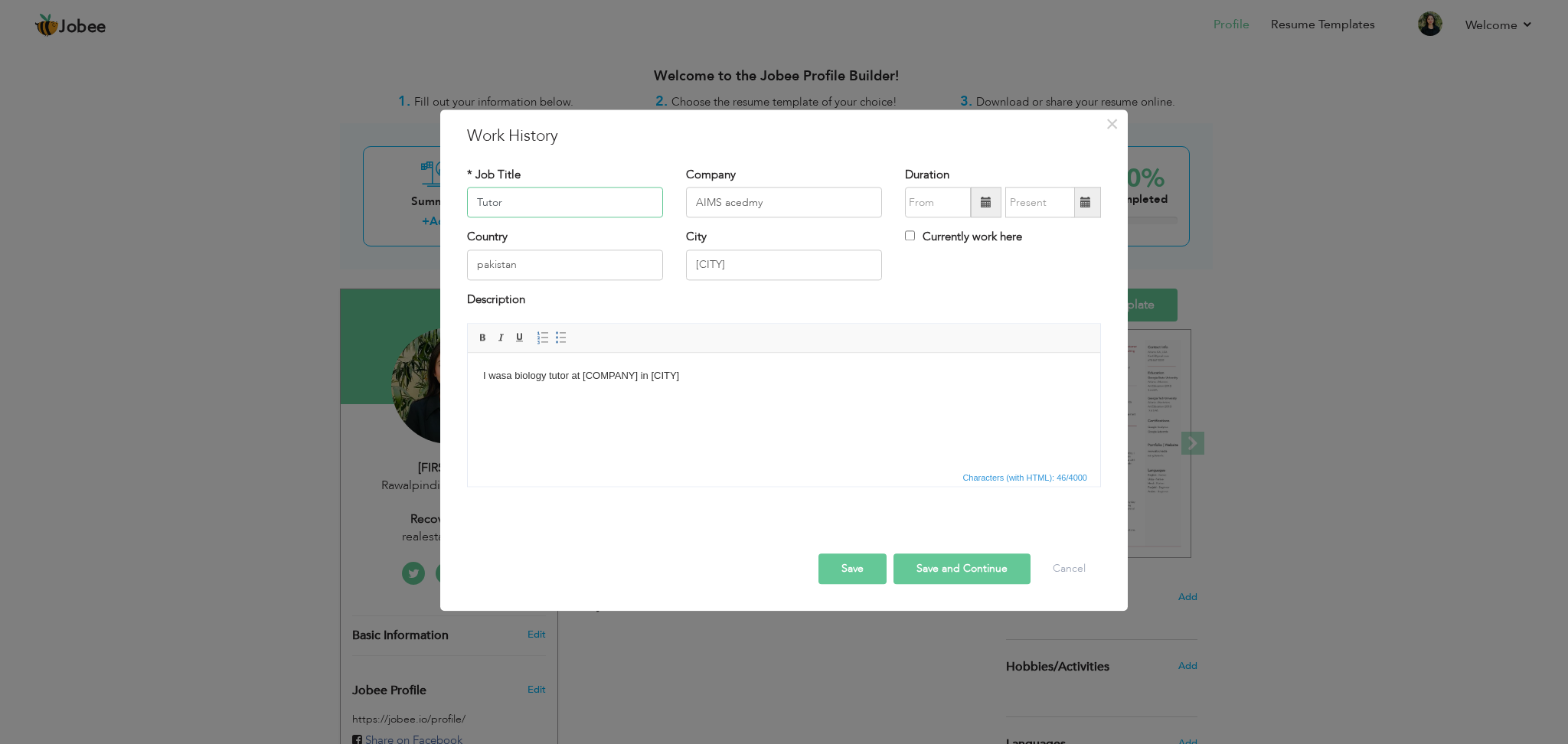 click on "Tutor" at bounding box center [565, 203] 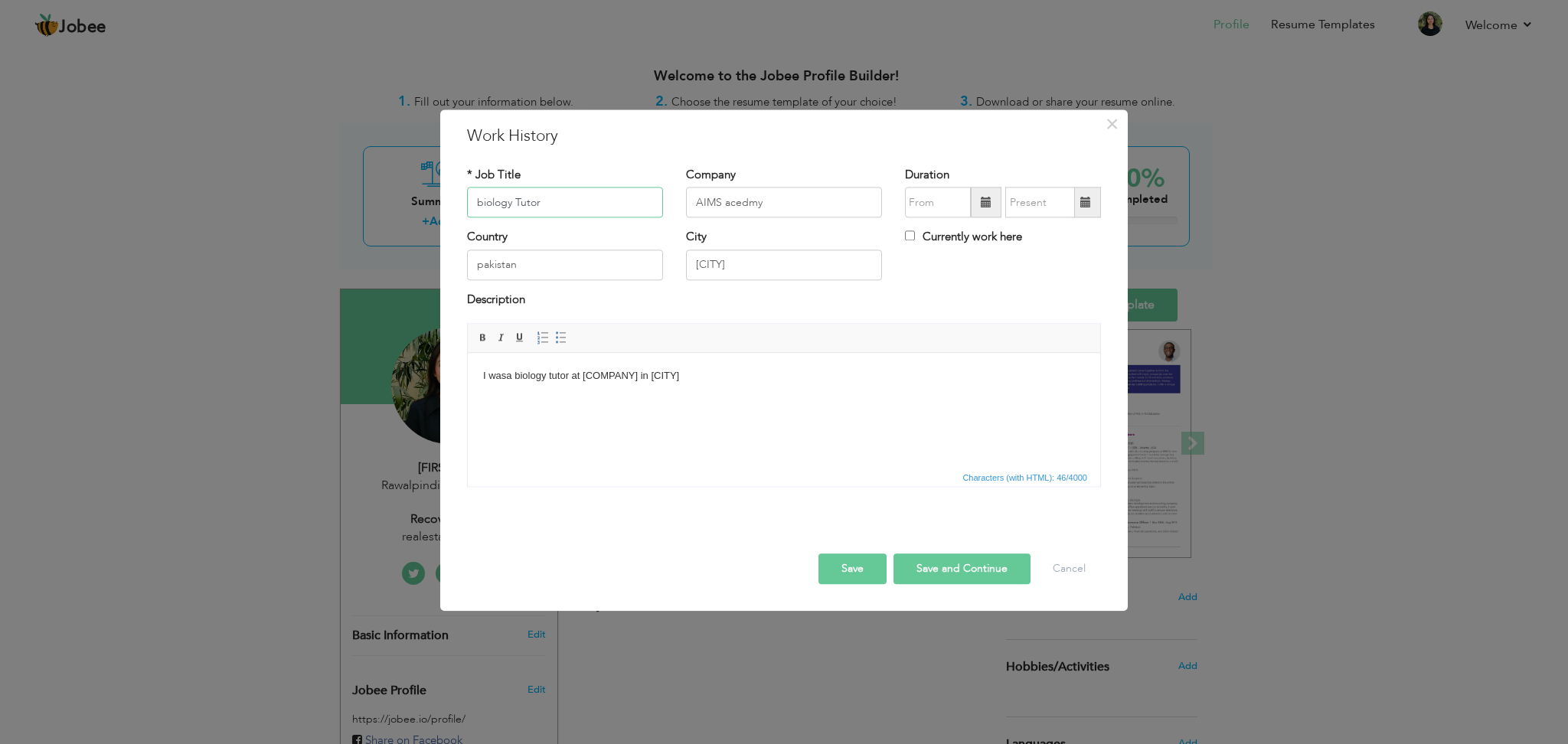 type on "biology Tutor" 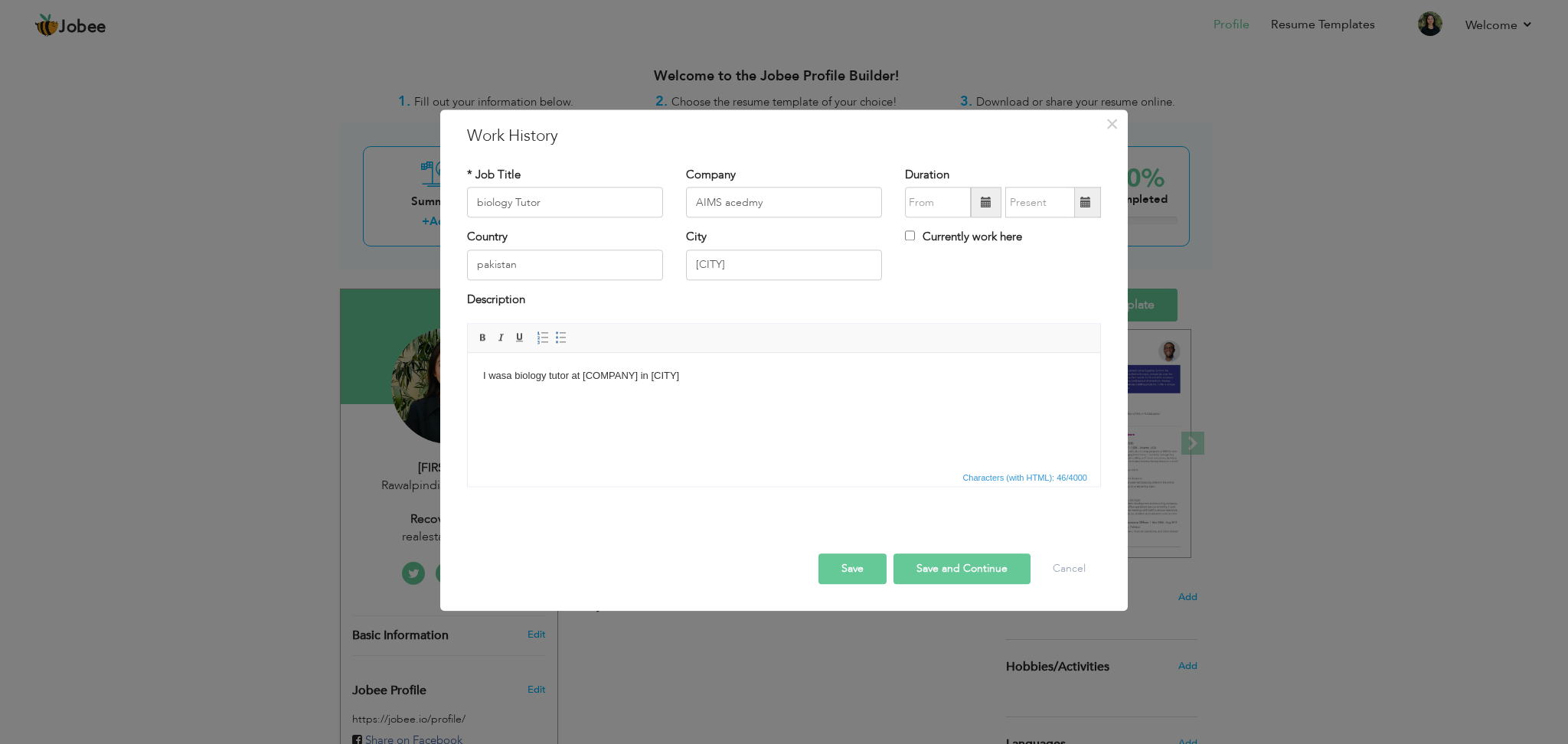 click on "Save" at bounding box center (852, 569) 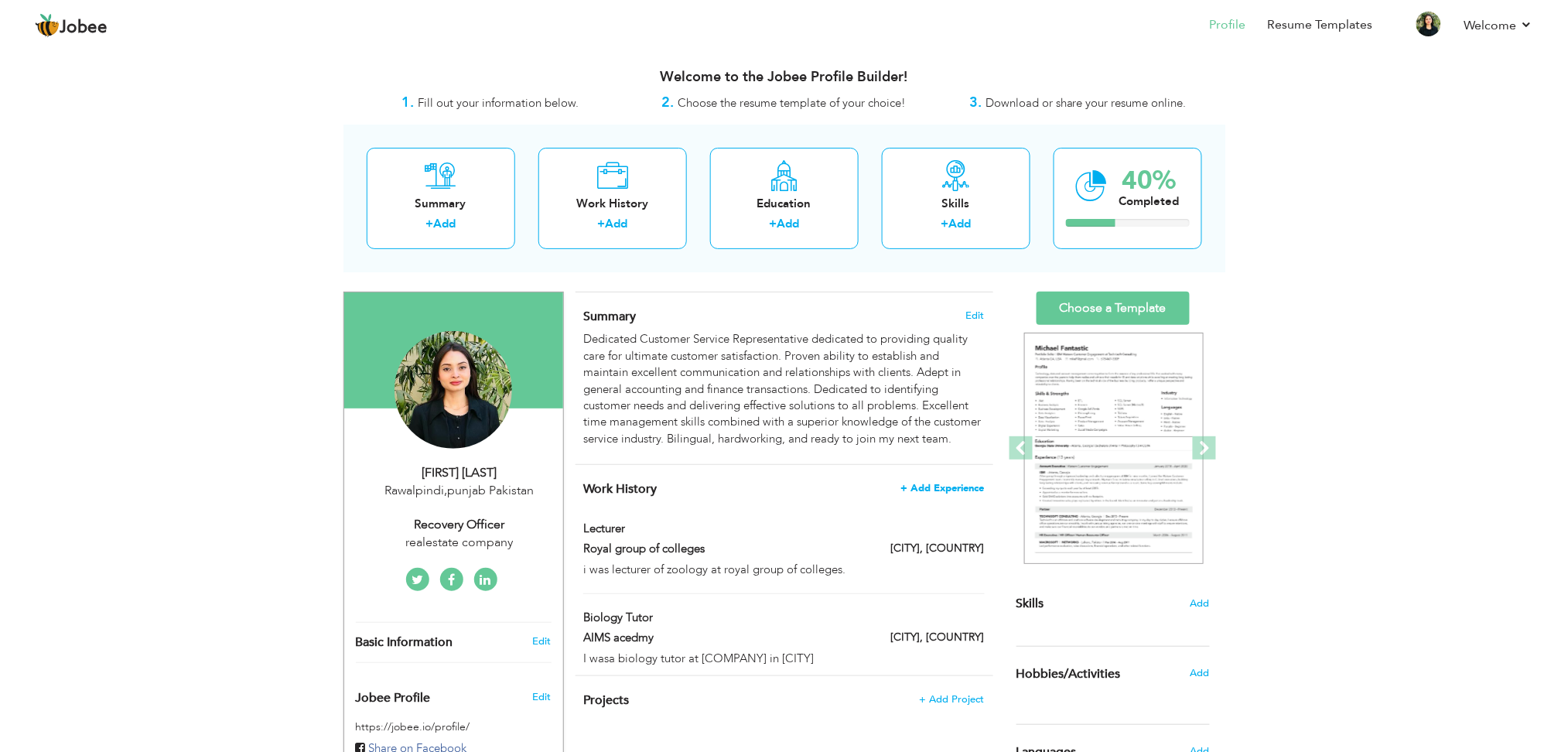 click on "+ Add Experience" at bounding box center [943, 488] 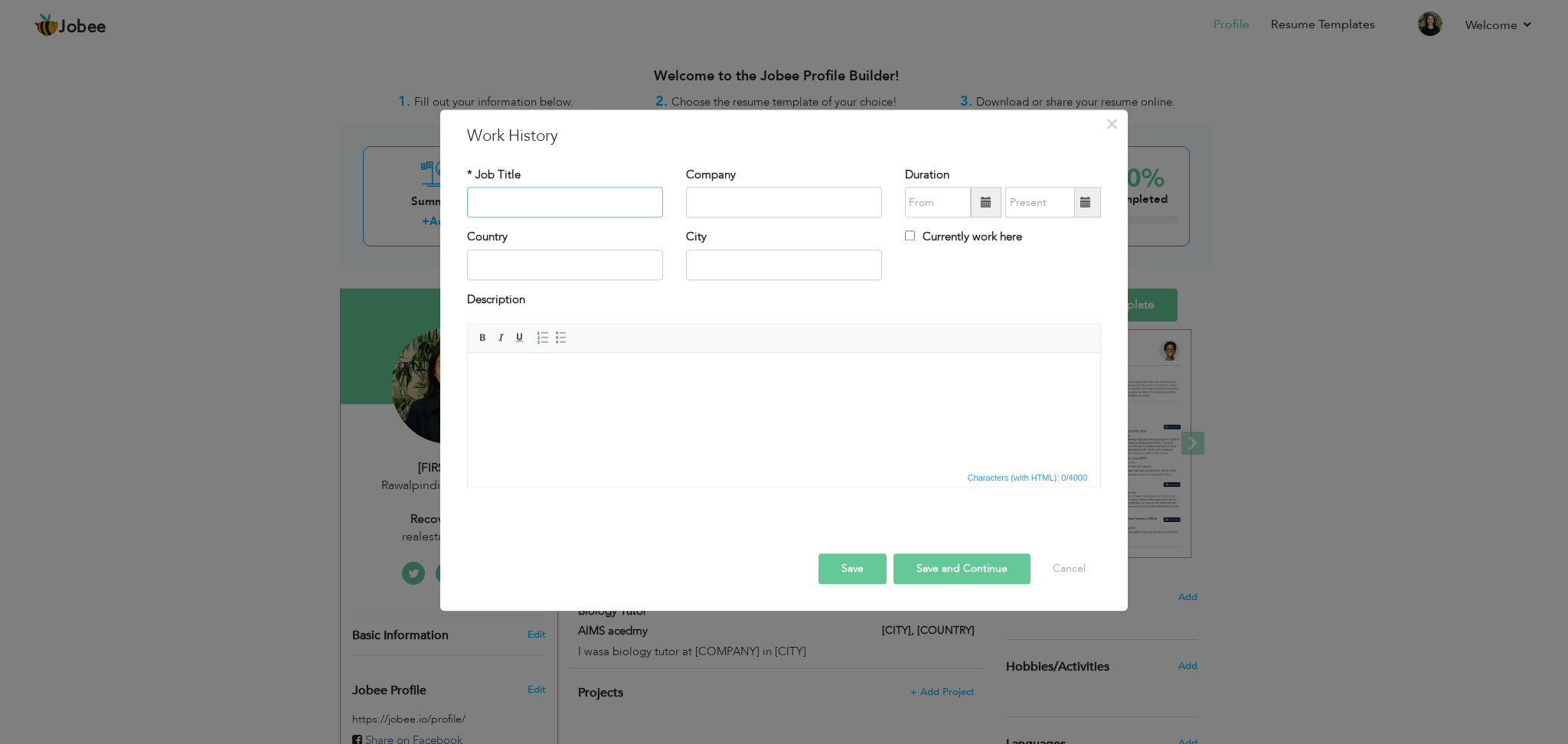 click at bounding box center (565, 203) 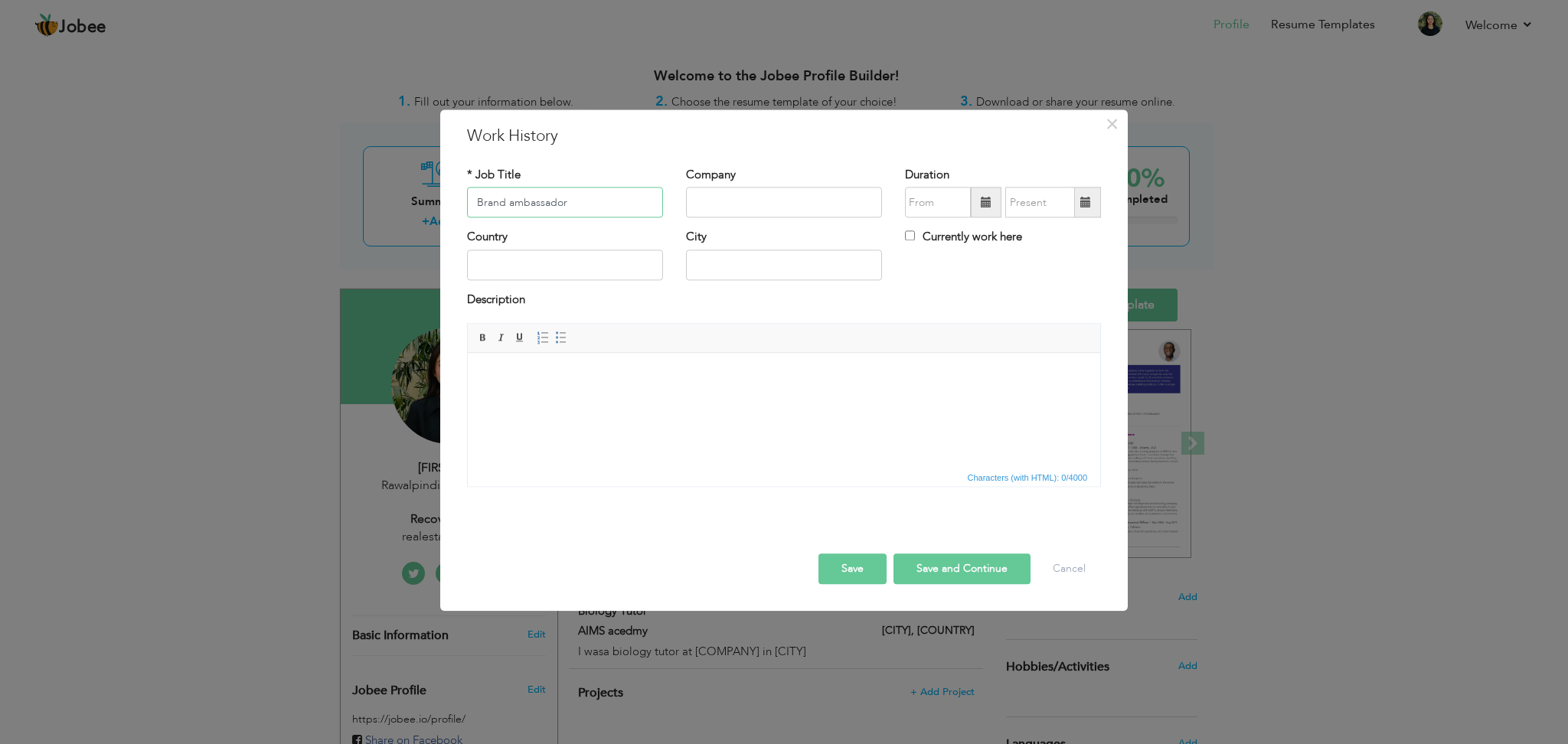 type on "Brand ambassador" 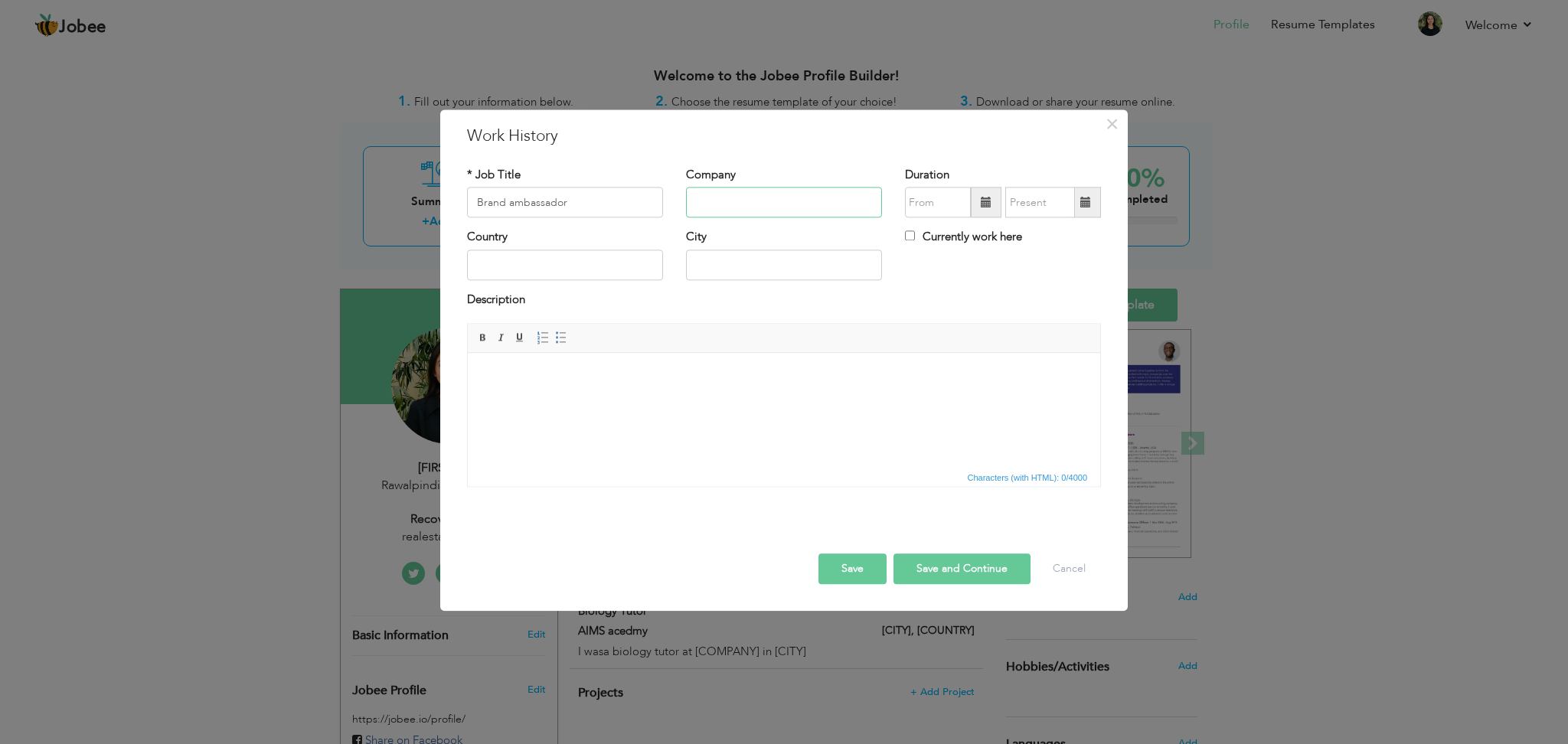 click at bounding box center [784, 203] 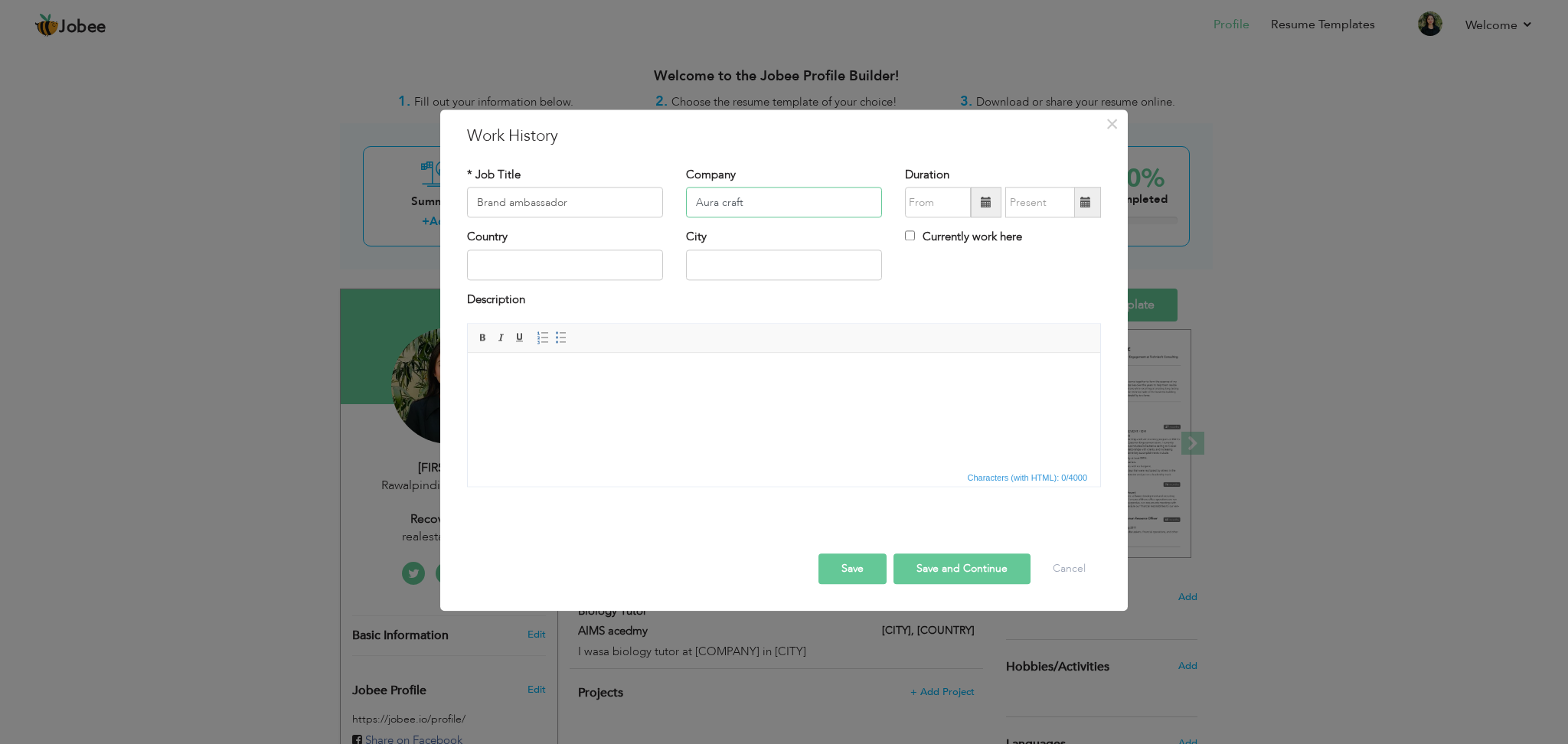 type on "Aura craft" 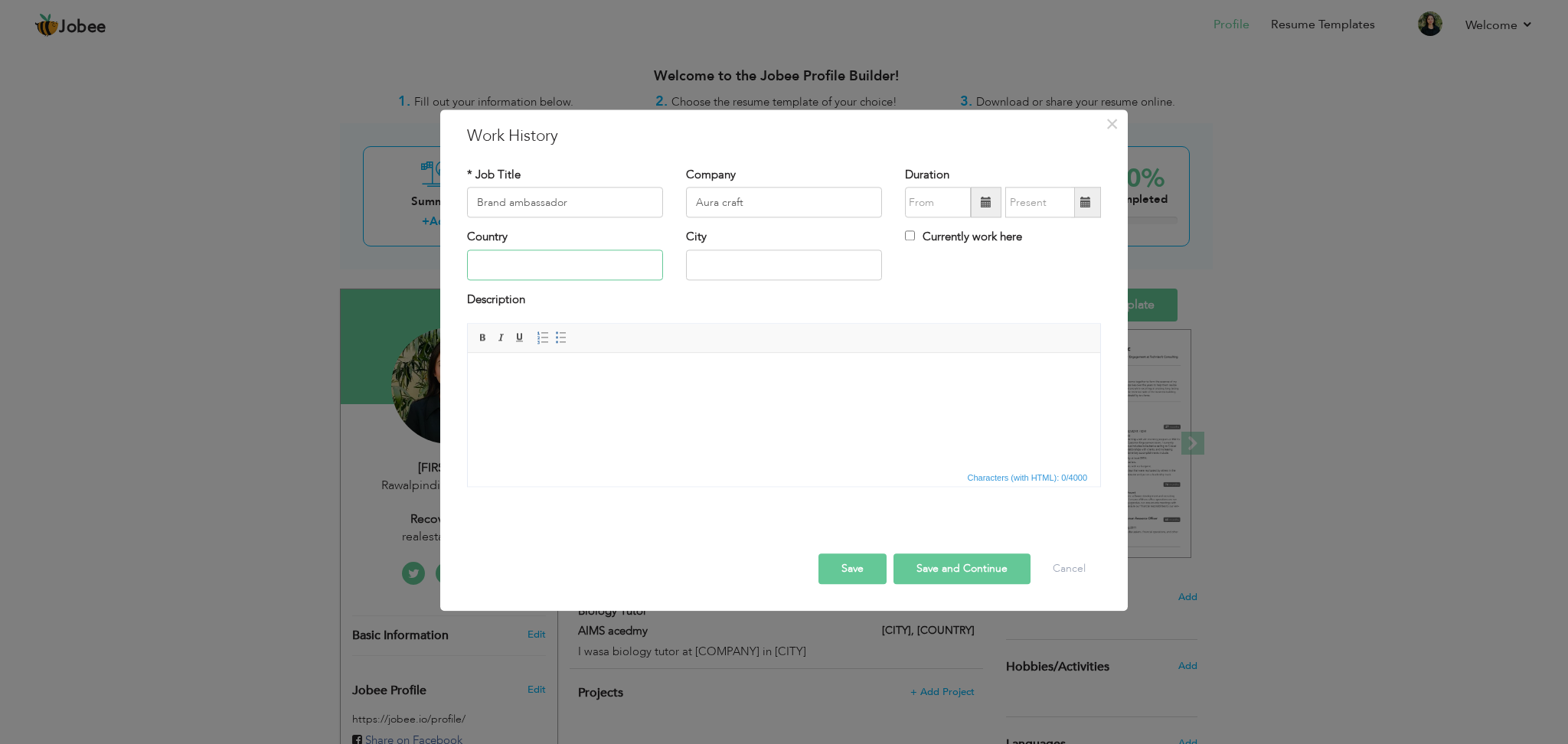 click at bounding box center [565, 265] 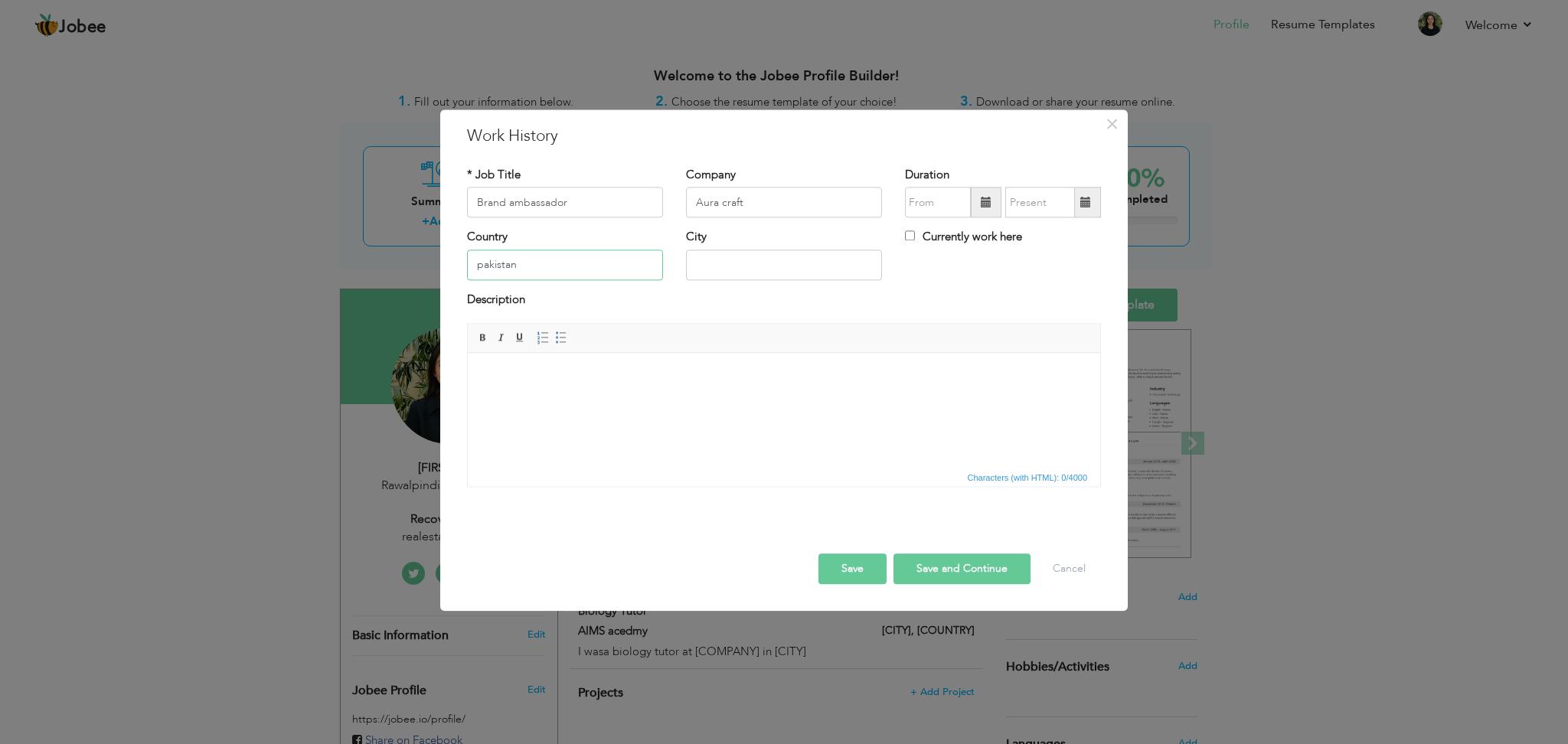 type on "pakistan" 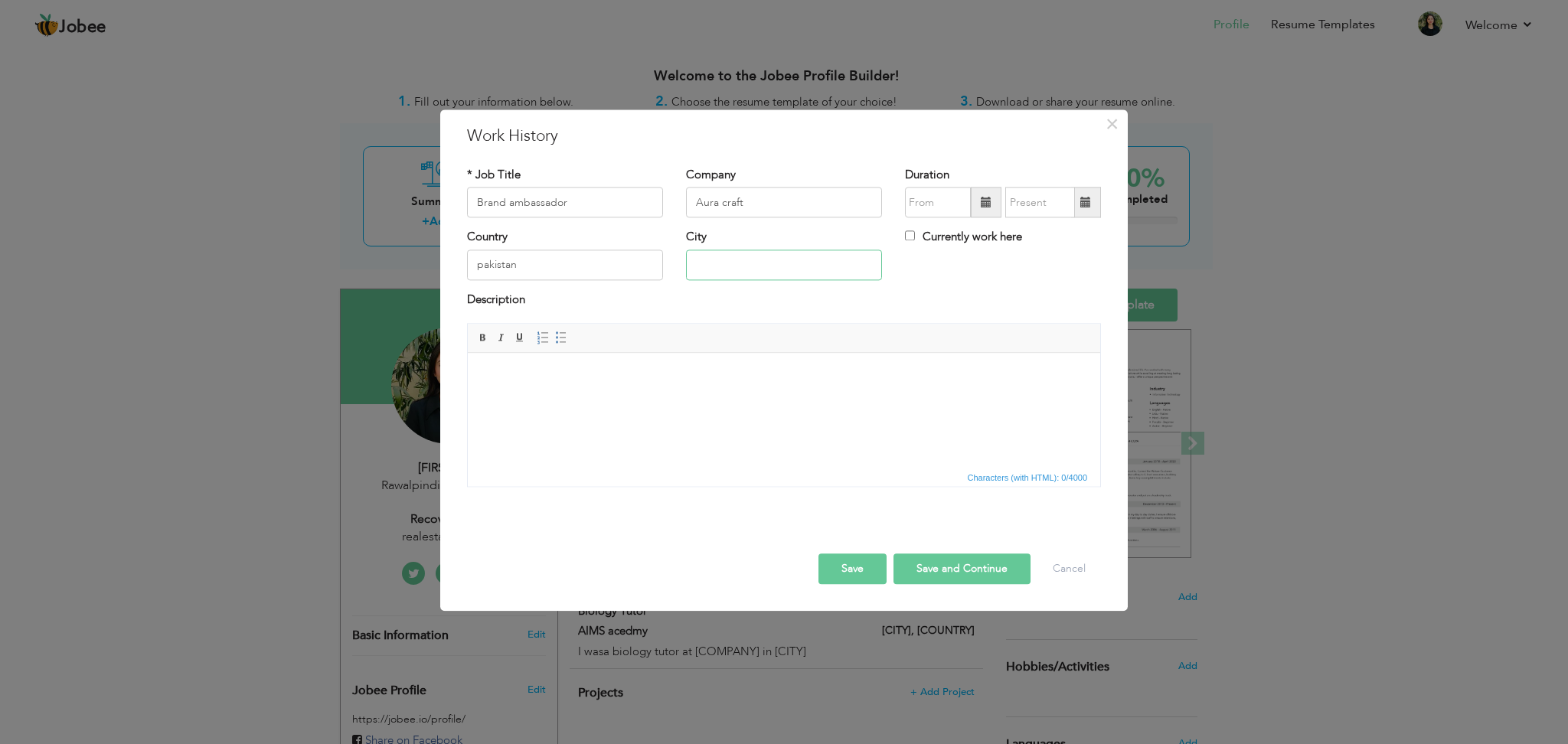 click at bounding box center (784, 265) 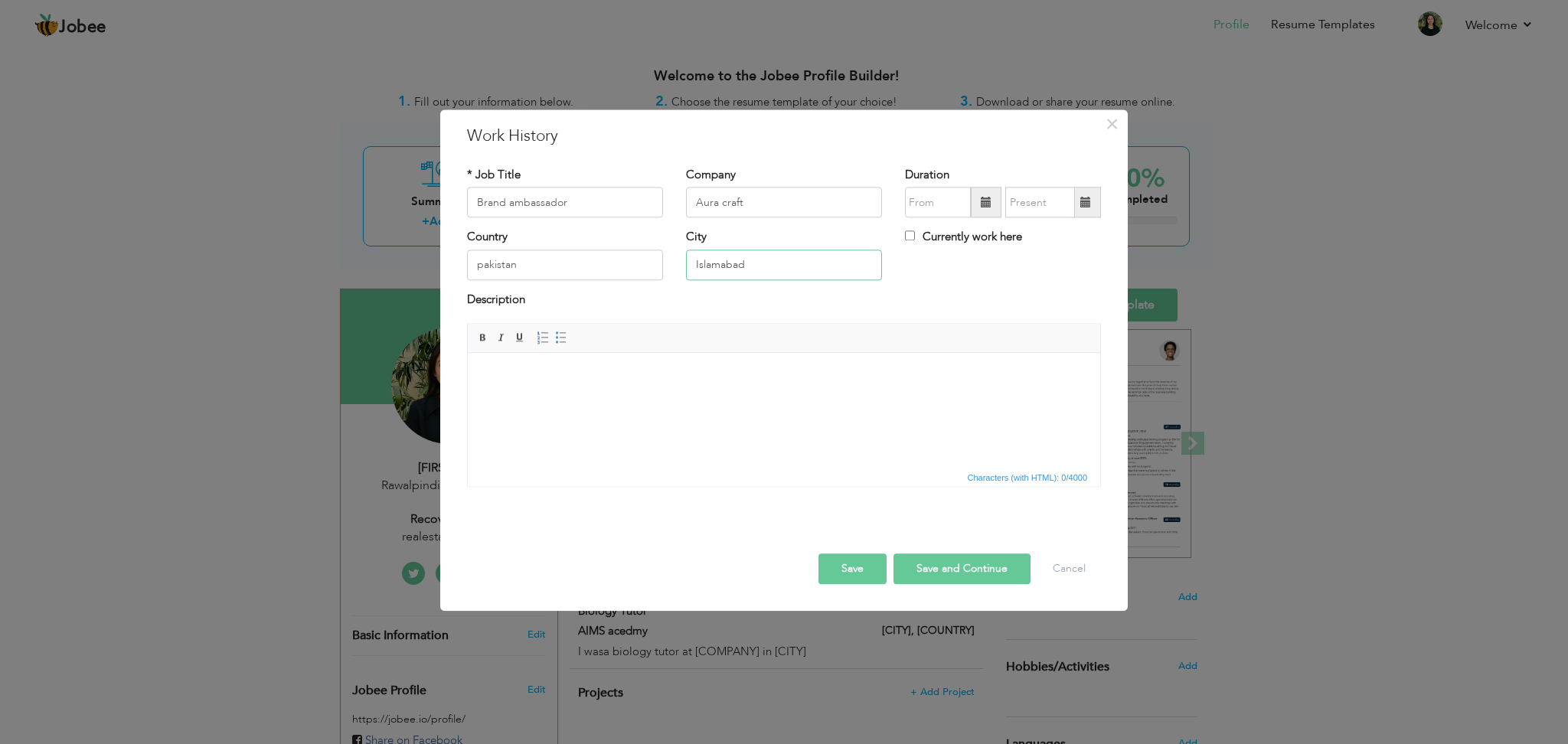 type on "Islamabad" 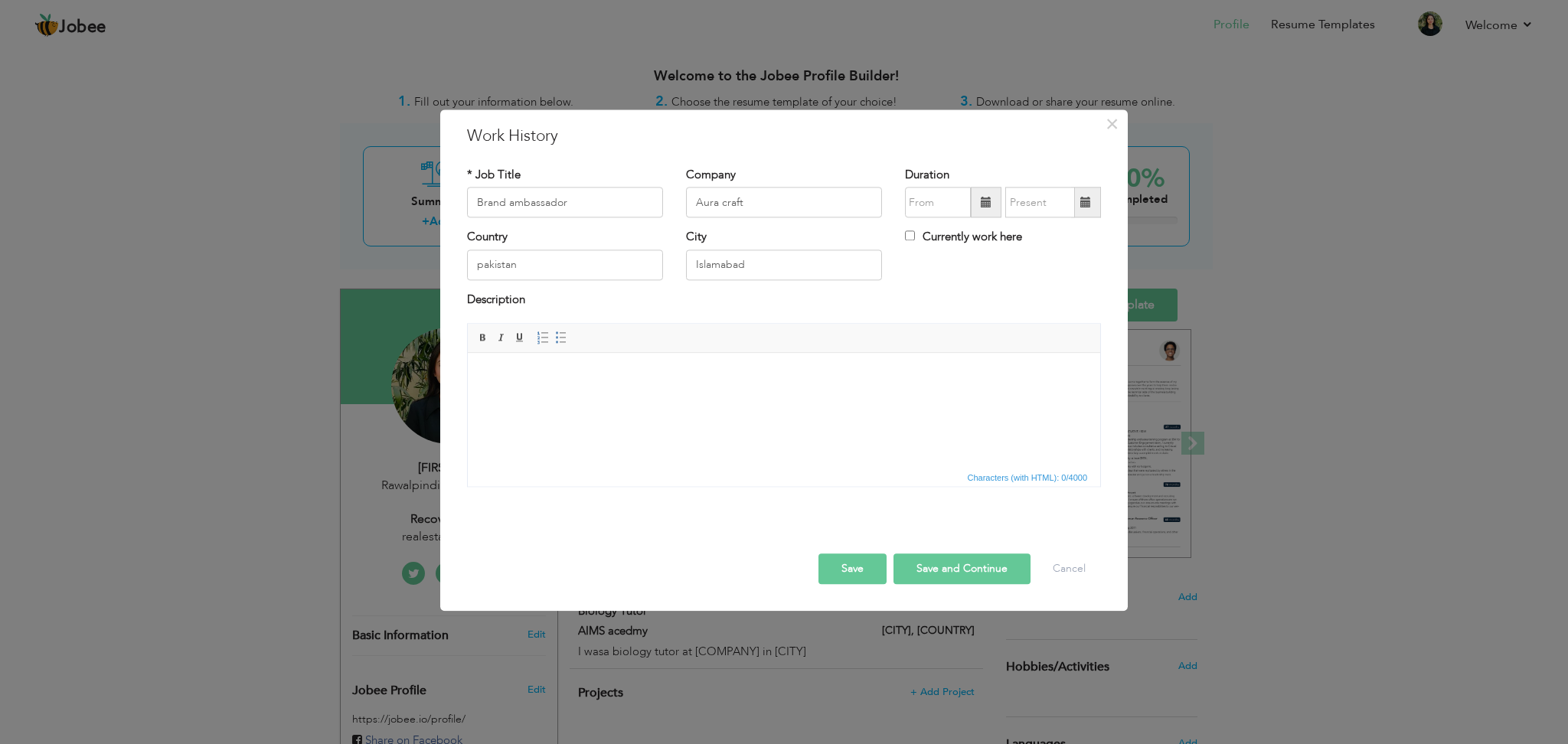 click at bounding box center [784, 376] 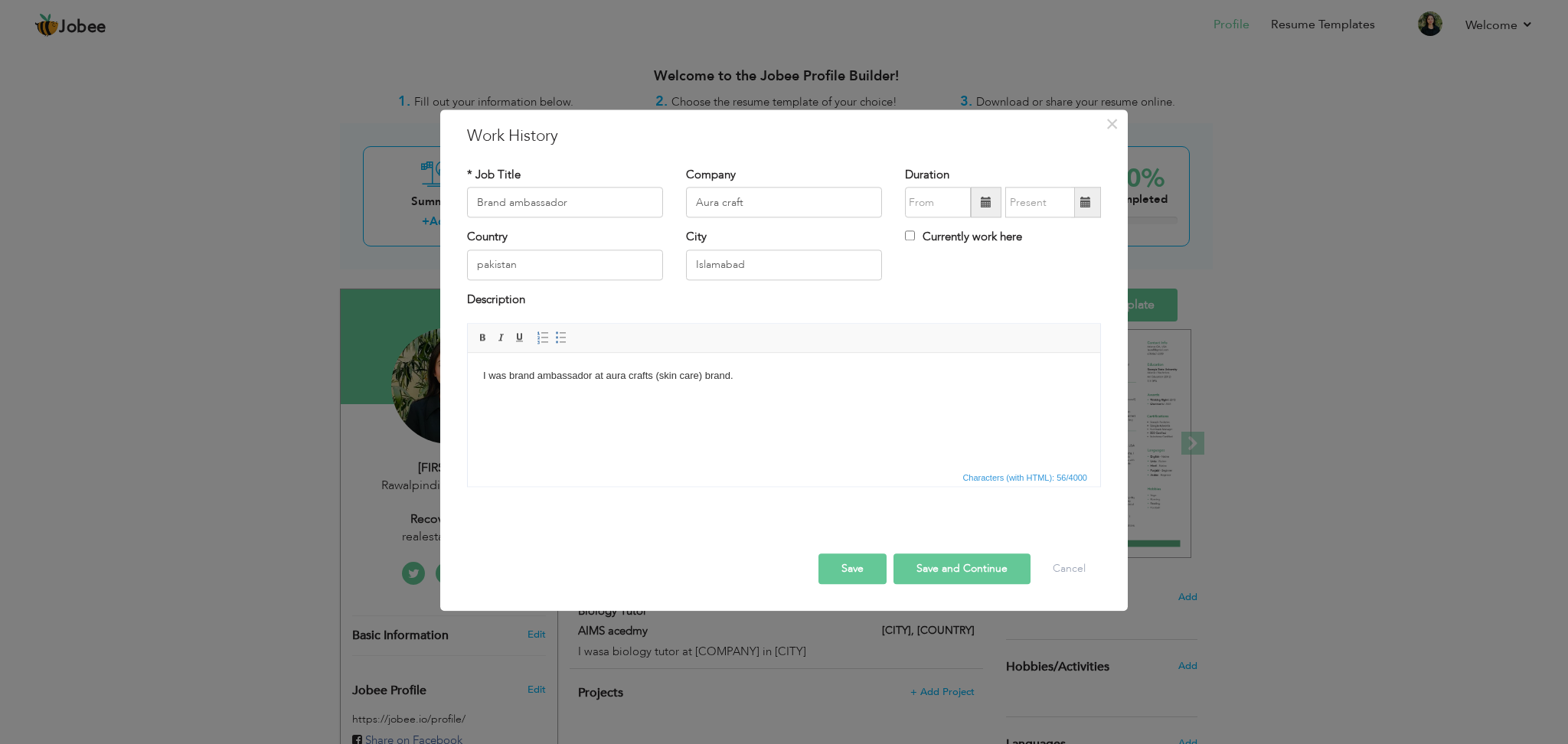 click on "Save" at bounding box center [852, 569] 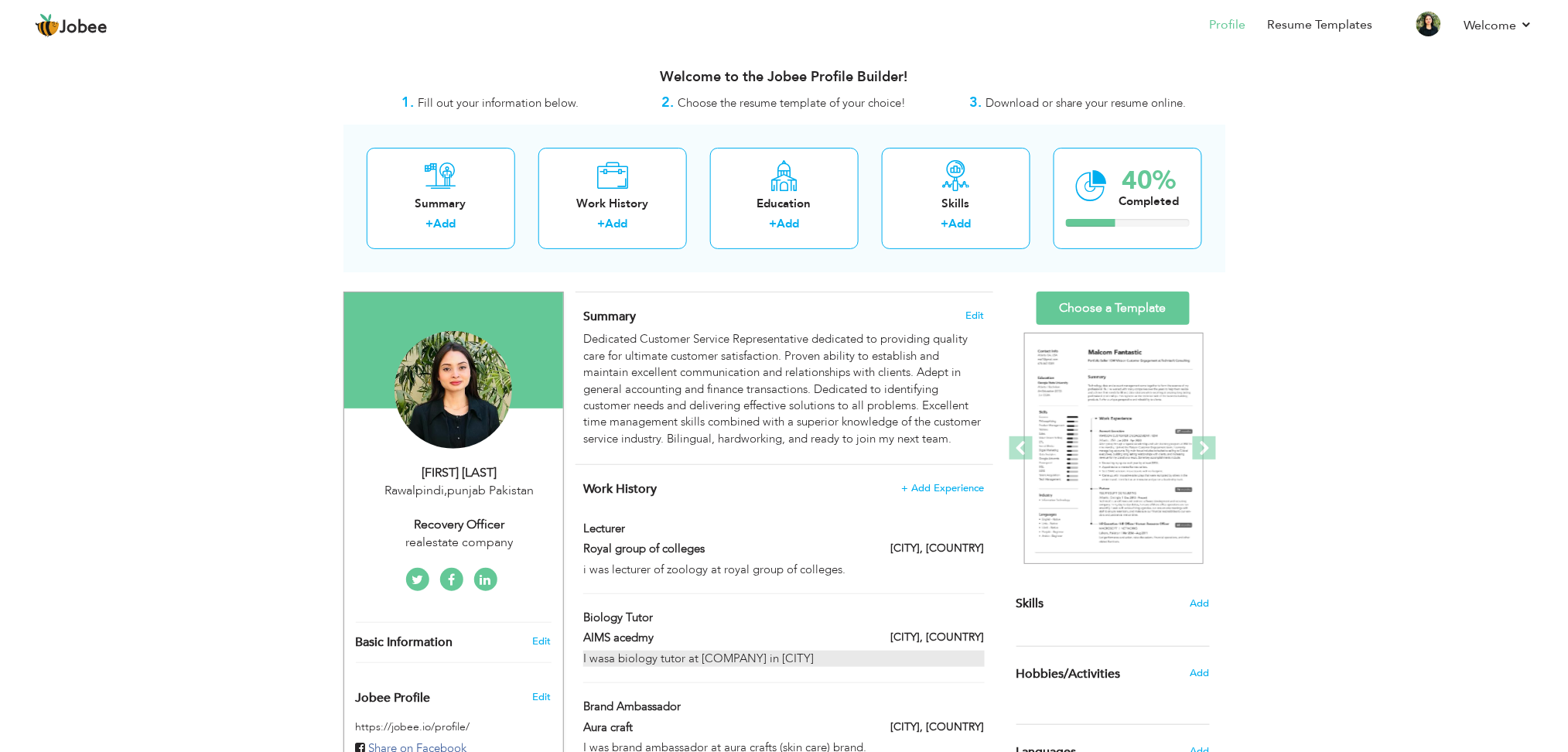 click on "I wasa biology tutor at aims acedmy in Sialkot" at bounding box center [784, 658] 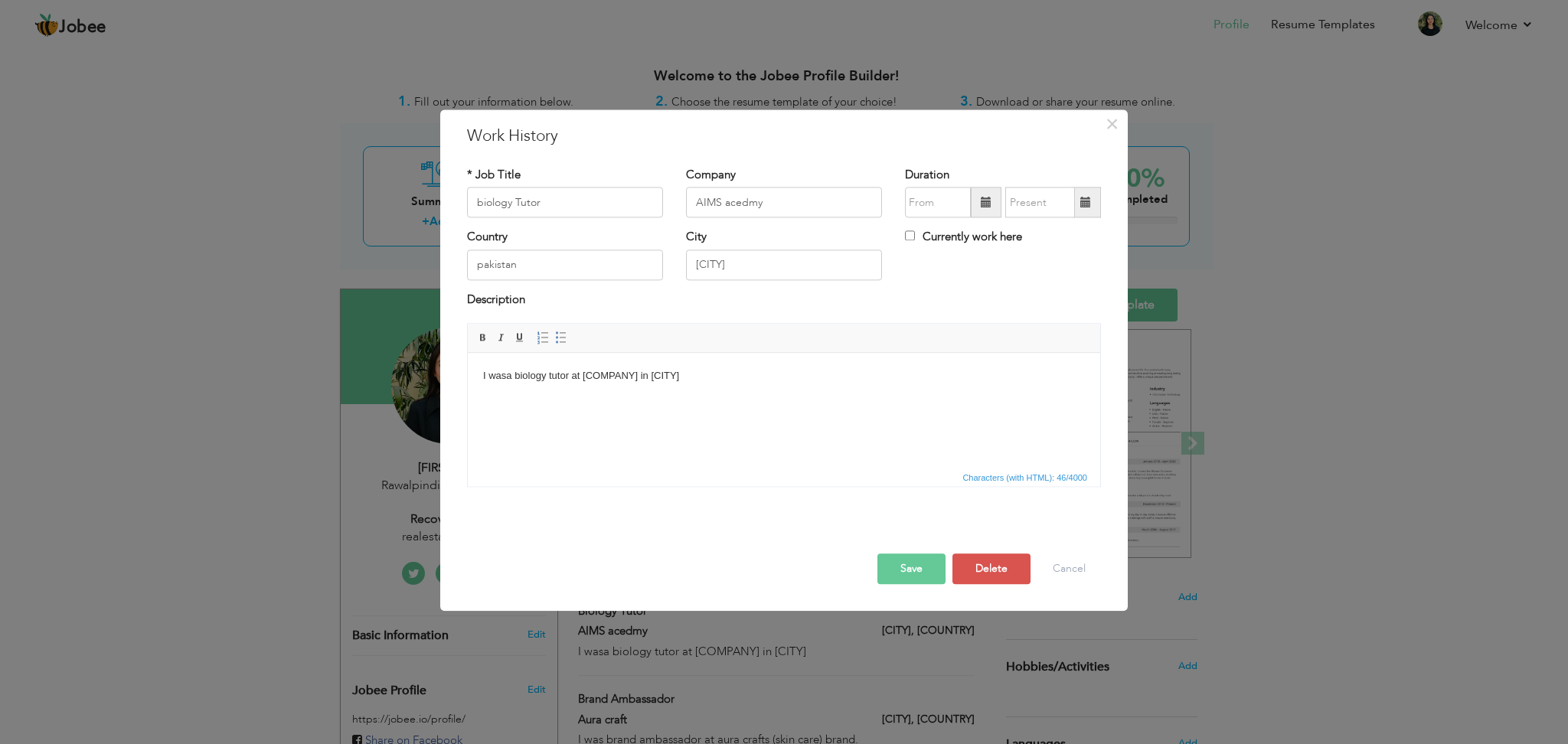 click on "I wasa biology tutor at aims acedmy in Sialkot" at bounding box center [784, 376] 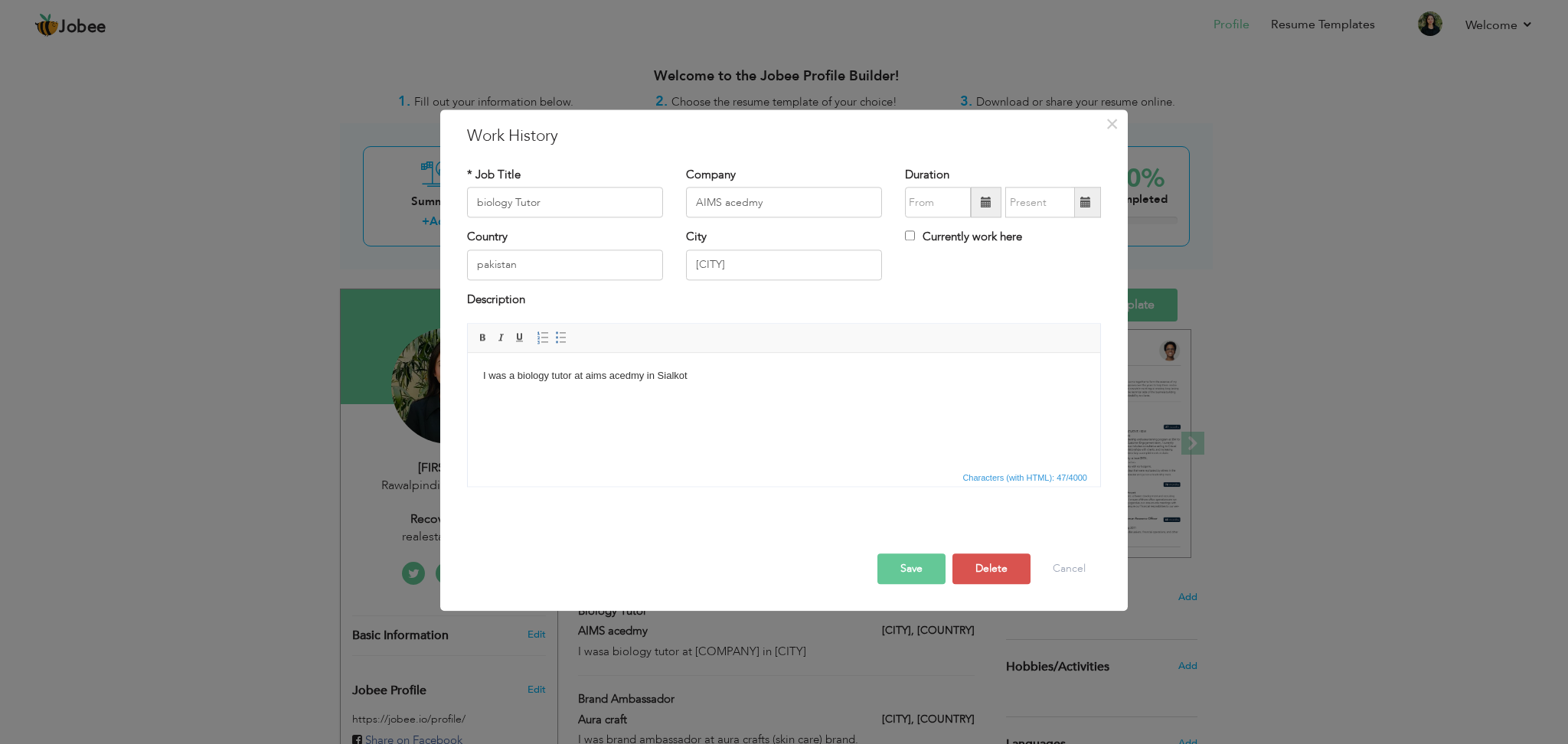 click on "Save" at bounding box center [911, 569] 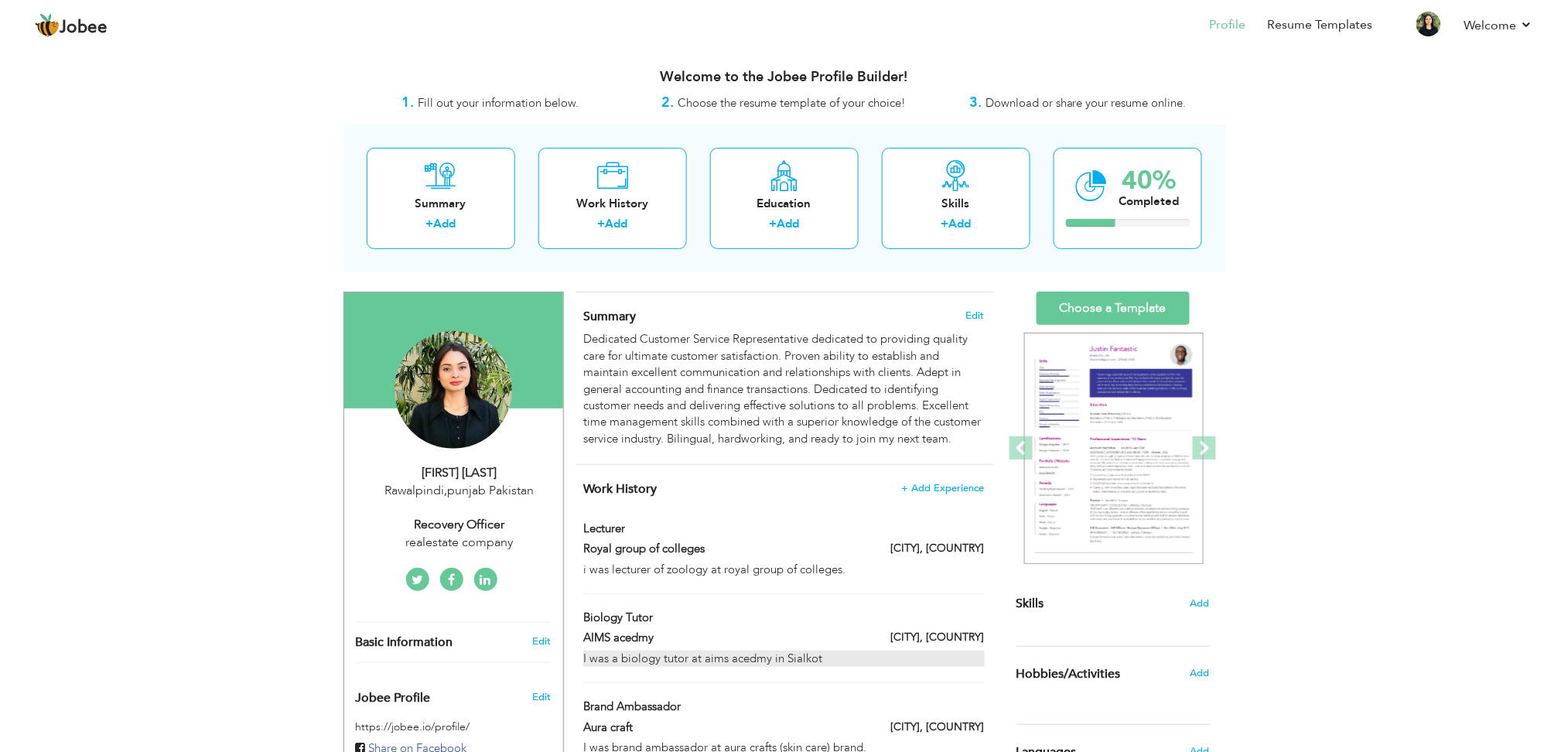 click on "I was a biology tutor at aims acedmy in Sialkot" at bounding box center (784, 658) 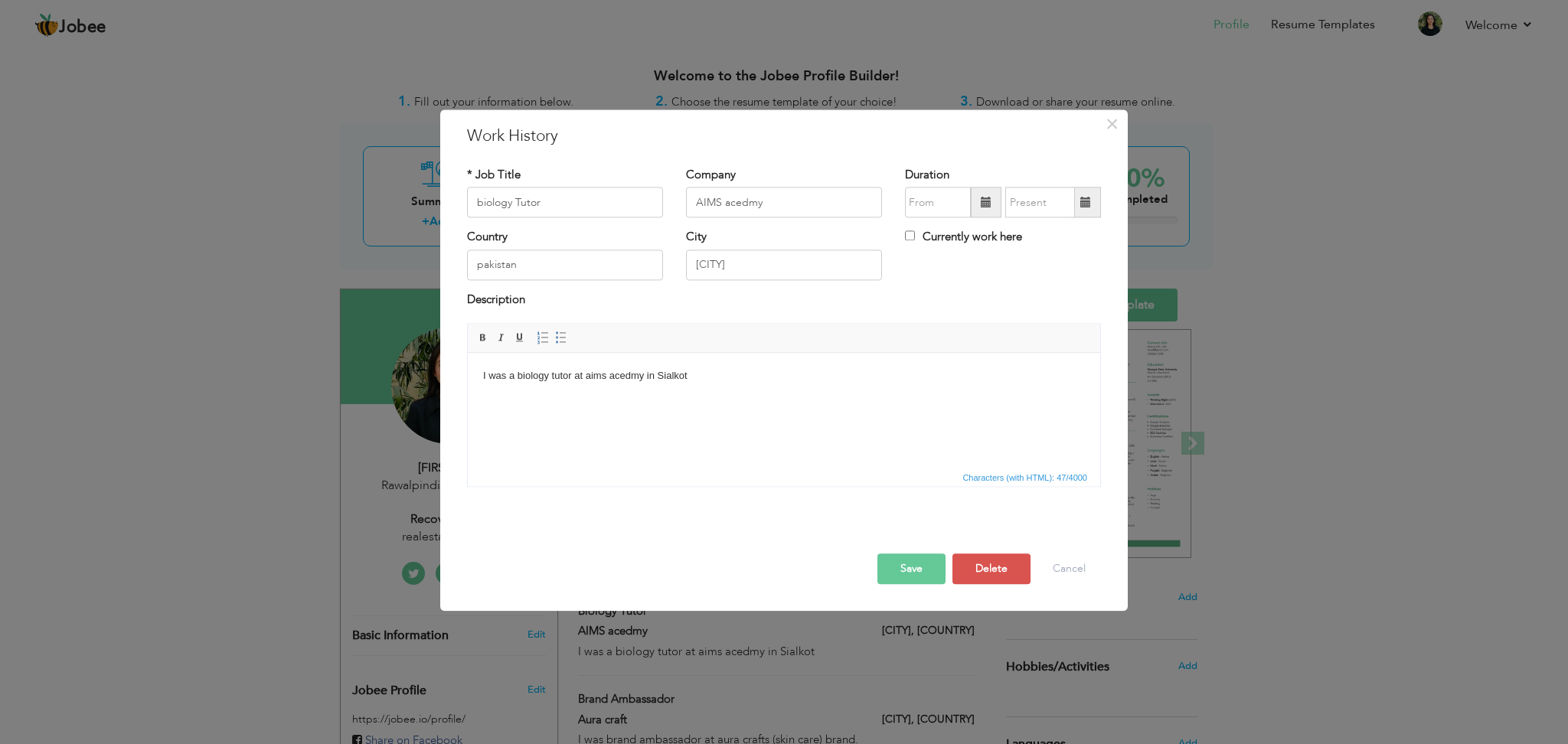 click on "I was a biology tutor at aims acedmy in Sialkot" at bounding box center (784, 376) 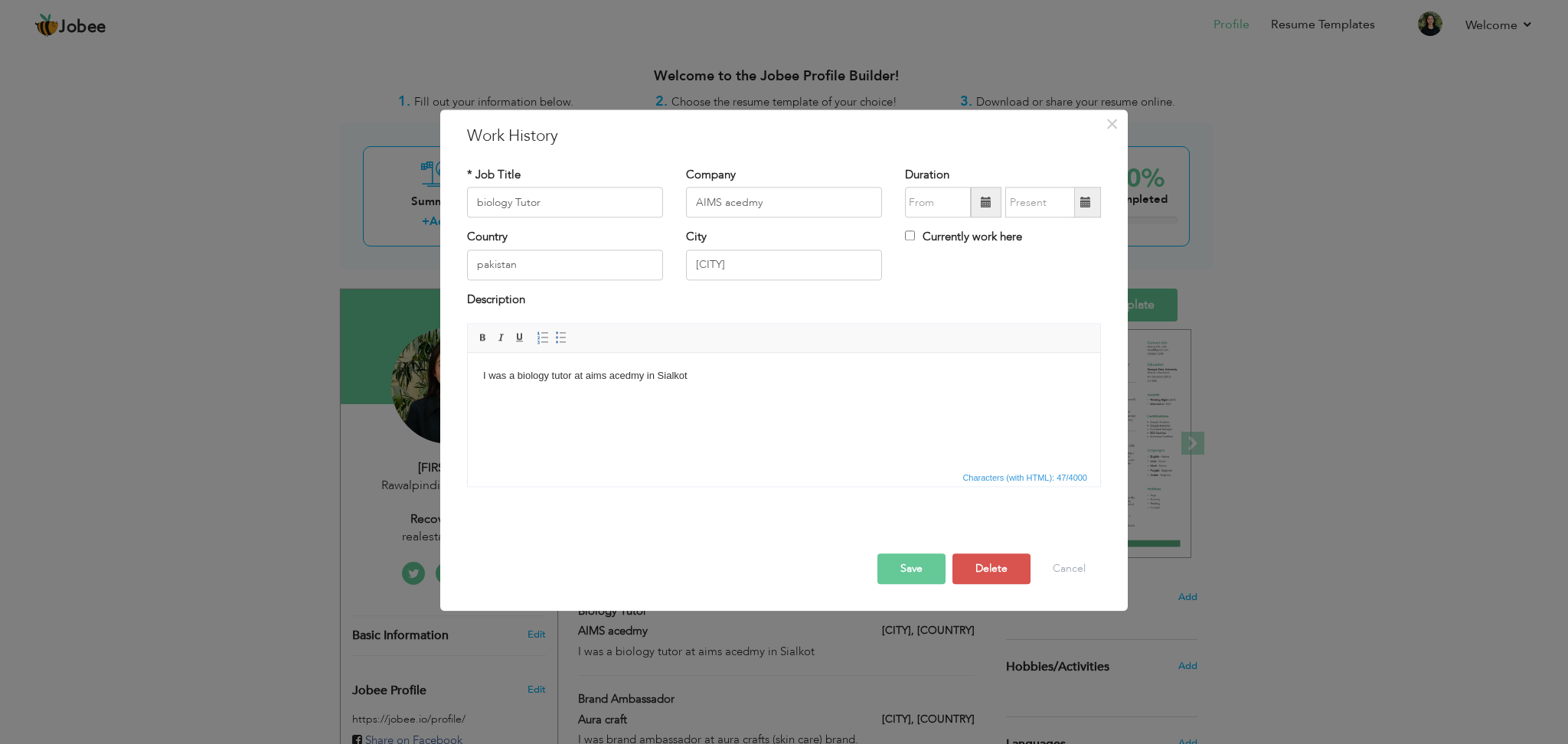 type 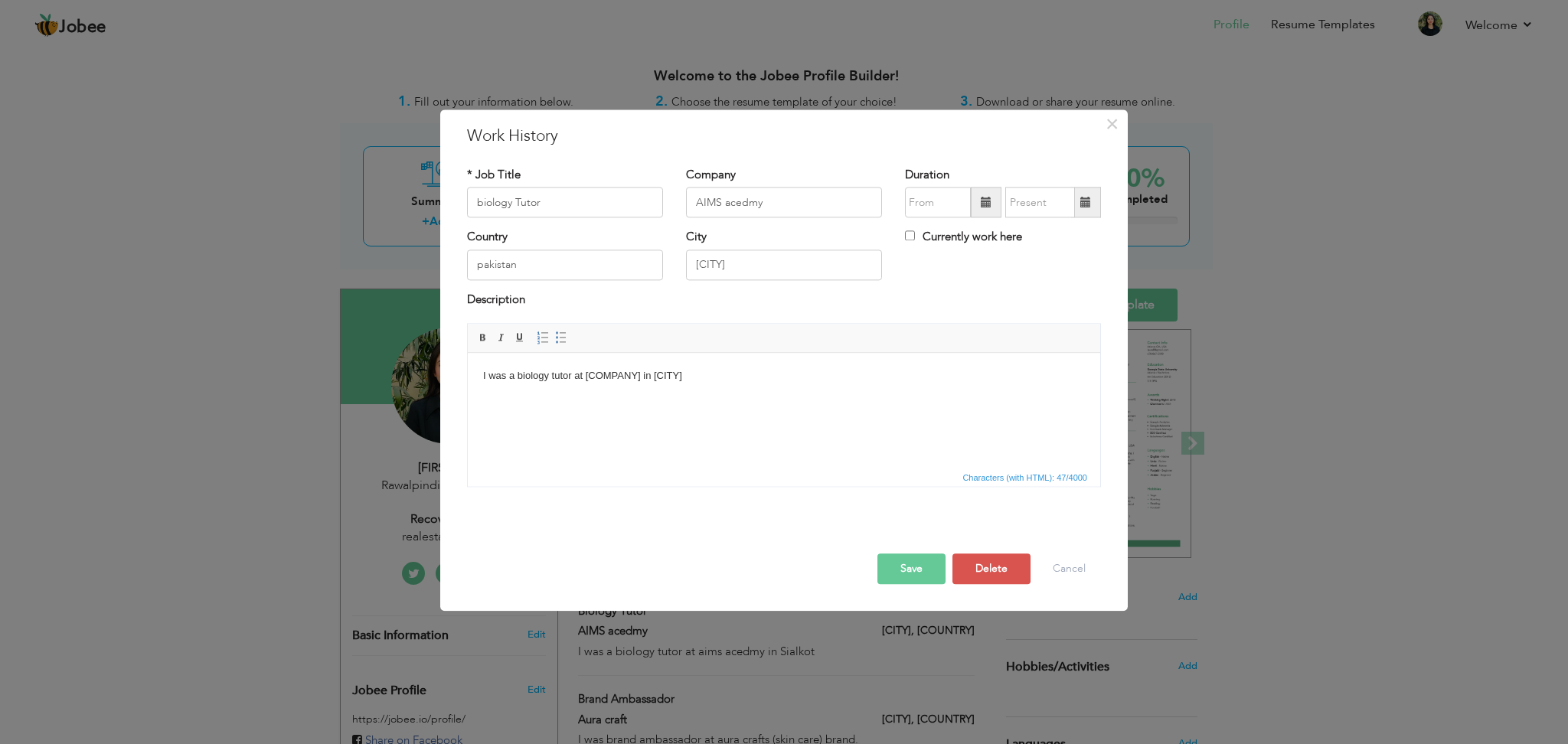 click on "I was a biology tutor at aims acadmy in Sialkot" at bounding box center (784, 376) 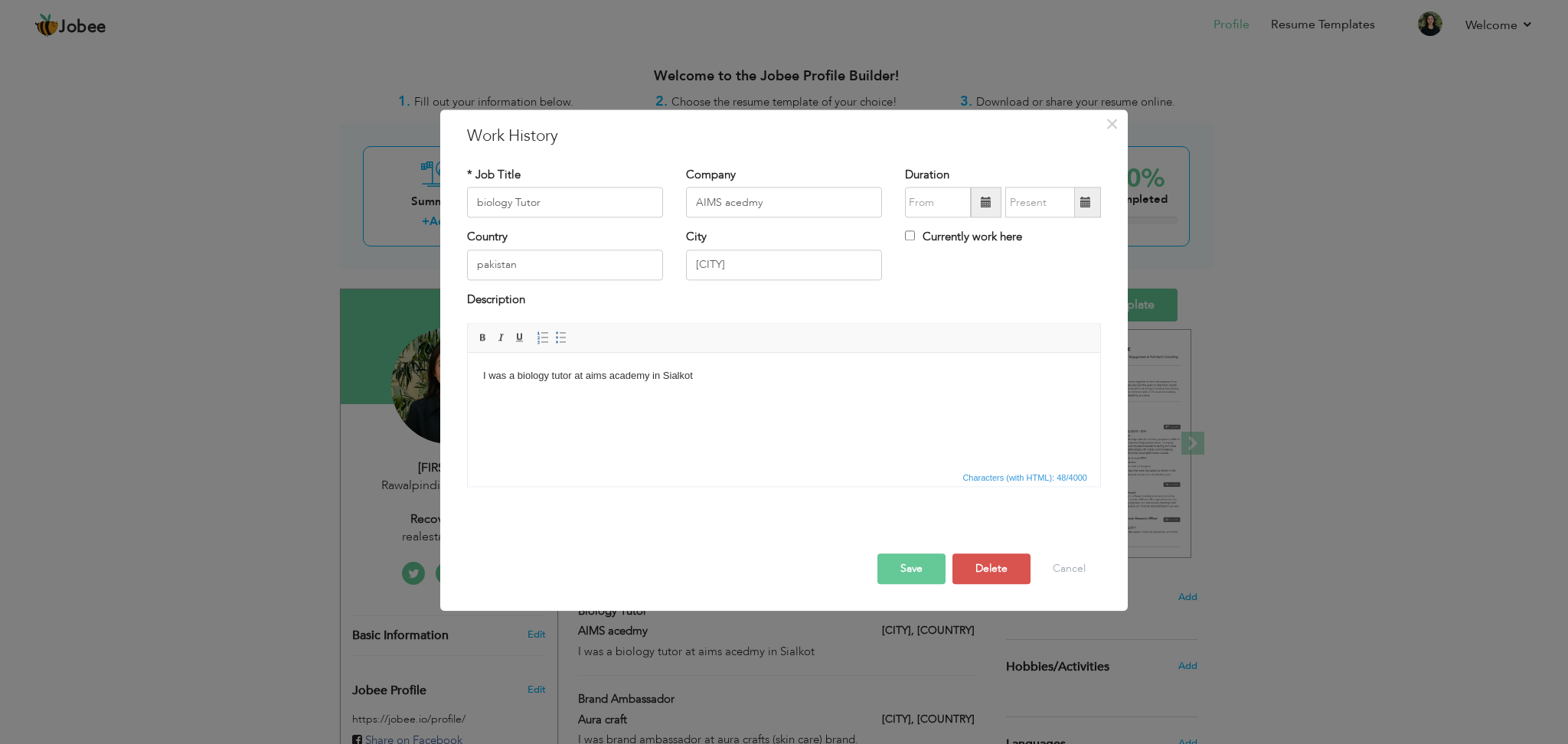 click on "Save" at bounding box center [911, 569] 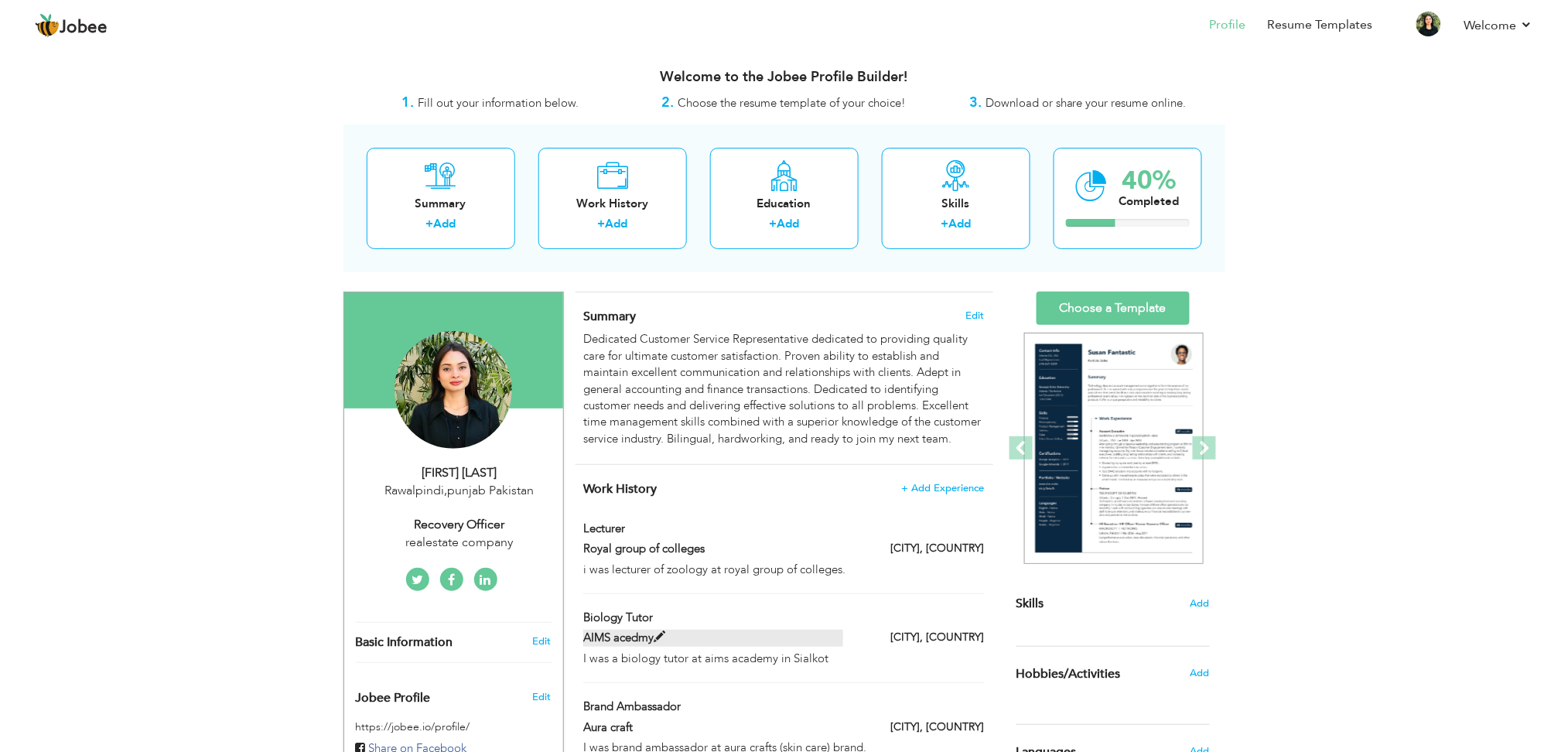 click at bounding box center (659, 637) 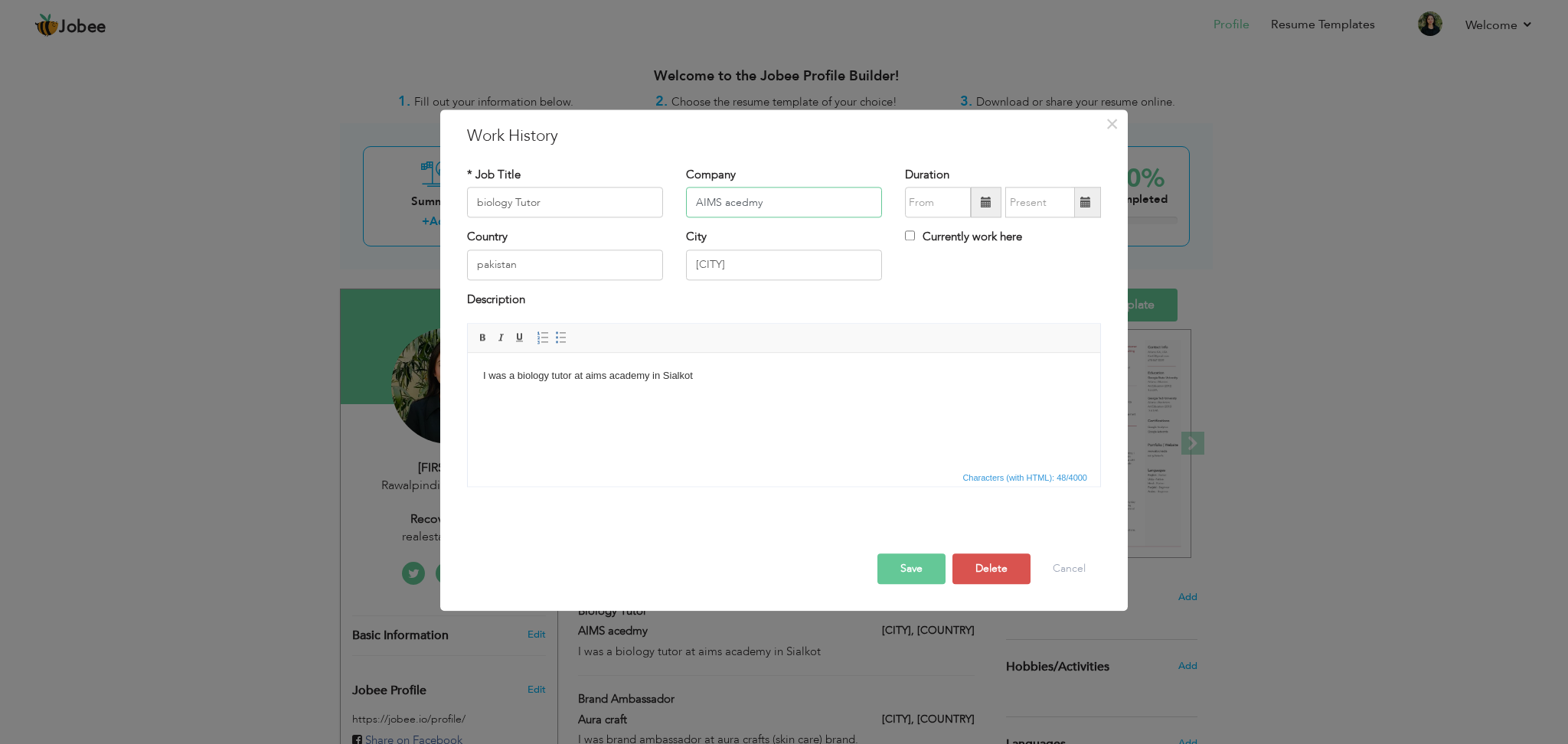 click on "AIMS acedmy" at bounding box center [784, 203] 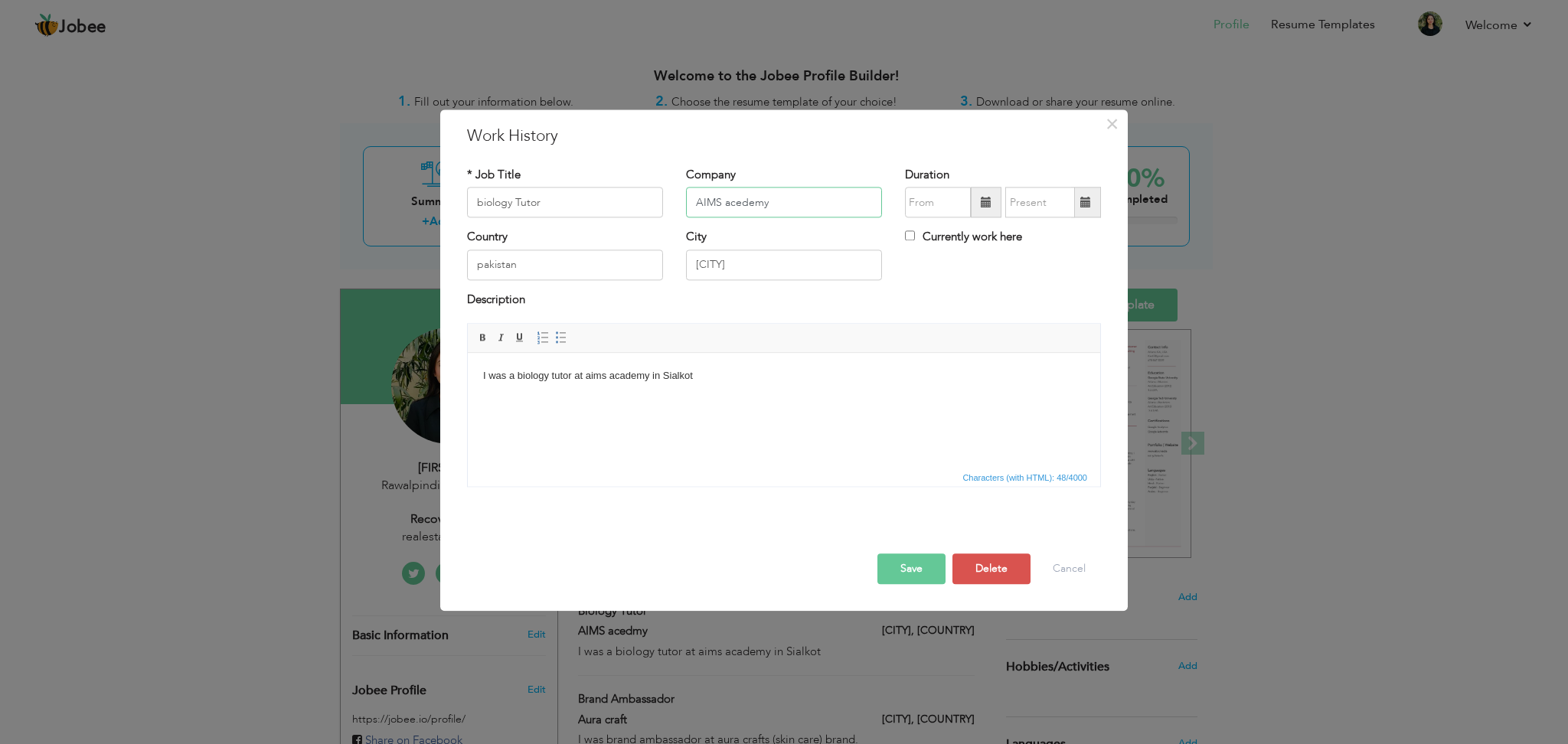 click on "AIMS acedemy" at bounding box center (784, 203) 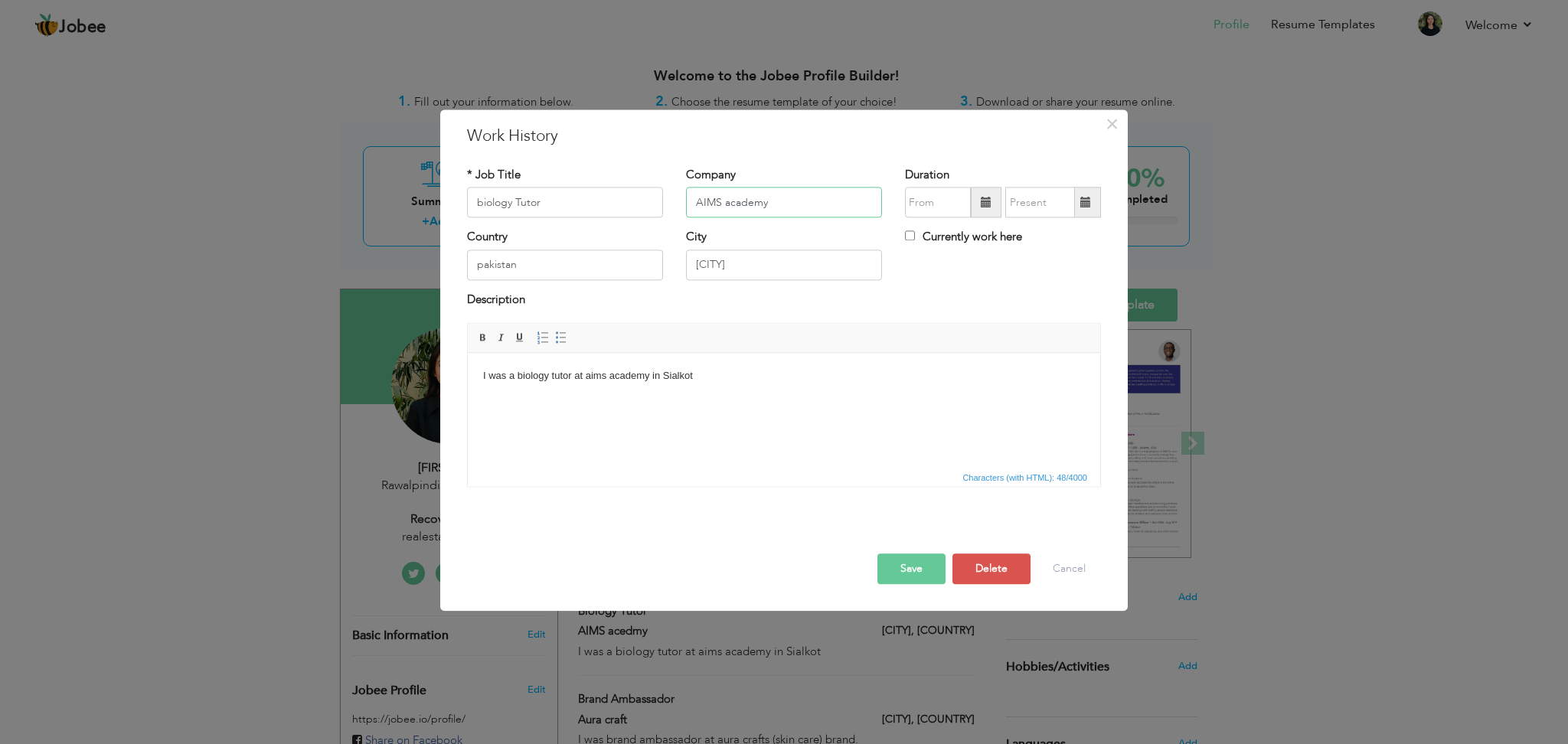 type on "AIMS academy" 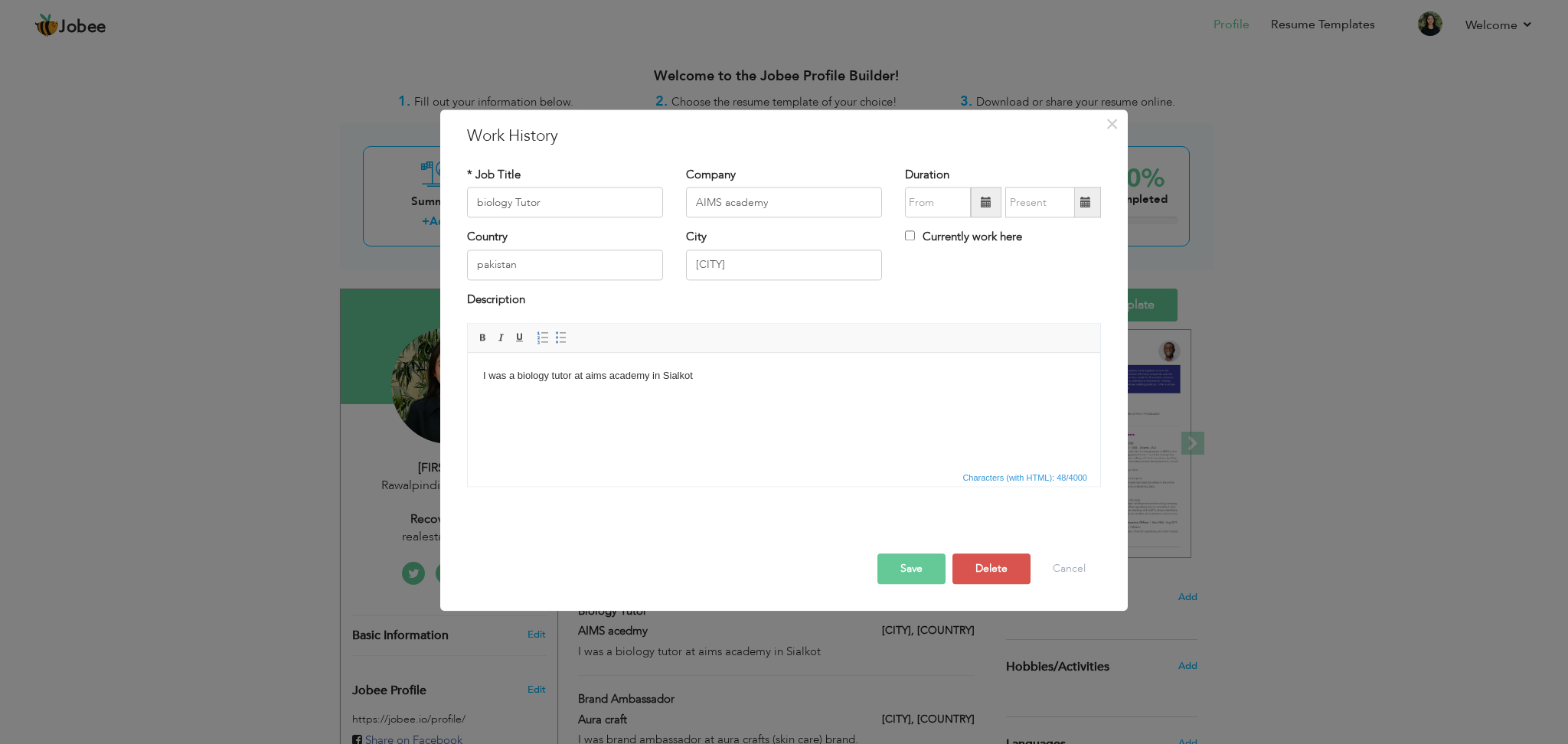 click on "Save" at bounding box center [911, 569] 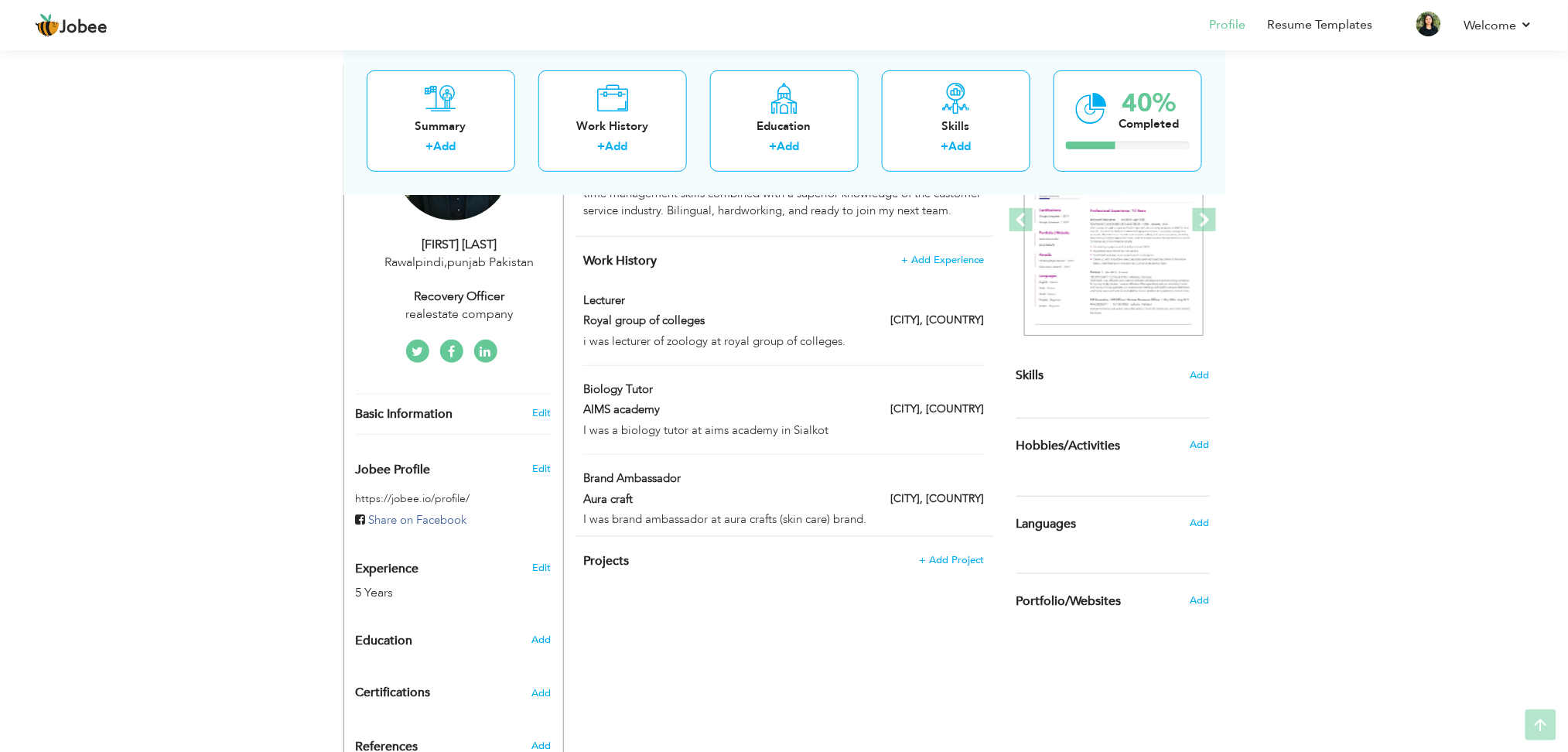 scroll, scrollTop: 248, scrollLeft: 0, axis: vertical 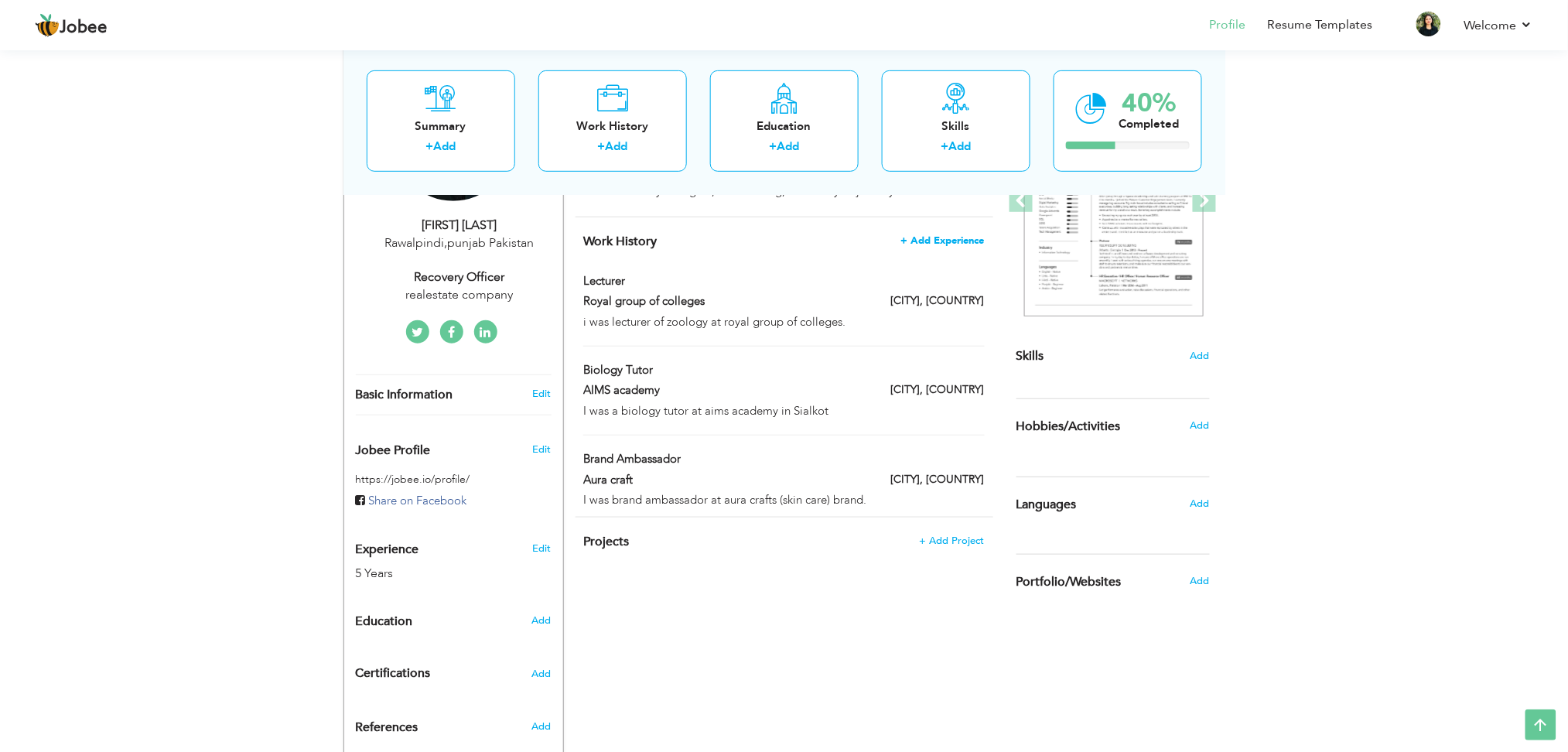 click on "+ Add Experience" at bounding box center (943, 241) 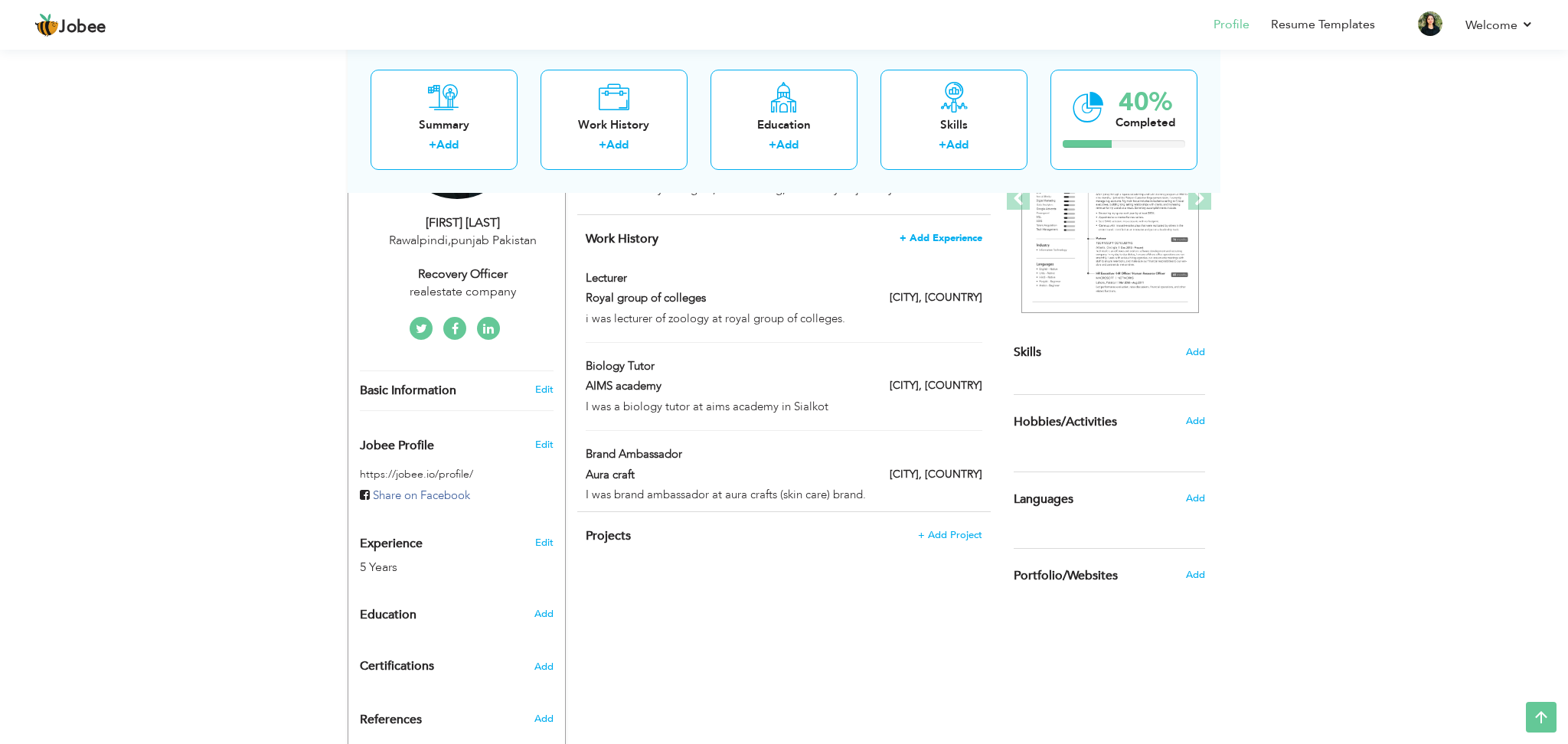 type 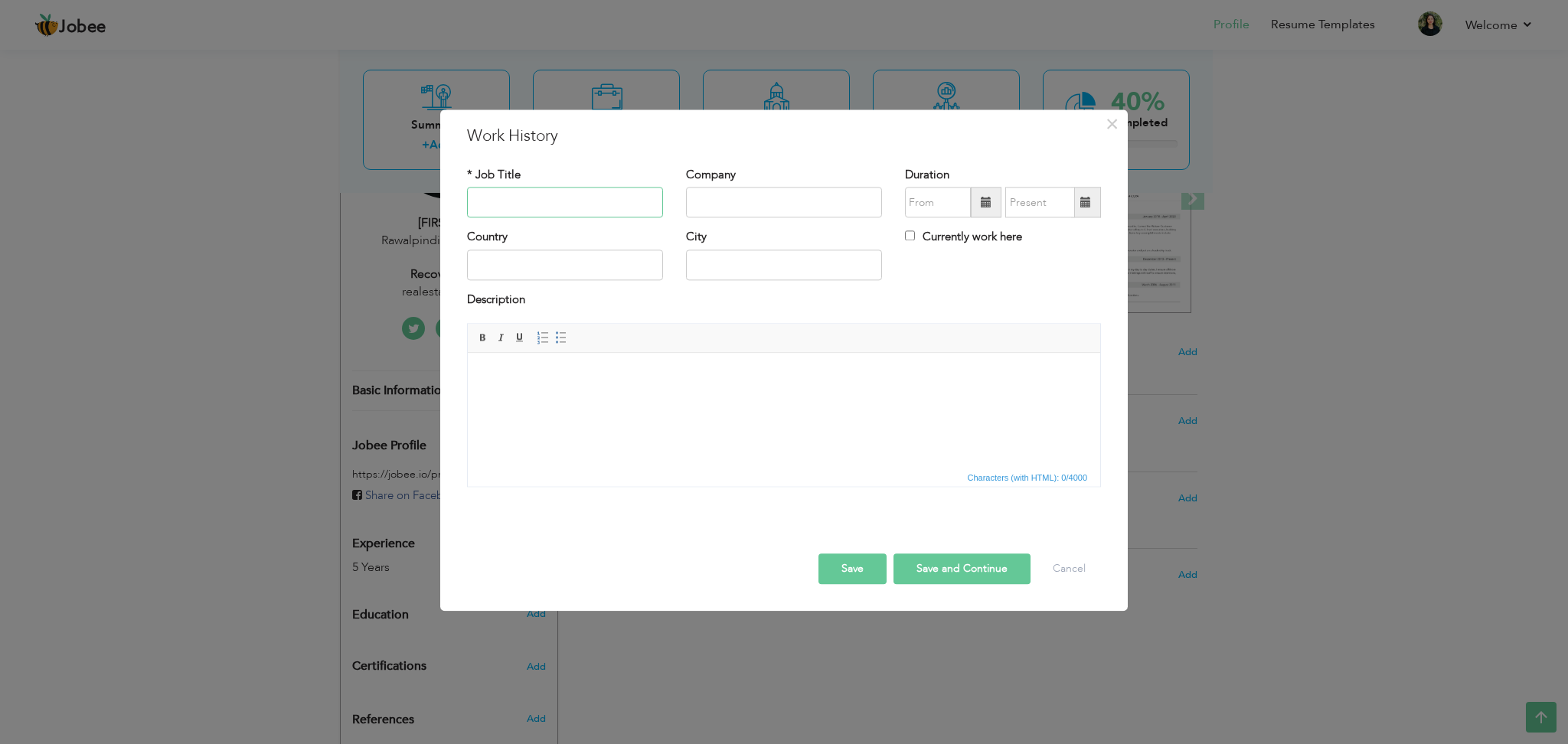 click at bounding box center (565, 203) 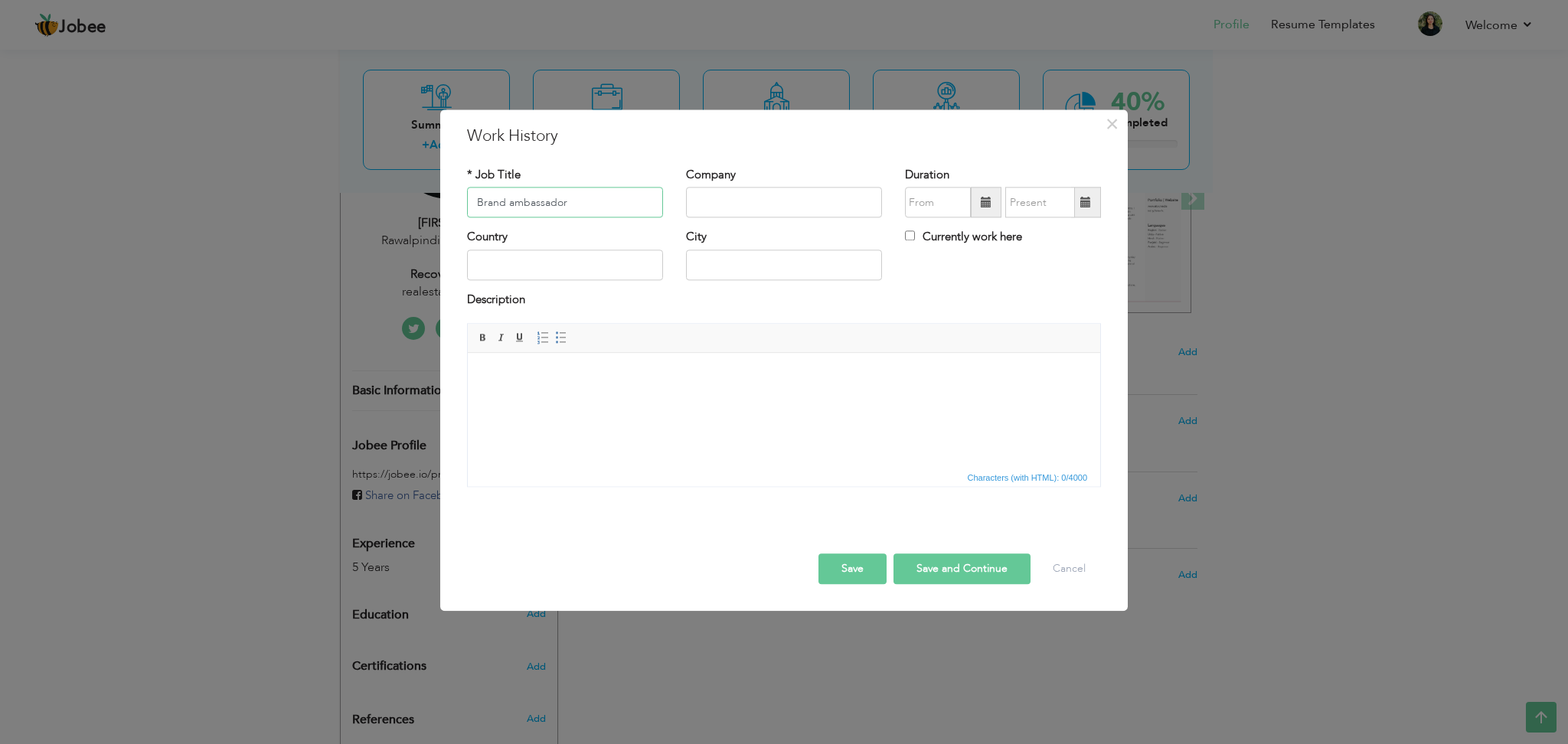 type on "Brand ambassador" 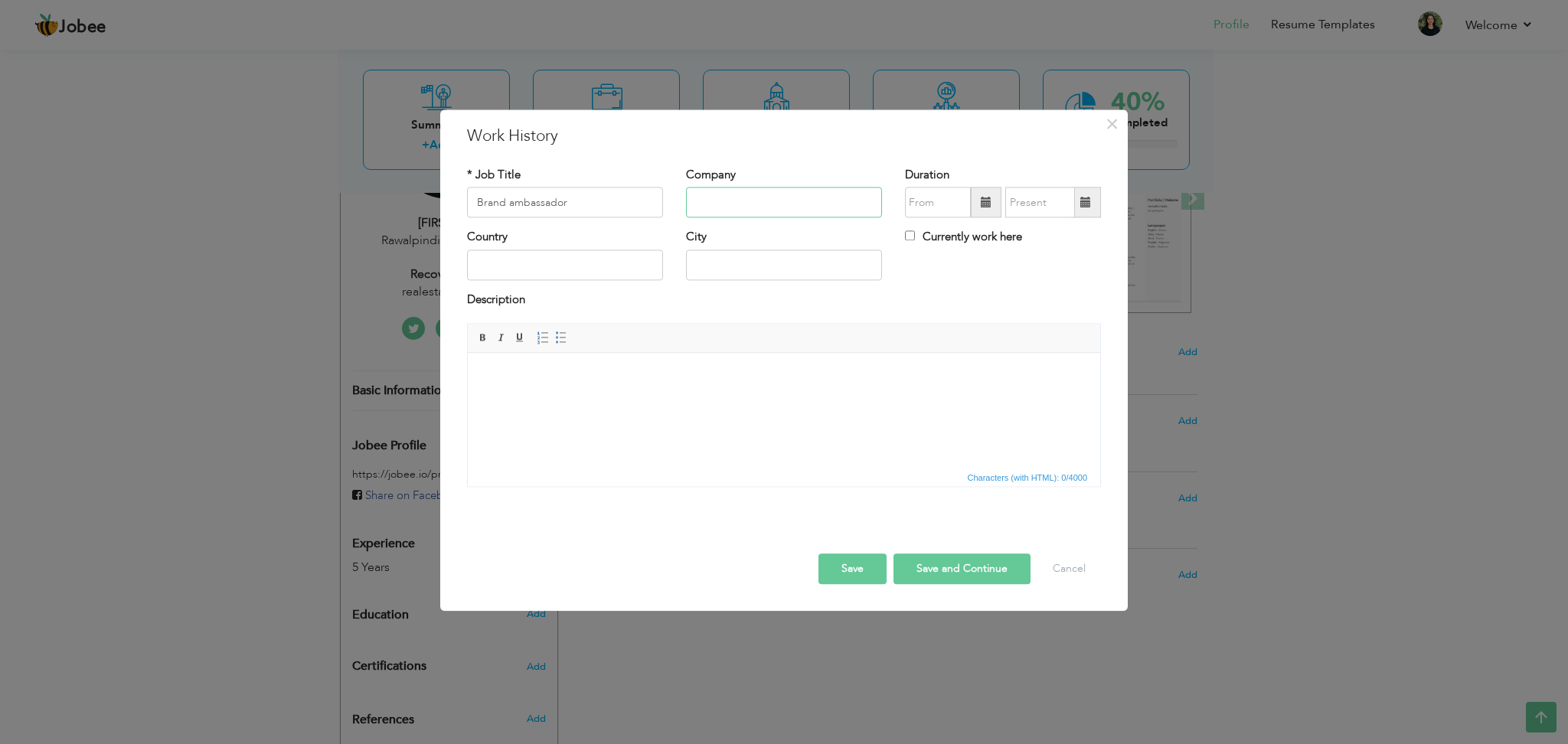 click at bounding box center (784, 203) 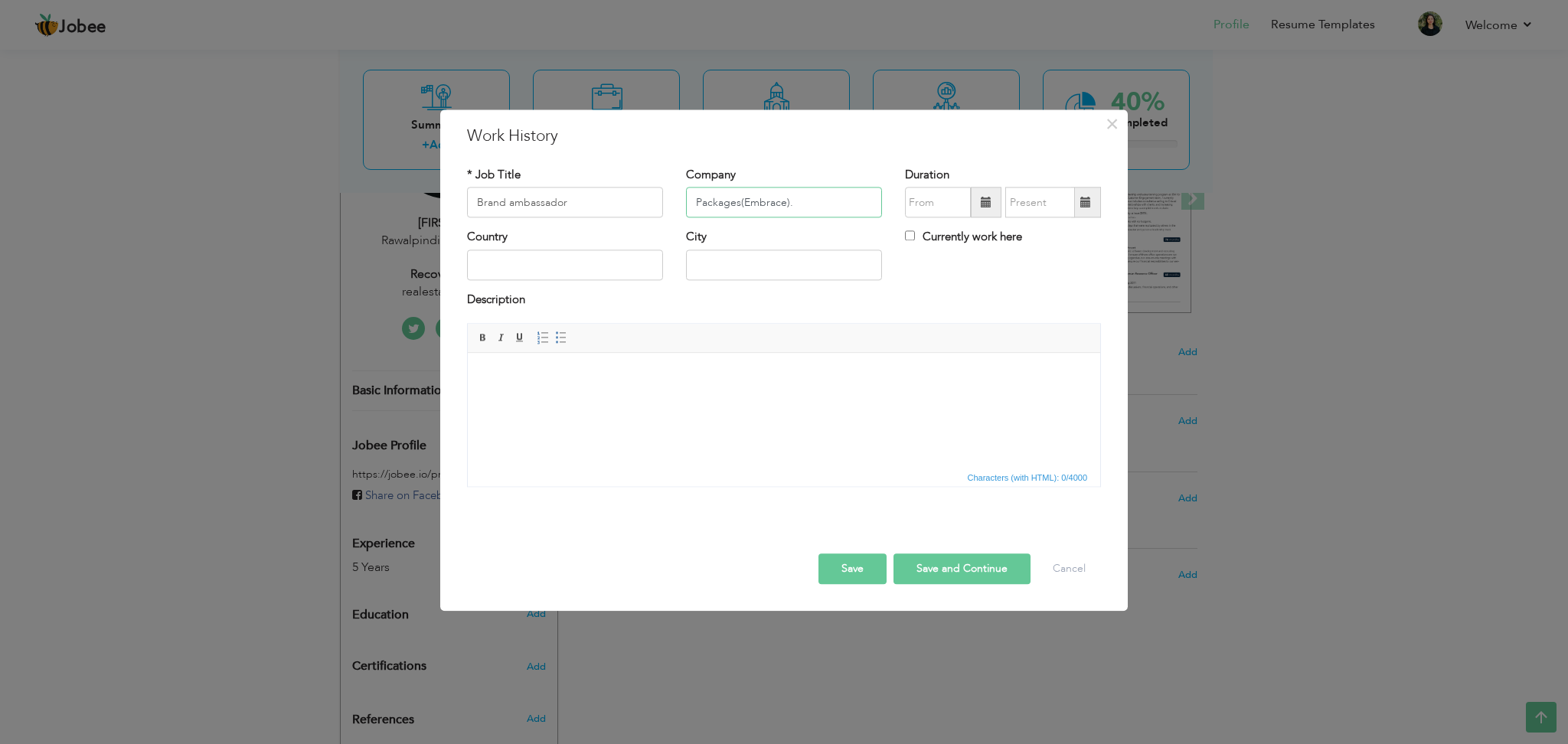type on "Packages(Embrace)." 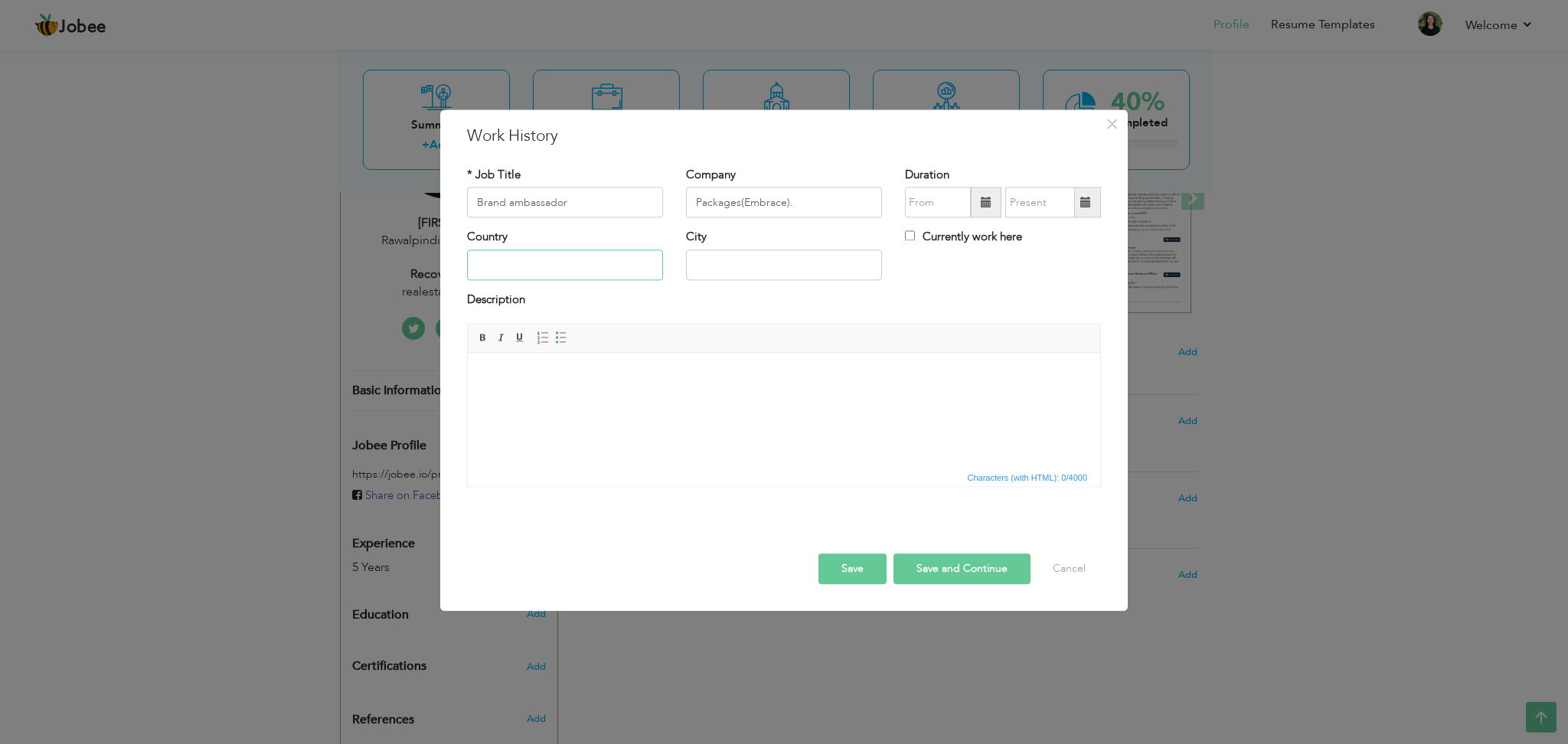 click at bounding box center [565, 265] 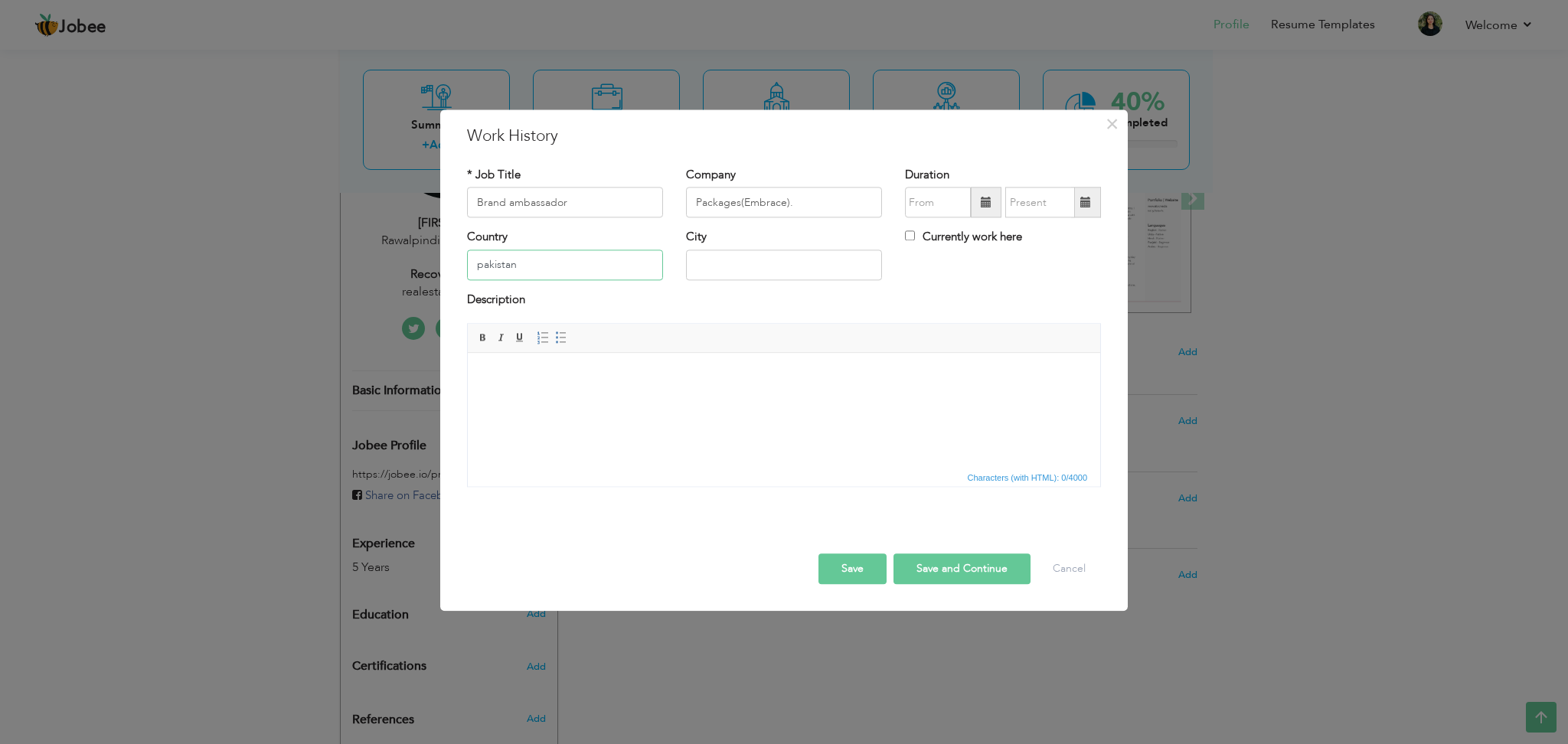 click on "pakistan" at bounding box center (565, 265) 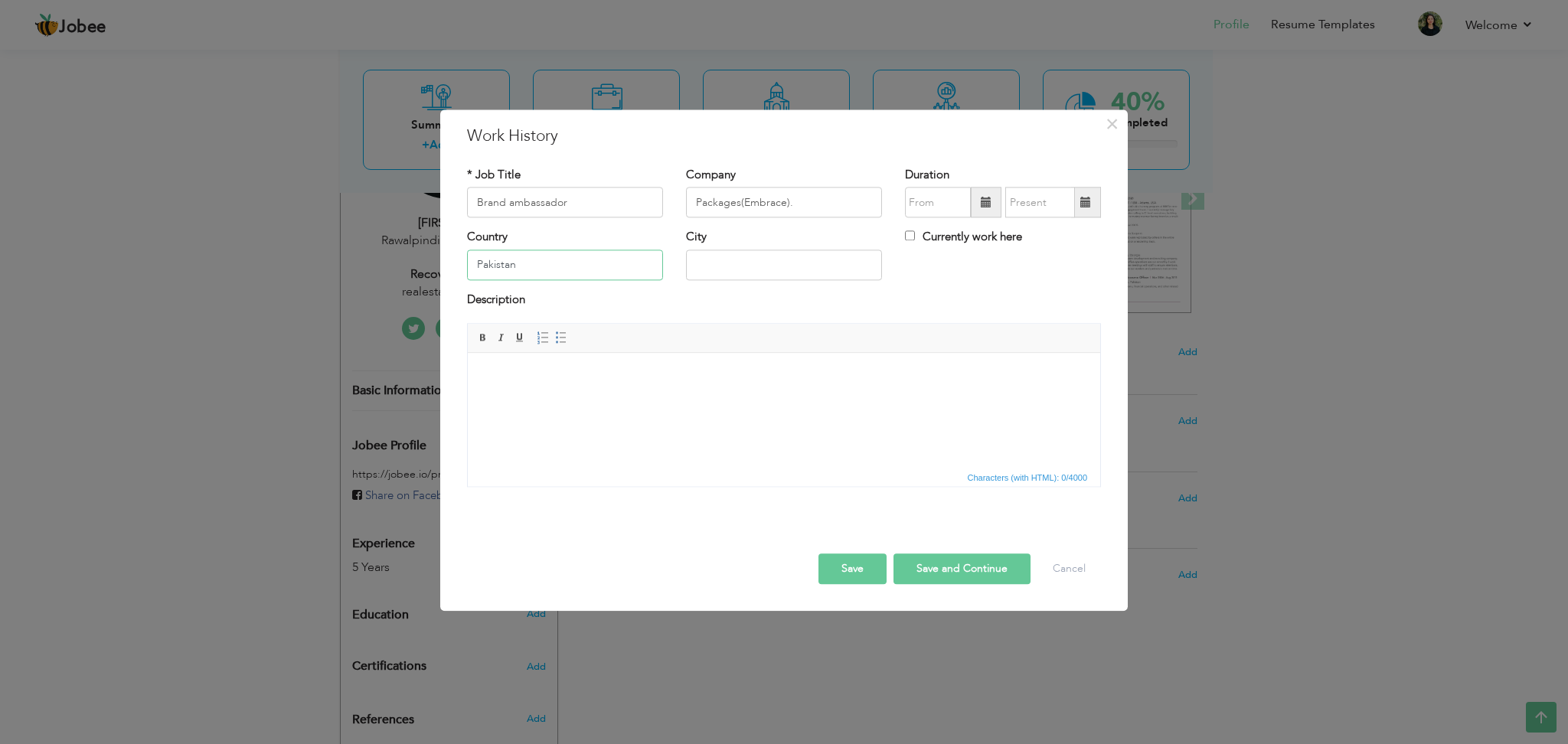 type on "Pakistan" 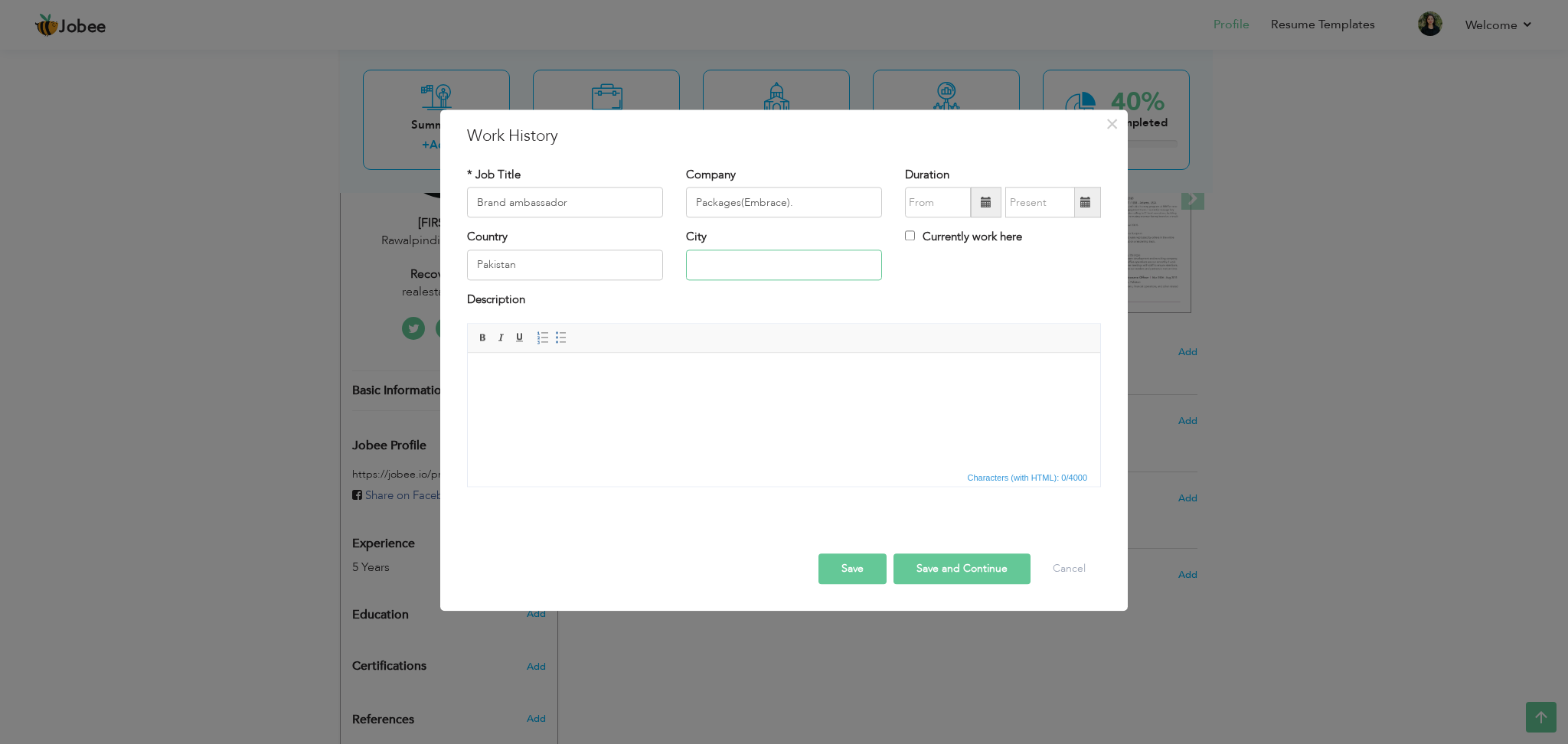 click at bounding box center (784, 265) 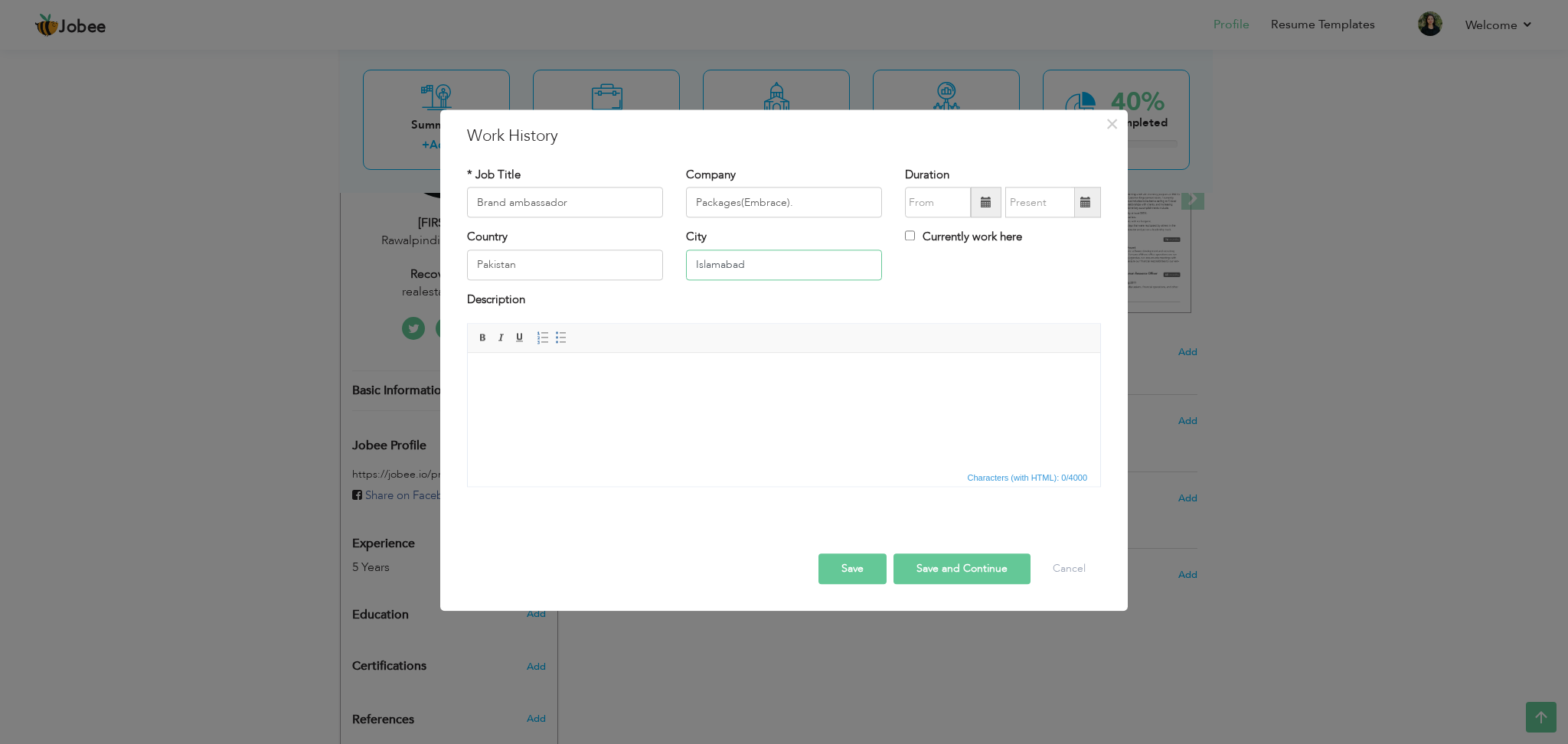 type on "Islamabad" 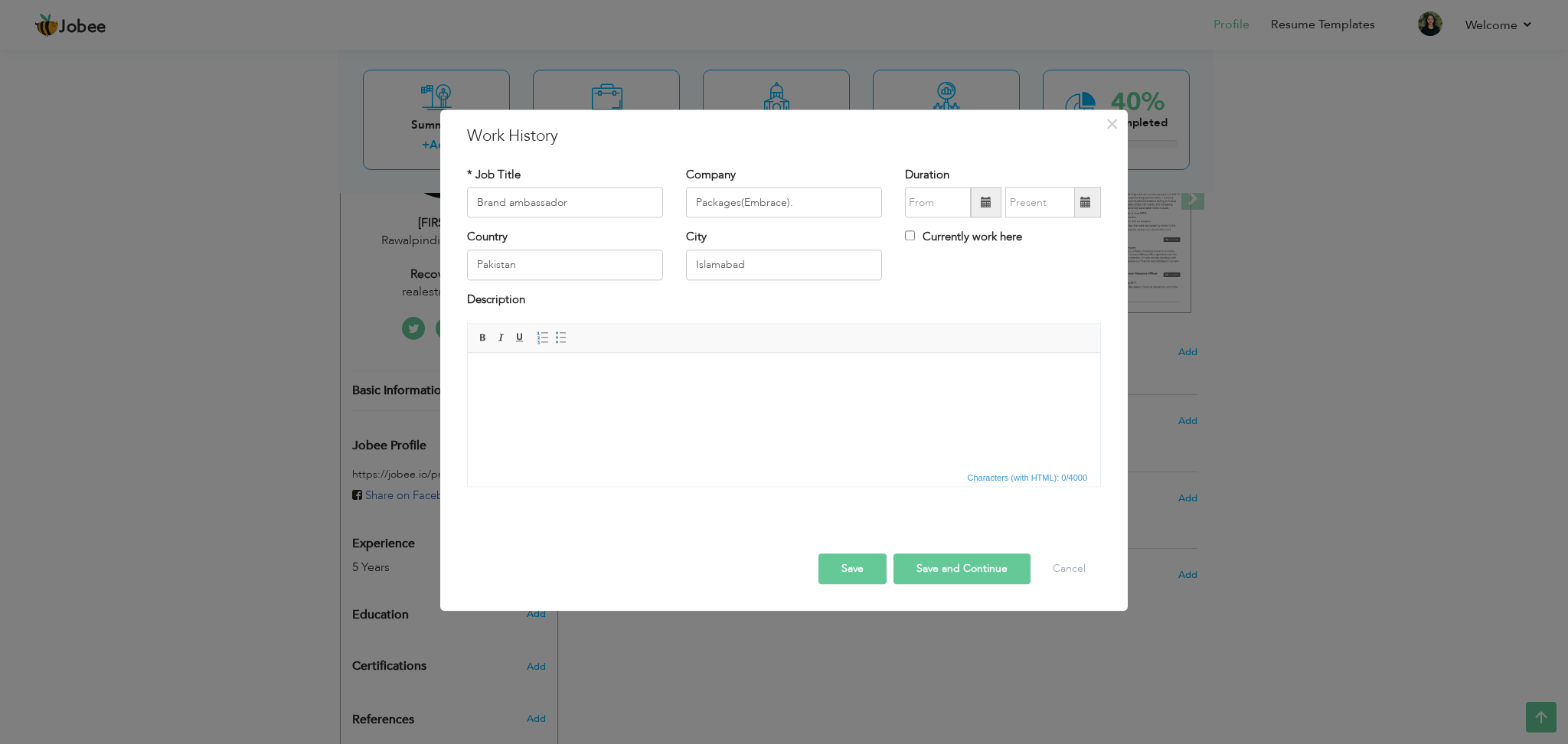 click at bounding box center [784, 376] 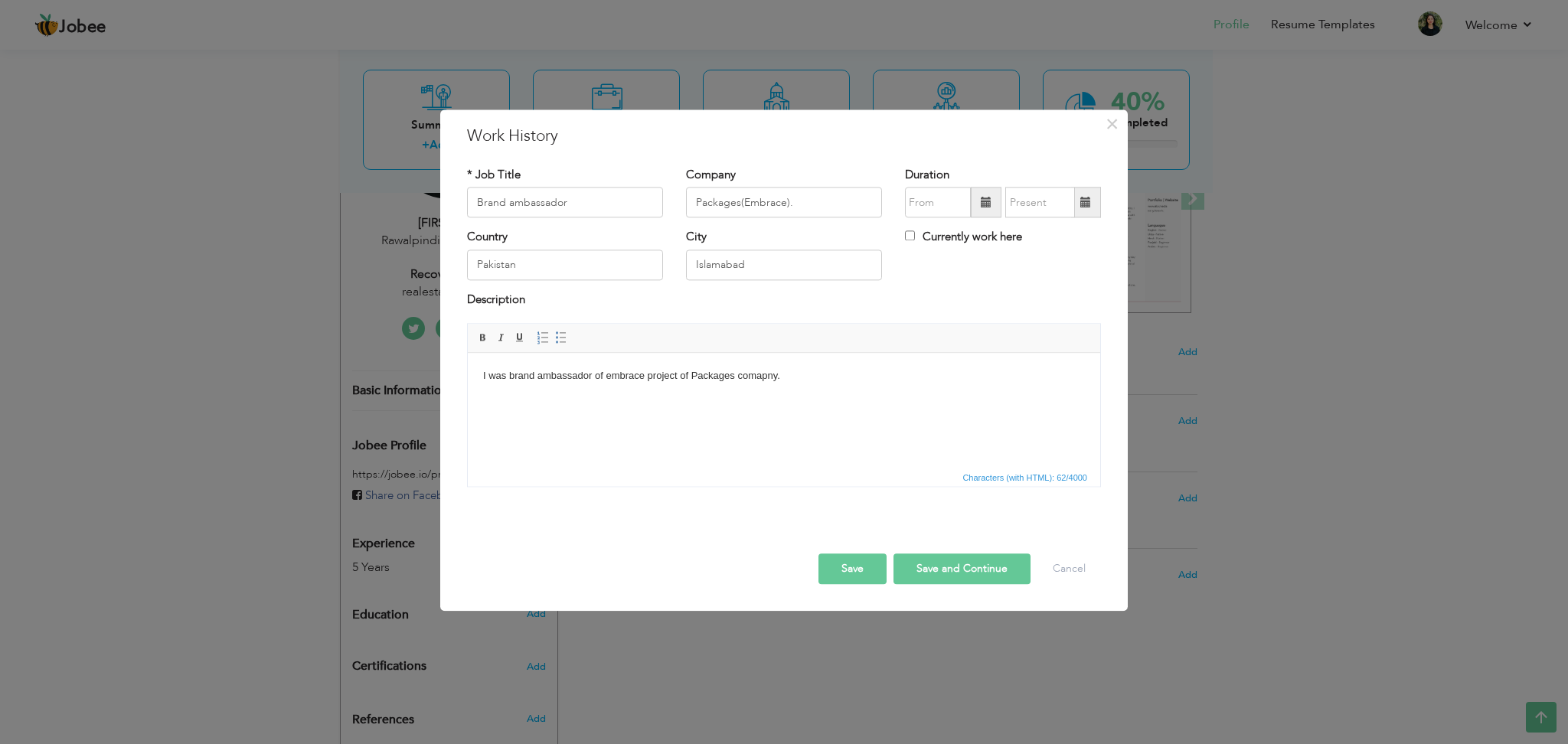 click on "Save" at bounding box center (852, 569) 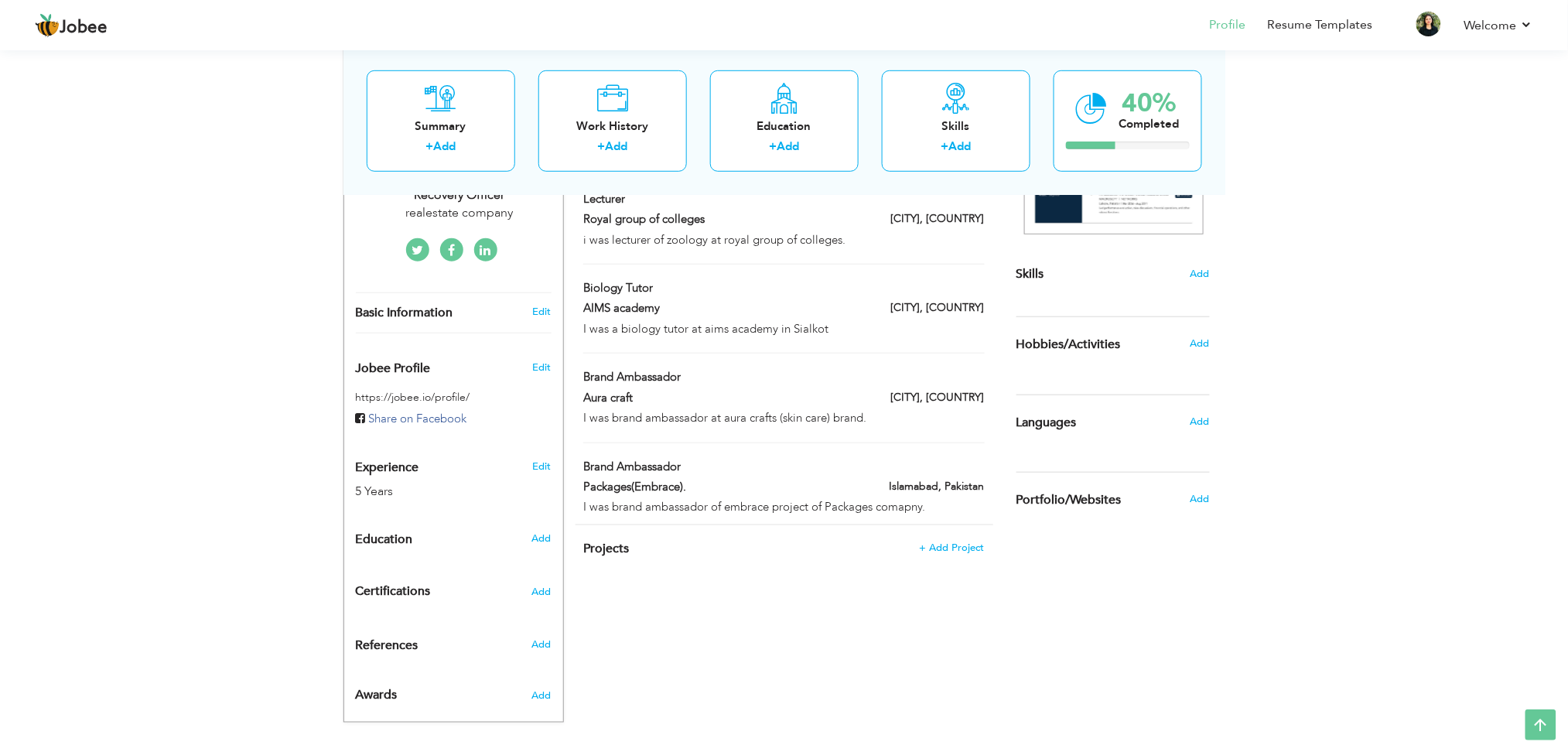 scroll, scrollTop: 340, scrollLeft: 0, axis: vertical 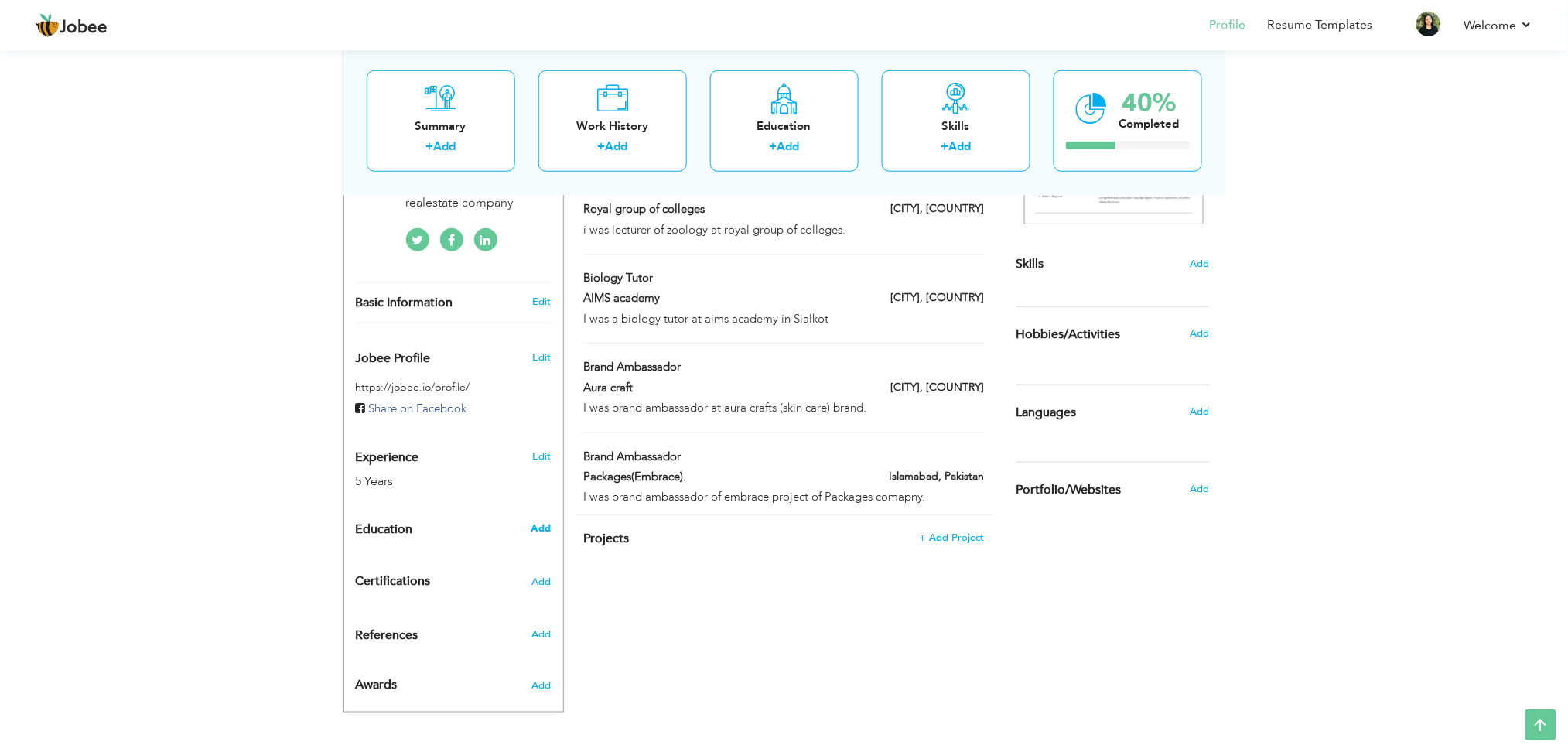 click on "Add" at bounding box center [541, 528] 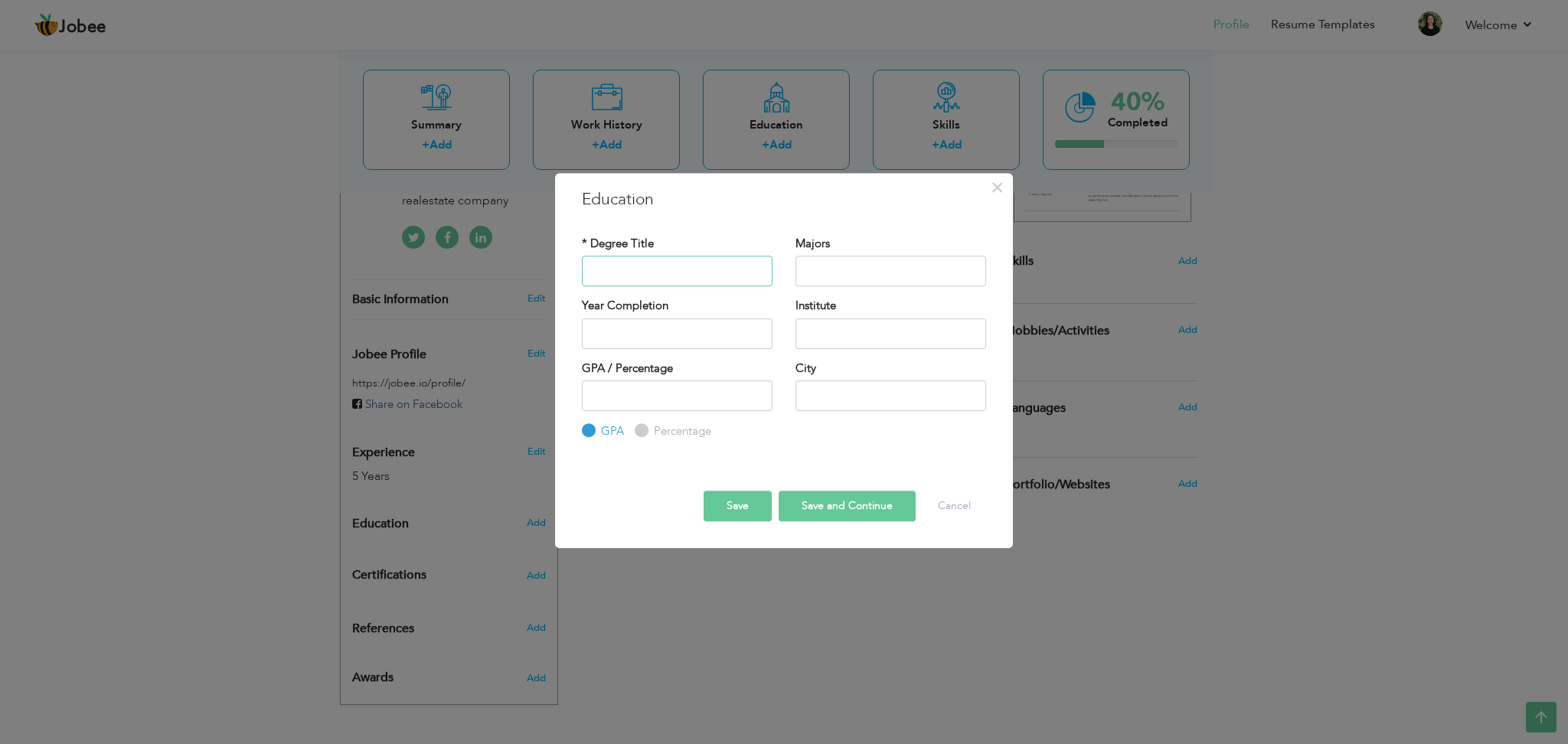 click at bounding box center [677, 271] 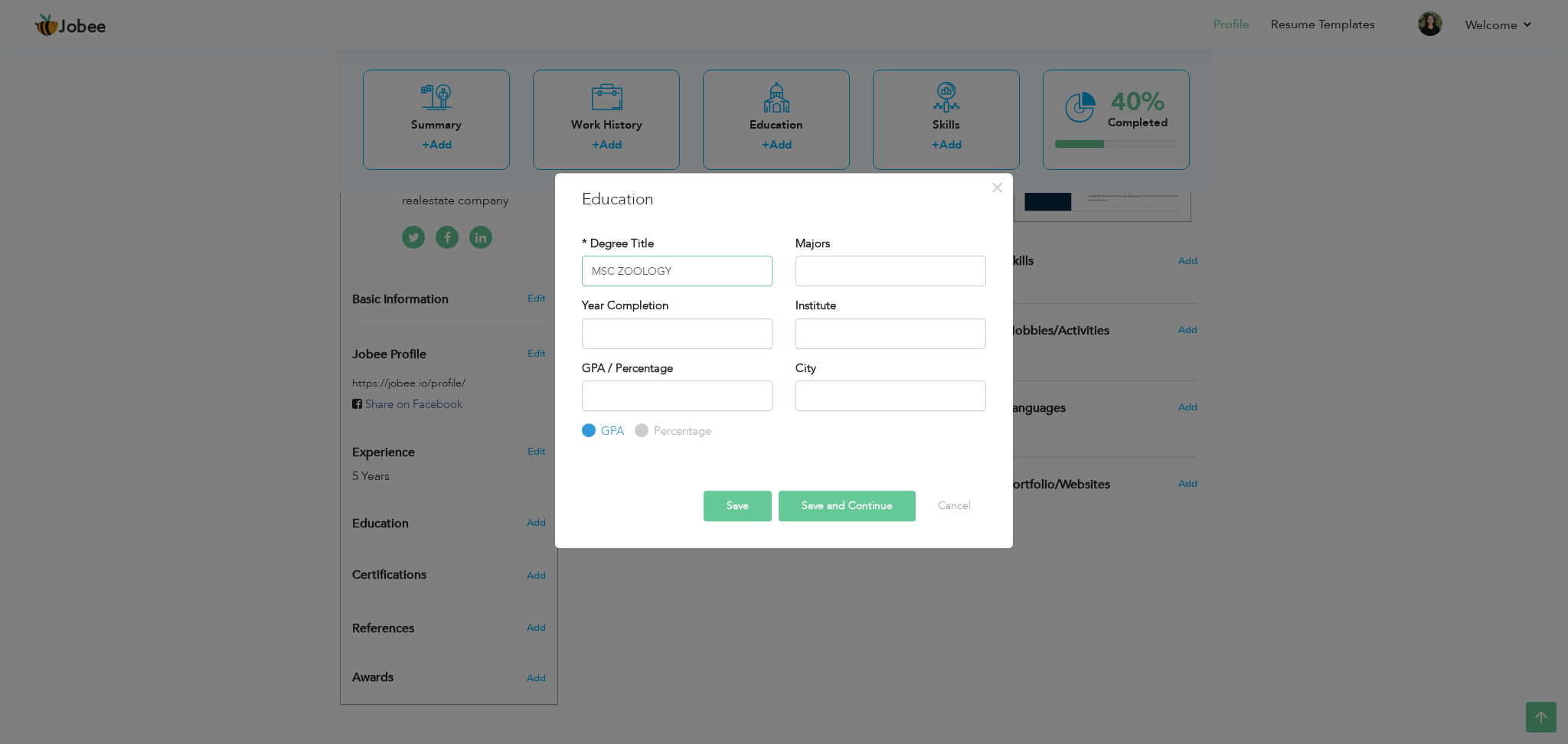 type on "MSC ZOOLOGY" 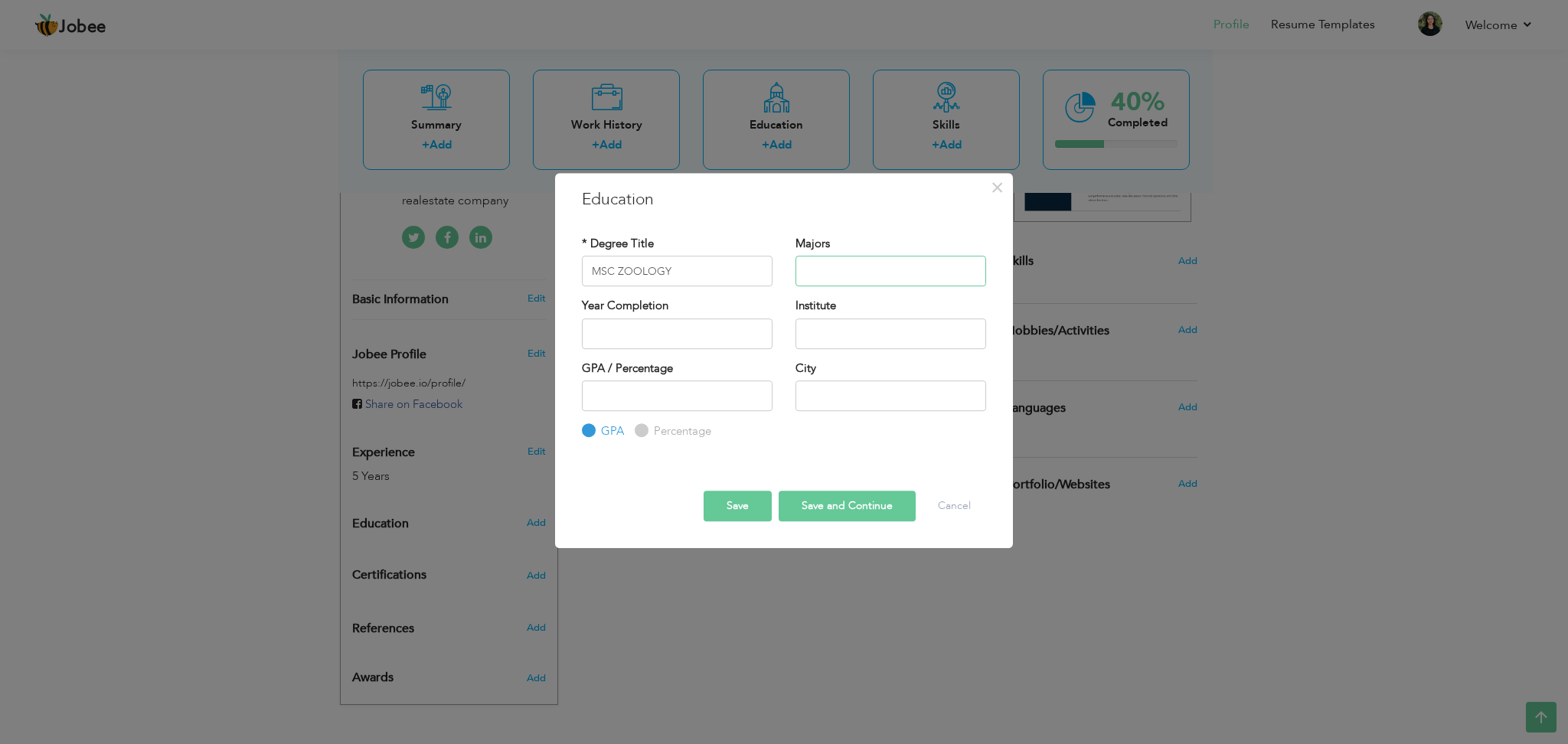 click at bounding box center (890, 271) 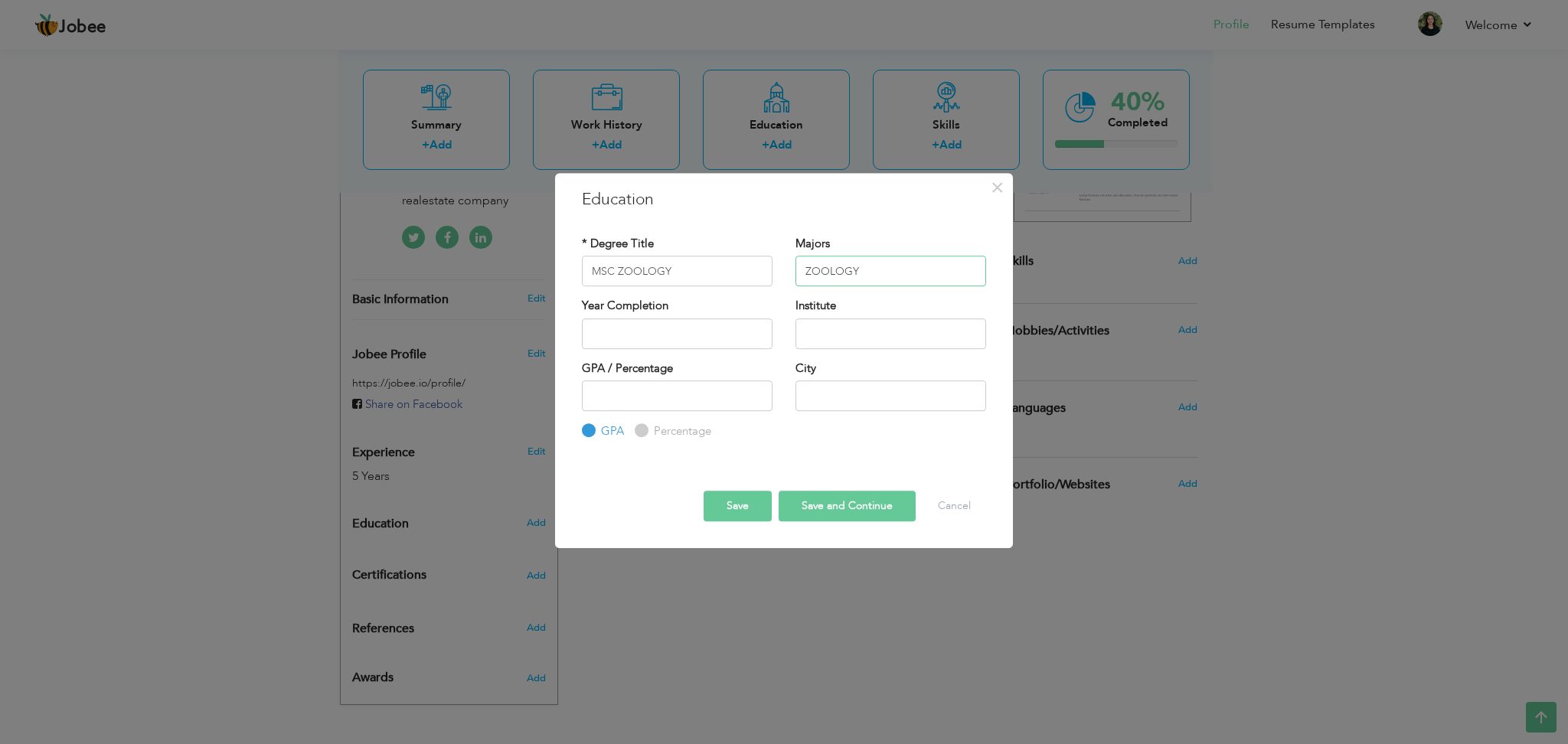 type on "ZOOLOGY" 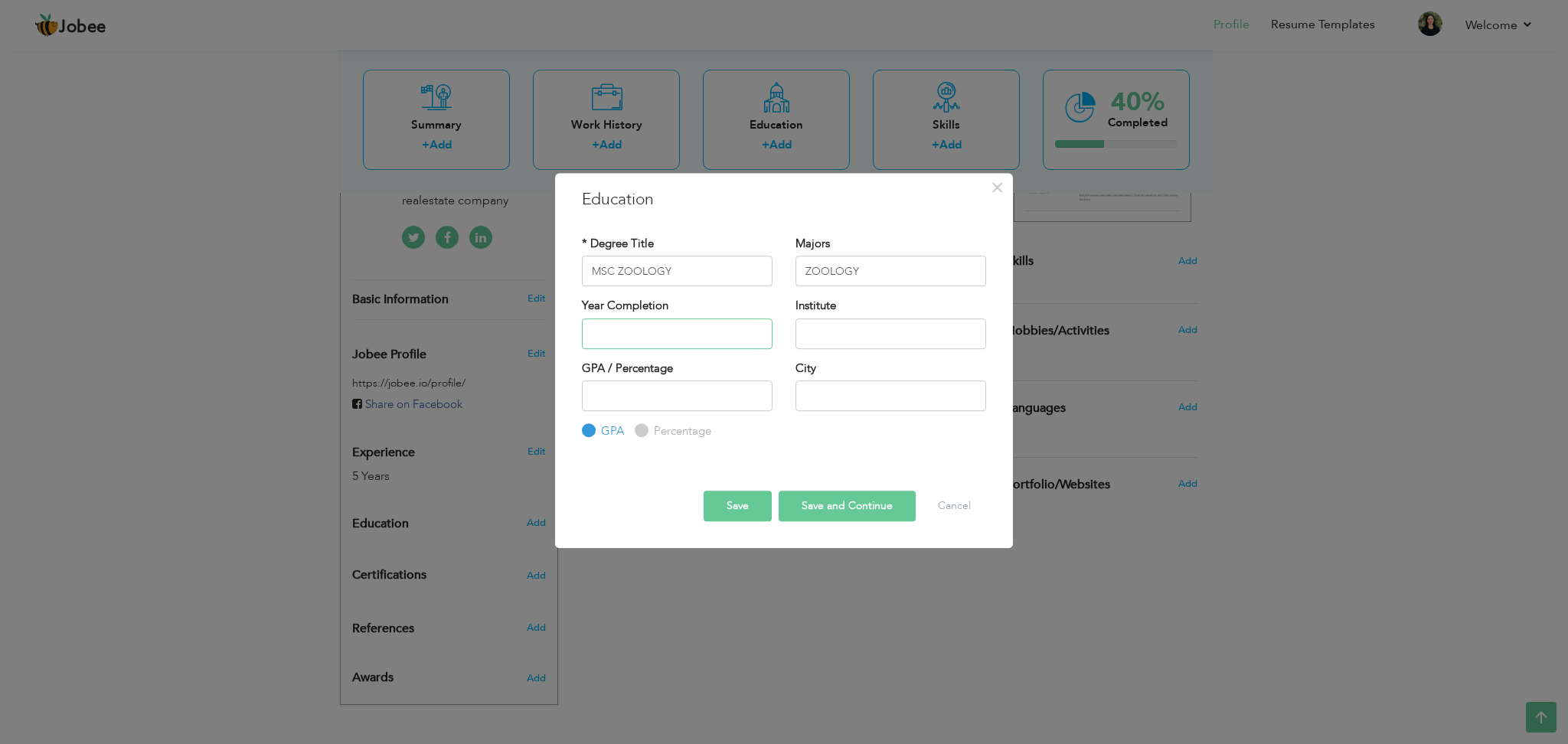 click at bounding box center (677, 334) 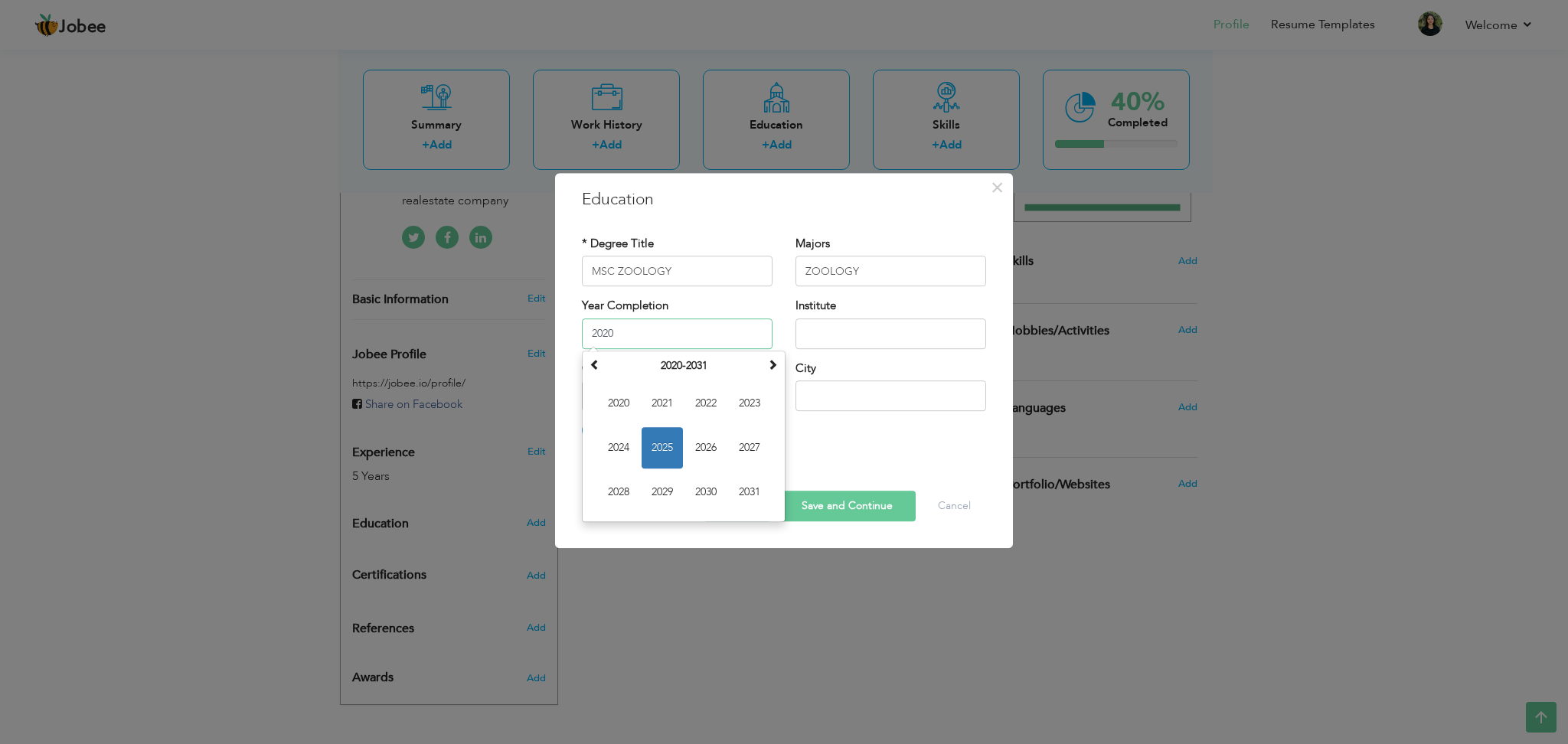 type on "2020" 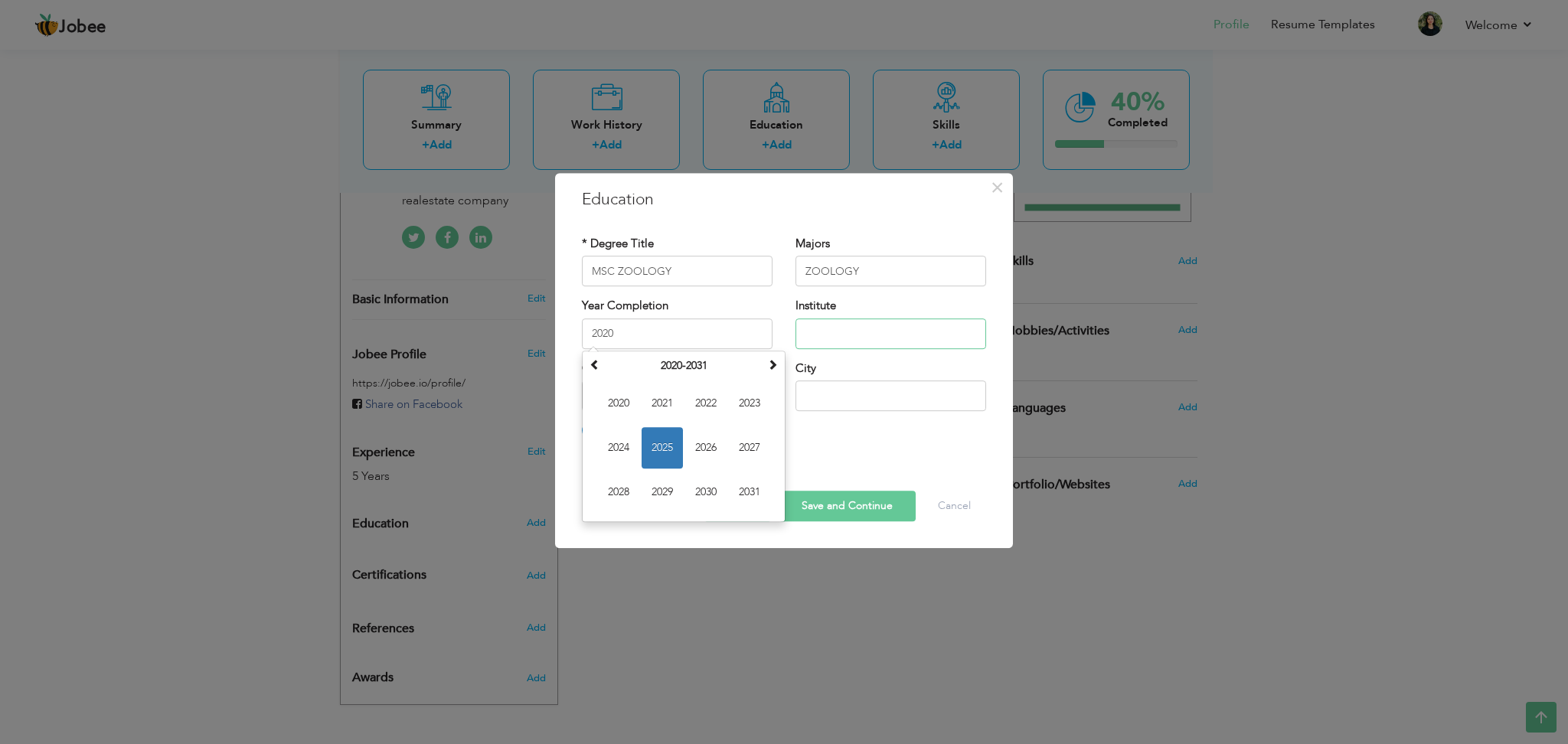 click at bounding box center (890, 334) 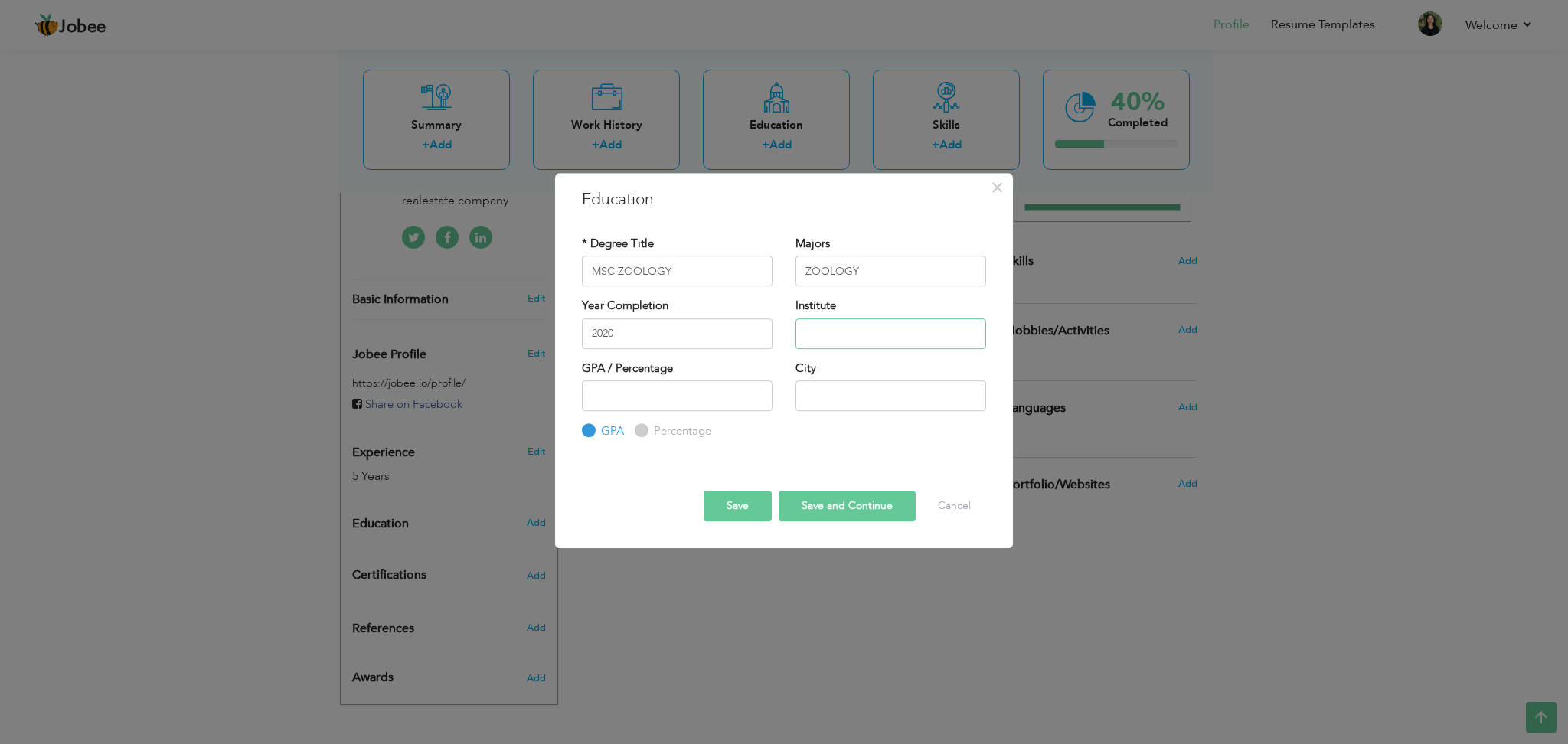 type on "U" 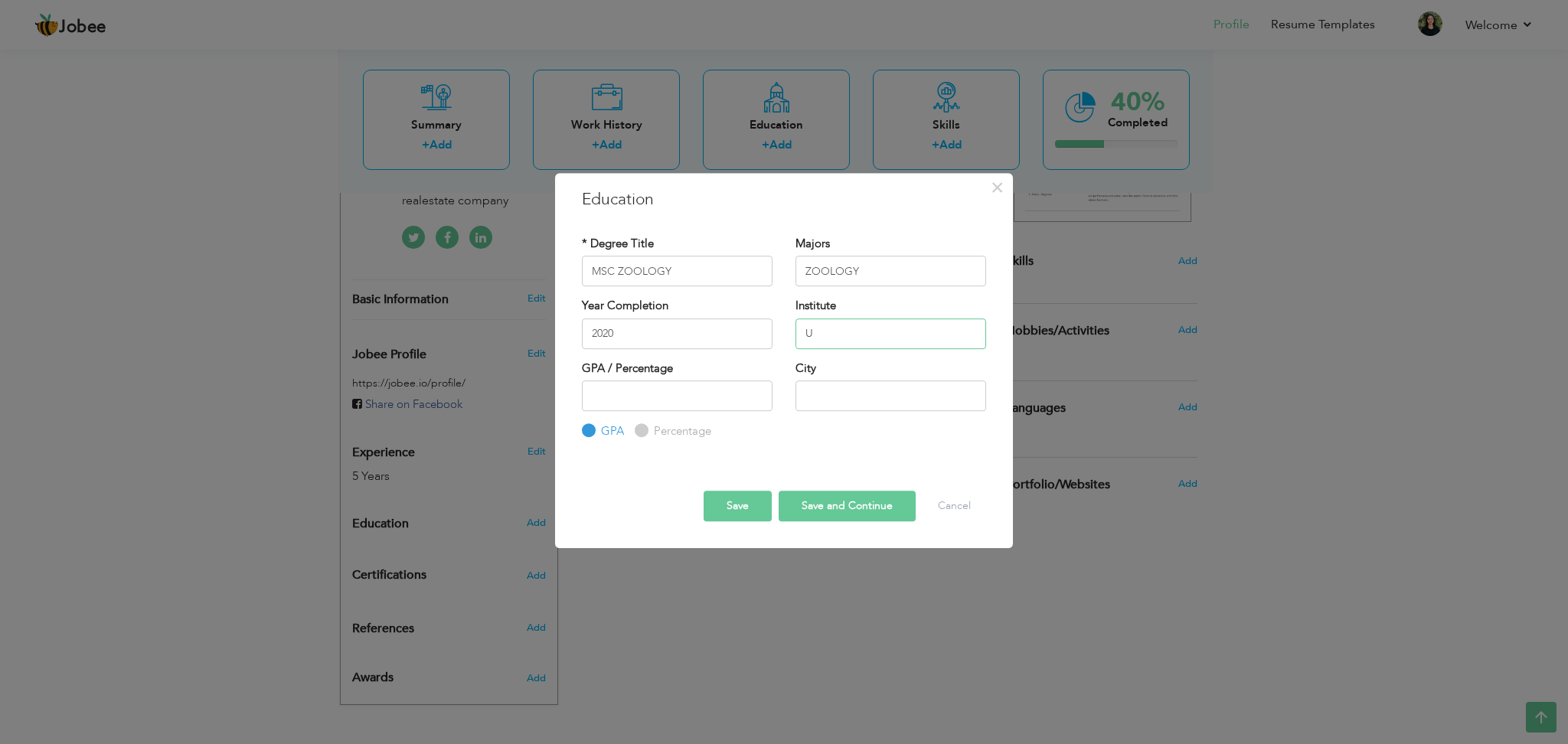 type 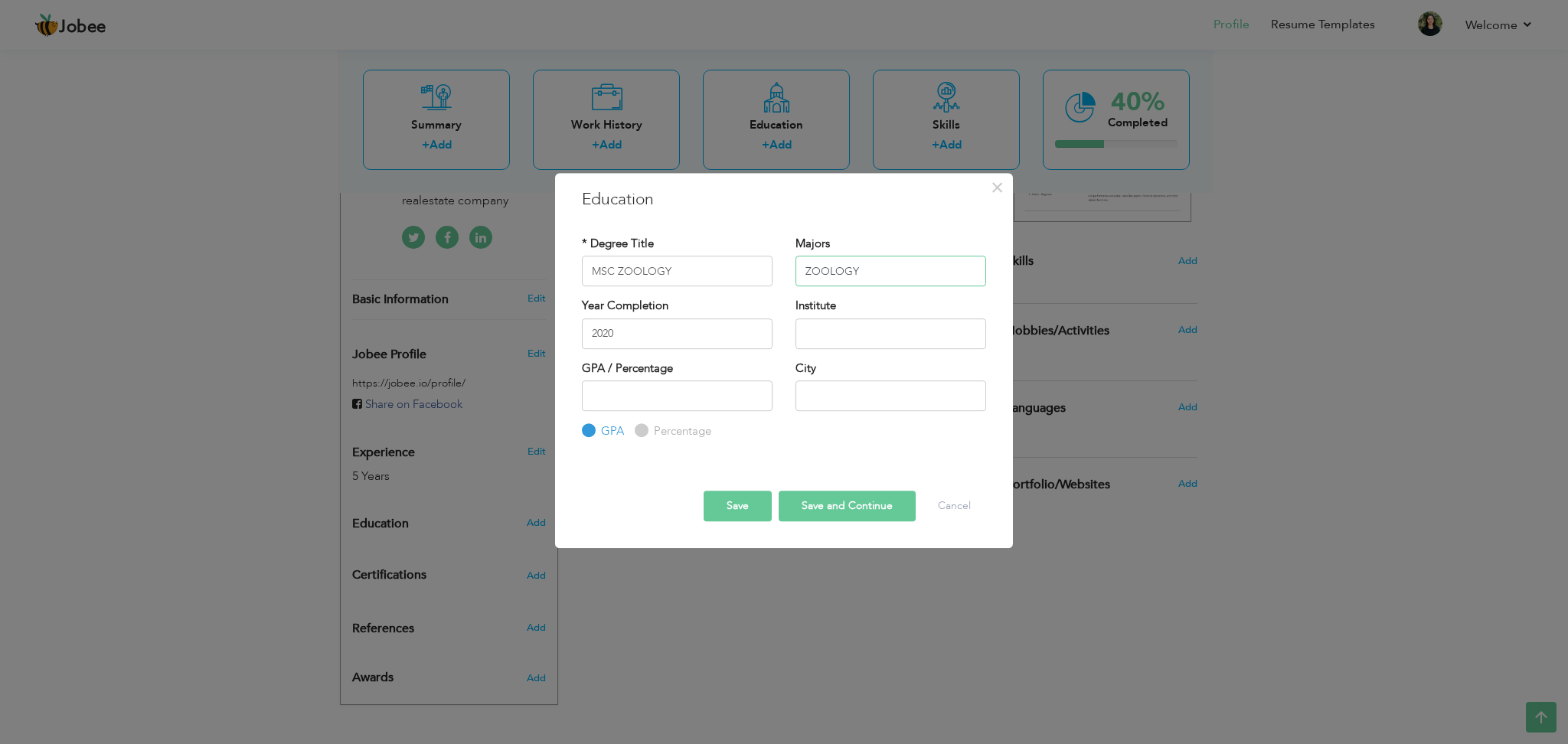 click on "ZOOLOGY" at bounding box center (890, 271) 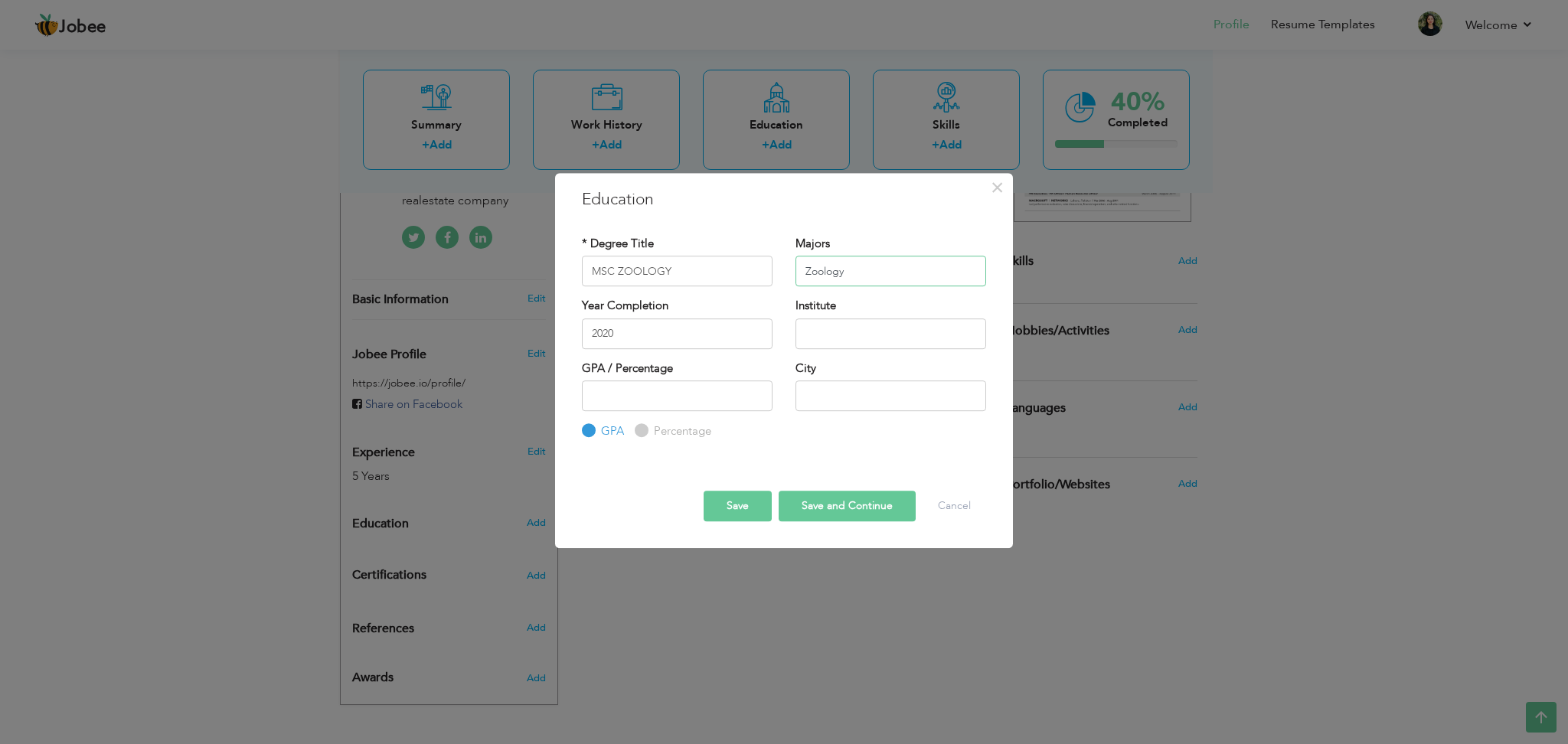 type on "Zoology" 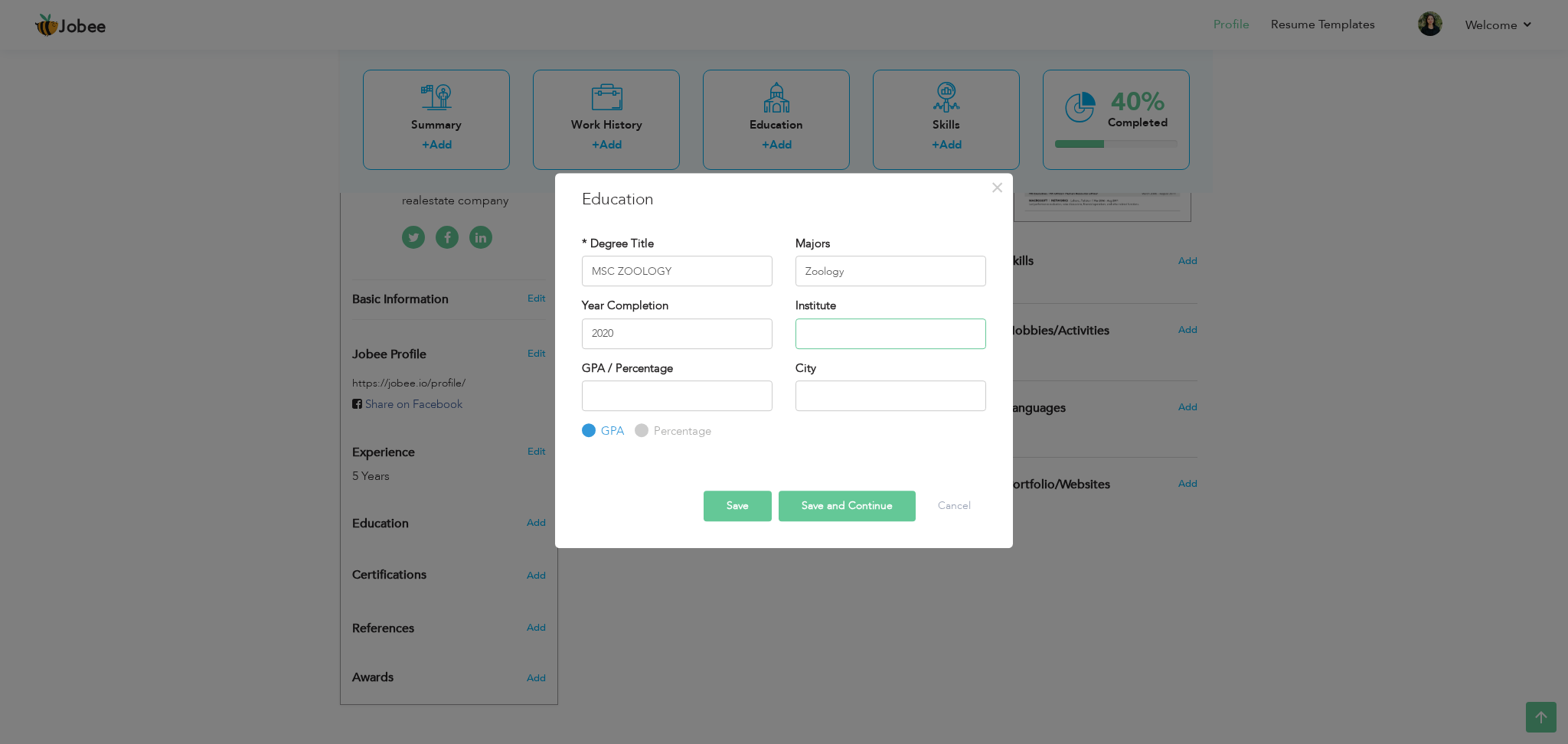 click at bounding box center [890, 334] 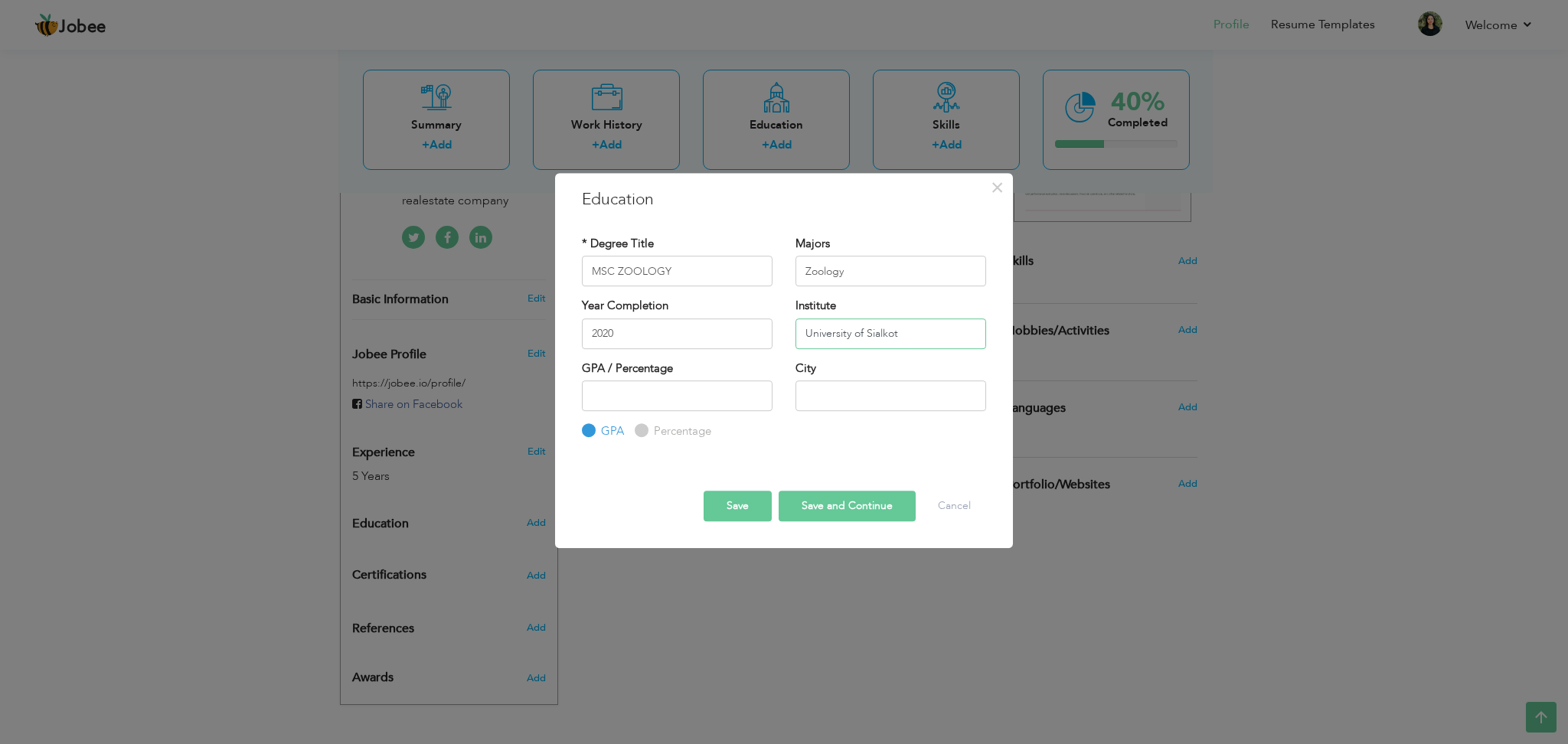 type on "University of Sialkot" 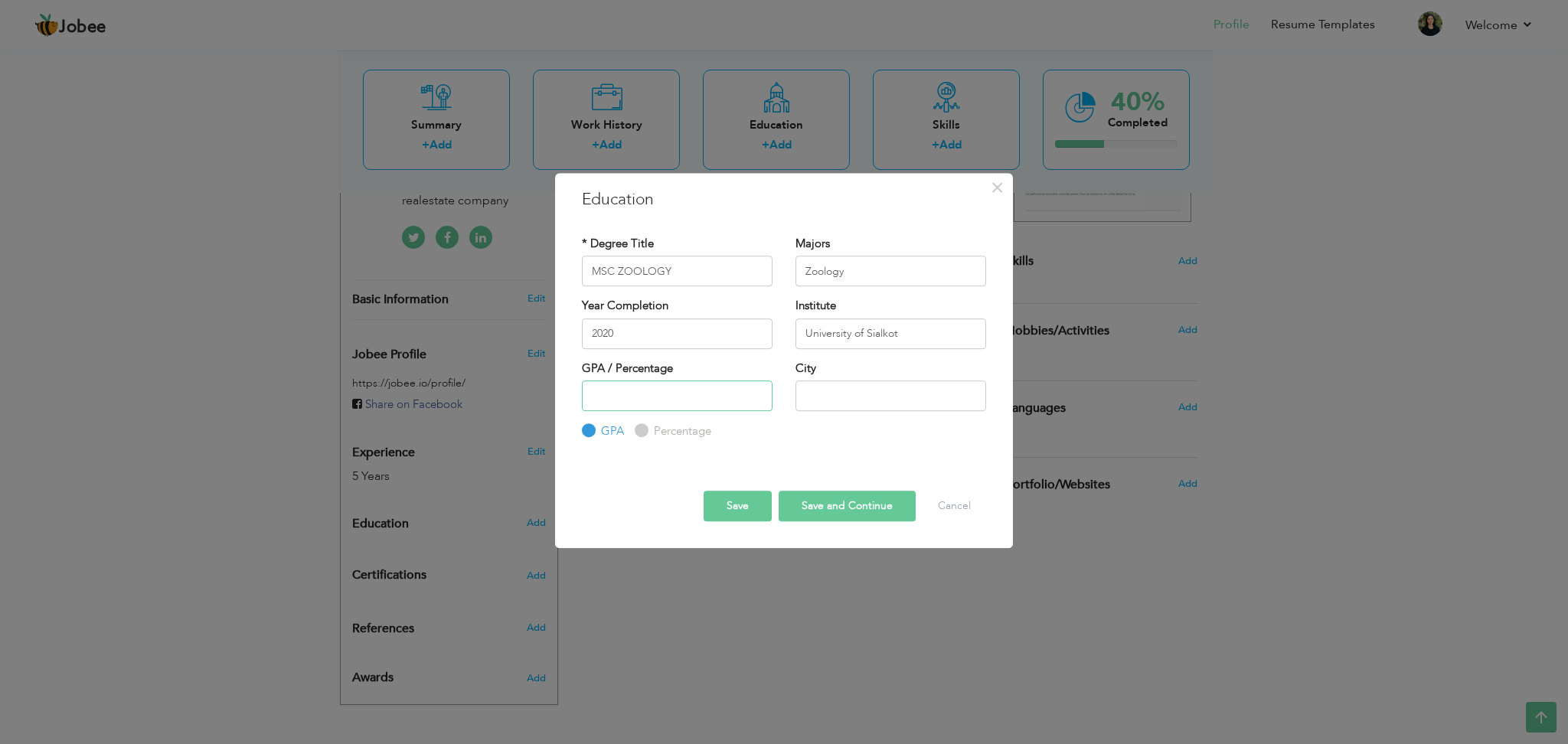 click at bounding box center [677, 396] 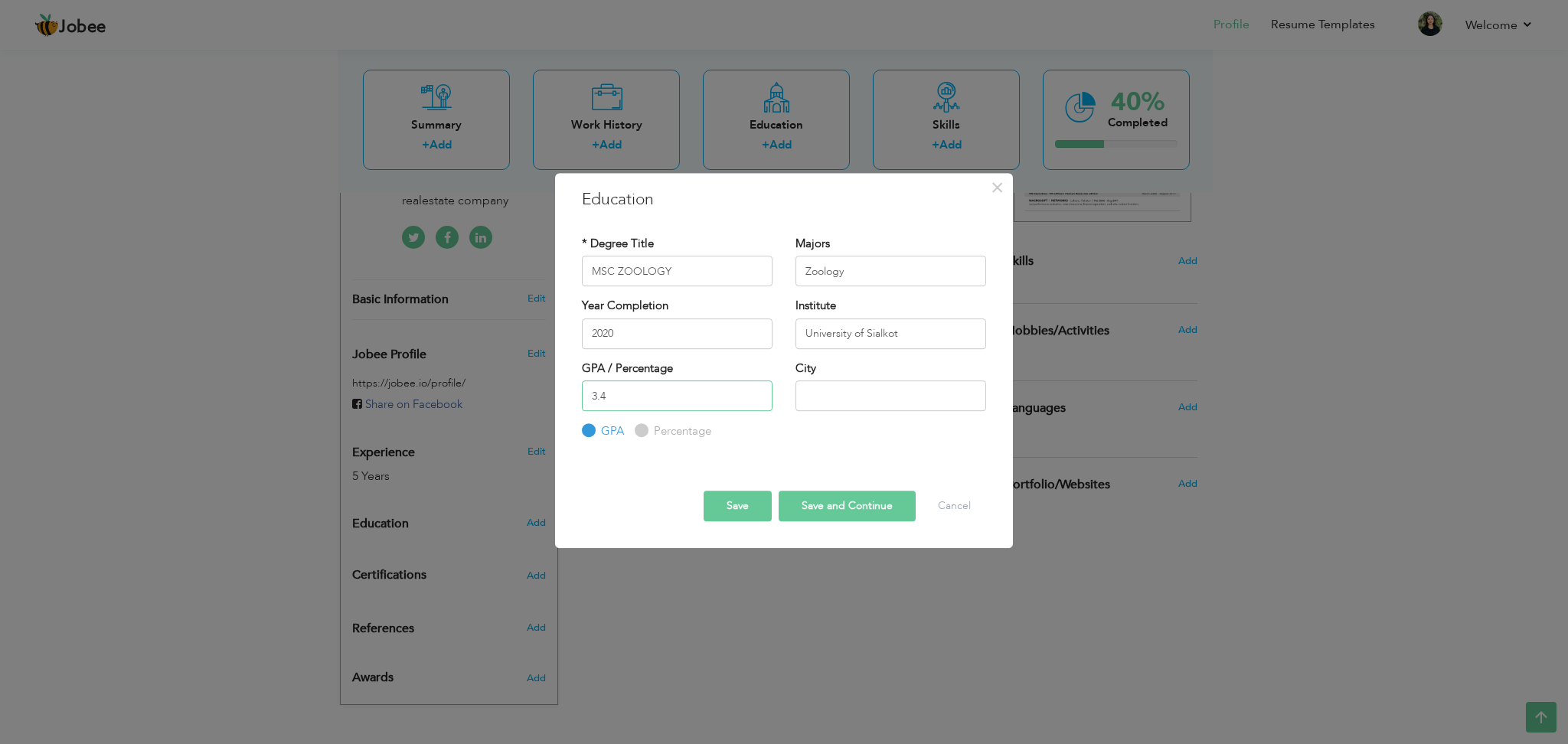 type on "3.4" 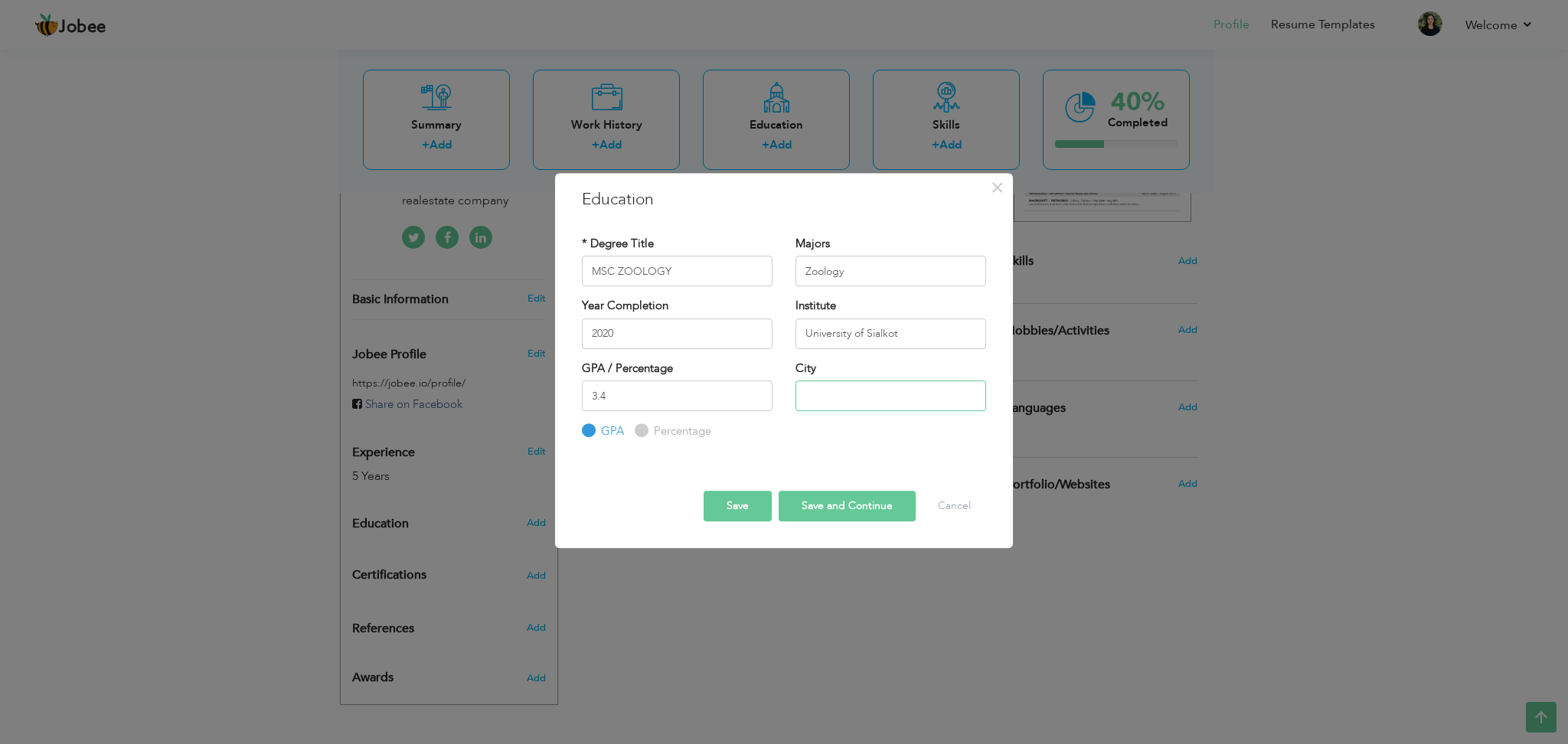 click at bounding box center (890, 396) 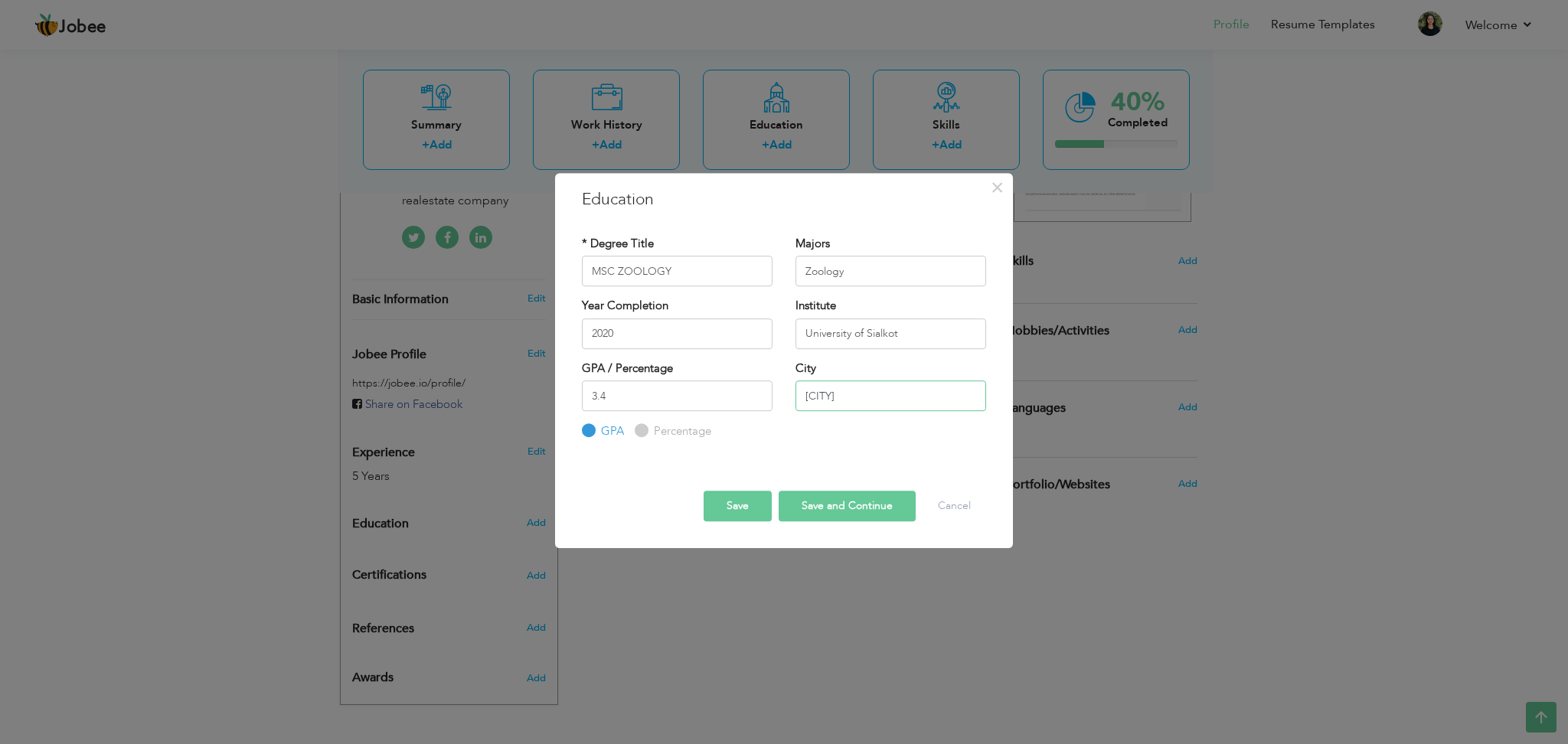 type on "Sialkot" 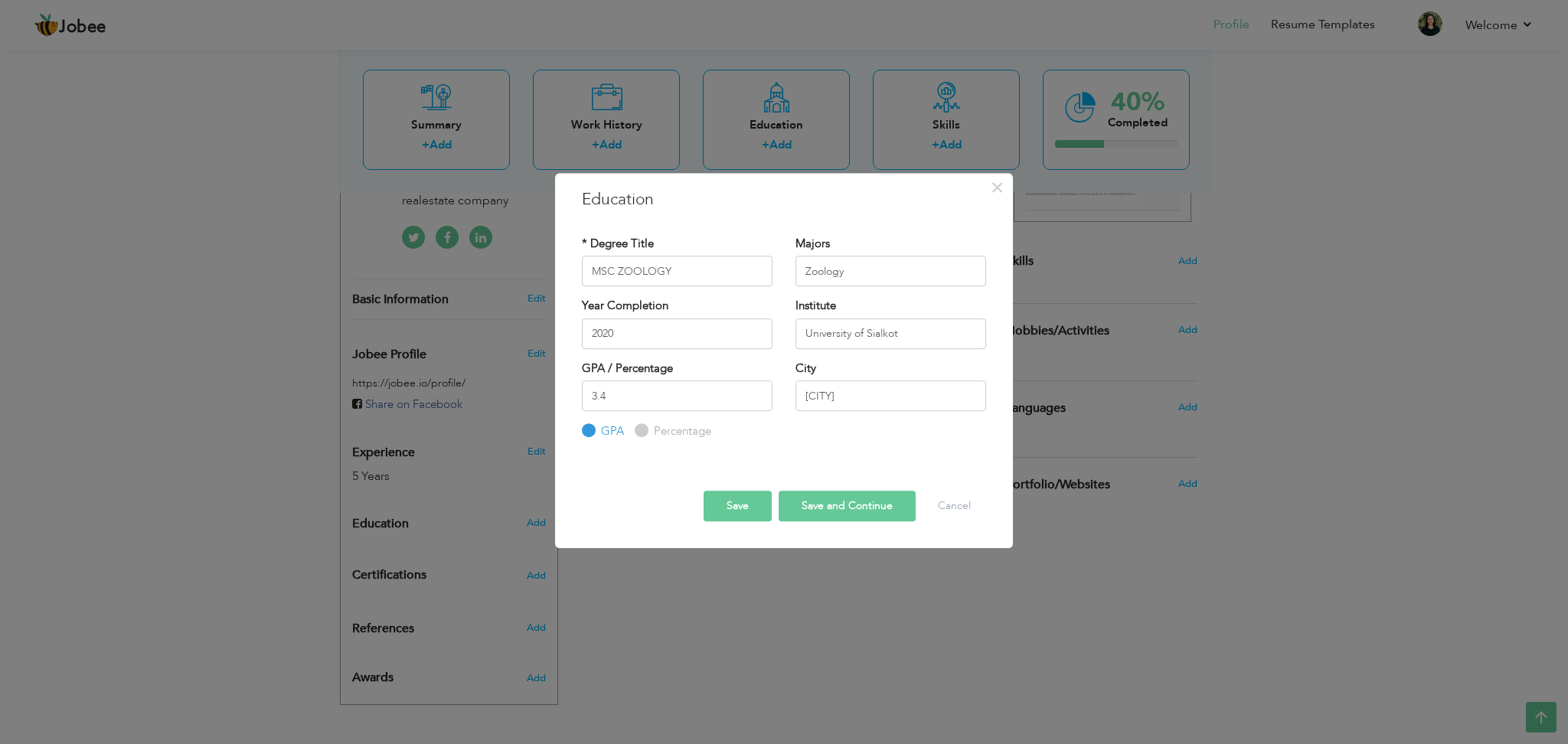 click on "Save" at bounding box center [737, 506] 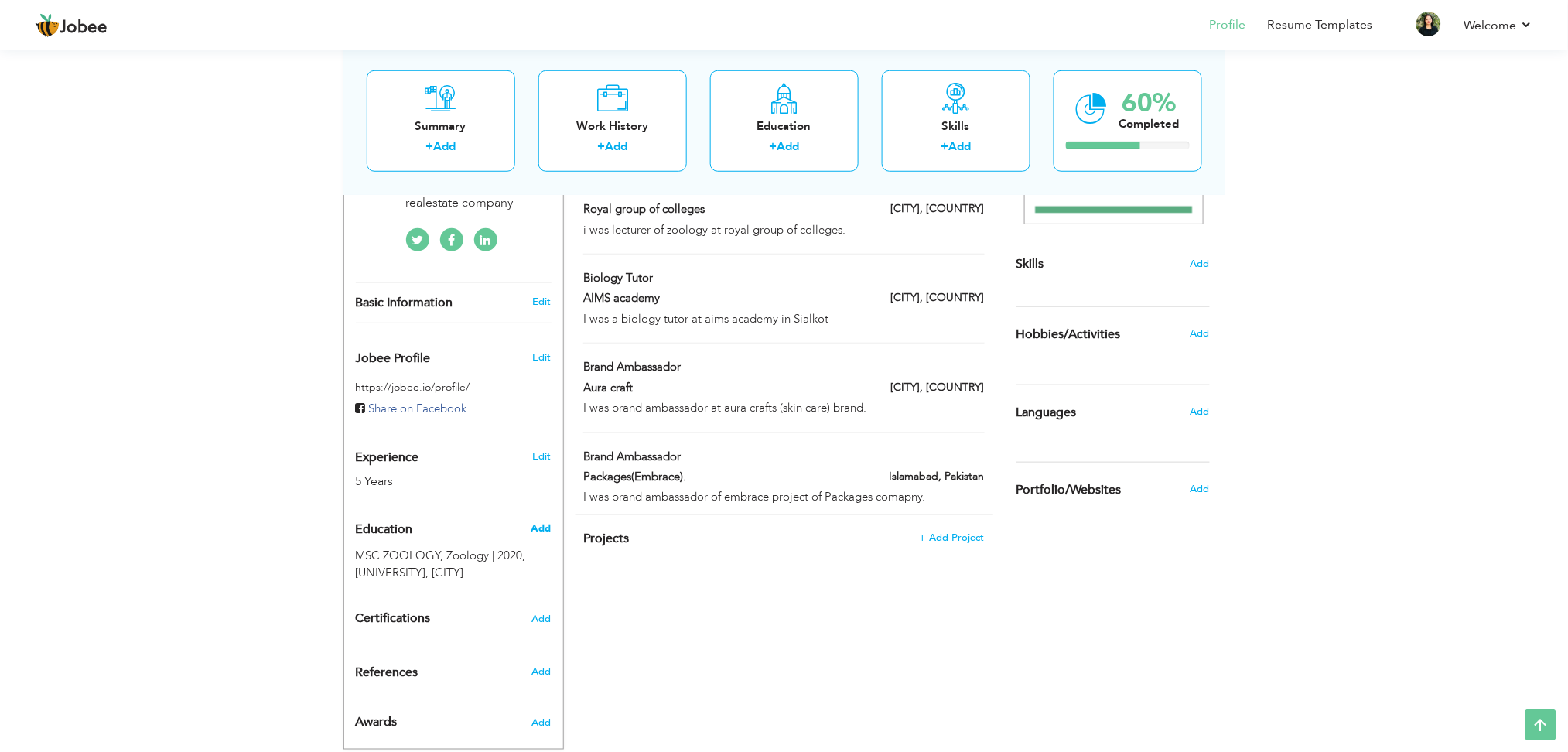 click on "Add" at bounding box center [541, 528] 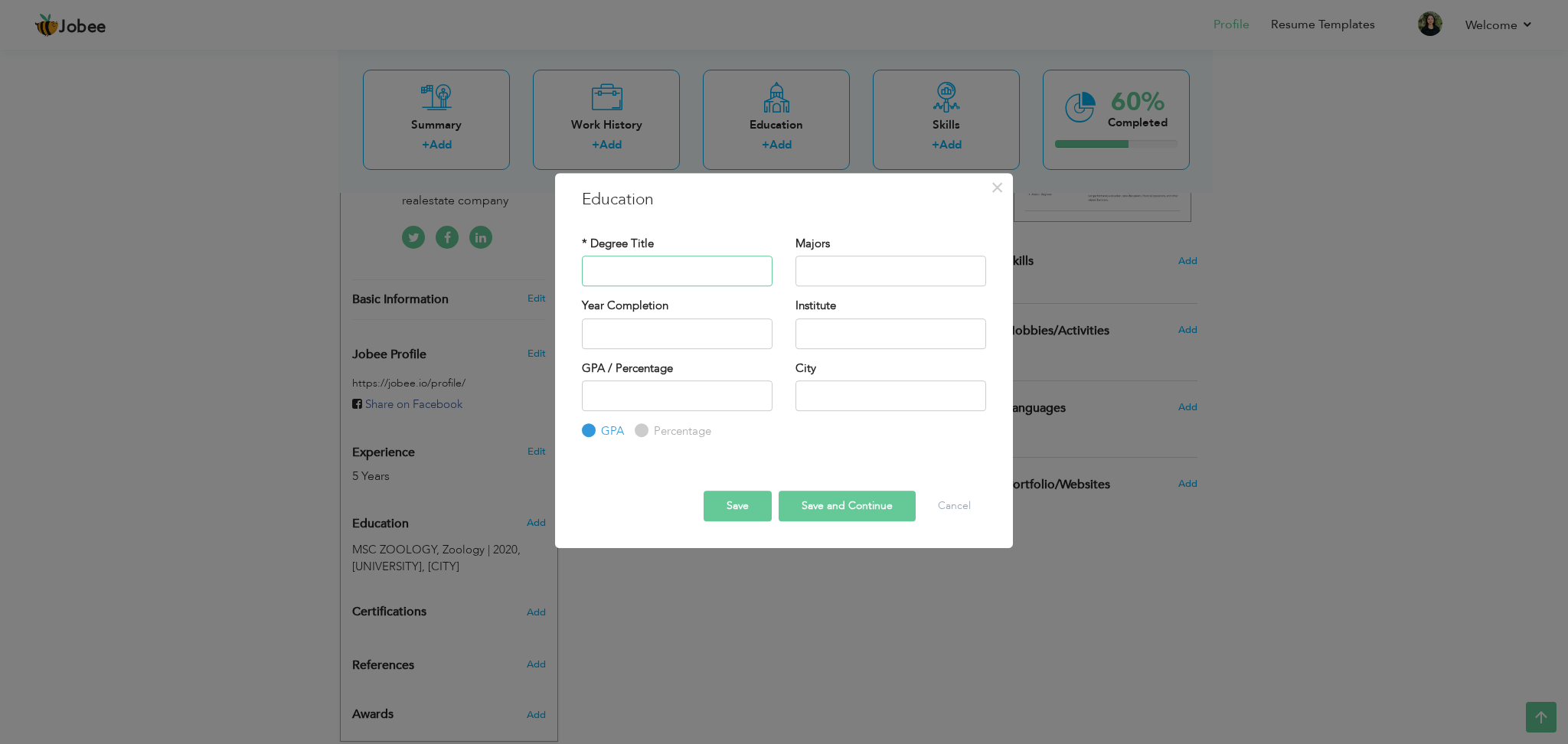 click at bounding box center [677, 271] 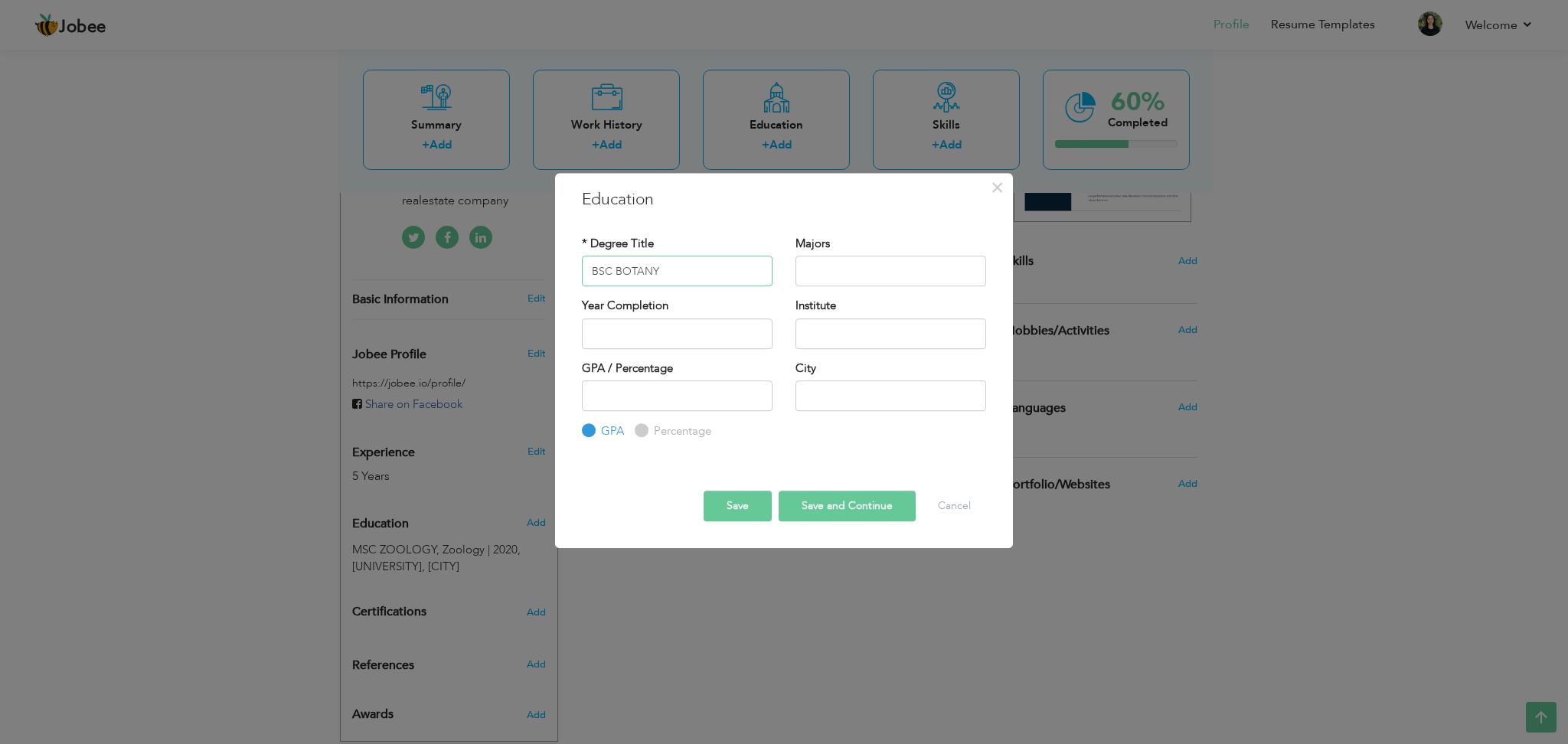 type on "BSC BOTANY" 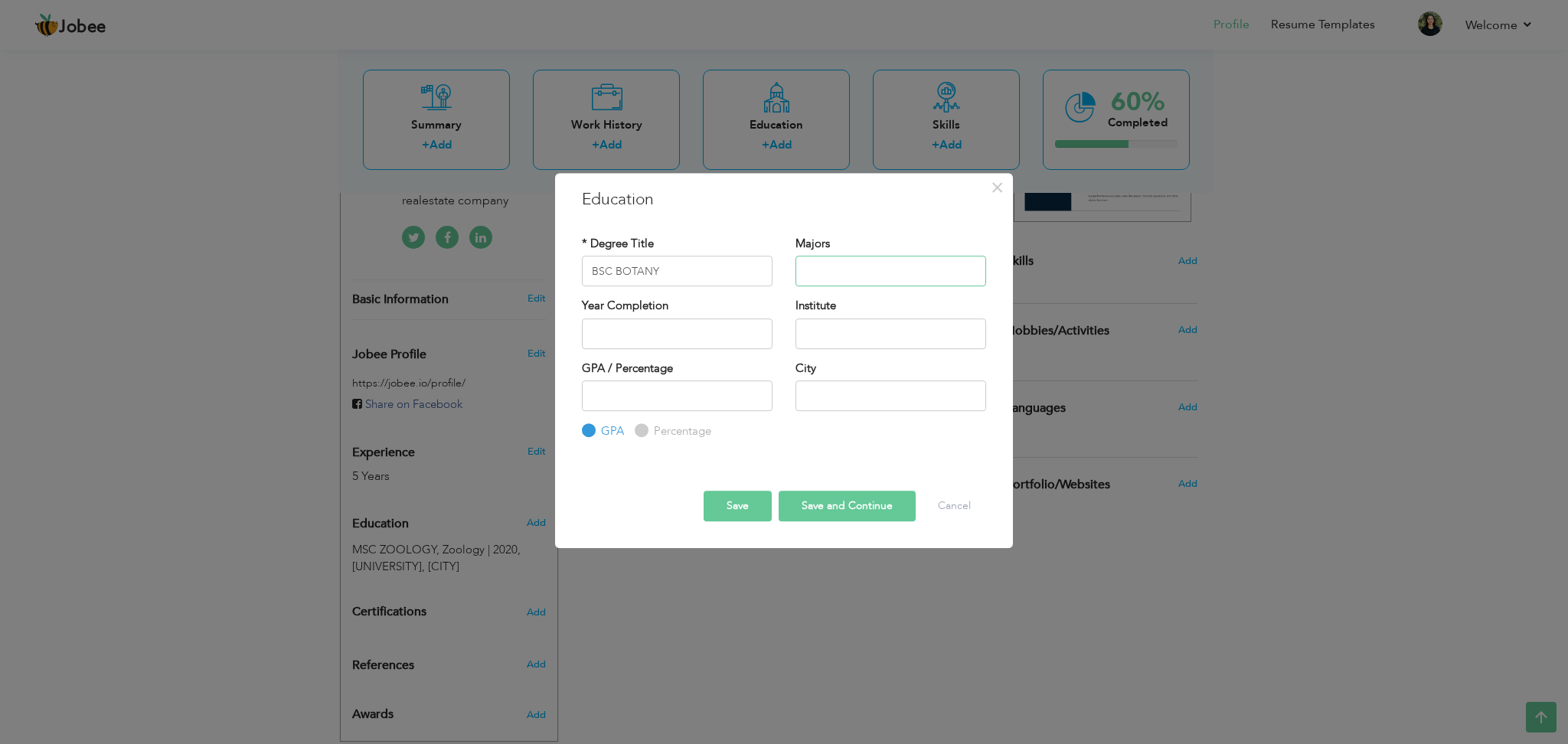 click at bounding box center (890, 271) 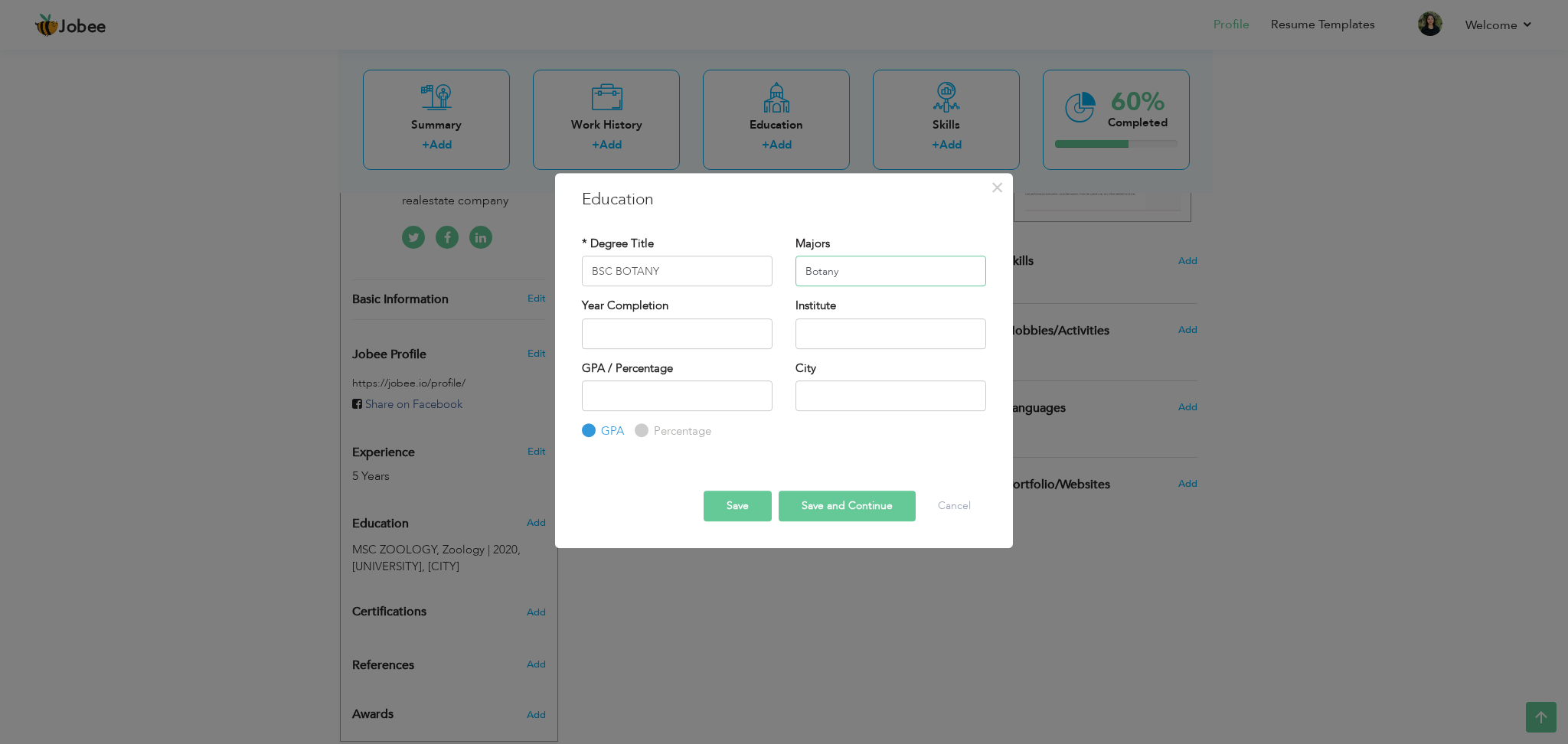 type on "Botany" 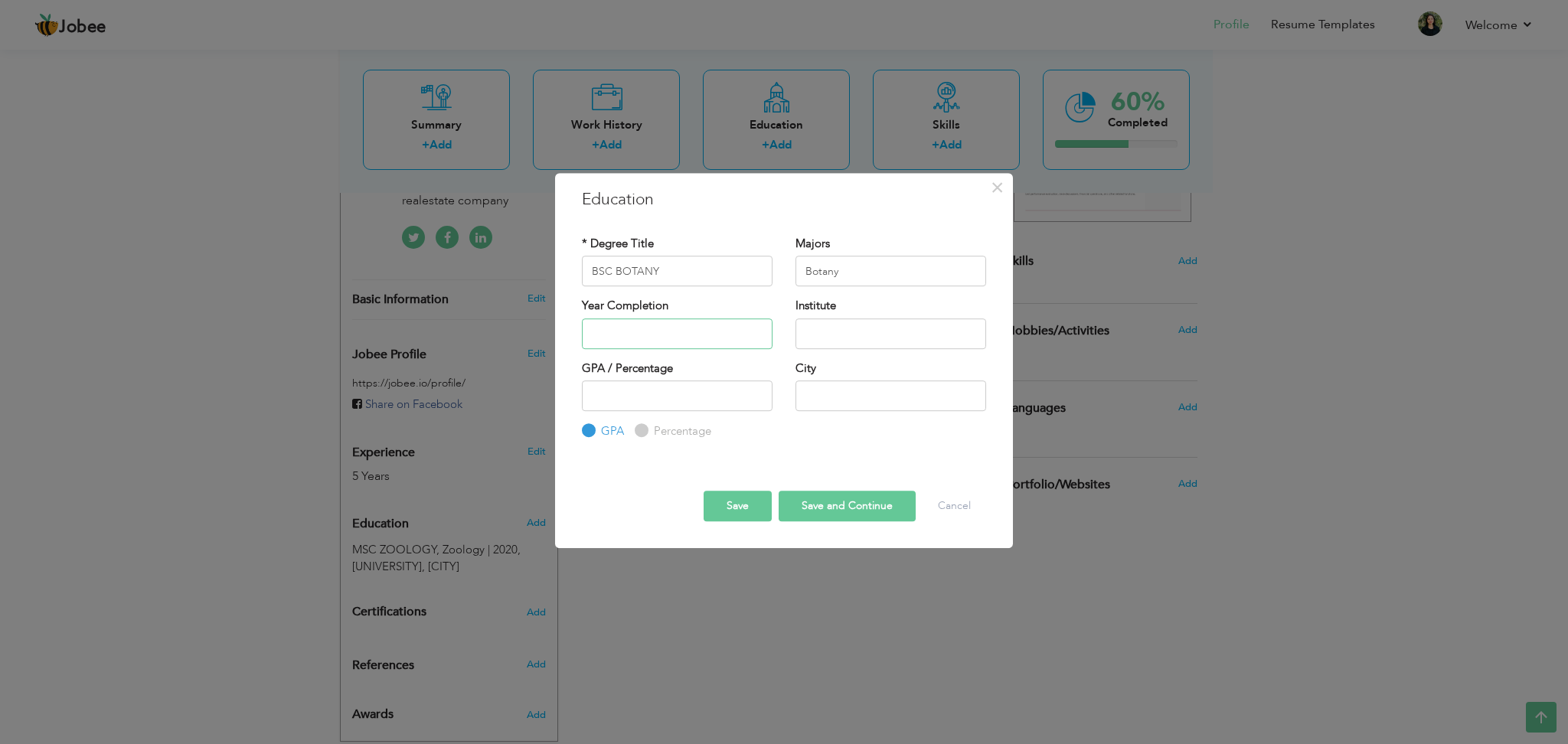 click at bounding box center (677, 334) 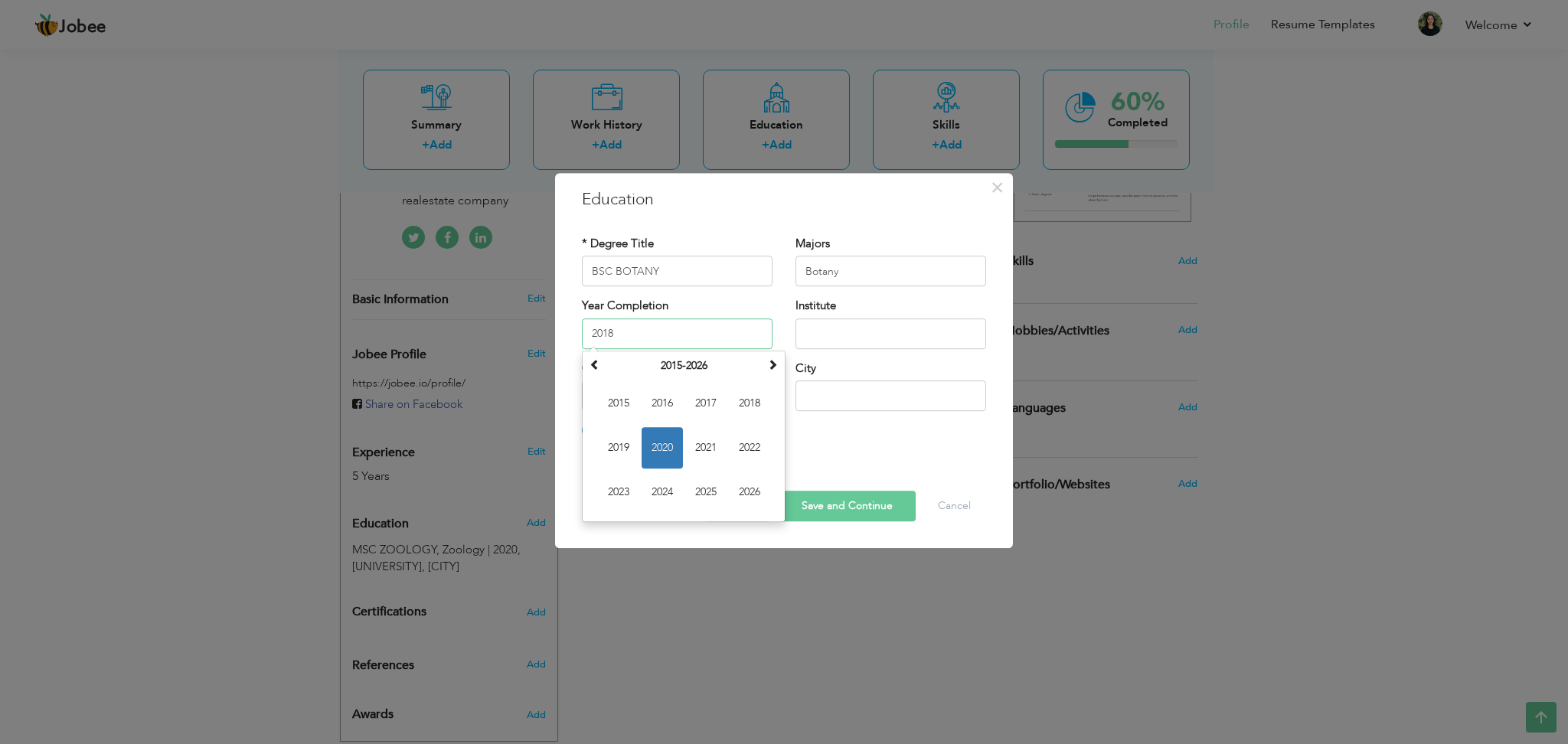 type on "2018" 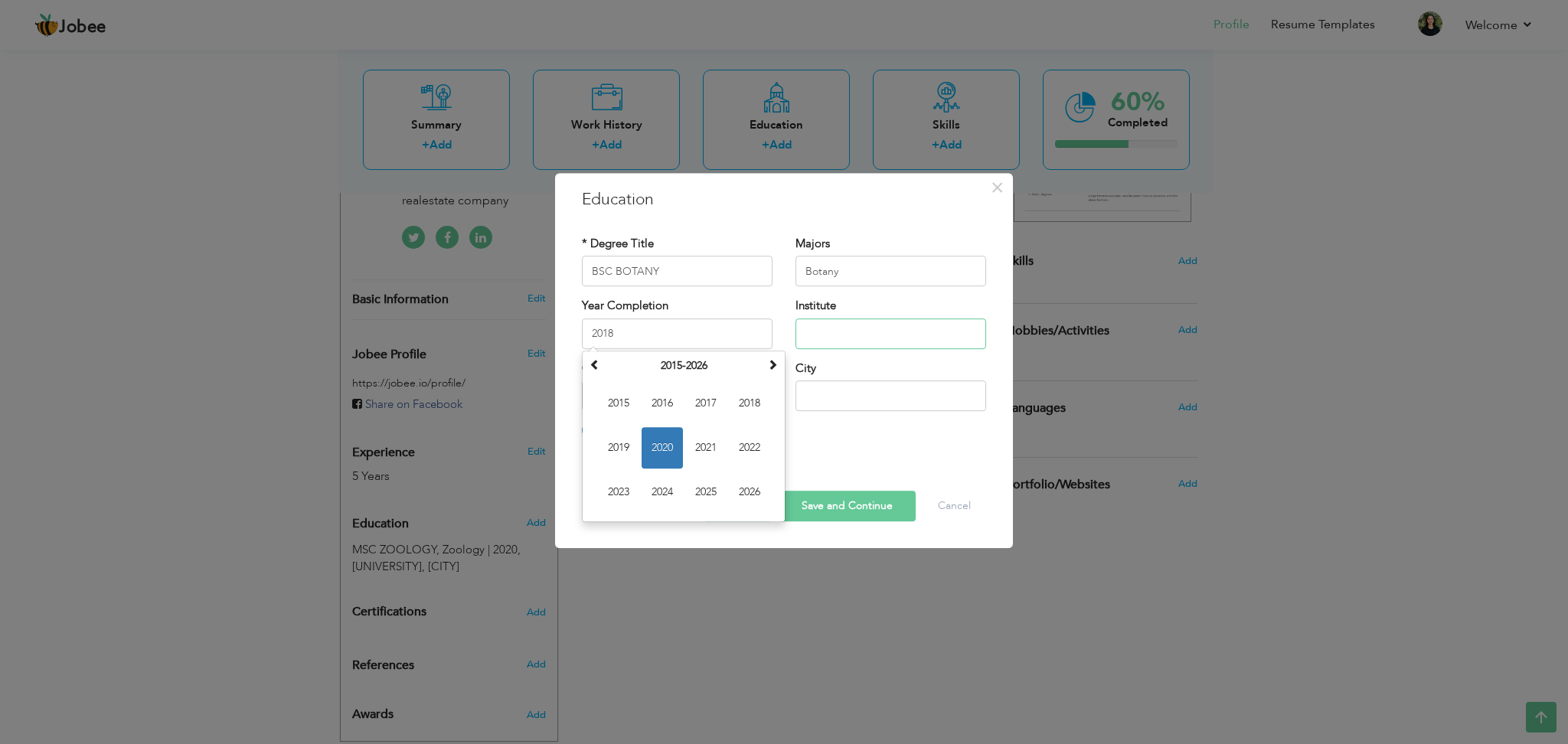 click at bounding box center [890, 334] 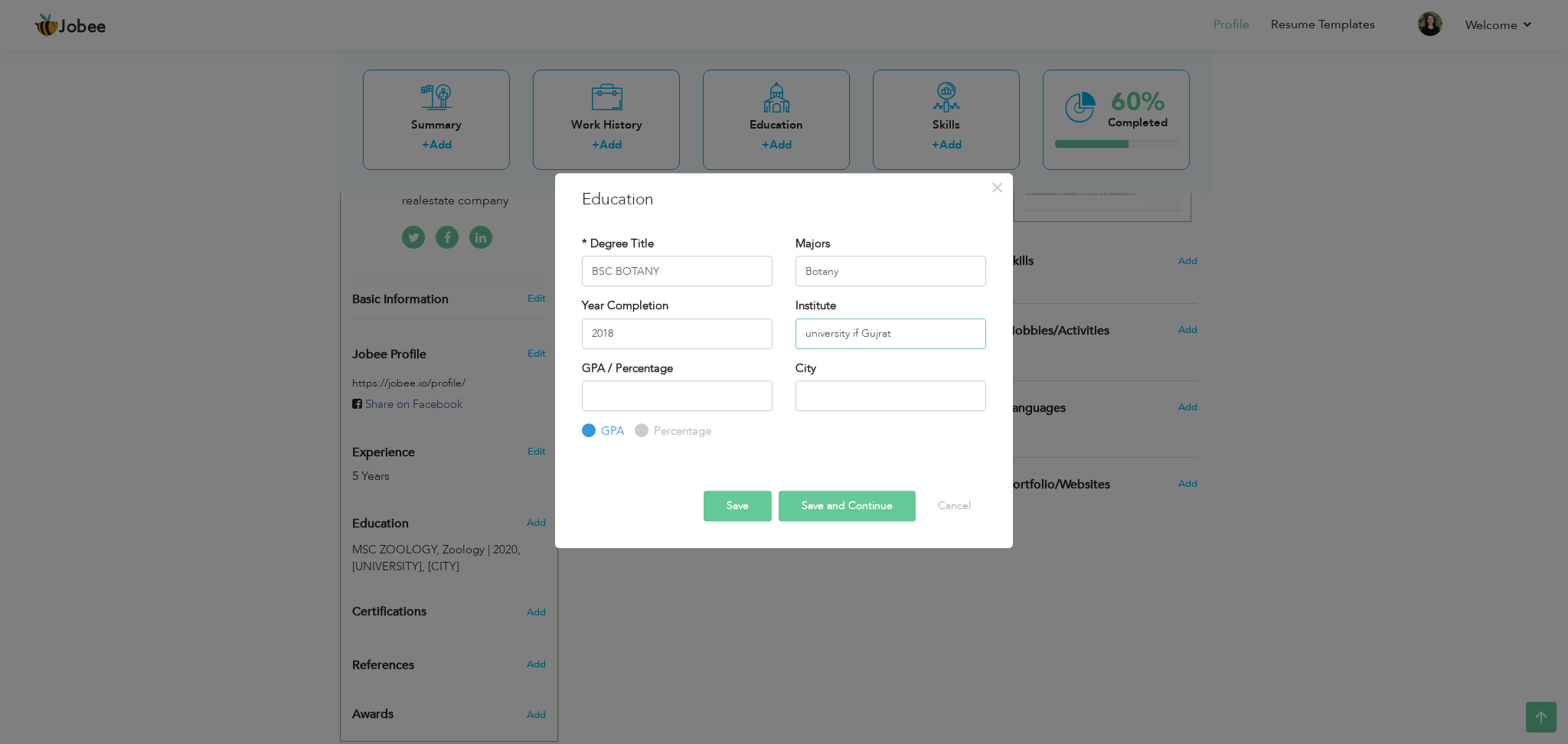 type on "university if Gujrat" 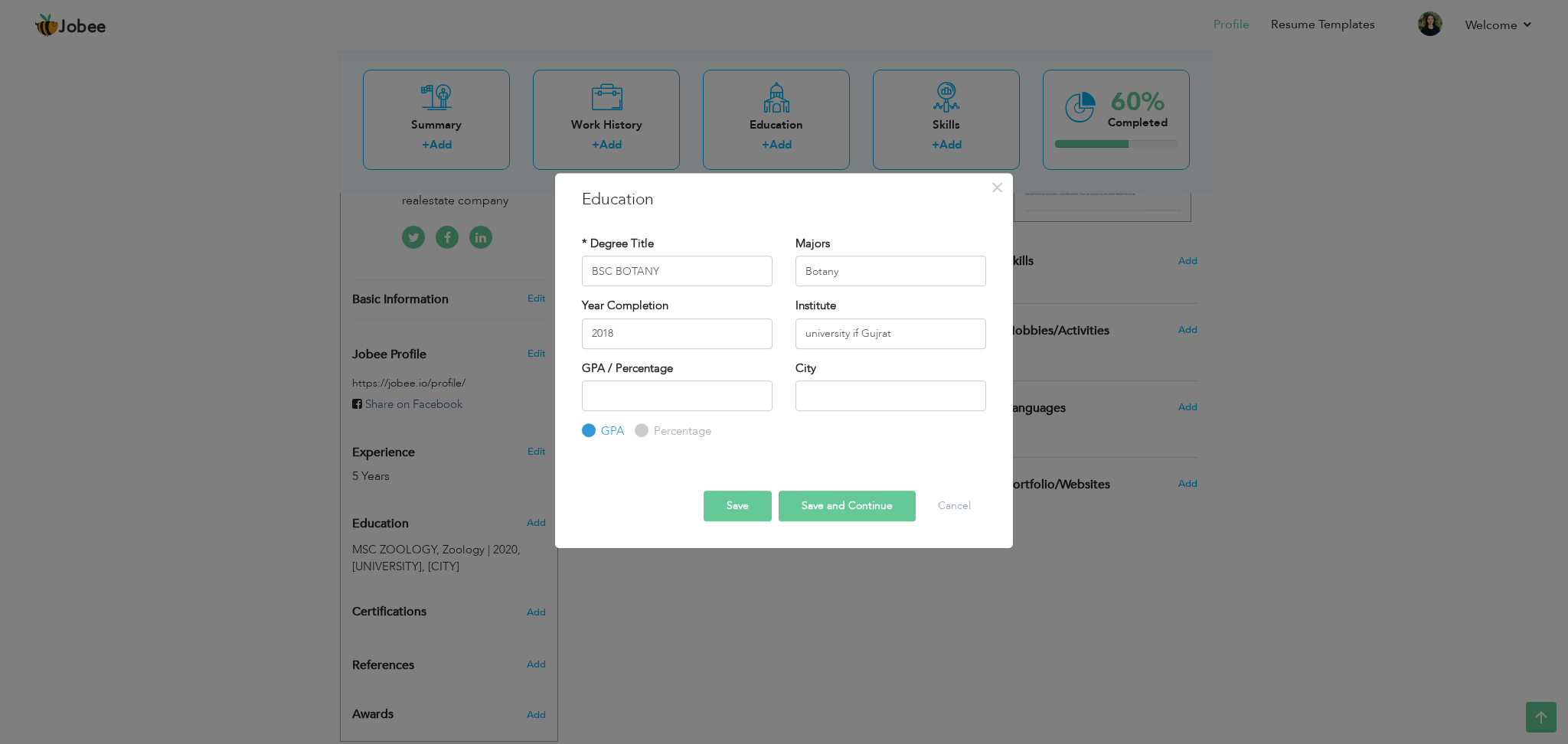 click on "Percentage" at bounding box center (681, 431) 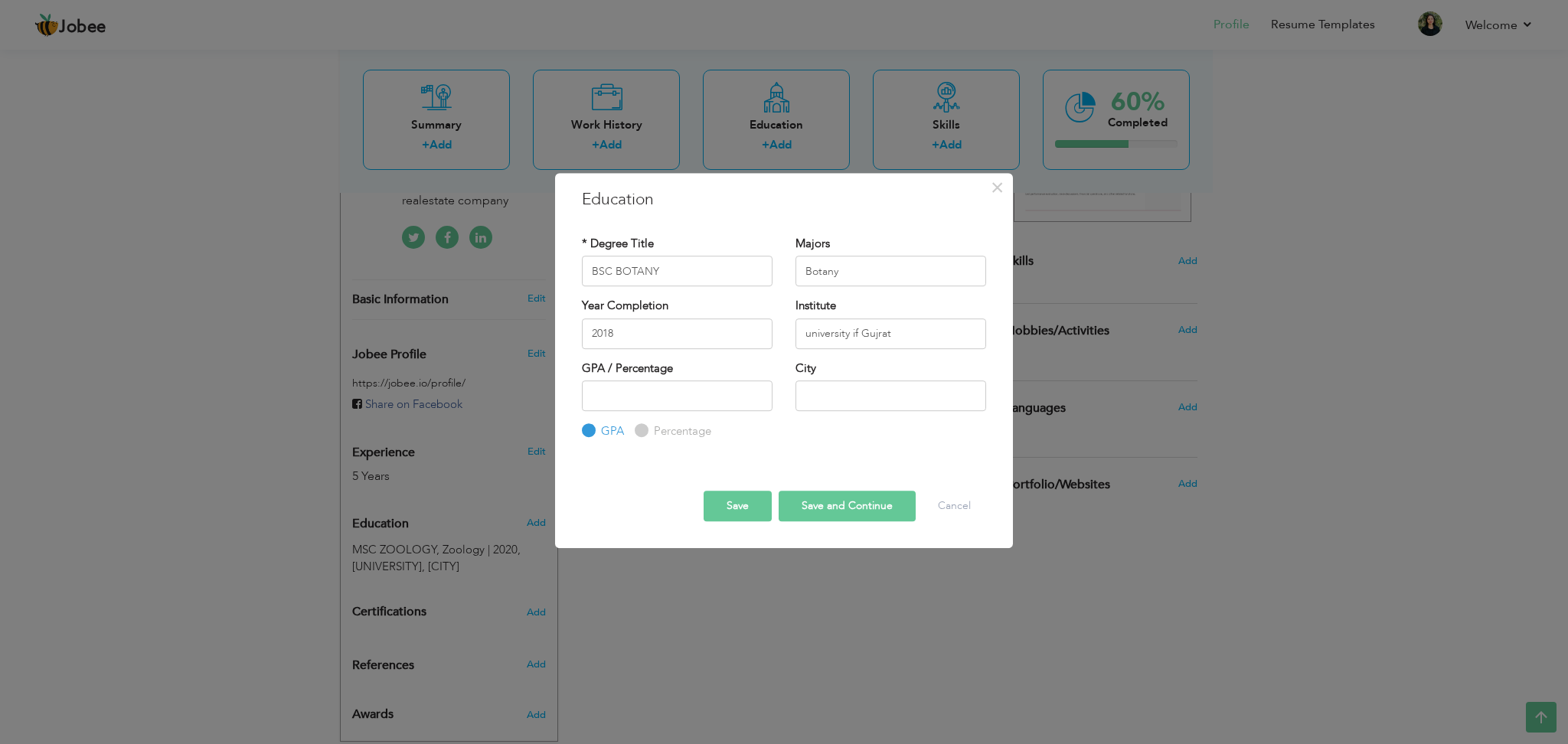 click on "Percentage" at bounding box center [639, 431] 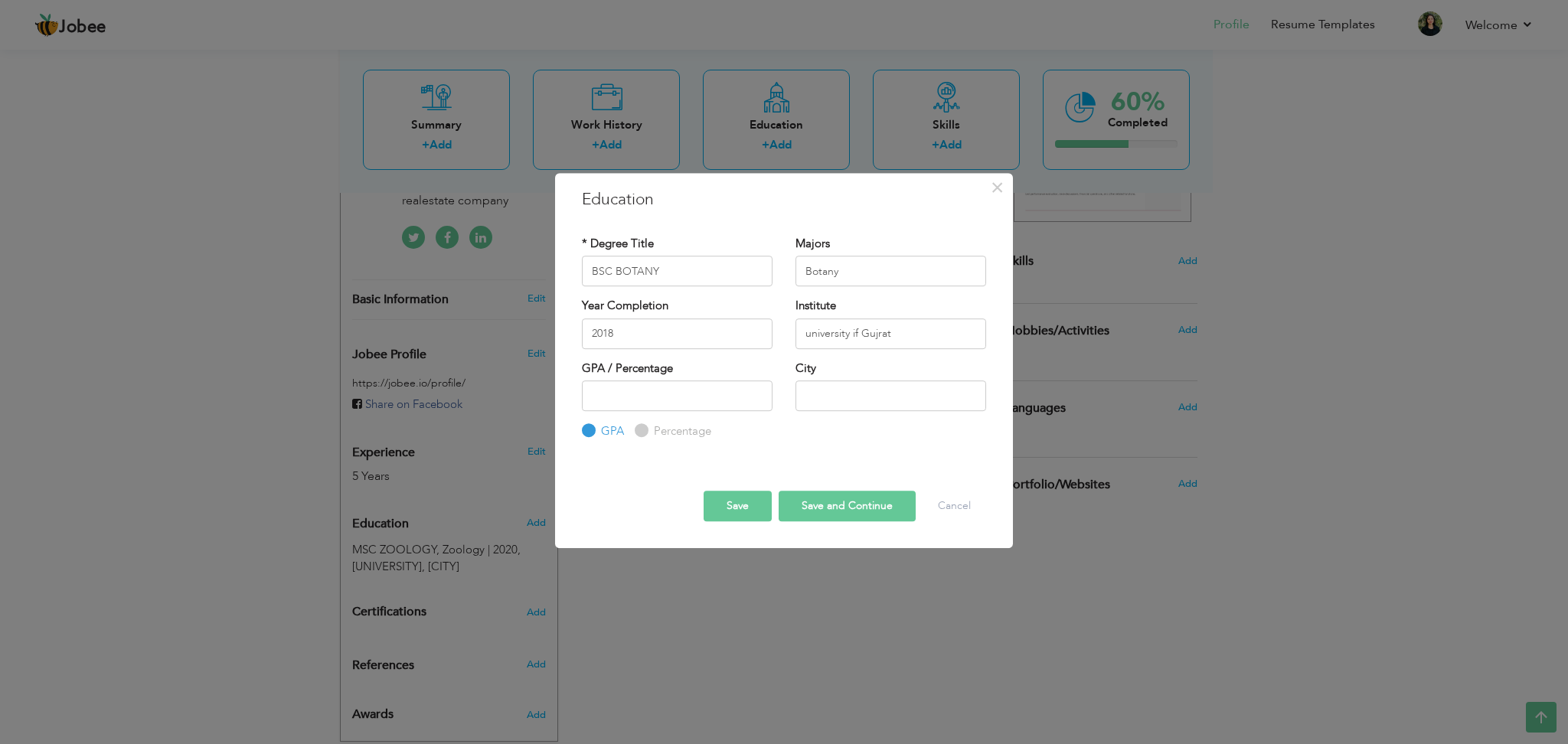 radio on "true" 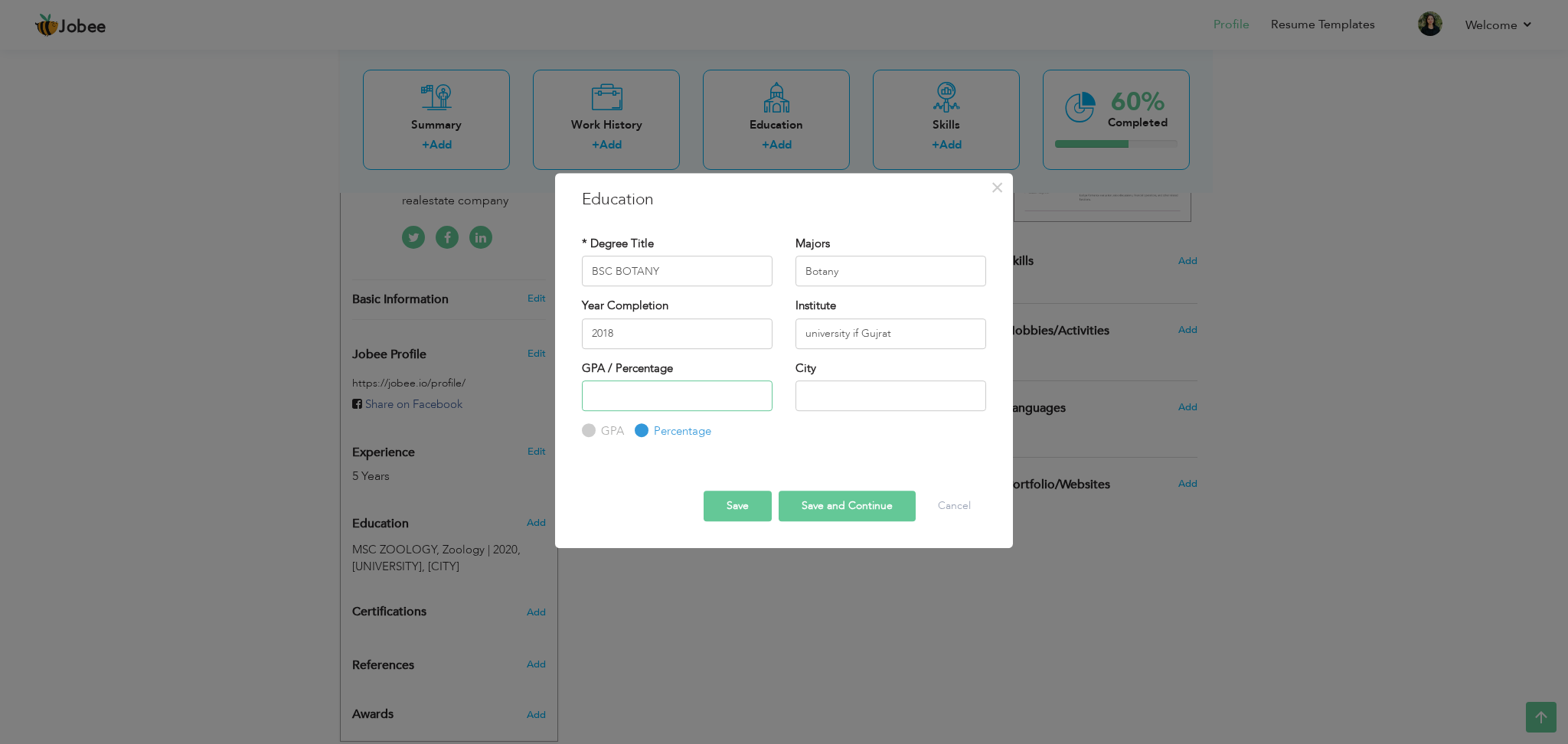 click at bounding box center [677, 396] 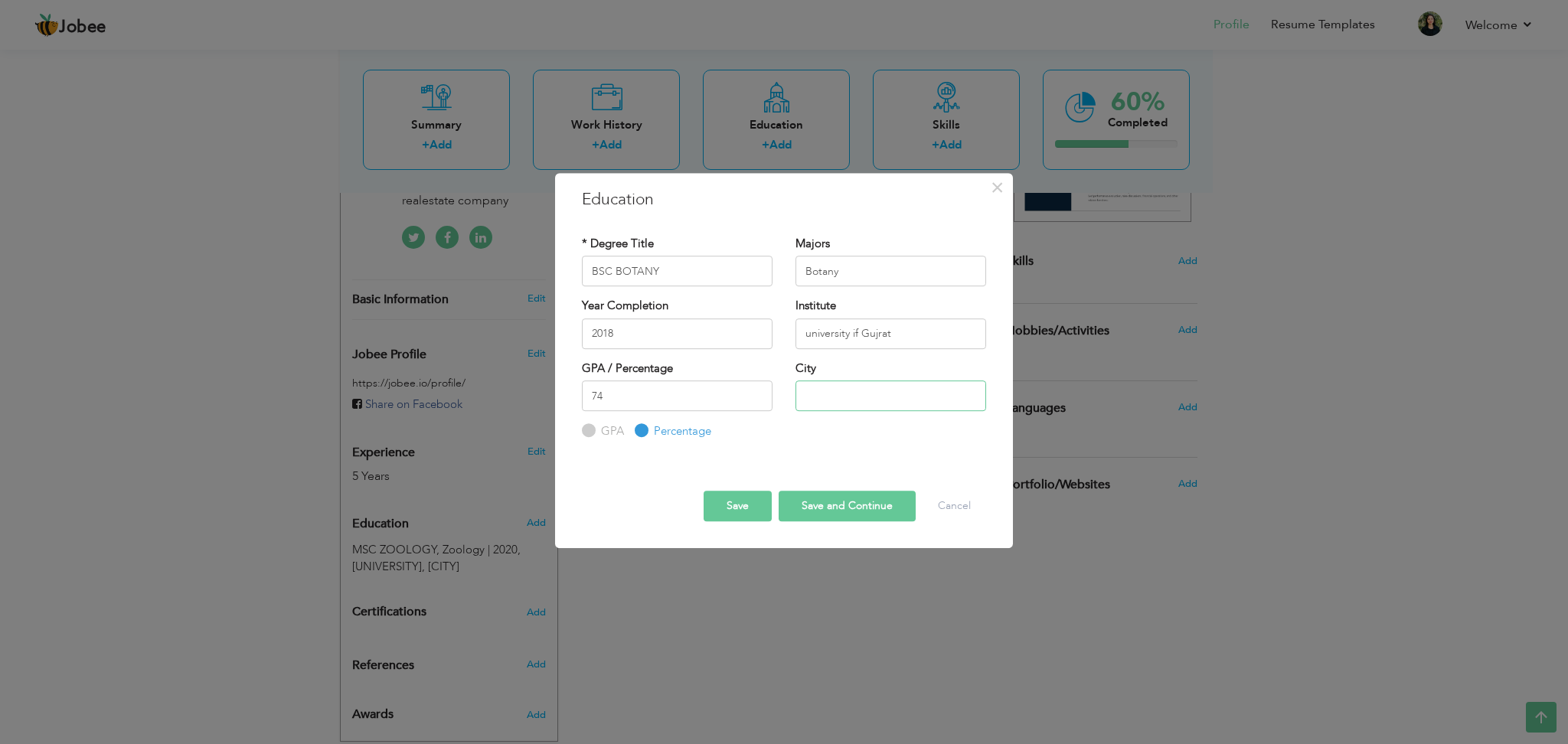 click at bounding box center (890, 396) 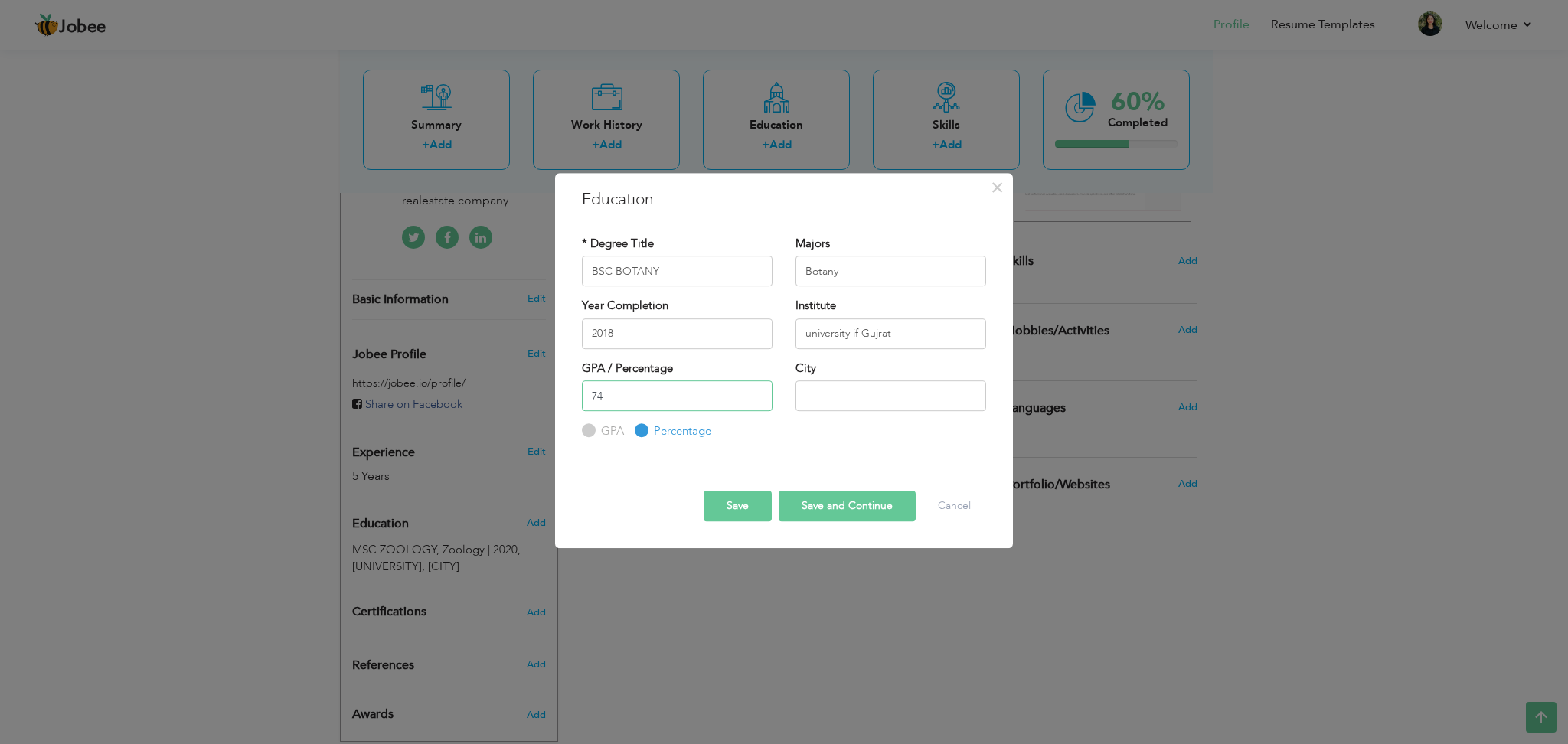 click on "74" at bounding box center (677, 396) 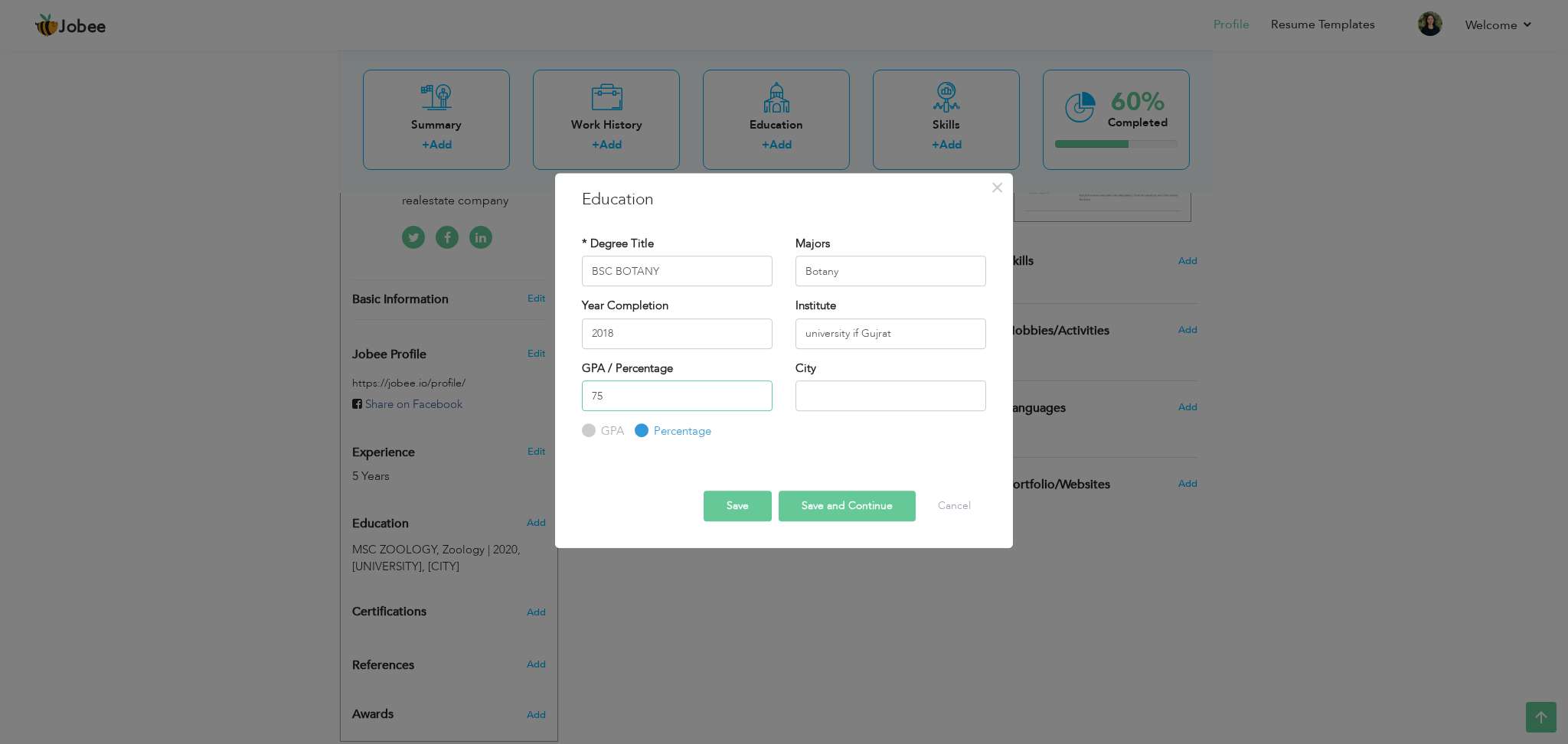 type on "75" 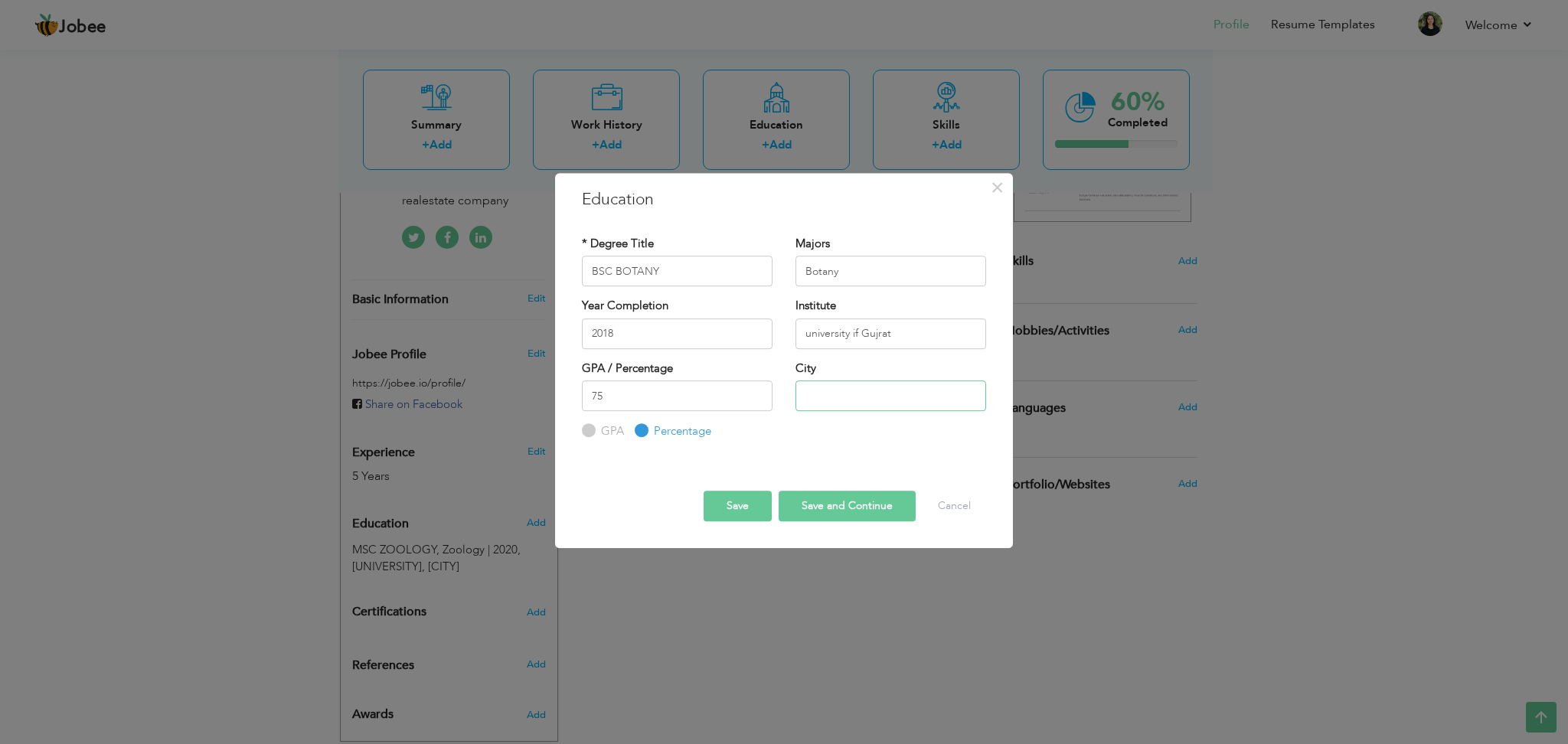 click at bounding box center [890, 396] 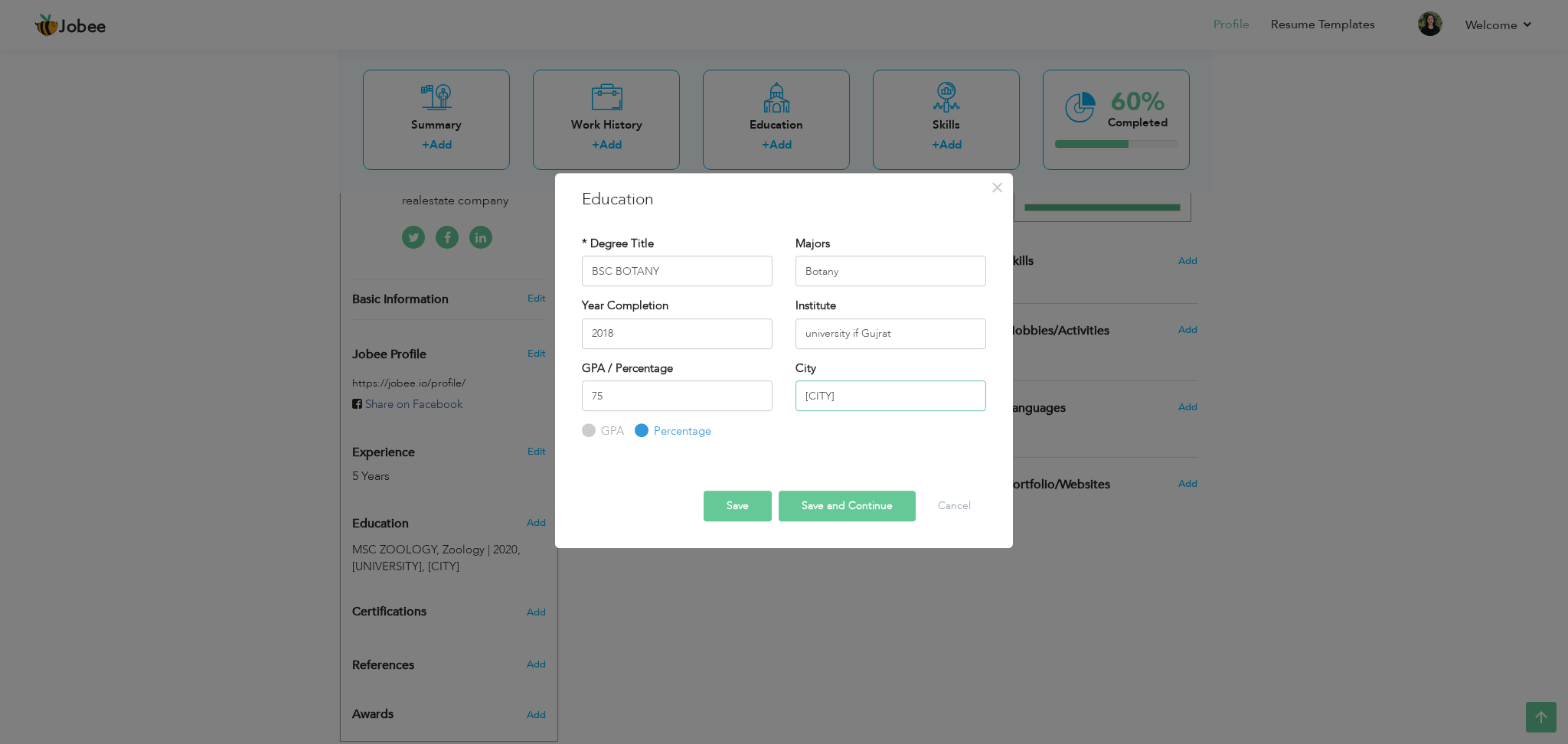 type on "Sialkot" 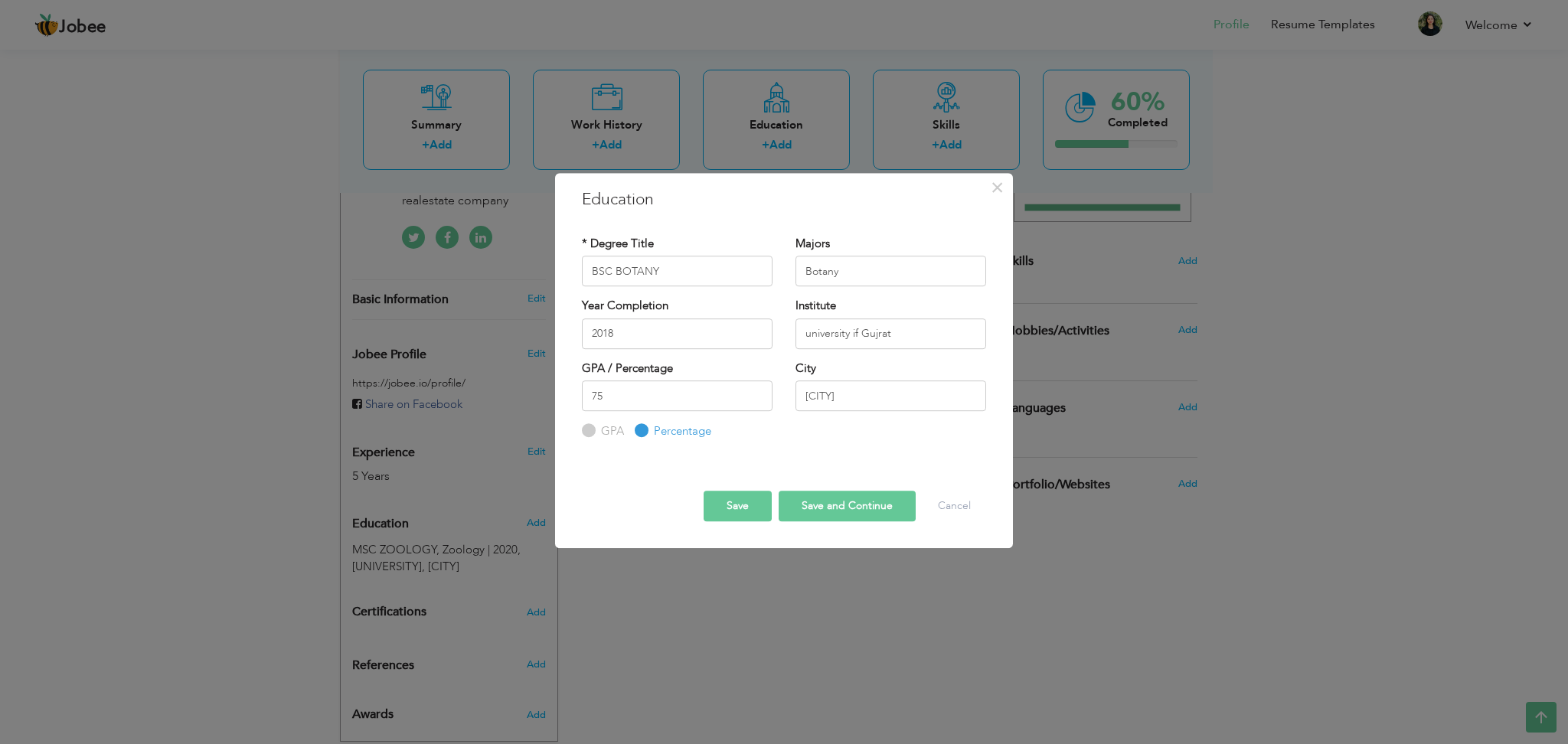 click on "Save" at bounding box center (737, 506) 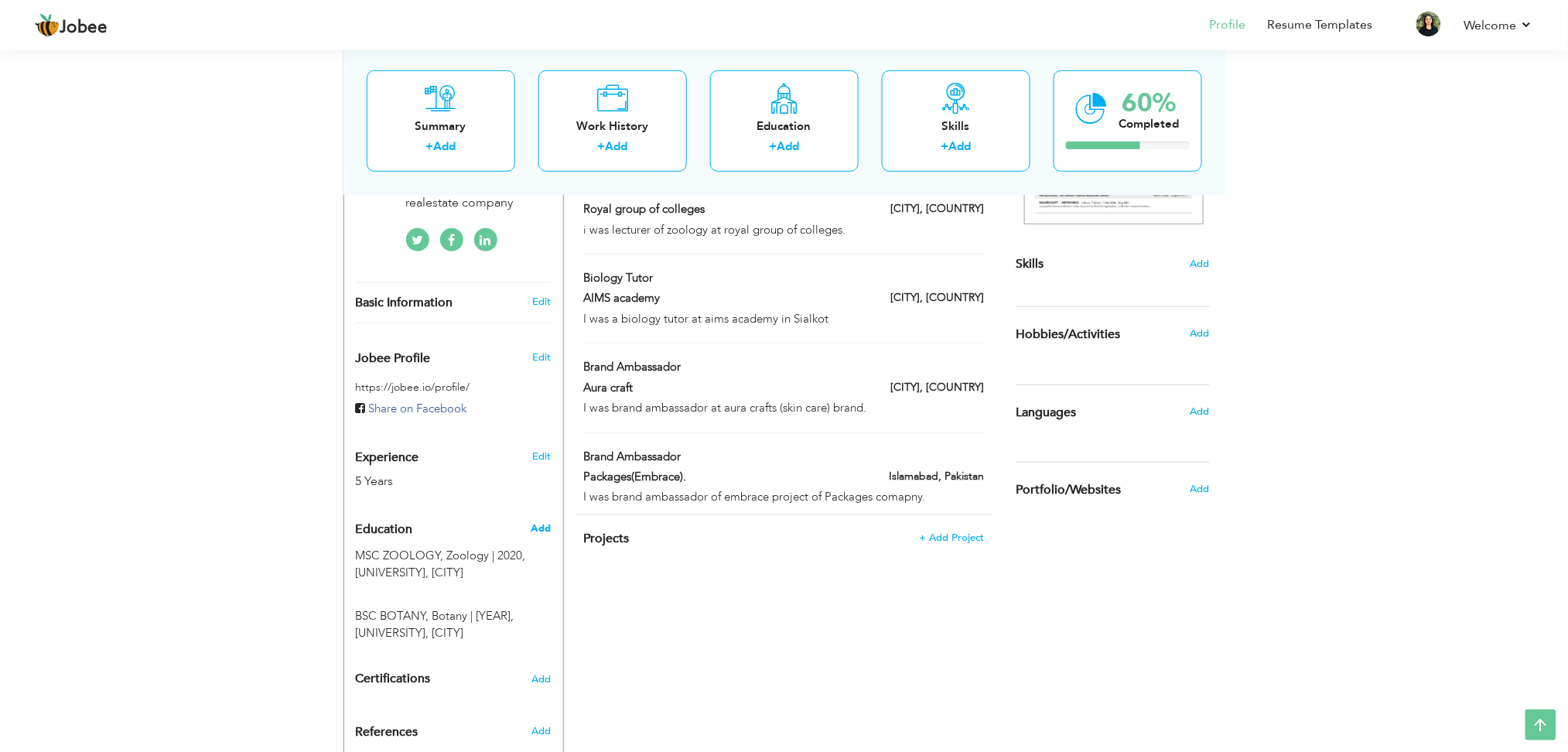 click on "Add" at bounding box center [541, 528] 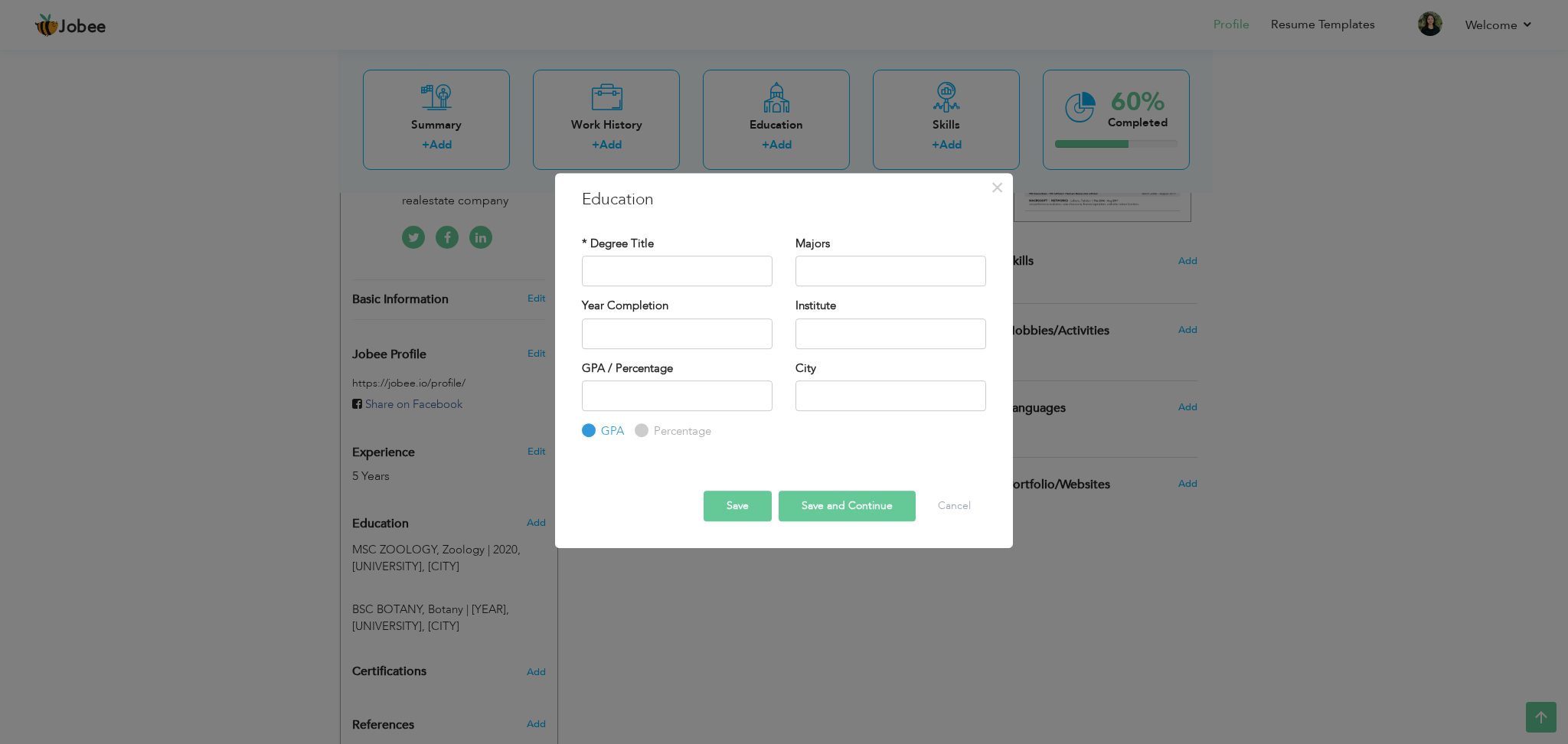 click on "×
Education
* Degree Title
Majors
Year Completion Institute GPA" at bounding box center [784, 372] 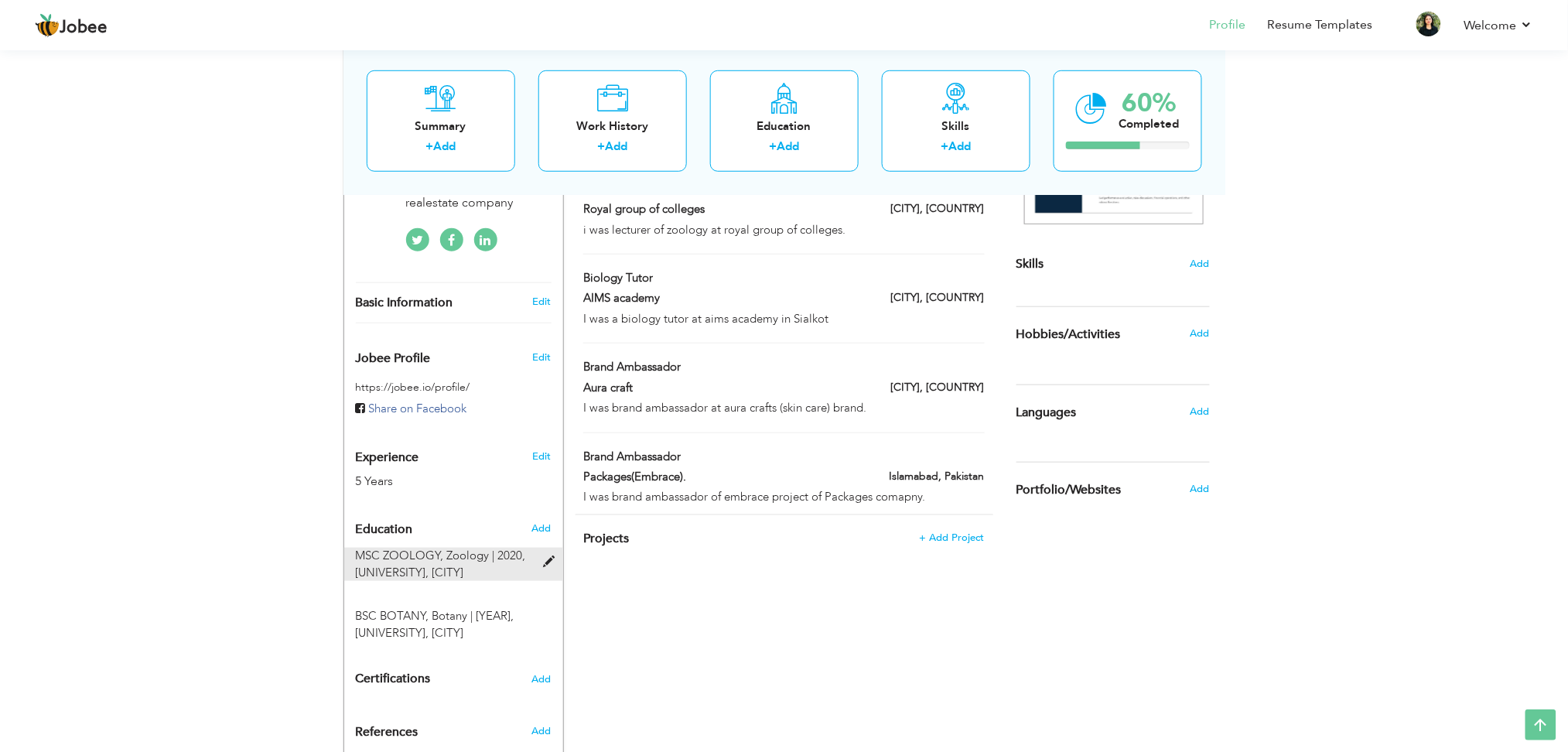 click at bounding box center [552, 562] 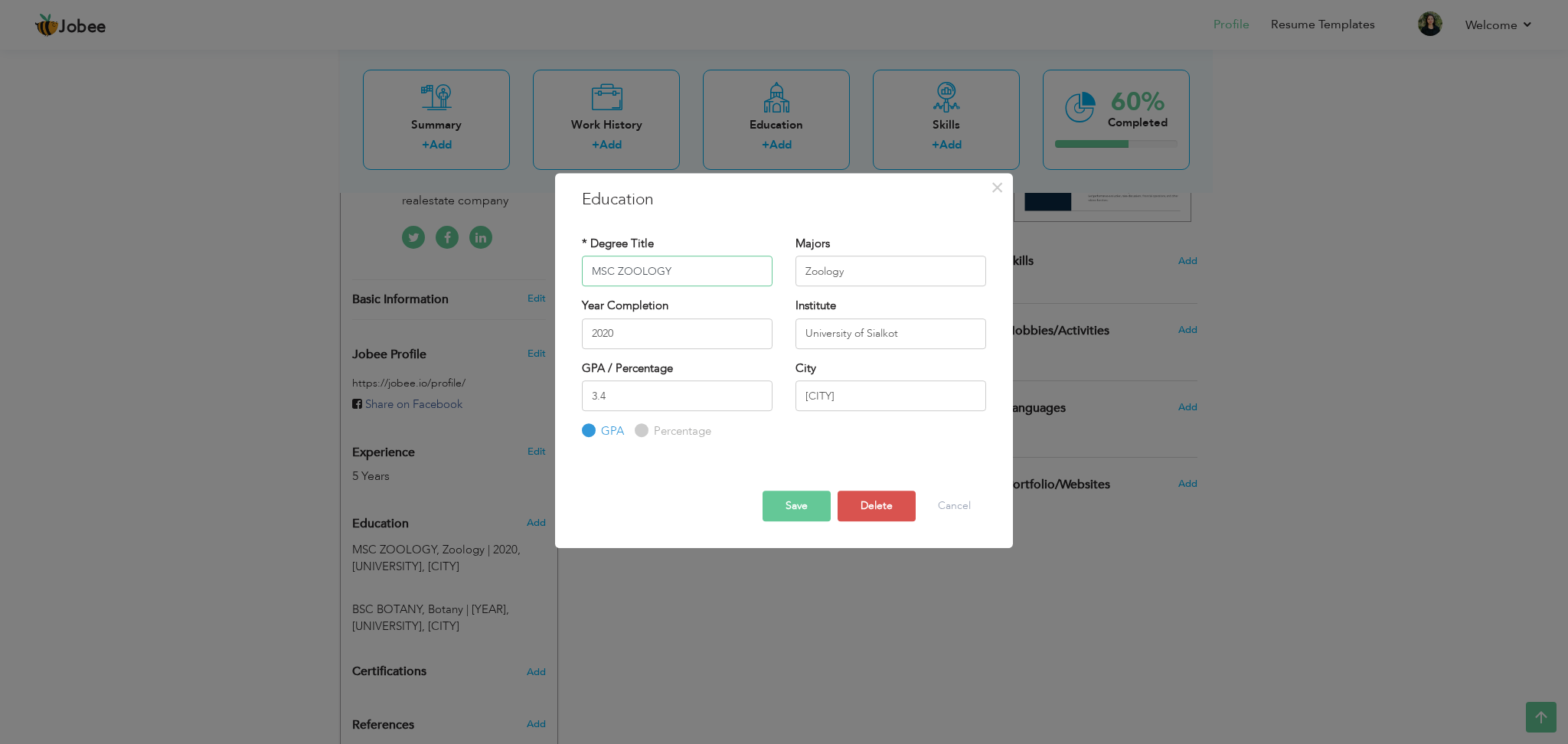 click on "MSC ZOOLOGY" at bounding box center (677, 271) 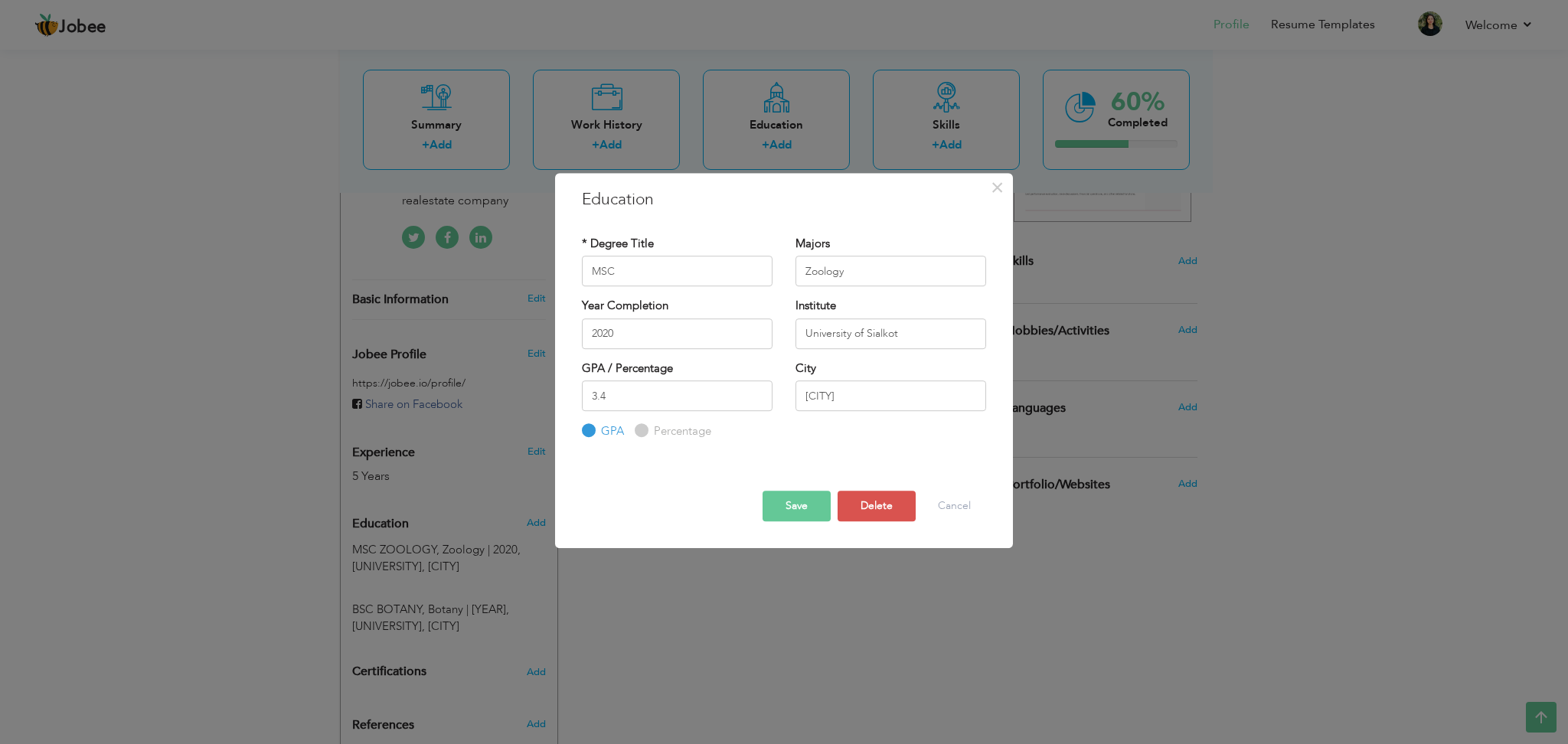 click on "Save" at bounding box center (796, 506) 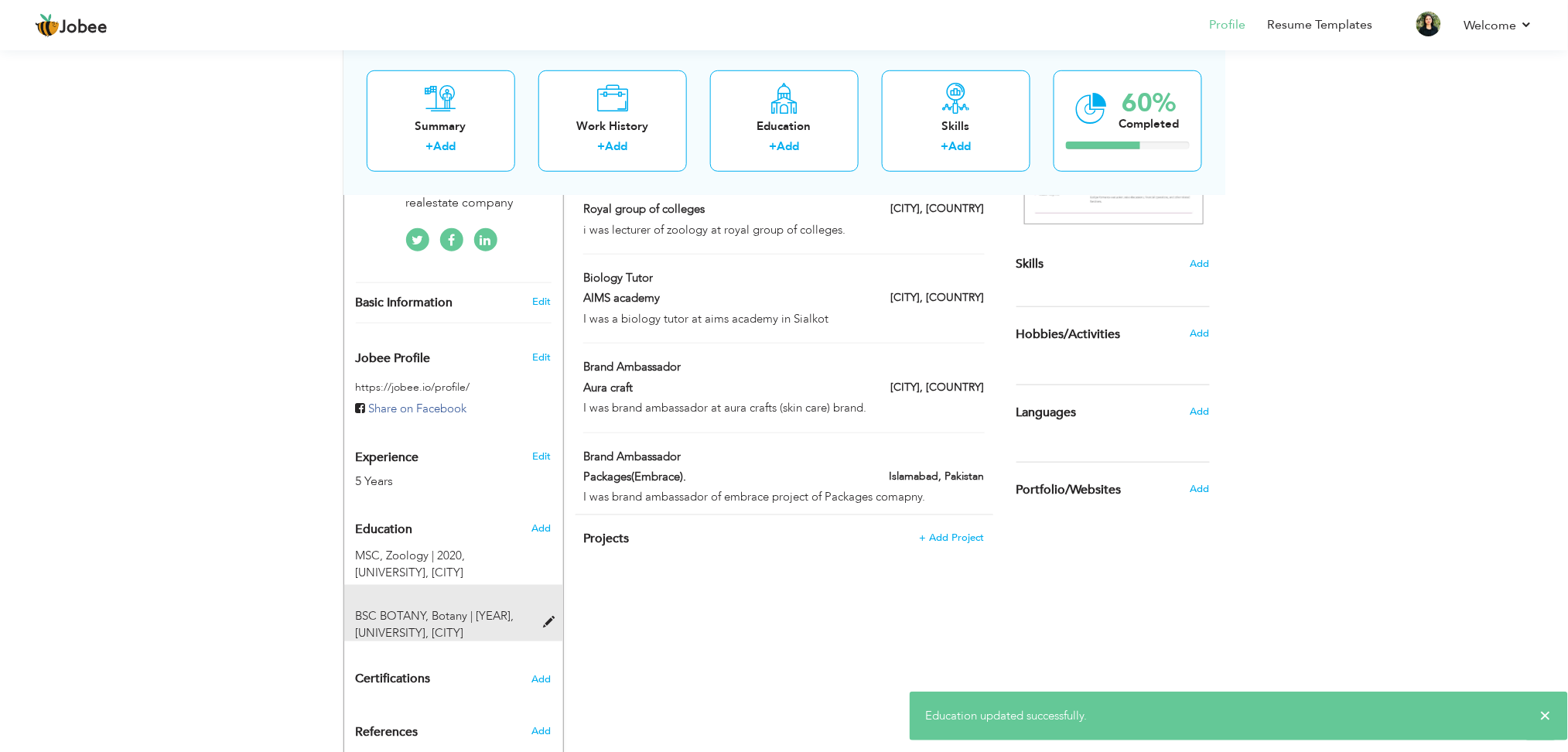 click on "BSC BOTANY,  Botany  |  2018," at bounding box center (435, 616) 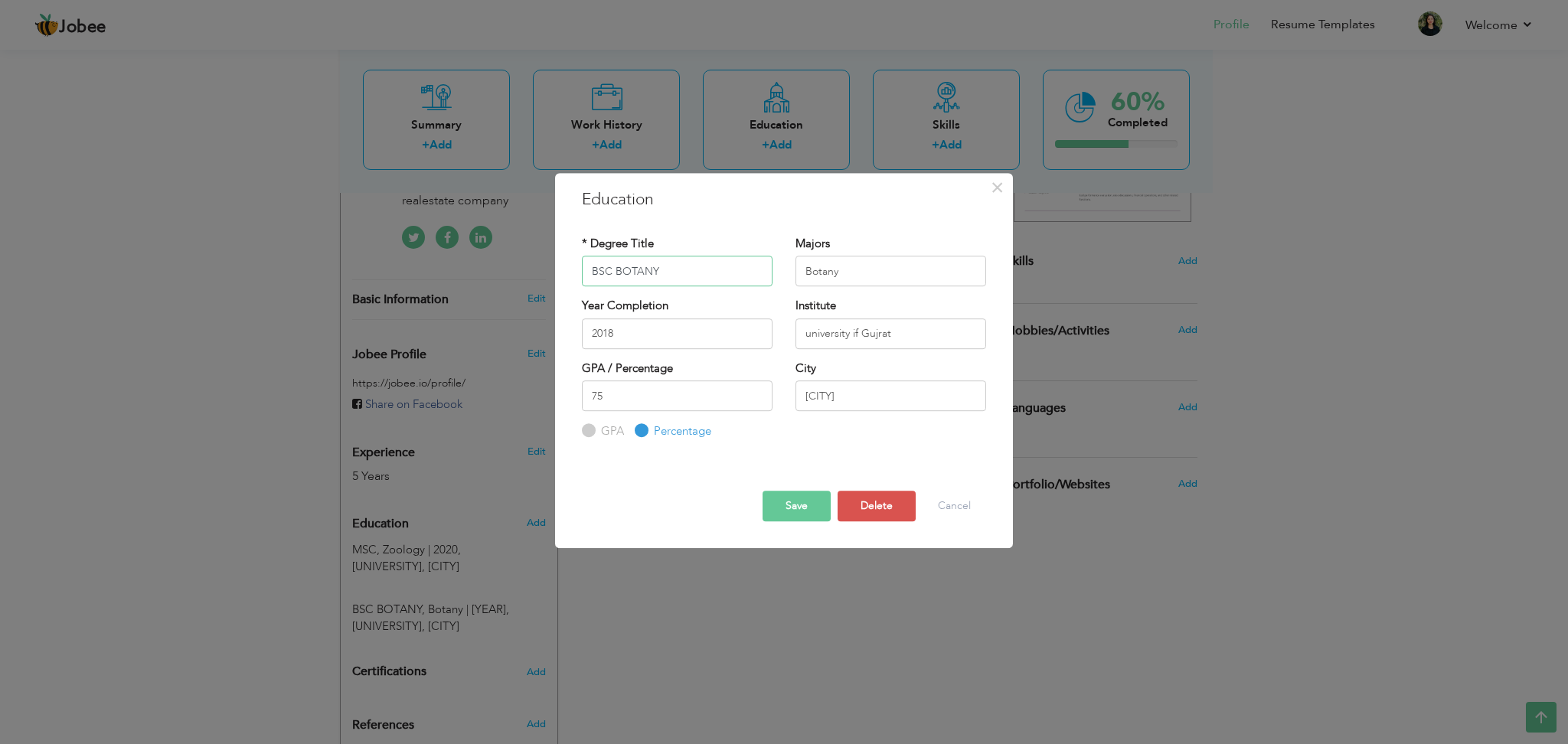 click on "BSC BOTANY" at bounding box center (677, 271) 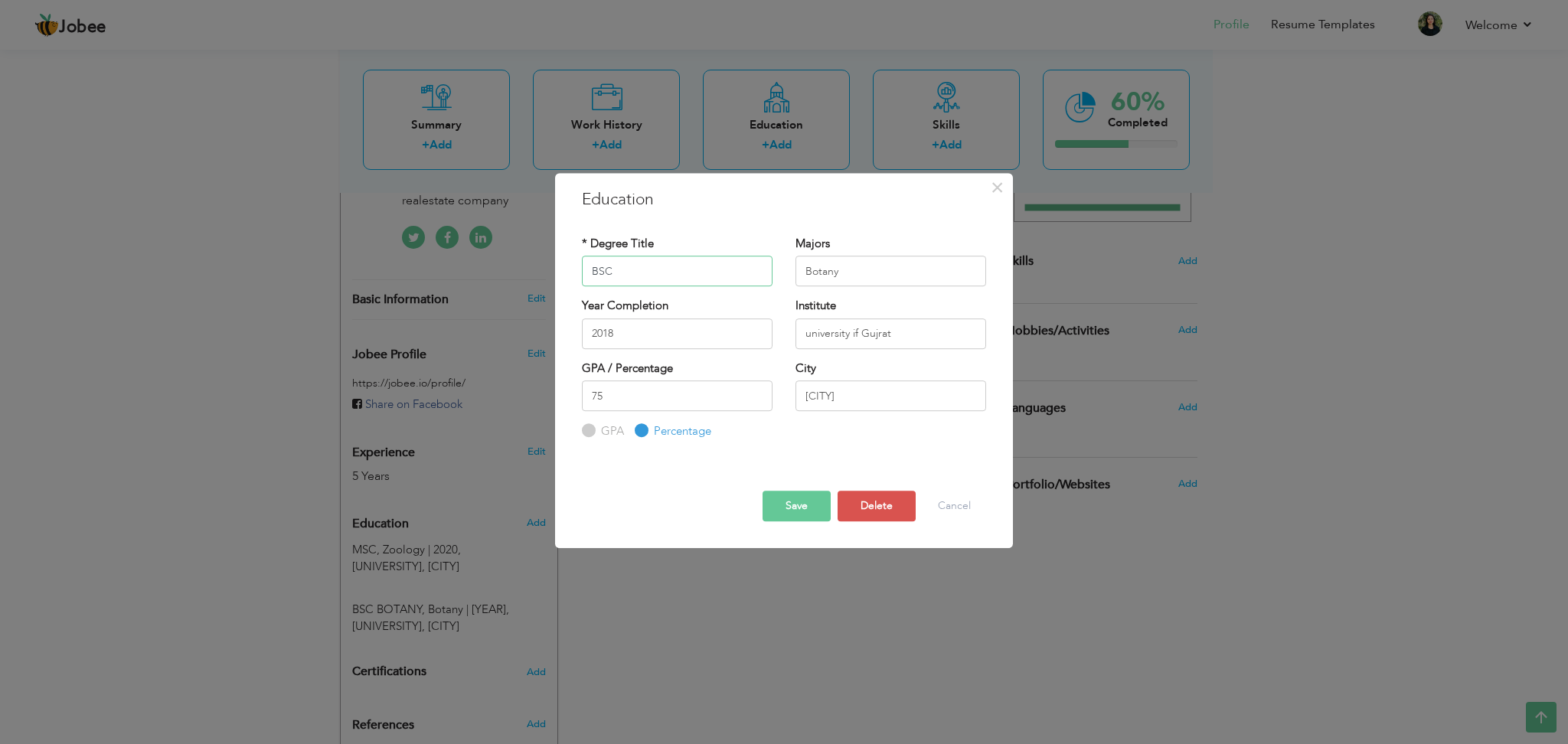 type on "BSC" 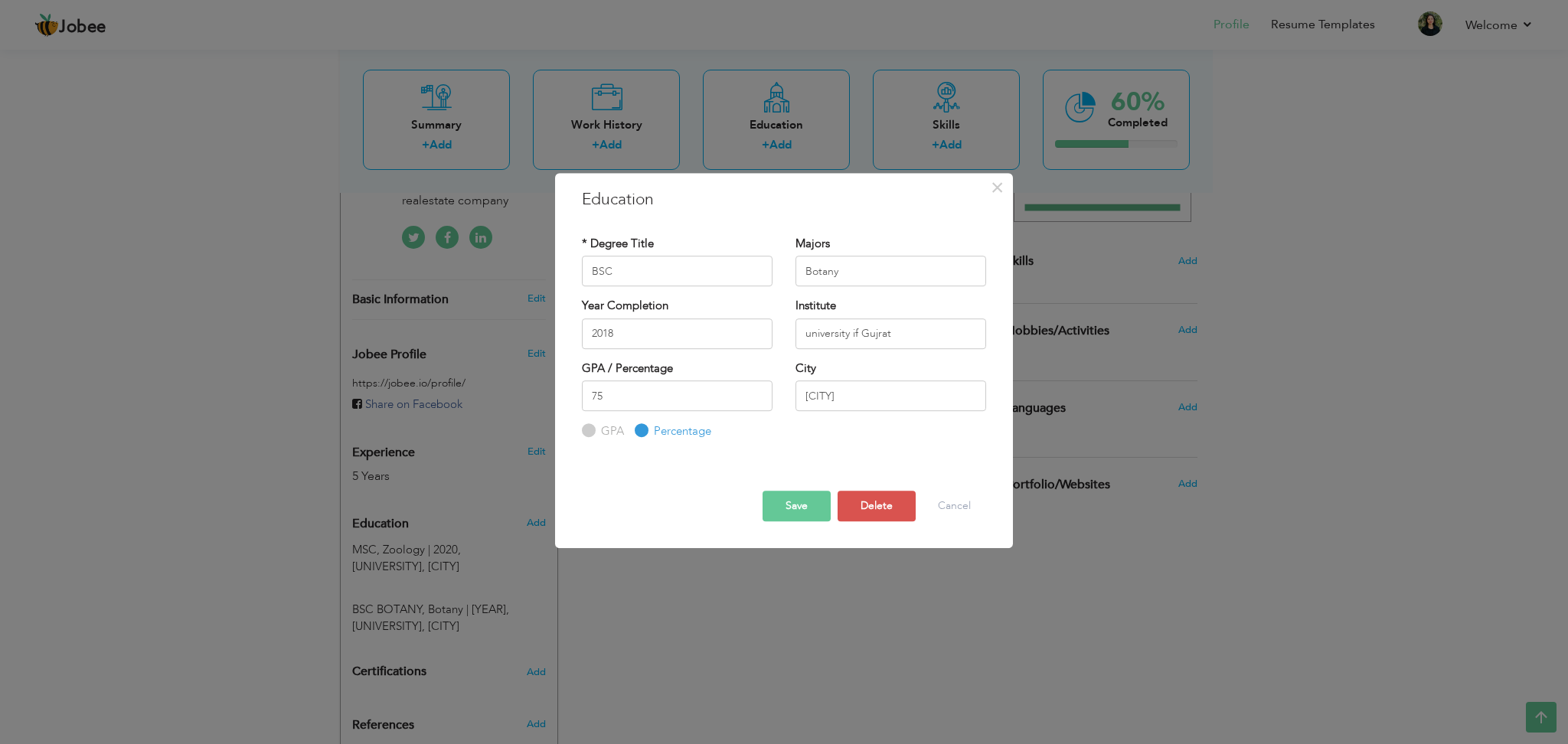 click on "Save" at bounding box center [796, 506] 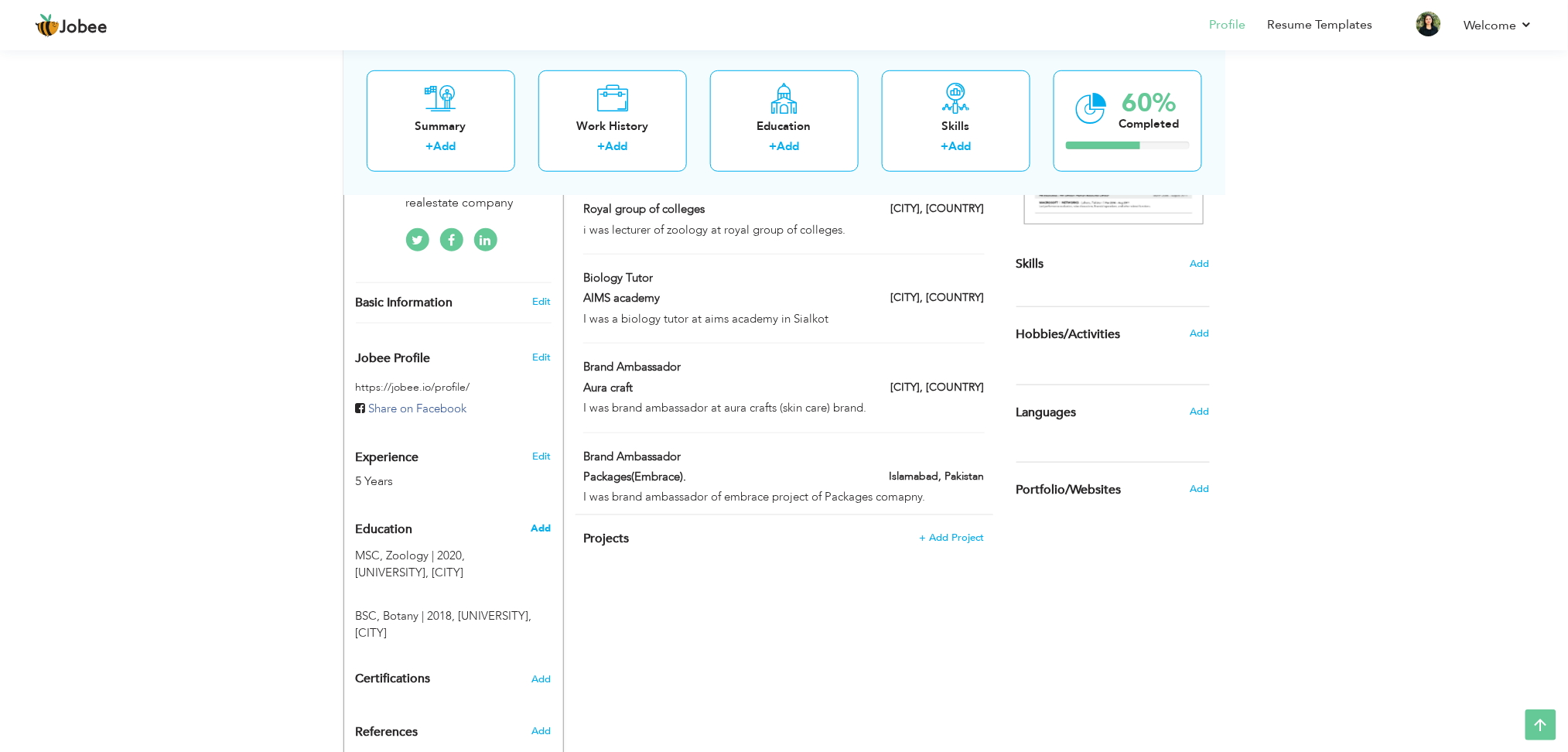 click on "Add" at bounding box center [541, 528] 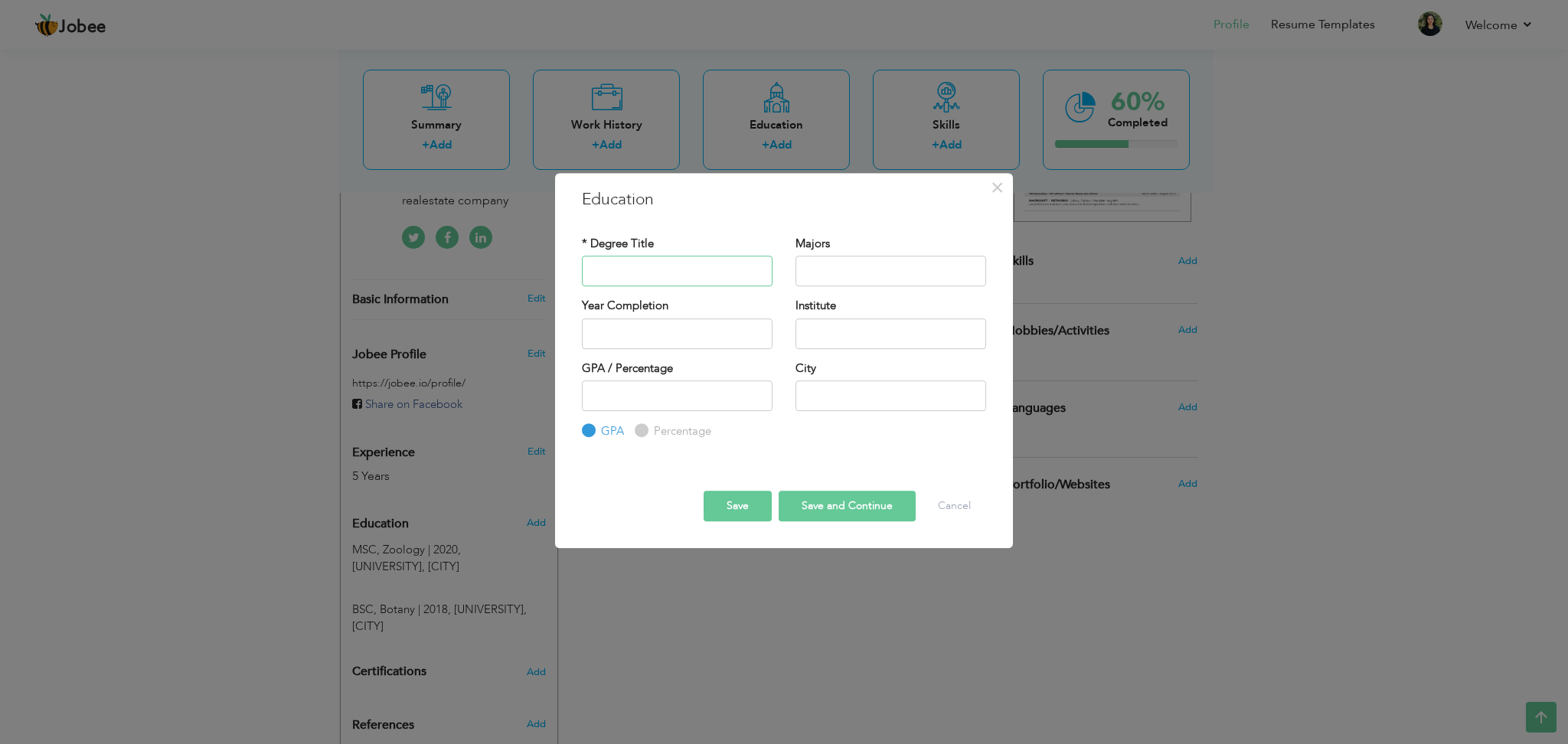 click at bounding box center (677, 271) 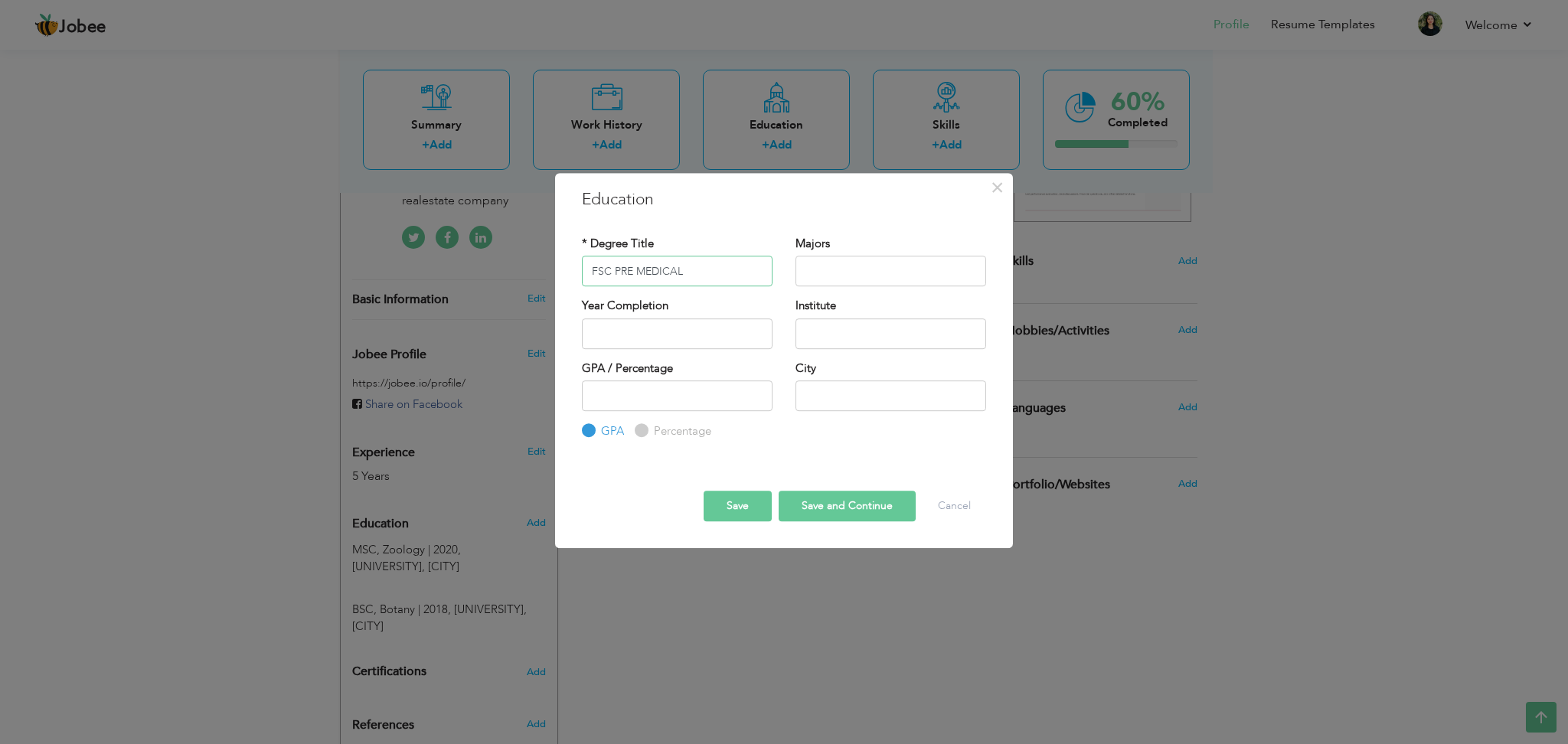 click on "FSC PRE MEDICAL" at bounding box center (677, 271) 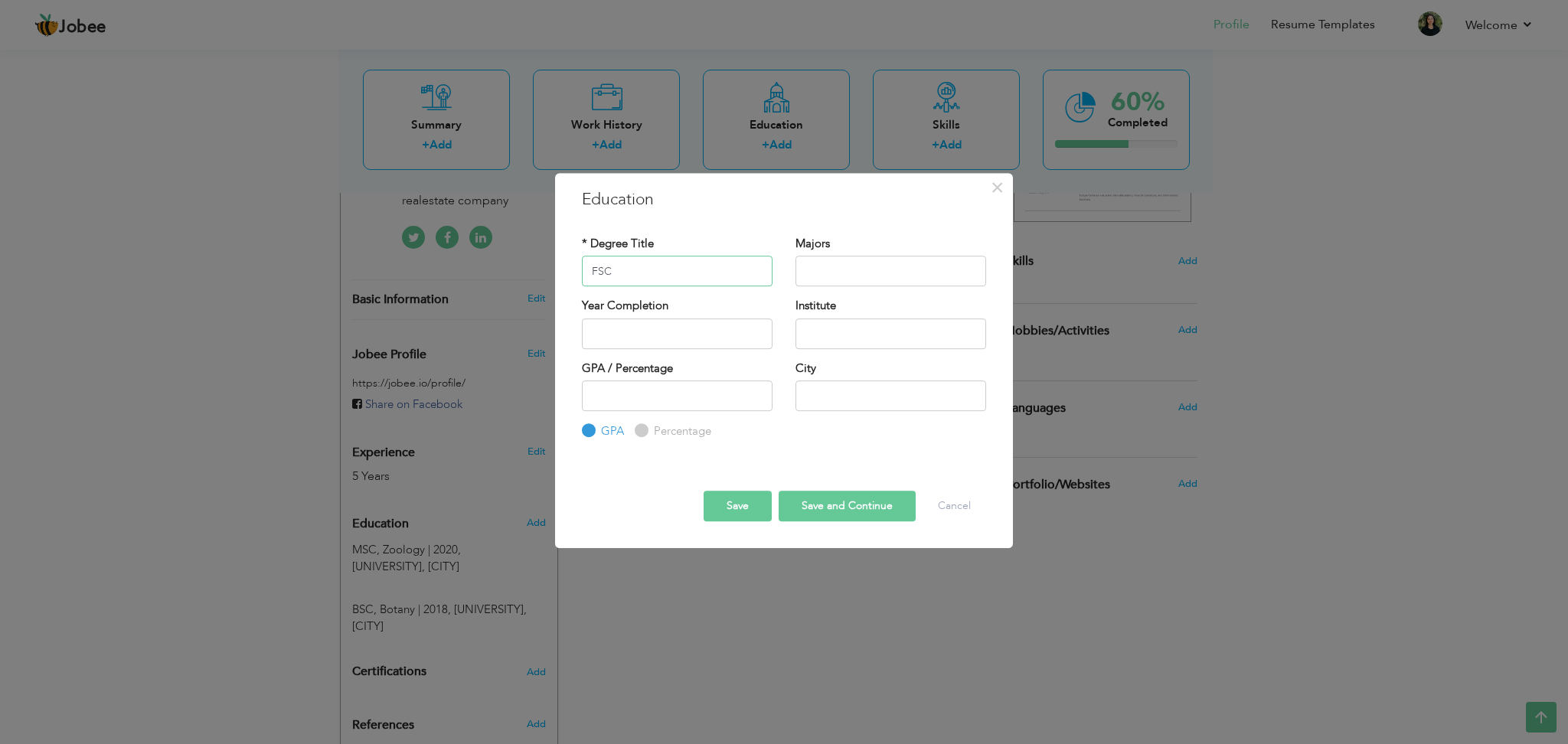 type on "FSC" 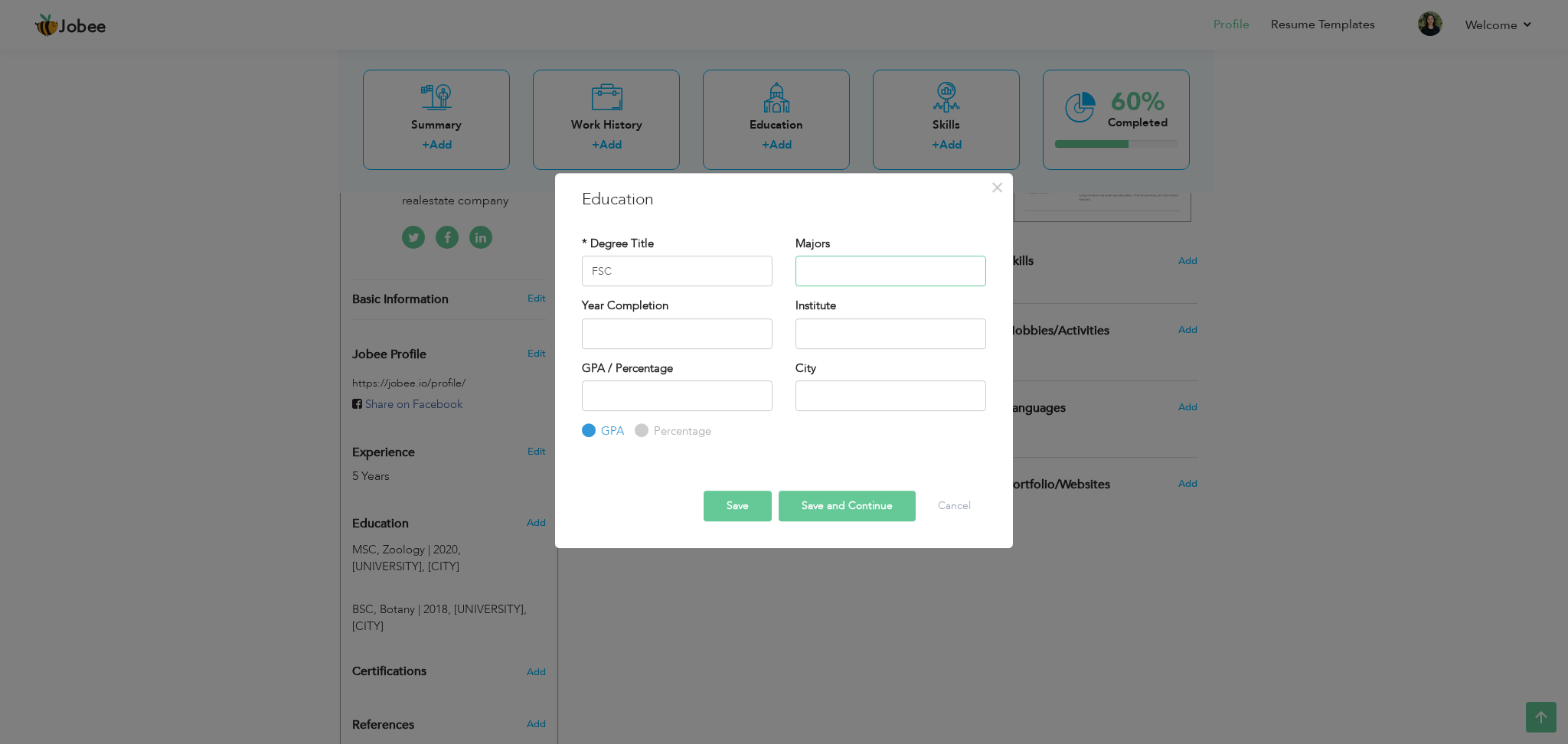 click at bounding box center (890, 271) 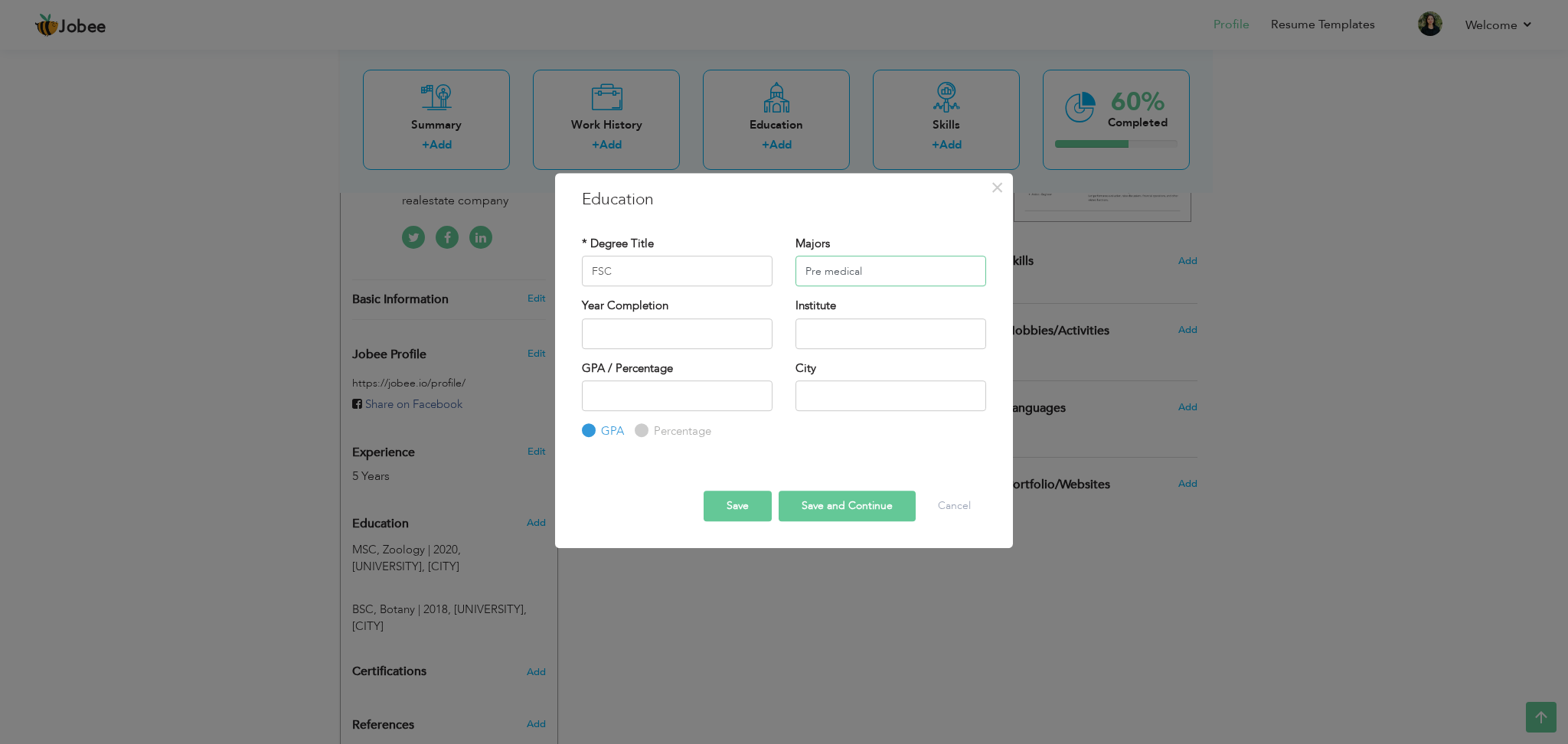 type on "Pre medical" 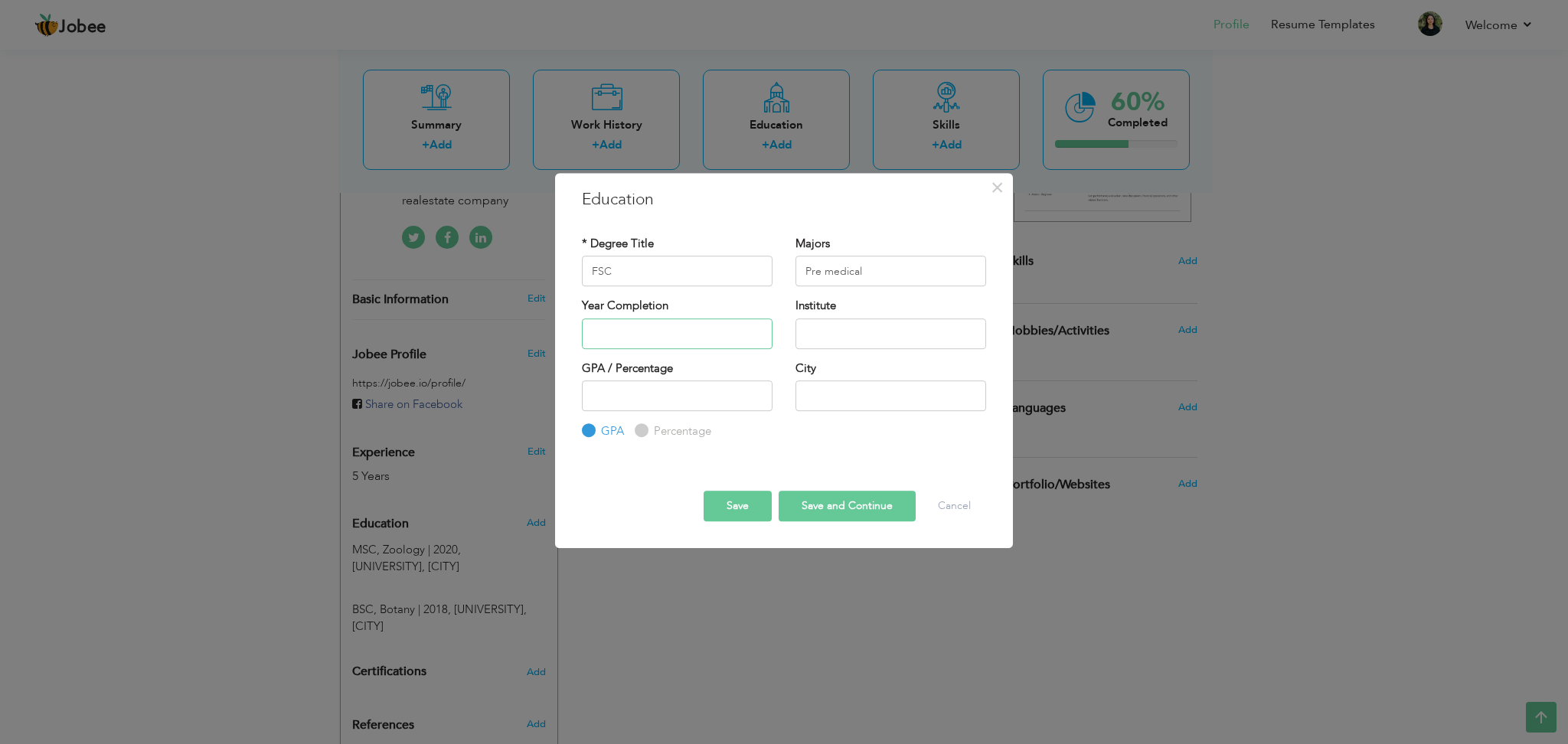 click at bounding box center [677, 334] 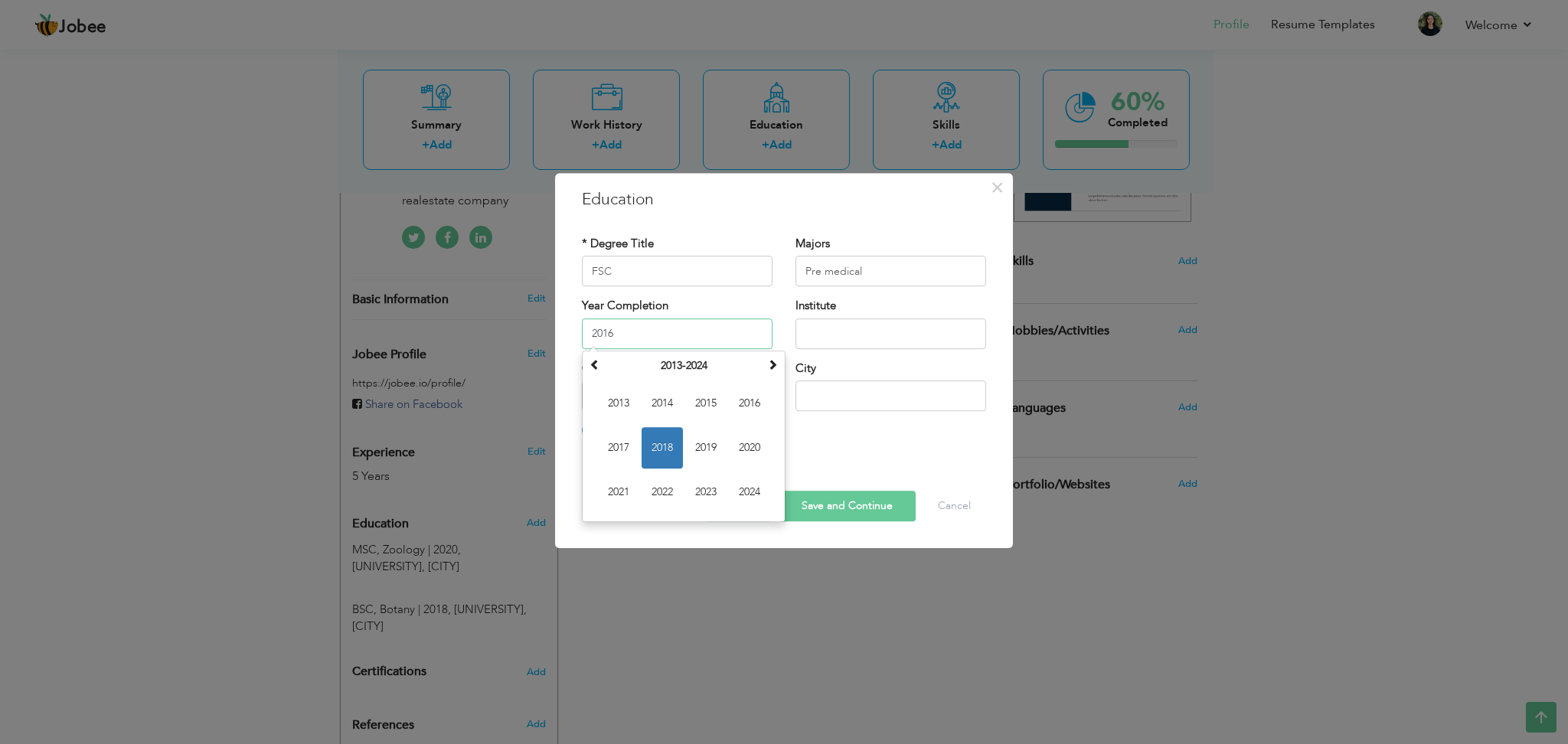 type on "2016" 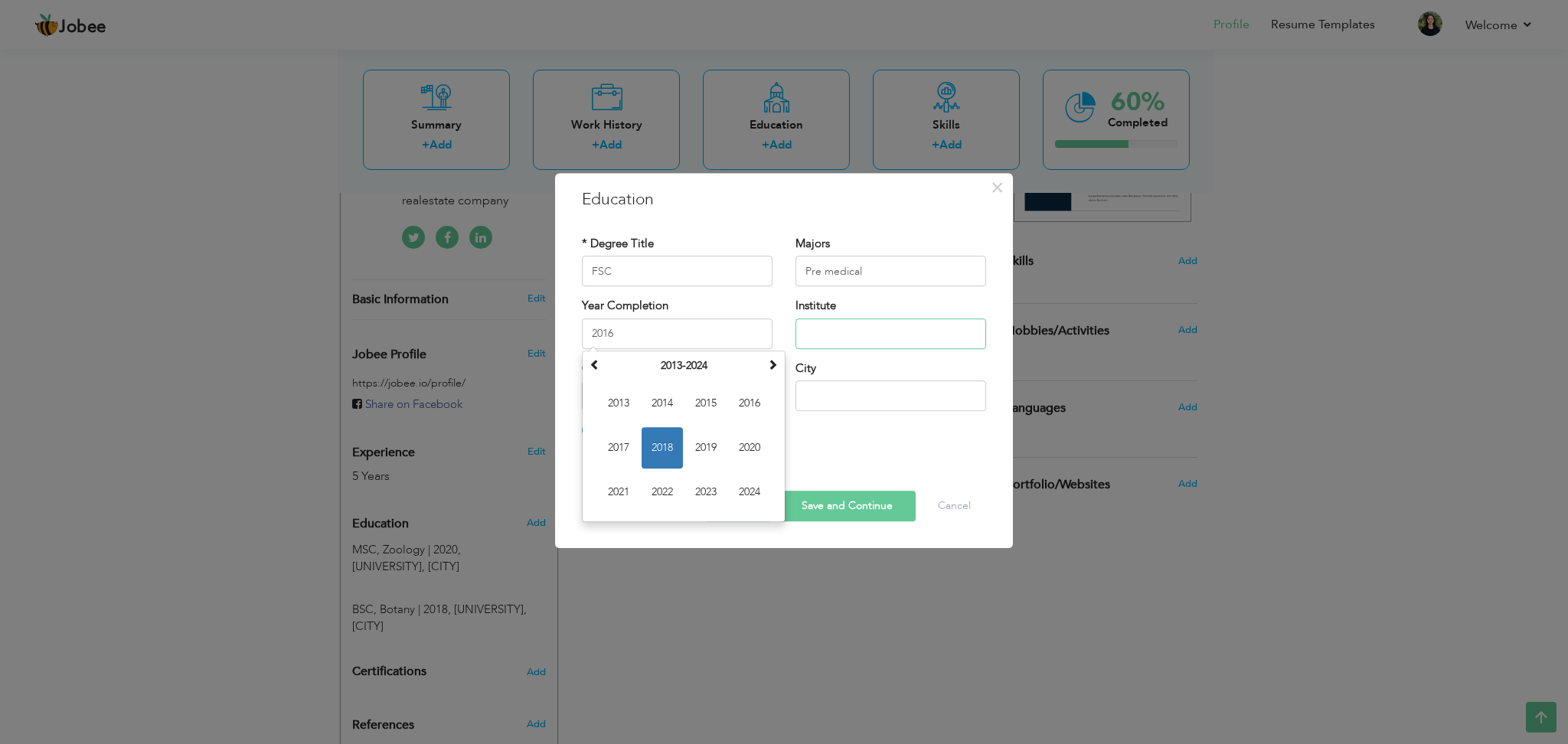 click at bounding box center (890, 334) 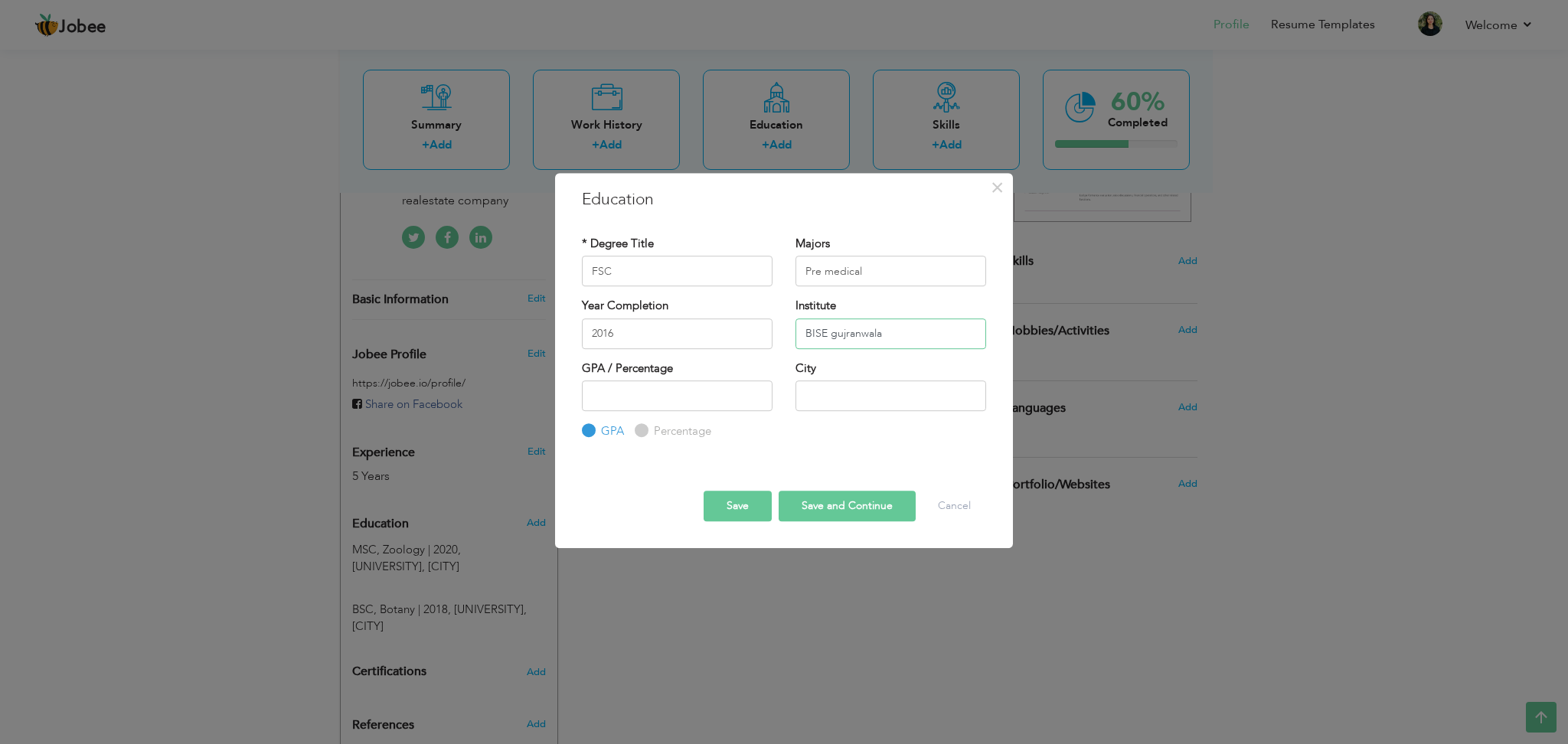 type on "BISE gujranwala" 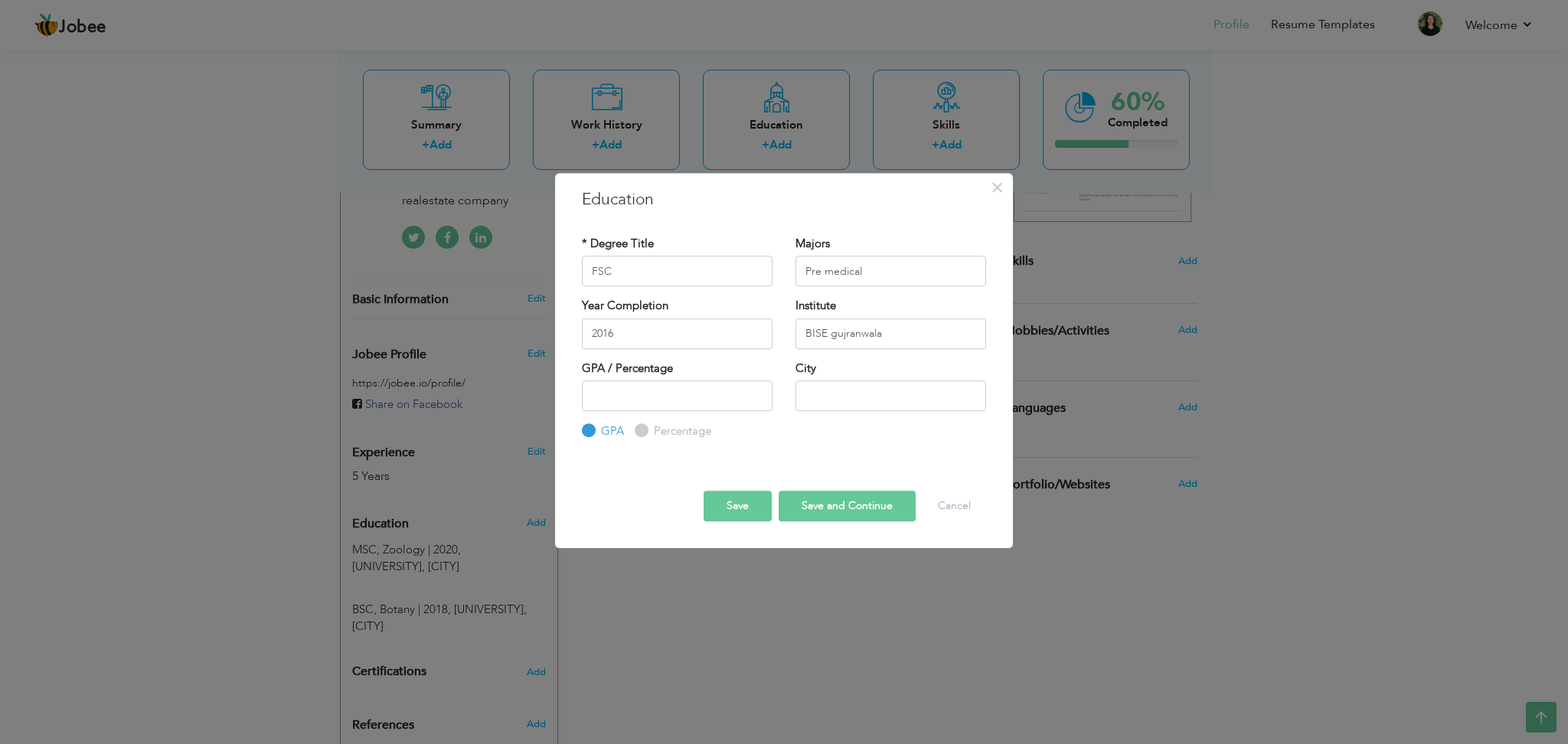 click on "Percentage" at bounding box center [681, 431] 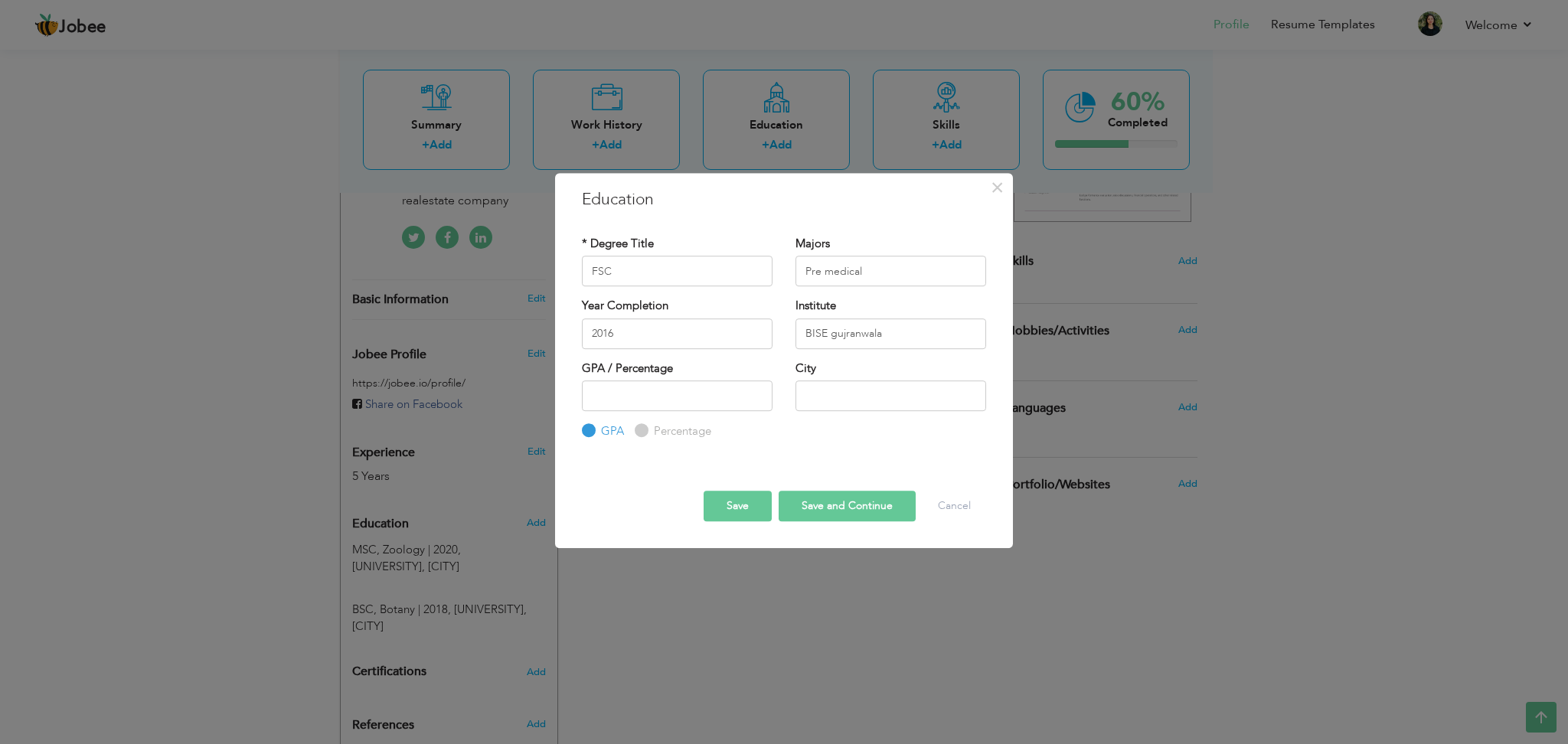 click on "Percentage" at bounding box center [639, 431] 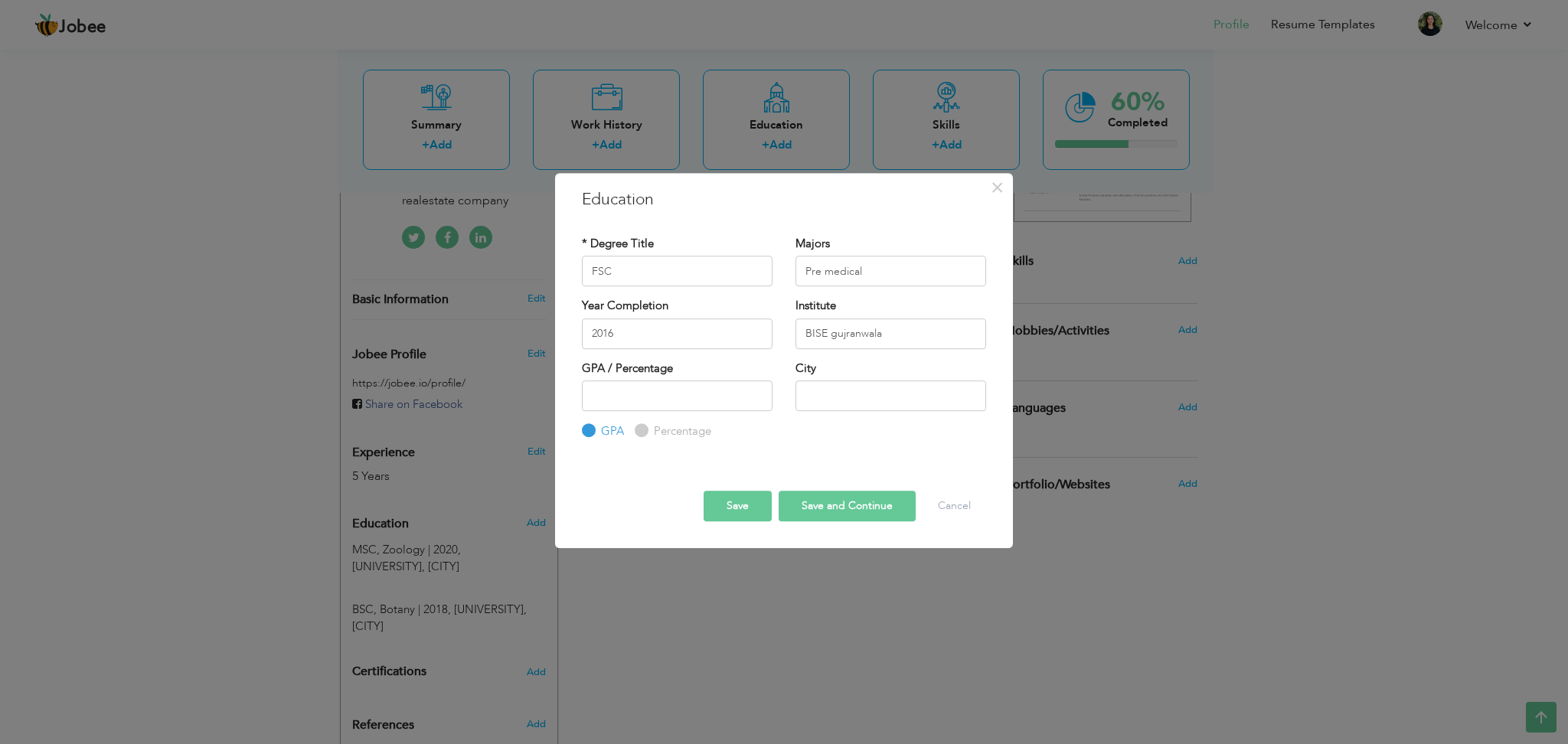 radio on "true" 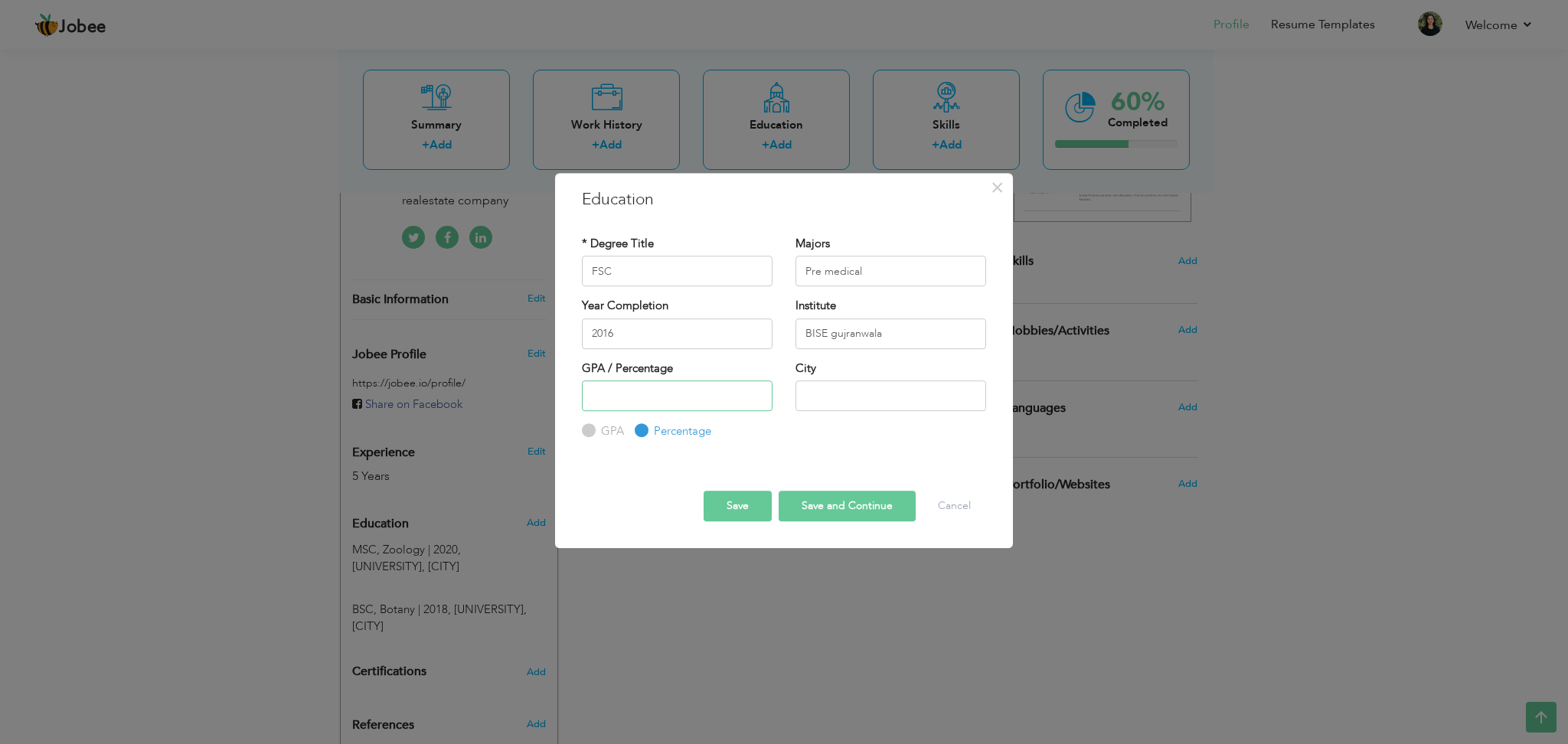 click at bounding box center [677, 396] 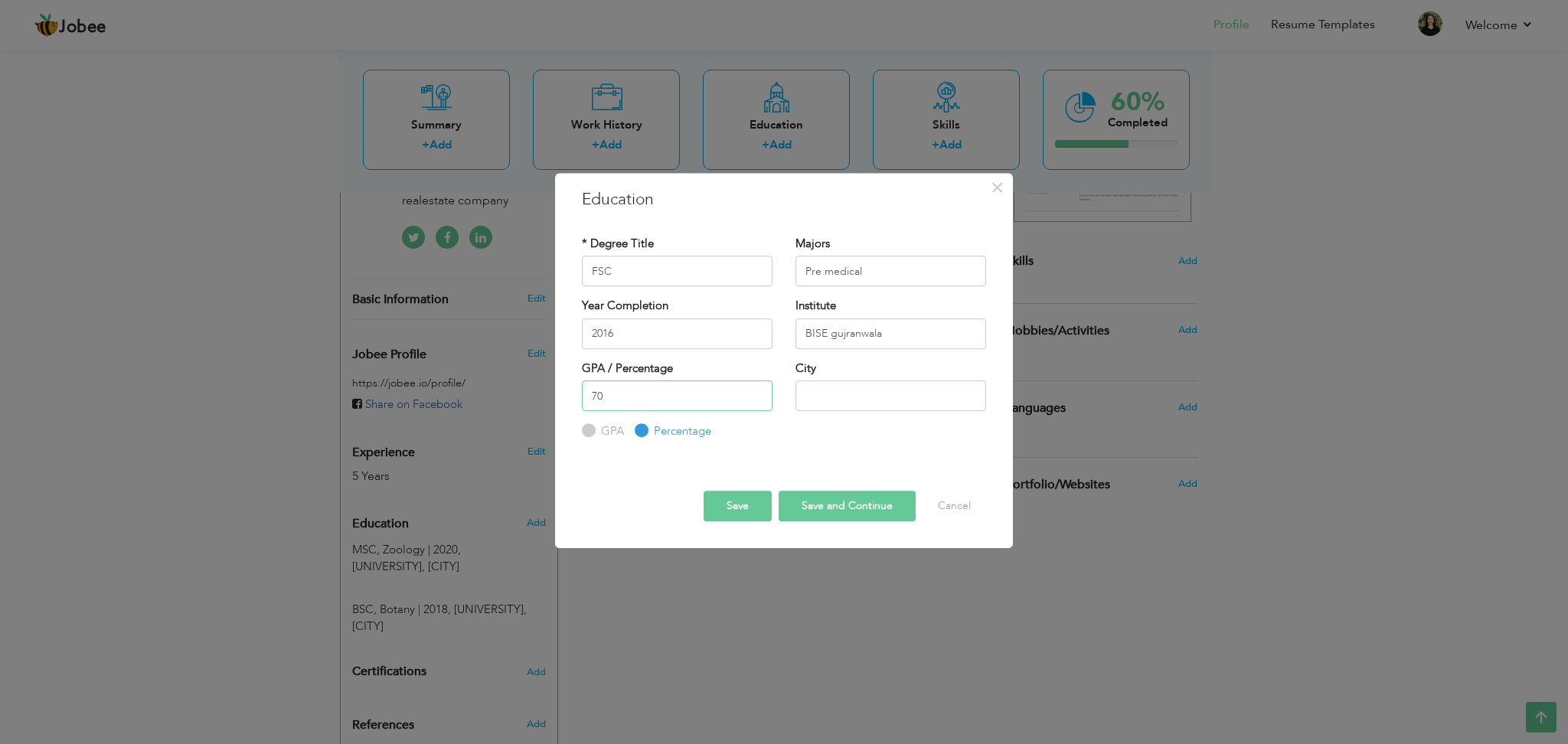 type on "70" 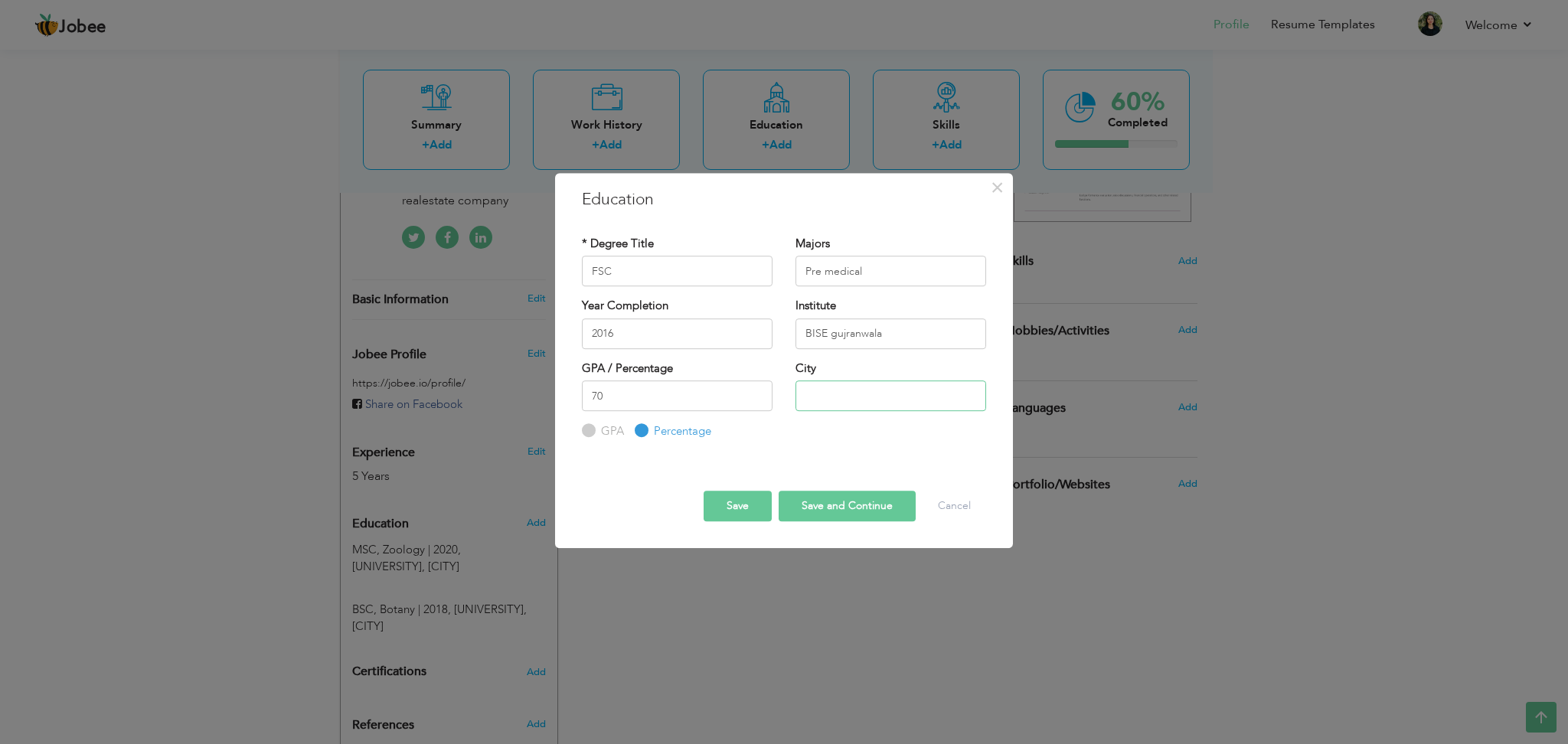 click at bounding box center (890, 396) 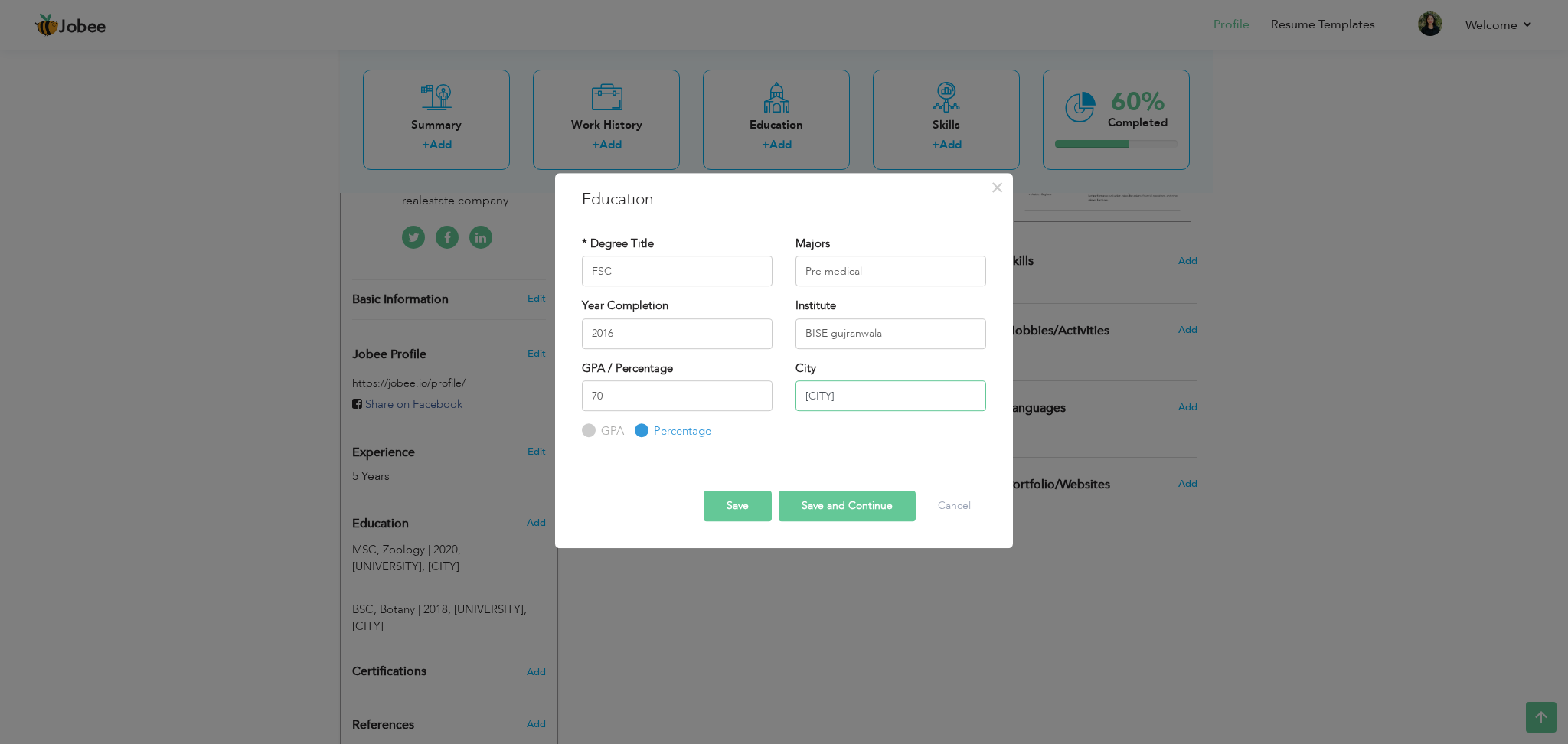 type on "Sialkot" 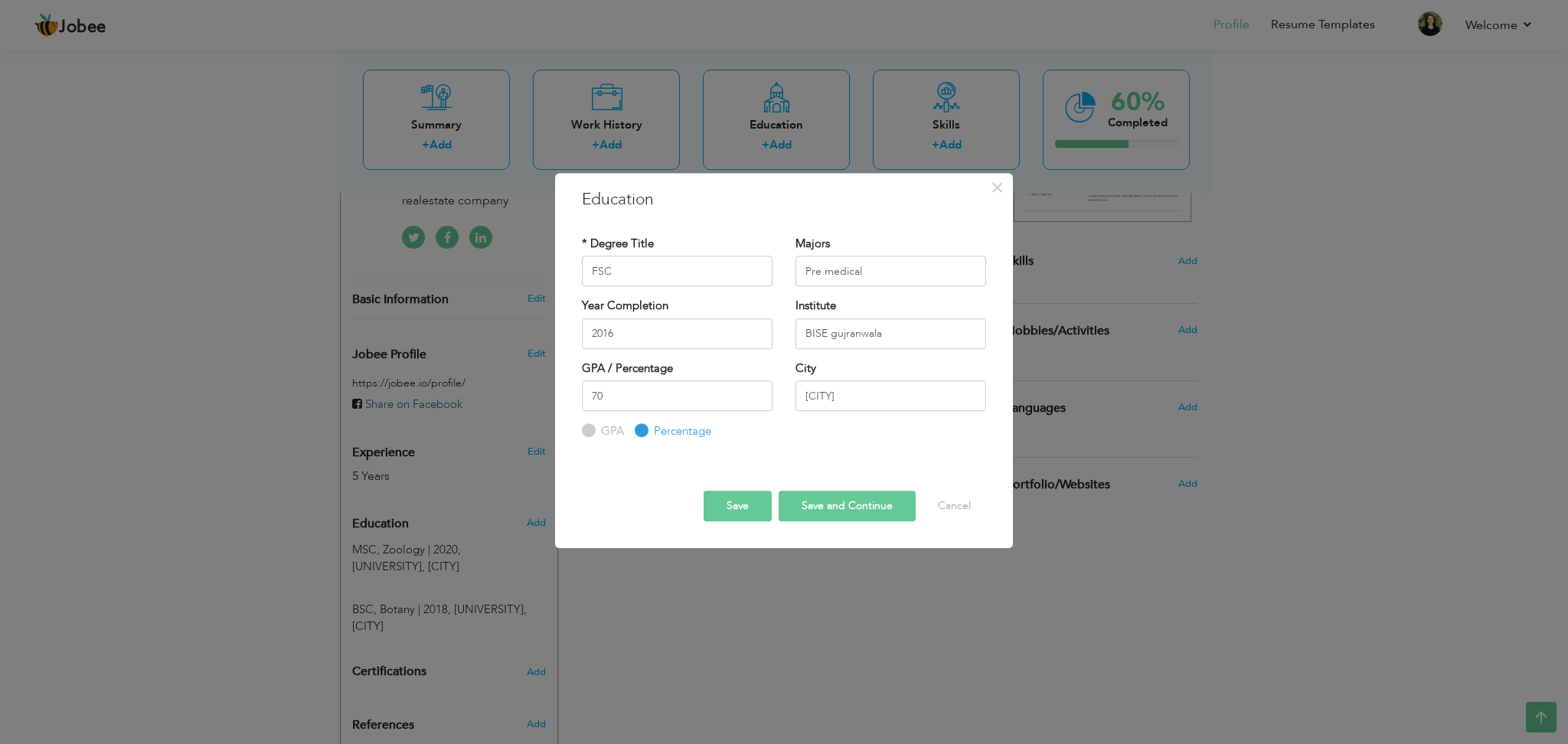 click on "Save" at bounding box center (737, 506) 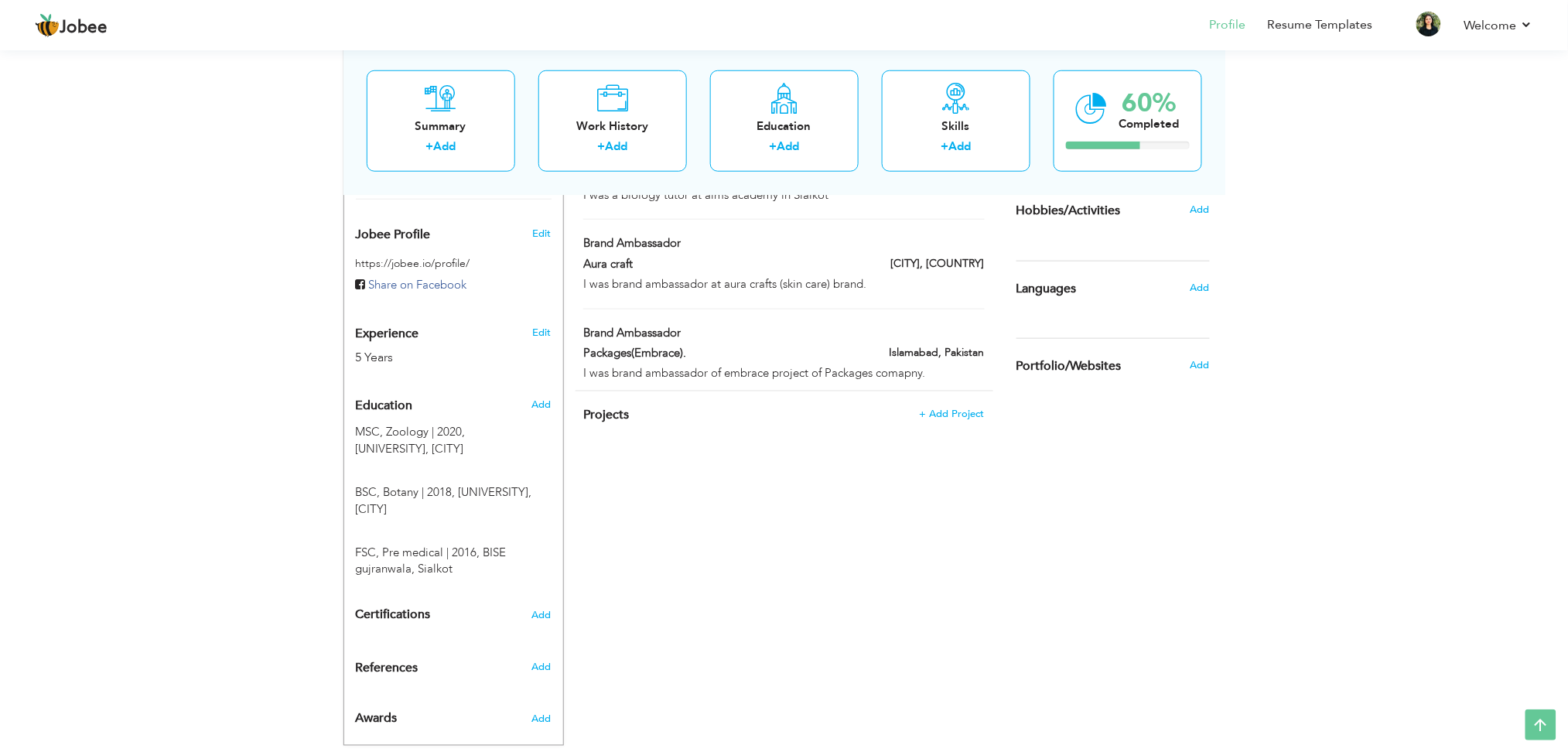 scroll, scrollTop: 497, scrollLeft: 0, axis: vertical 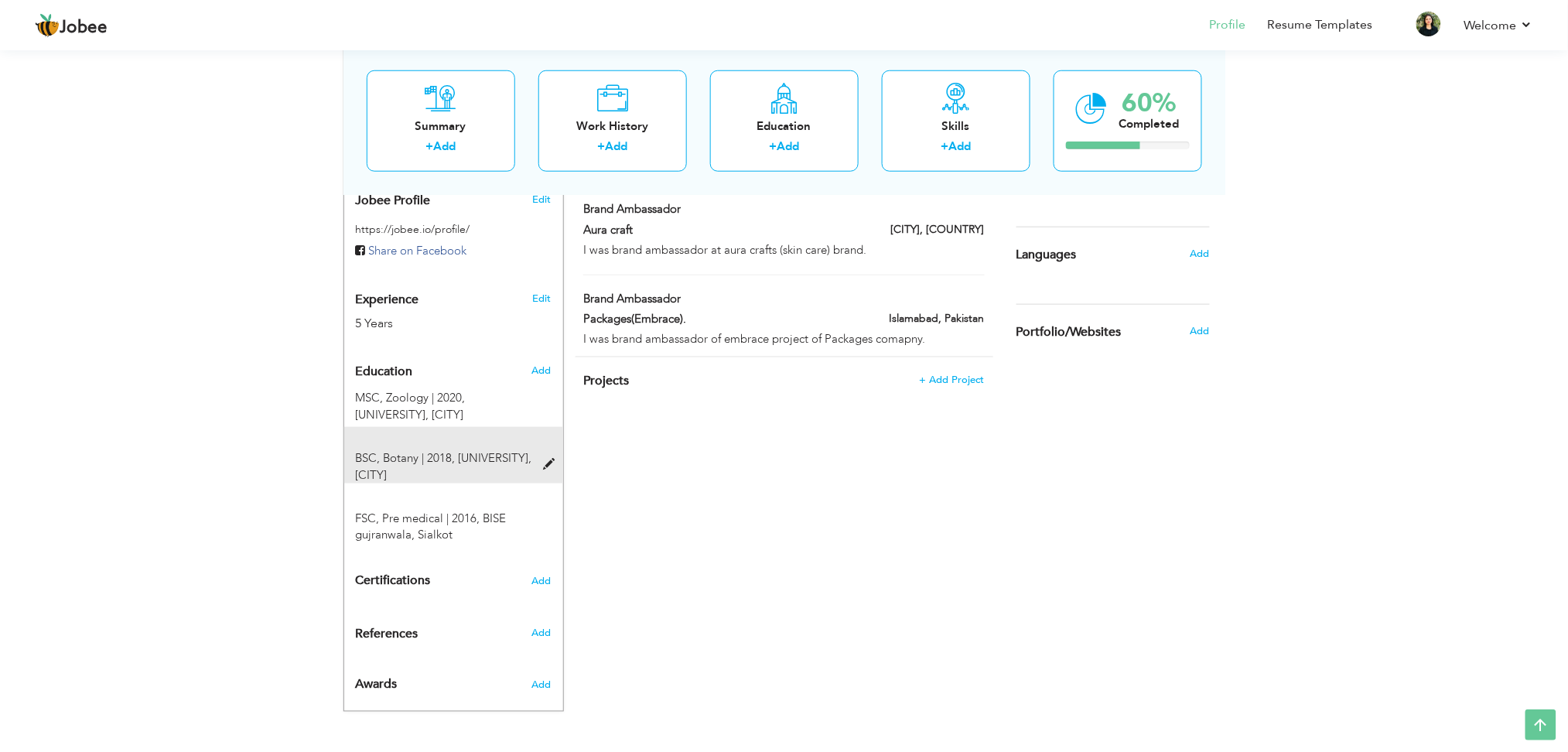 click at bounding box center (552, 464) 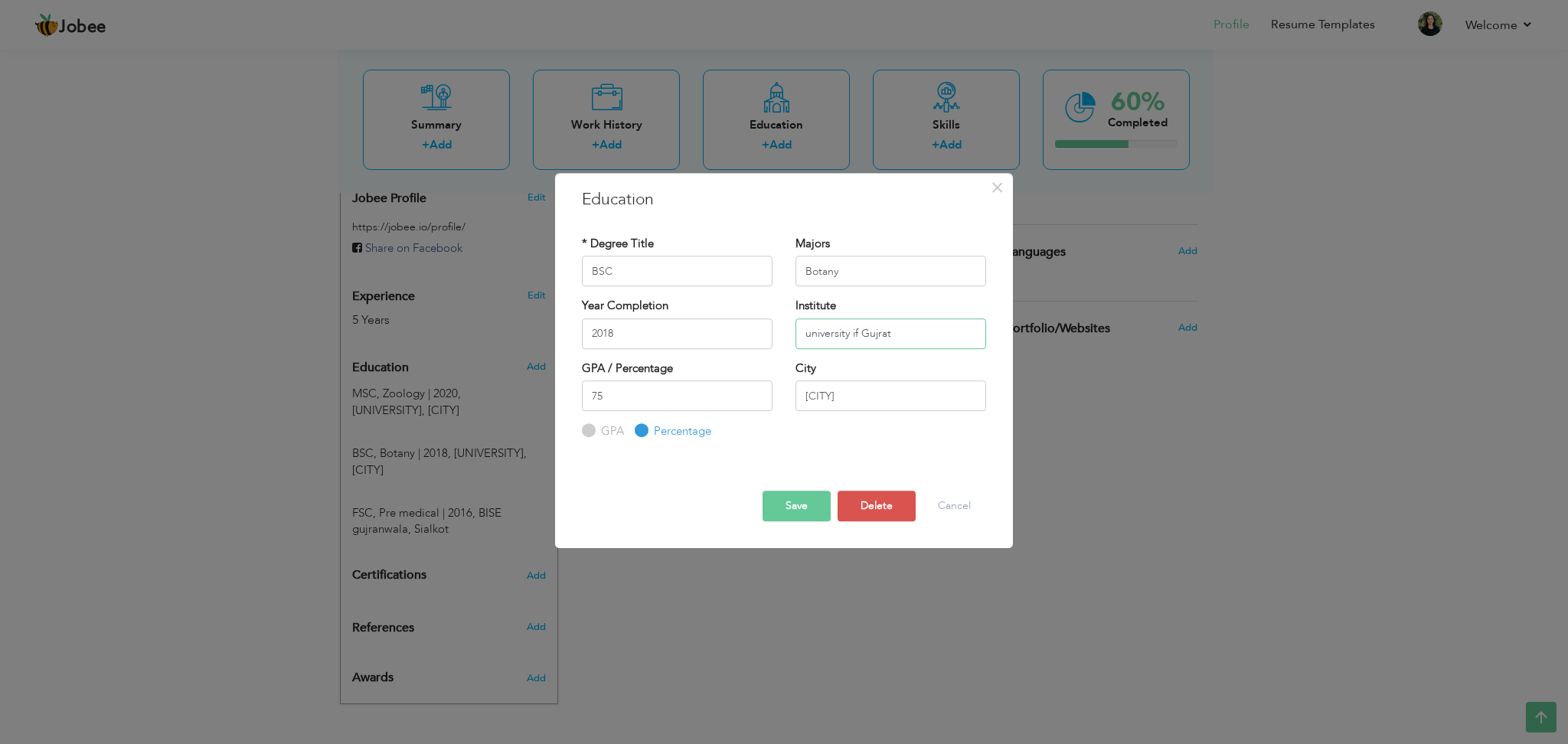 click on "university if Gujrat" at bounding box center (890, 334) 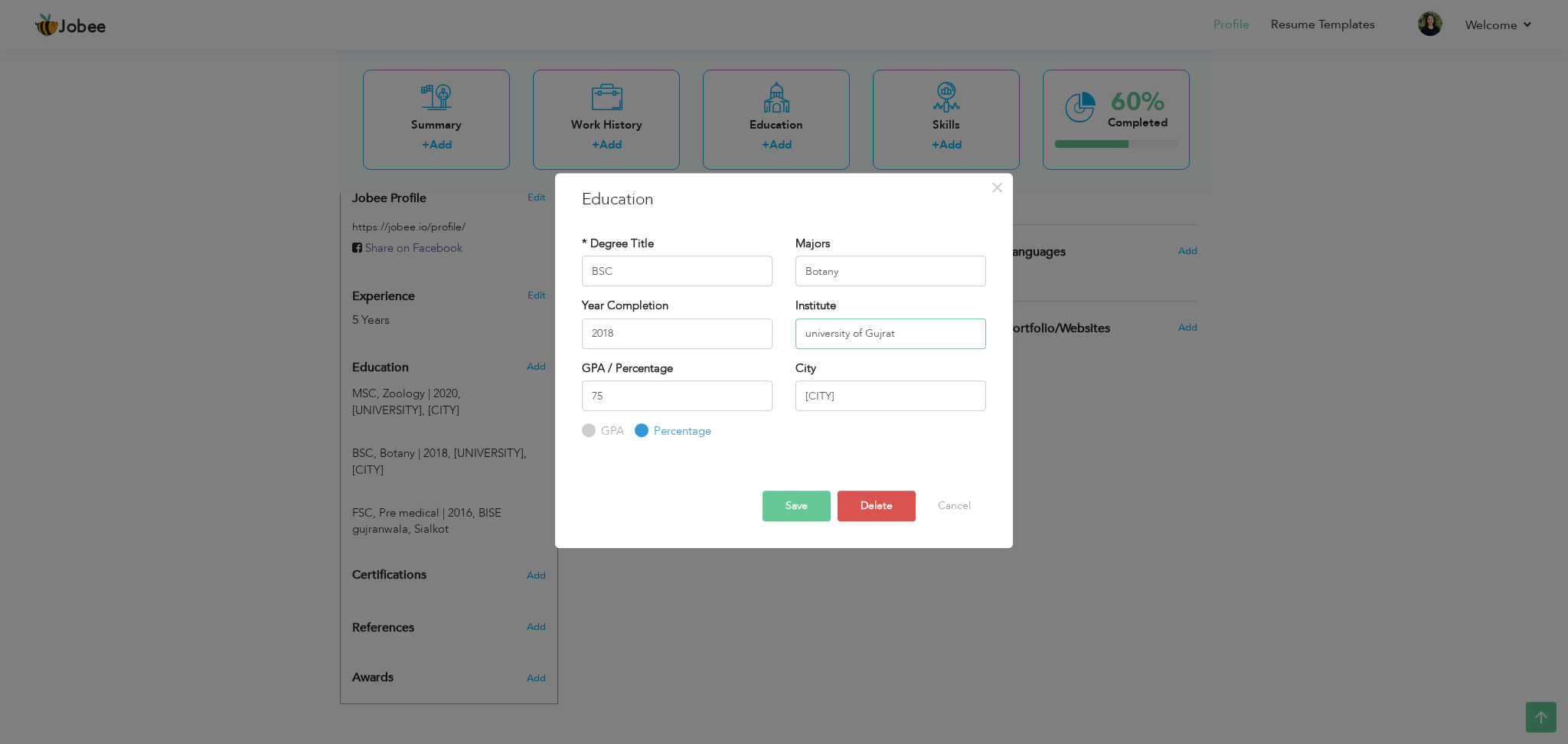 type on "university of Gujrat" 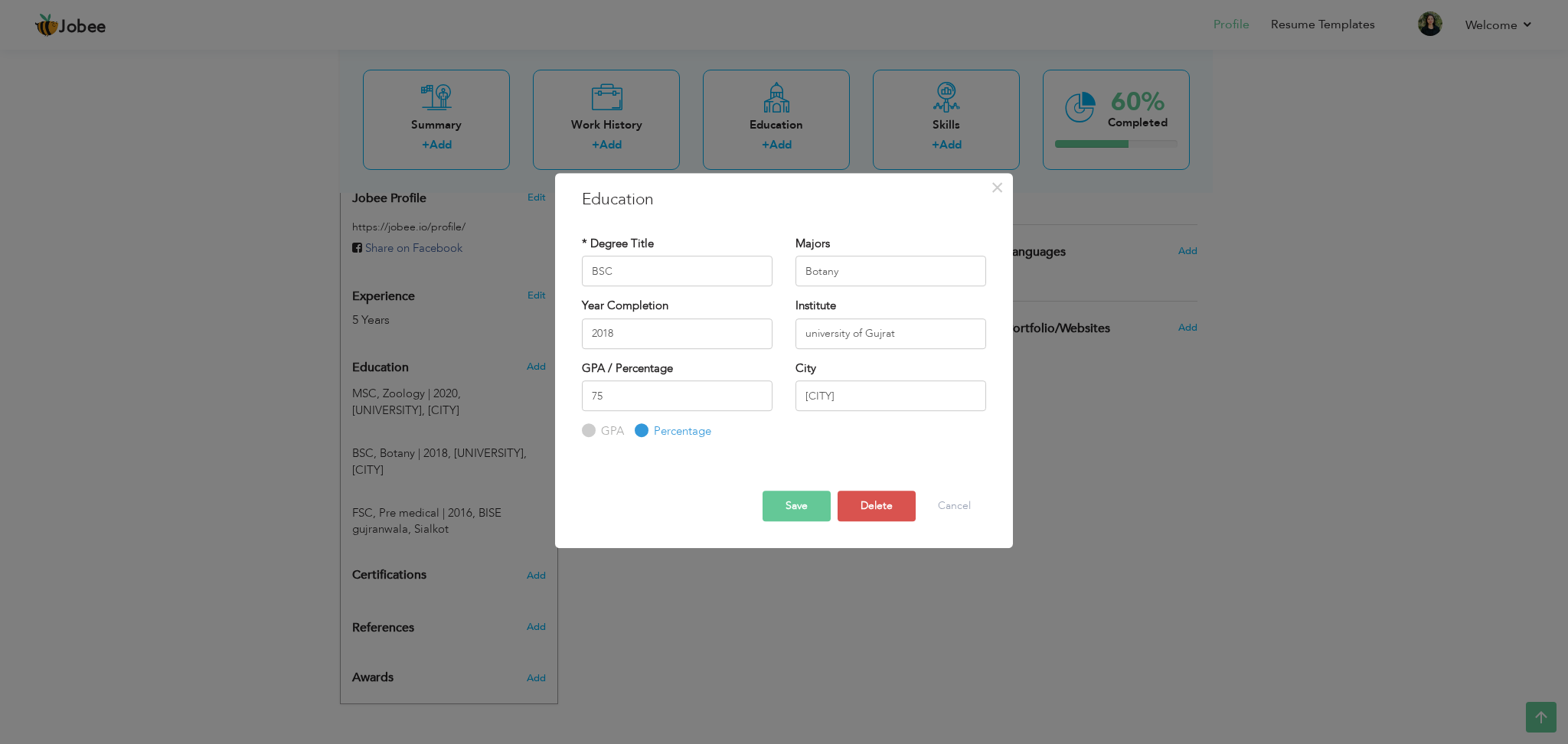 click on "Save" at bounding box center (796, 506) 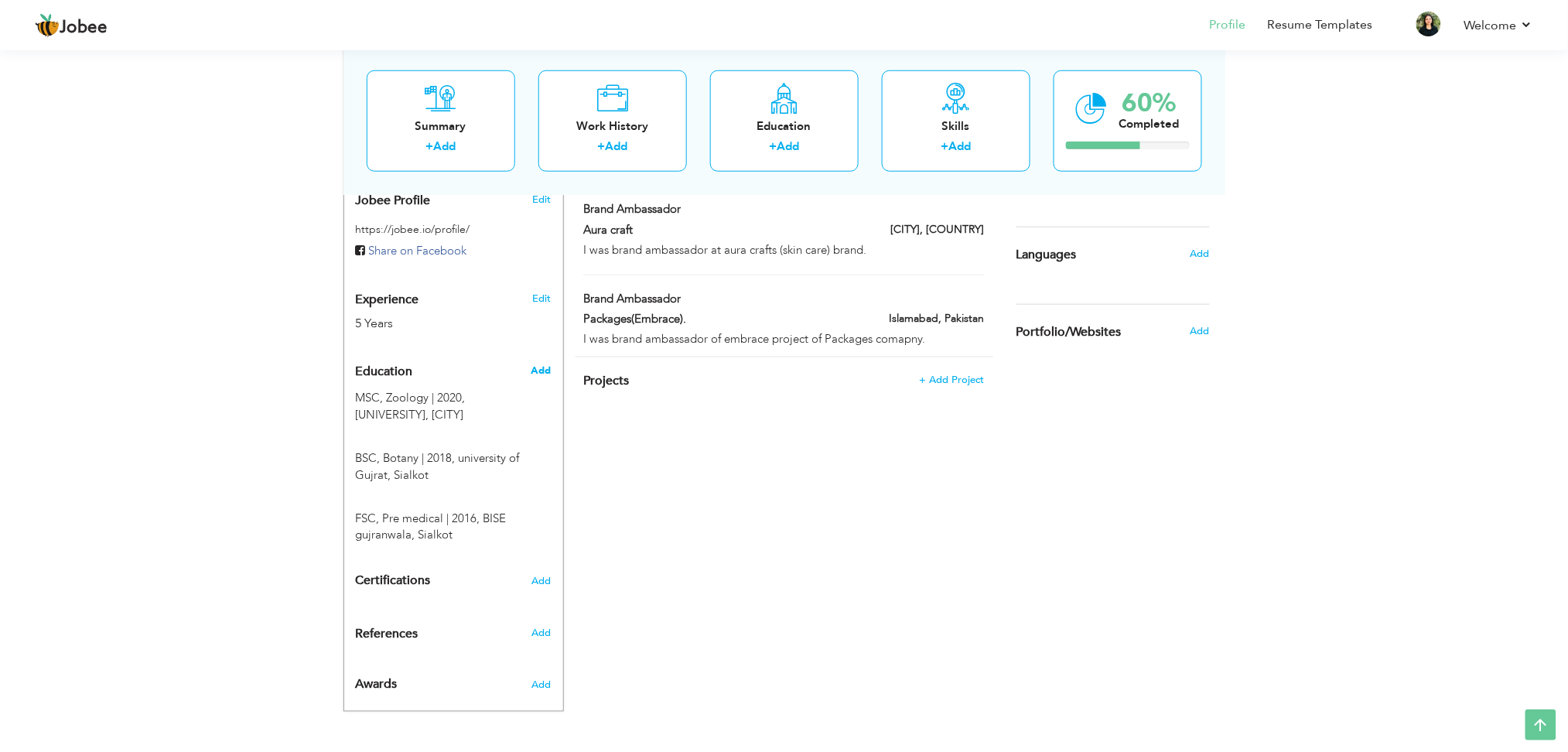 click on "Add" at bounding box center [541, 371] 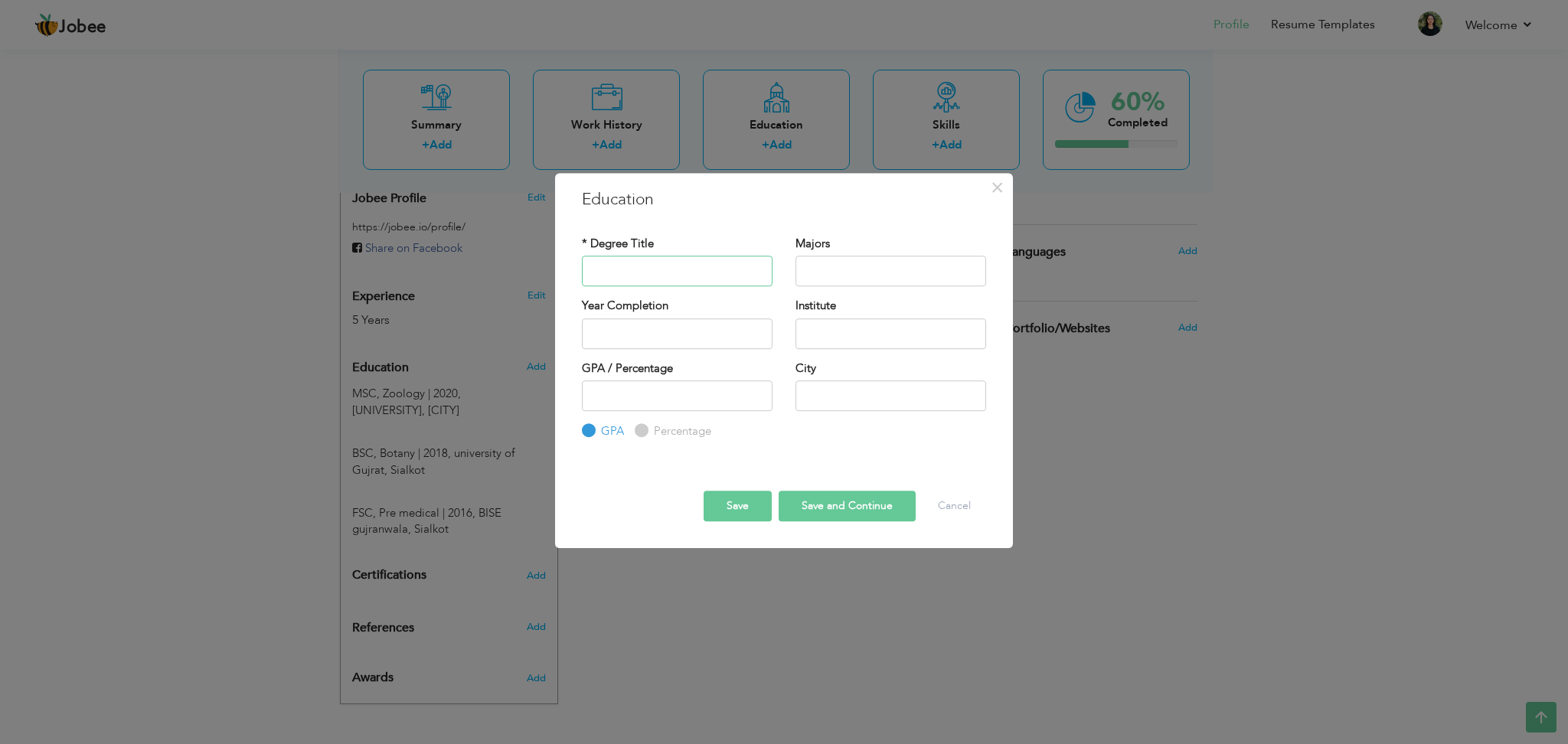 click at bounding box center [677, 271] 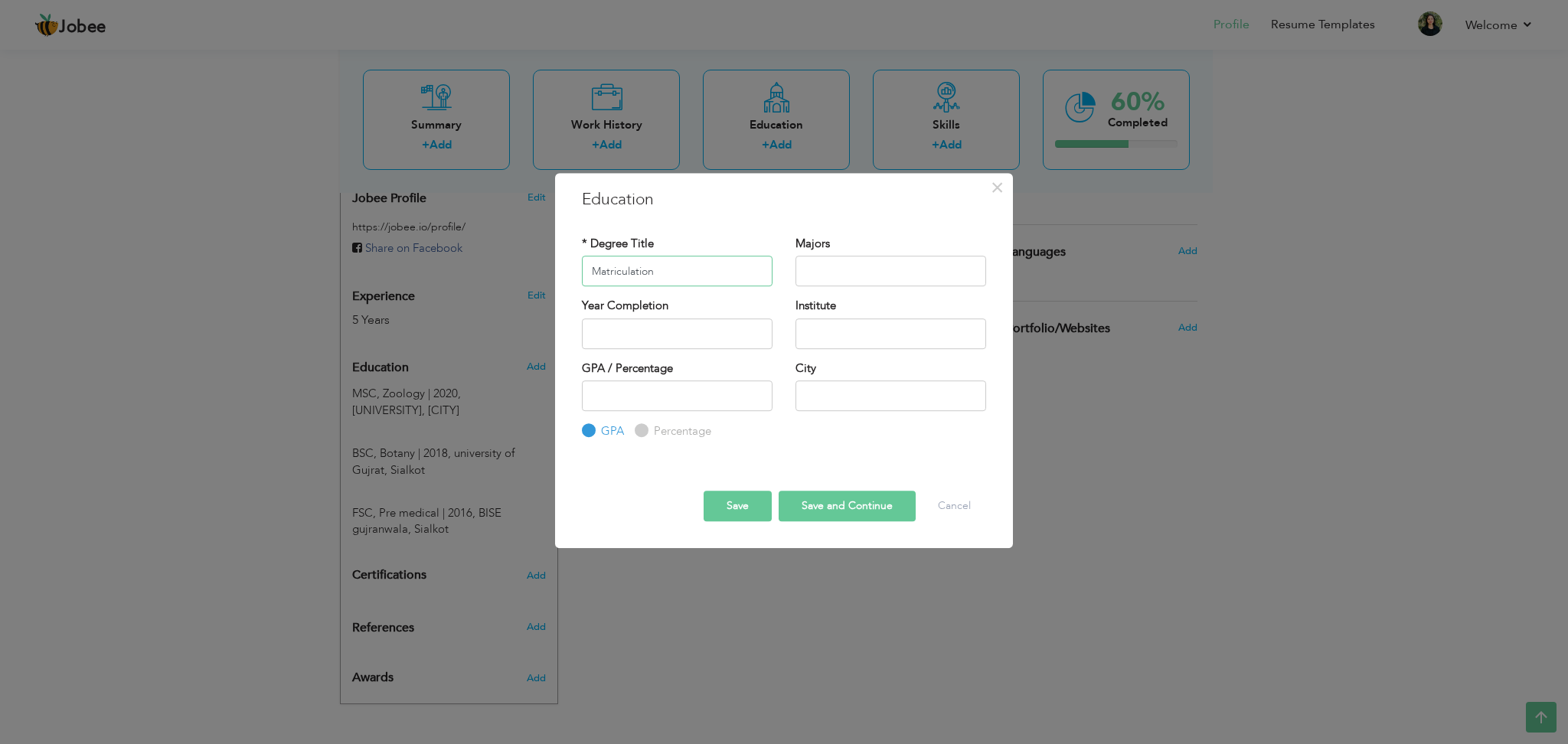 type on "Matriculation" 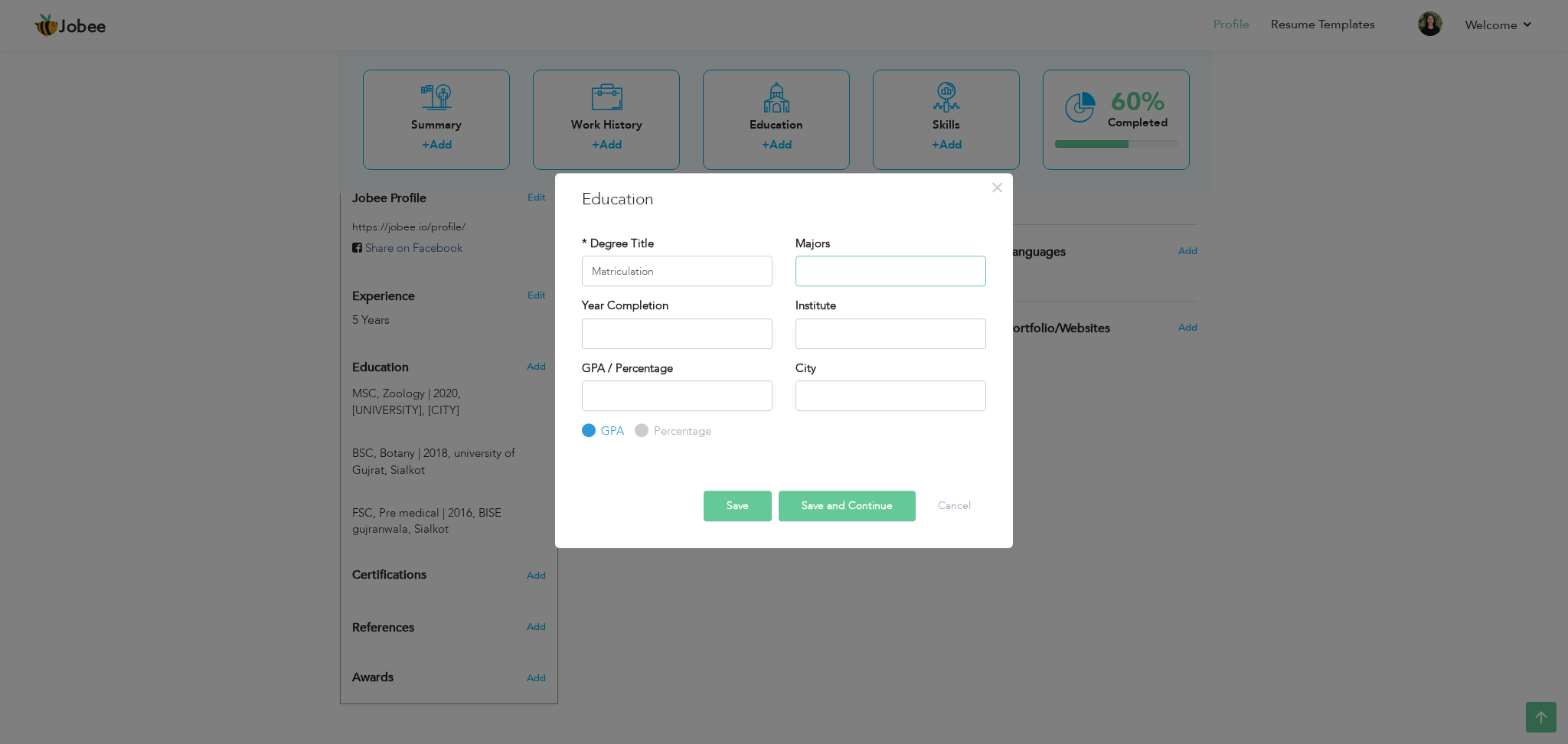 click at bounding box center (890, 271) 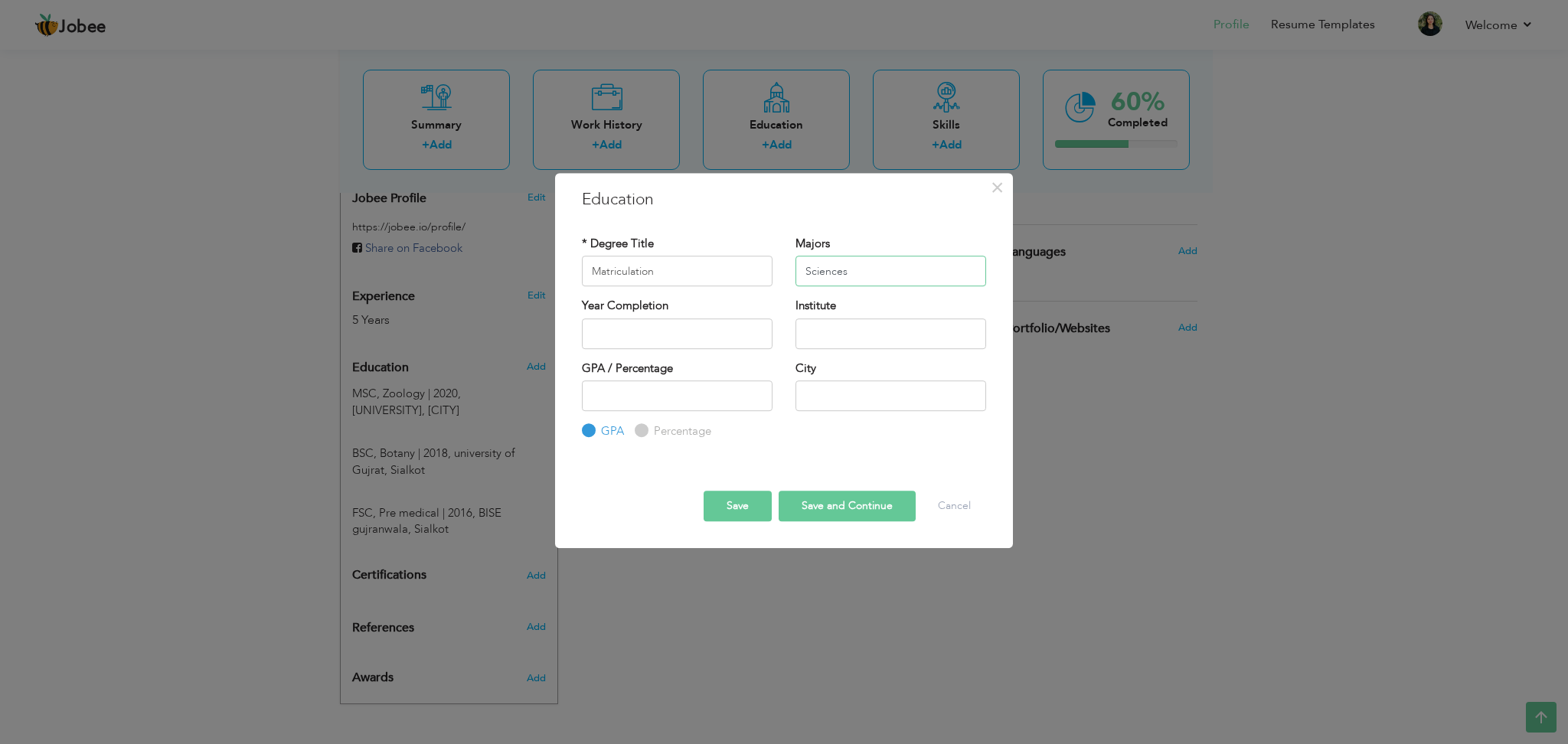 type on "Sciences" 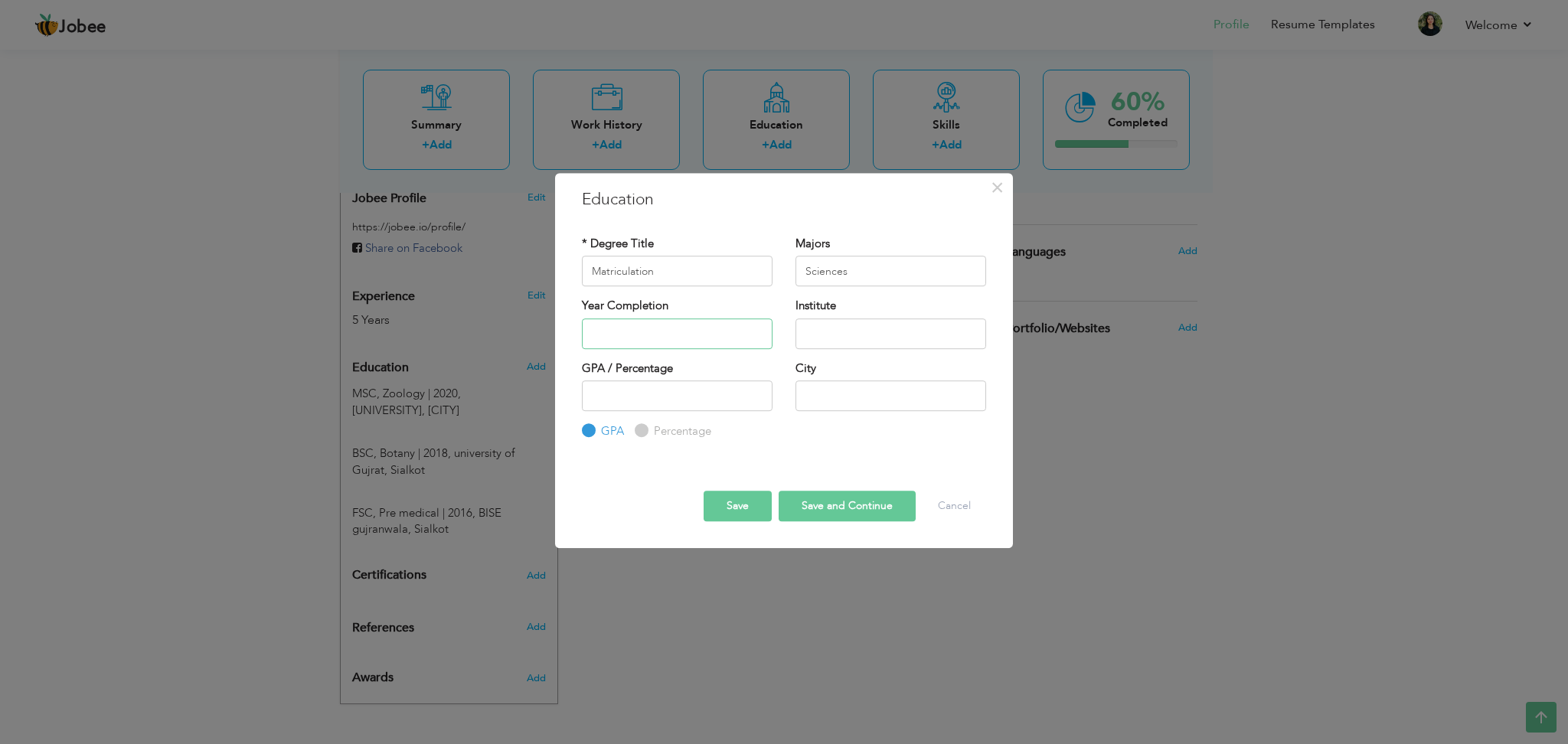 click at bounding box center (677, 334) 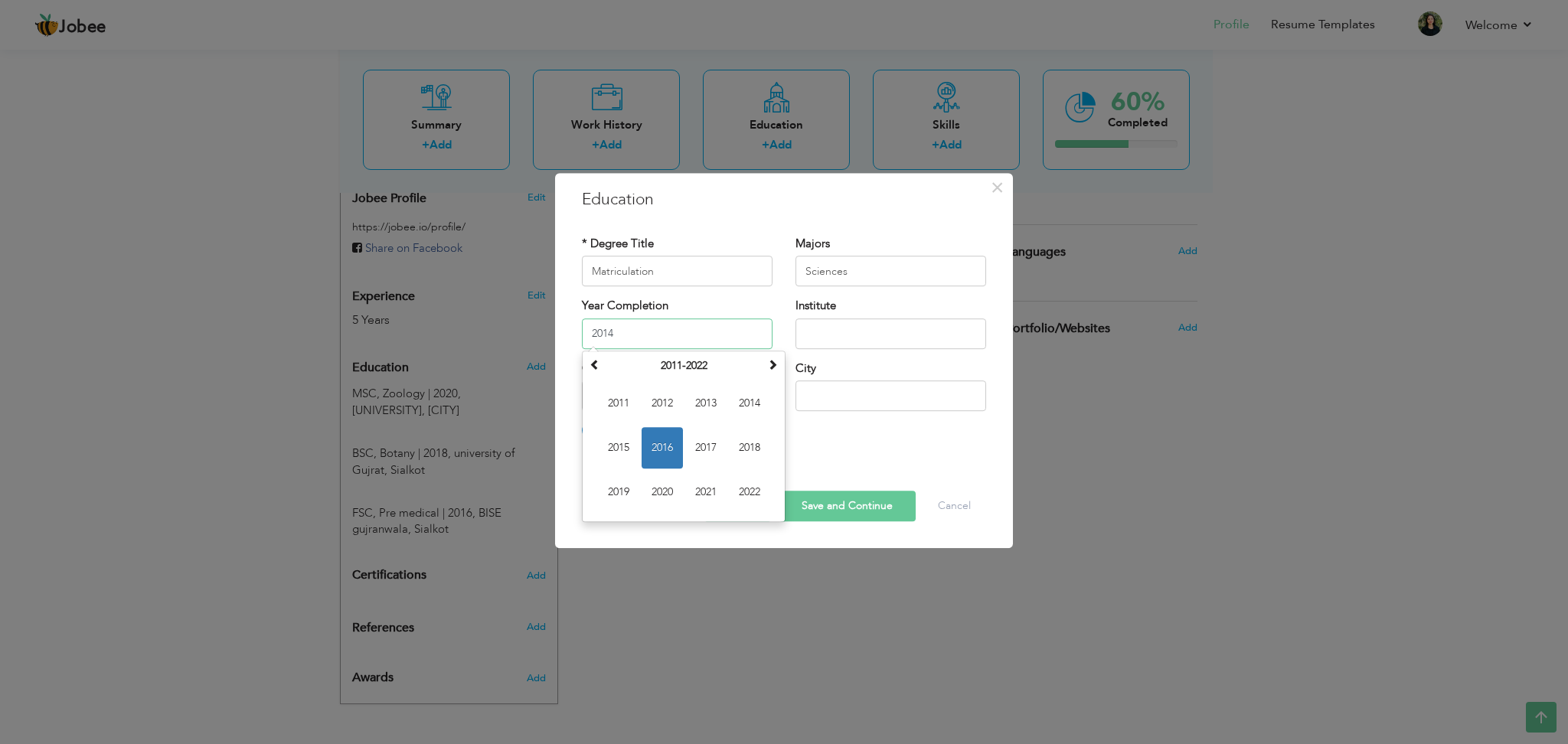 type on "2014" 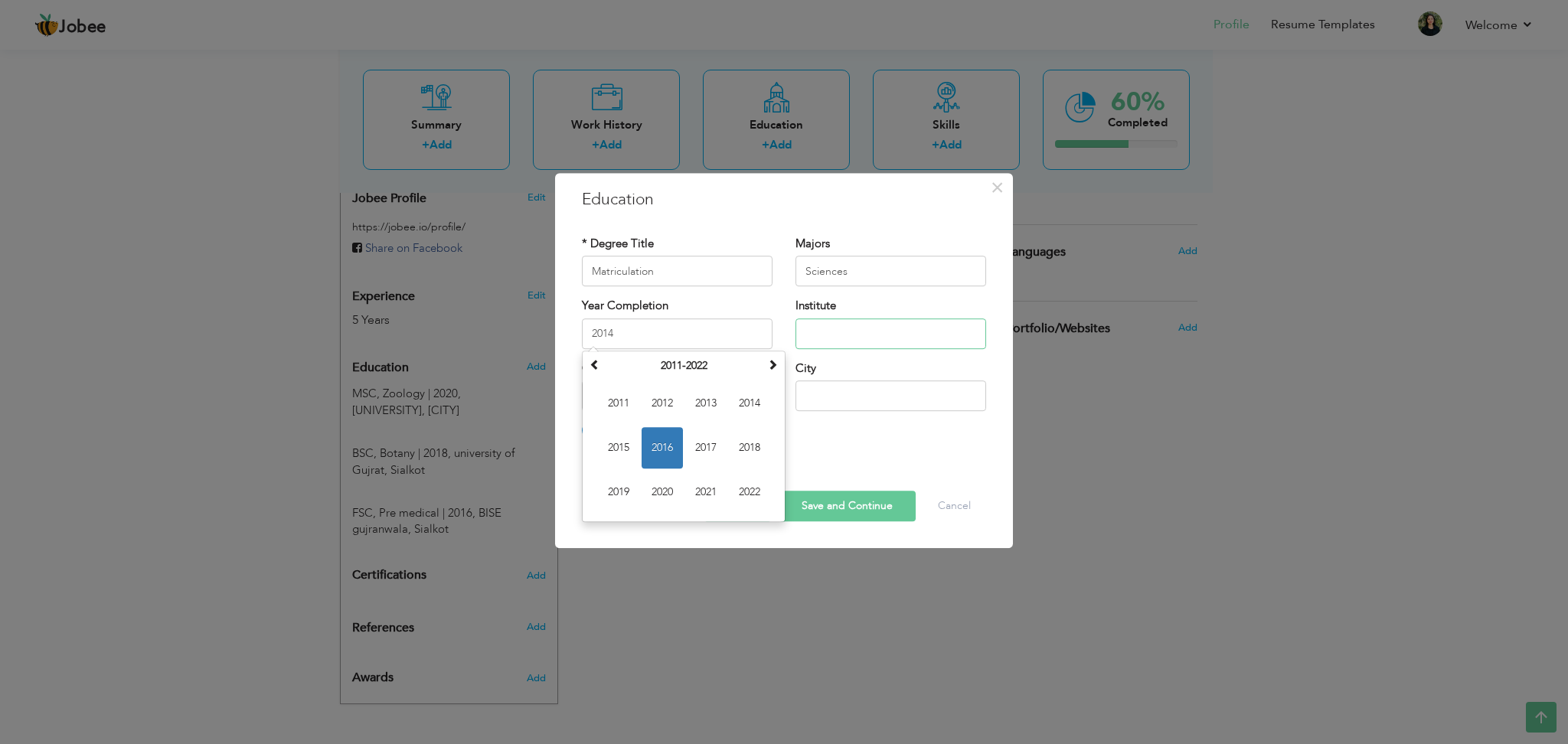 click at bounding box center (890, 334) 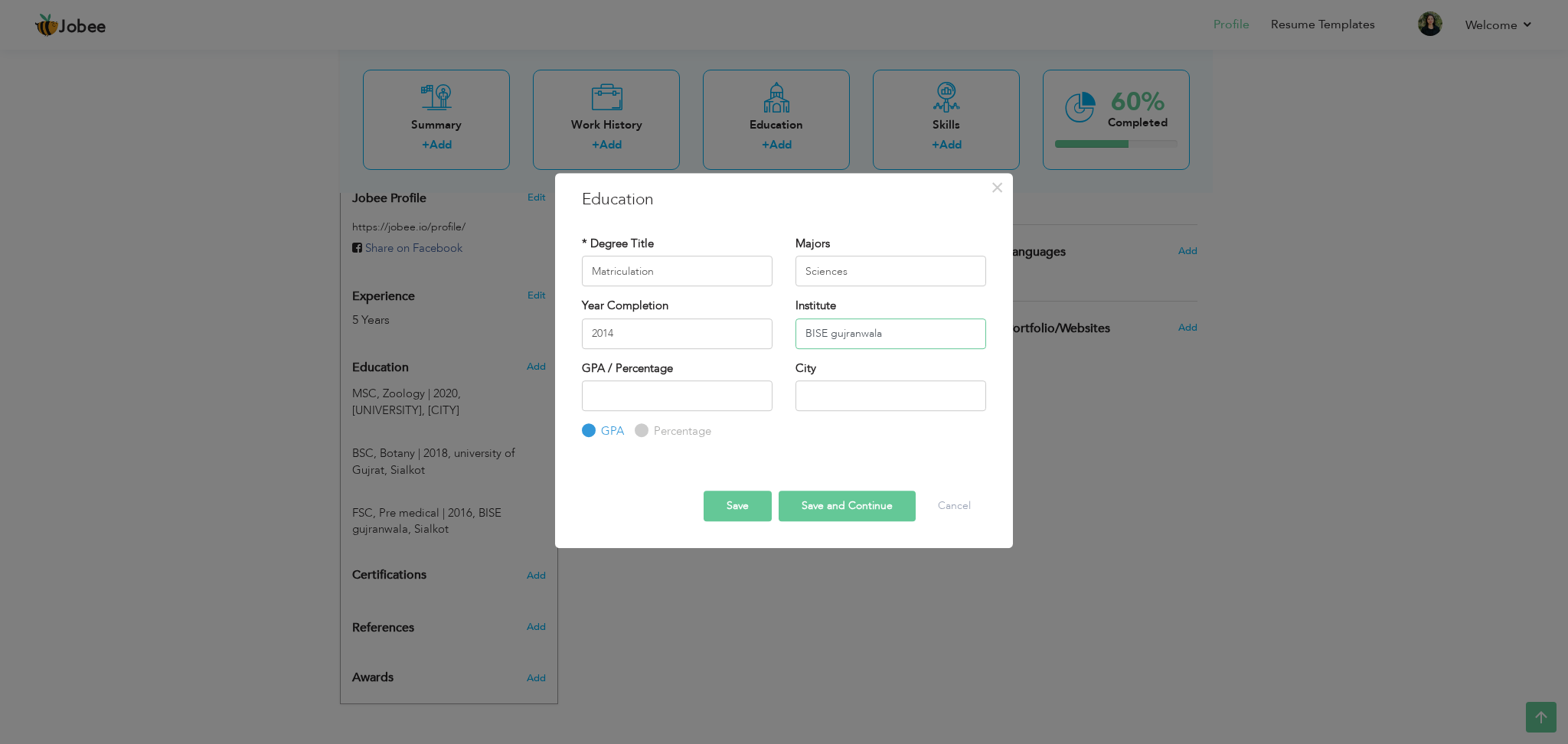 type on "BISE gujranwala" 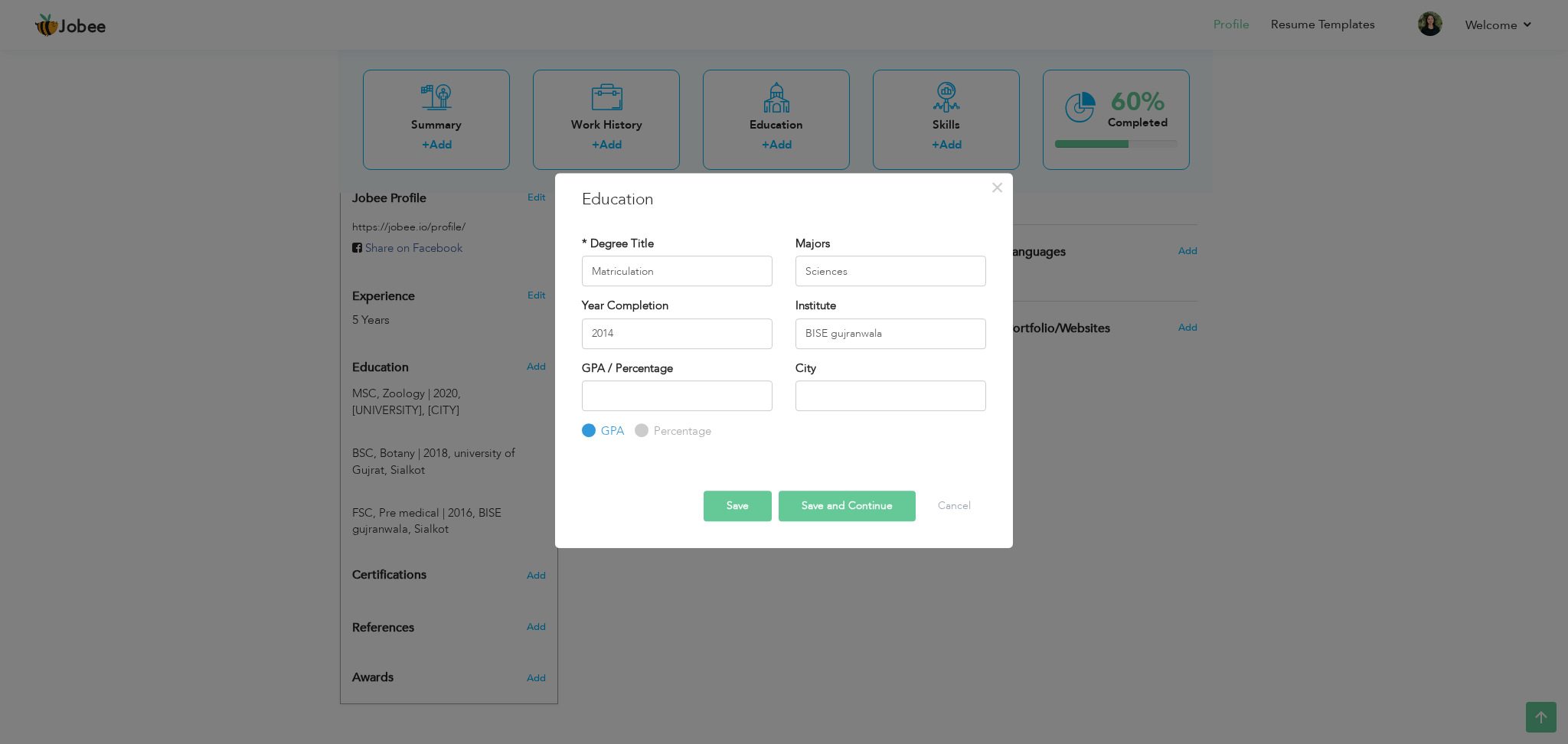 click on "Percentage" at bounding box center (639, 431) 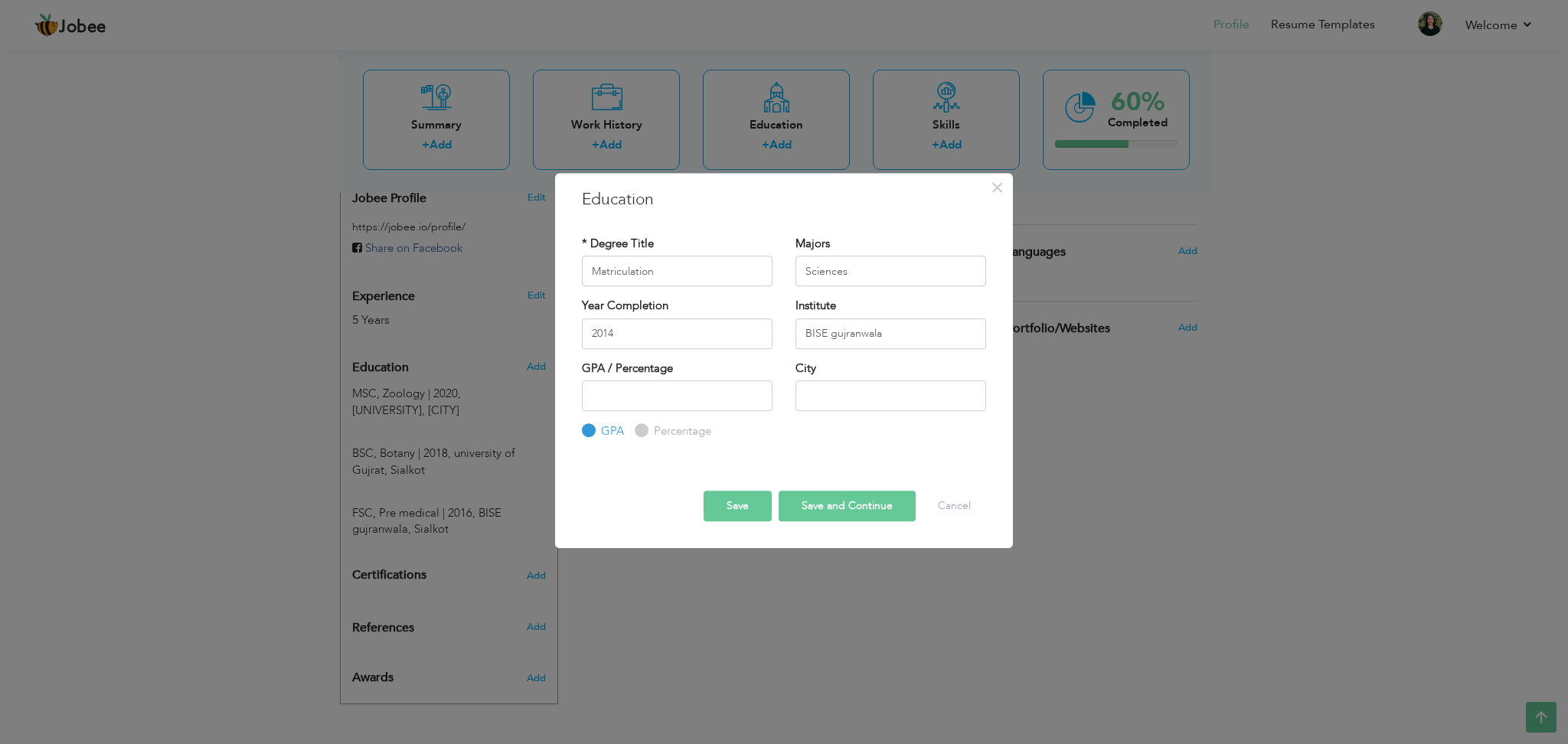 radio on "true" 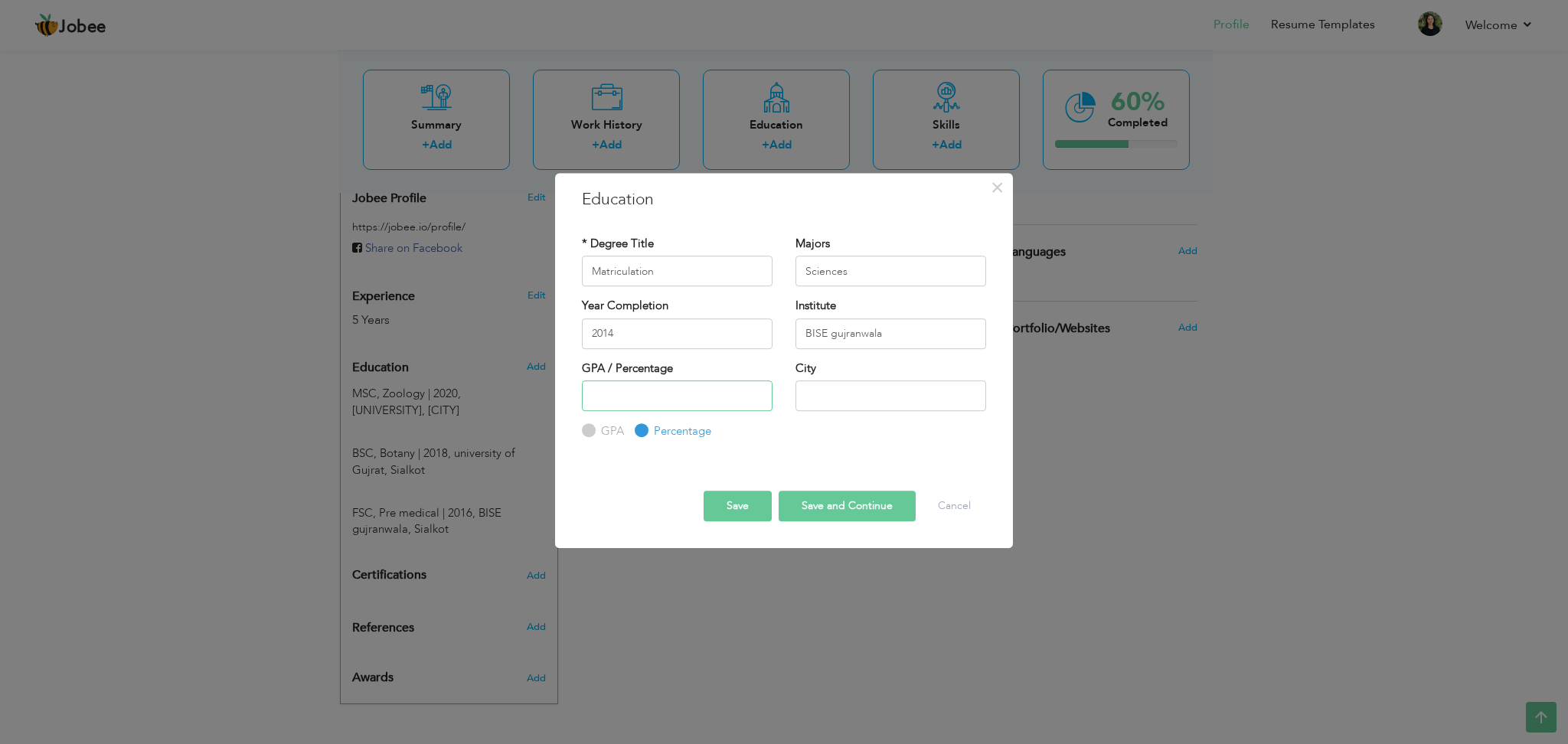 click at bounding box center (677, 396) 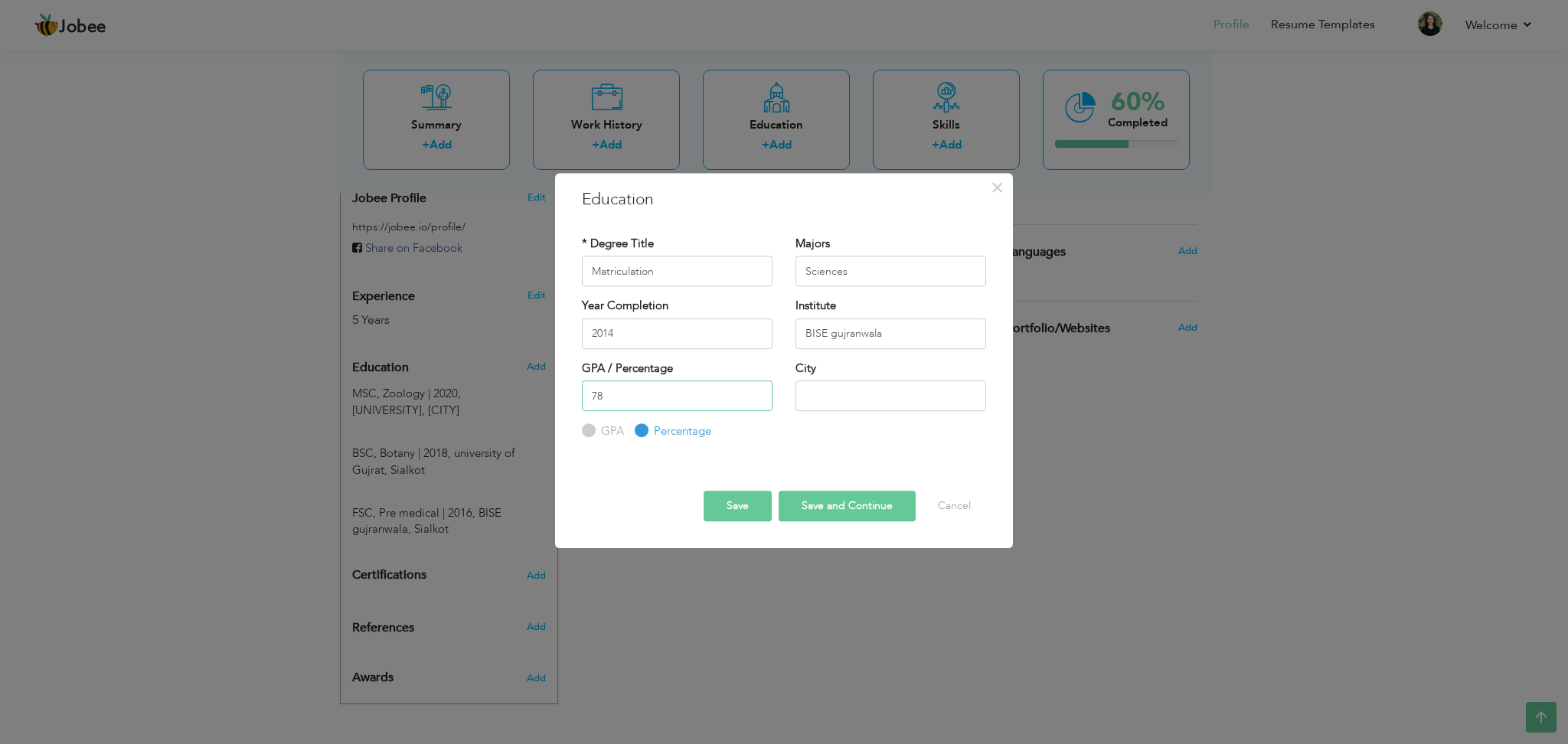 type on "78" 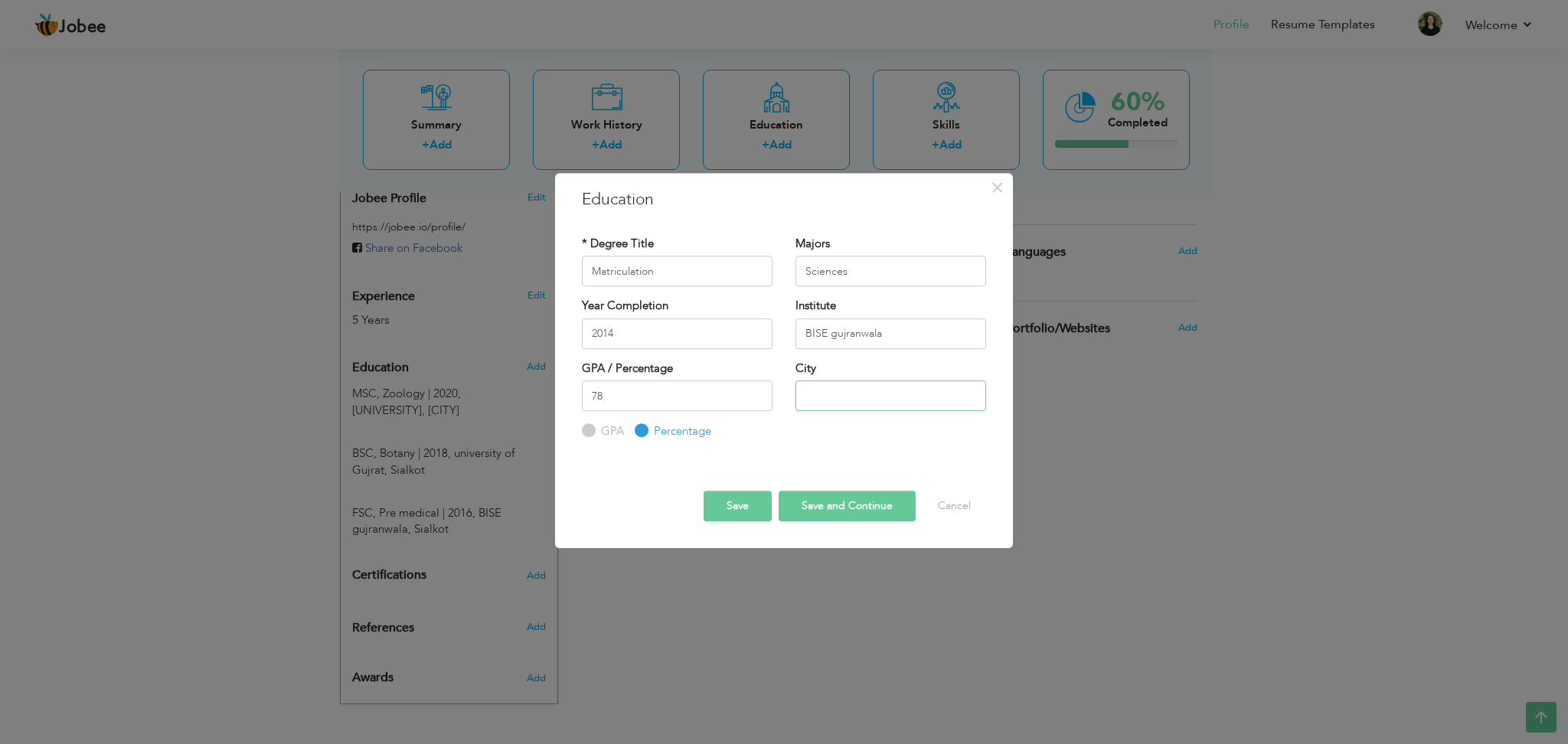 click at bounding box center [890, 396] 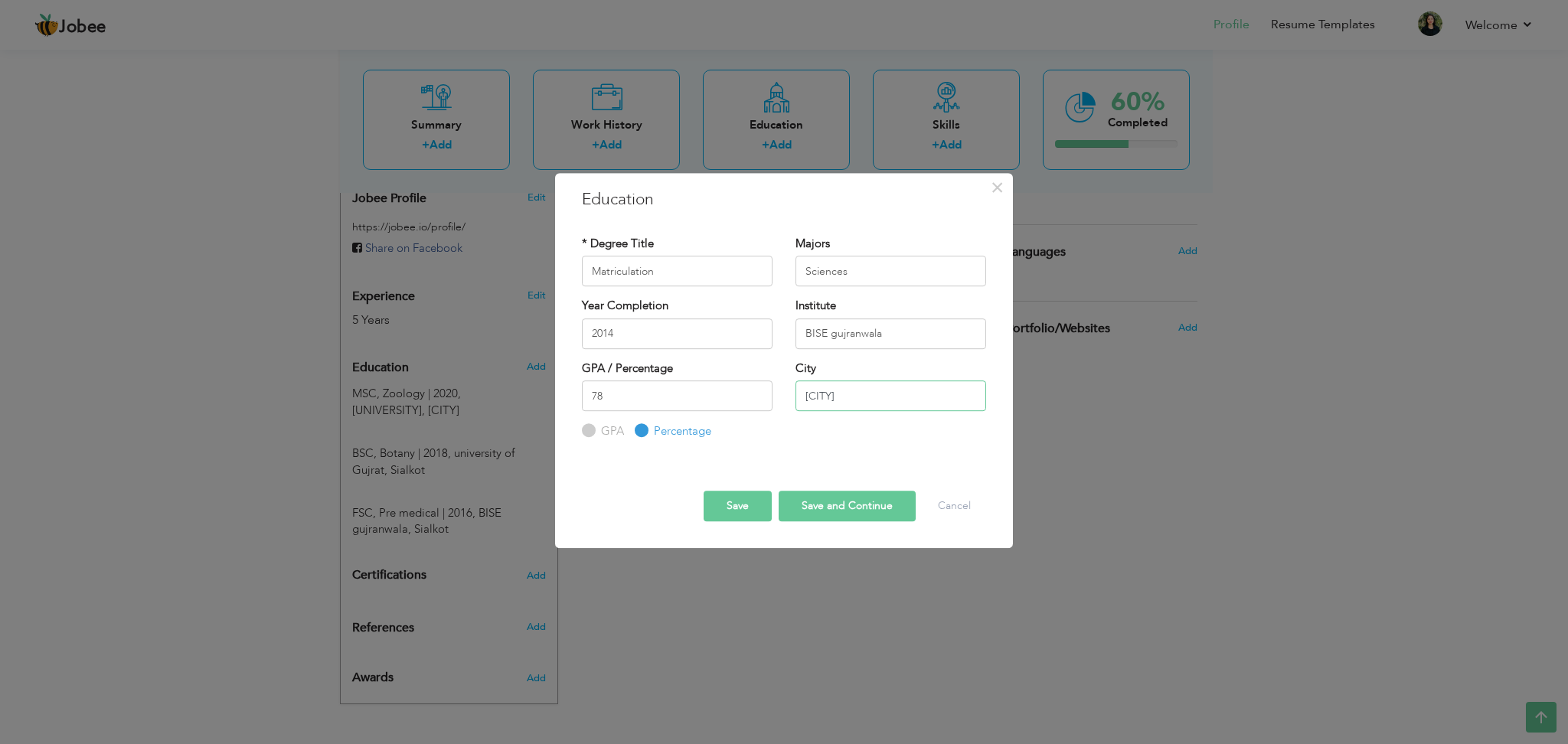 type on "Sialkot" 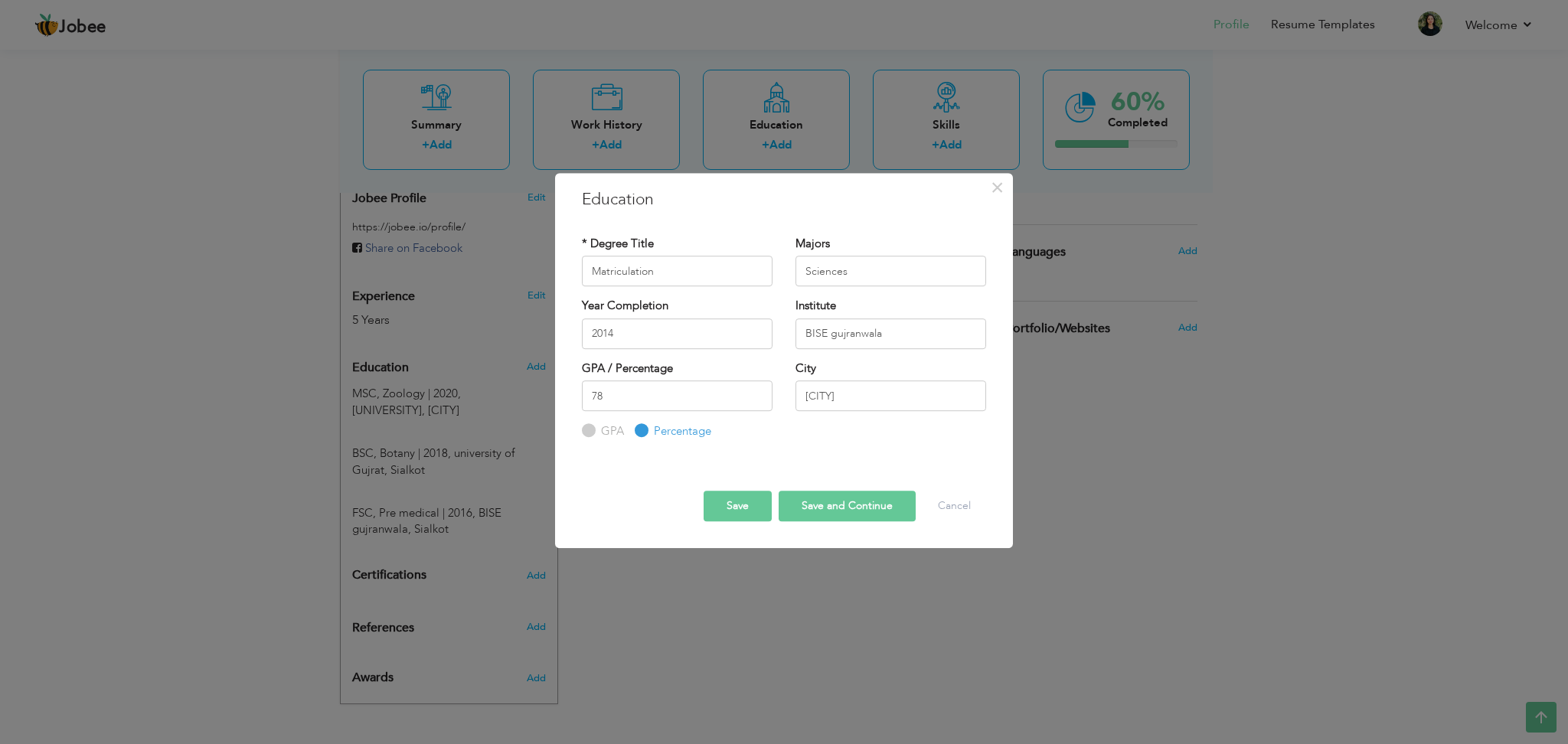 click on "Save" at bounding box center (737, 506) 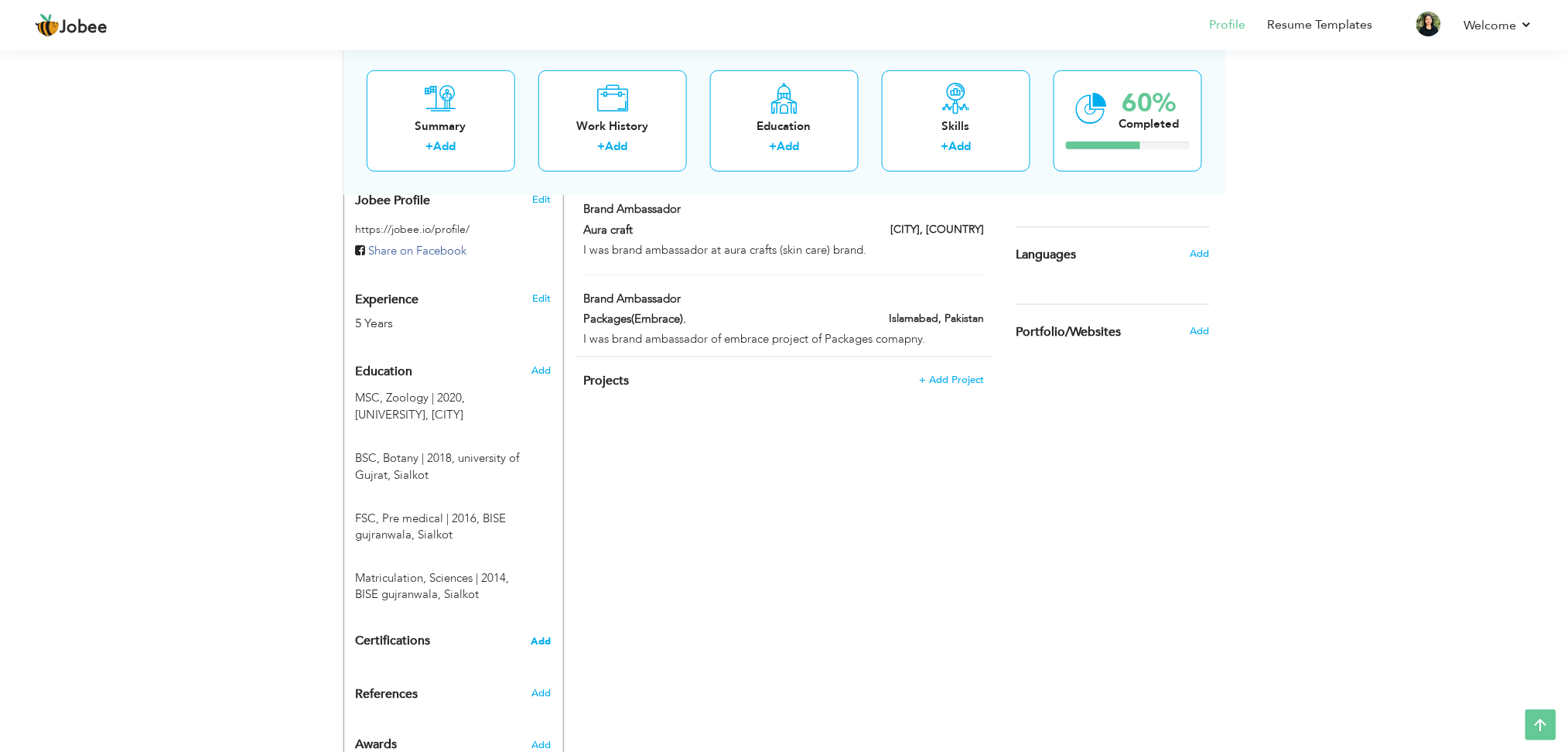 click on "Add" at bounding box center [541, 642] 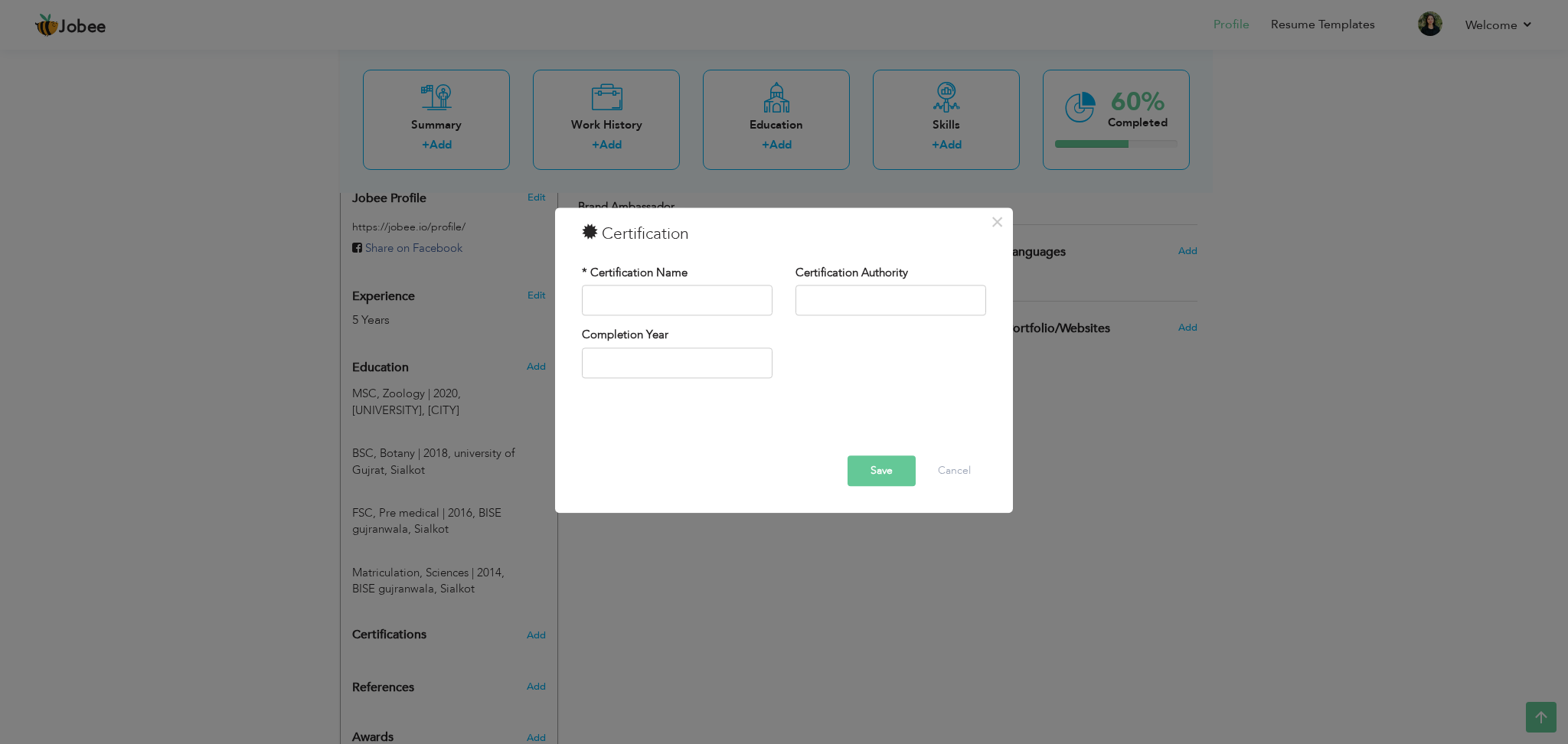 click on "×
Certification
* Certification Name
Certification Authority
Save" at bounding box center [784, 372] 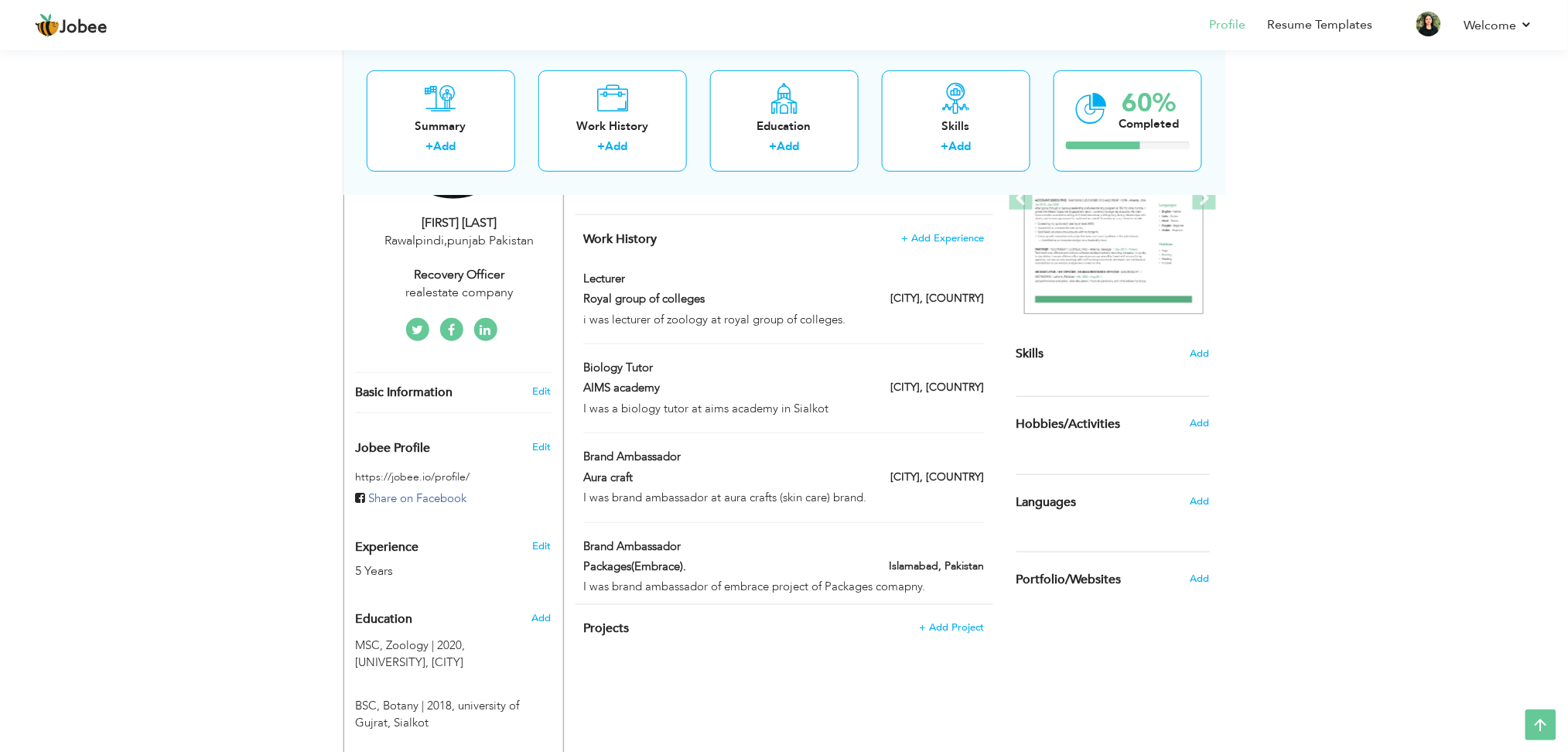 scroll, scrollTop: 208, scrollLeft: 0, axis: vertical 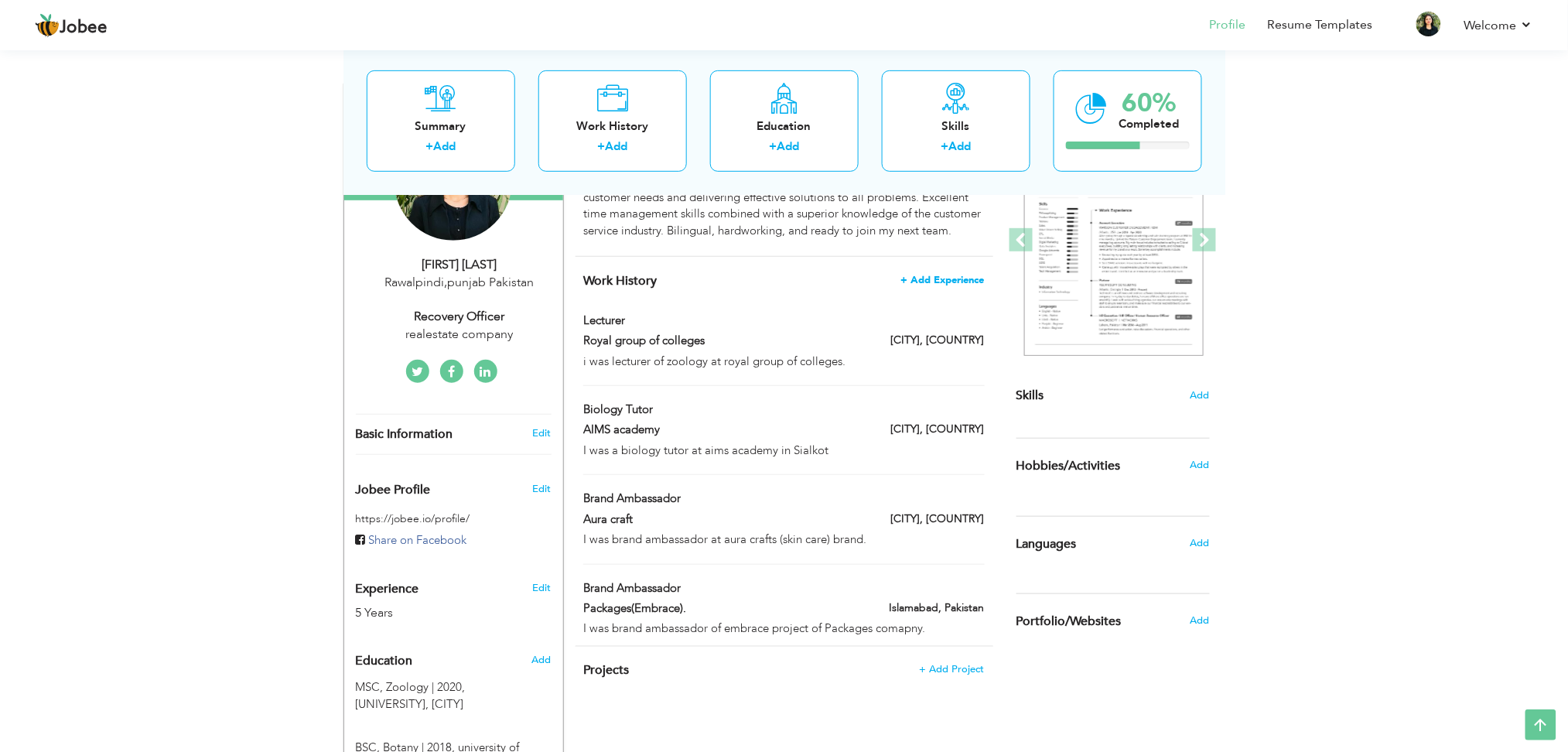 click on "+ Add Experience" at bounding box center [943, 280] 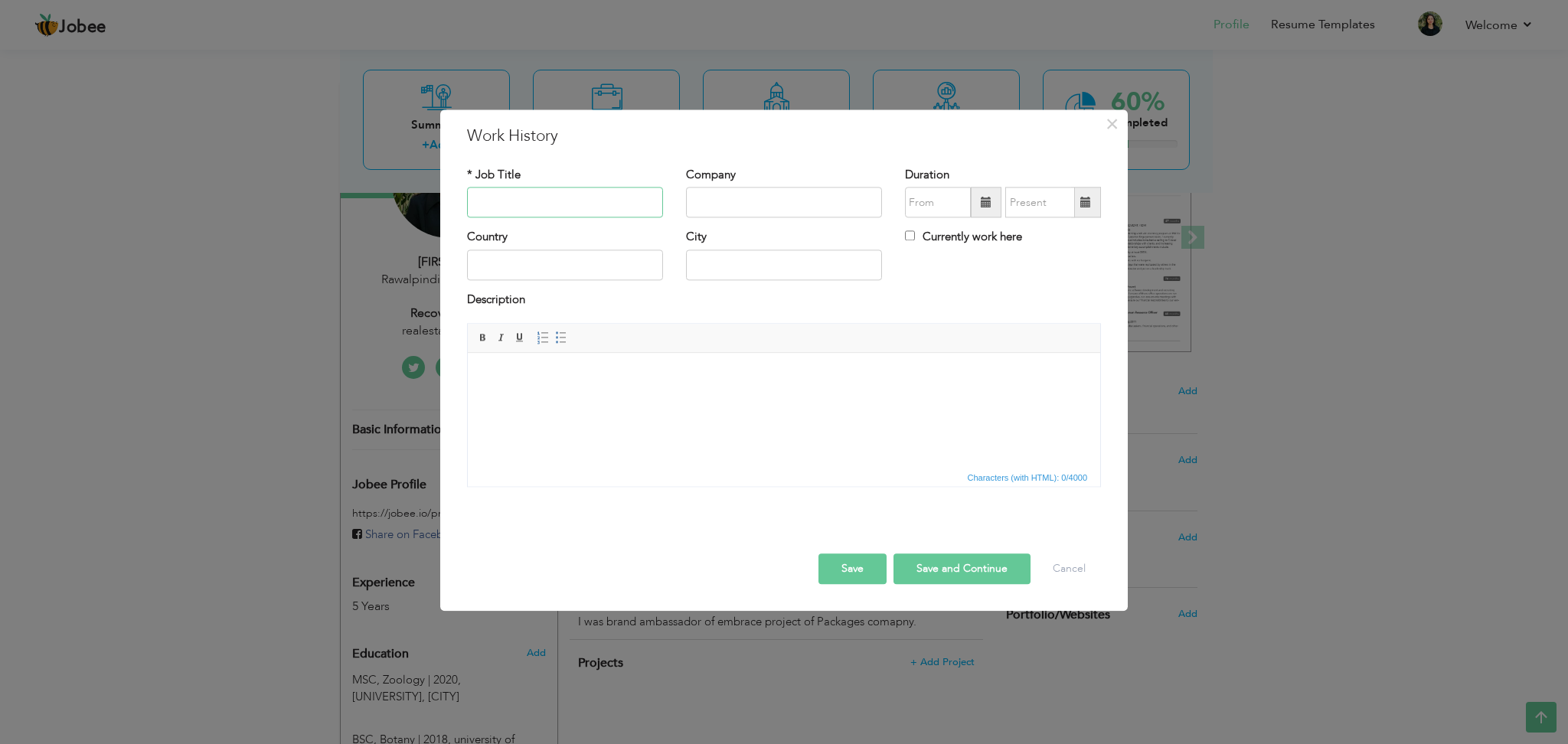 click at bounding box center (565, 203) 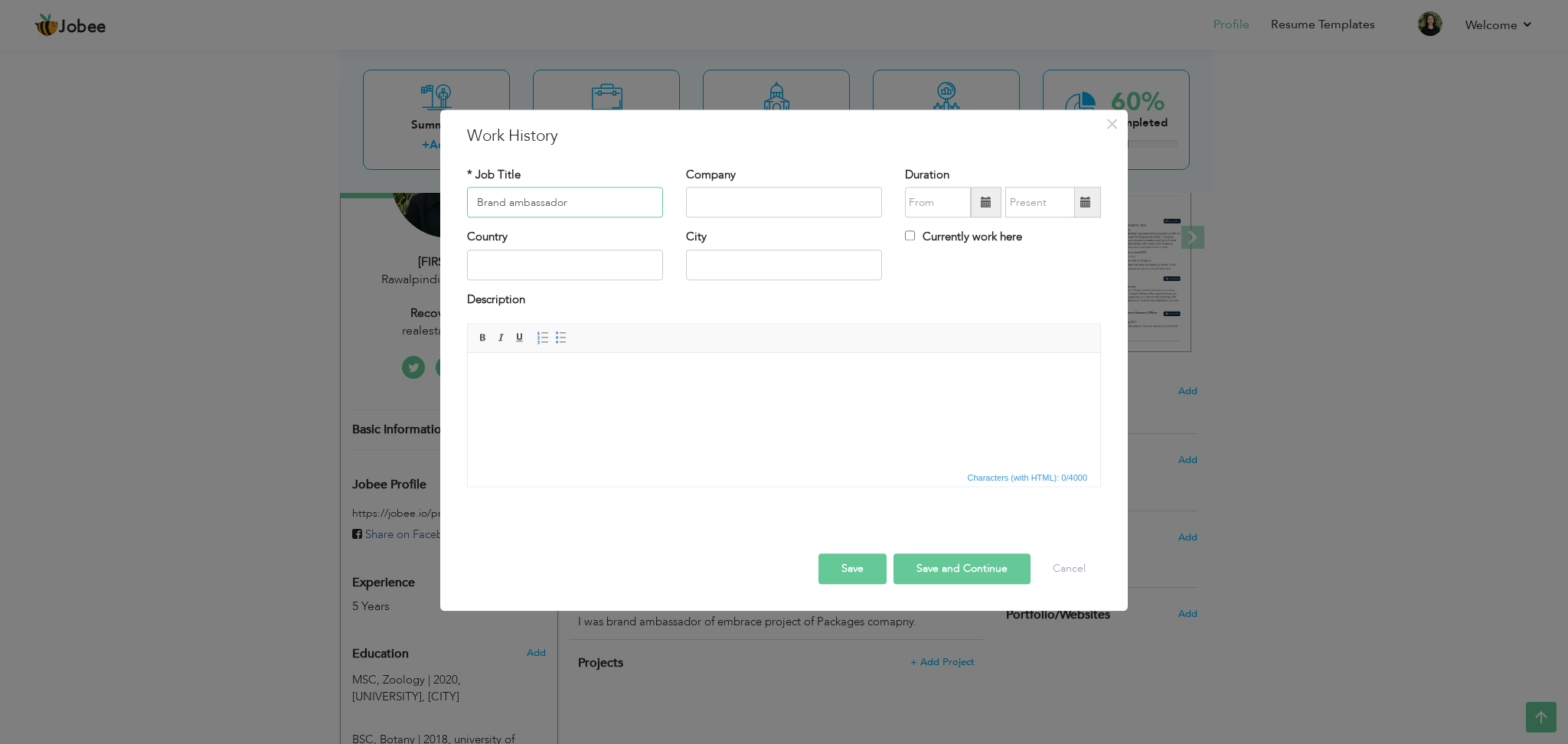 type on "Brand ambassador" 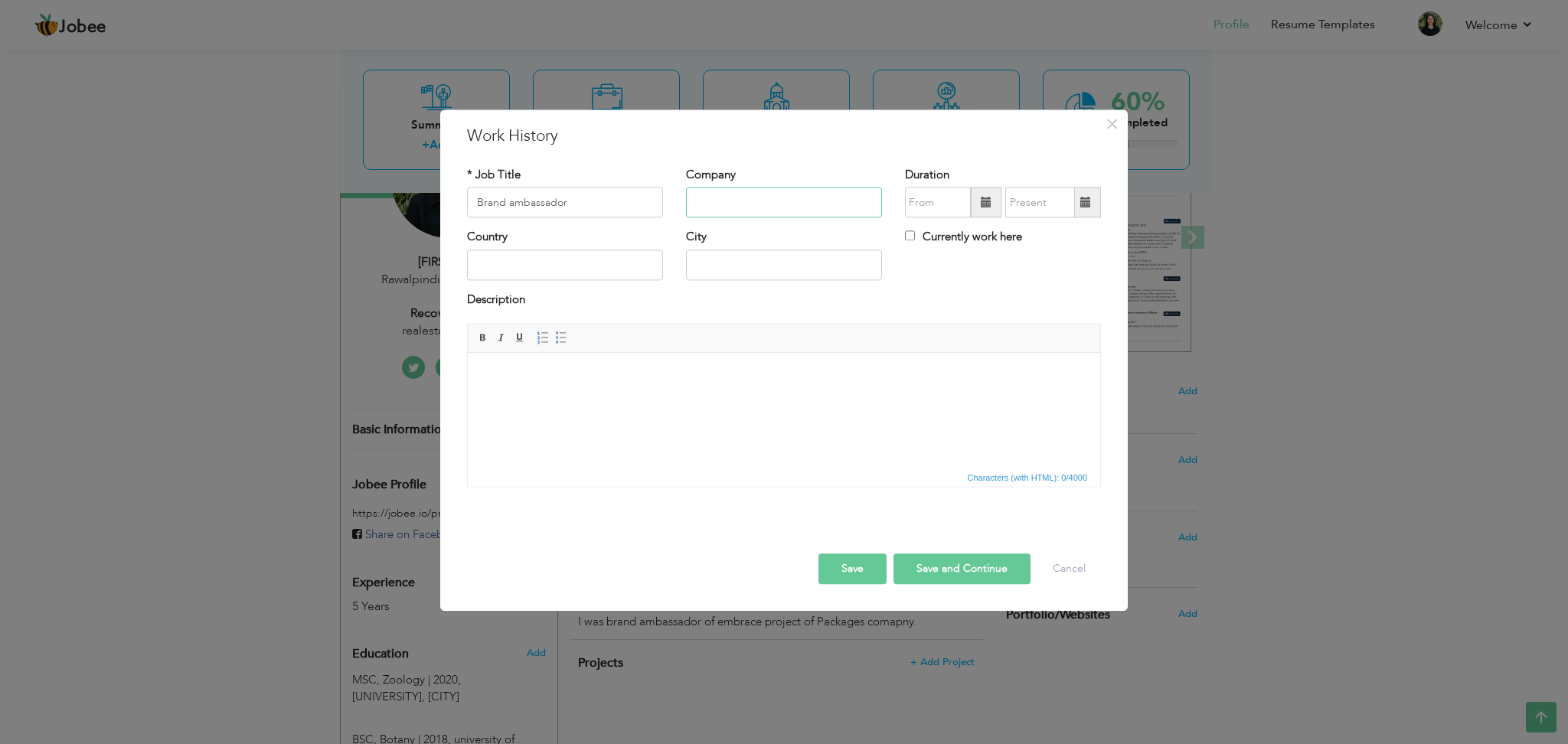click at bounding box center (784, 203) 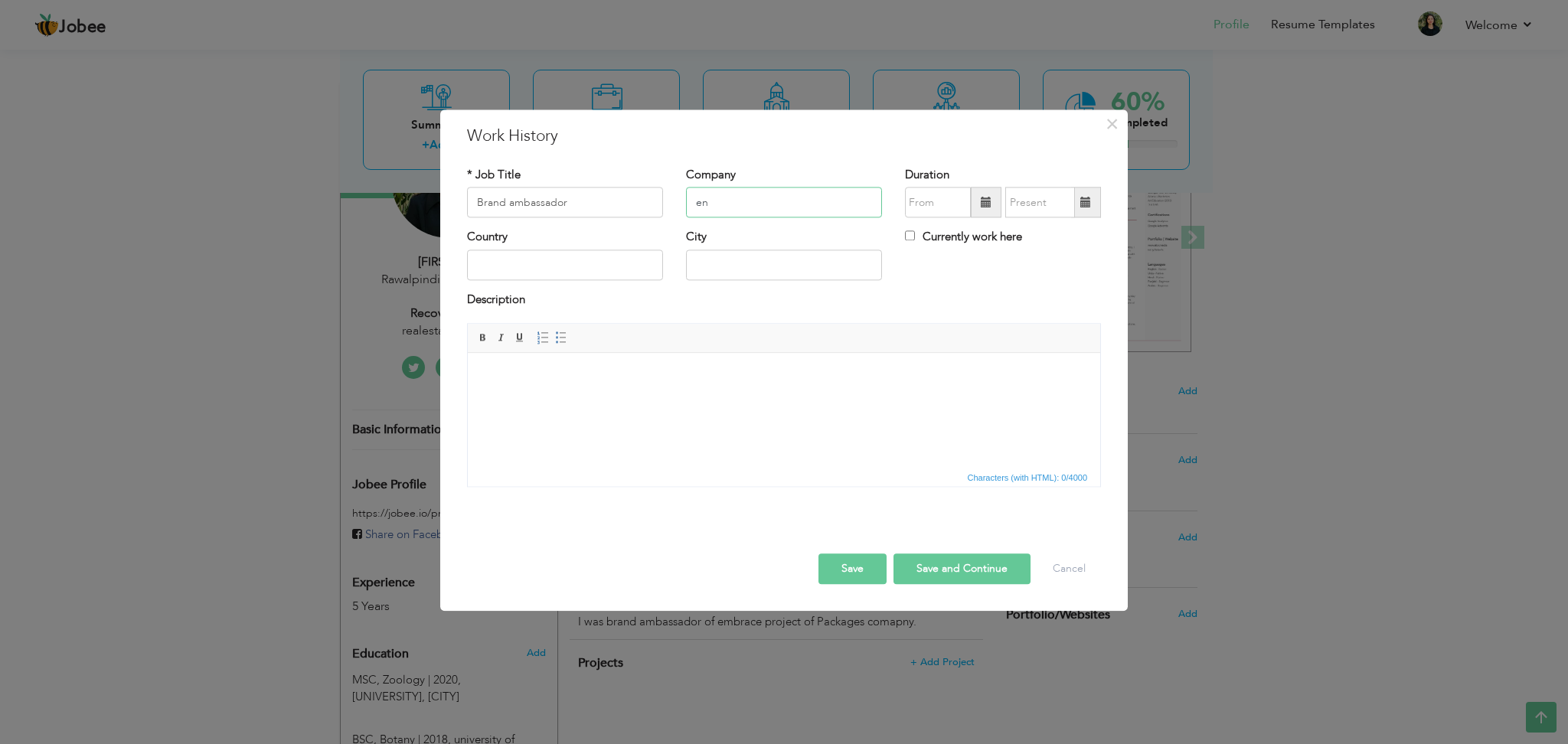 type on "e" 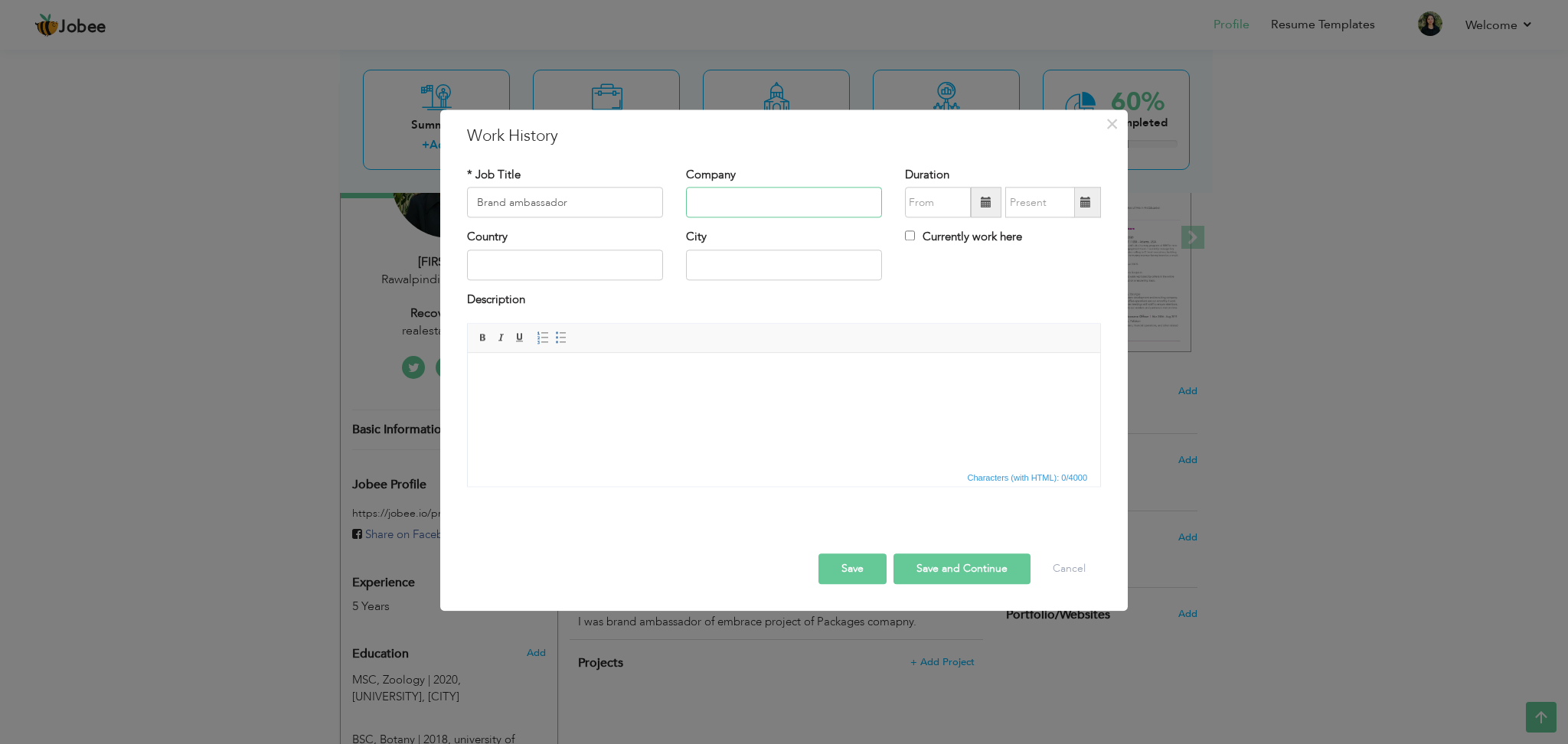 type on "W" 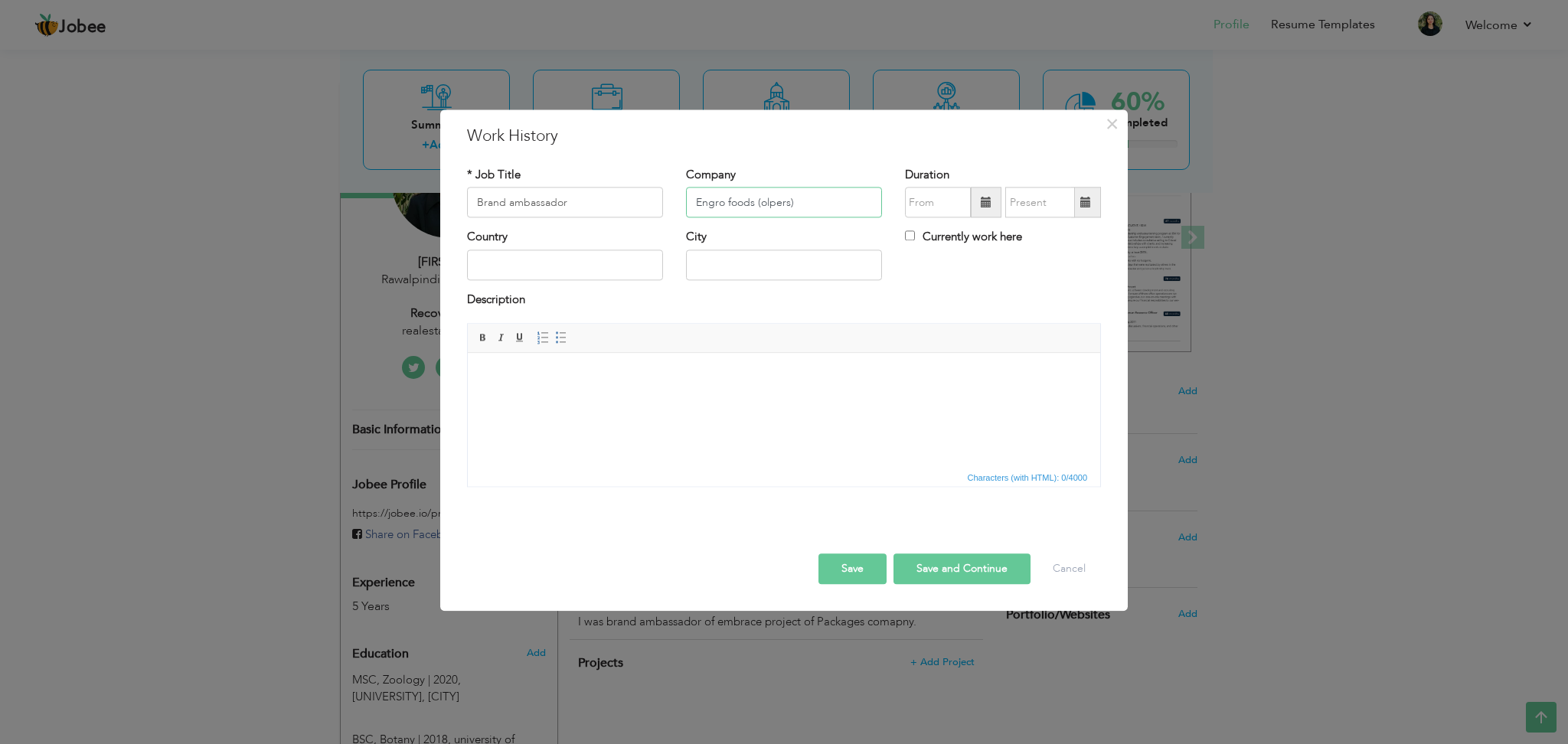 type on "Engro foods (olpers)" 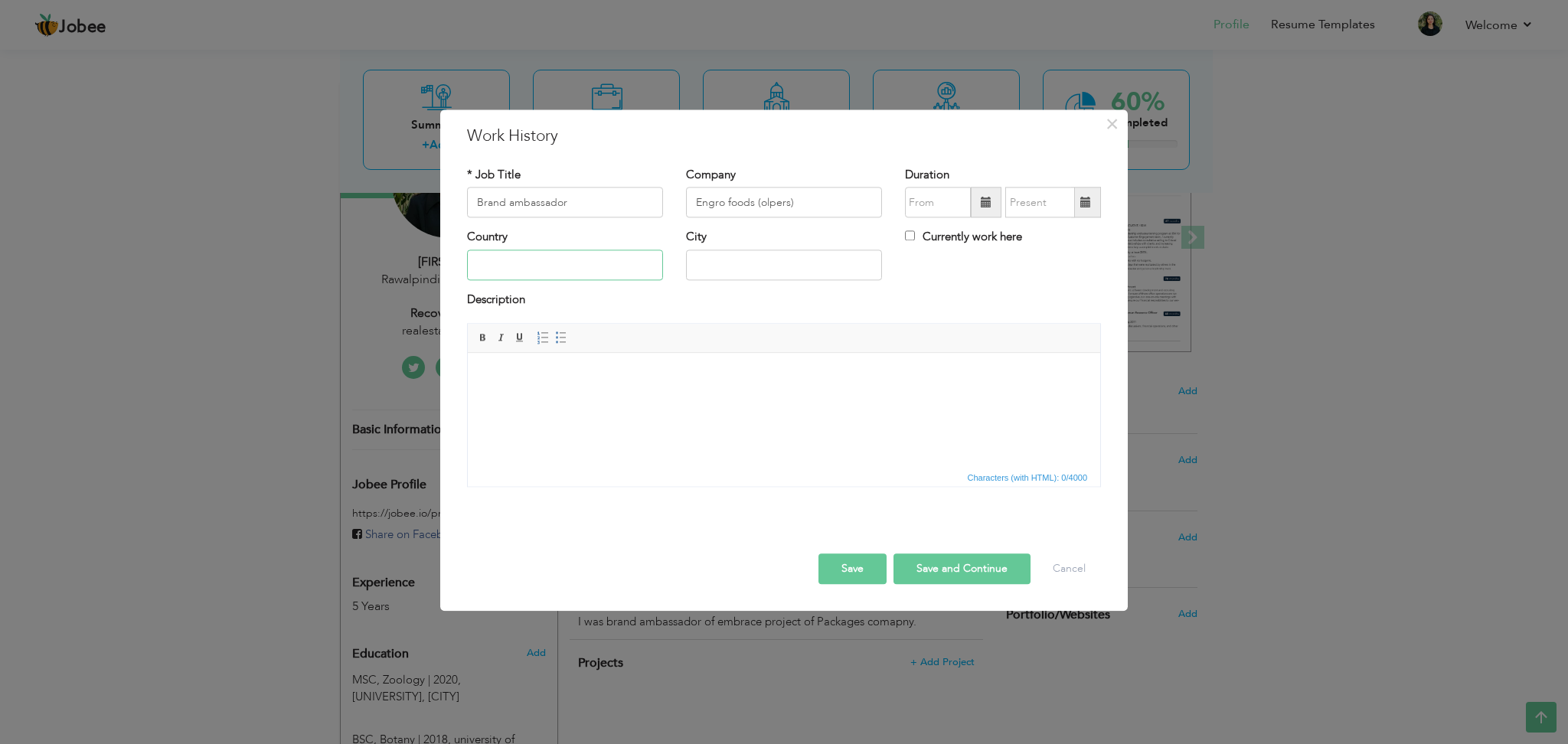 click at bounding box center (565, 265) 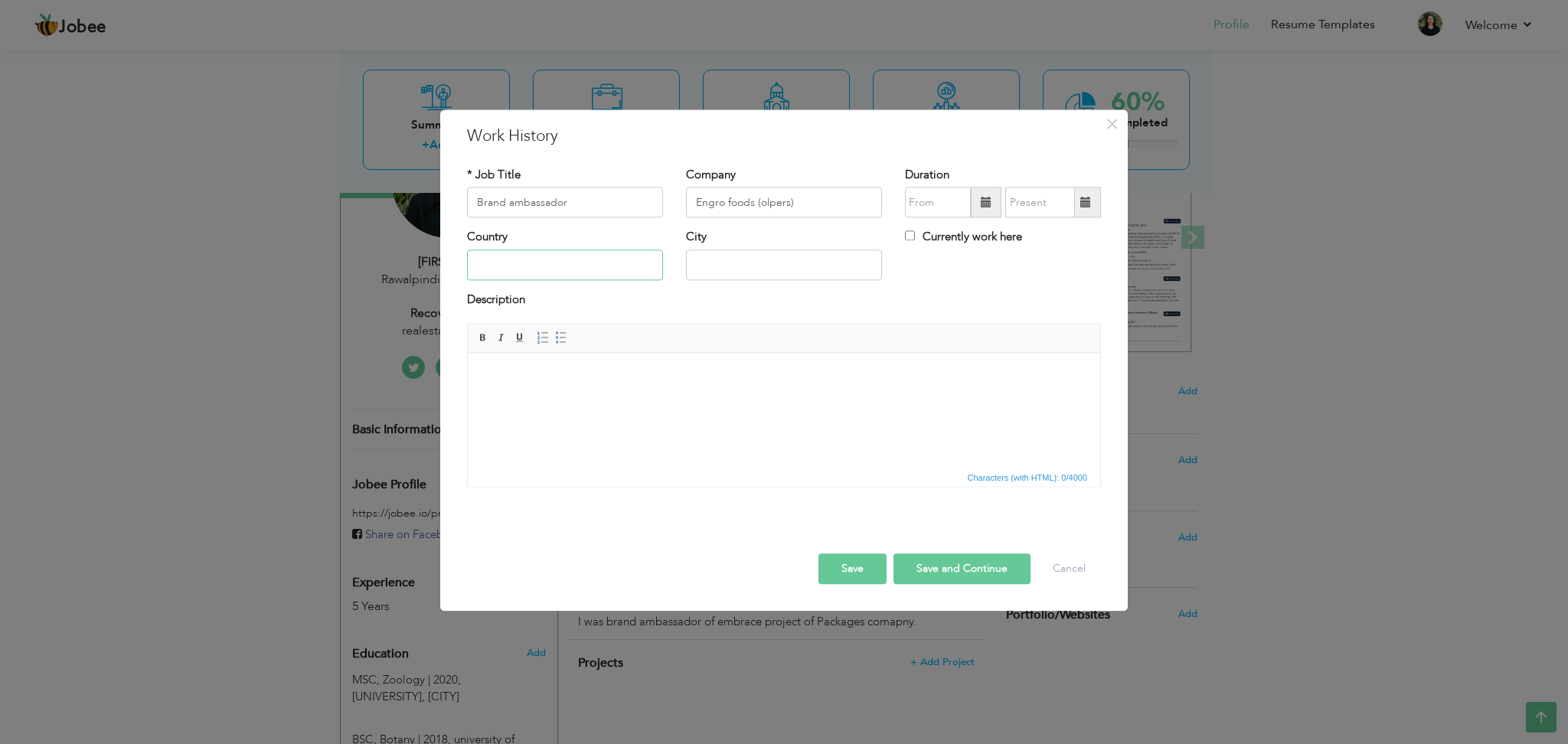 click at bounding box center [565, 265] 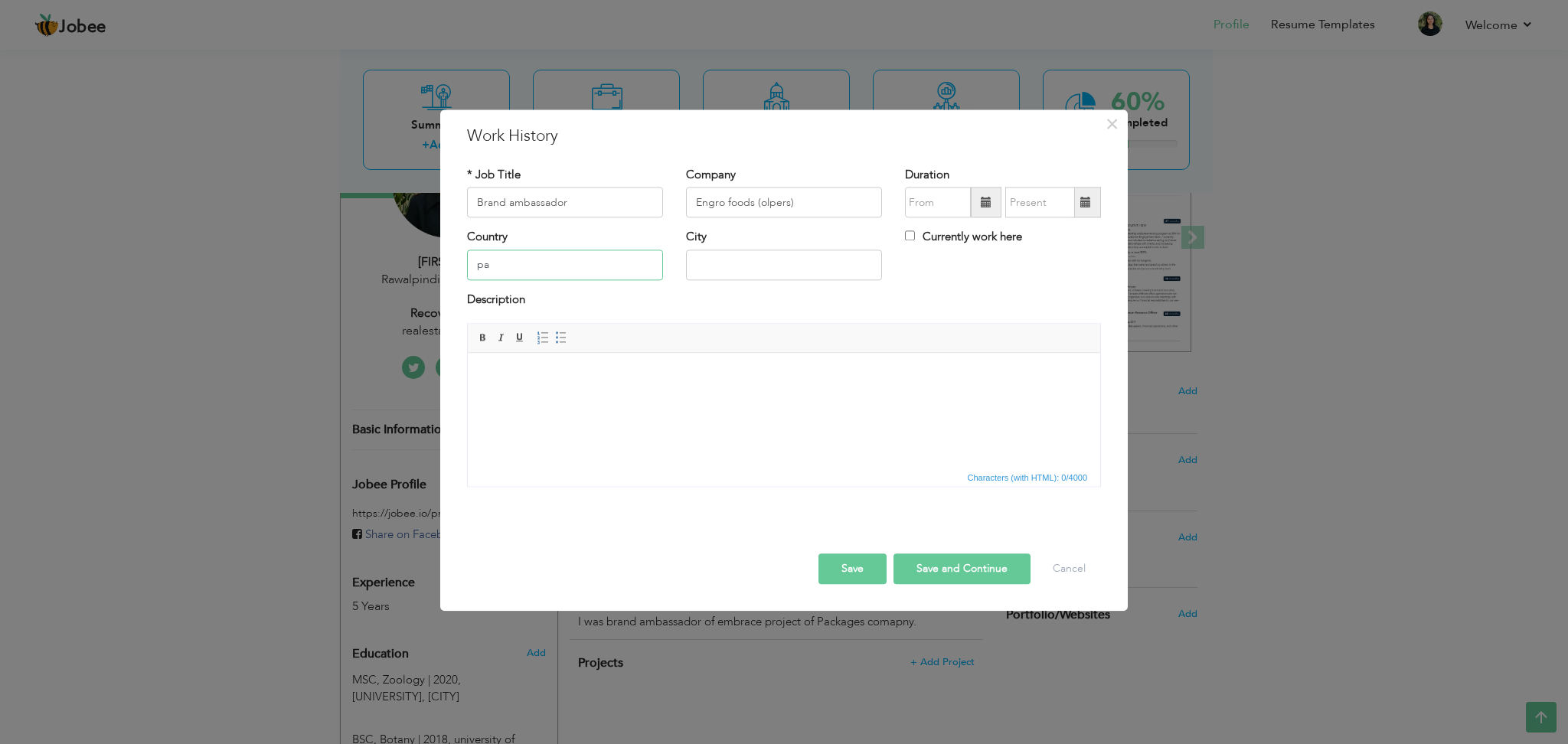type on "p" 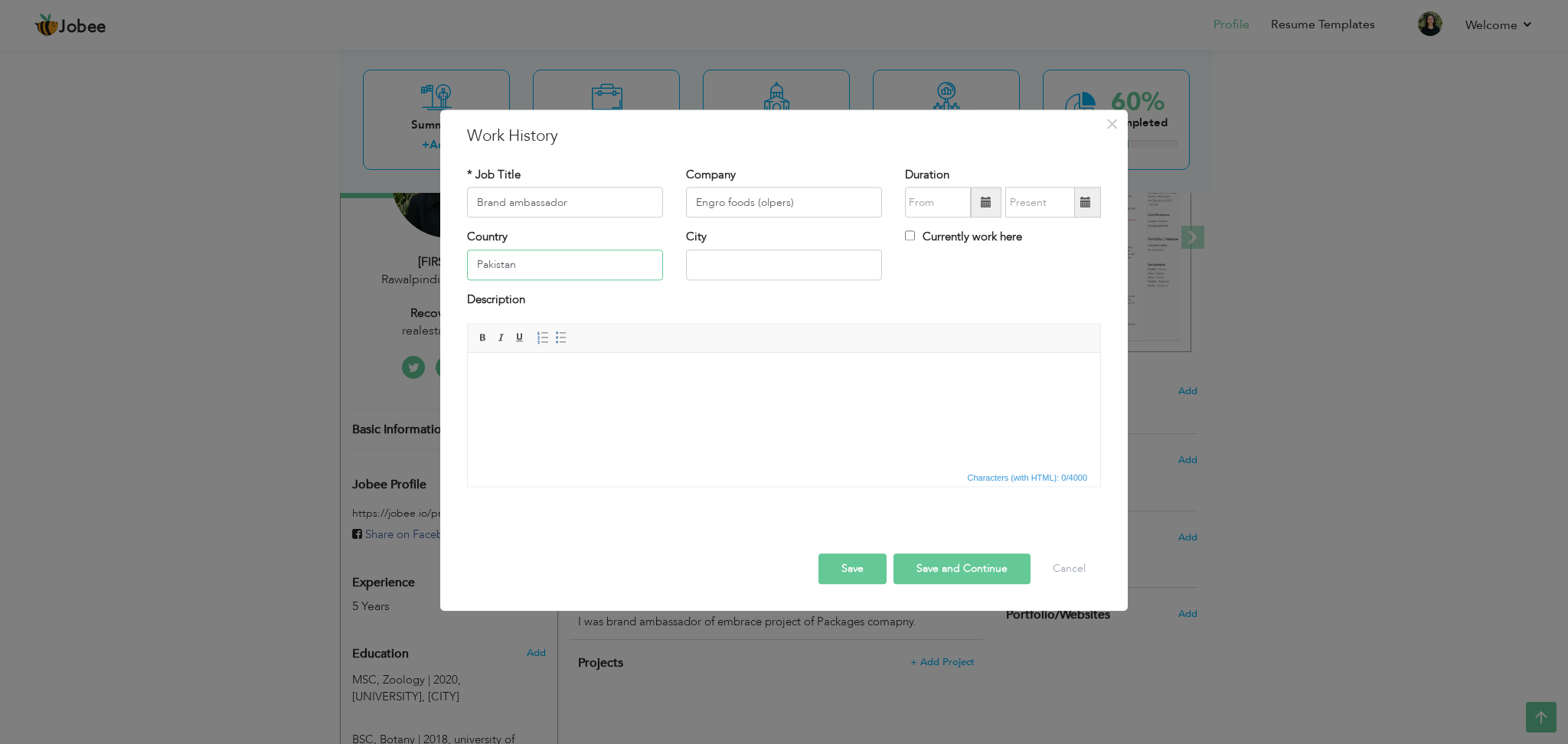 type on "Pakistan" 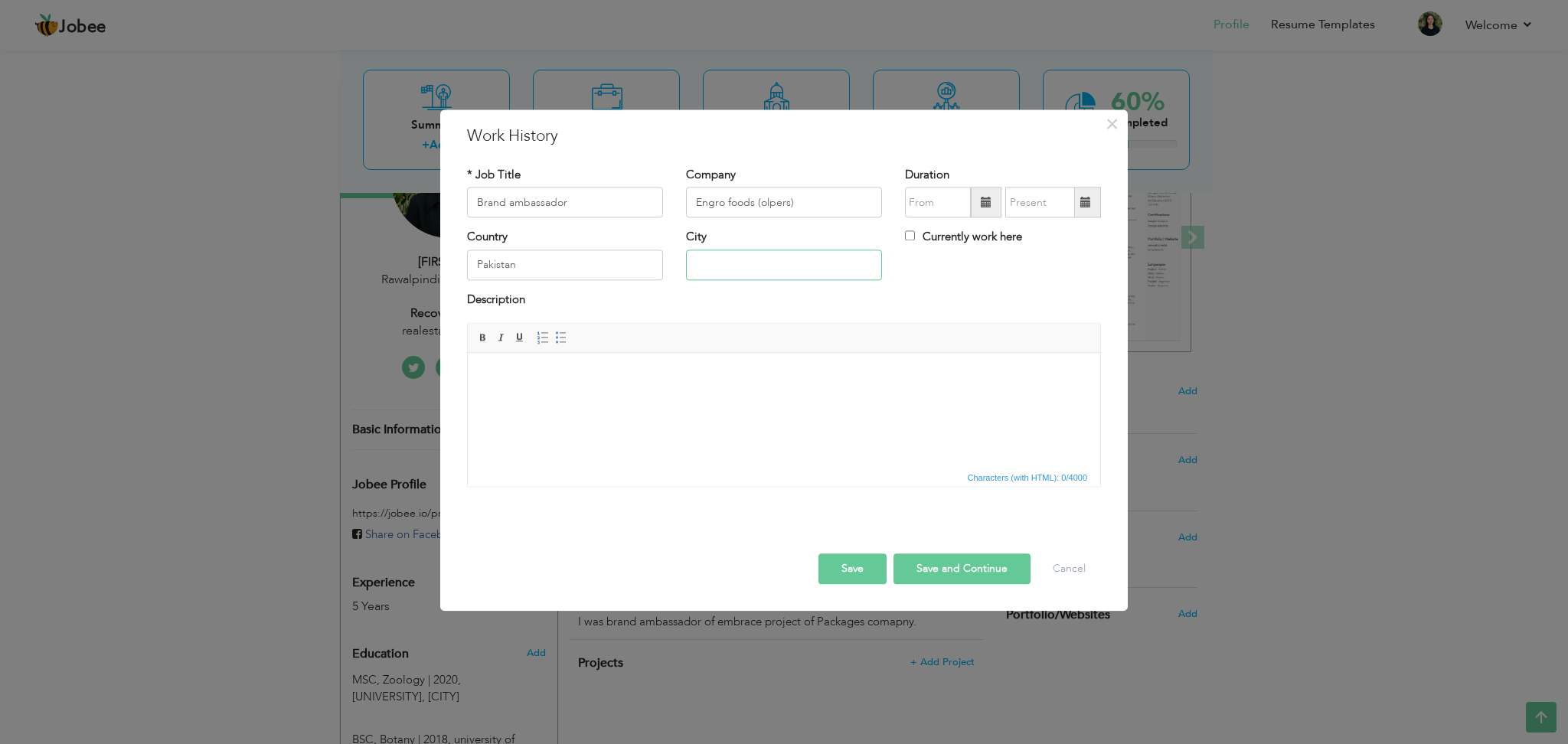 click at bounding box center [784, 265] 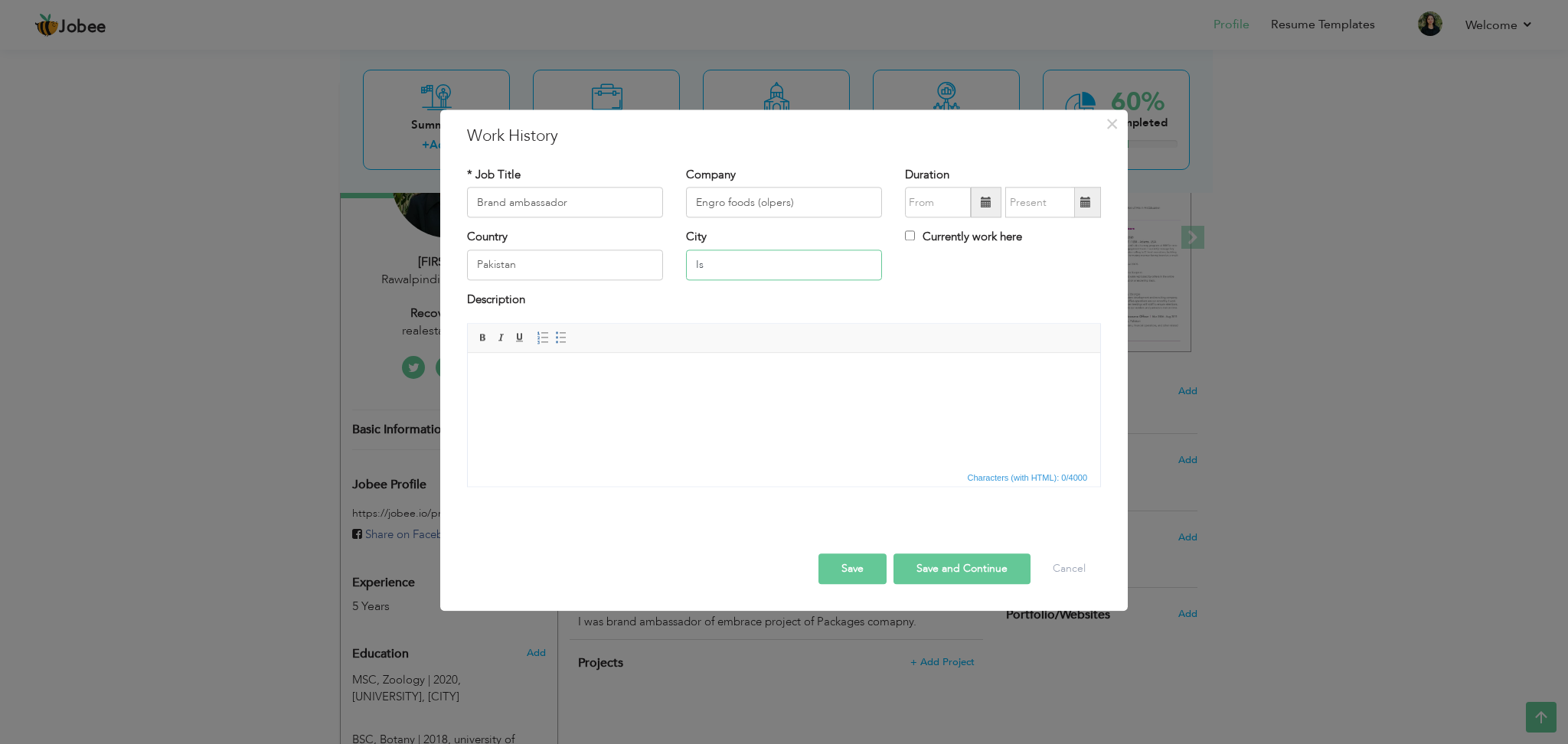 type on "I" 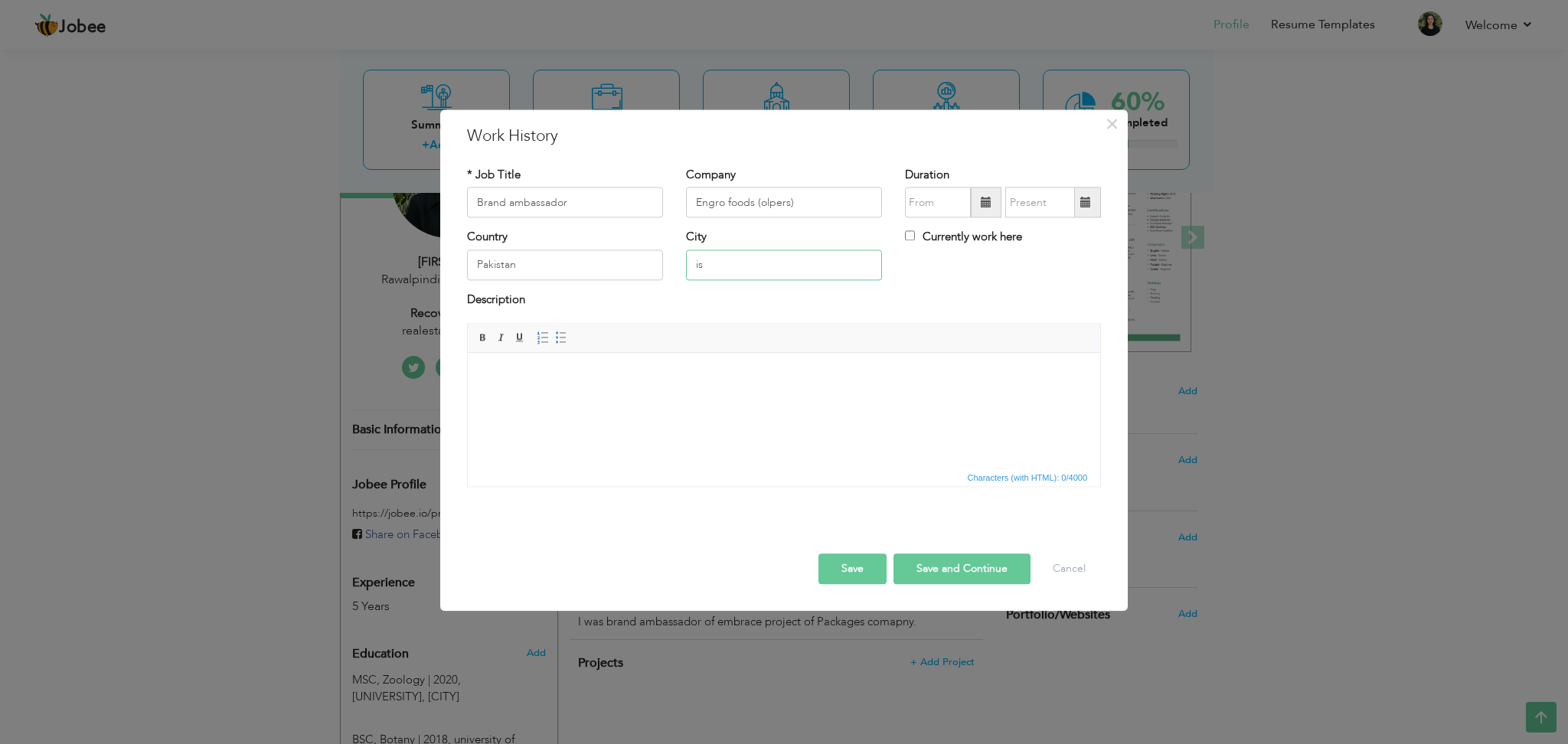 type on "i" 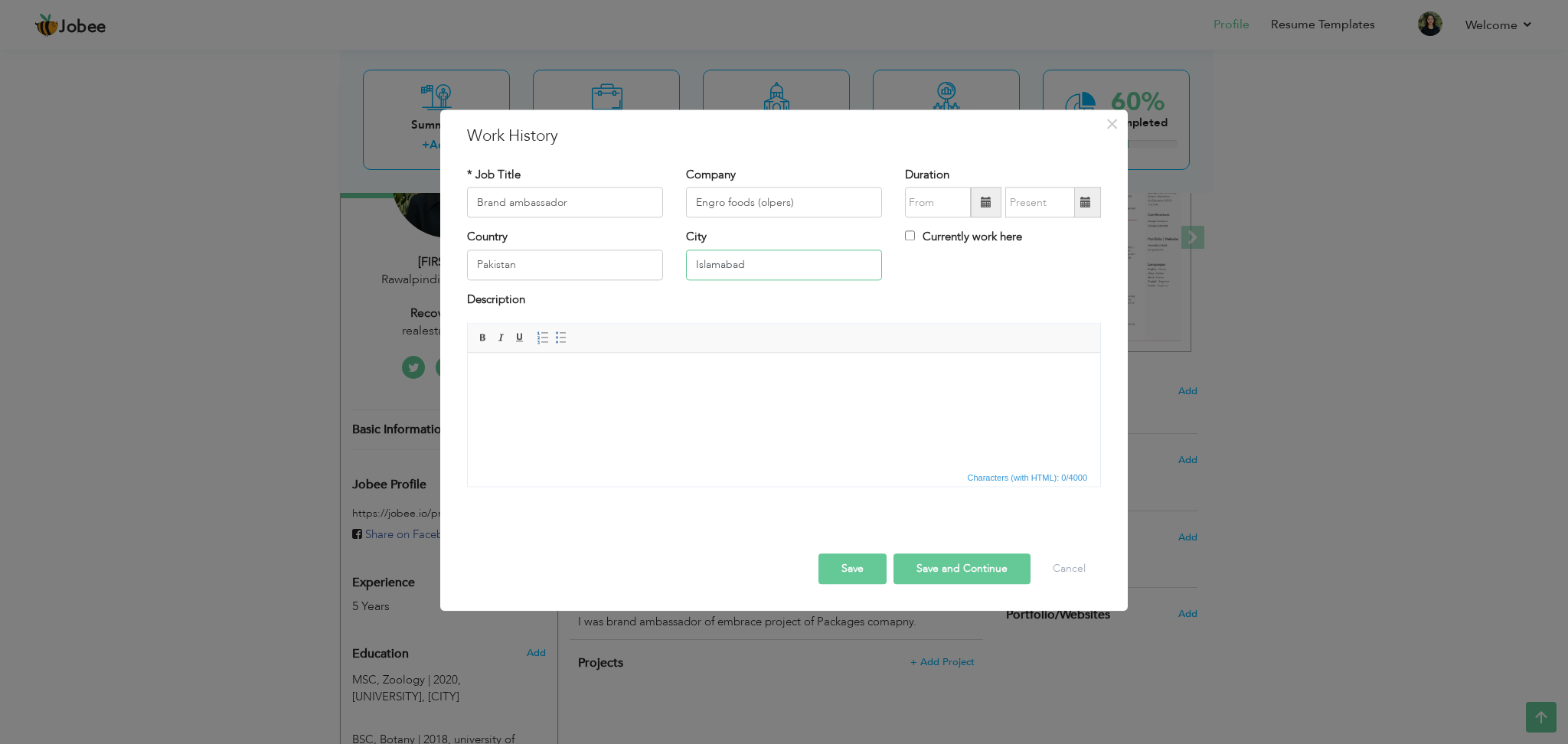 type on "Islamabad" 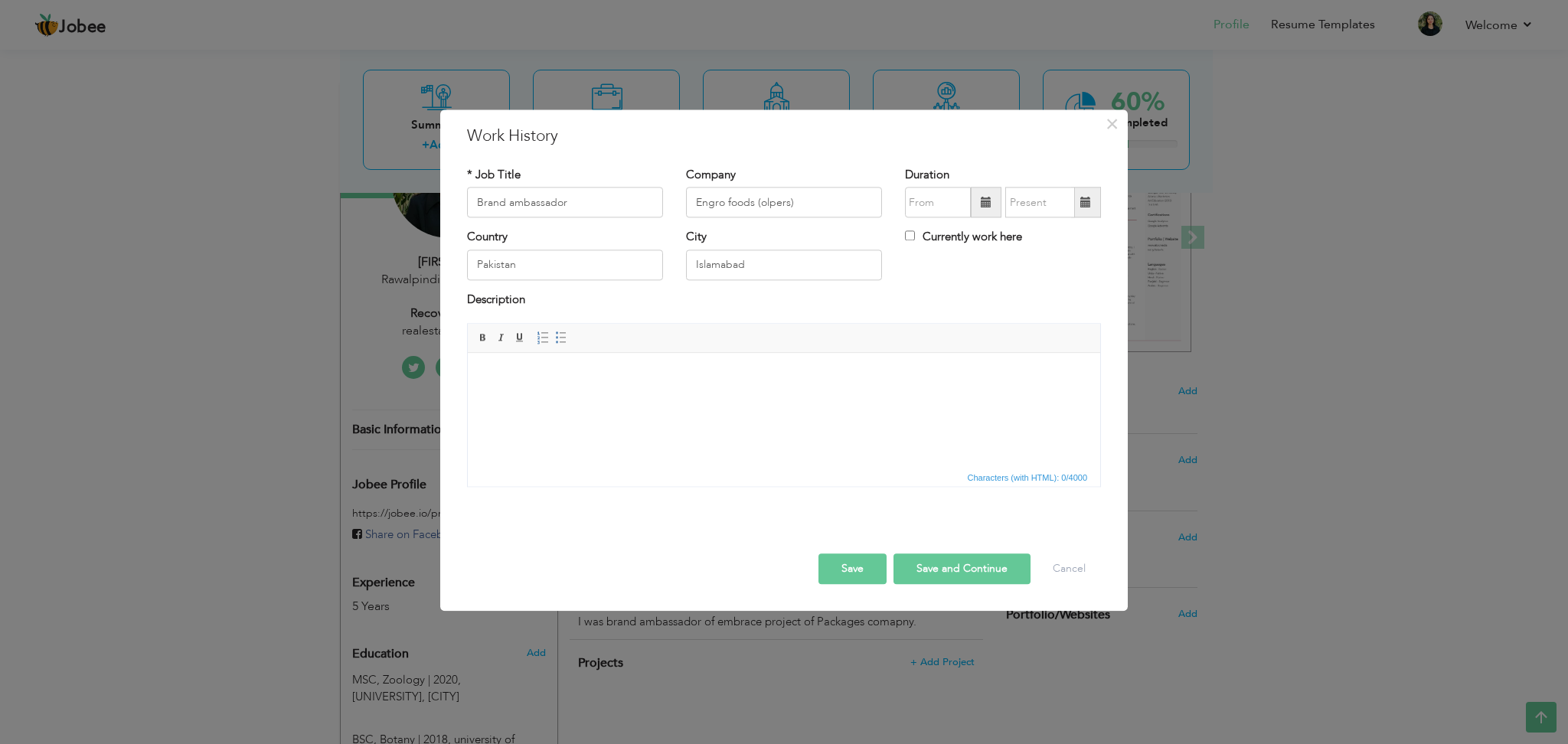 click at bounding box center (784, 376) 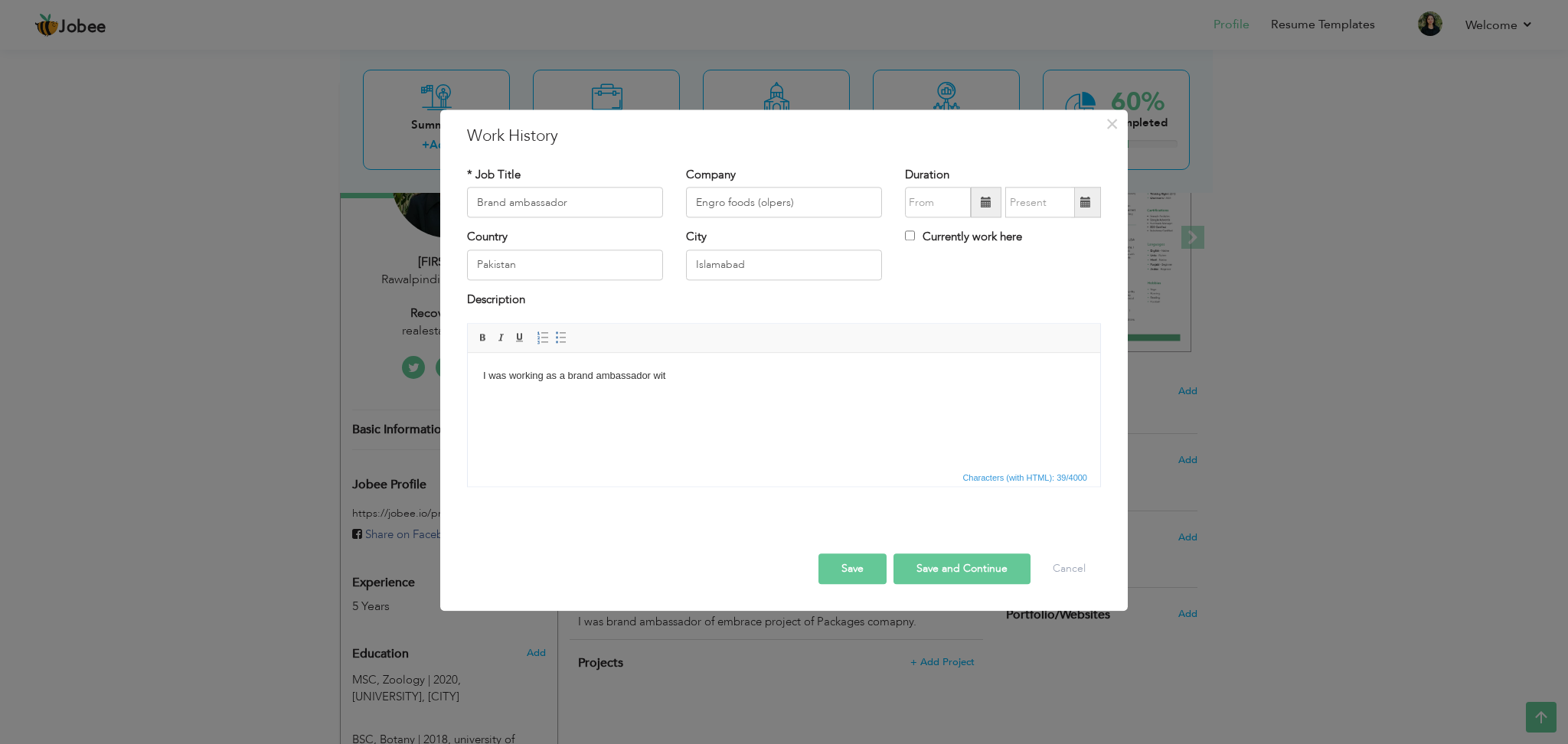 click on "I was working as a brand ambassador wit" at bounding box center (784, 376) 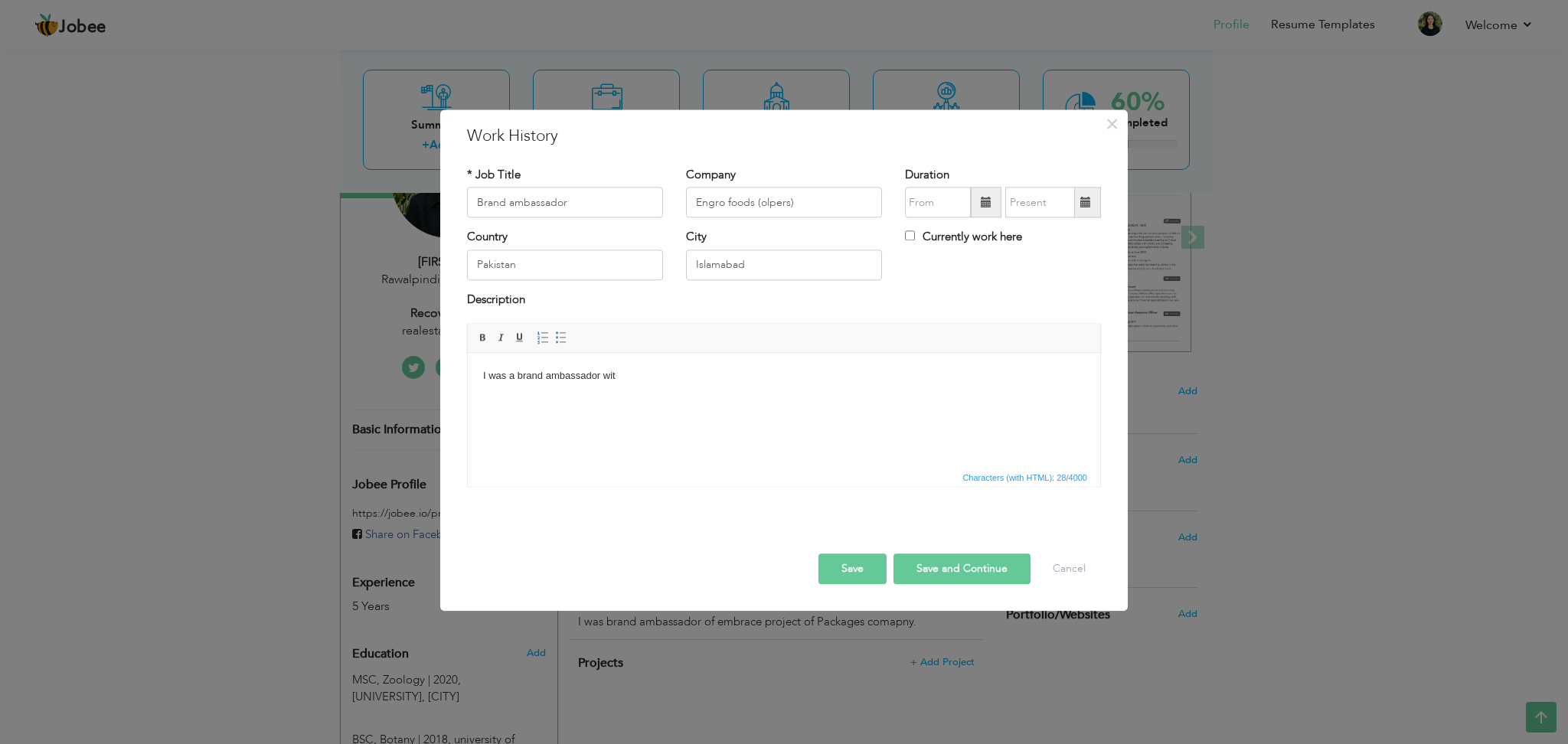 click on "I was a brand ambassador wit" at bounding box center (784, 376) 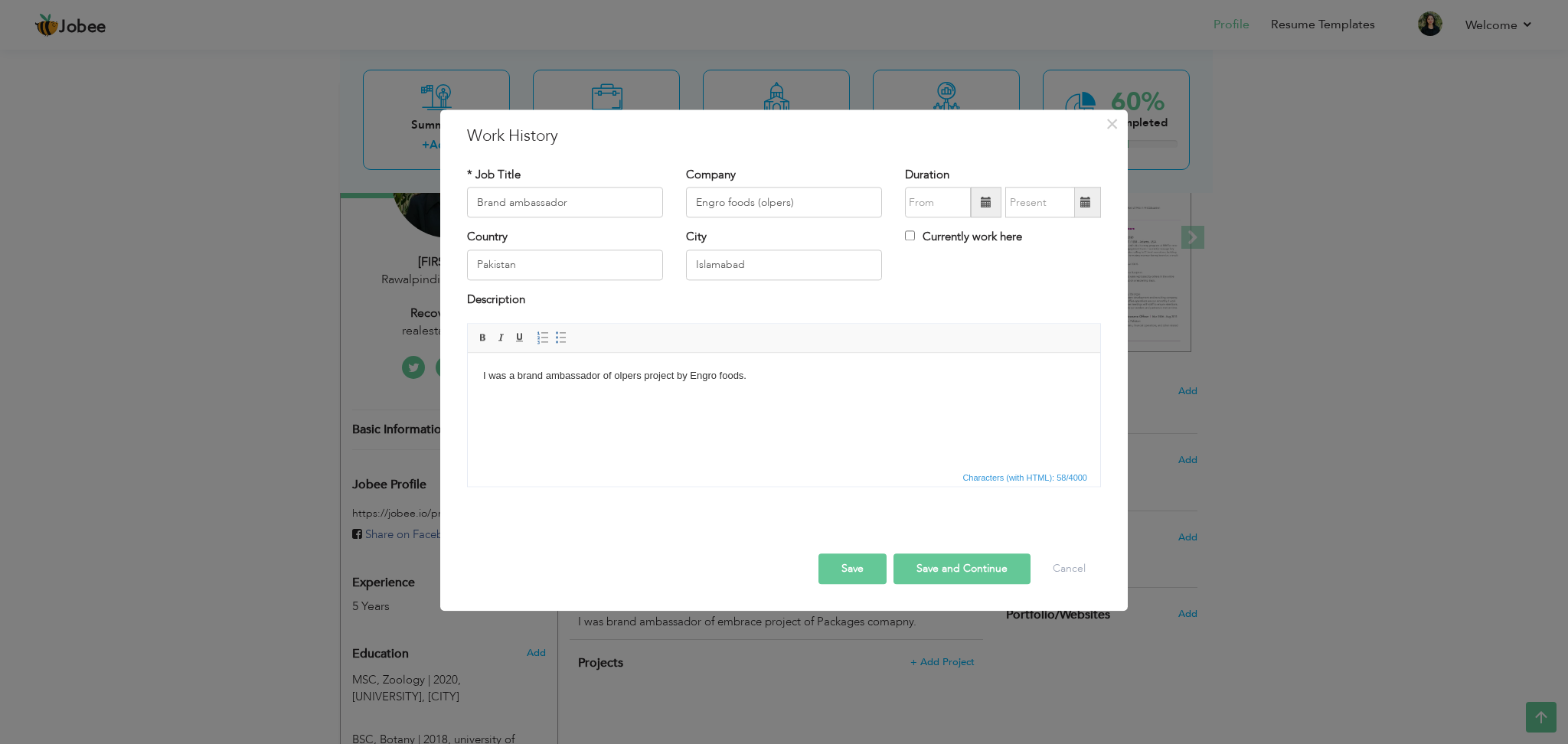 click on "Save" at bounding box center [852, 569] 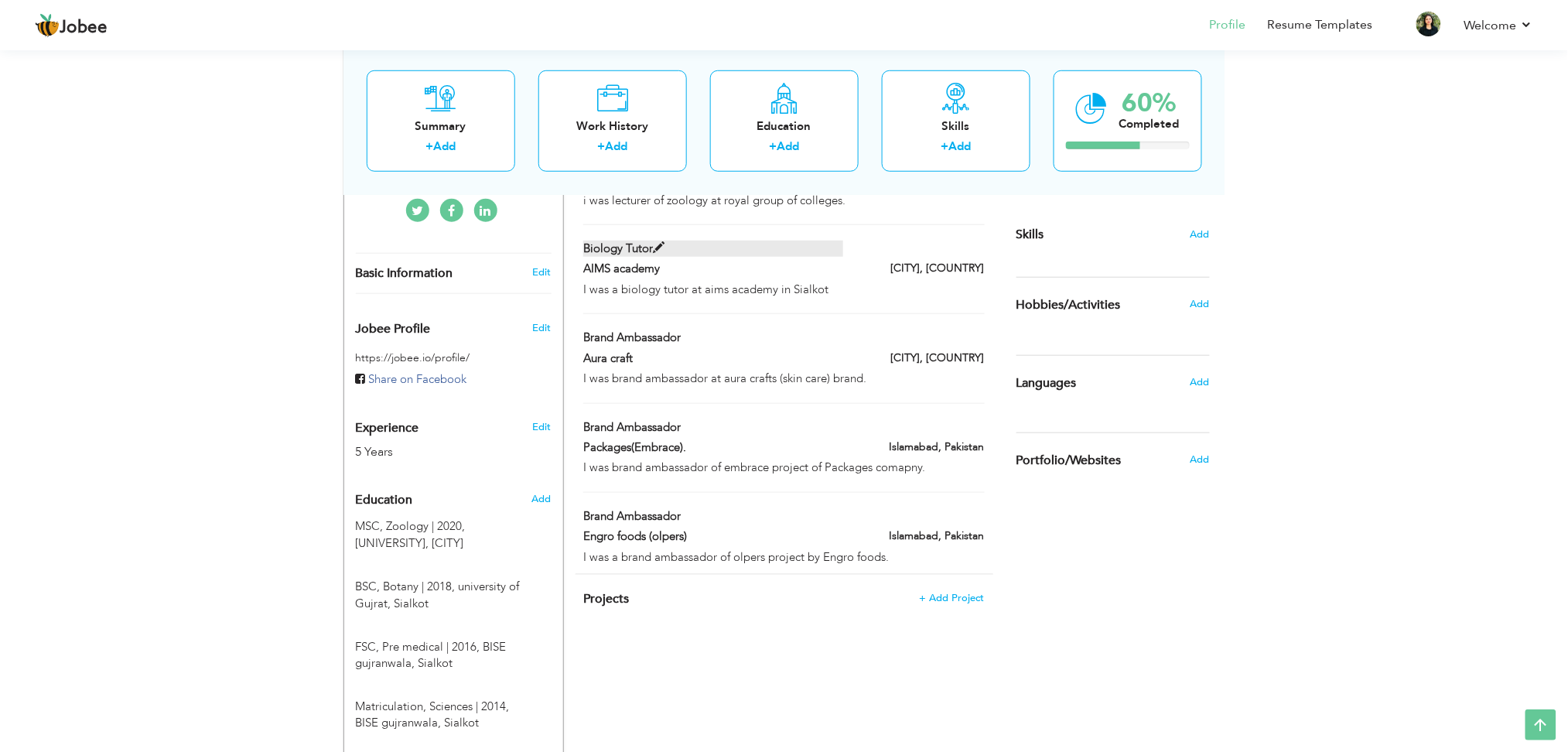 scroll, scrollTop: 497, scrollLeft: 0, axis: vertical 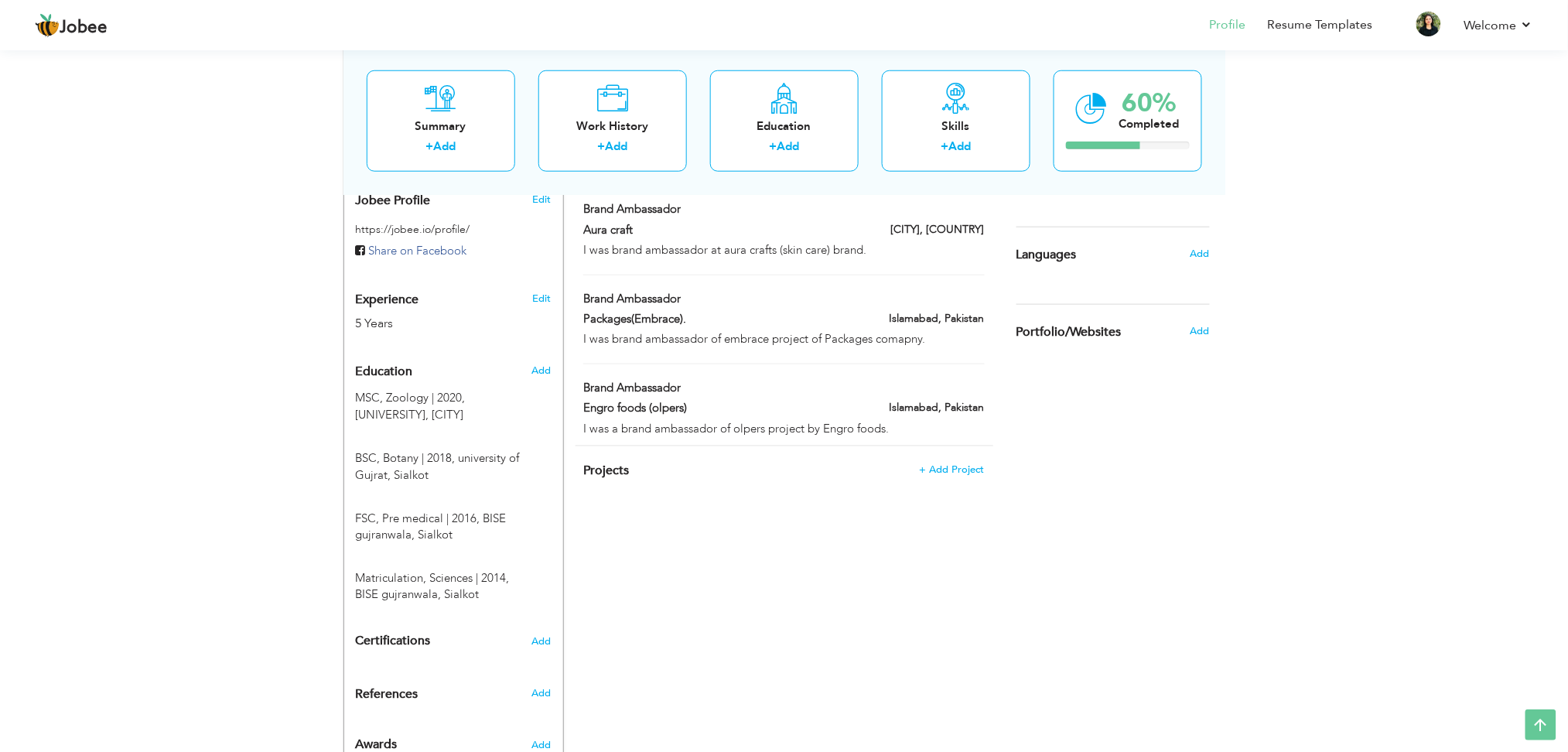 click on "Engro foods (olpers)" at bounding box center (713, 408) 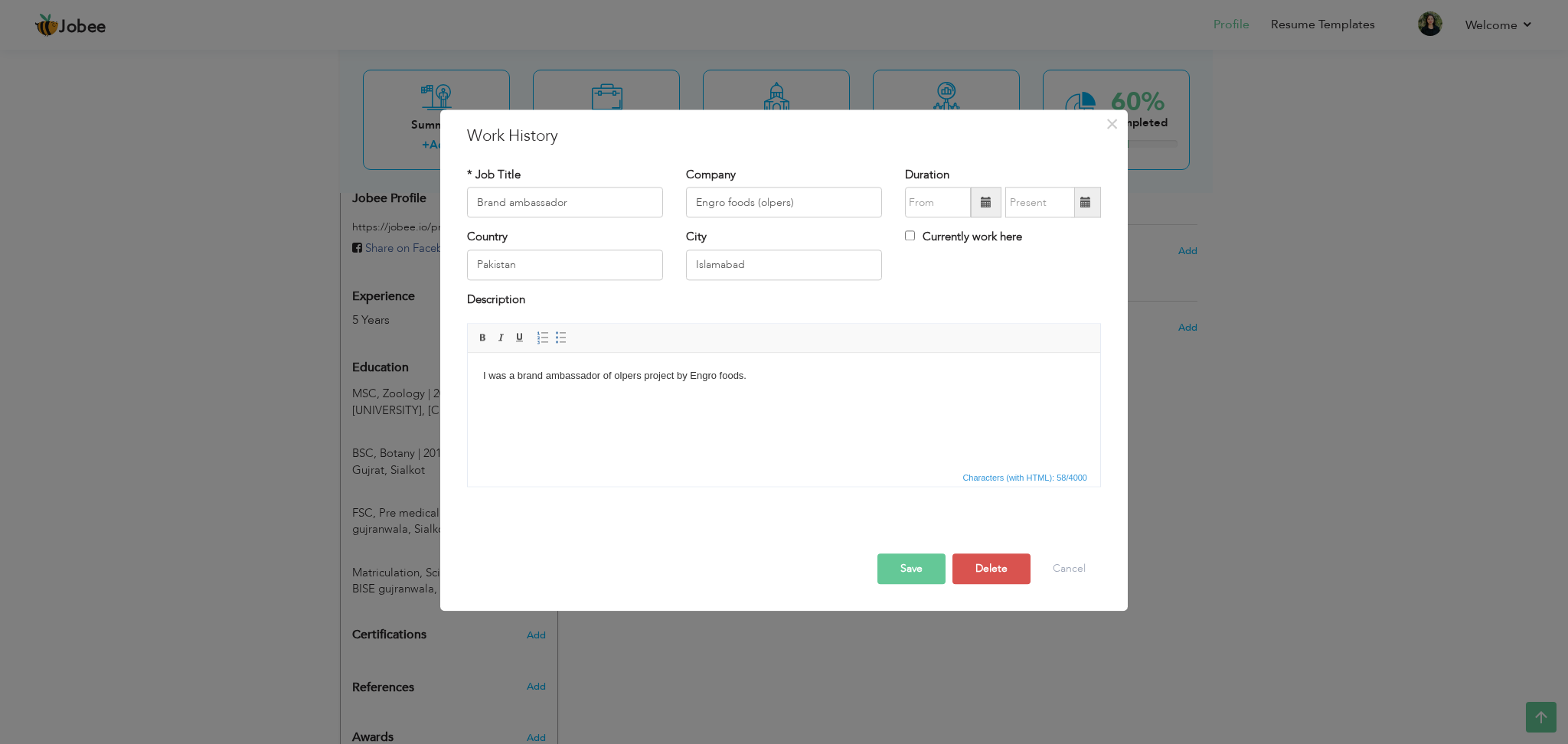 click on "Save" at bounding box center [911, 569] 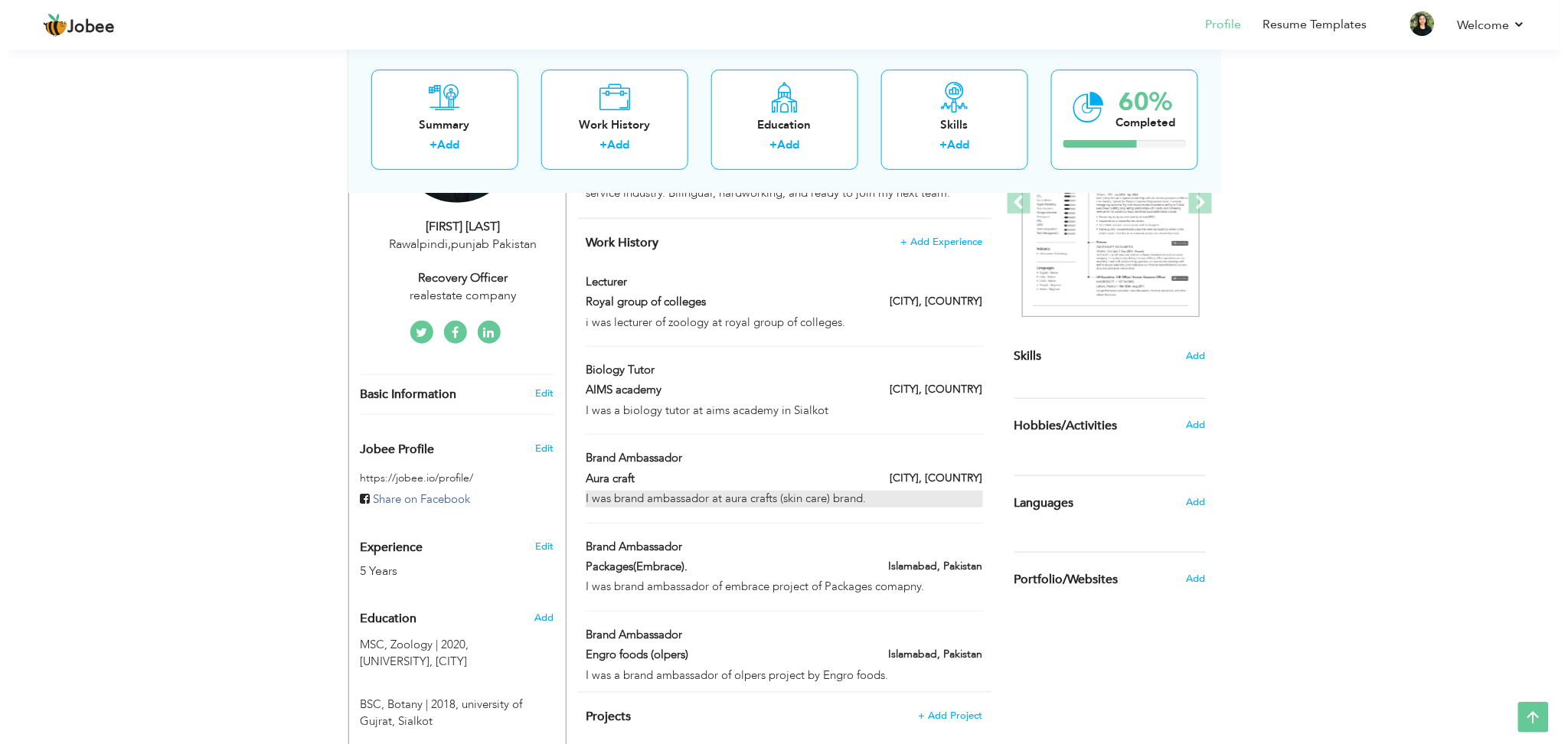 scroll, scrollTop: 206, scrollLeft: 0, axis: vertical 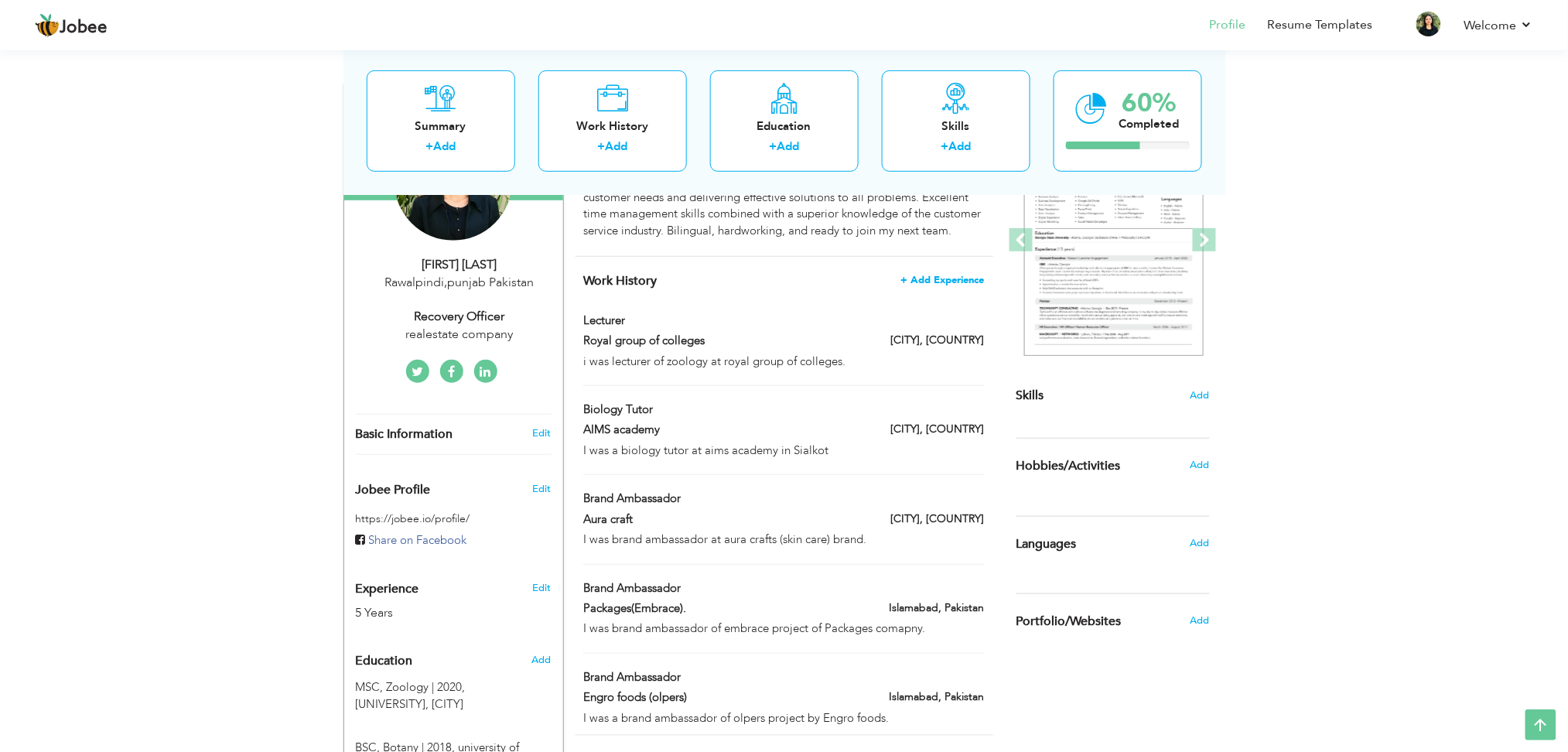 click on "+ Add Experience" at bounding box center [943, 280] 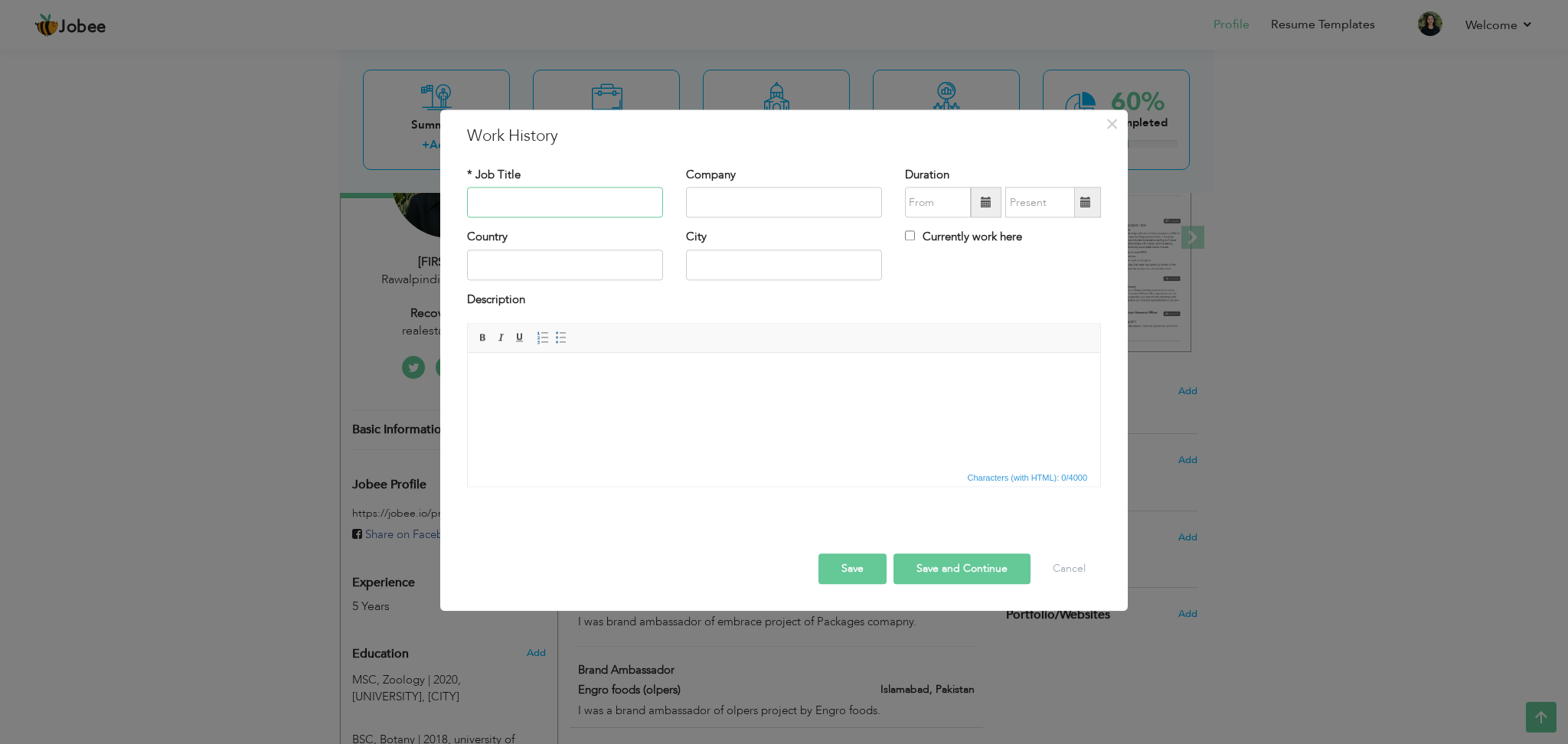 click at bounding box center [565, 203] 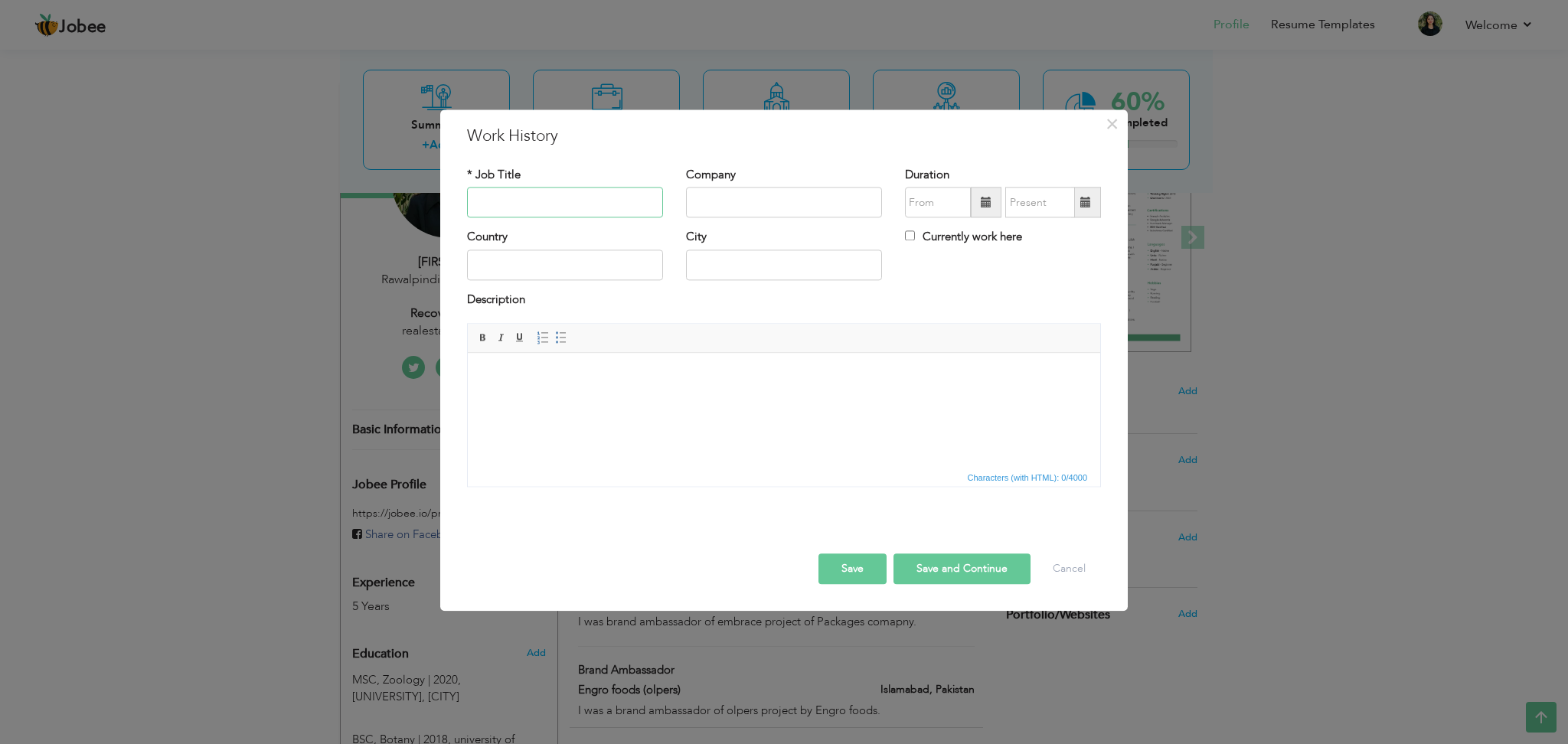 click at bounding box center (565, 203) 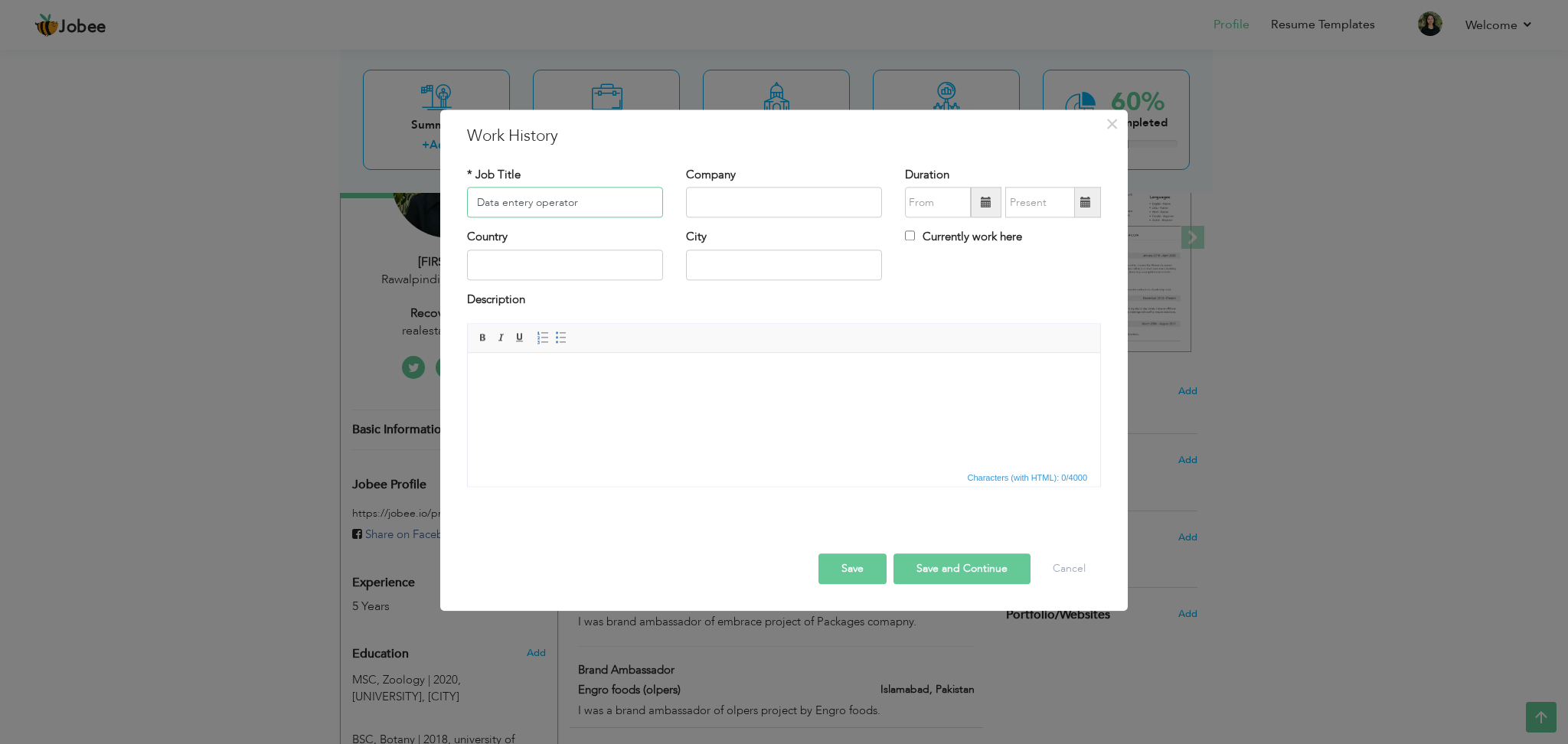 type on "Data entery operator" 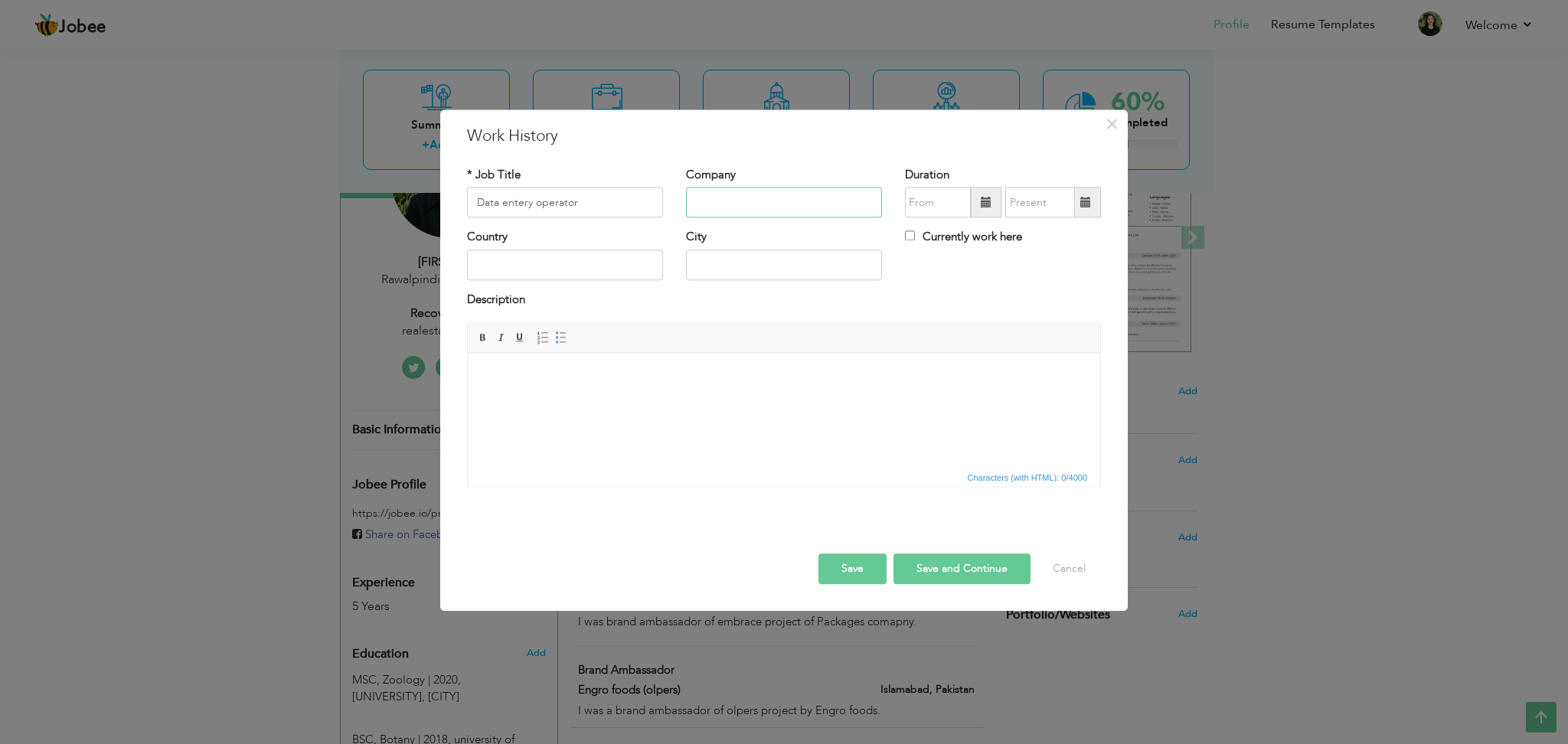 click at bounding box center [784, 203] 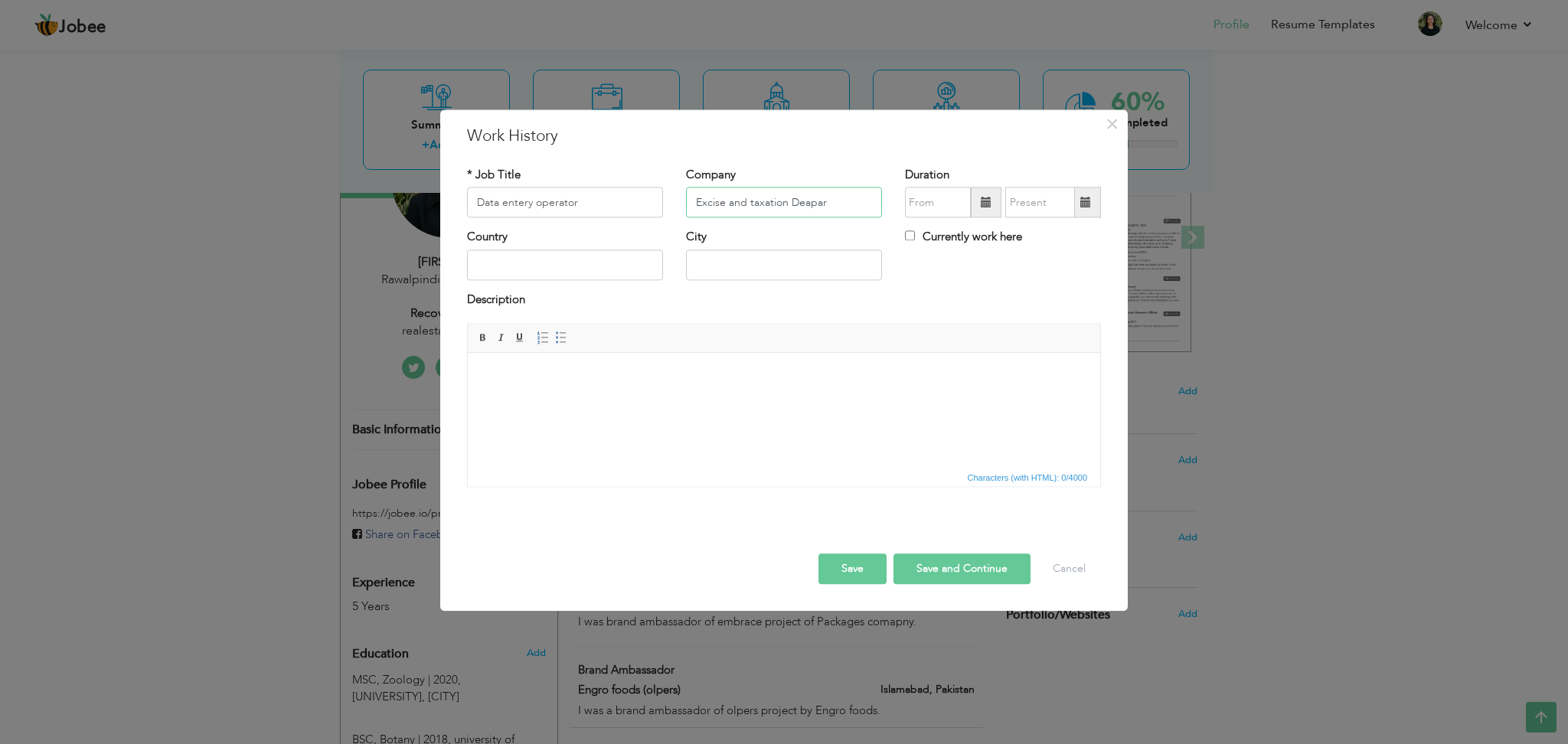 click on "Excise and taxation Deapar" at bounding box center (784, 203) 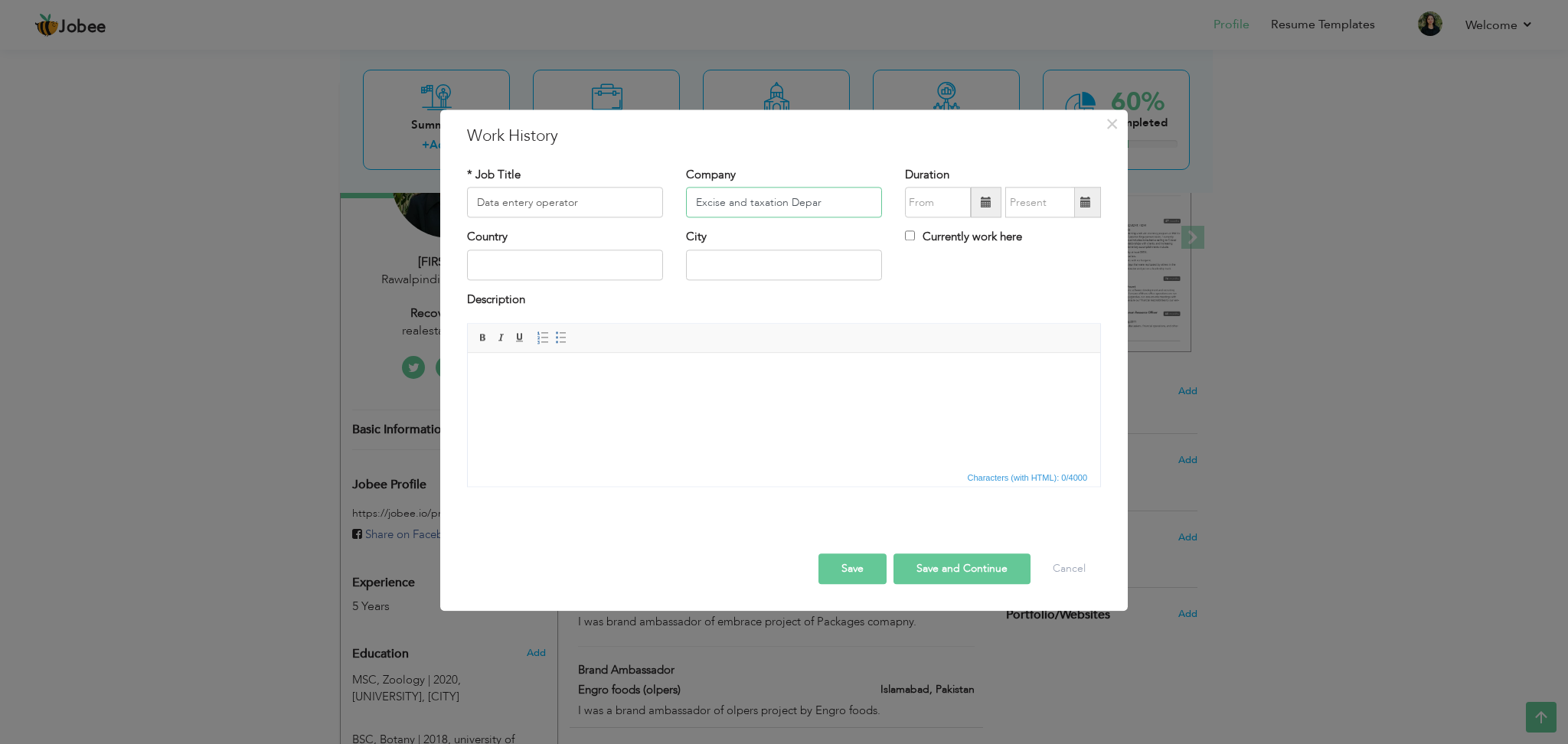 click on "Excise and taxation Depar" at bounding box center (784, 203) 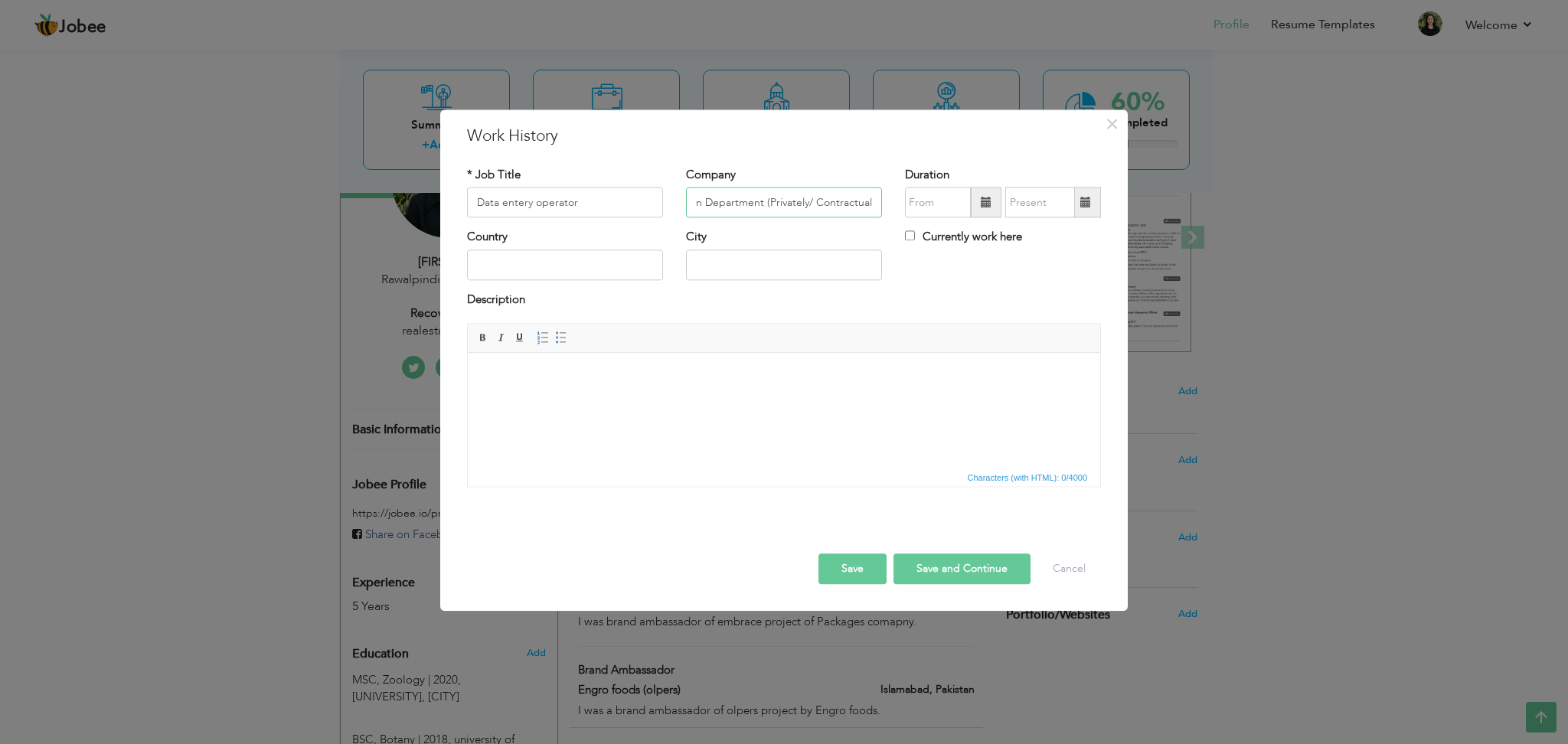 scroll, scrollTop: 0, scrollLeft: 89, axis: horizontal 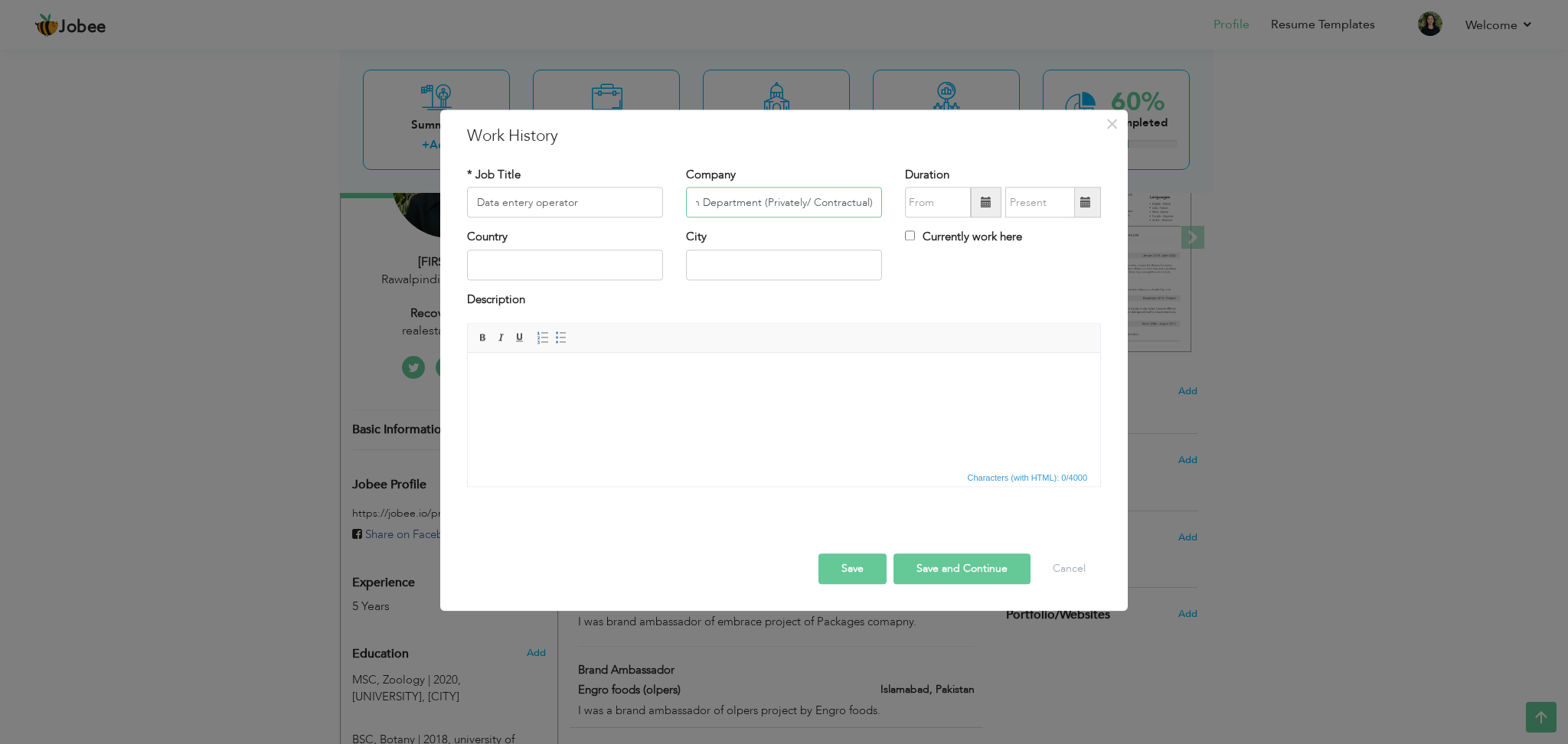 type on "Excise and taxation Department (Privately/ Contractual)." 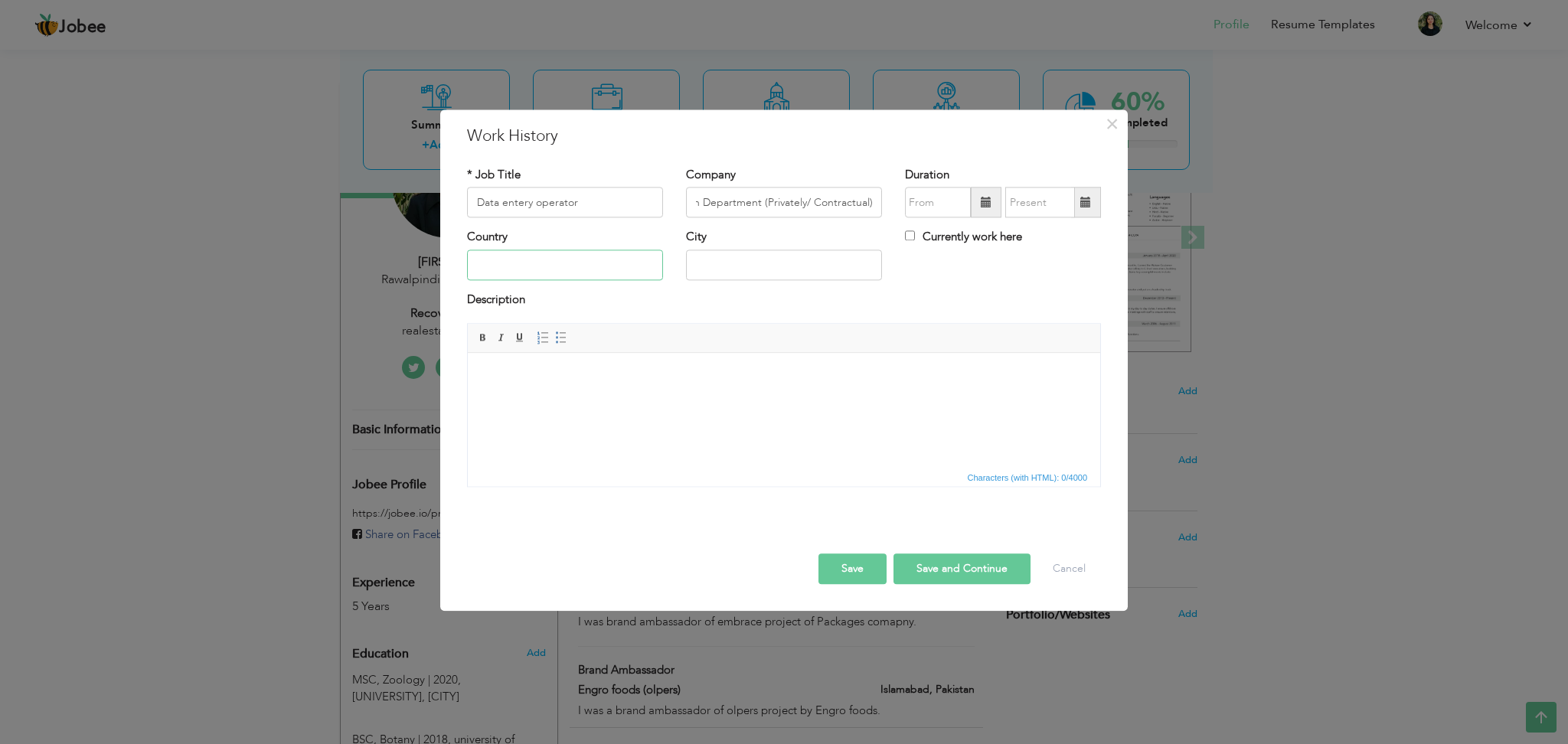 click at bounding box center (565, 265) 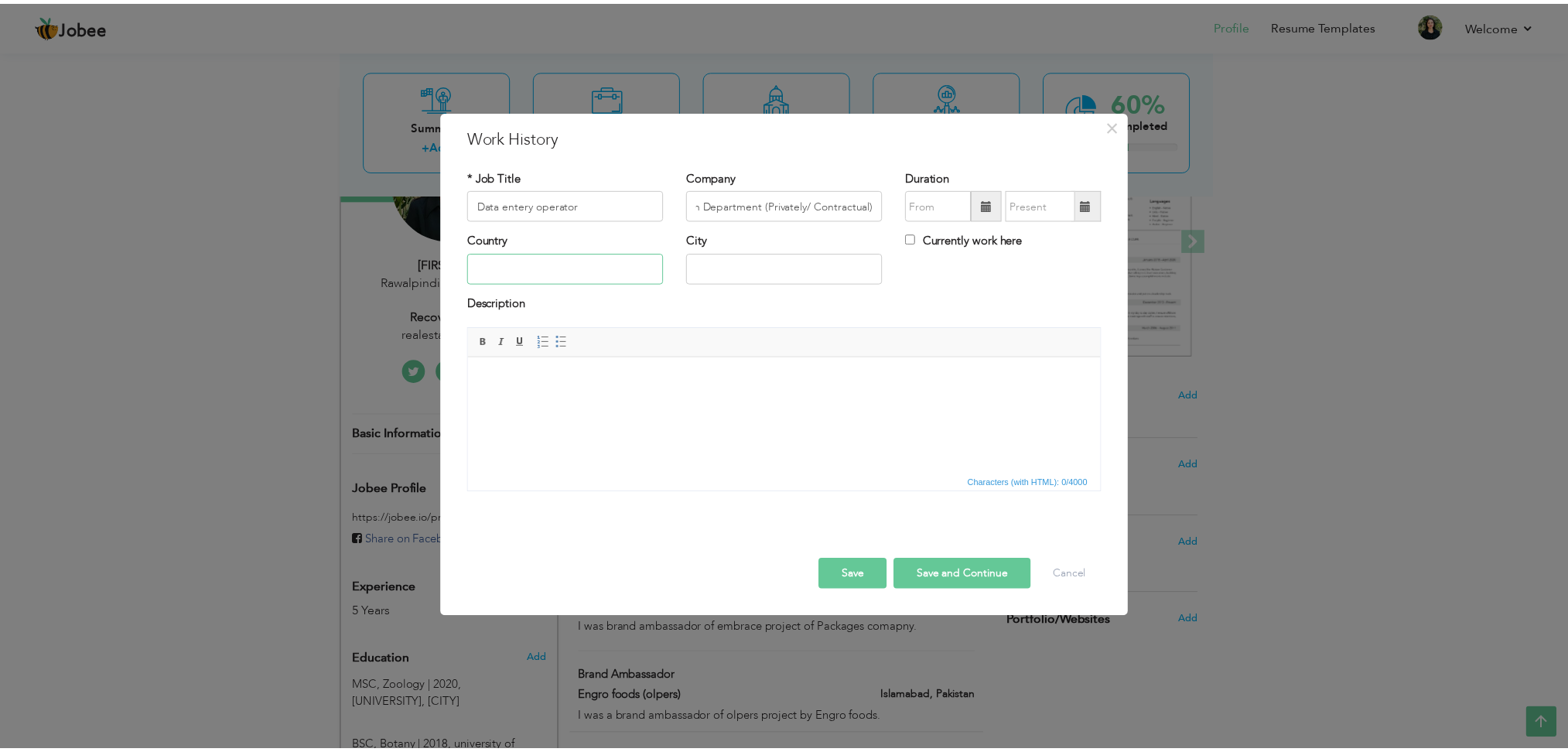 scroll, scrollTop: 0, scrollLeft: 0, axis: both 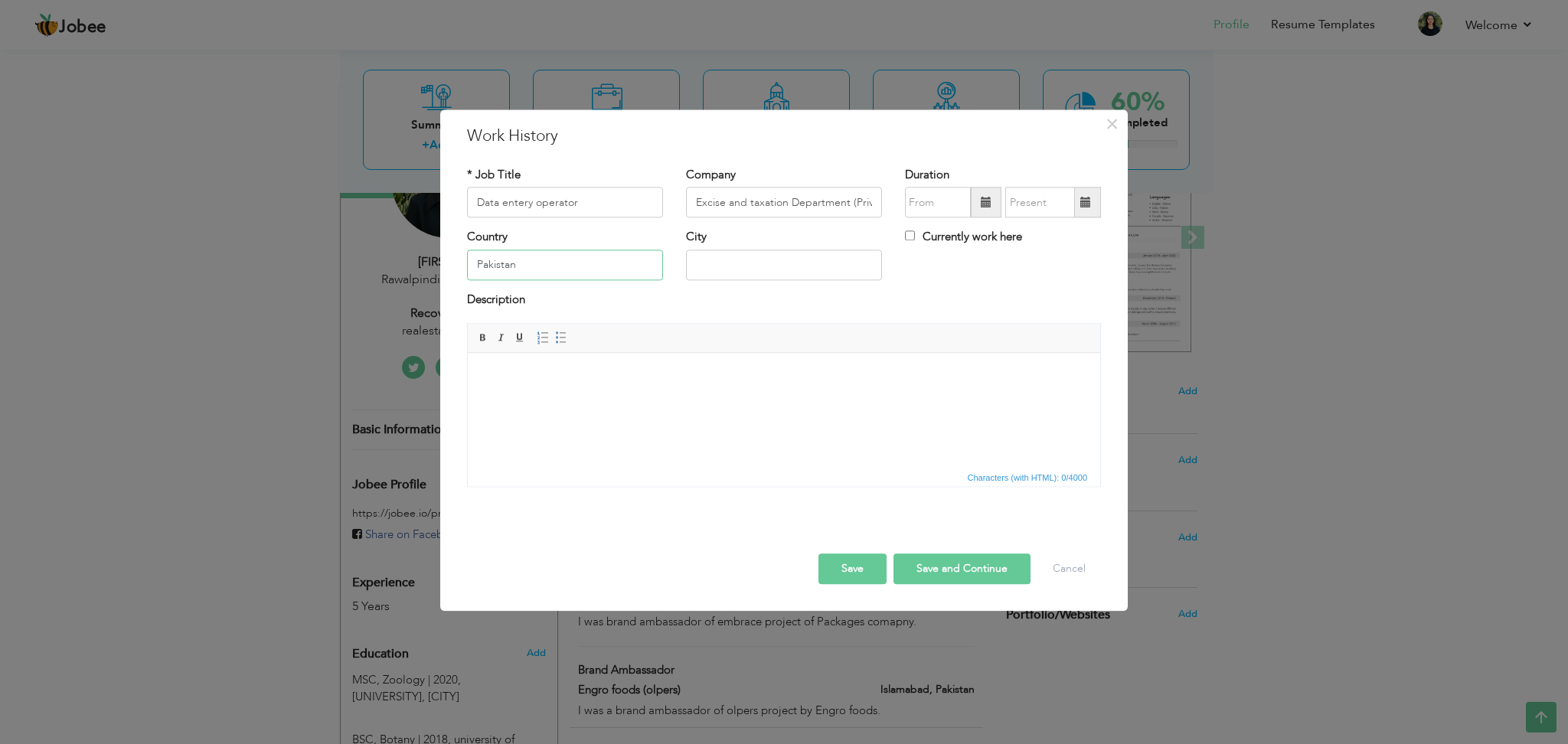 type on "Pakistan" 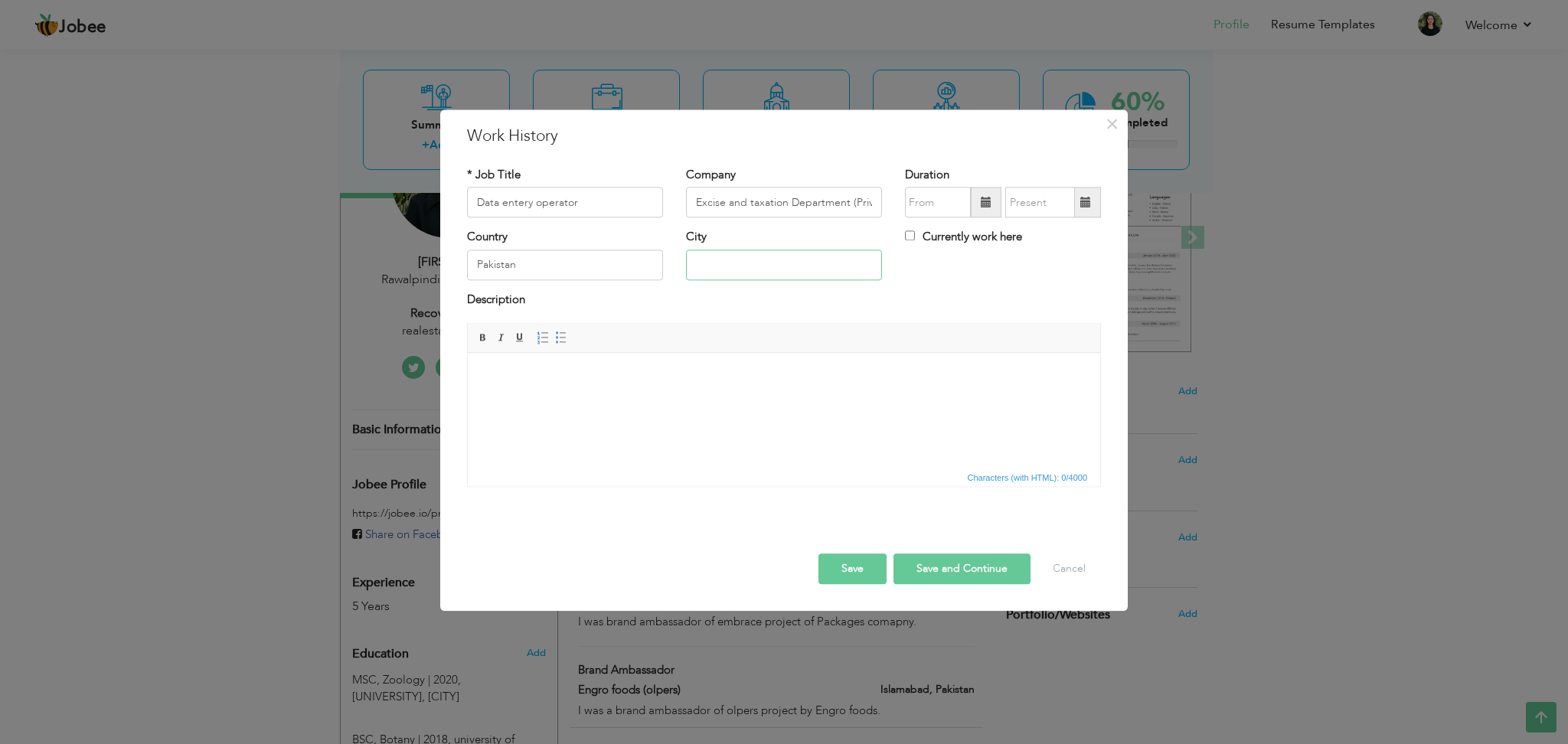click at bounding box center [784, 265] 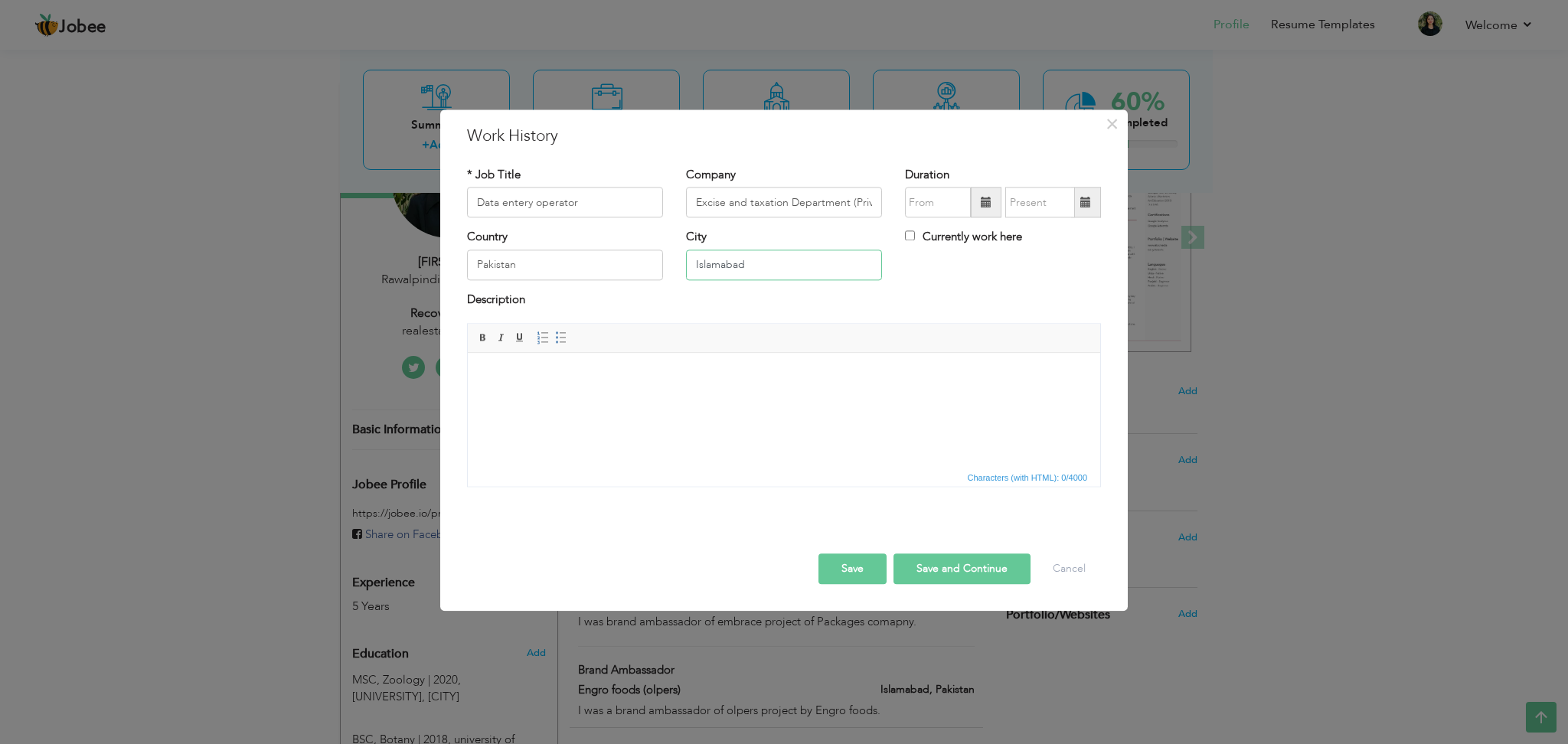 type on "Islamabad" 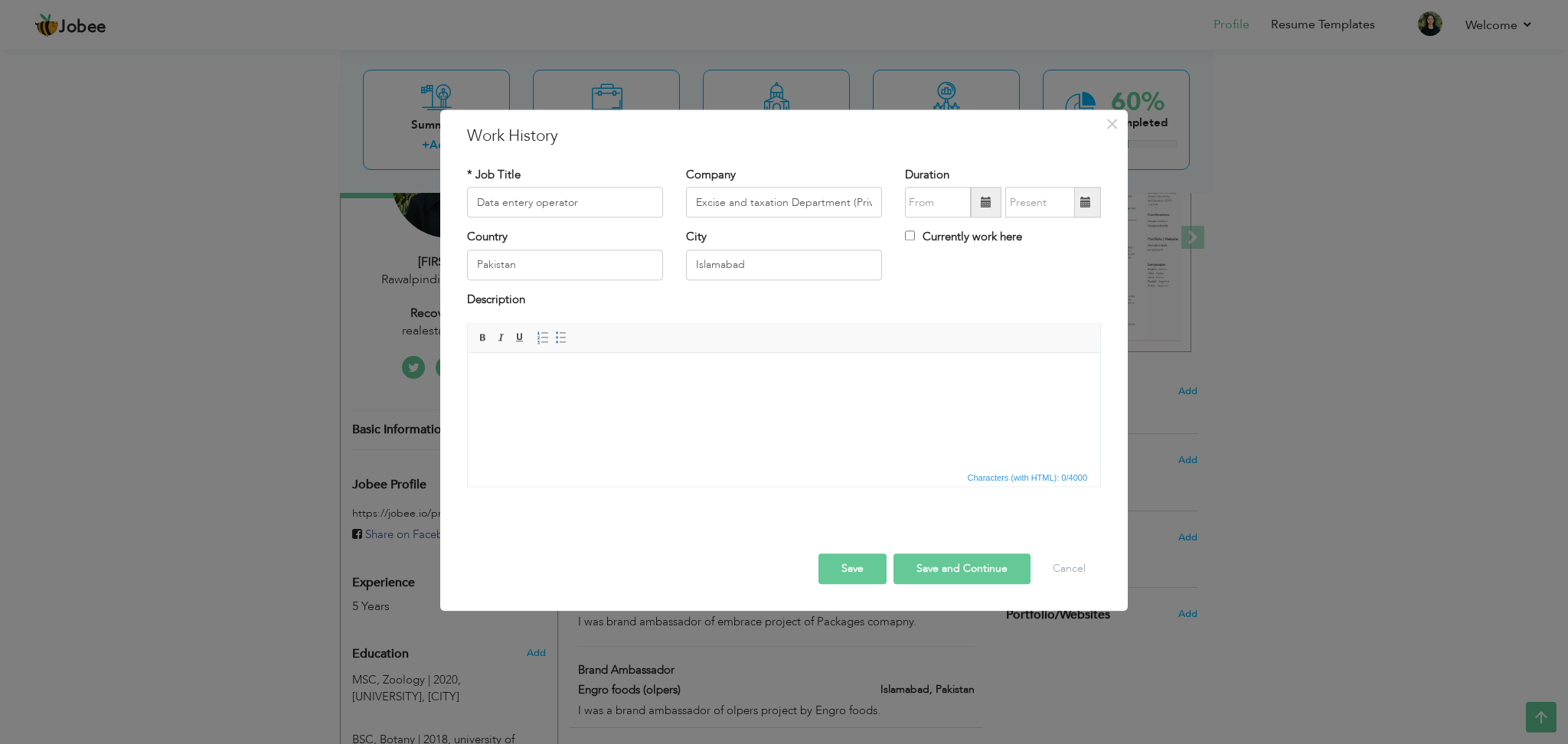 click at bounding box center (784, 376) 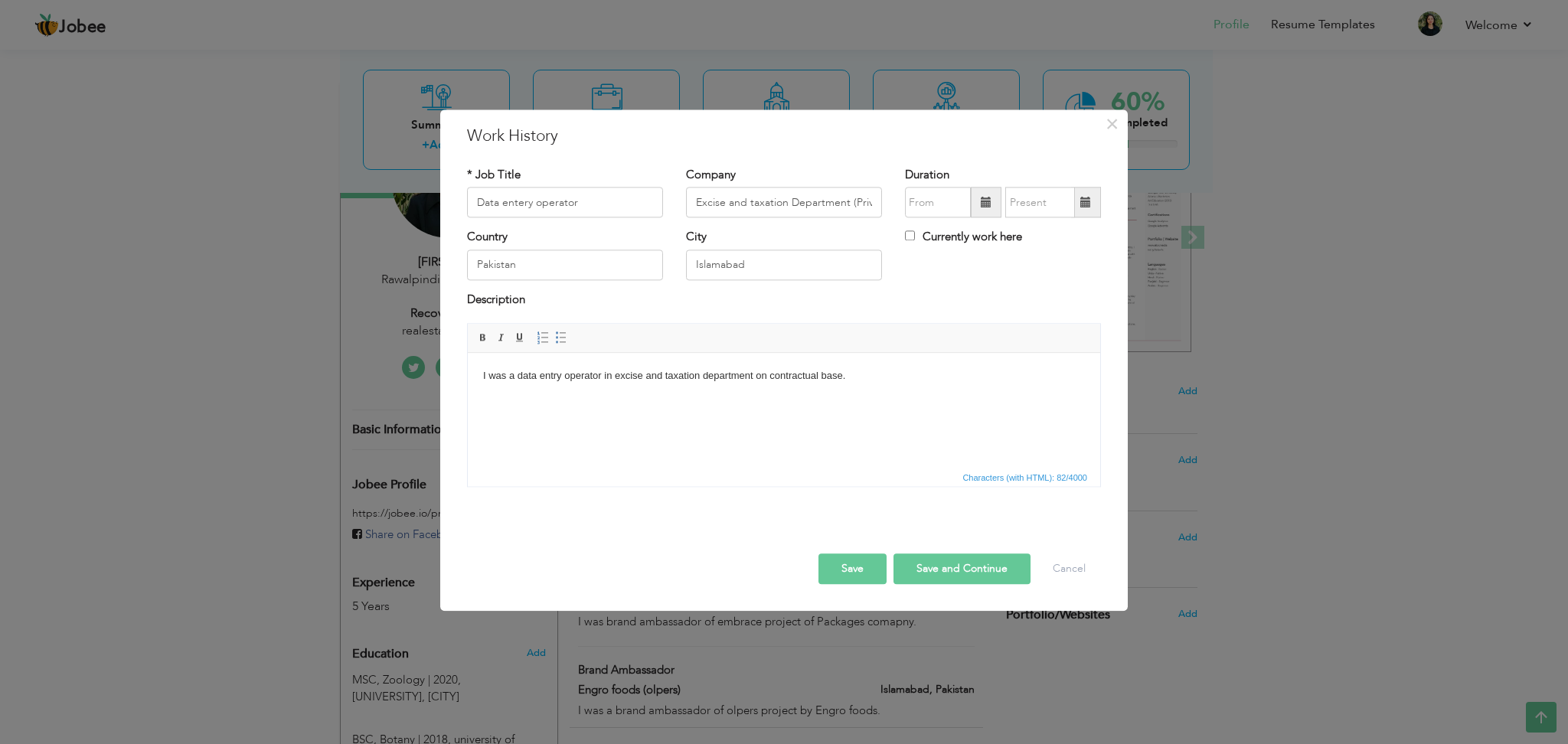 click on "Save" at bounding box center (852, 569) 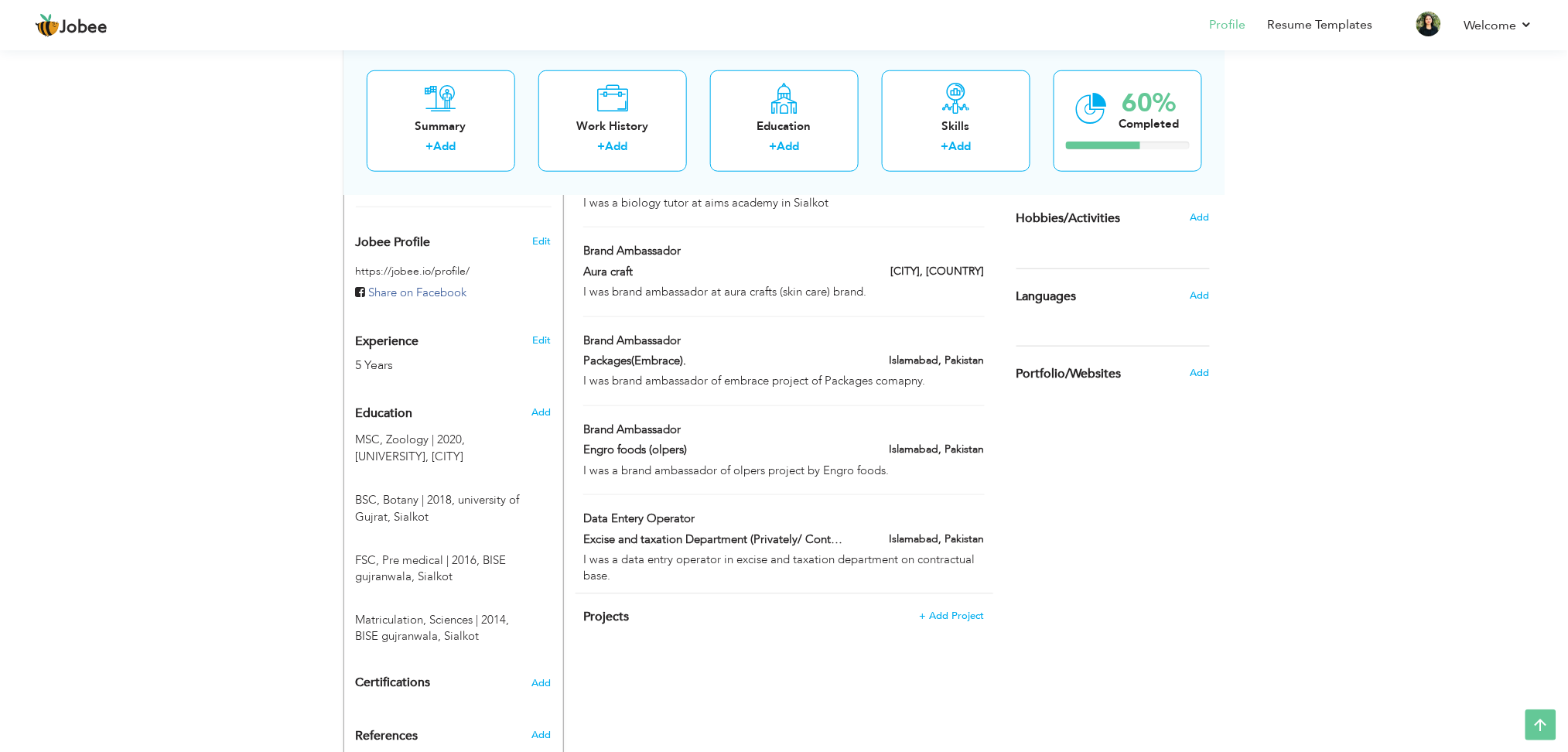 scroll, scrollTop: 497, scrollLeft: 0, axis: vertical 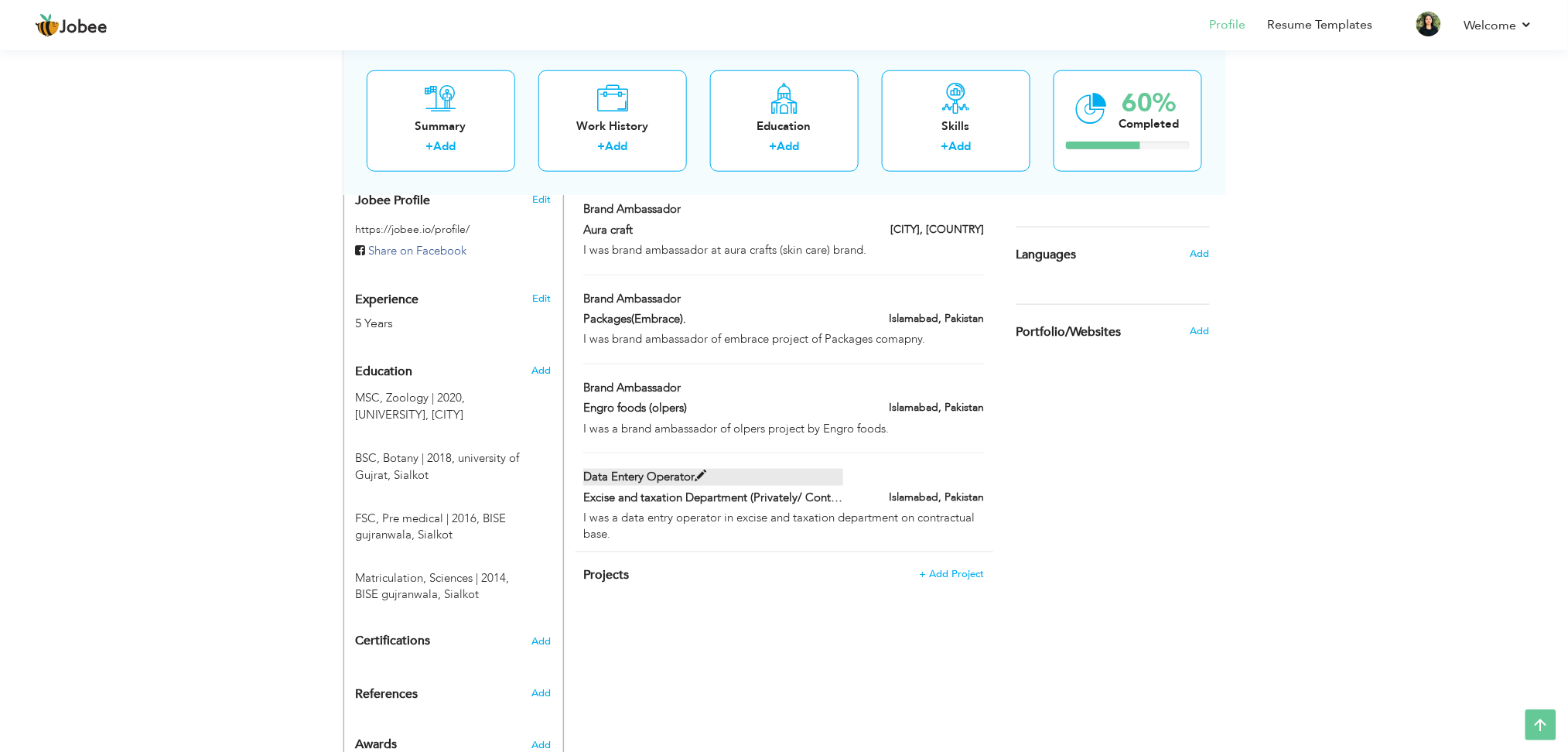 click on "Data entery operator" at bounding box center (713, 477) 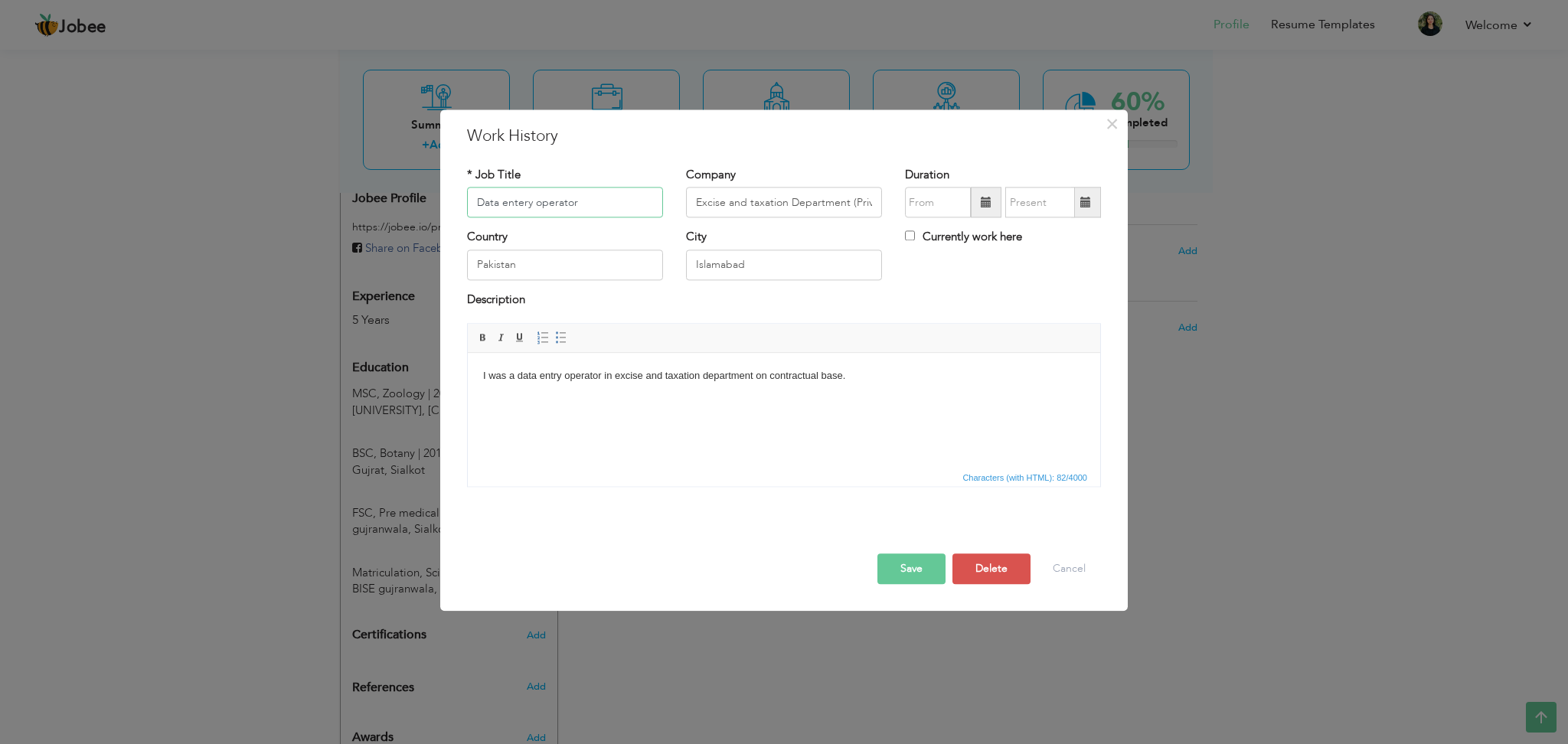 click on "Data entery operator" at bounding box center [565, 203] 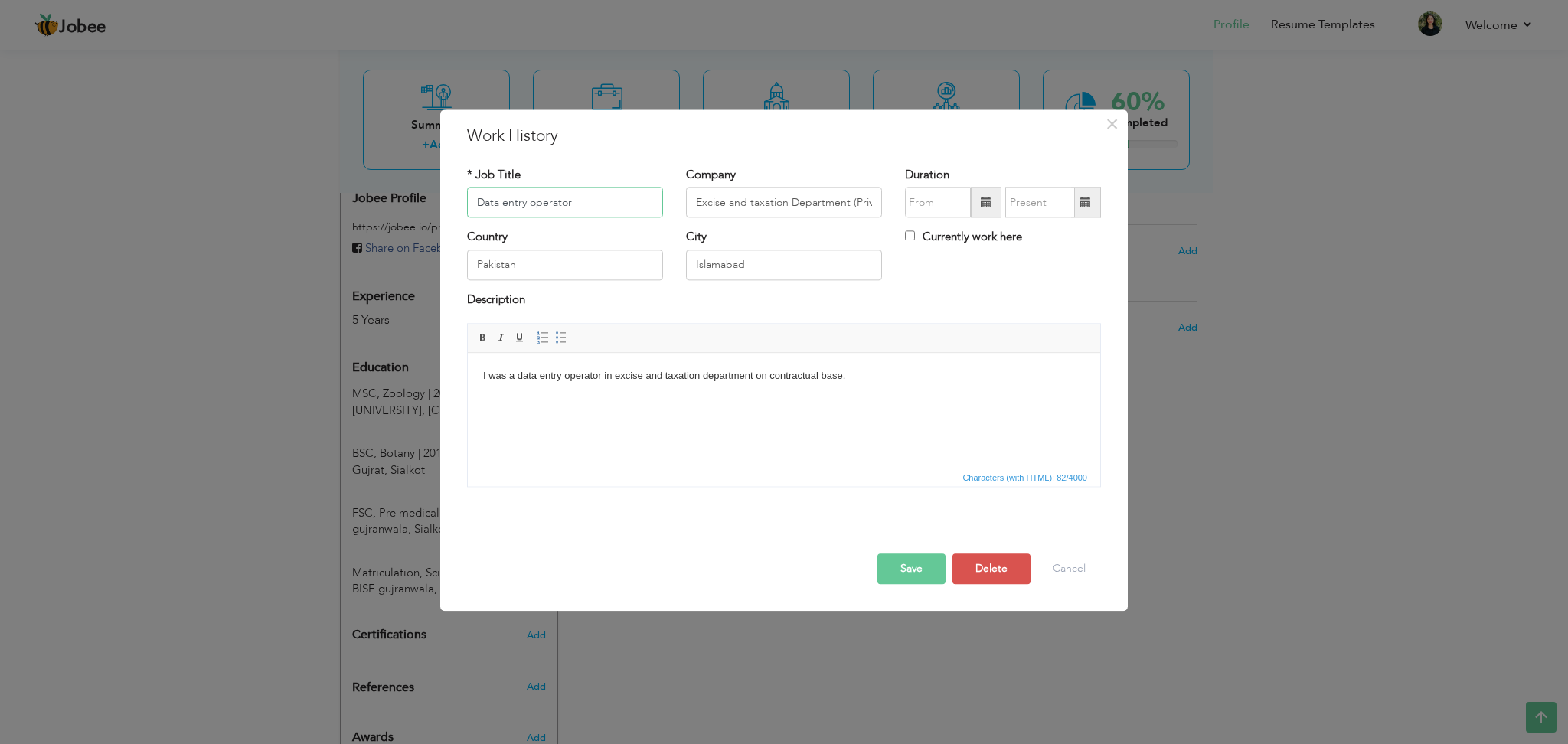 type on "Data entry operator" 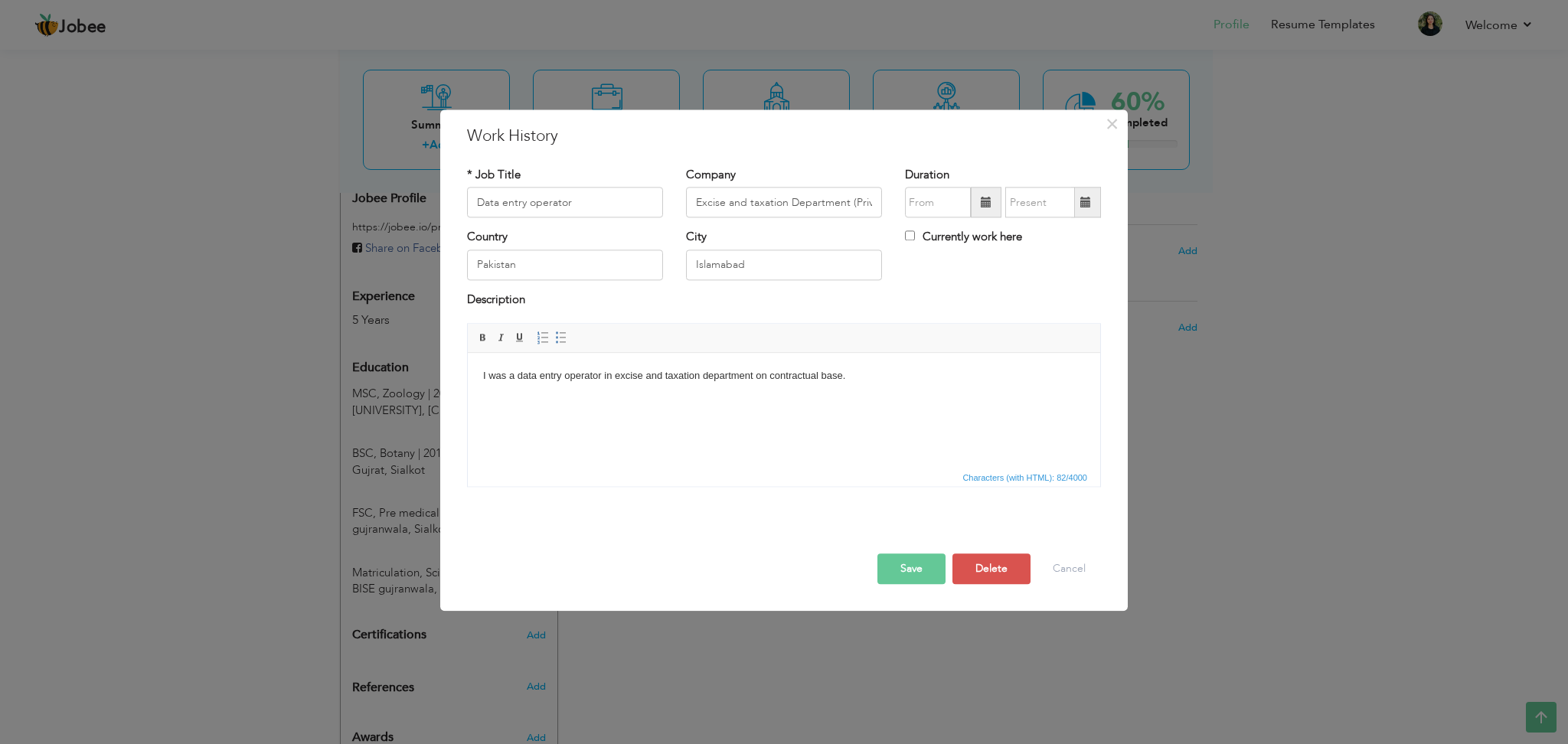 click on "Save" at bounding box center (911, 569) 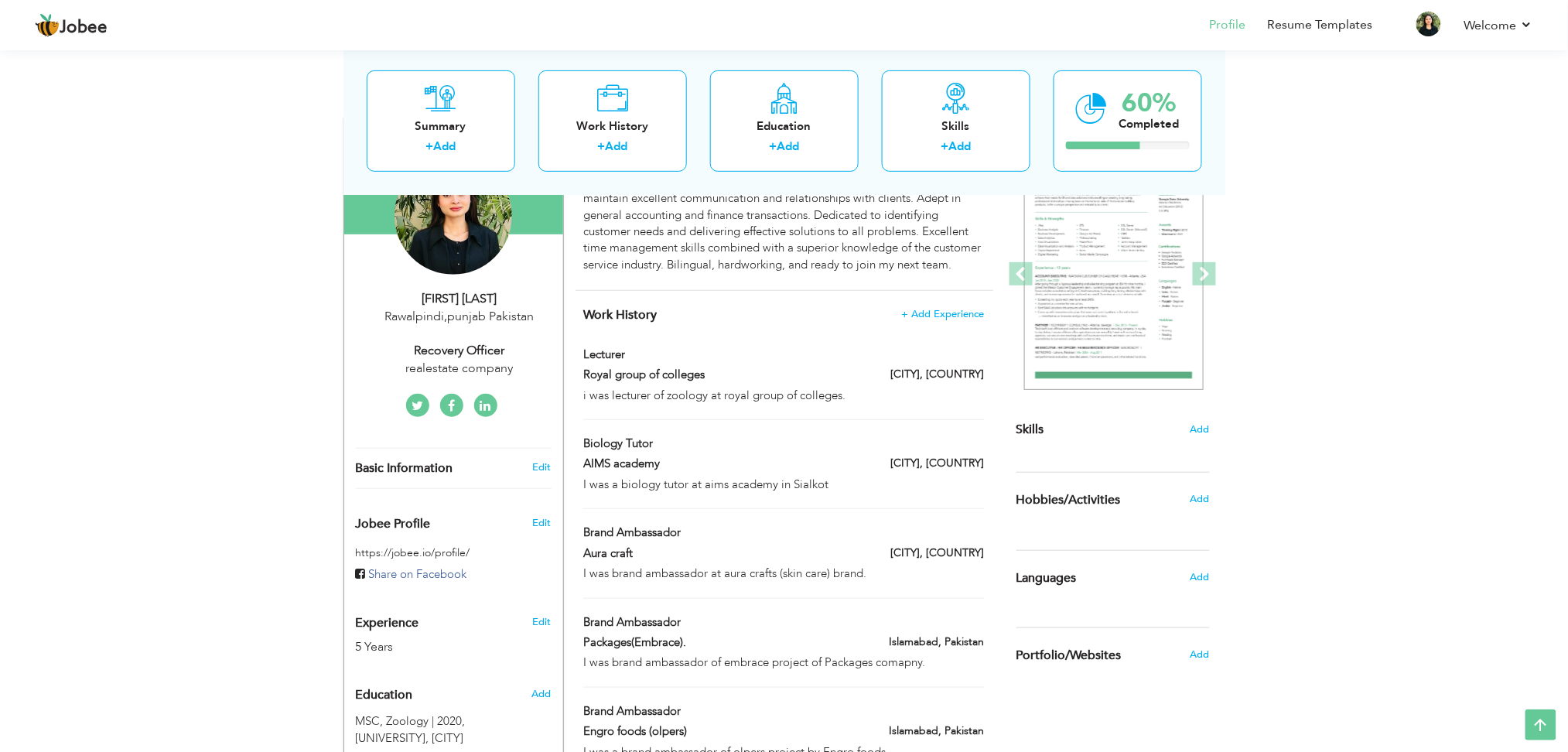 scroll, scrollTop: 206, scrollLeft: 0, axis: vertical 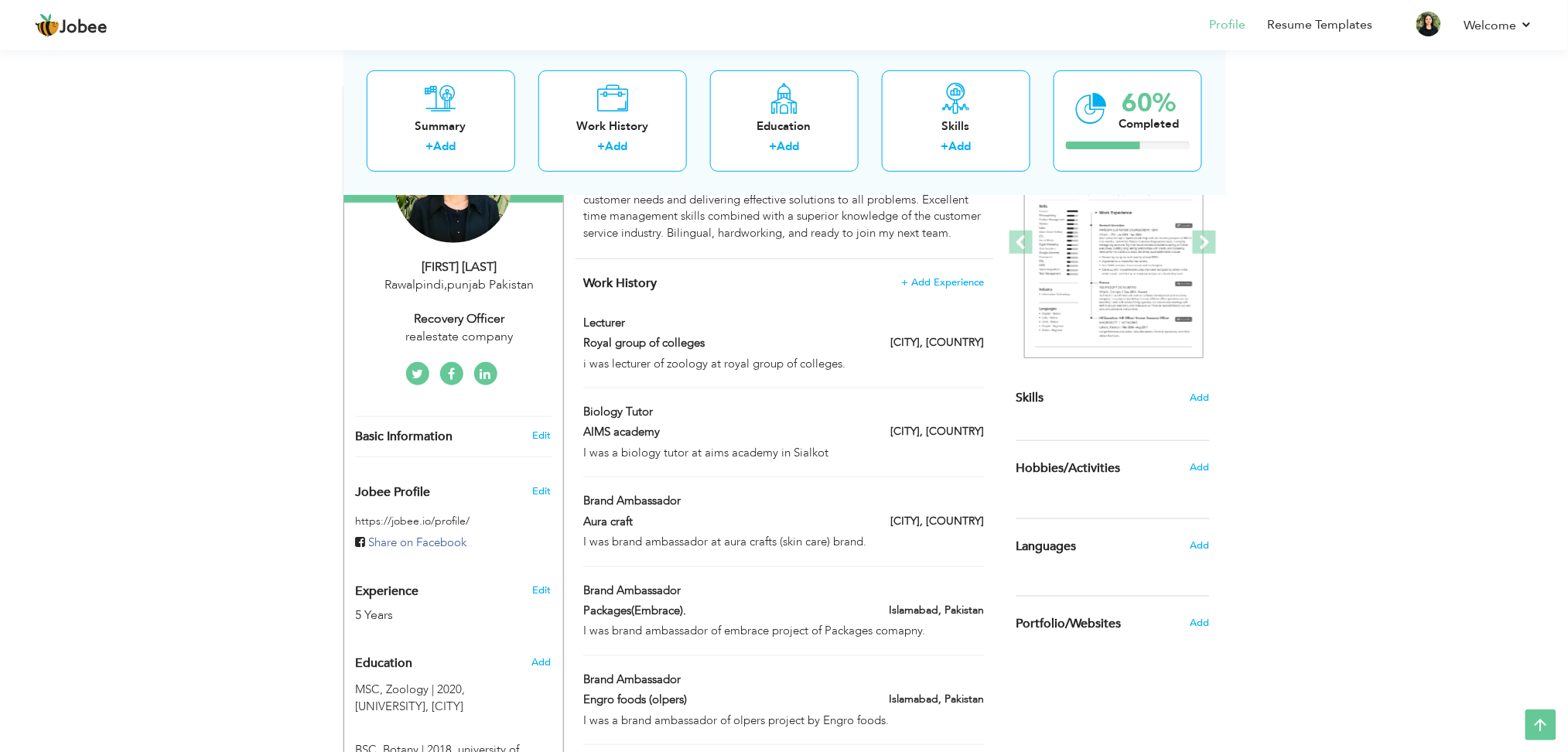 click on "+ Add Experience" at bounding box center (943, 282) 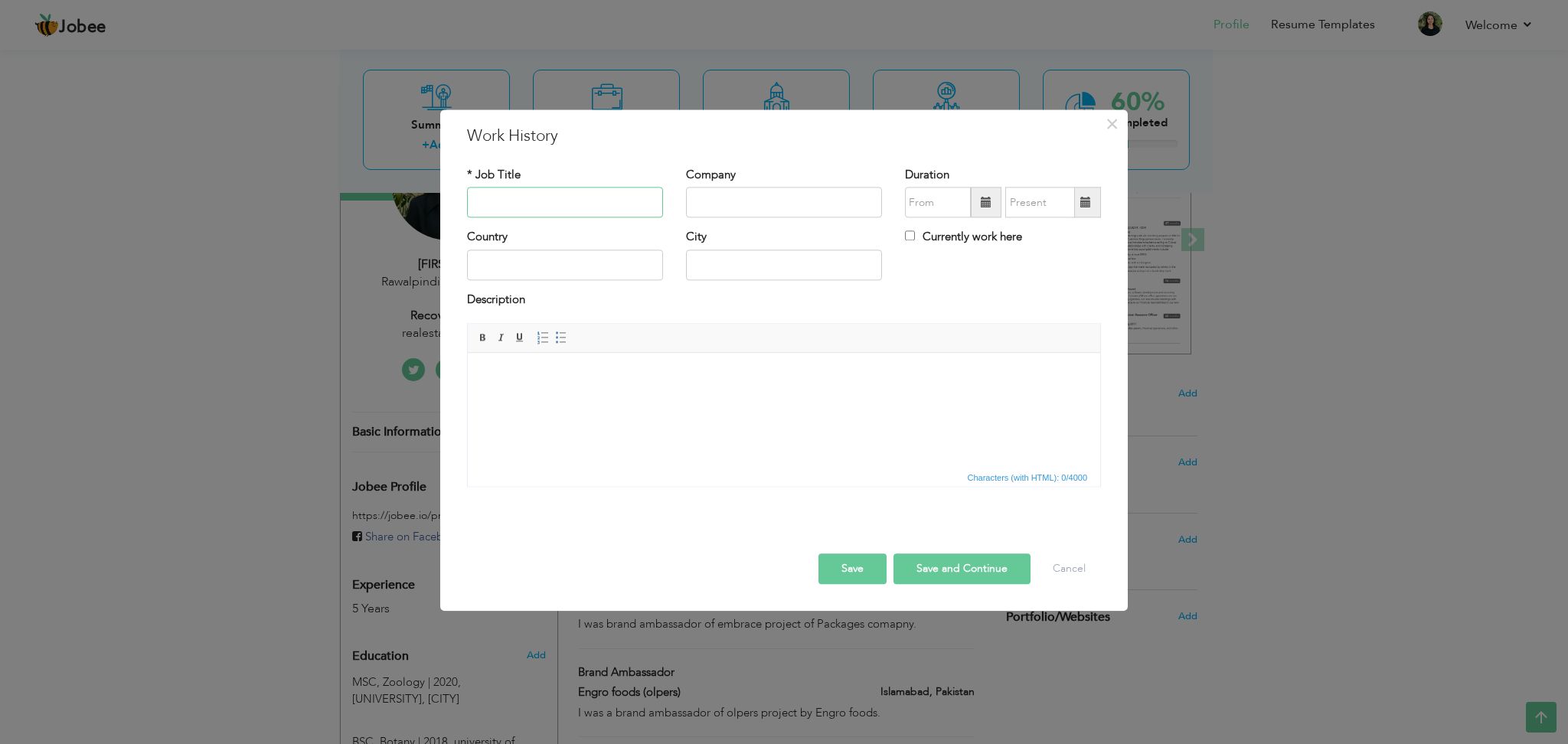 click at bounding box center [565, 203] 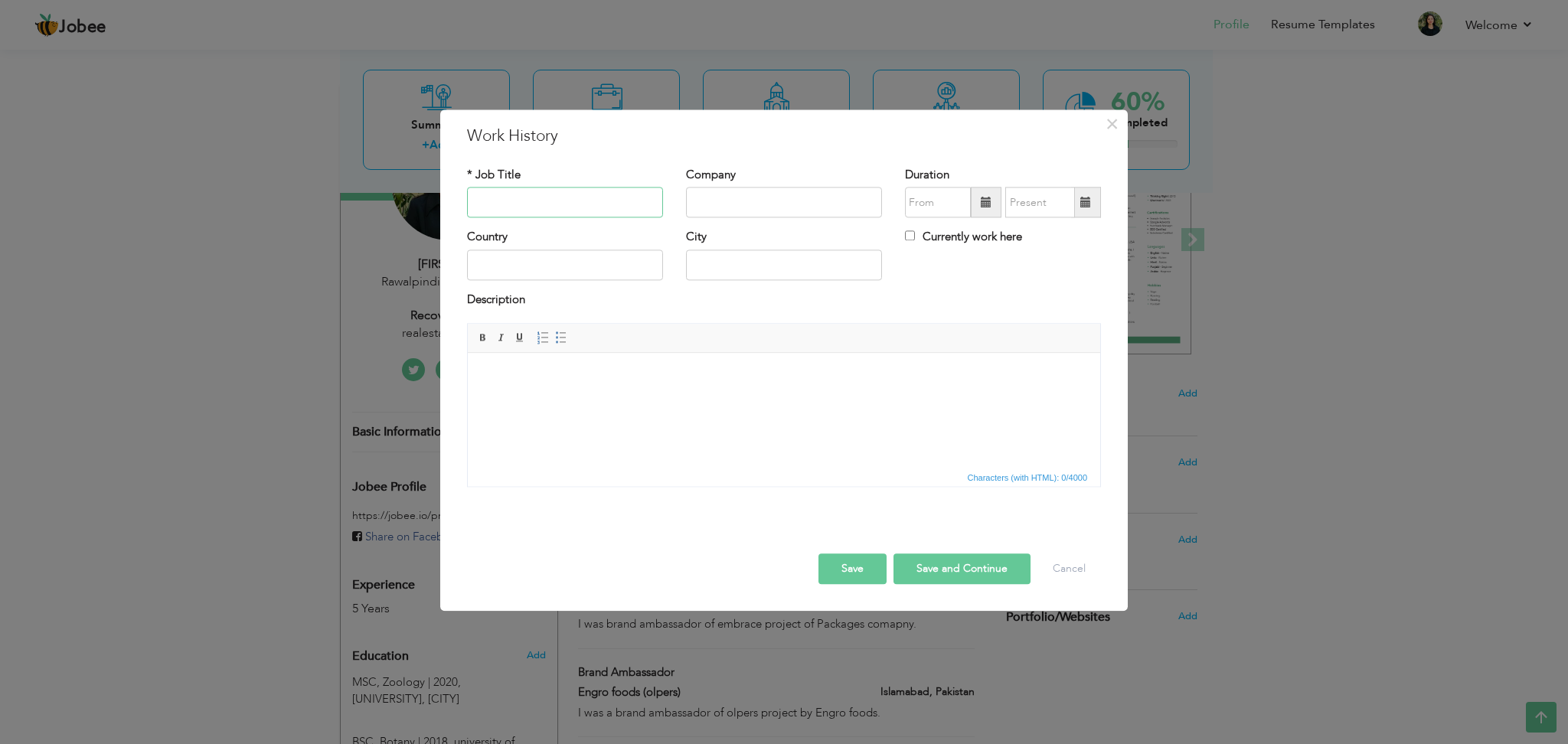 click at bounding box center (565, 203) 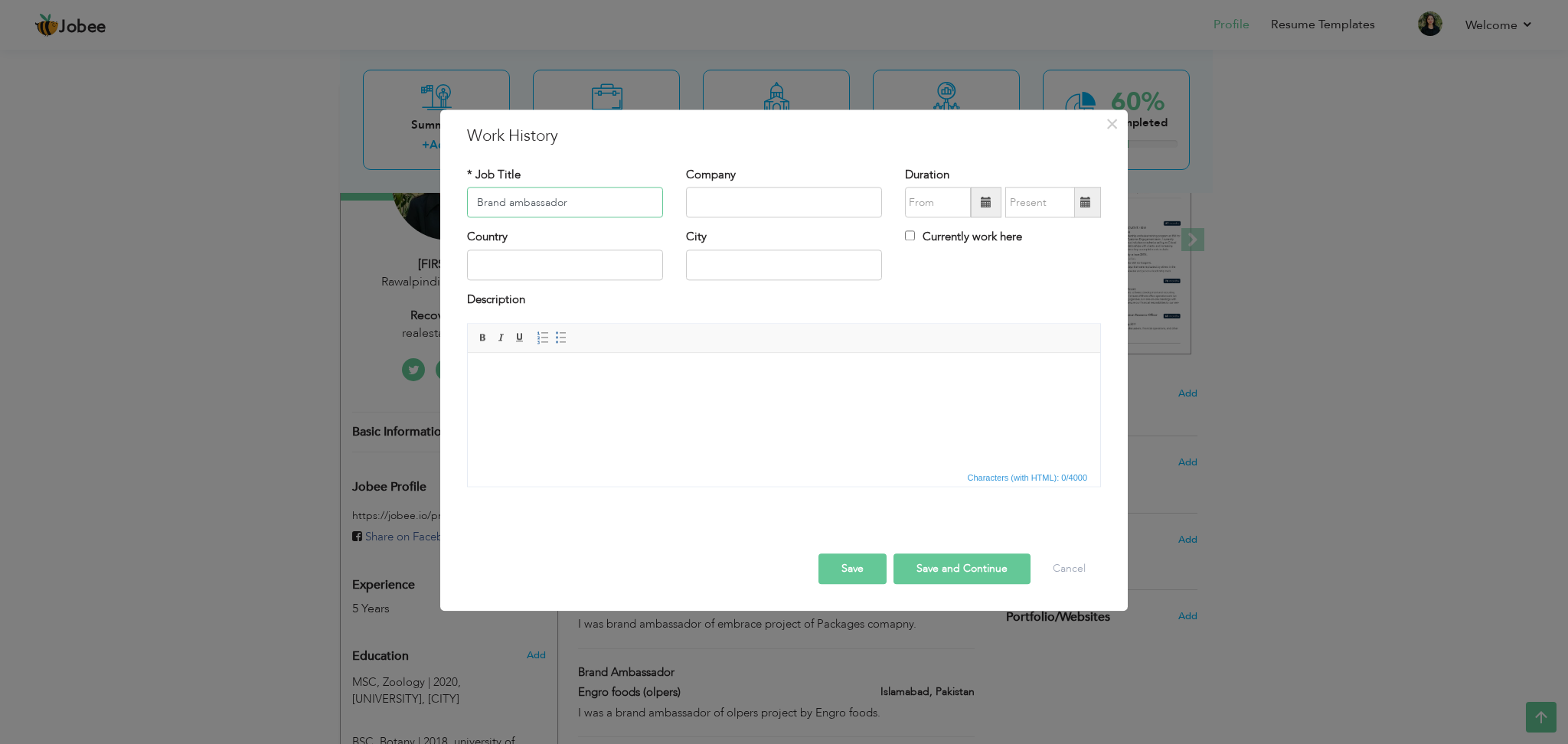 type on "Brand ambassador" 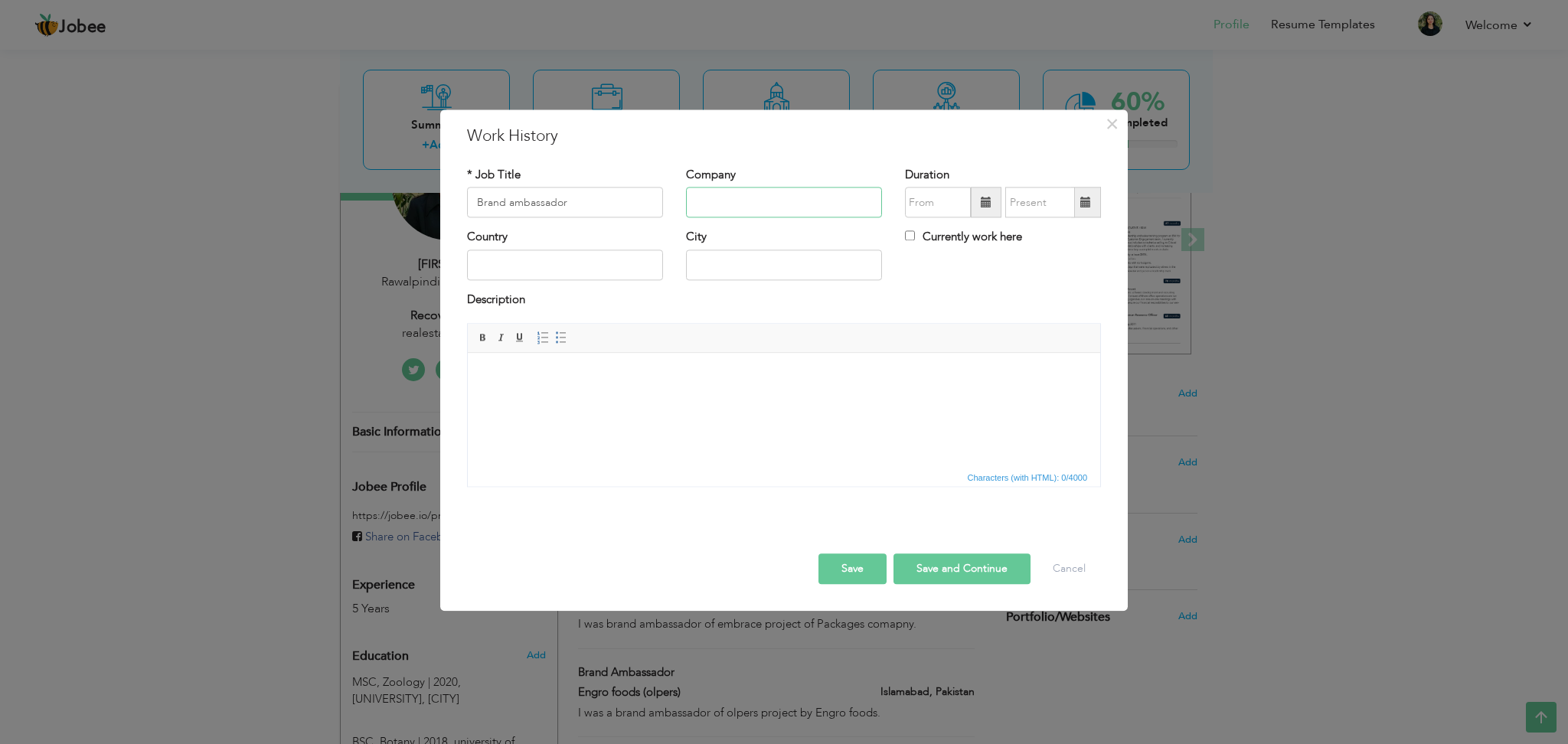 click at bounding box center [784, 203] 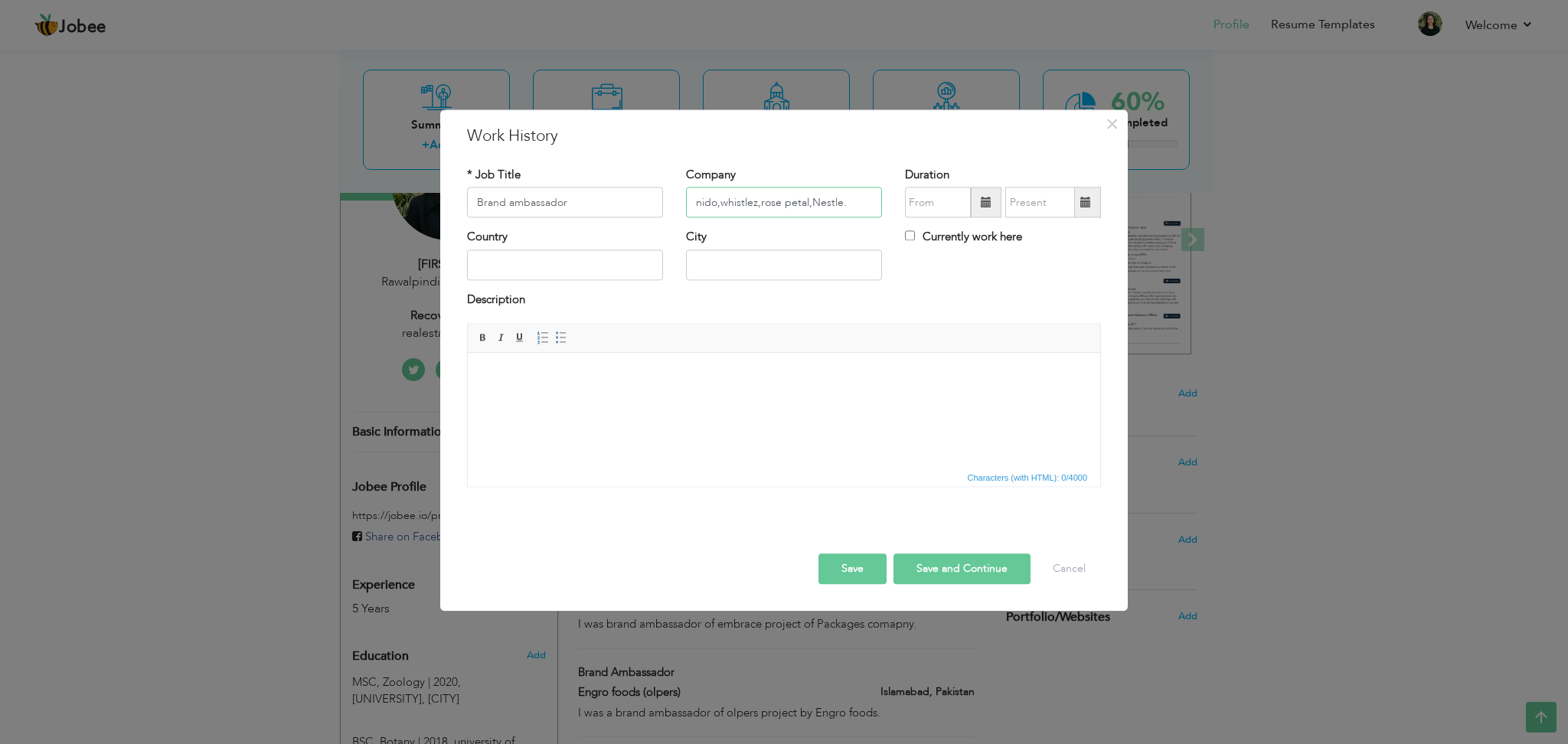 type on "nido,whistlez,rose petal,Nestle." 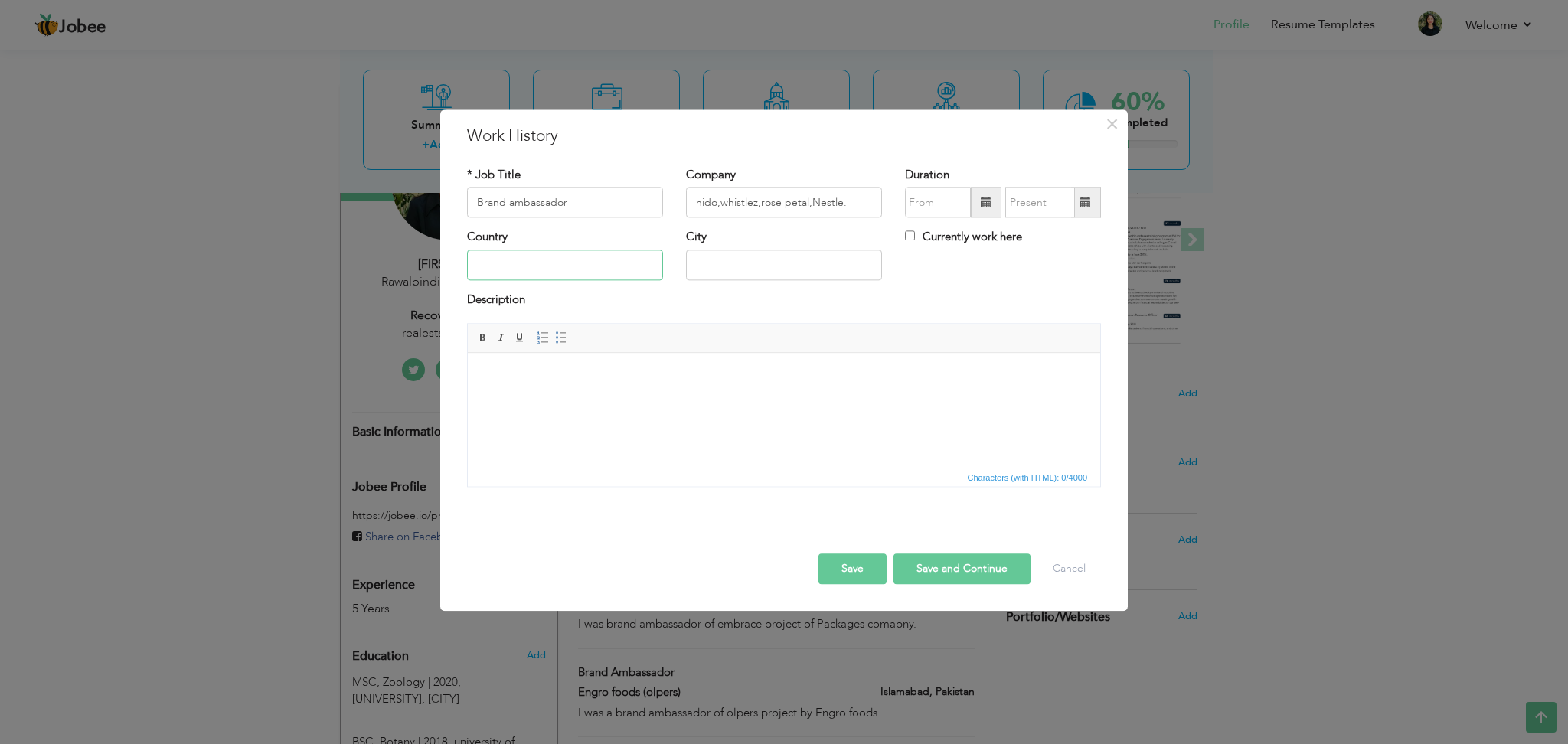 click at bounding box center [565, 265] 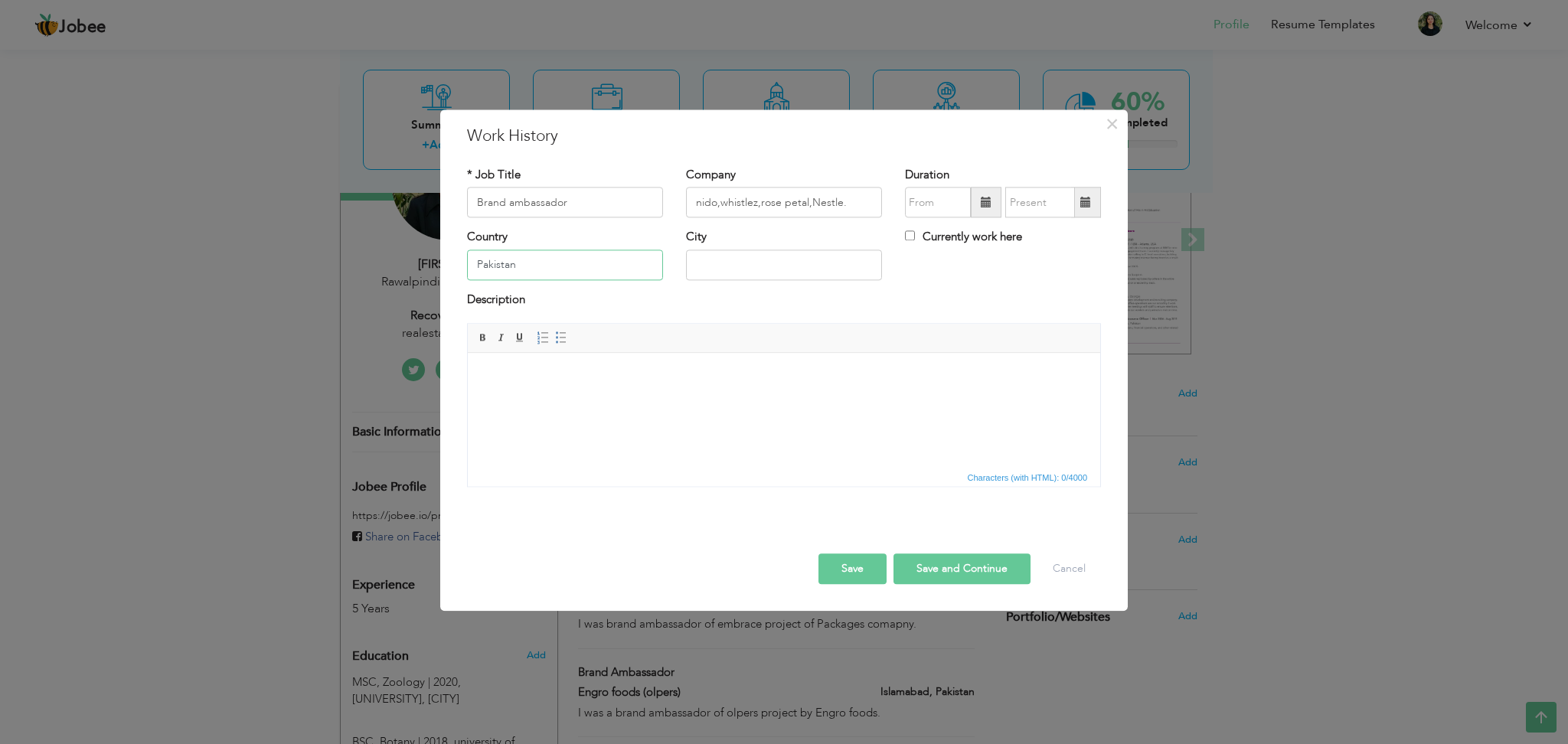 type on "Pakistan" 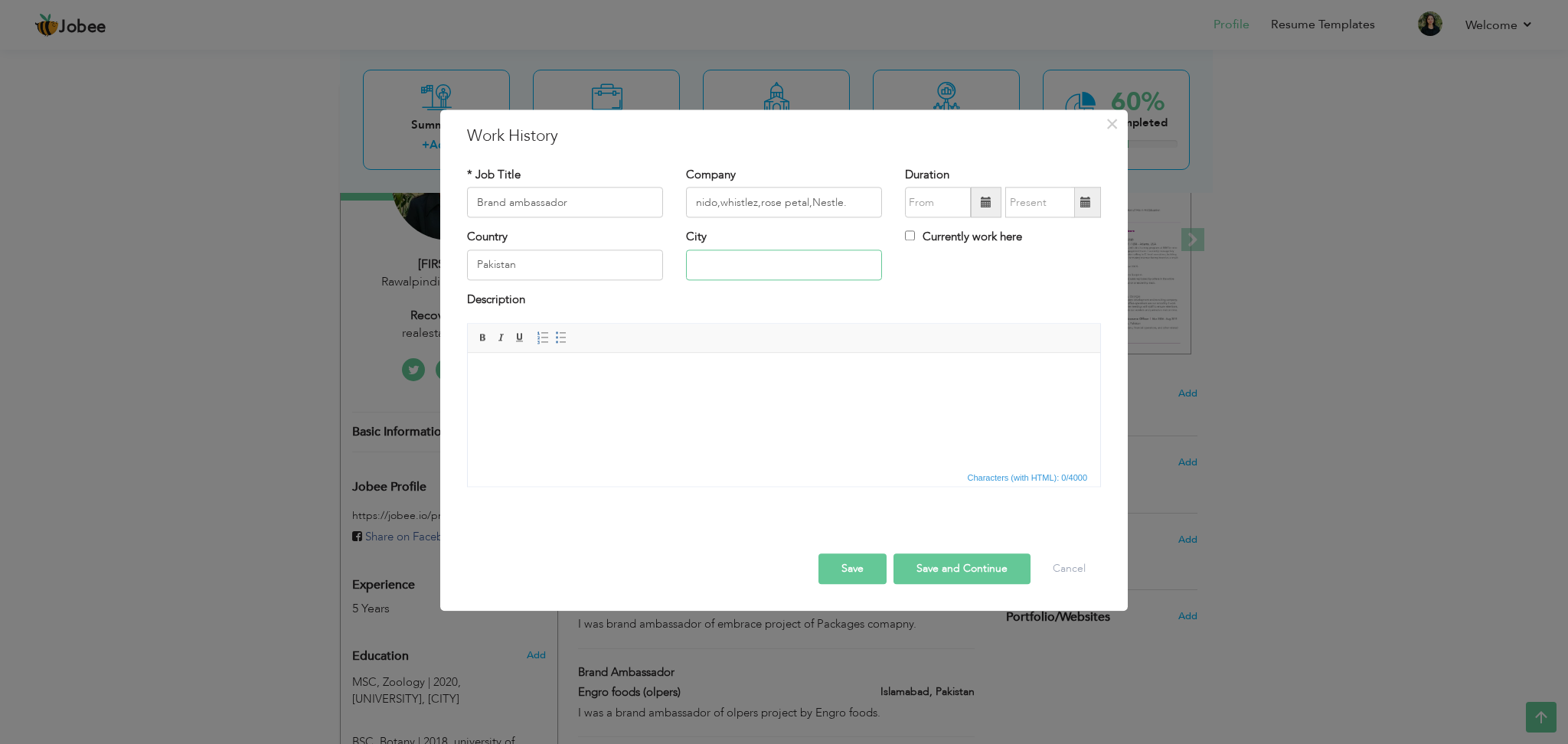 click at bounding box center [784, 265] 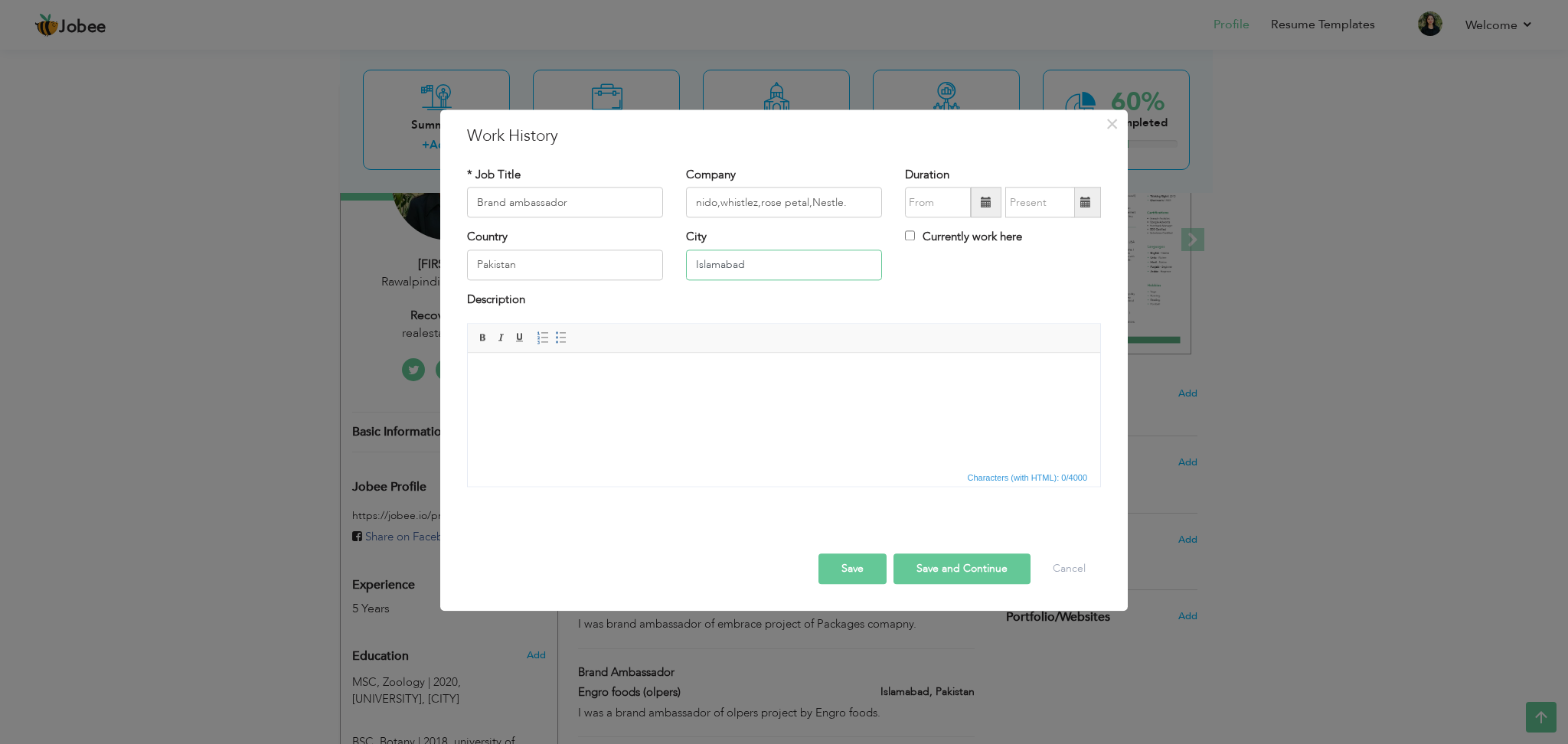type on "Islamabad" 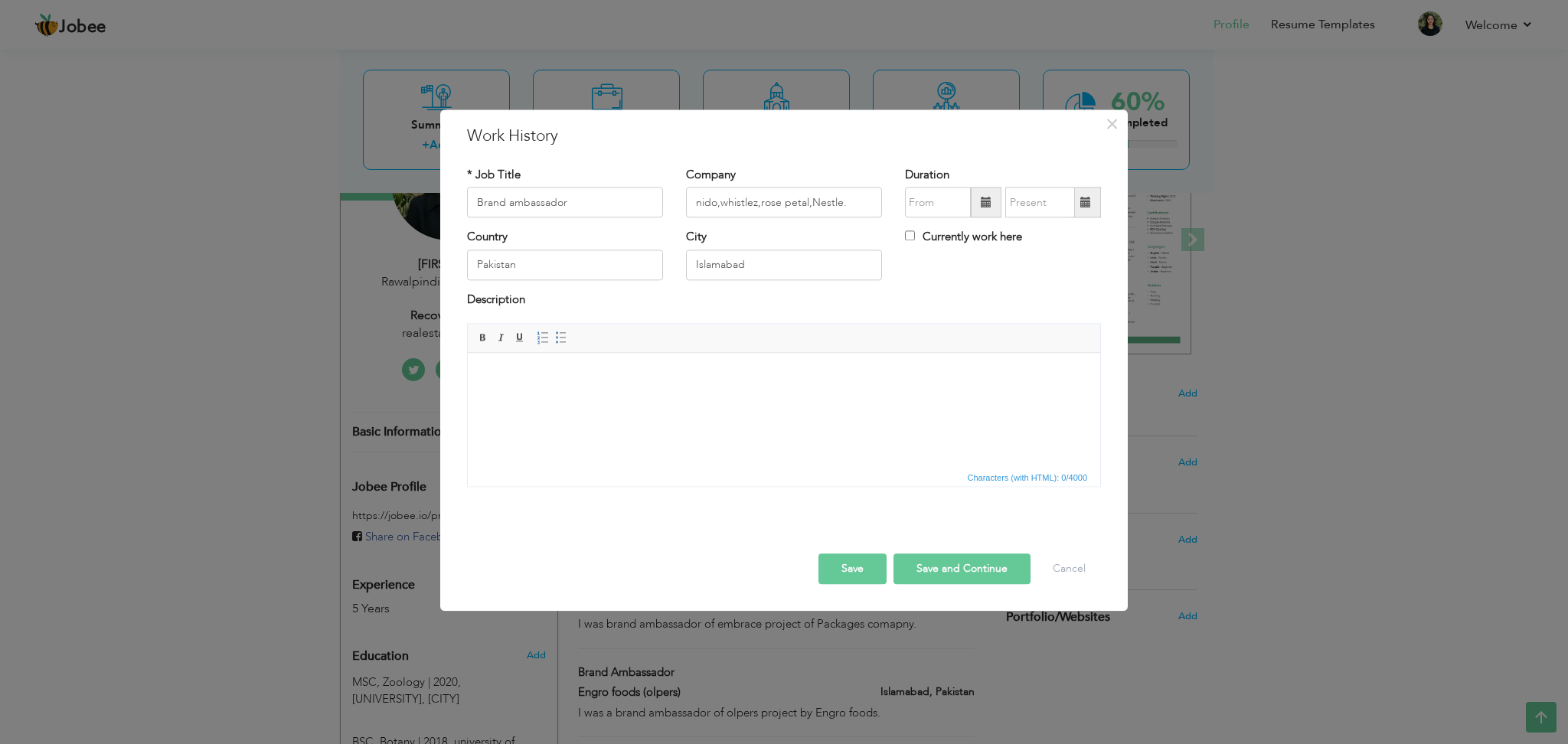 click at bounding box center [784, 376] 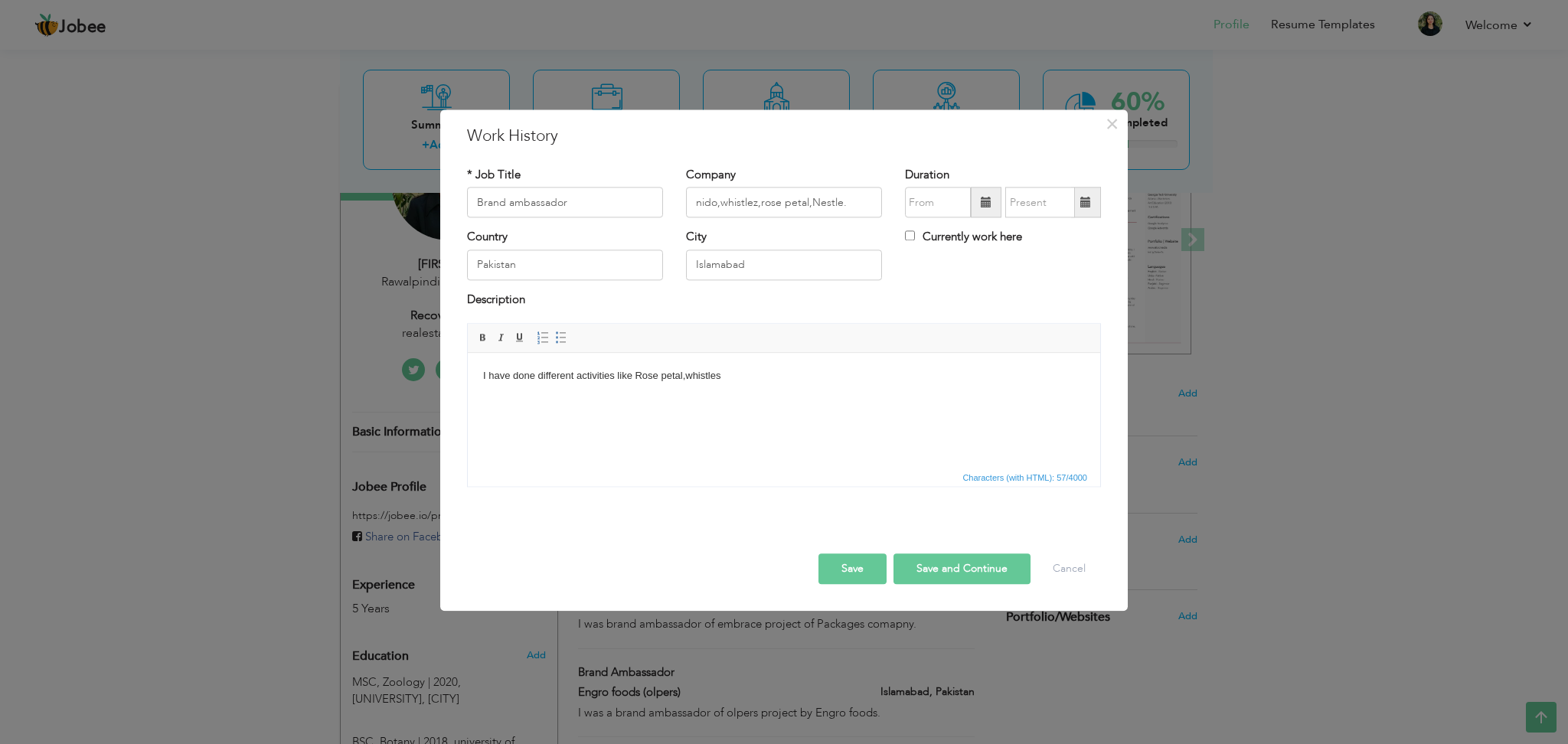 click on "nido,whistlez,rose petal,Nestle." at bounding box center (784, 203) 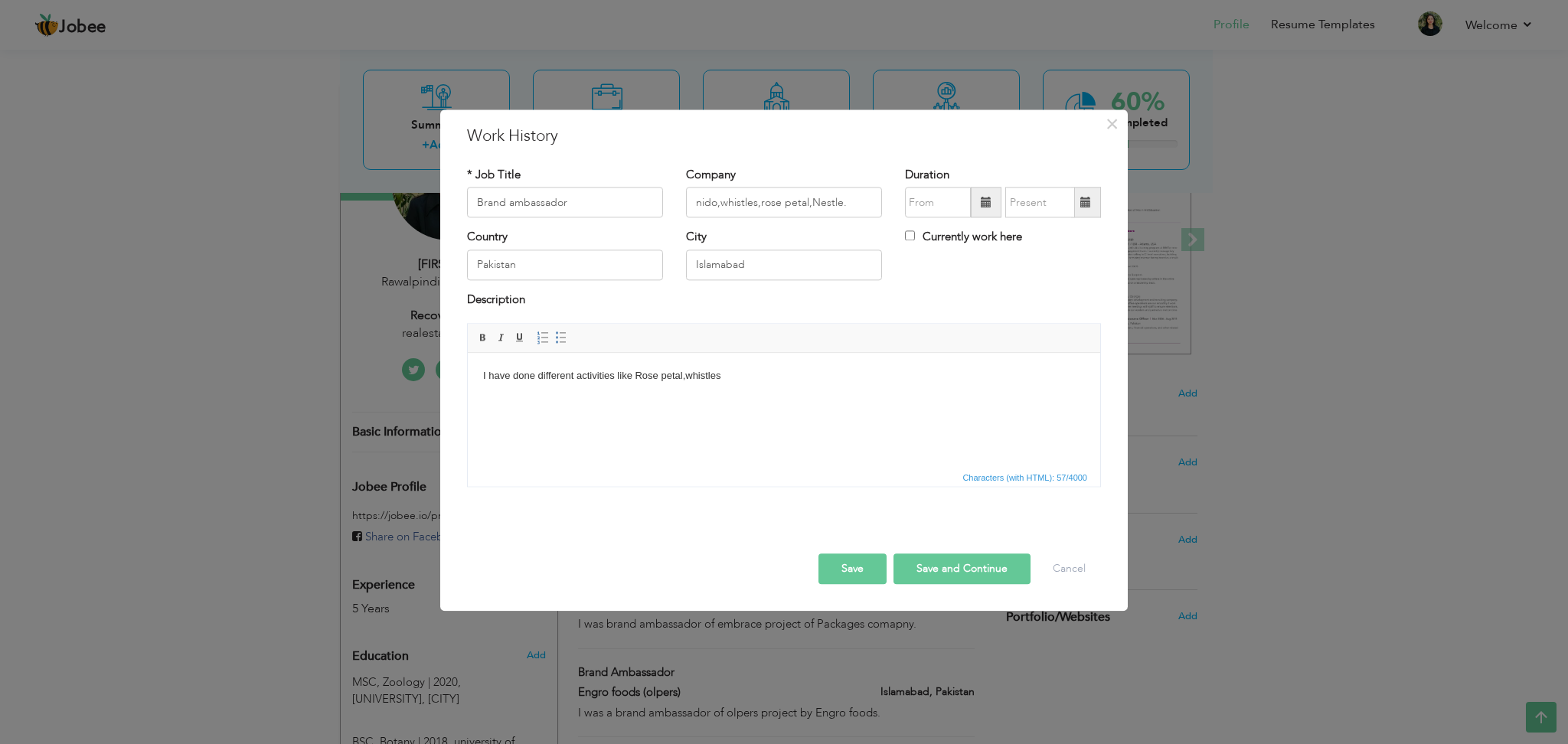 type on "nido,whistles,rose petal,Nestle." 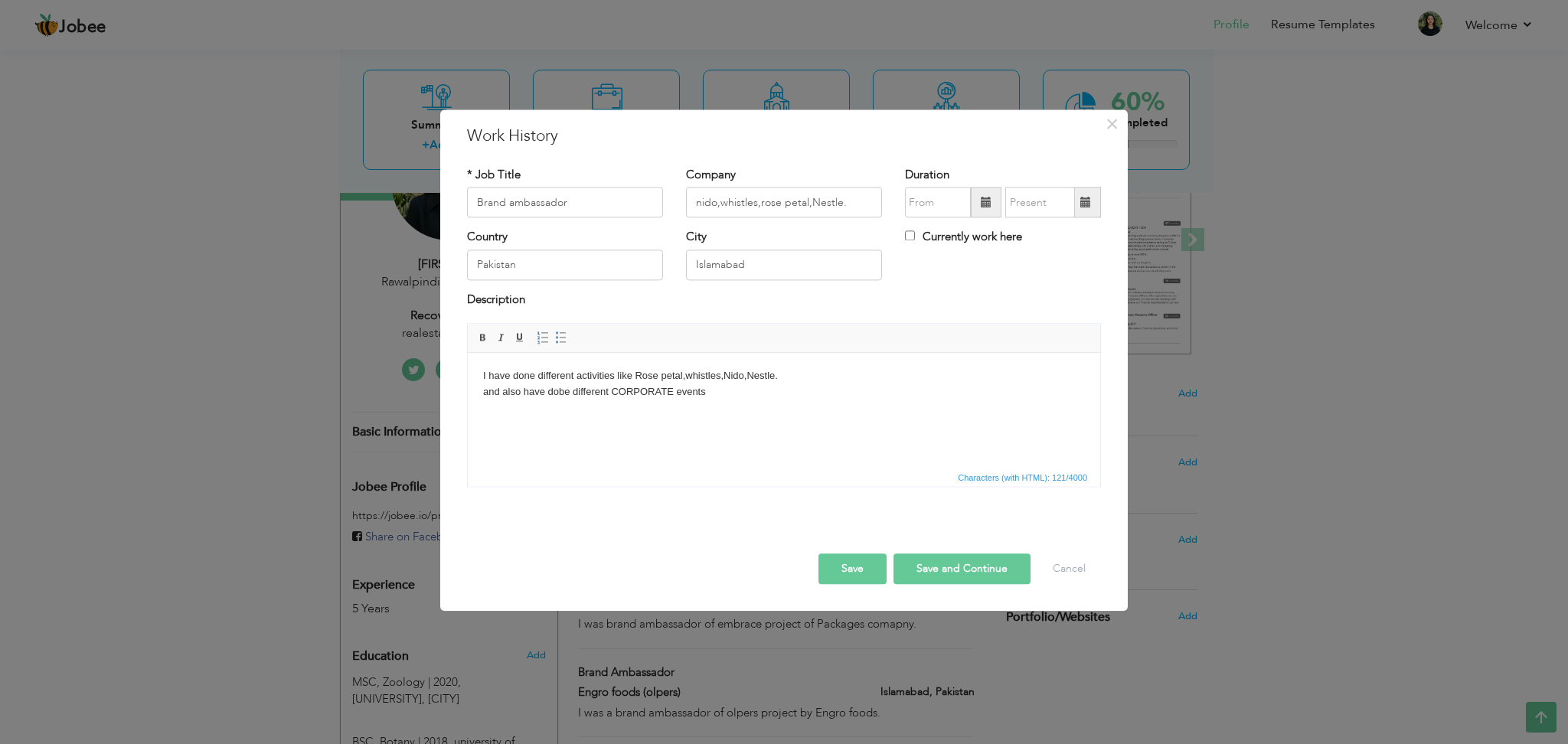 click on "I have done different activities like Rose petal,whistles,Nido,Nestle. ​​​​​​​and also have dobe different CORPORATE events" at bounding box center (784, 384) 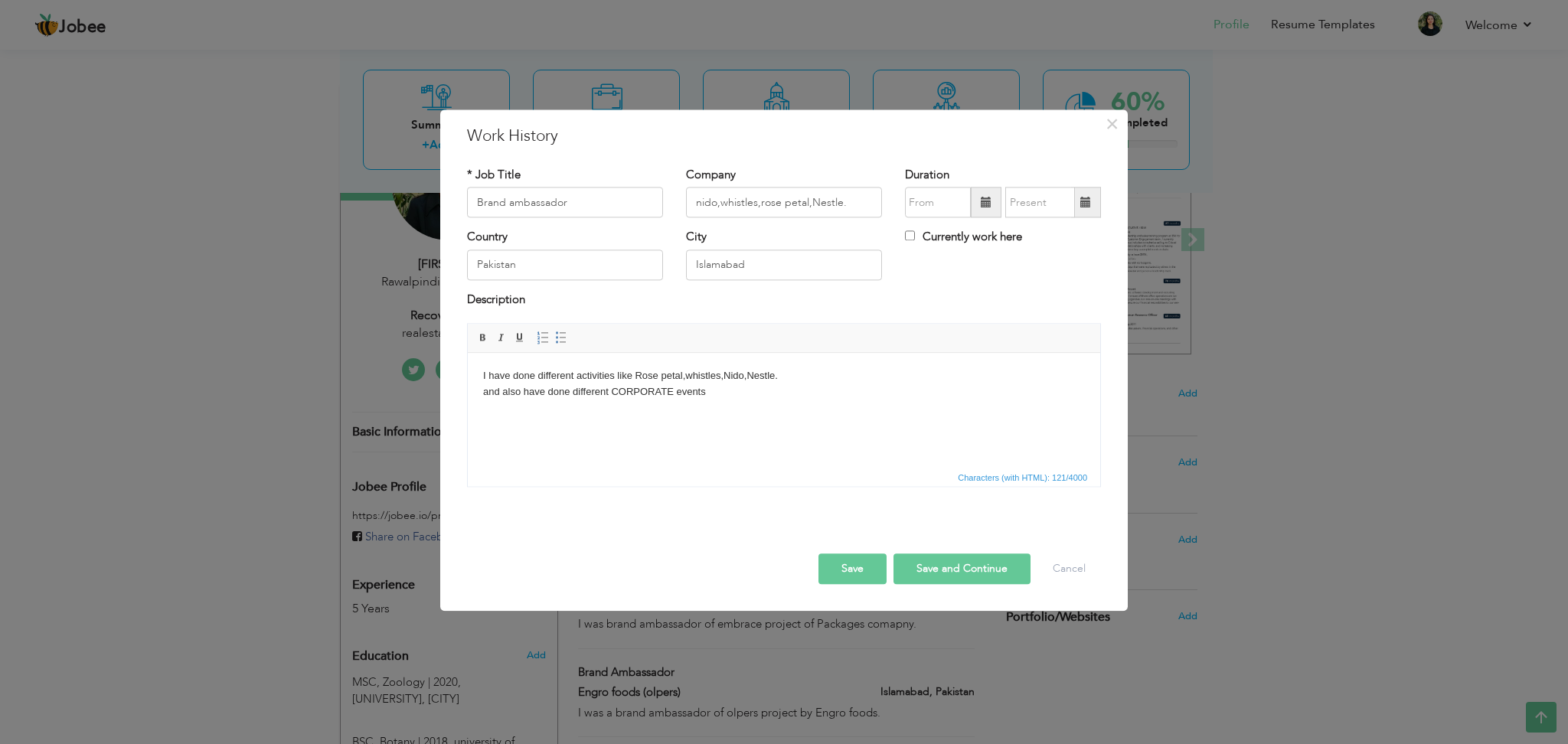 click on "I have done different activities like Rose petal,whistles,Nido,Nestle. and also have done different CORPORATE events" at bounding box center [784, 384] 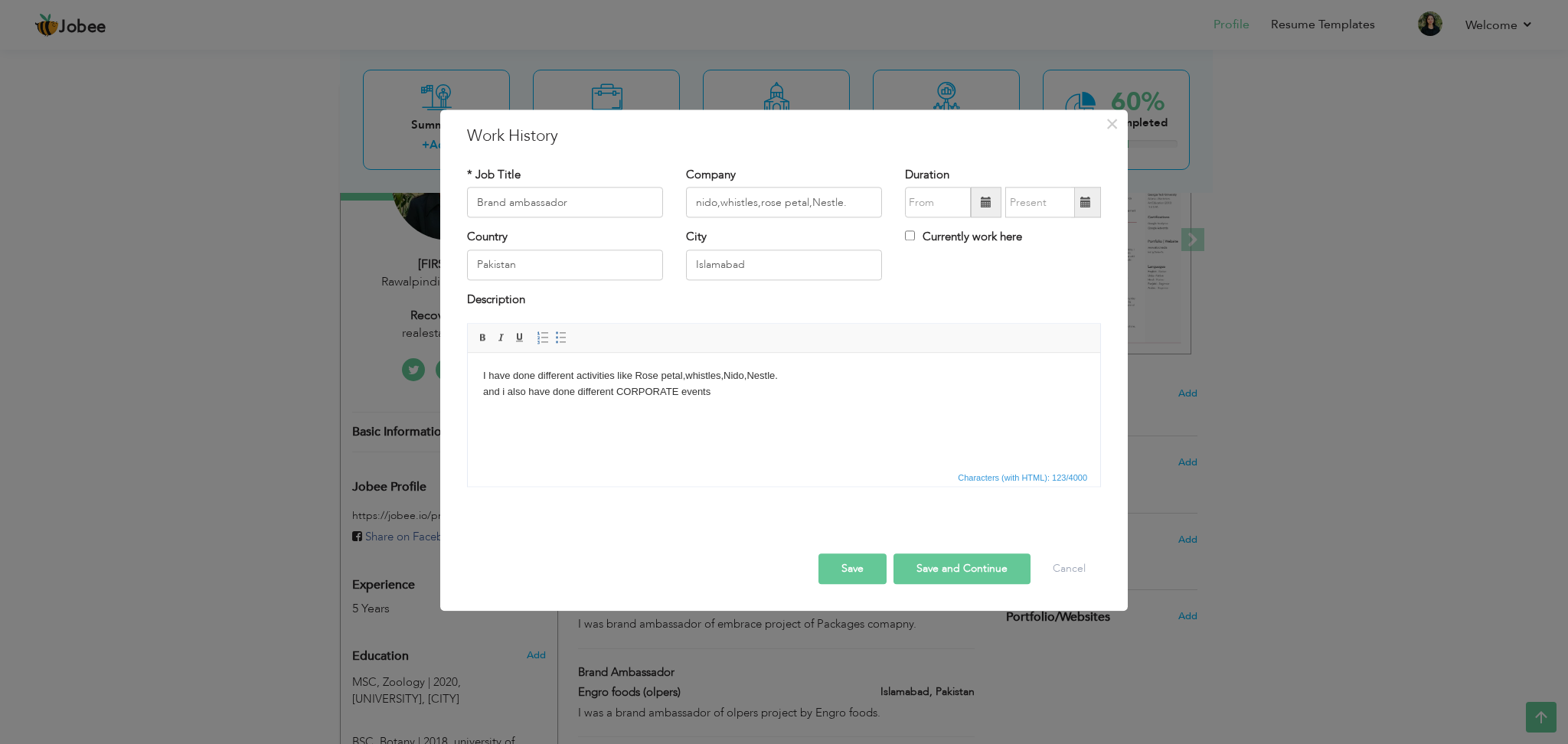 click on "I have done different activities like Rose petal,whistles,Nido,Nestle. and i also have done different CORPORATE events" at bounding box center (784, 384) 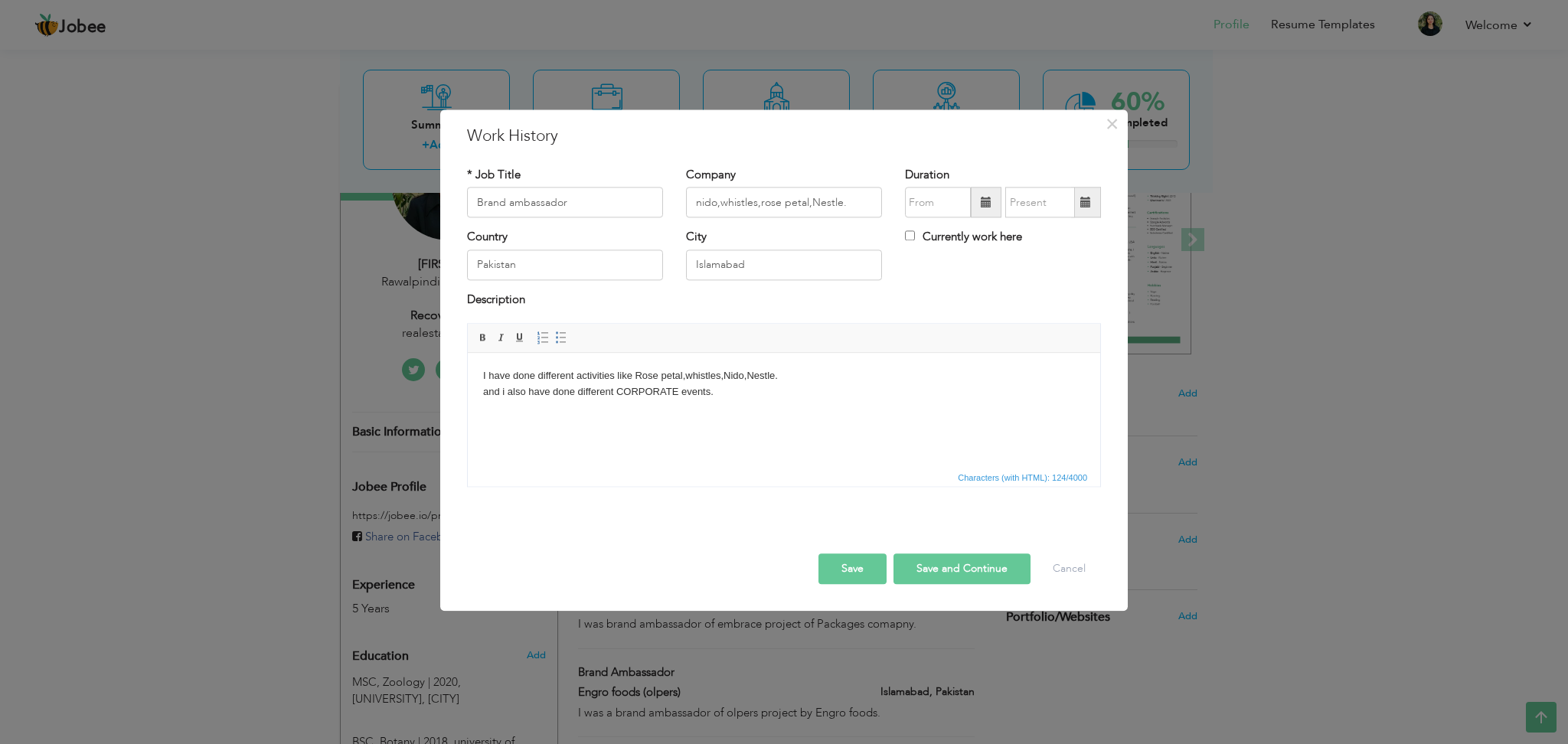 click on "Save" at bounding box center [852, 569] 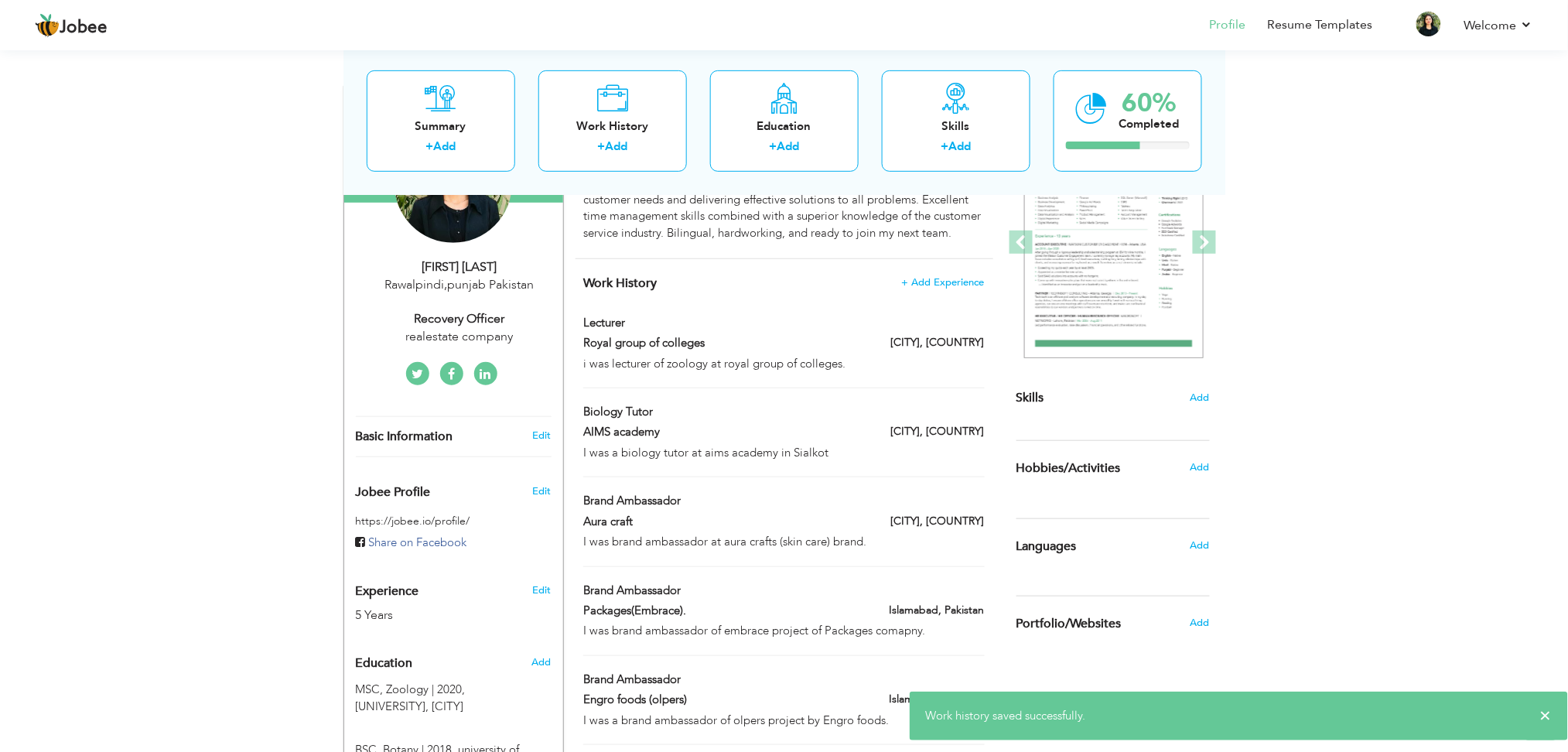 click on "Work History
+ Add Experience
Lecturer
Lecturer" at bounding box center (784, 604) 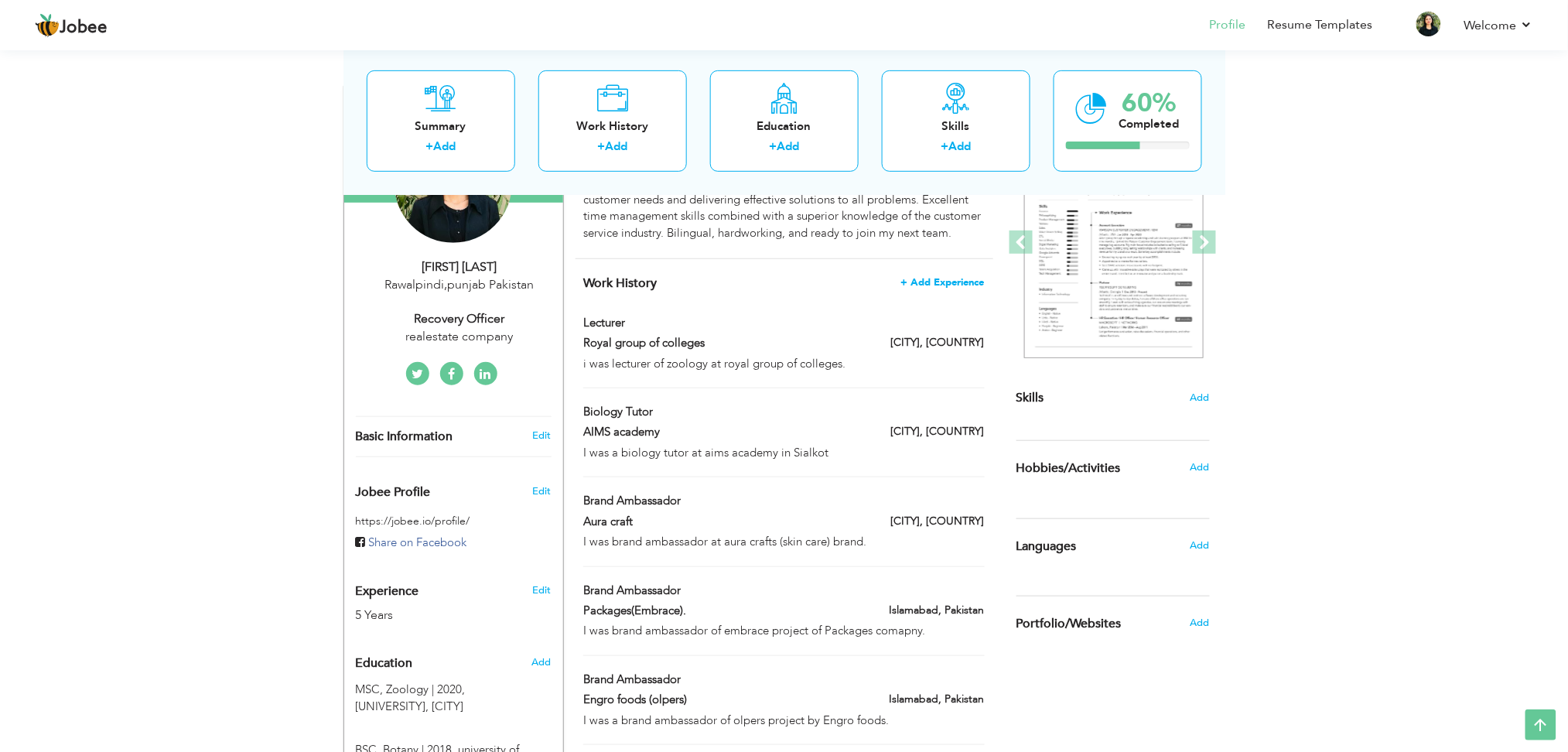 click on "+ Add Experience" at bounding box center (943, 282) 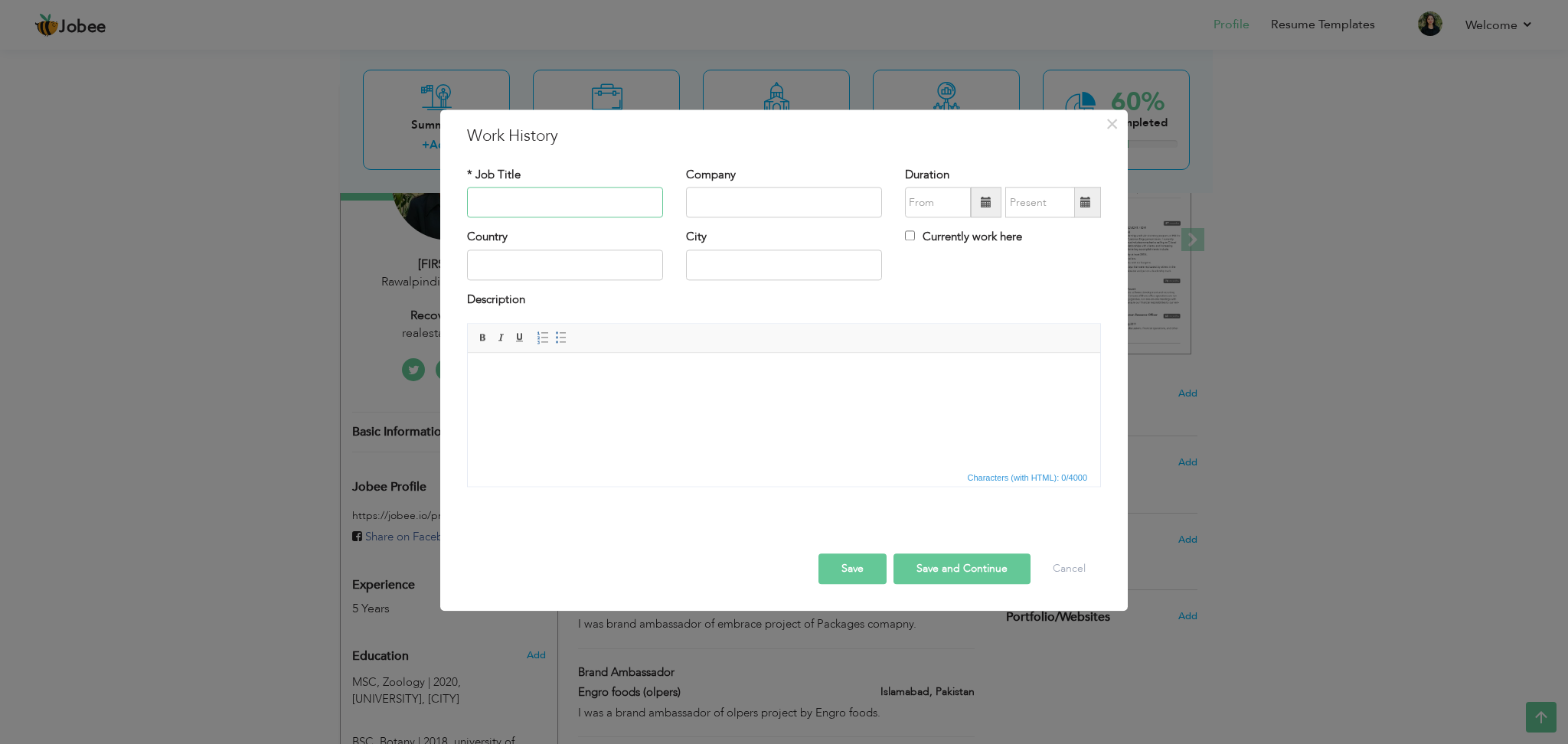 click at bounding box center (565, 203) 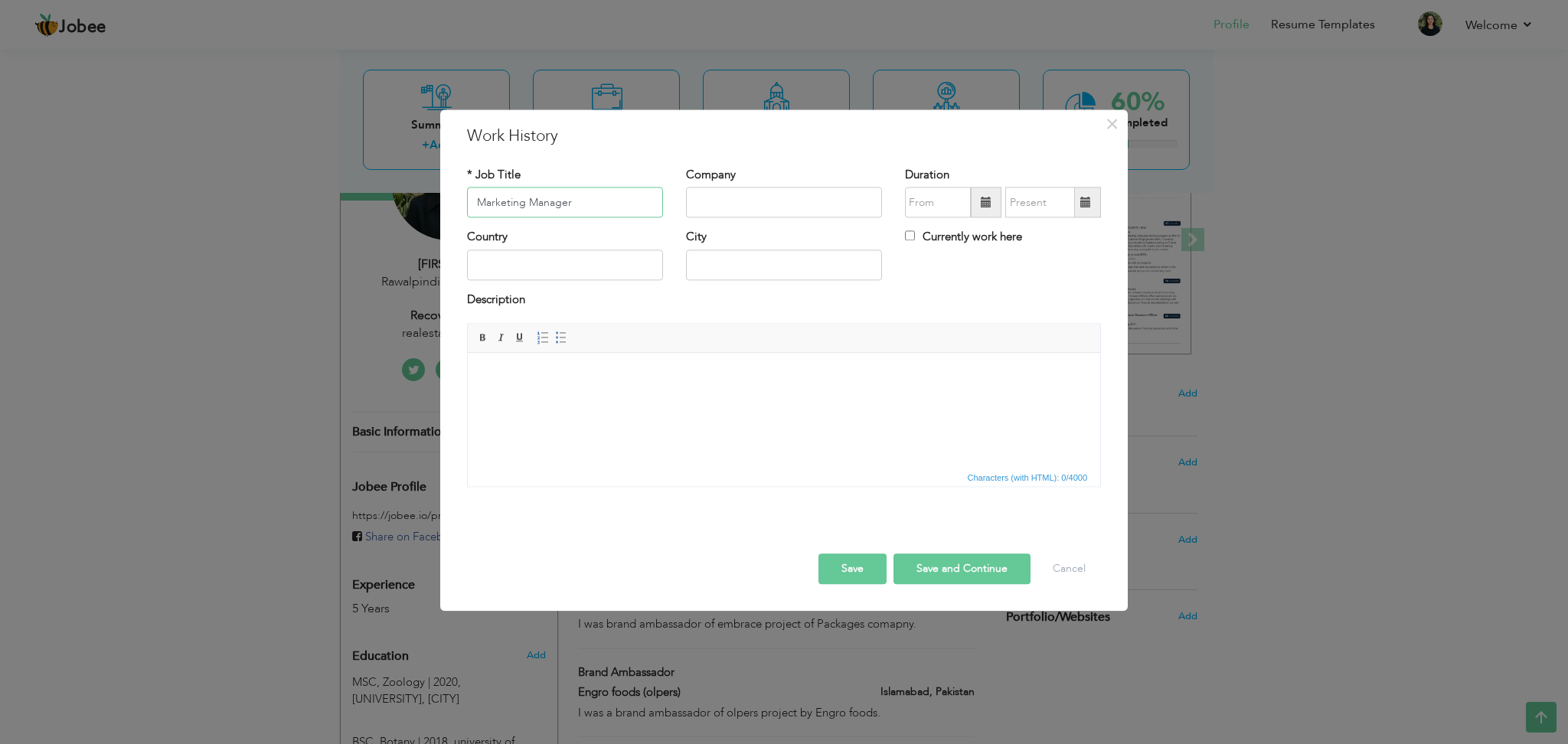 type on "Marketing Manager" 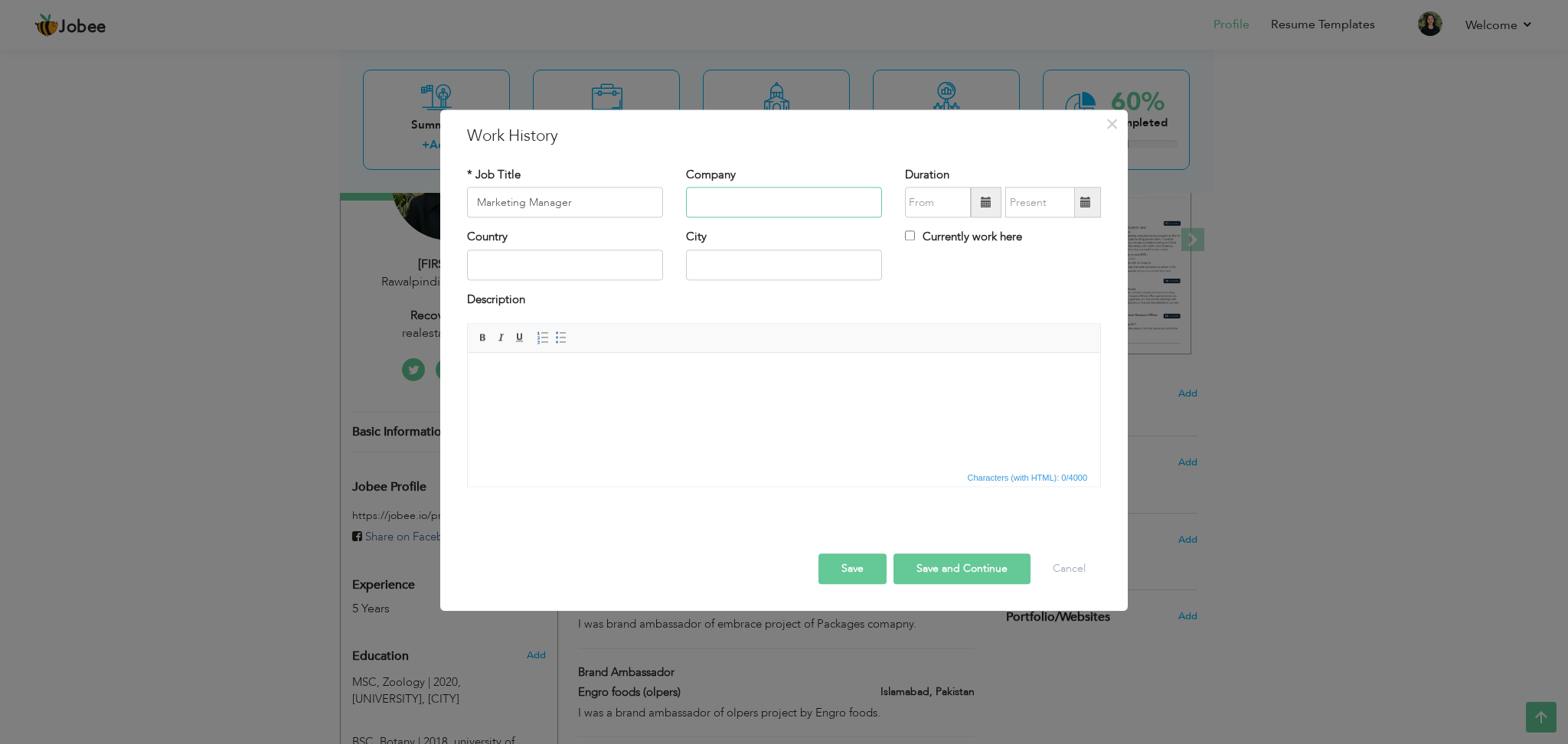 click at bounding box center (784, 203) 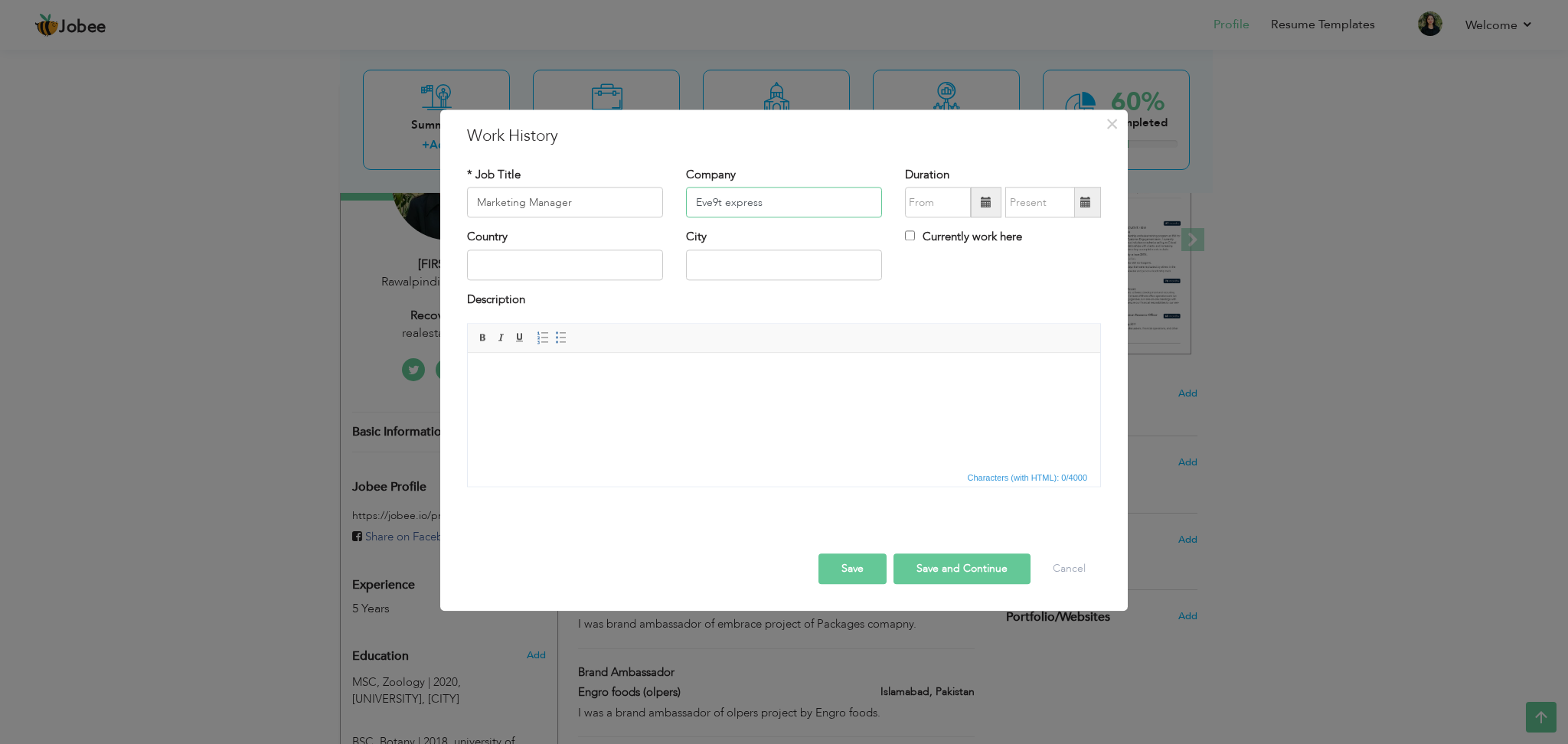 type on "Eve9t express" 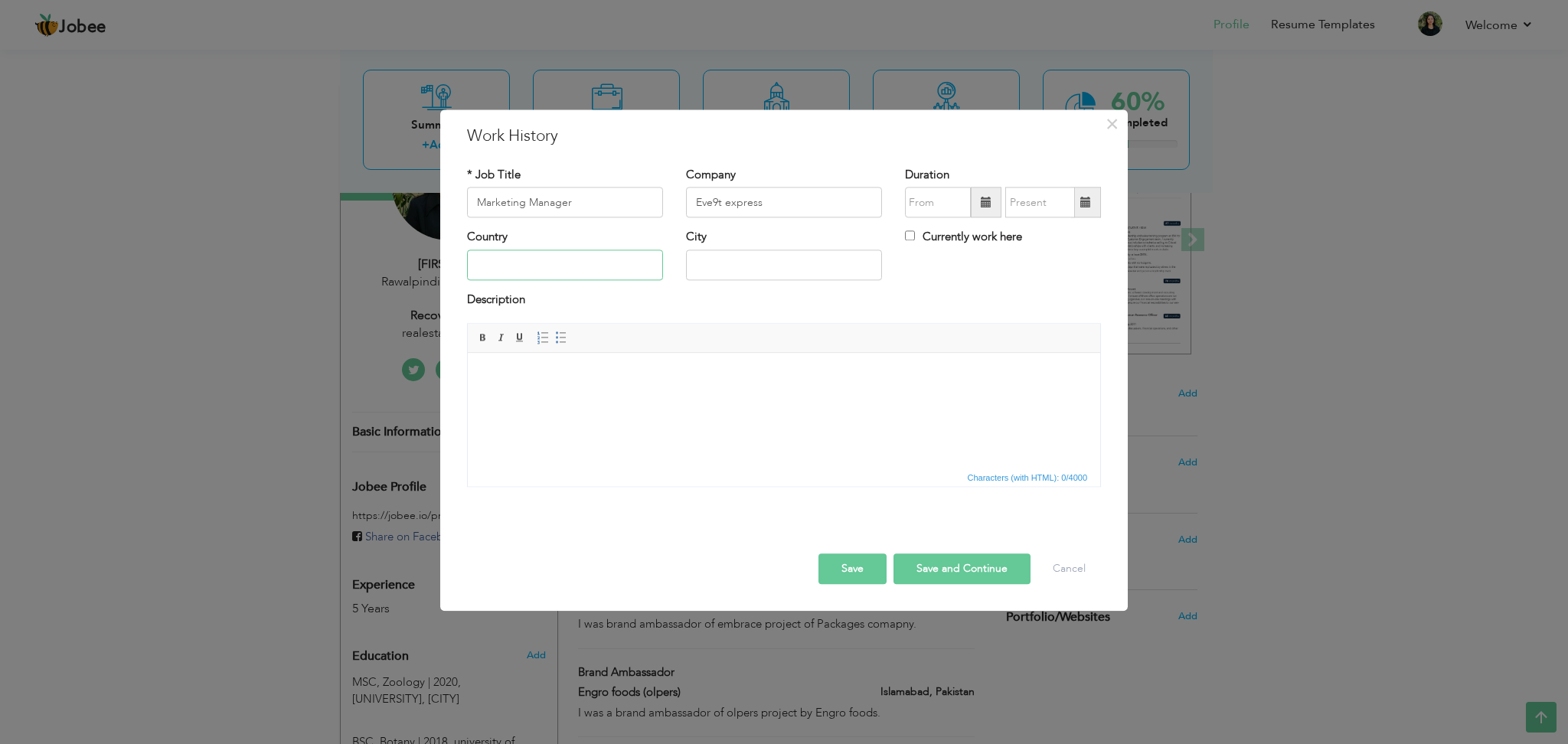 click at bounding box center (565, 265) 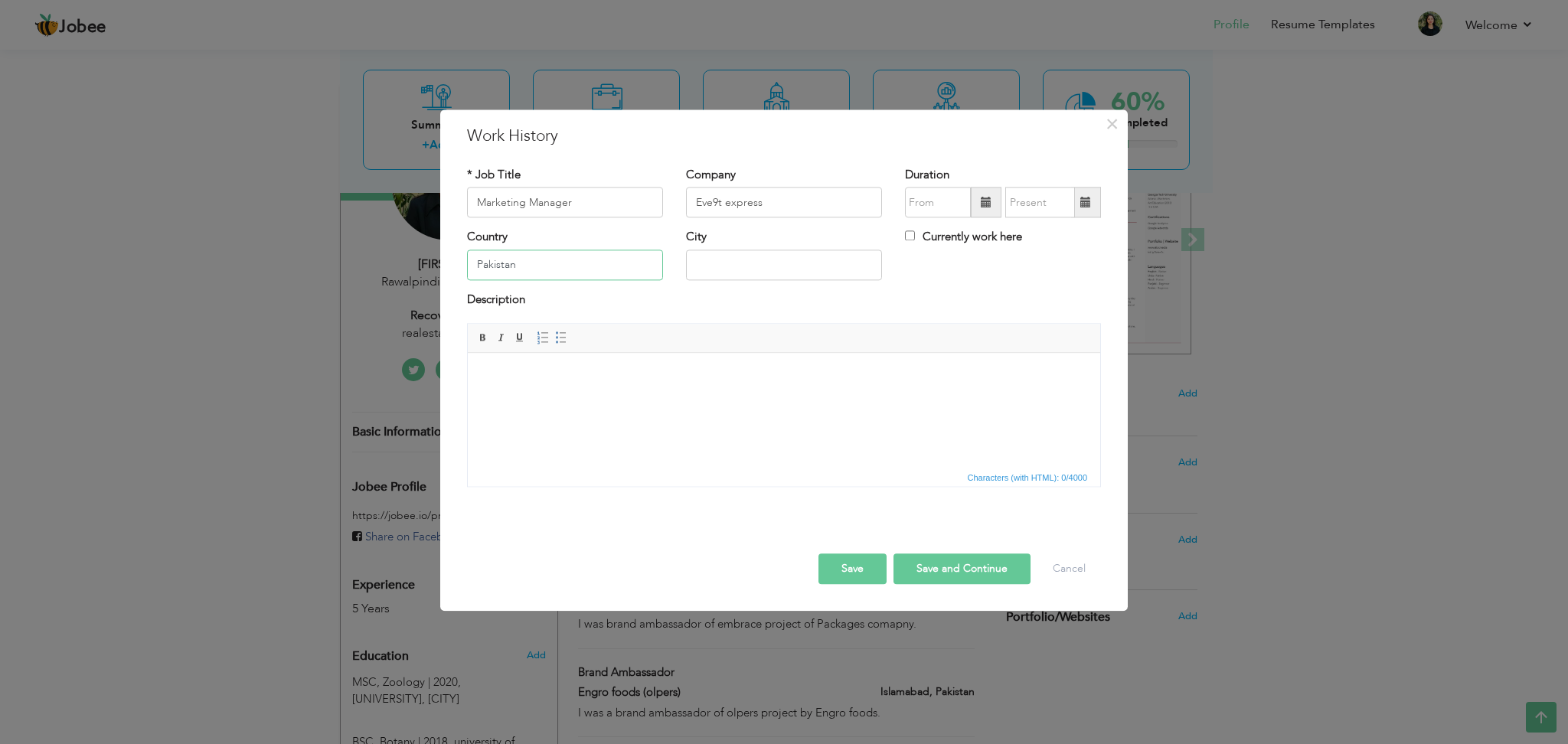 type on "Pakistan" 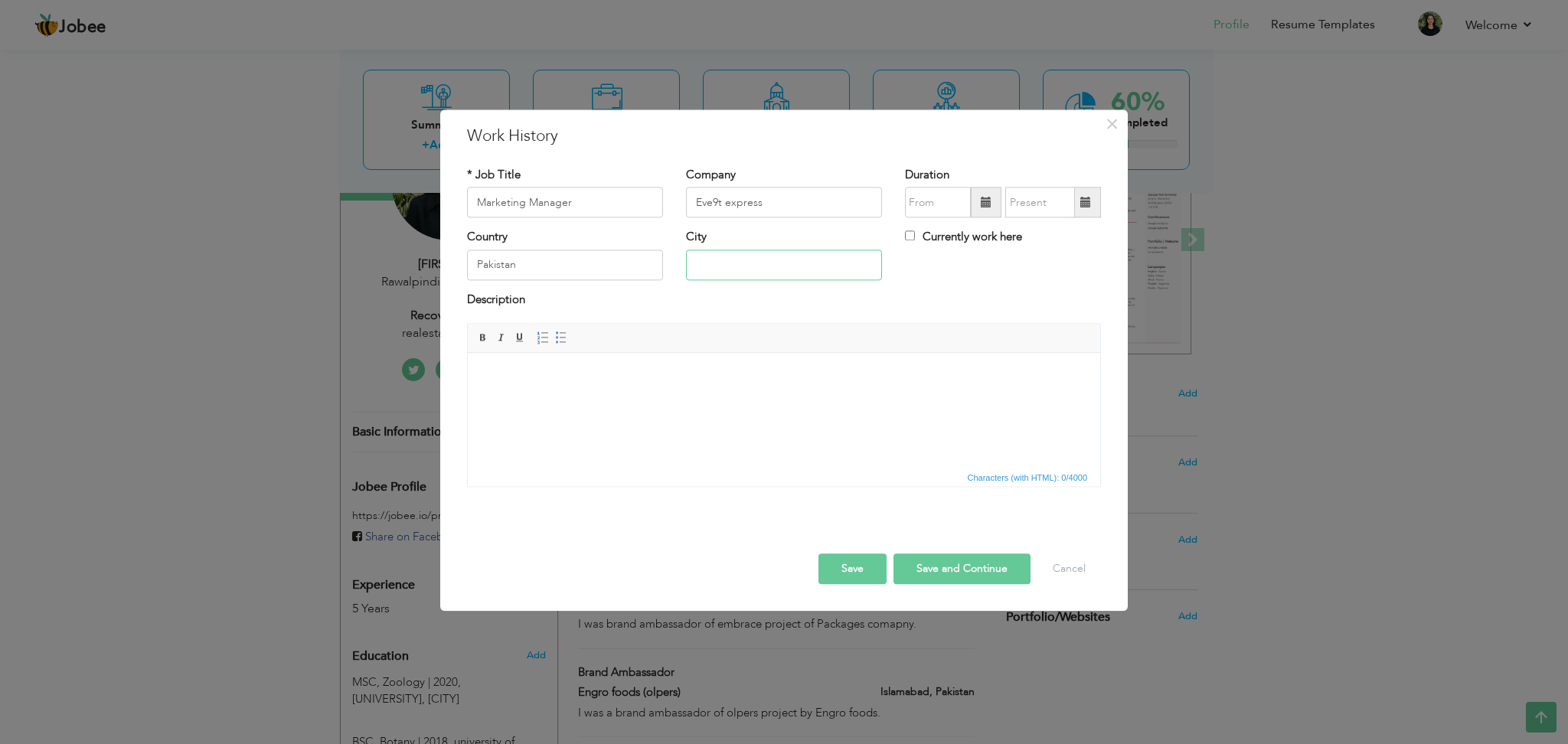 click at bounding box center [784, 265] 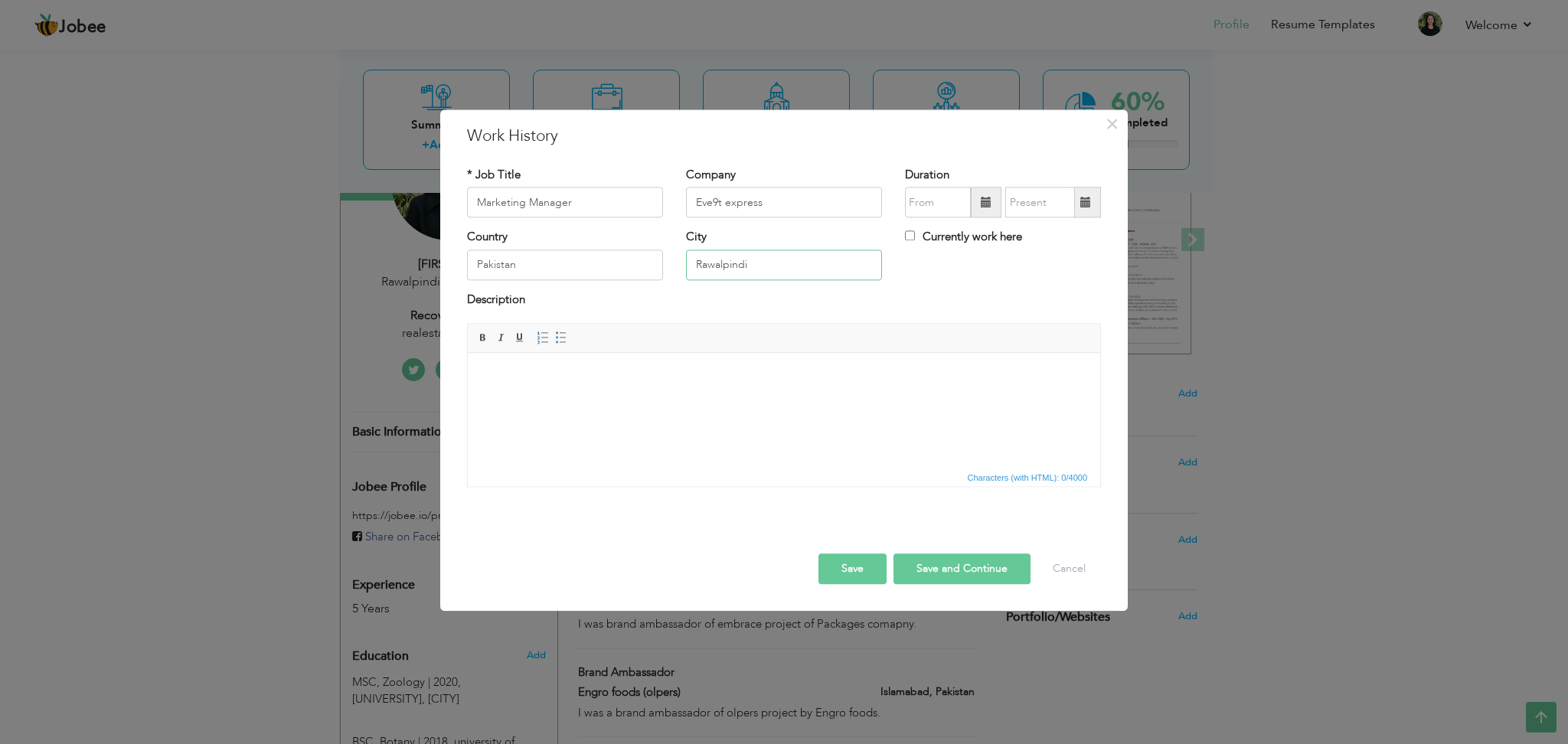 type on "Rawalpindi" 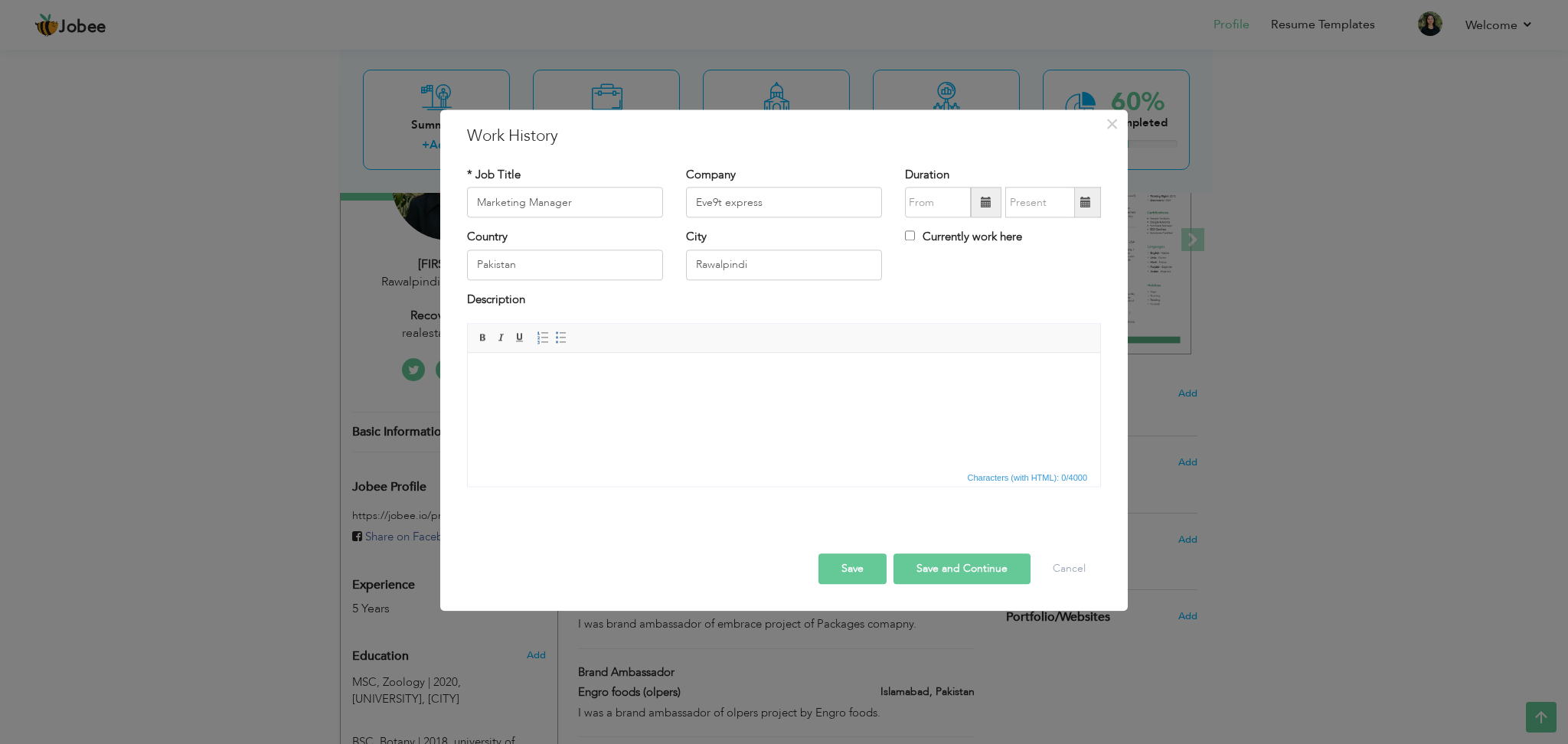 click at bounding box center (784, 376) 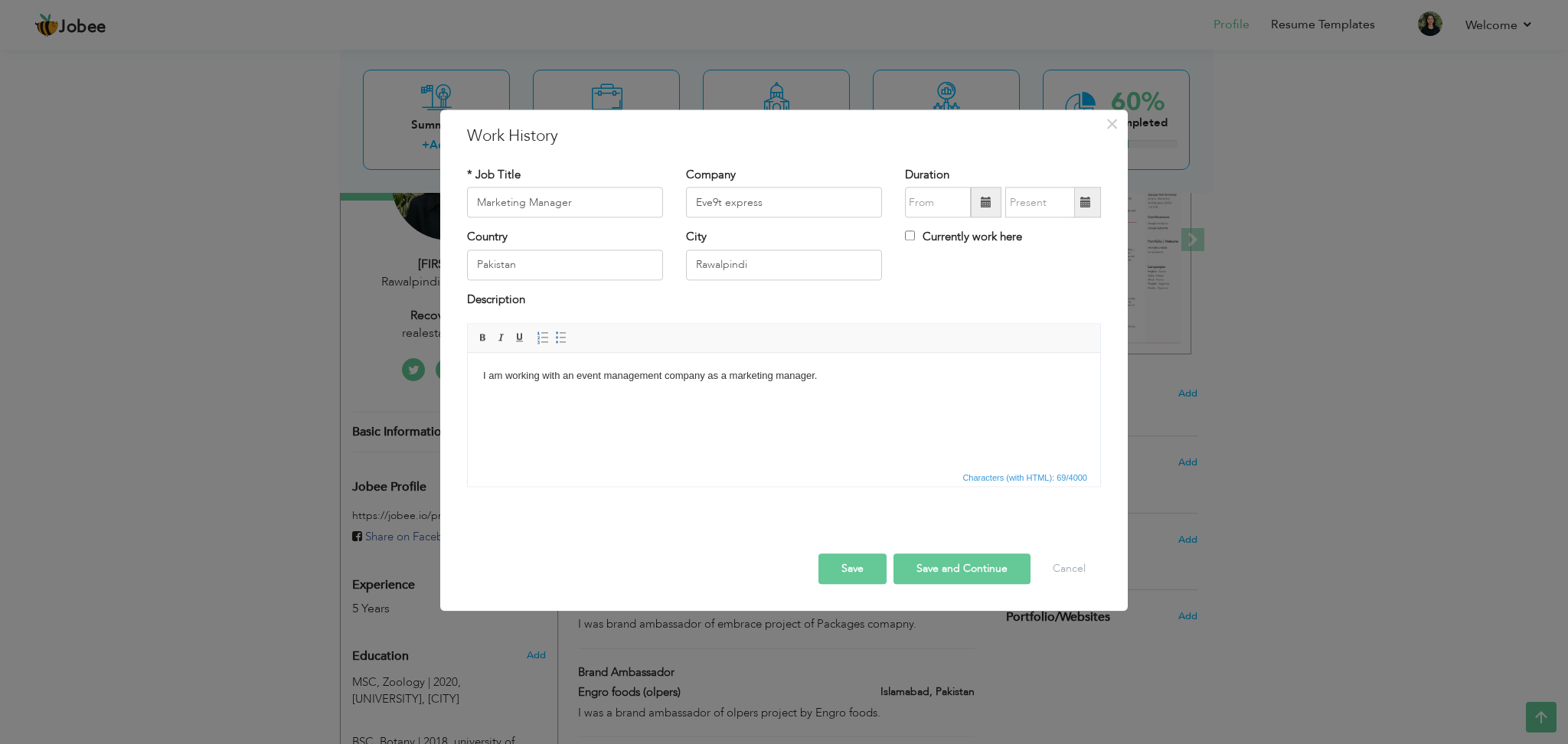click on "Save" at bounding box center [852, 569] 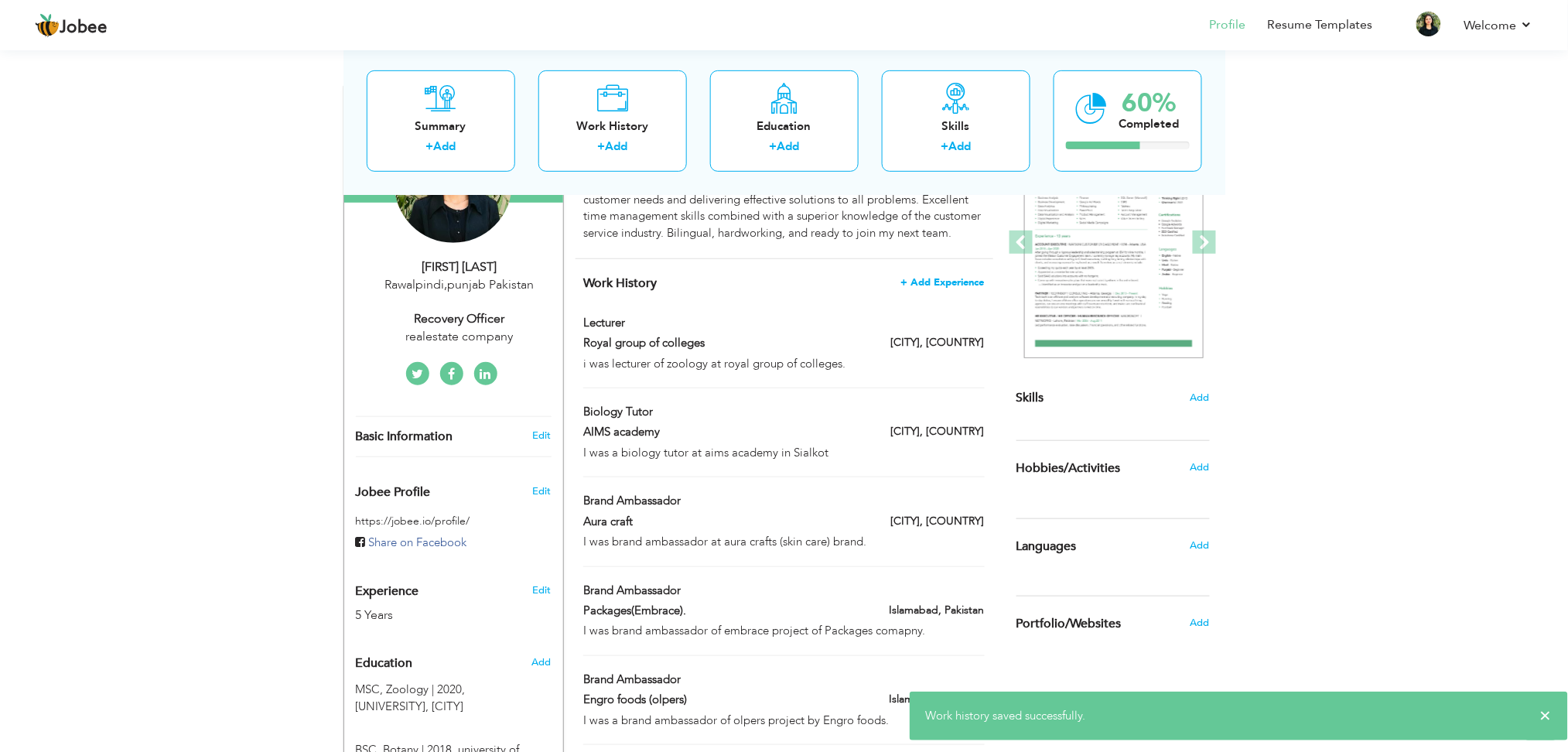 click on "+ Add Experience" at bounding box center [943, 282] 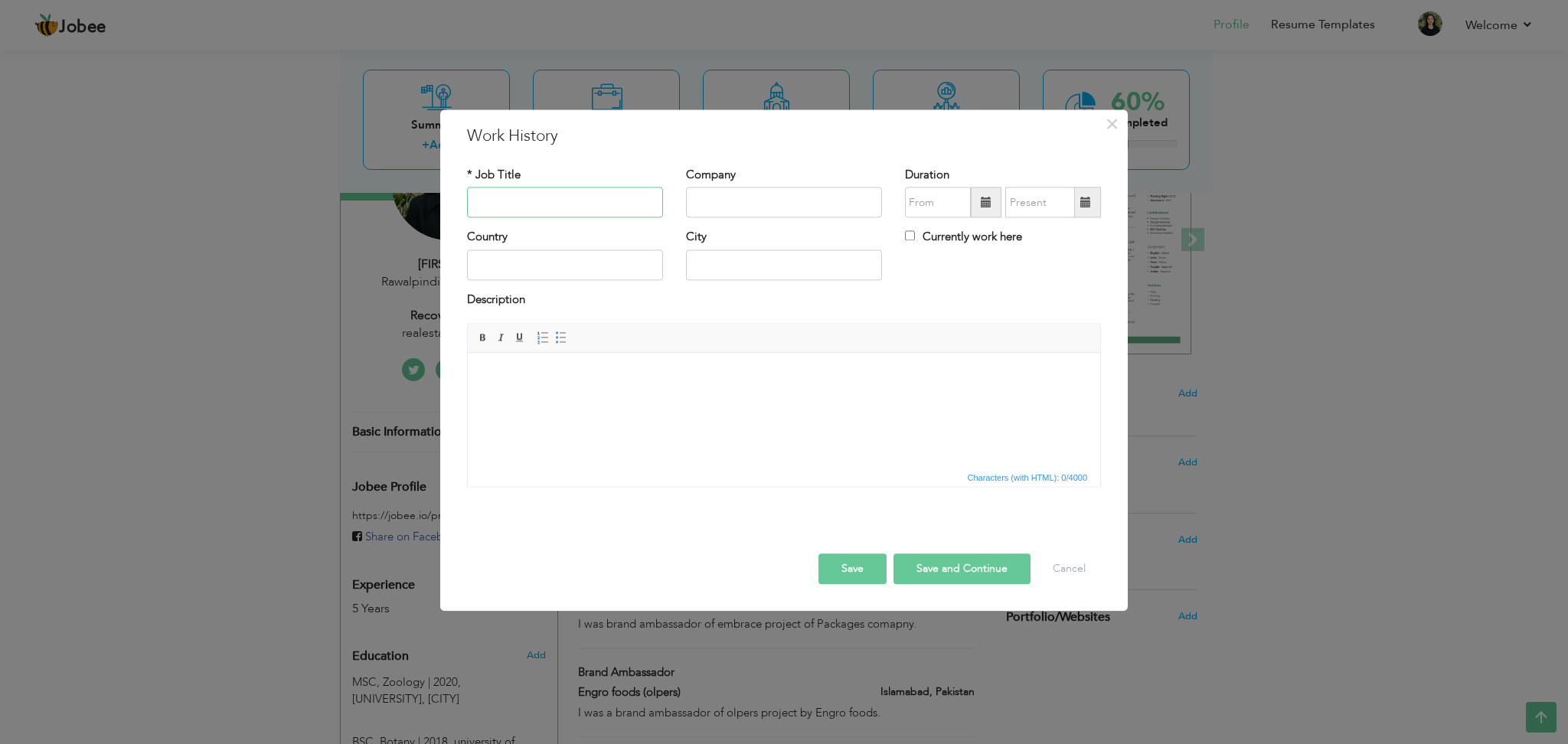 click at bounding box center [565, 203] 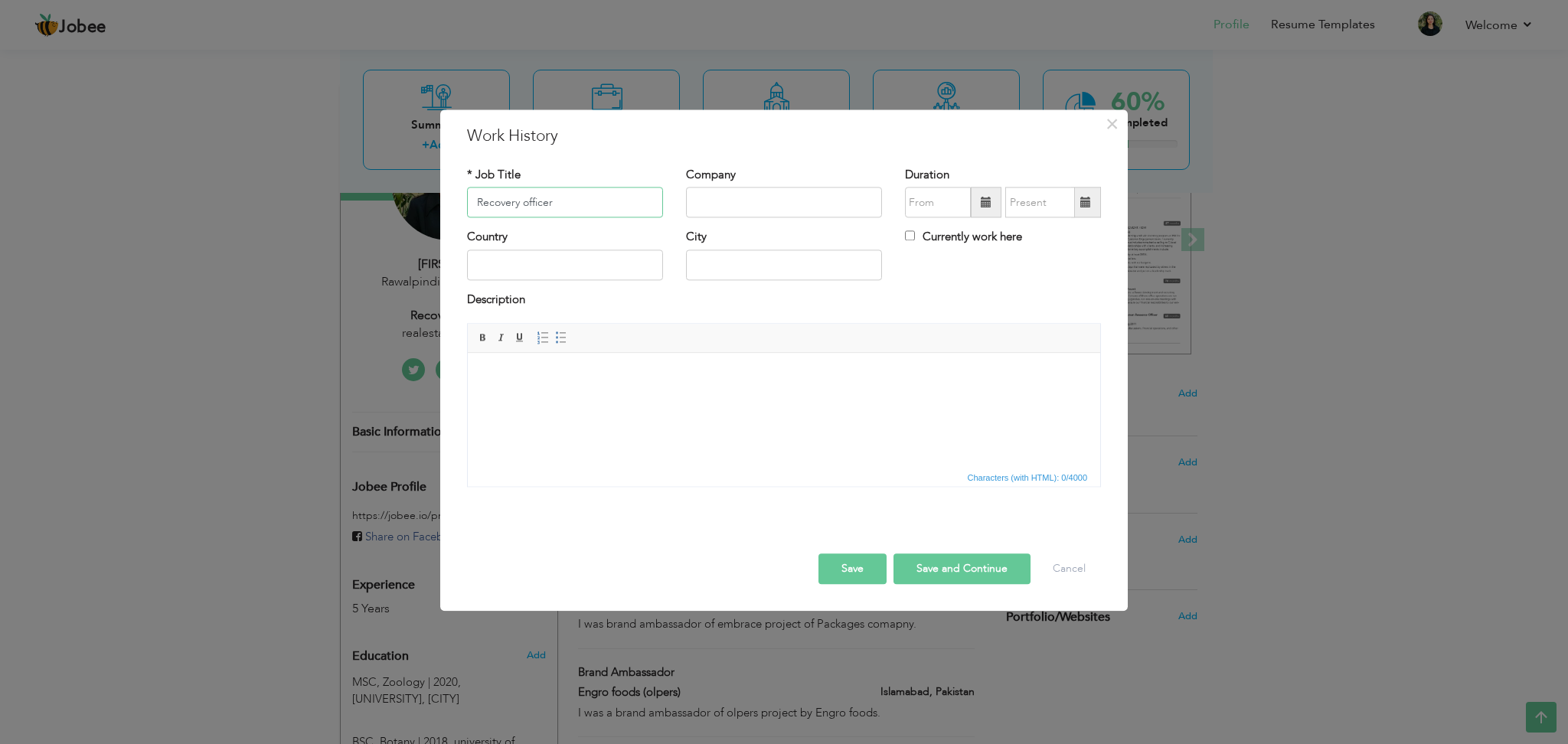type on "Recovery officer" 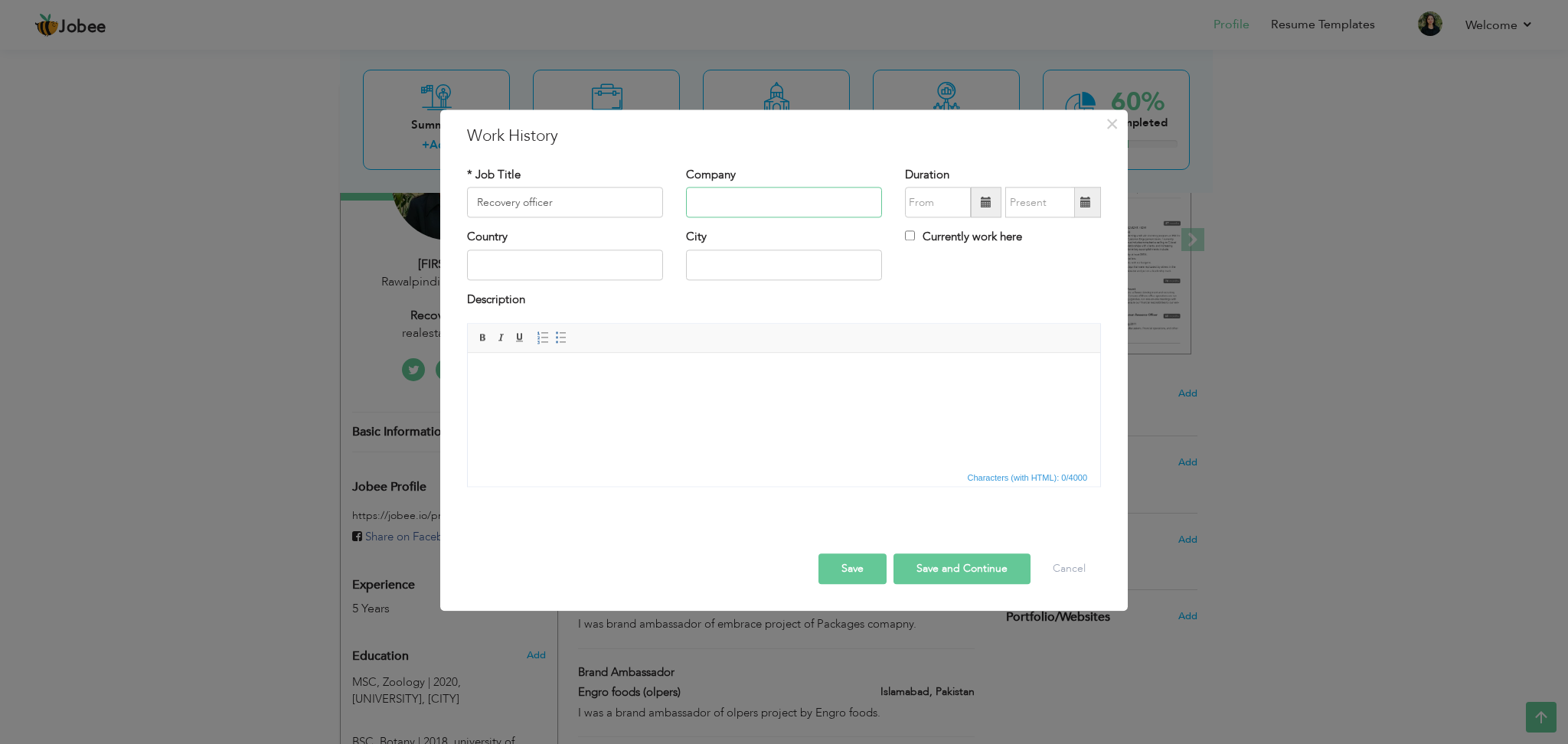 click at bounding box center [784, 203] 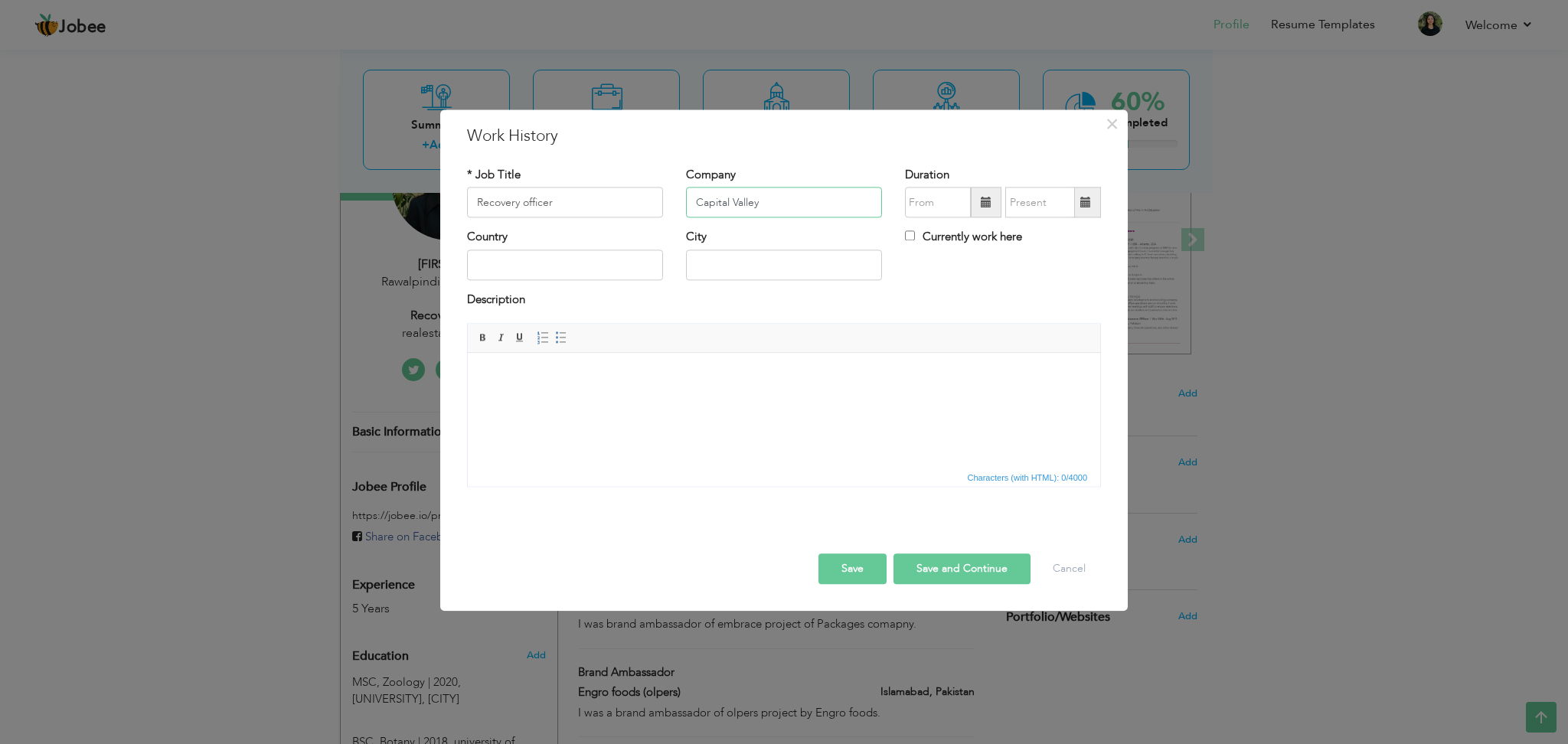 type on "Capital Valley" 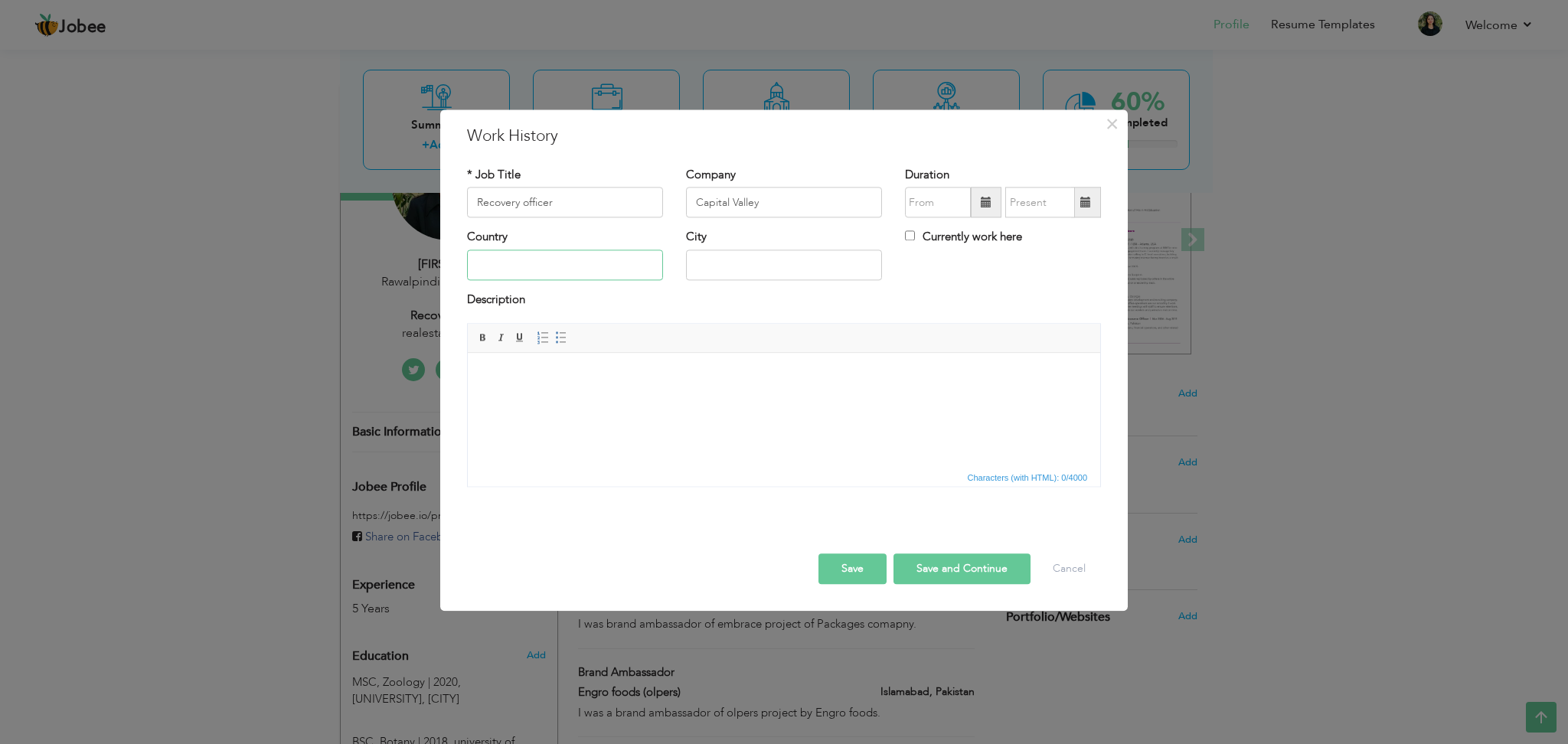 click at bounding box center [565, 265] 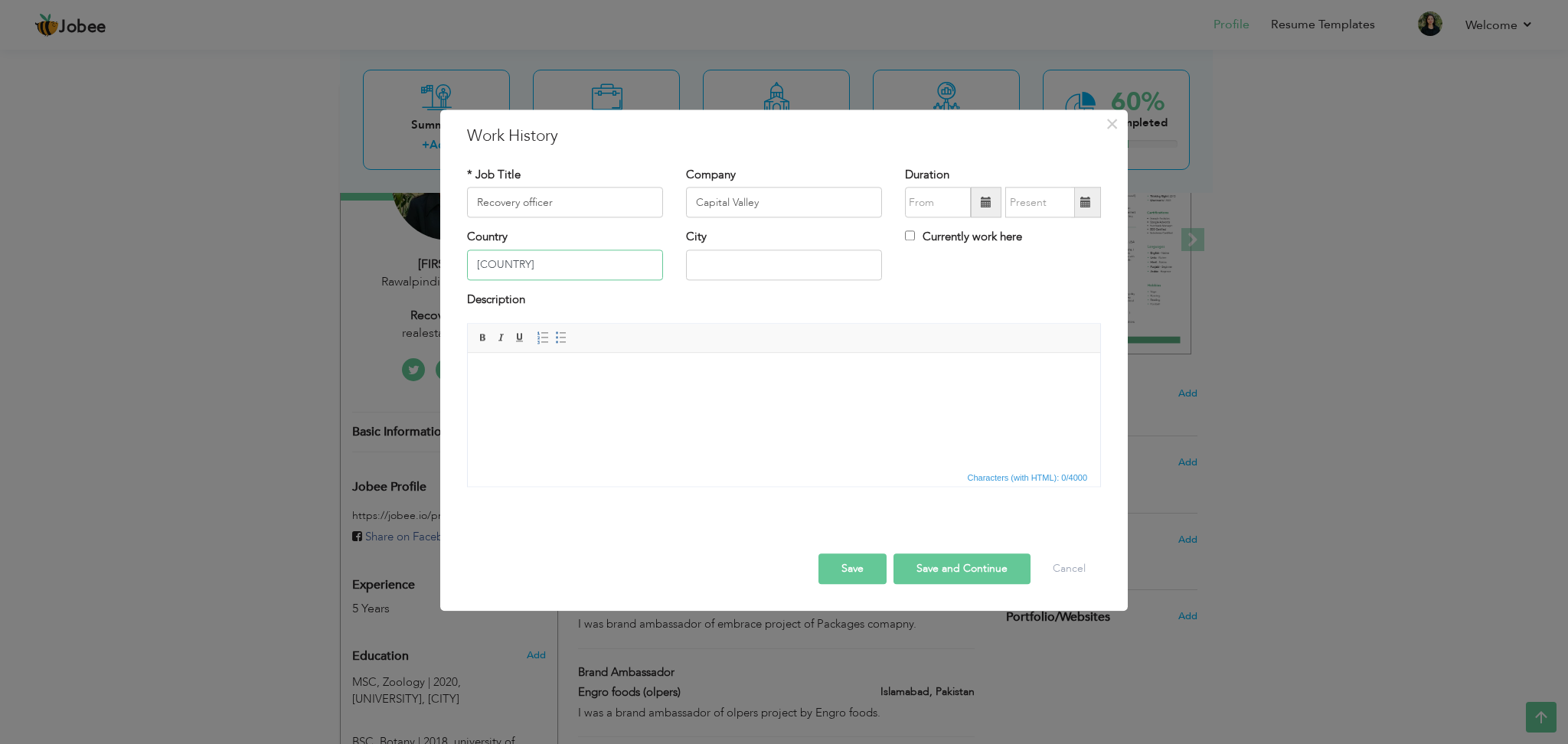 click on "Pkiatan" at bounding box center (565, 265) 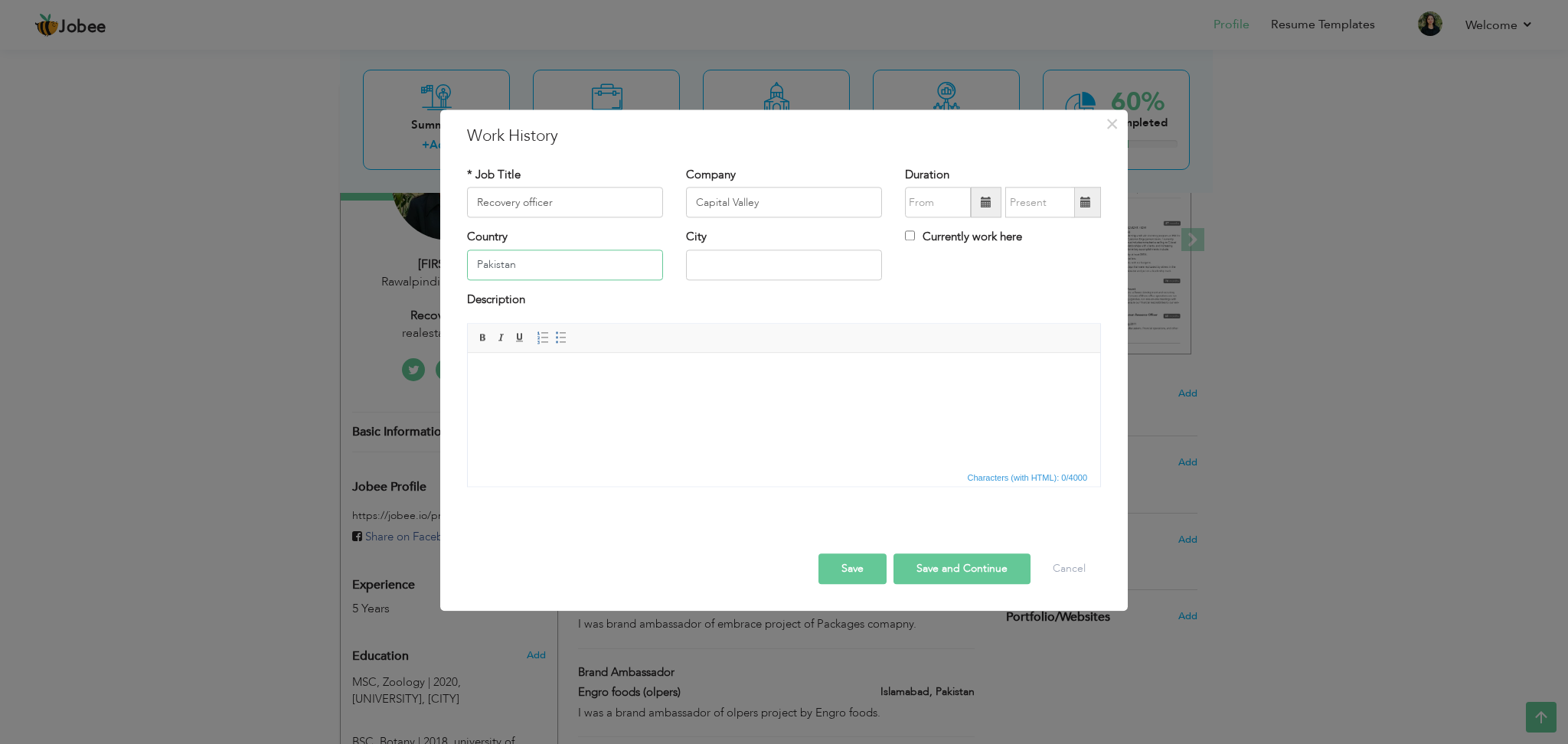 type on "Pakistan" 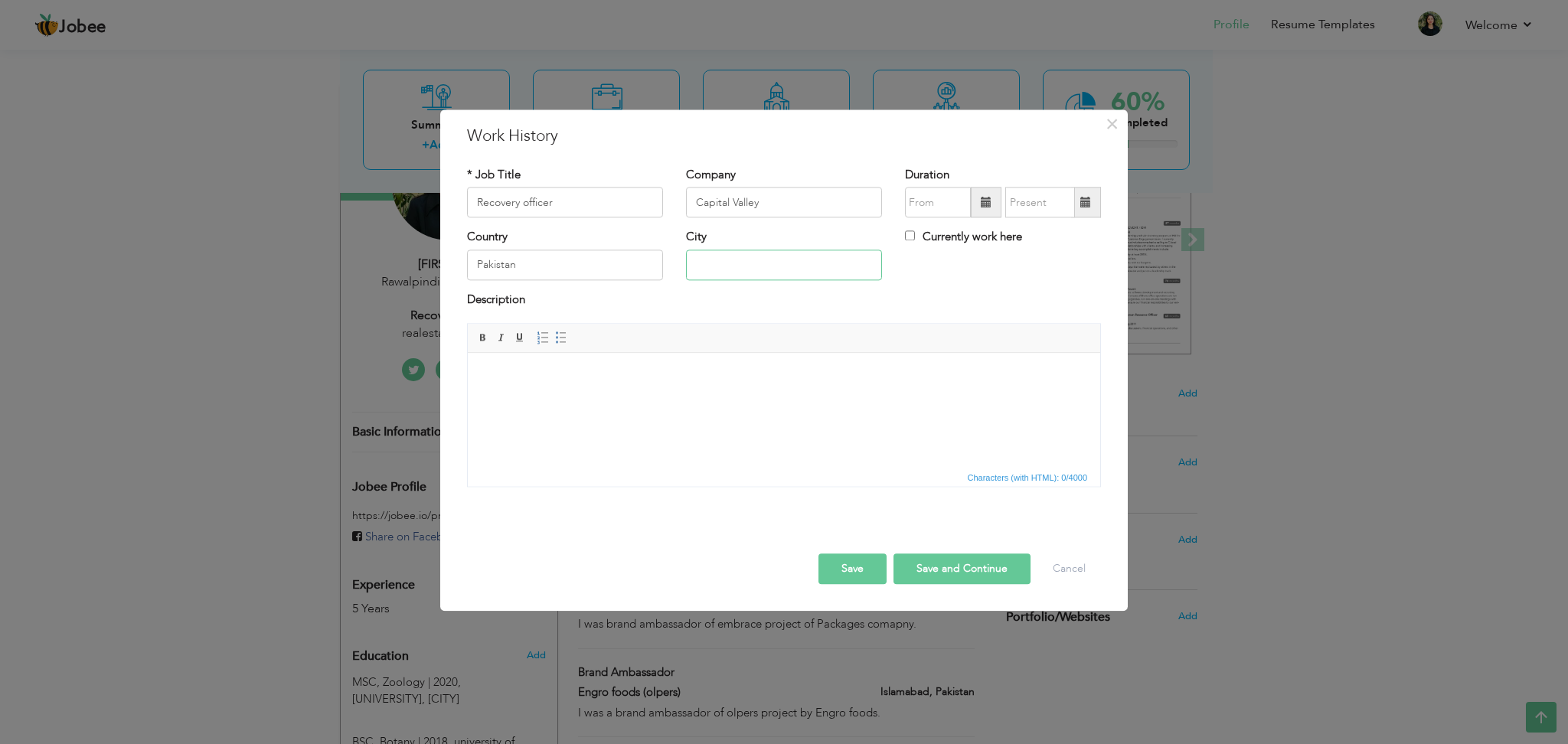 click at bounding box center [784, 265] 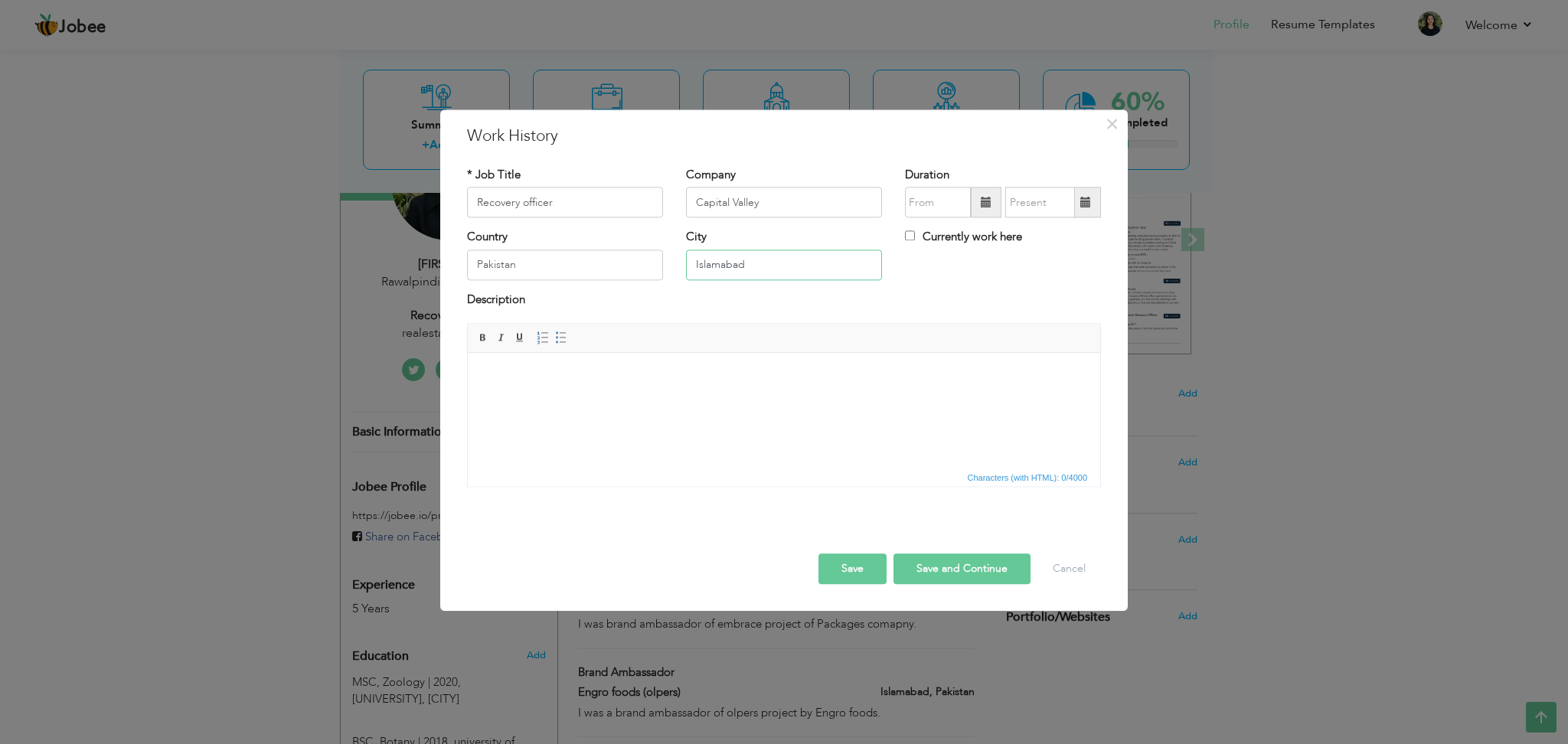 type on "Islamabad" 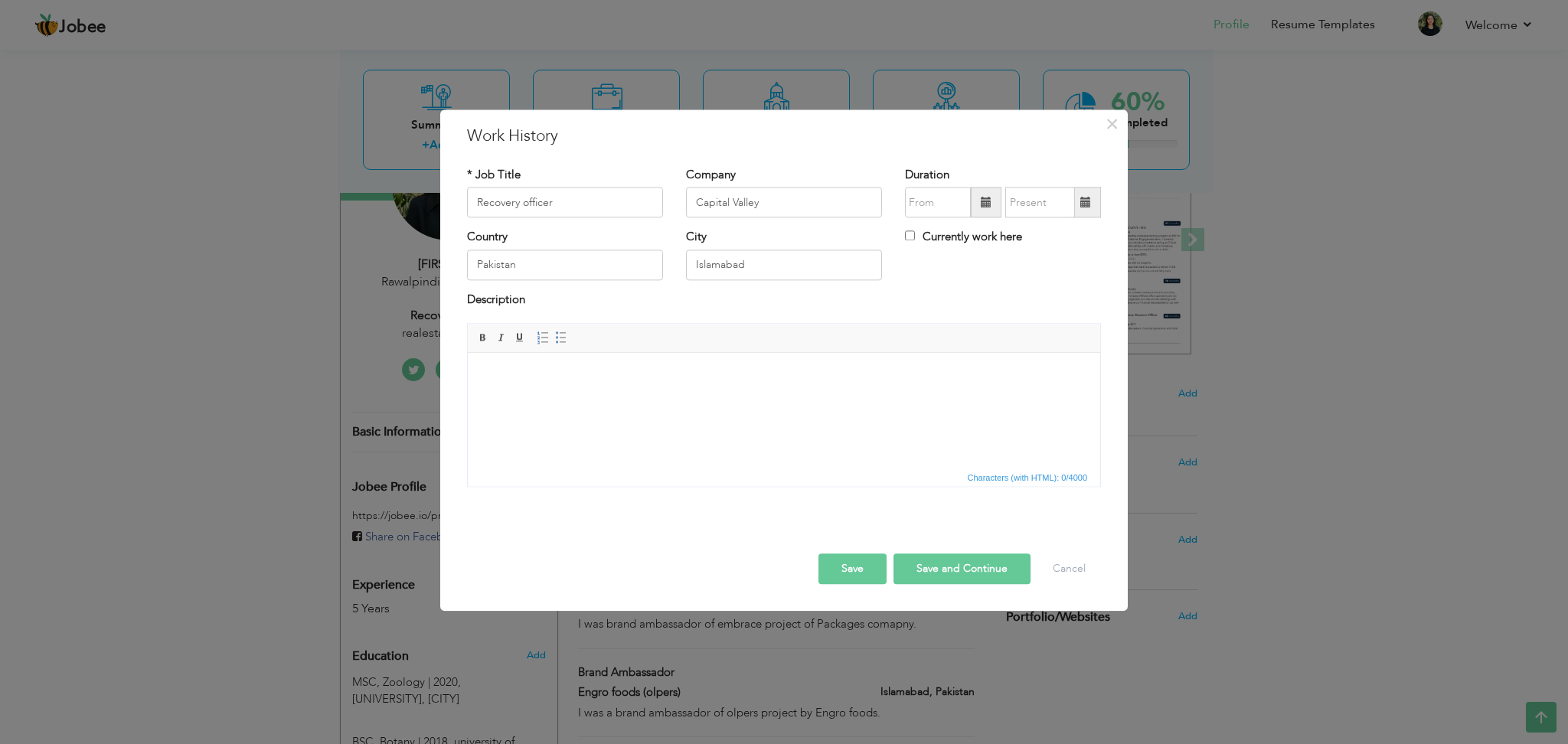 click at bounding box center (784, 376) 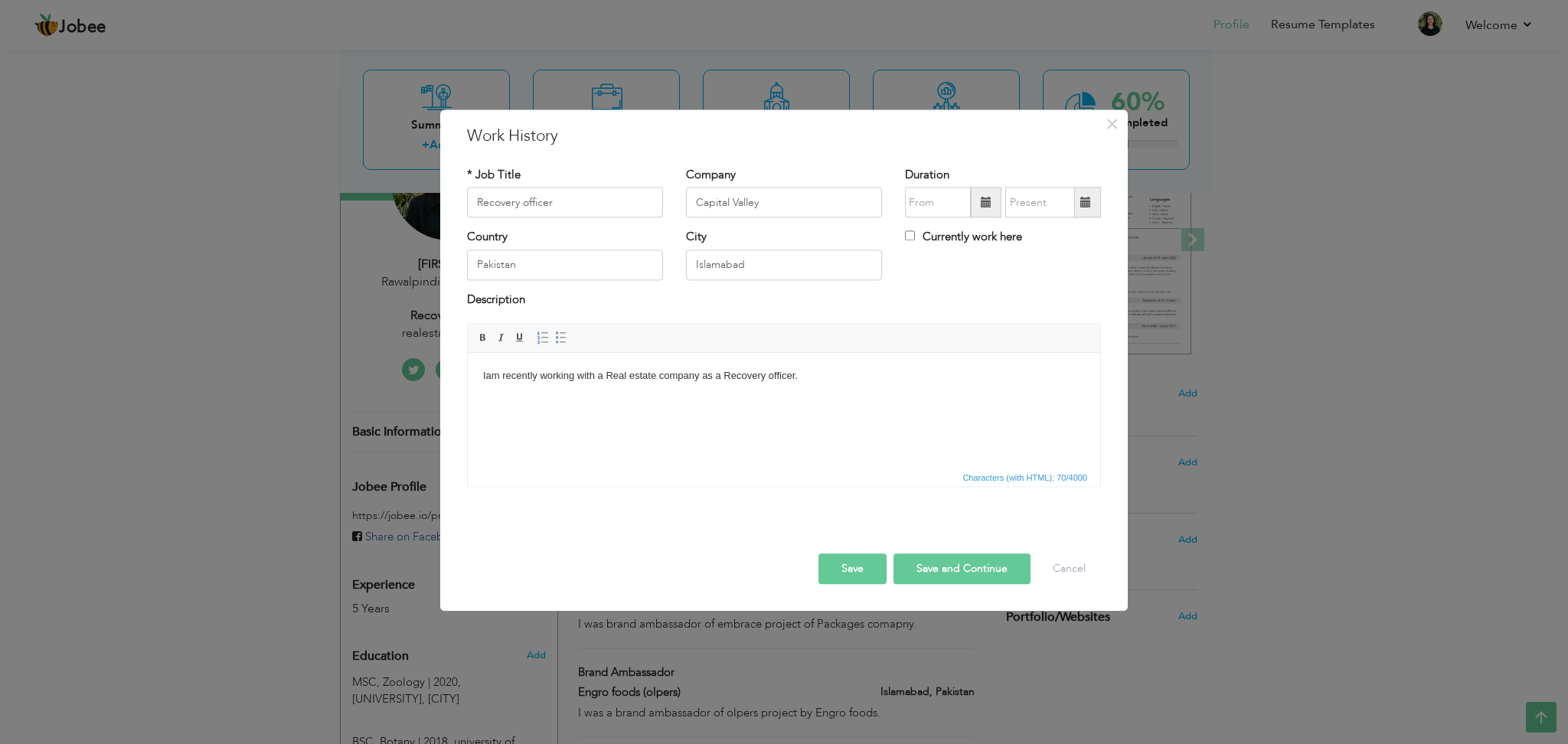click on "Save" at bounding box center (852, 569) 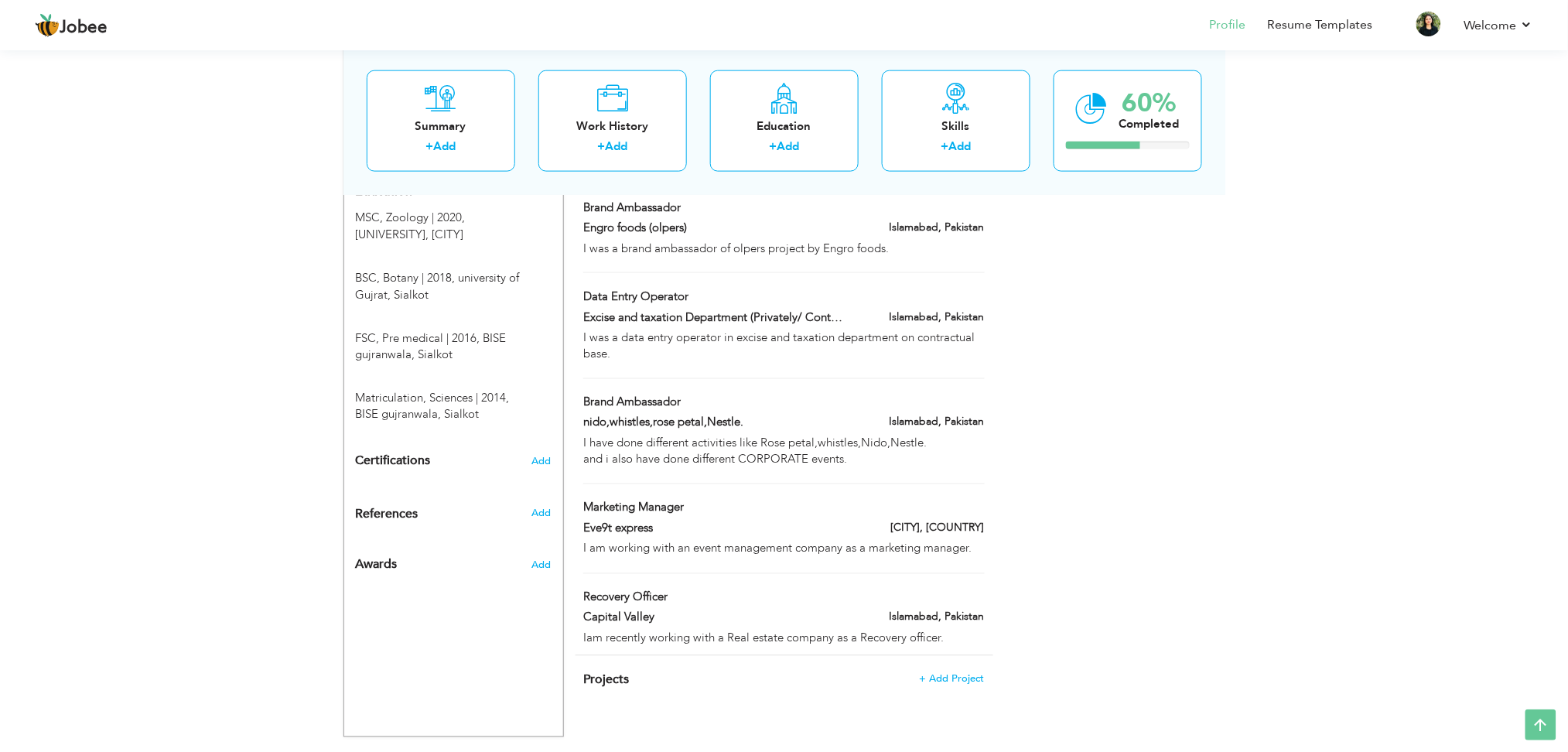 scroll, scrollTop: 704, scrollLeft: 0, axis: vertical 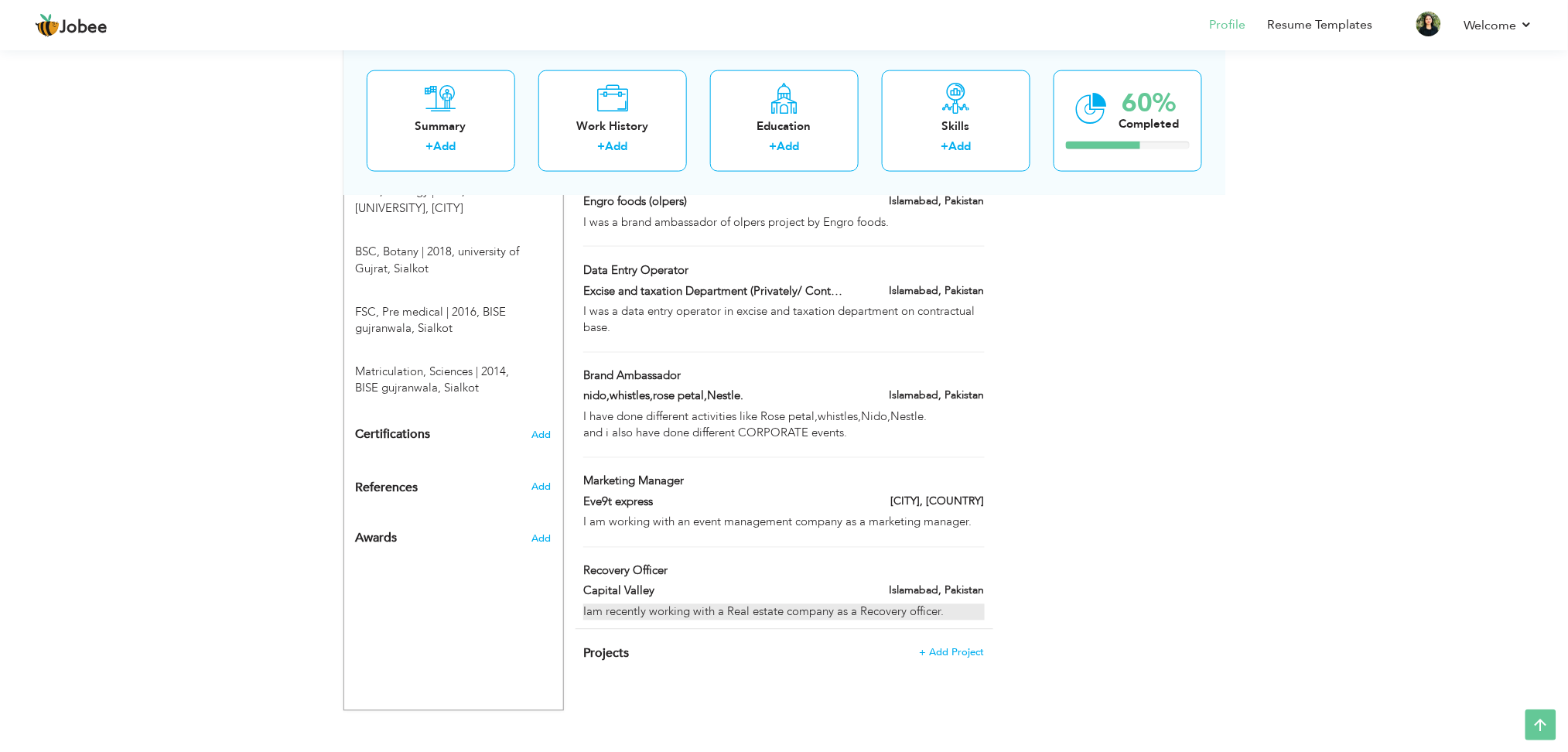 click on "Iam recently working with a Real estate company as a Recovery officer." at bounding box center (784, 612) 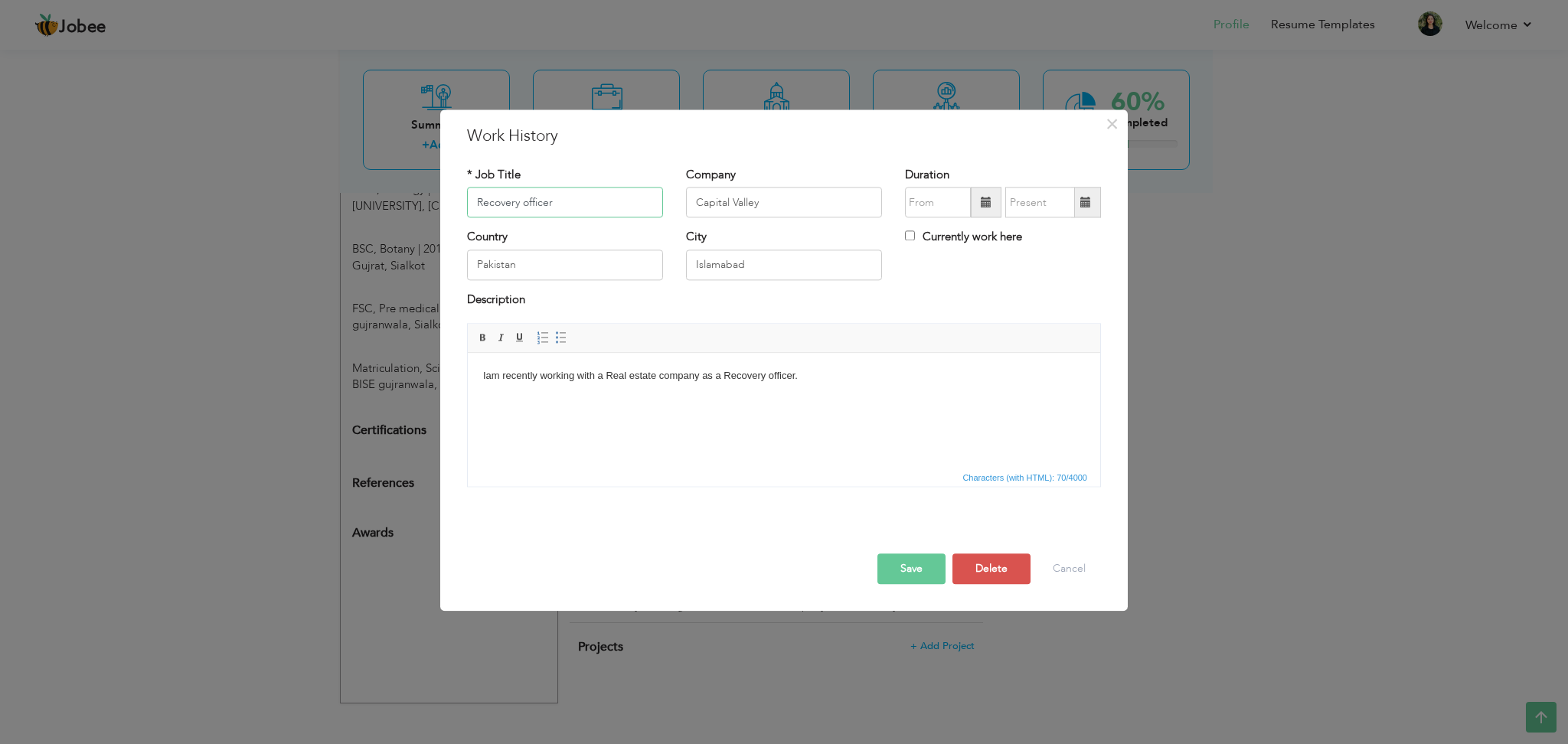 type on "Recovery officer" 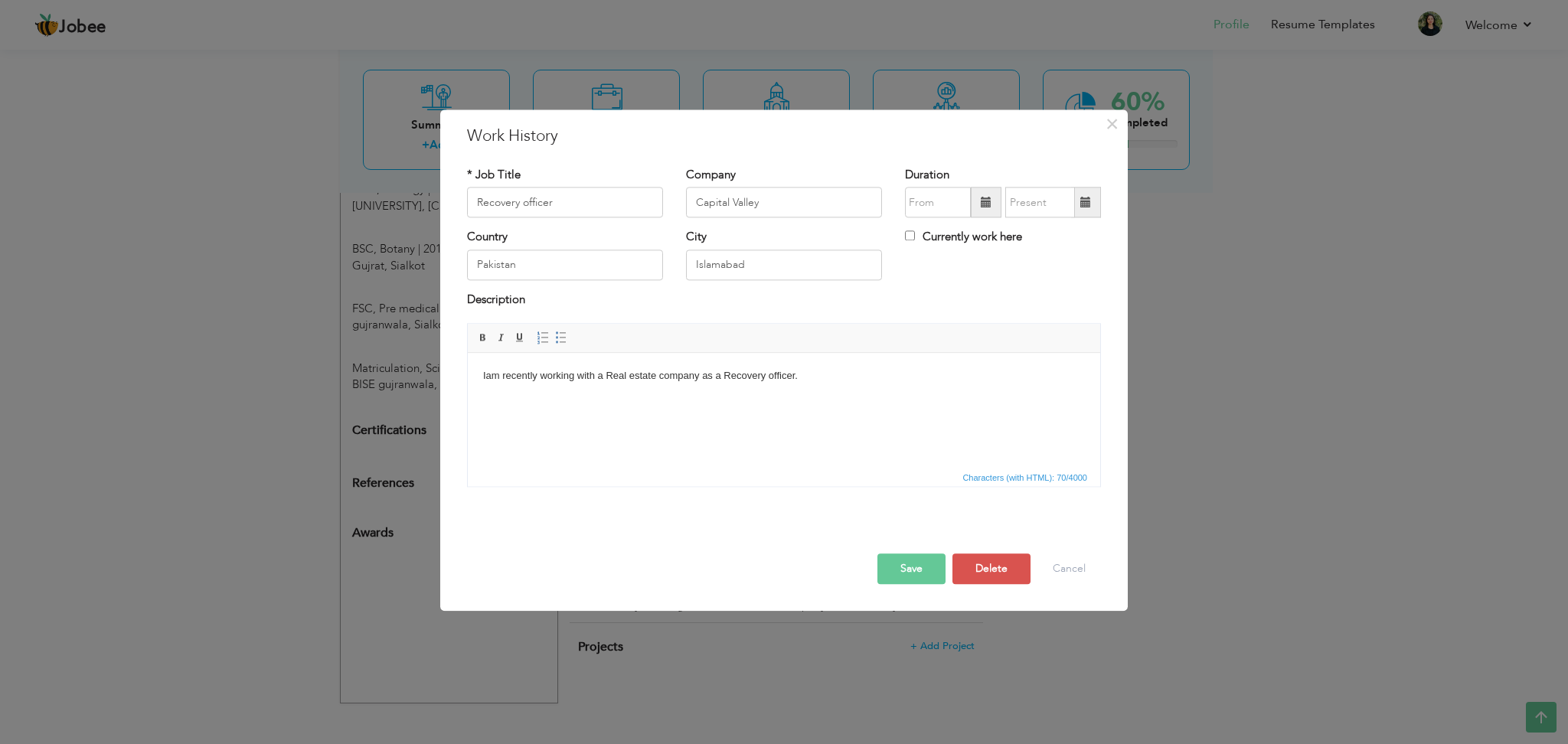 click on "Iam recently working with a Real estate company as a Recovery officer." at bounding box center (784, 376) 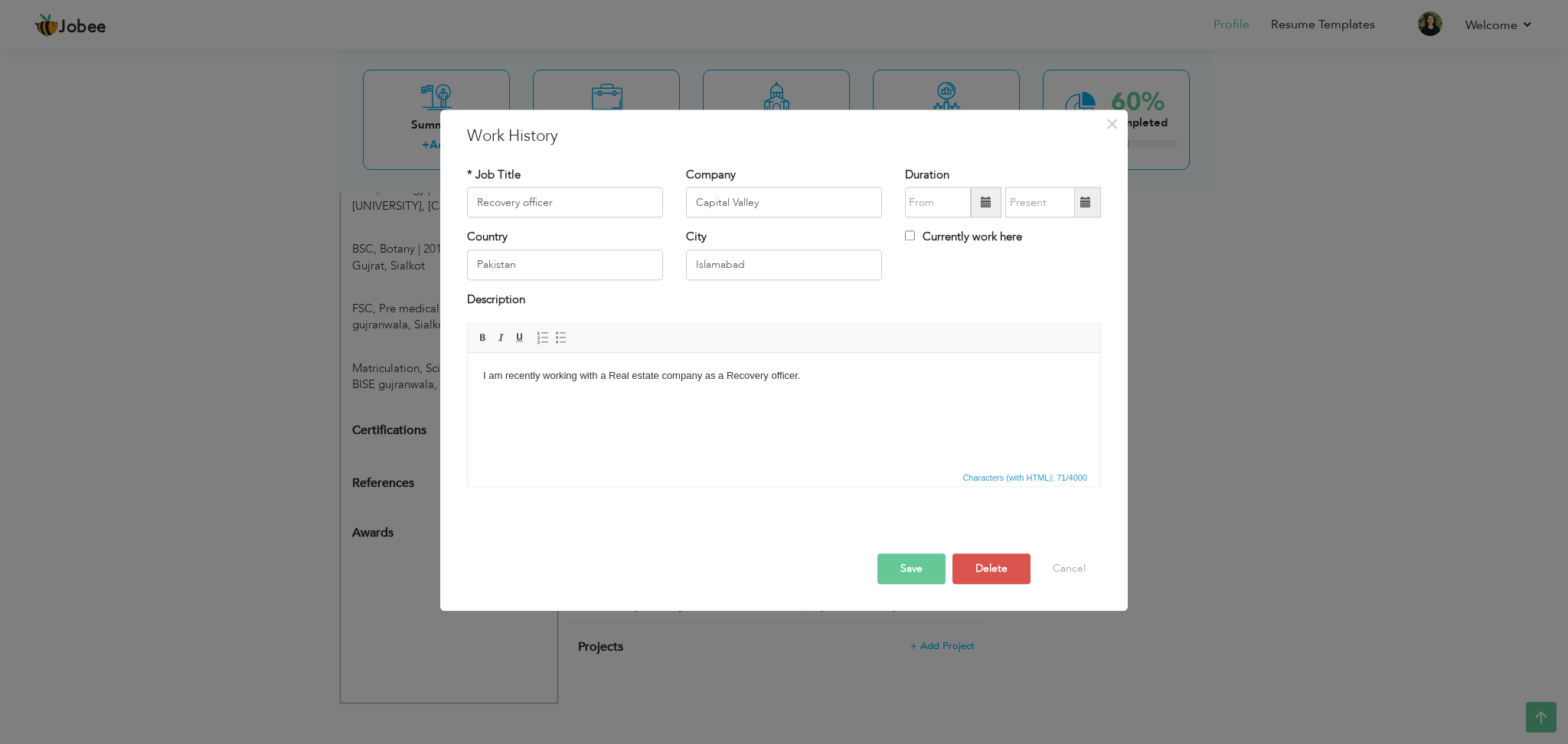 click on "Save" at bounding box center [911, 569] 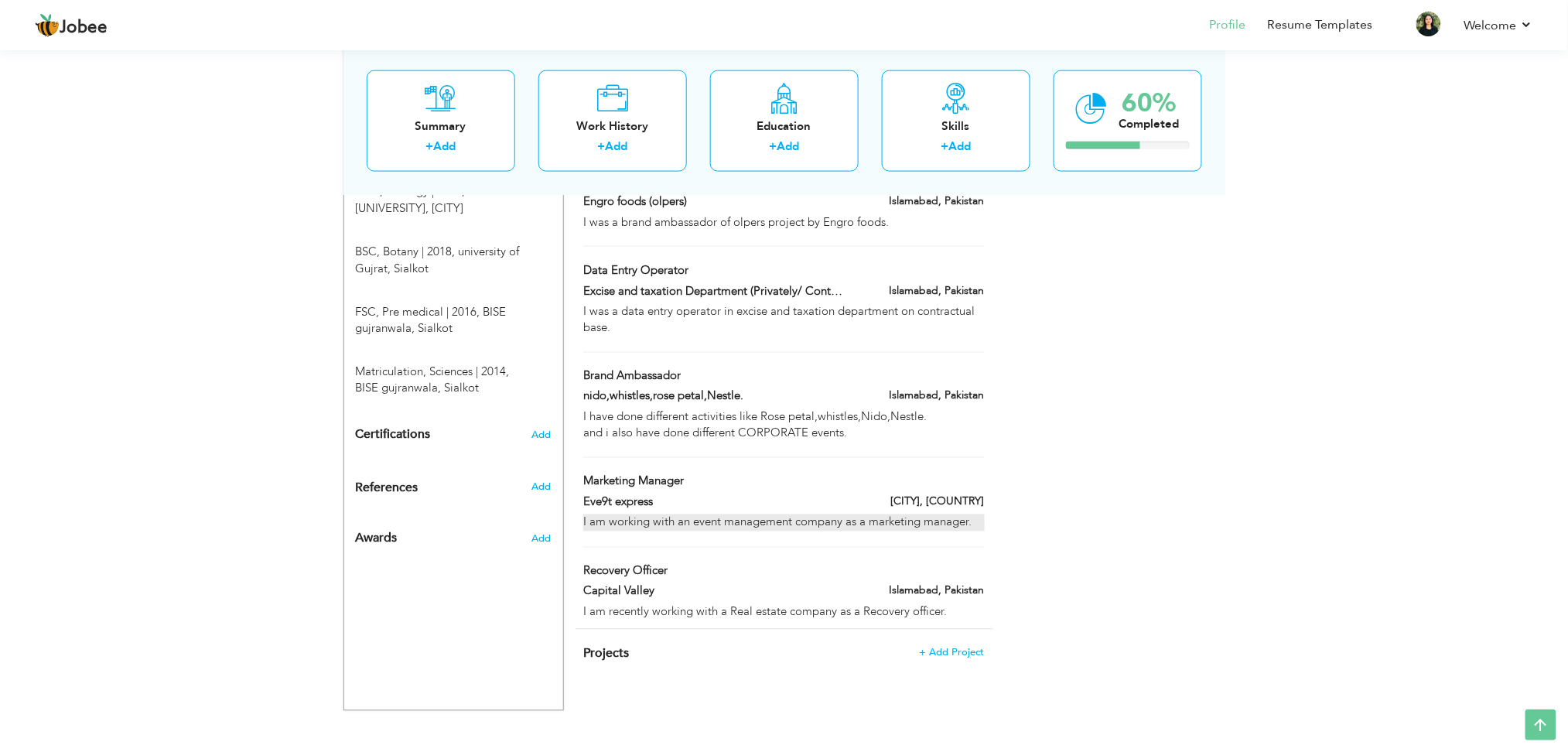 click on "I am working with an event management company as a marketing manager." at bounding box center (784, 522) 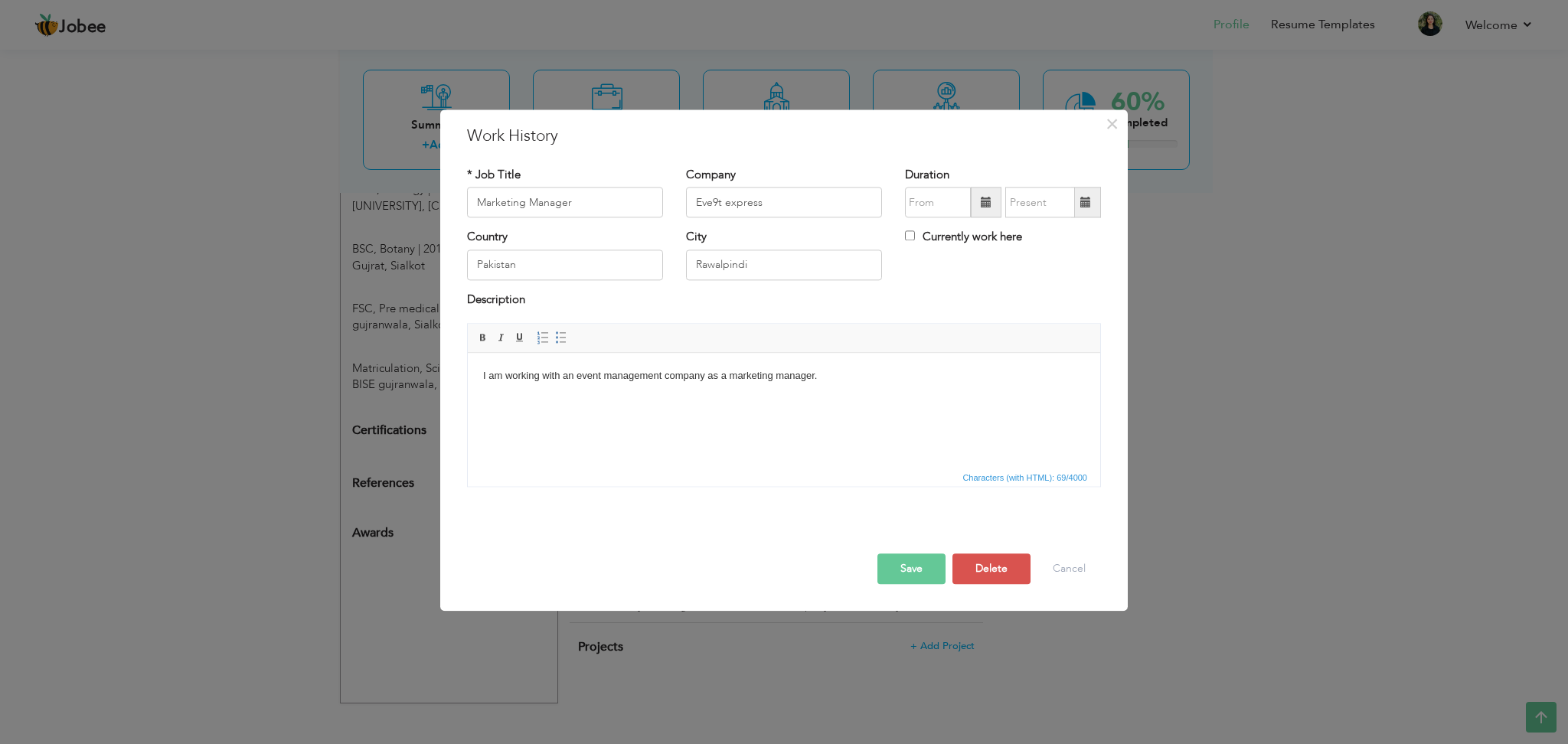 click on "I am working with an event management company as a marketing manager." at bounding box center (784, 376) 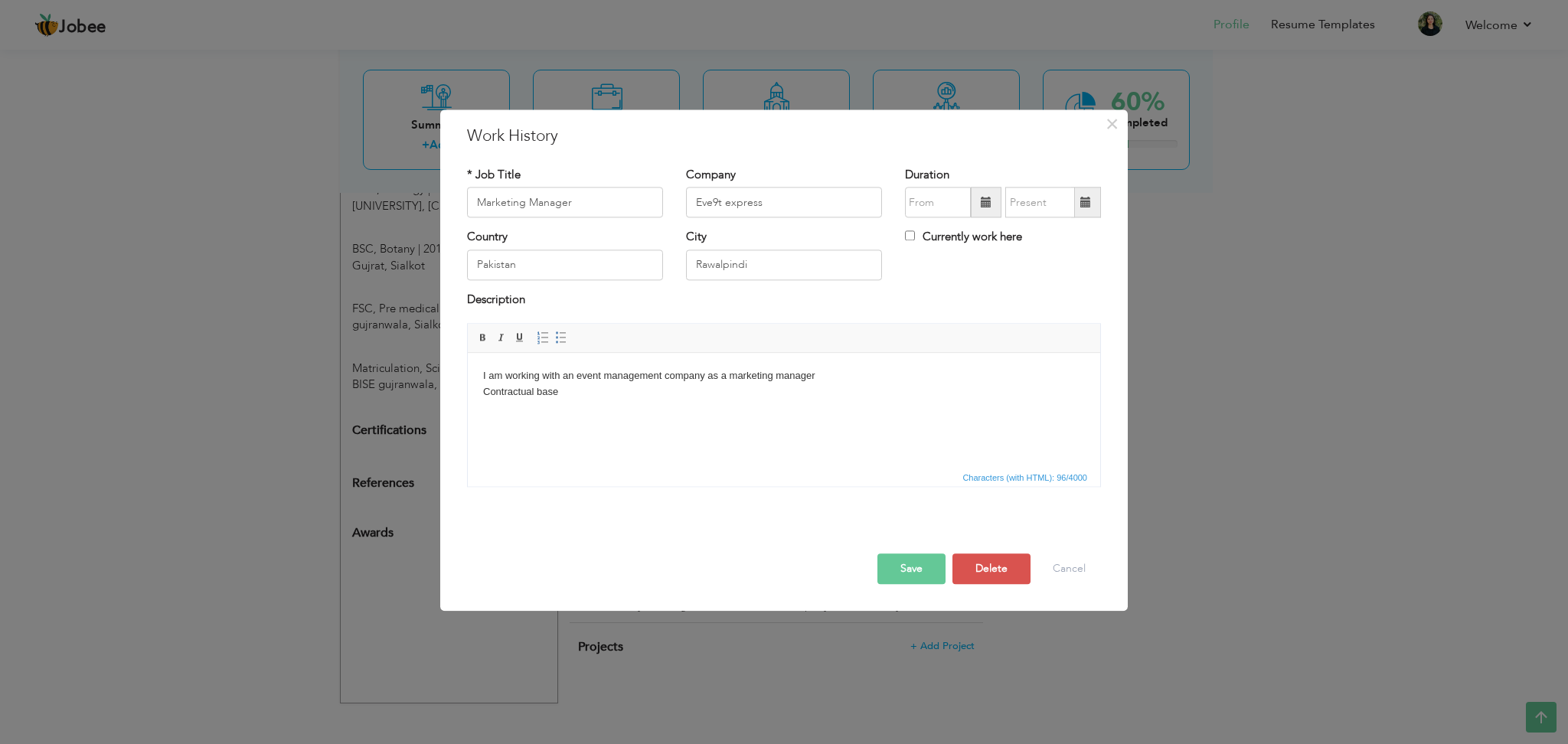 click on "I am working with an event management company as a marketing manager  ​​​​​​​Contractual base" at bounding box center (784, 384) 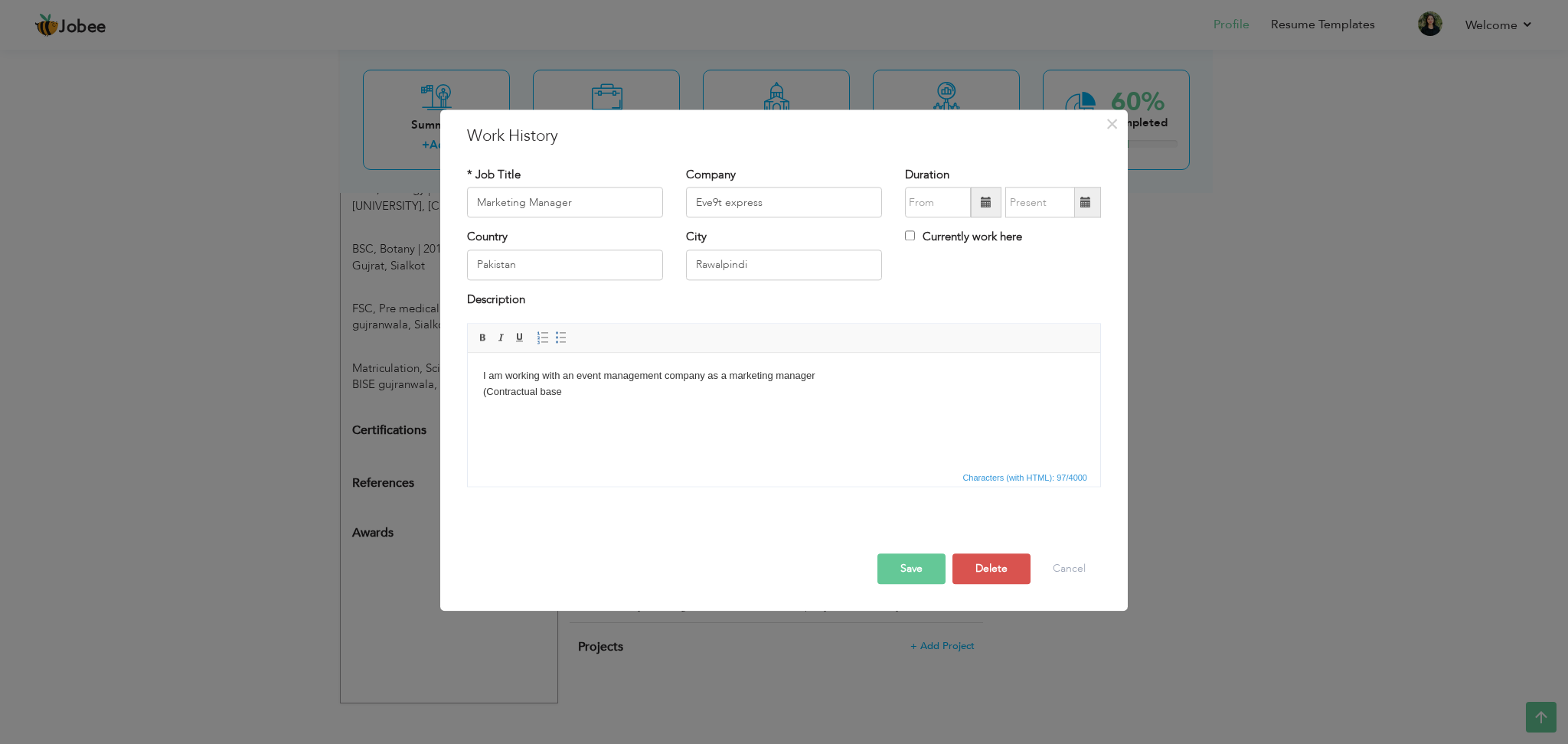 click on "I am working with an event management company as a marketing manager  (​​​​​​​Contractual base" at bounding box center [784, 384] 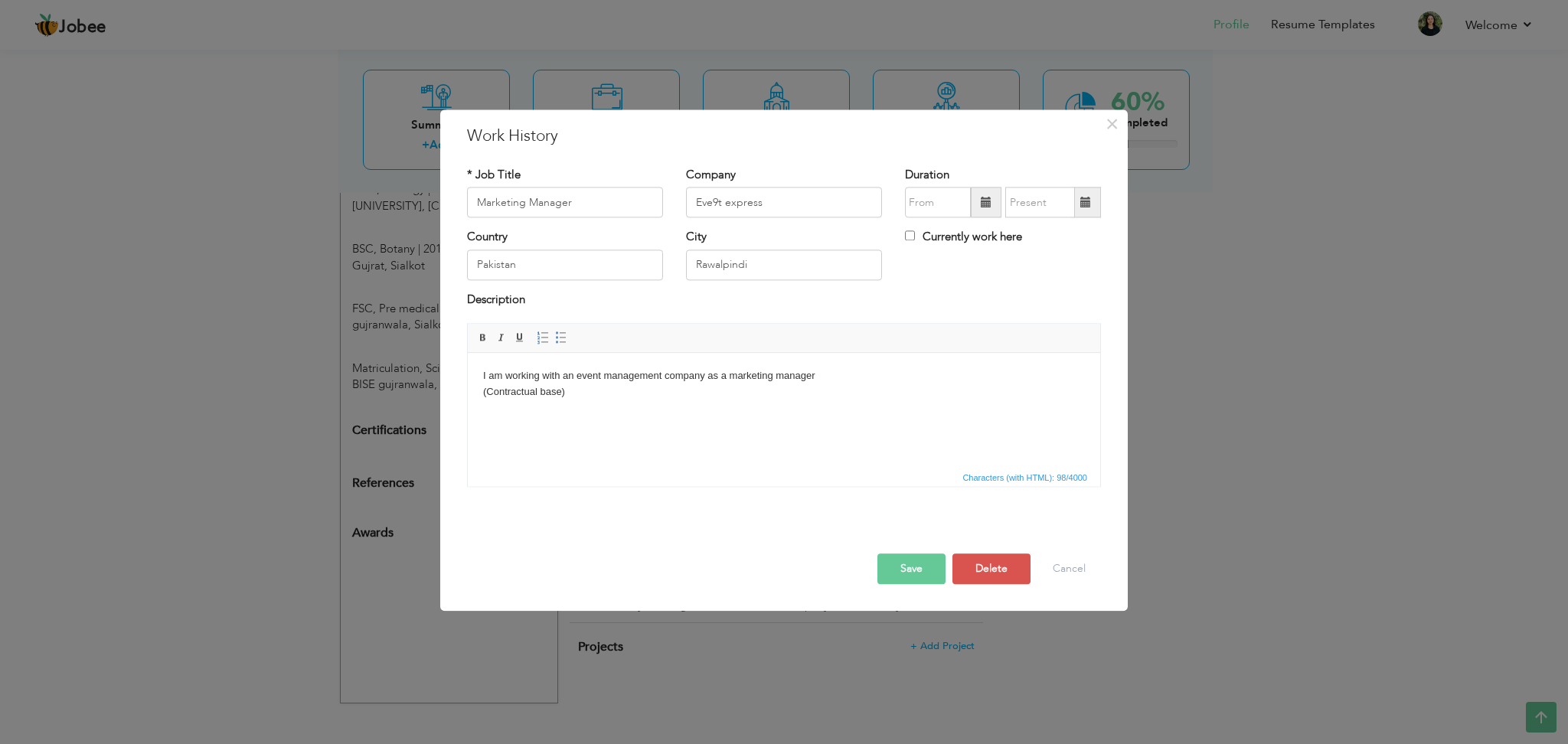 click on "Save" at bounding box center (911, 569) 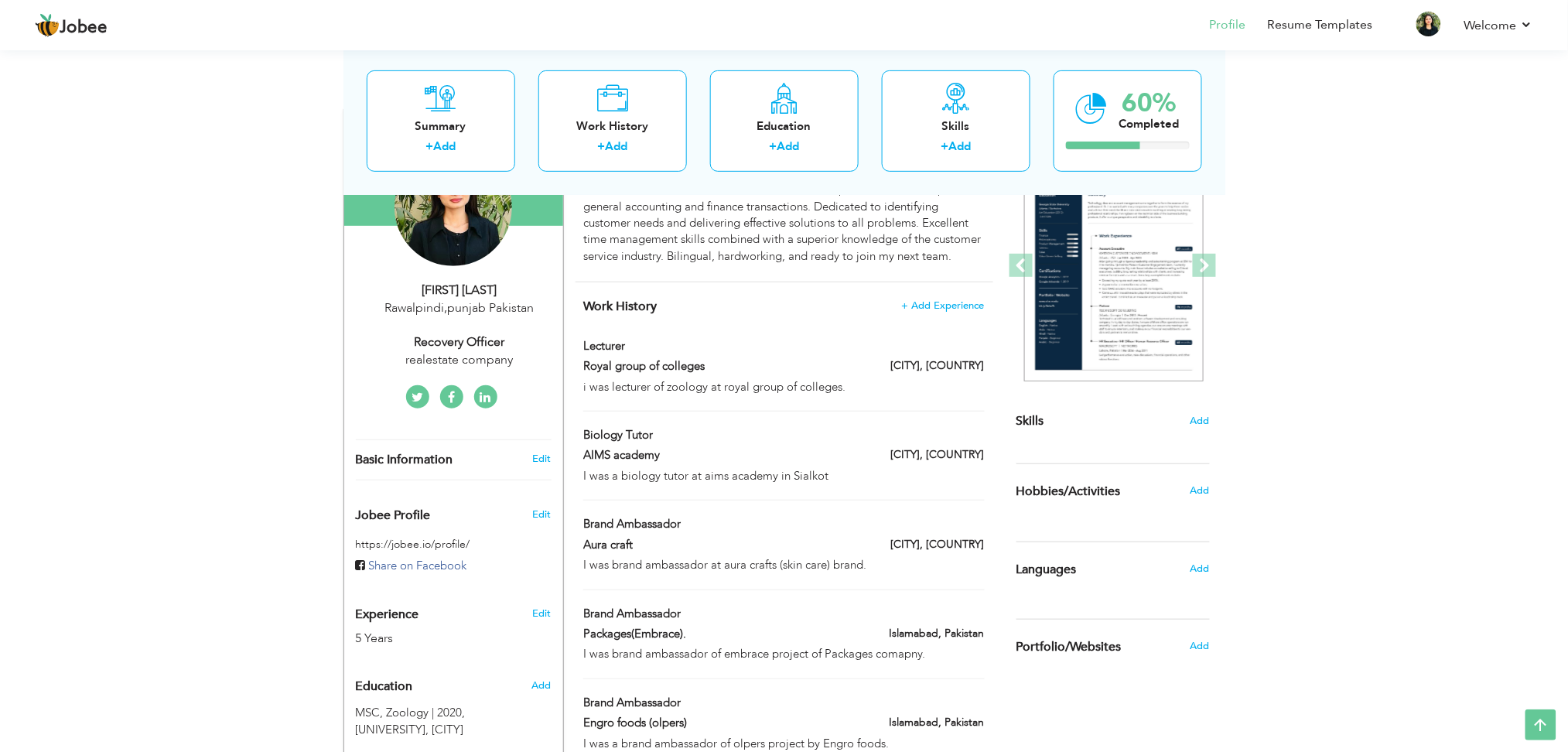 scroll, scrollTop: 168, scrollLeft: 0, axis: vertical 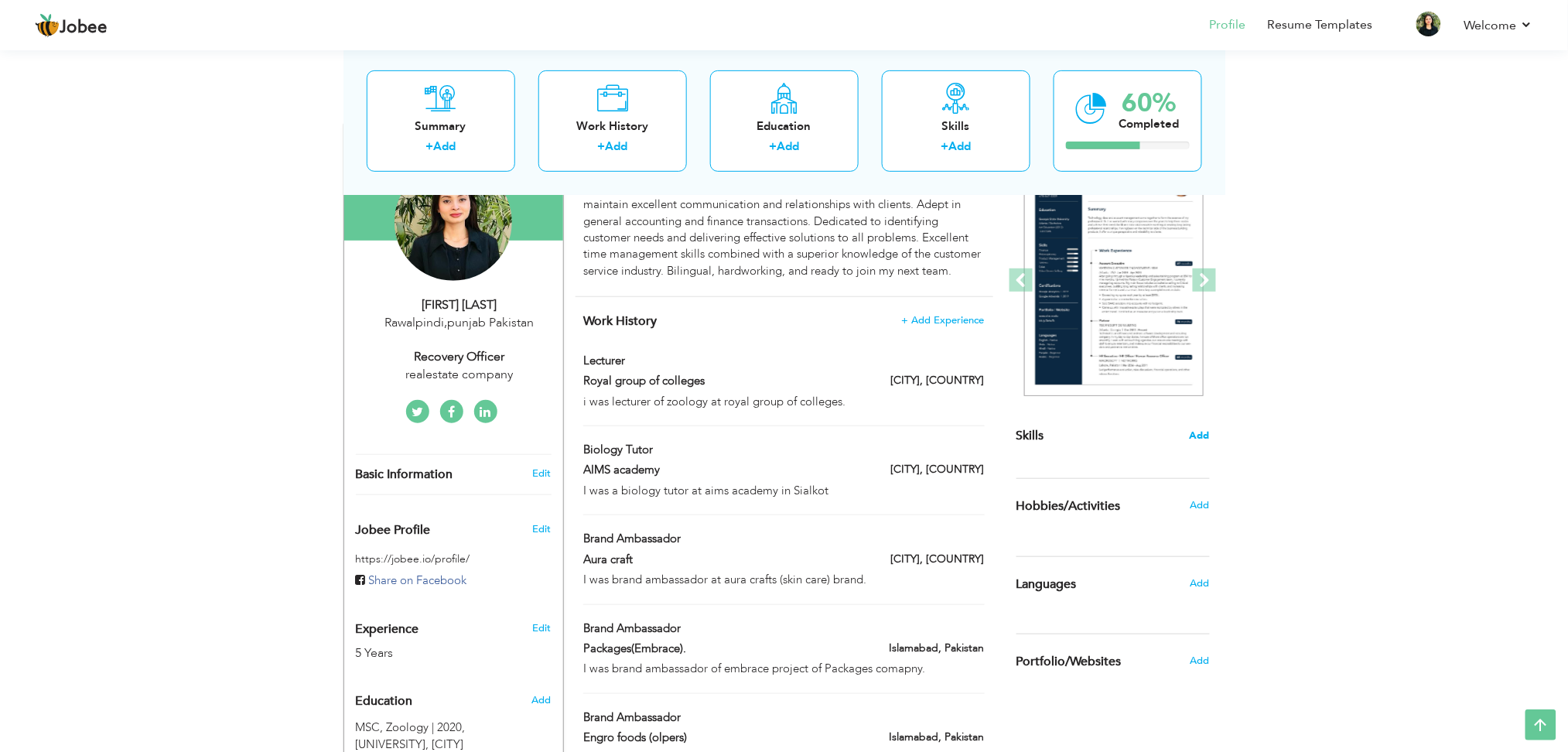 click on "Add" at bounding box center (1200, 436) 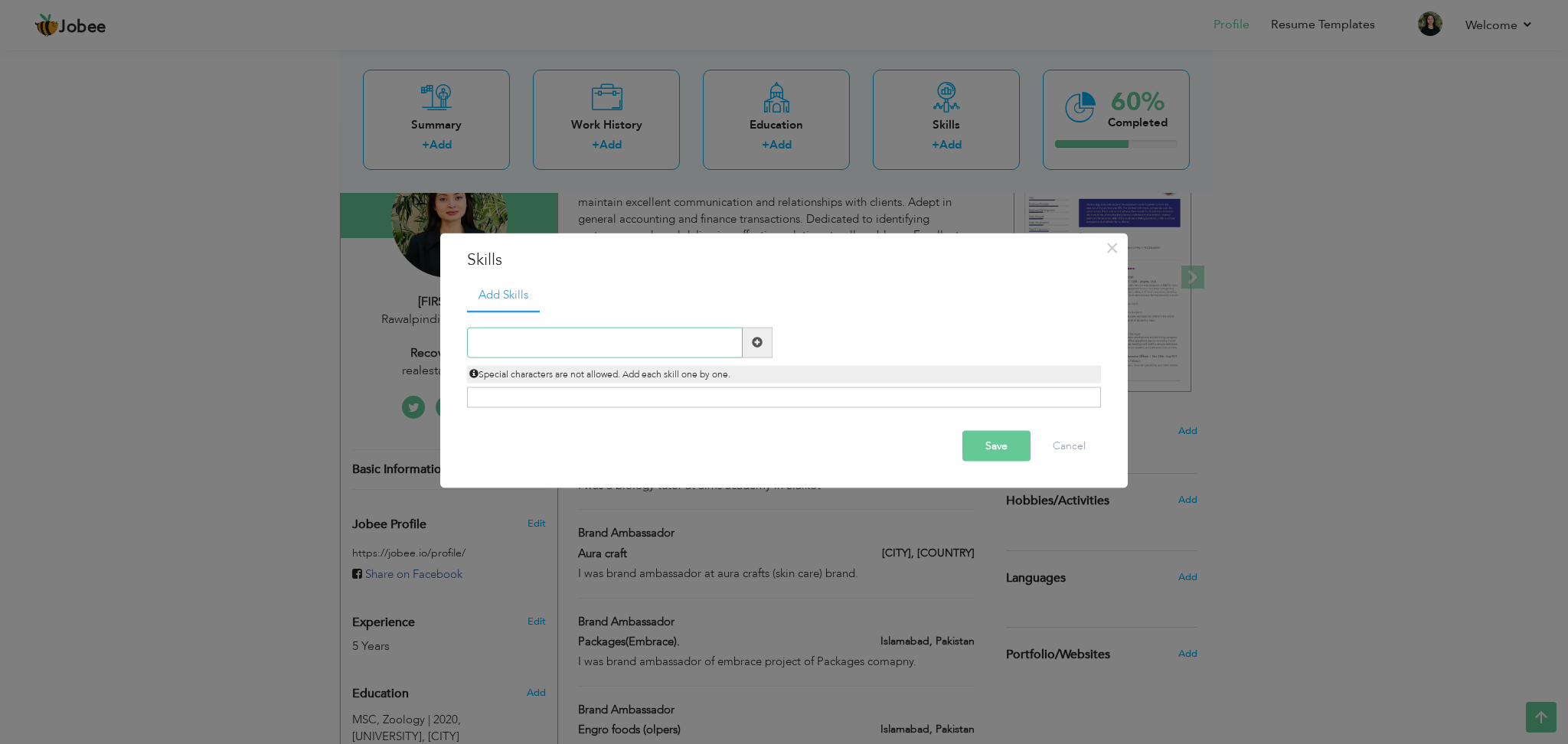 click at bounding box center [605, 342] 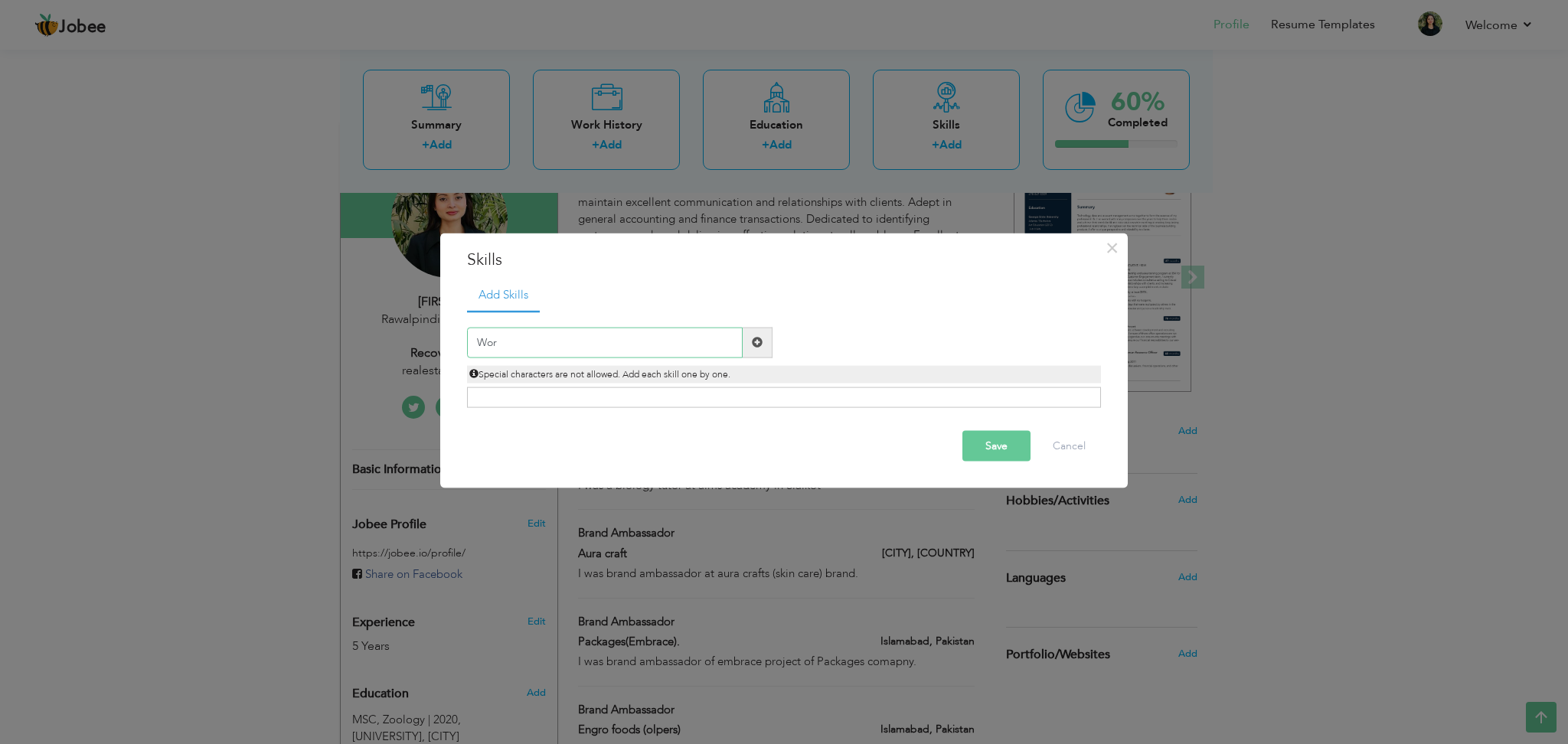 type on "Word" 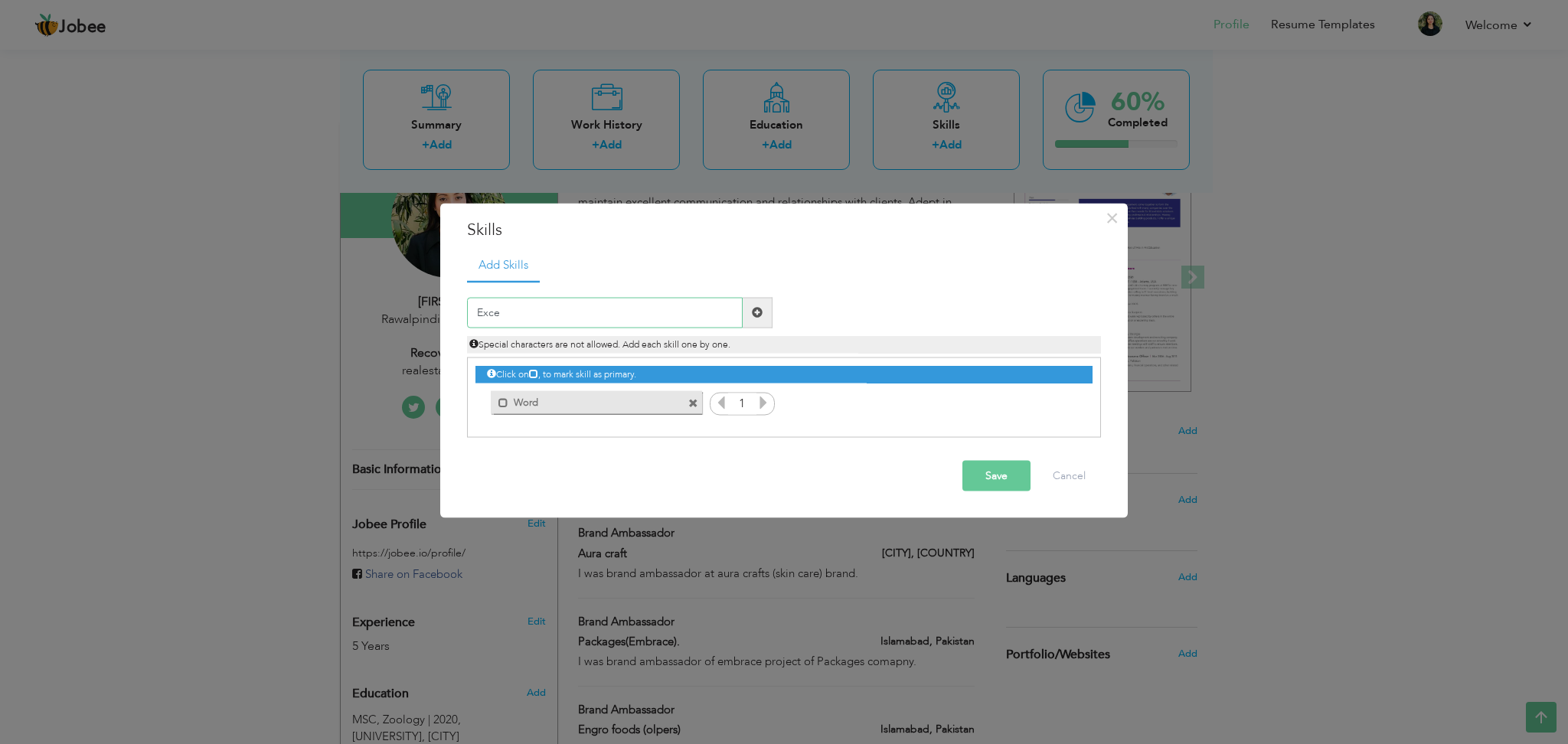 type on "Excel" 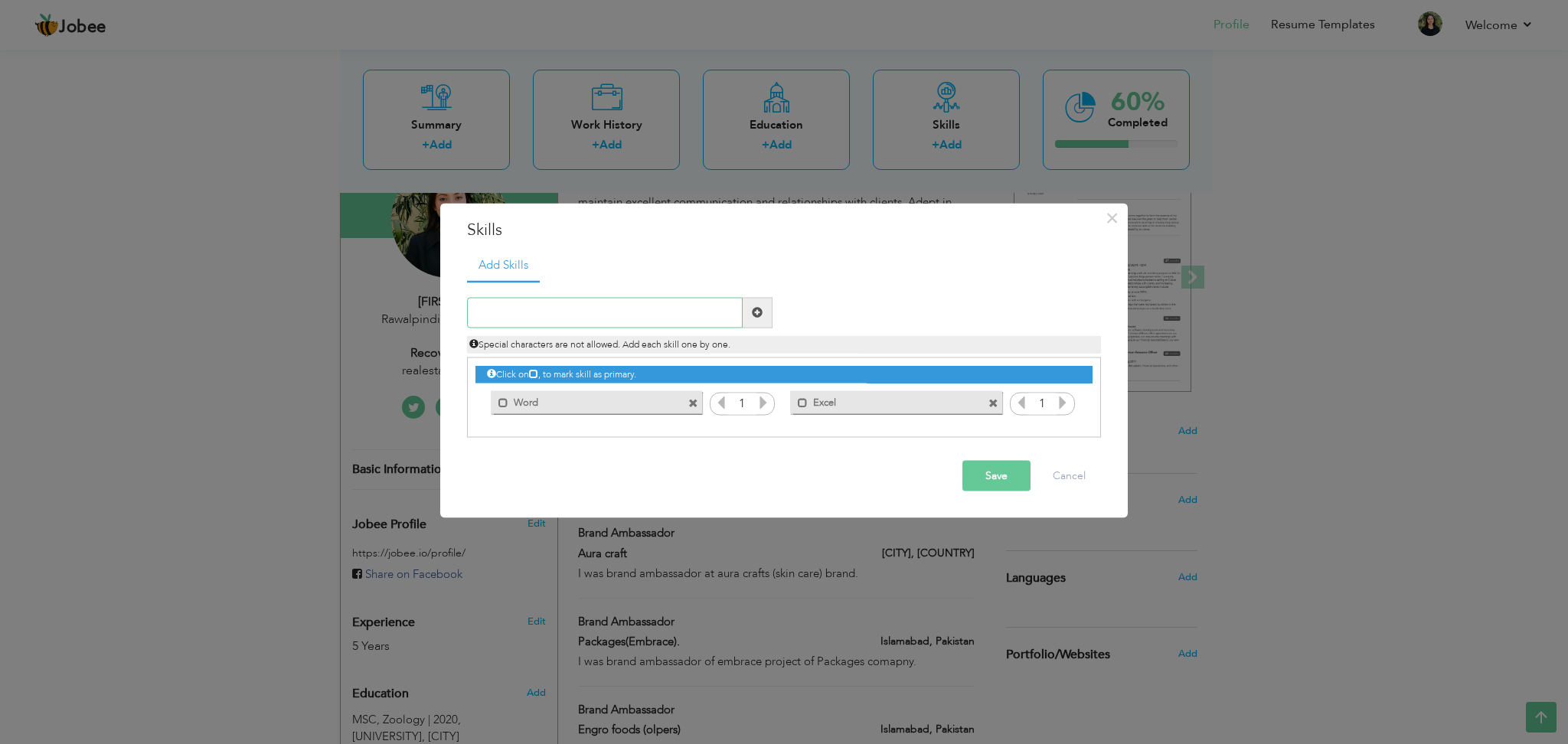 click at bounding box center [605, 312] 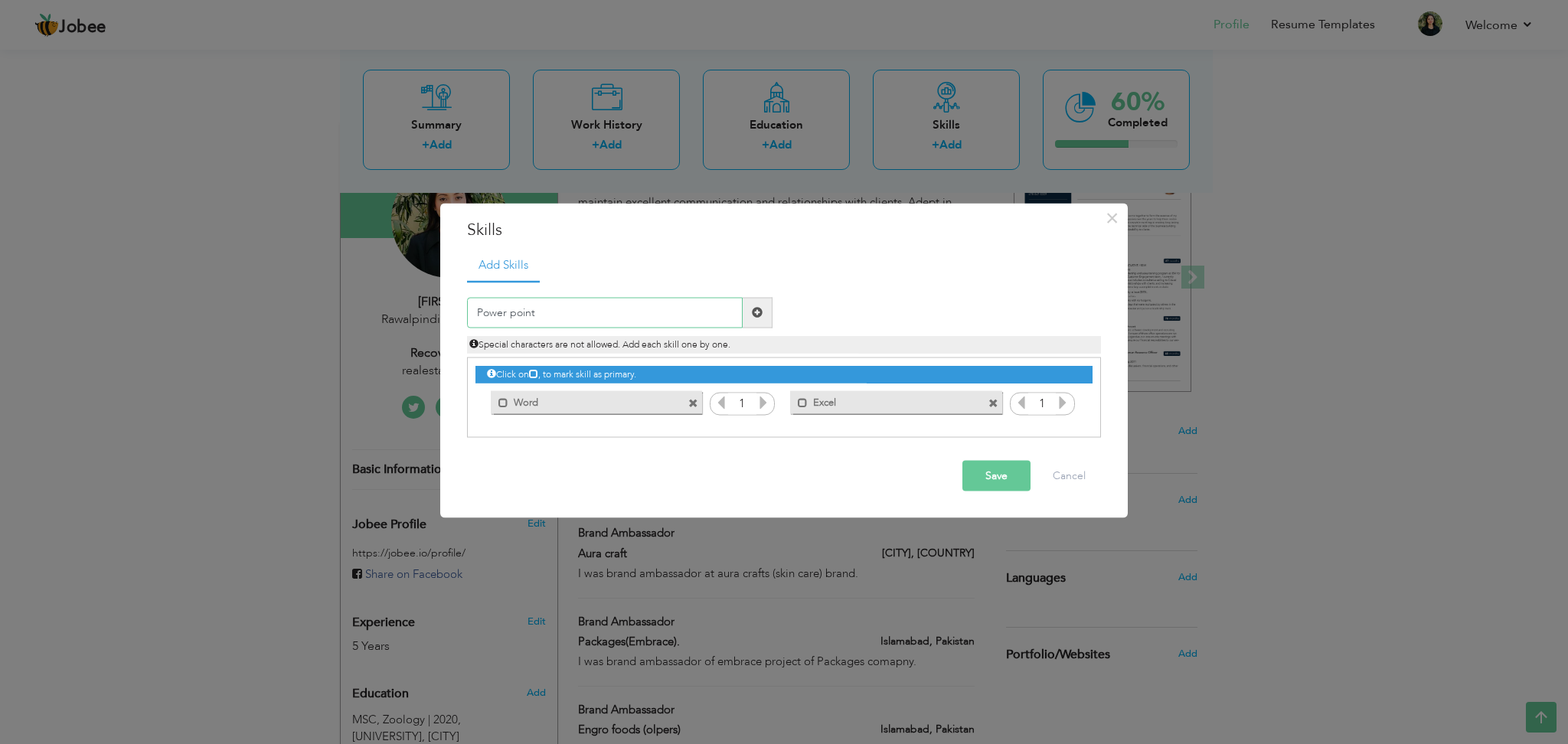 type on "Power point" 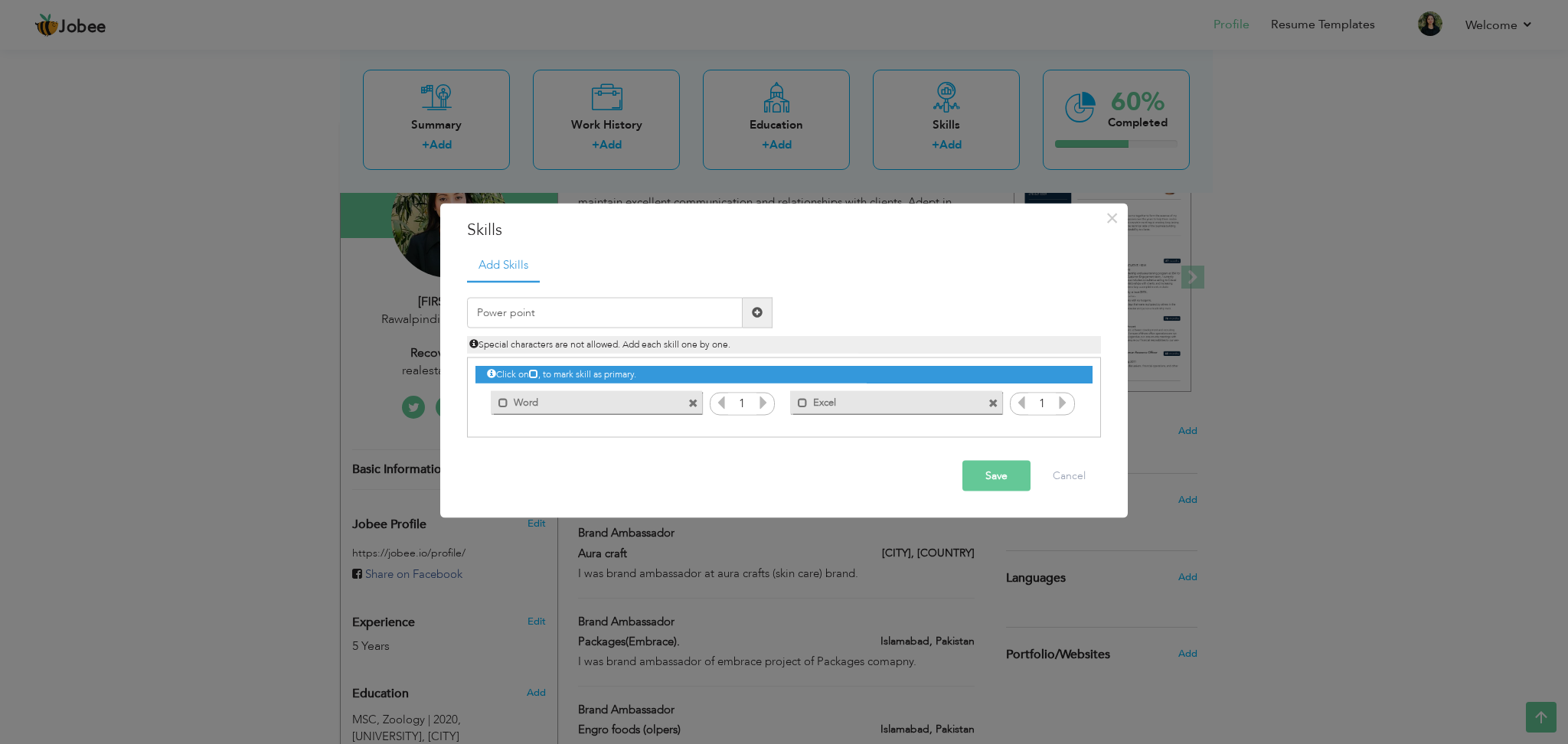 click on "Save" at bounding box center (996, 475) 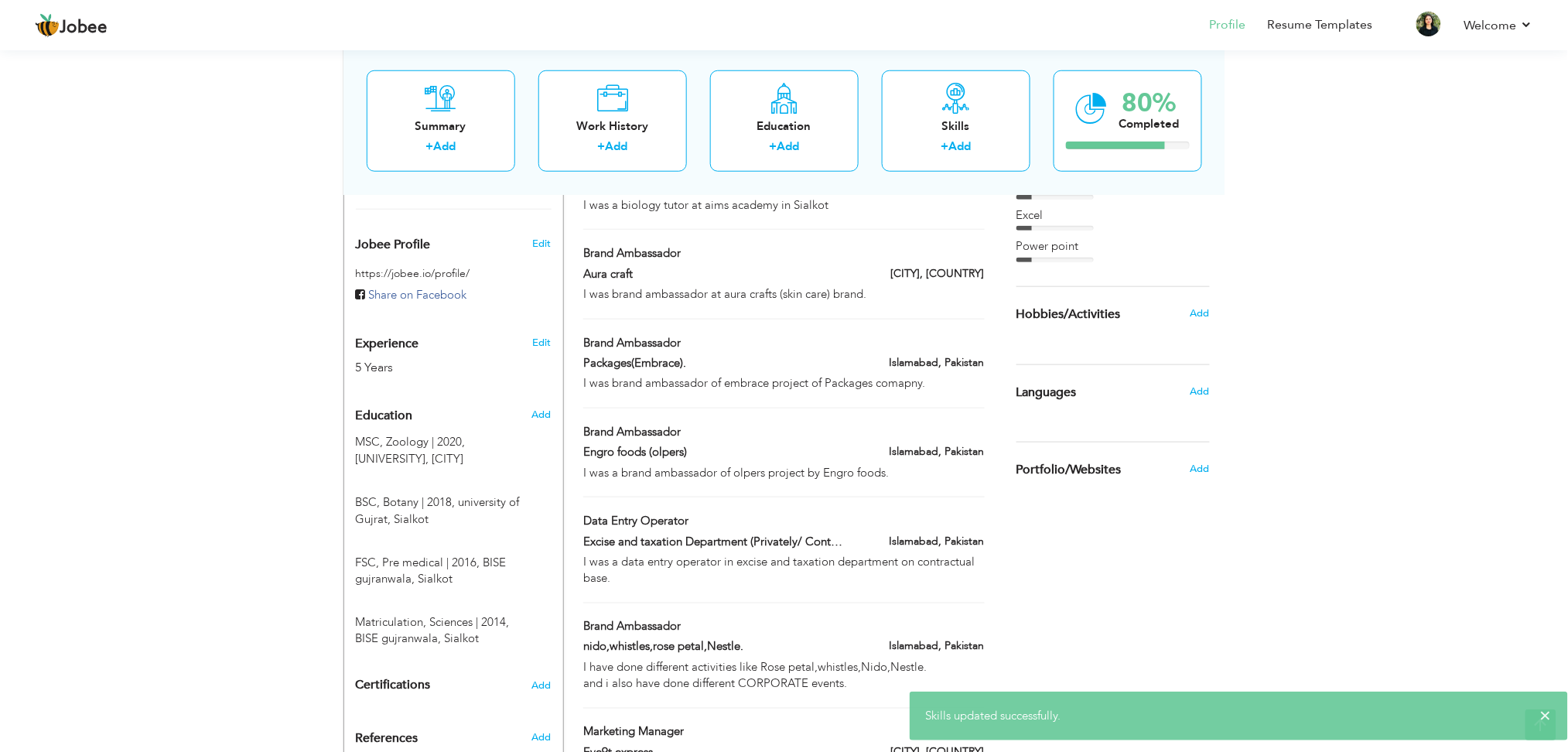 scroll, scrollTop: 456, scrollLeft: 0, axis: vertical 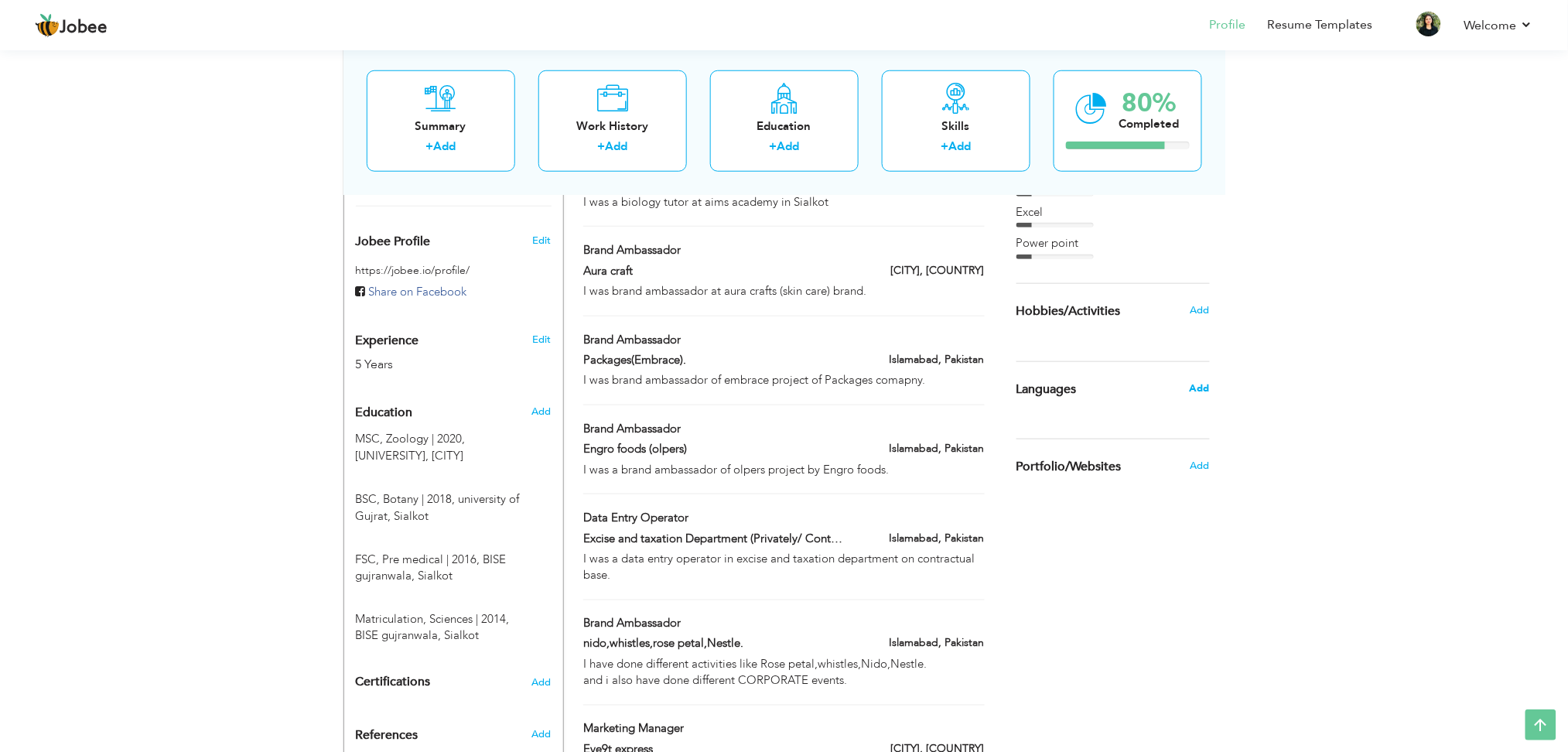 click on "Add" at bounding box center (1199, 388) 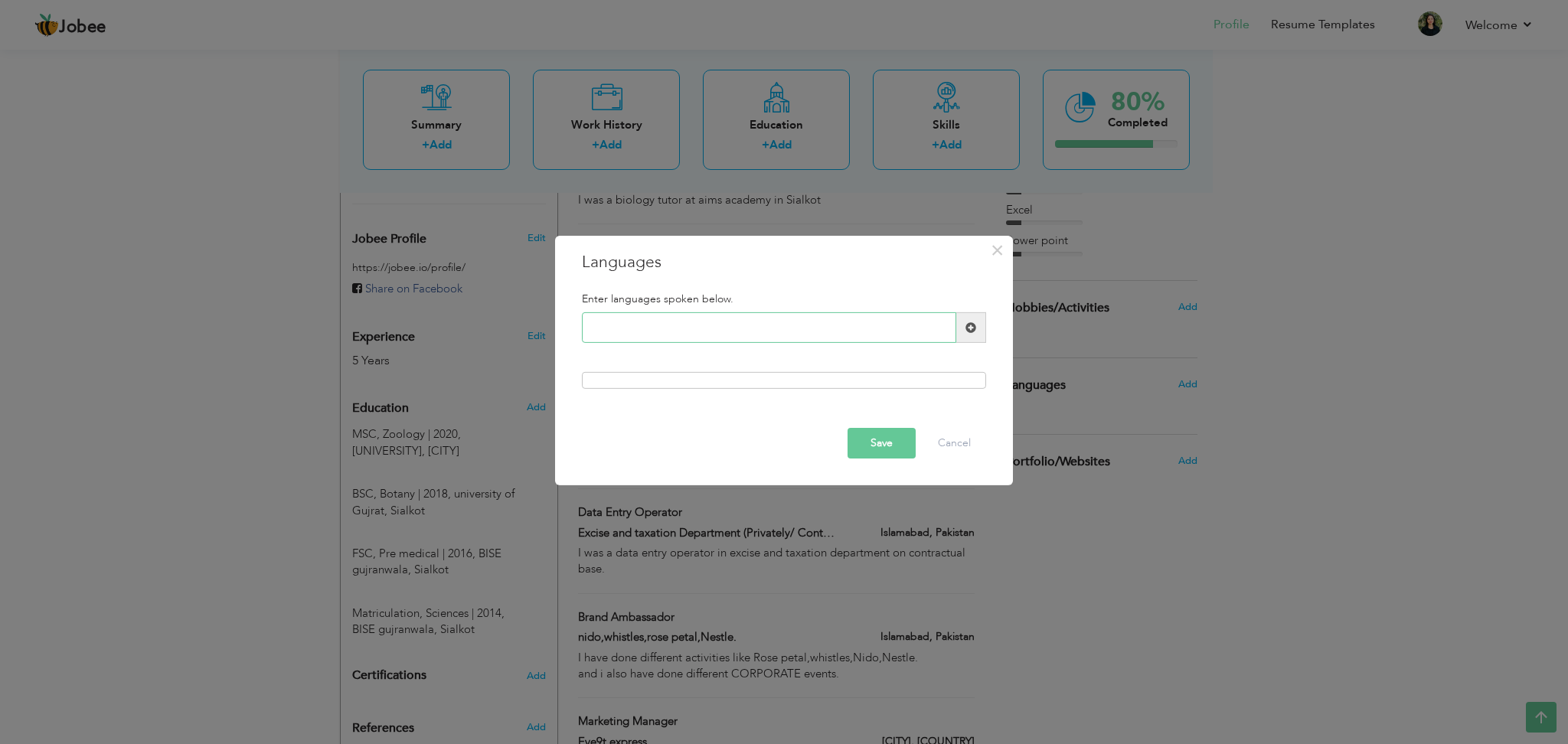click at bounding box center [769, 328] 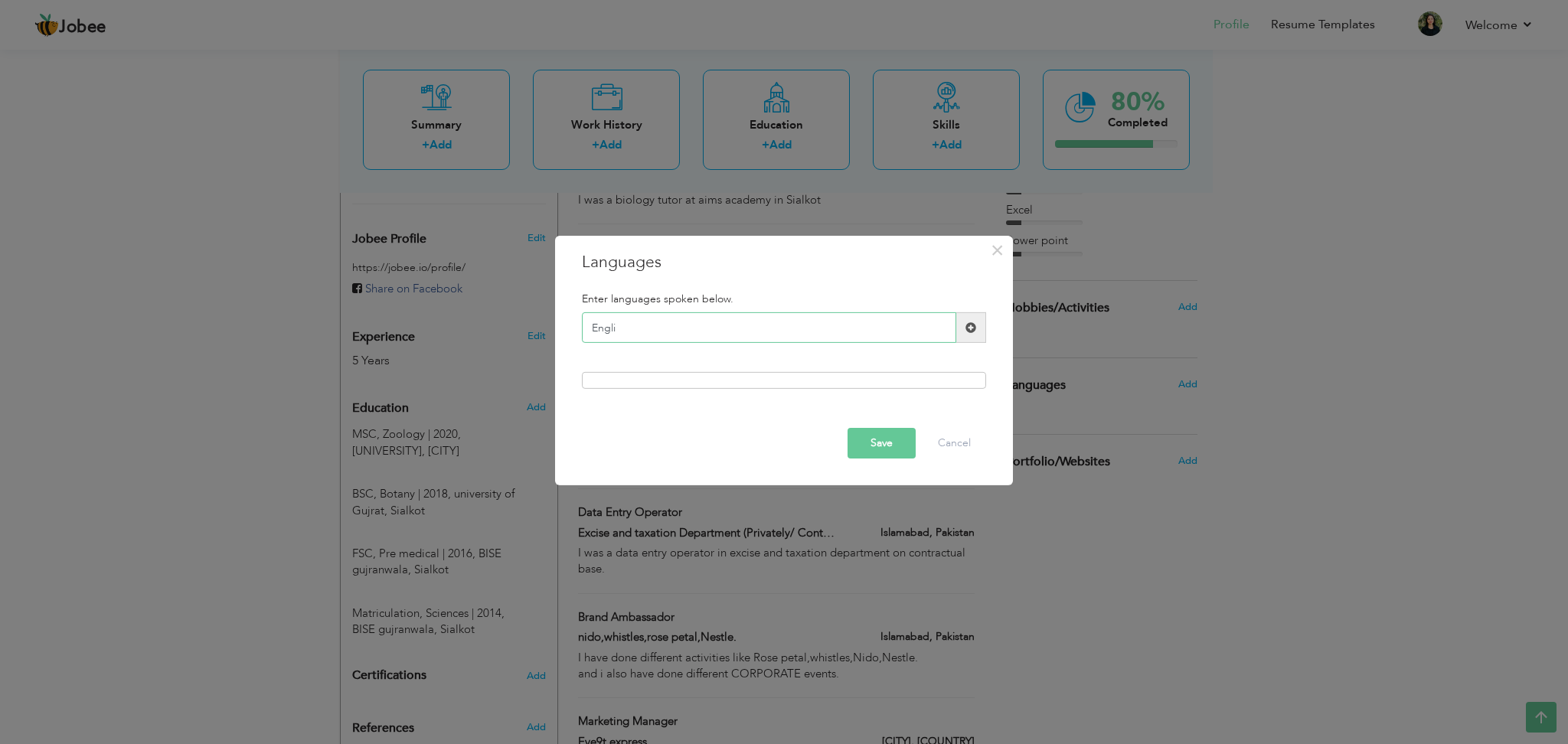 type on "Englis" 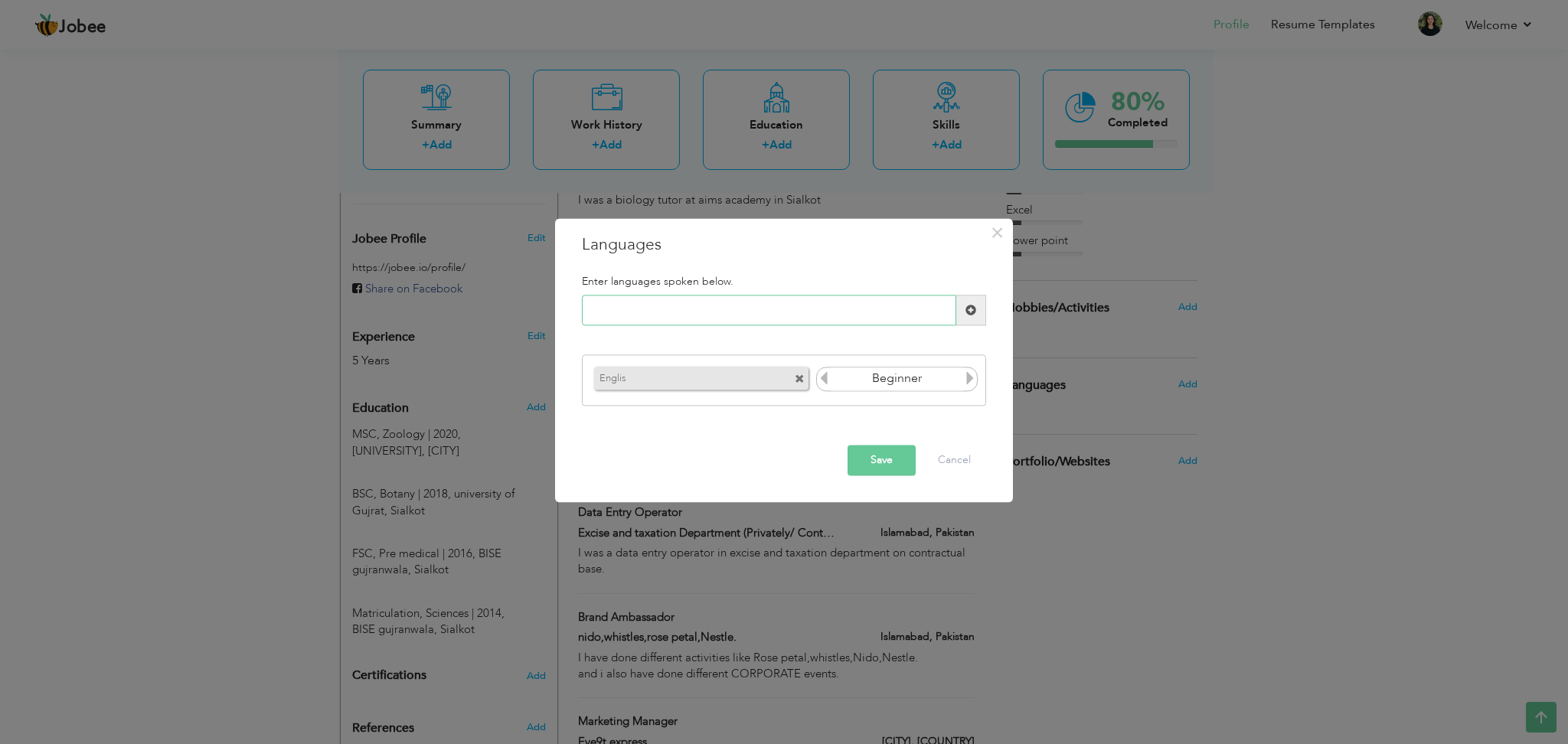 type on "u" 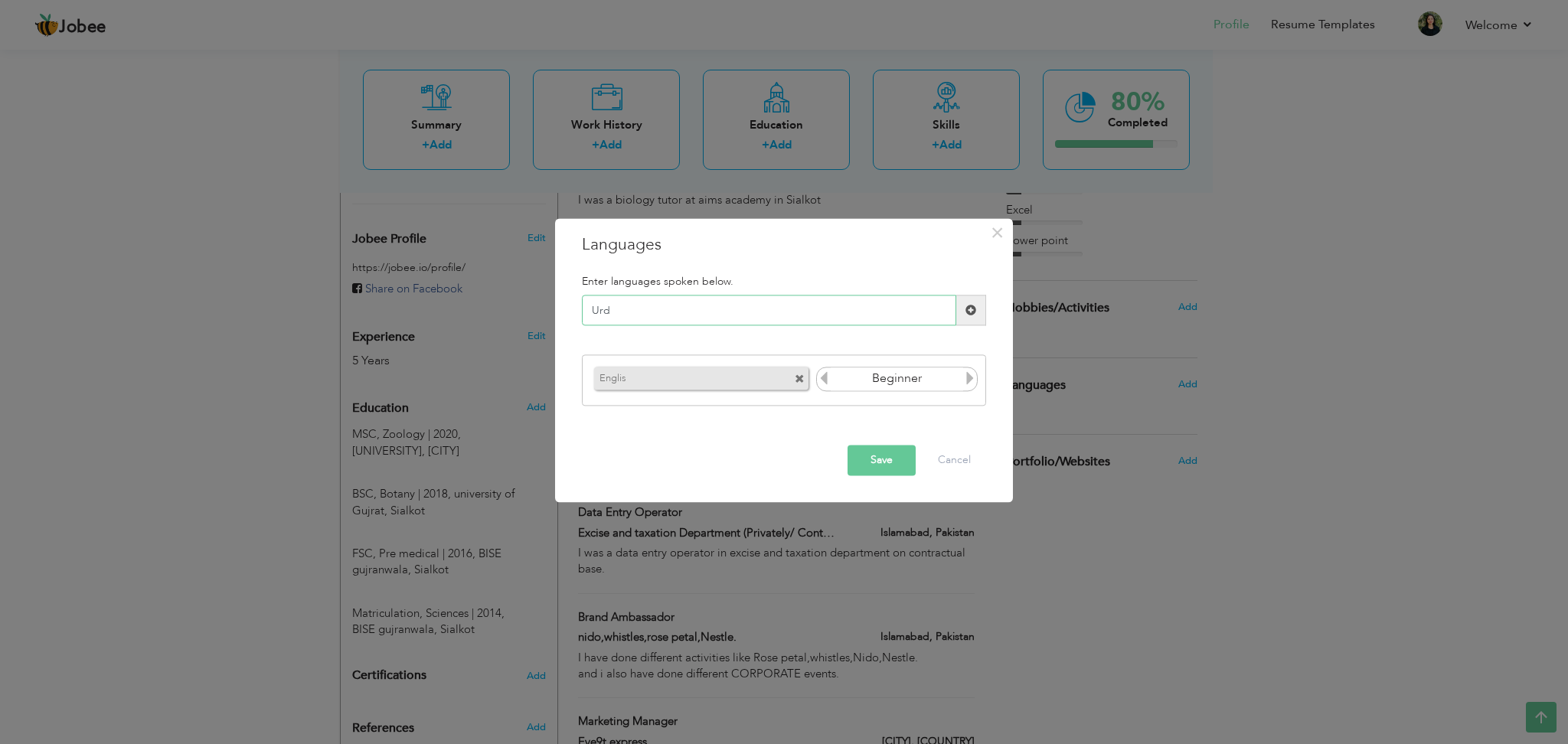 type on "Urdu" 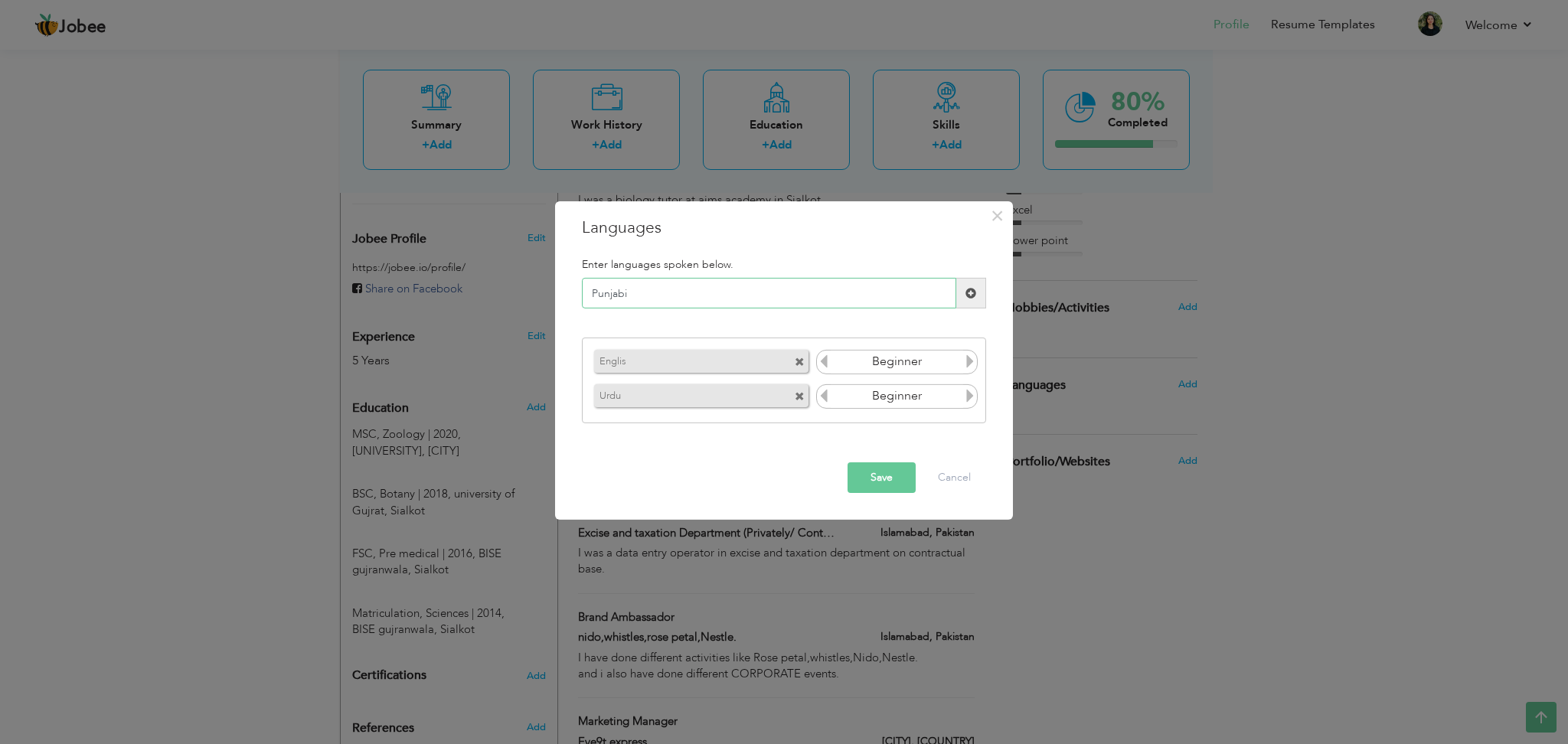 type on "Punjabi" 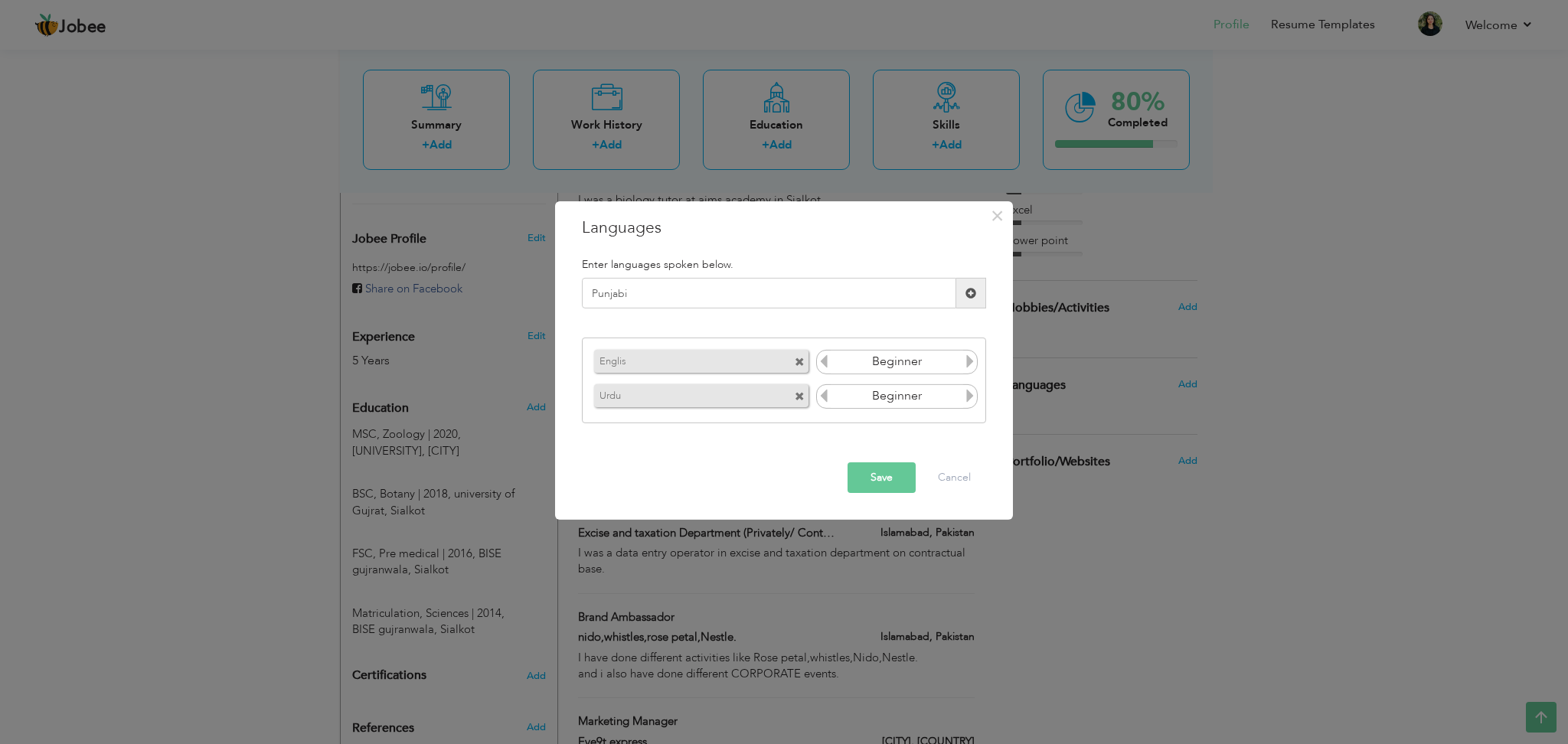 click on "Save" at bounding box center (881, 478) 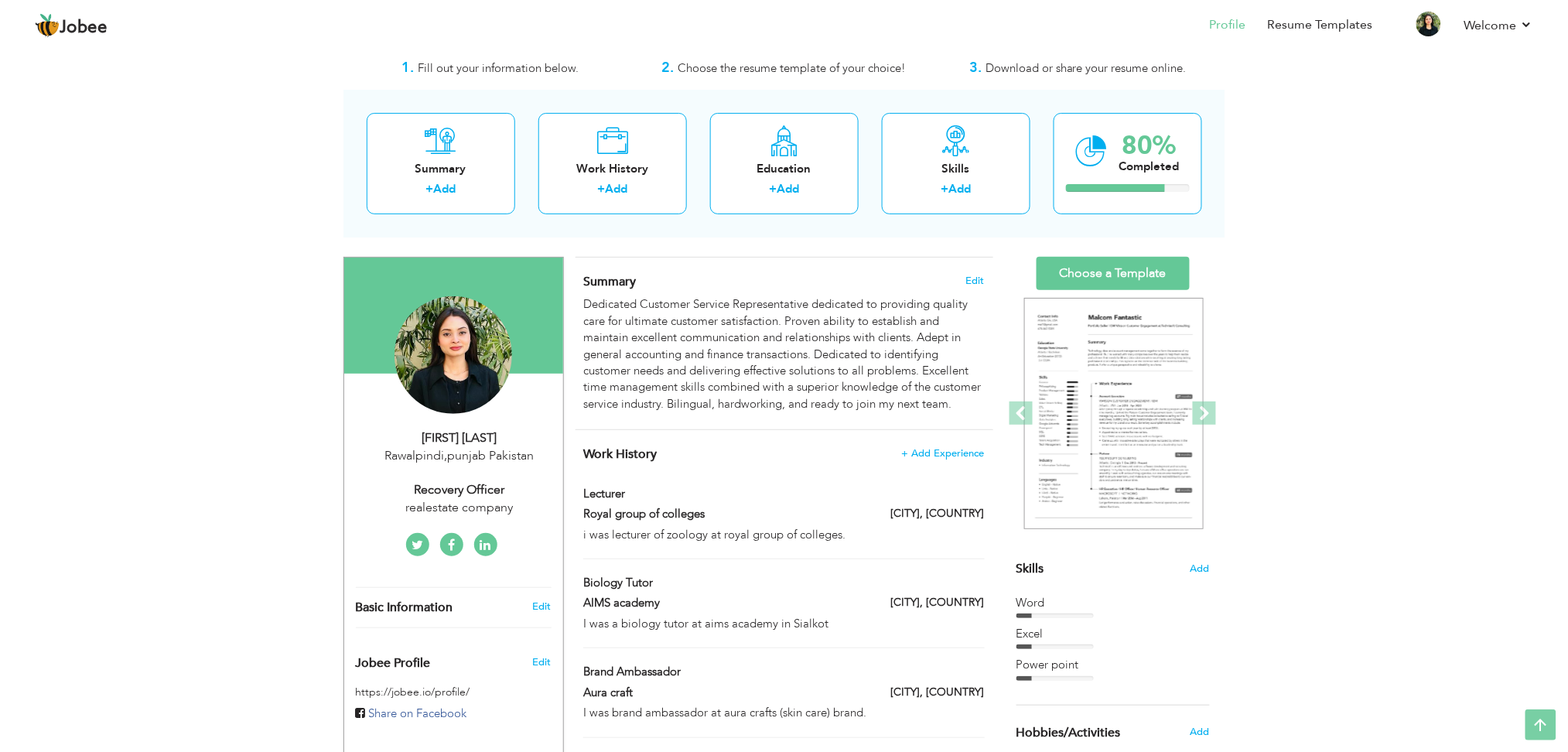 scroll, scrollTop: 0, scrollLeft: 0, axis: both 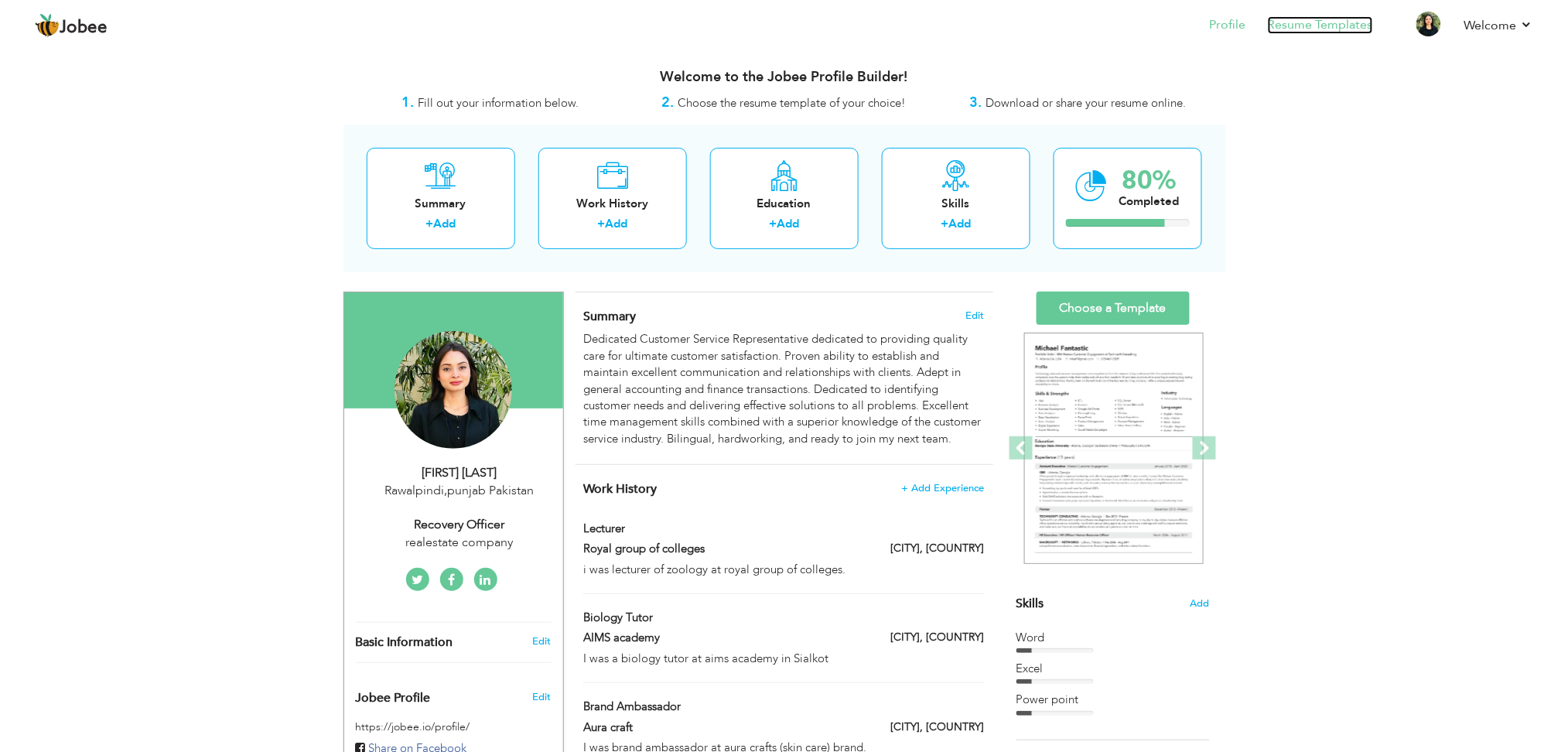 click on "Resume Templates" at bounding box center [1320, 25] 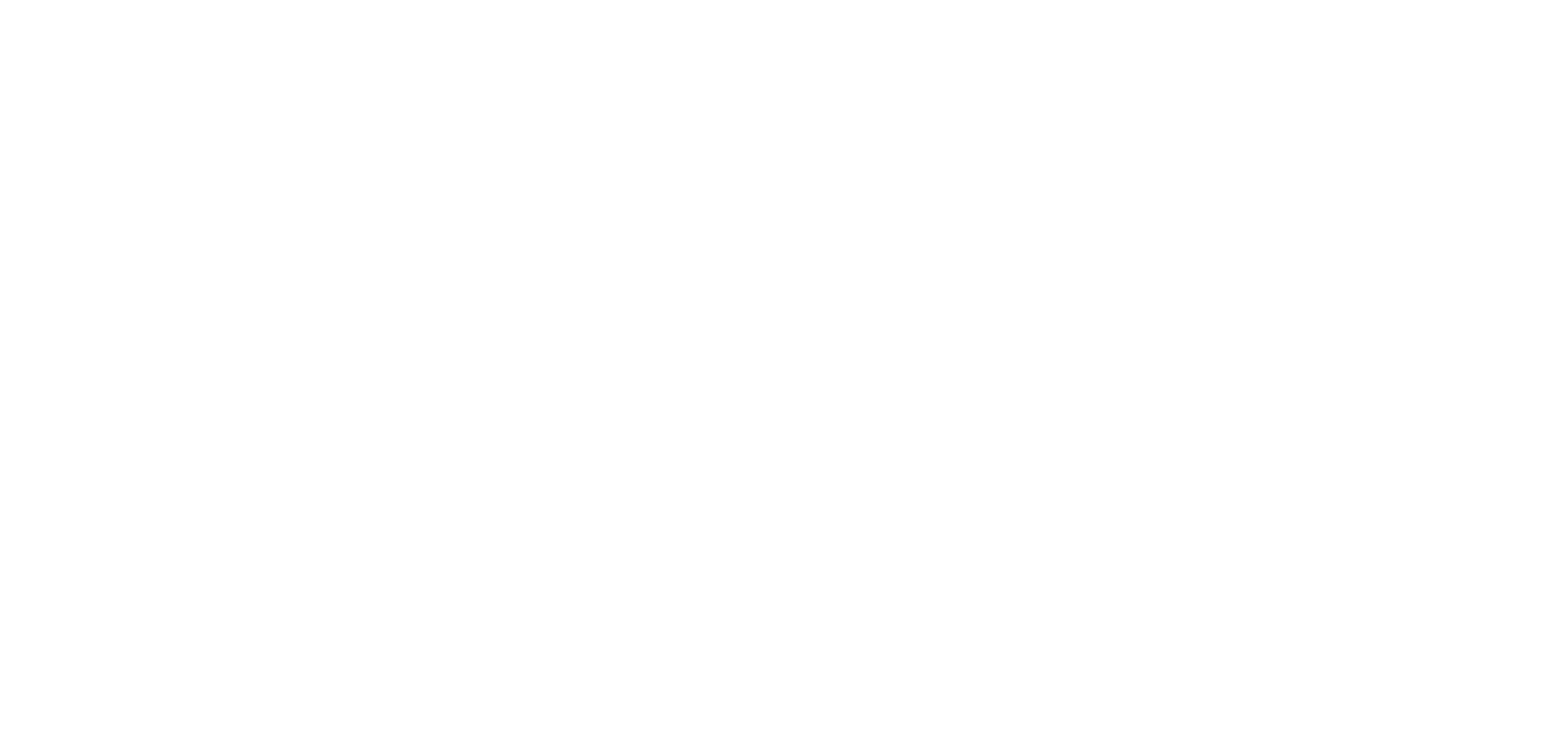 scroll, scrollTop: 0, scrollLeft: 0, axis: both 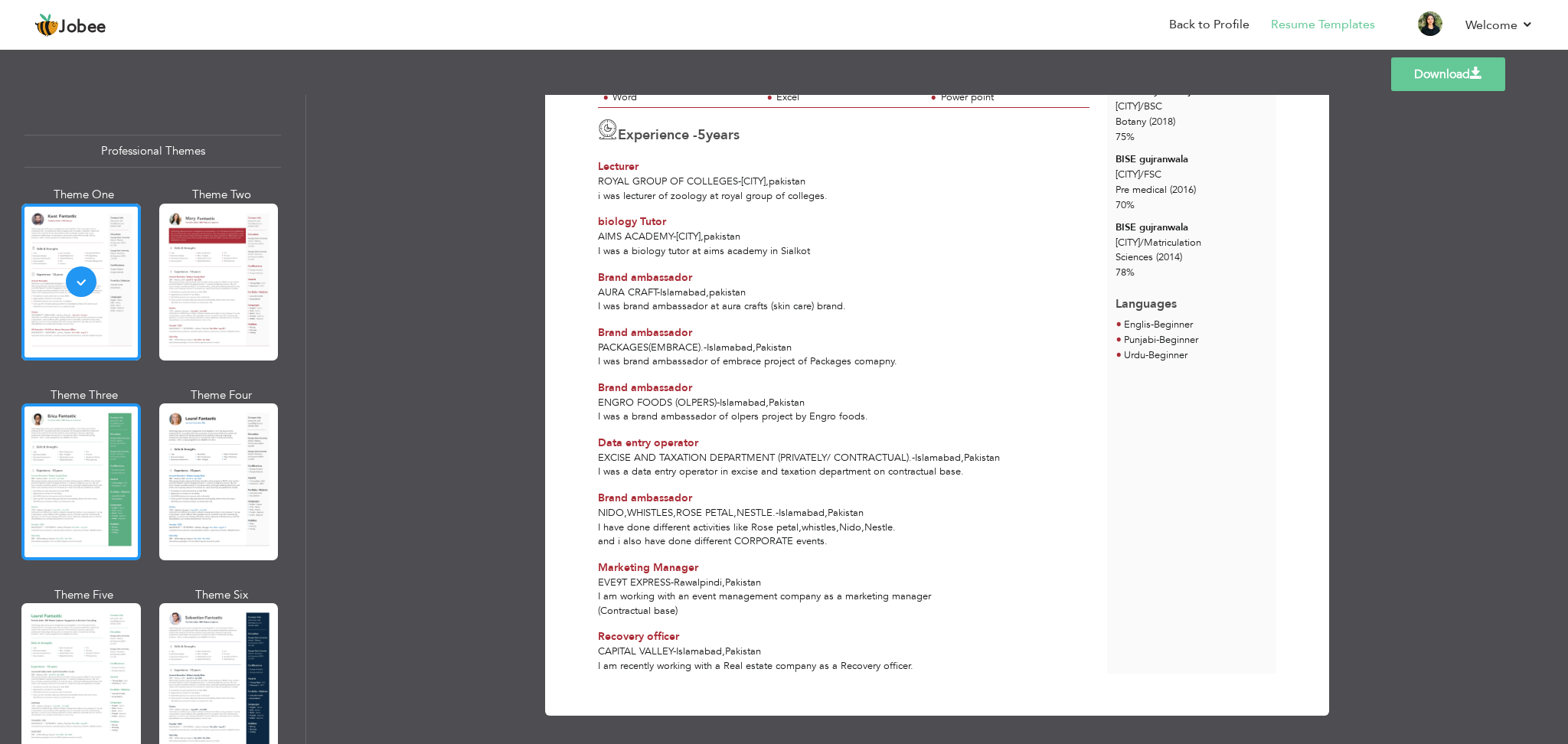 click at bounding box center (81, 481) 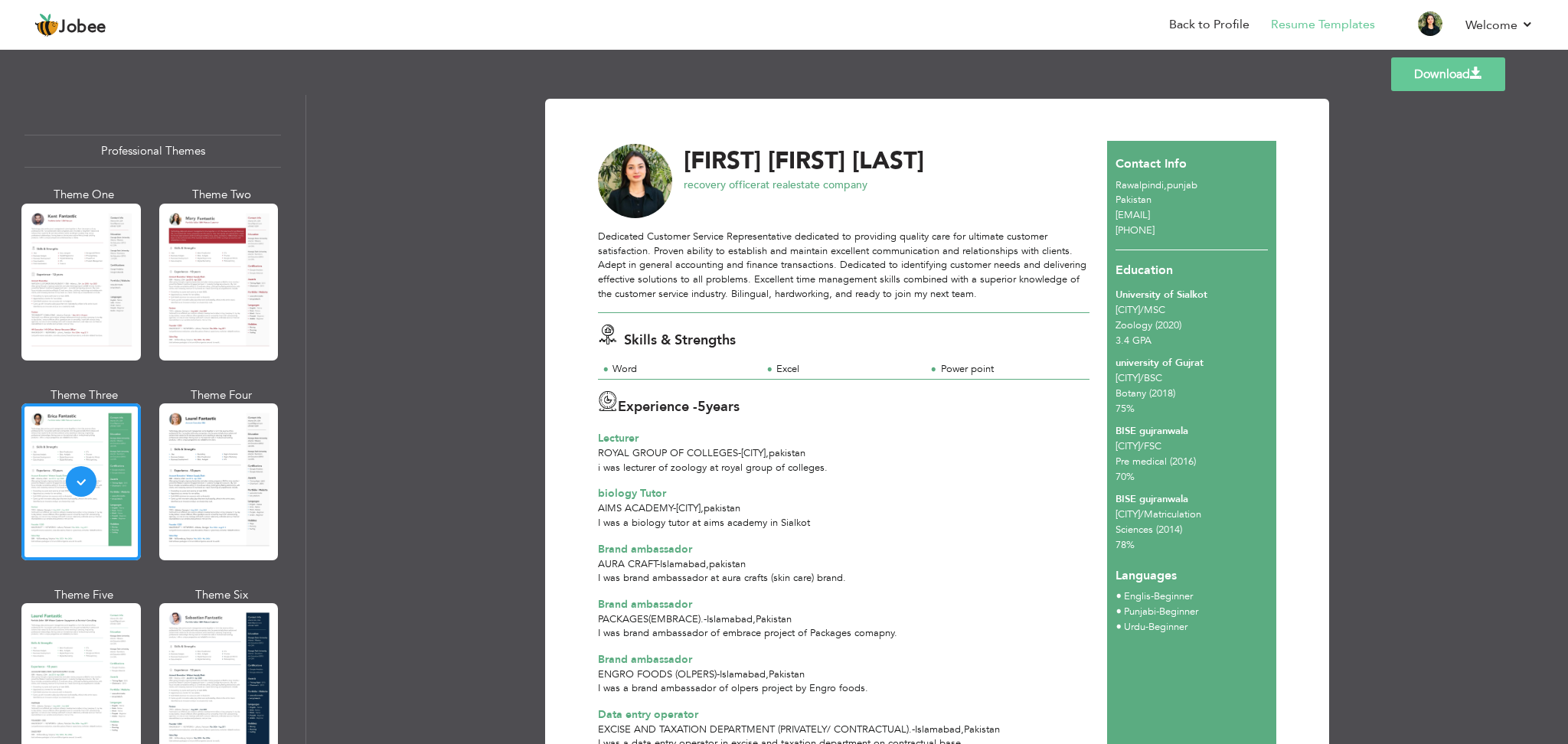 scroll, scrollTop: 17, scrollLeft: 0, axis: vertical 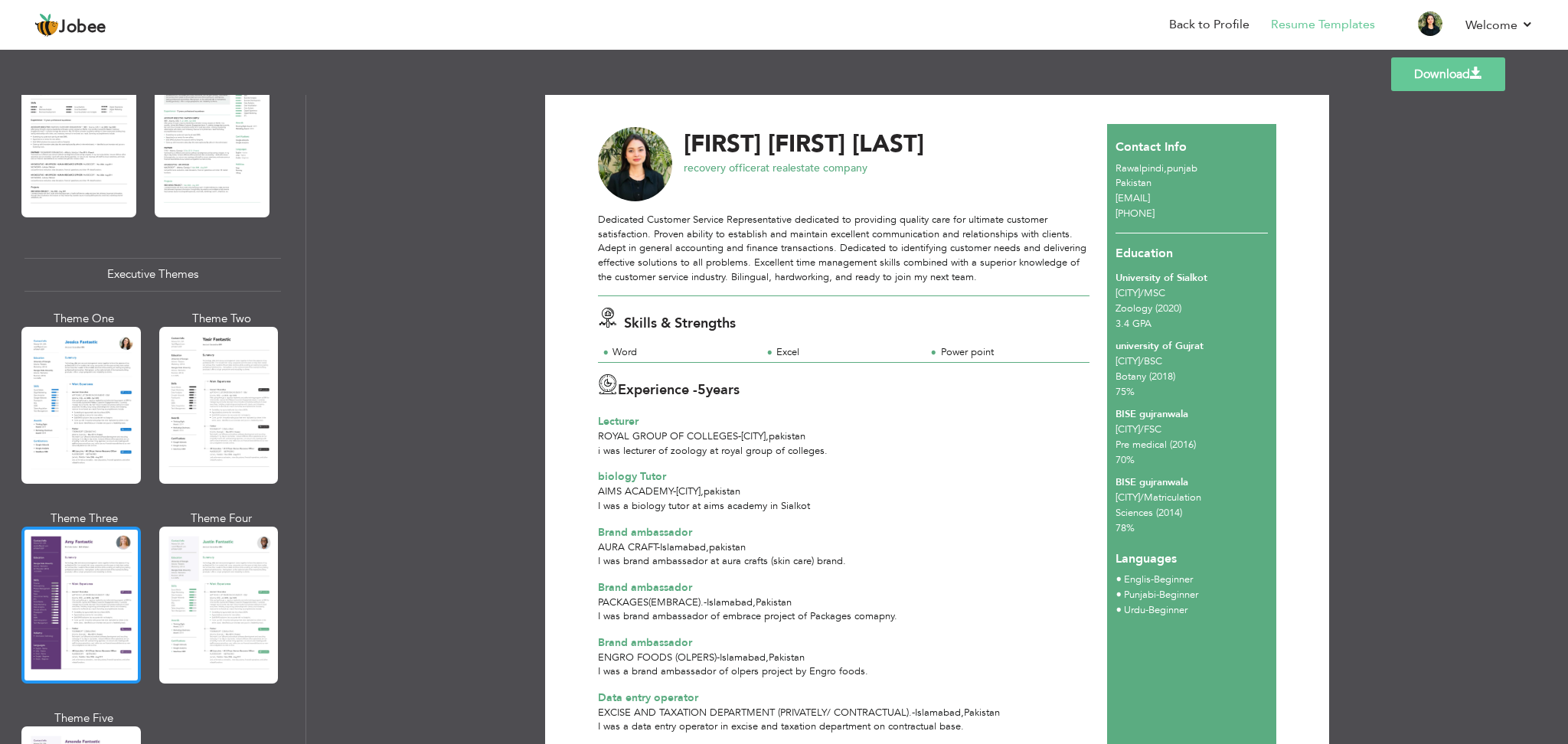 click at bounding box center (81, 605) 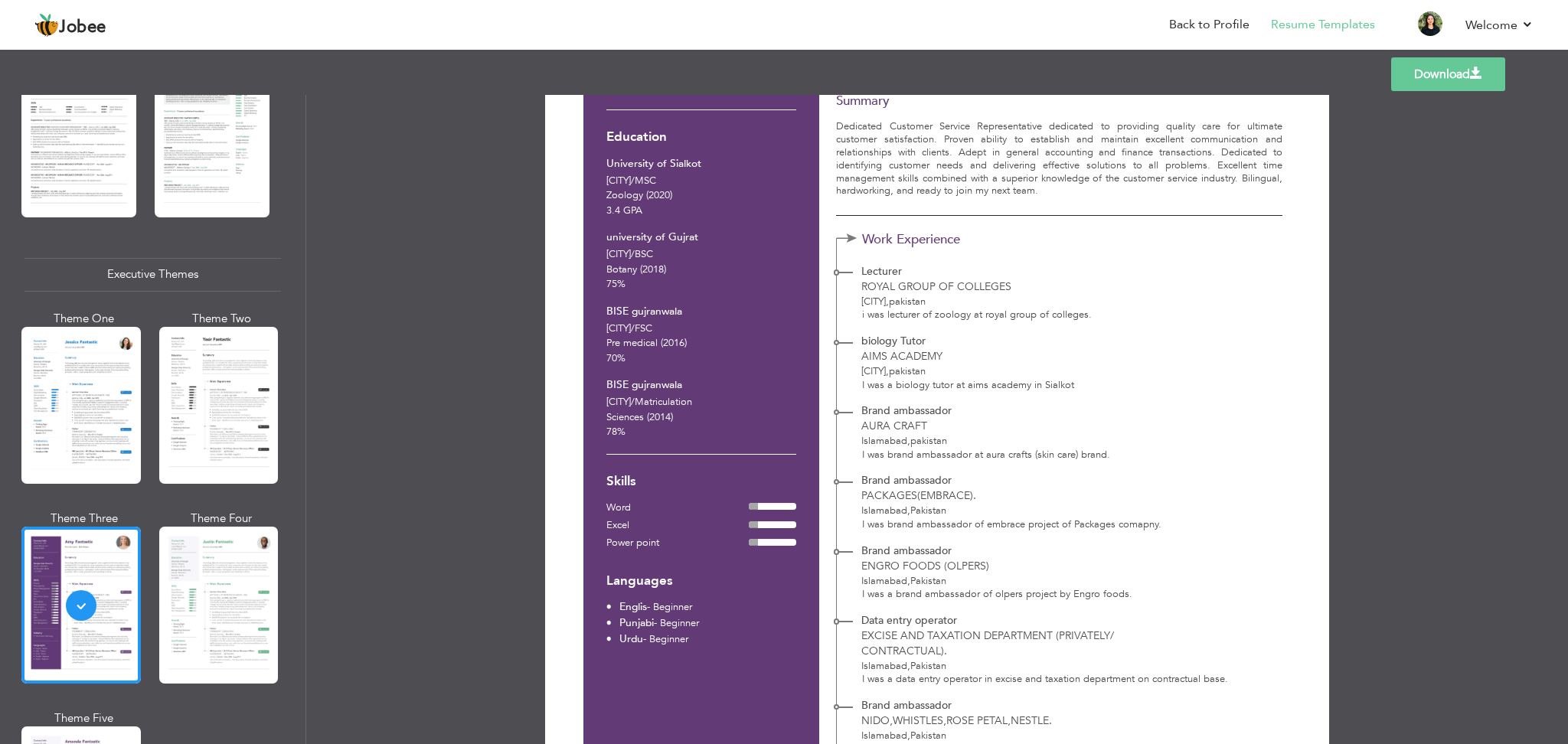 scroll, scrollTop: 396, scrollLeft: 0, axis: vertical 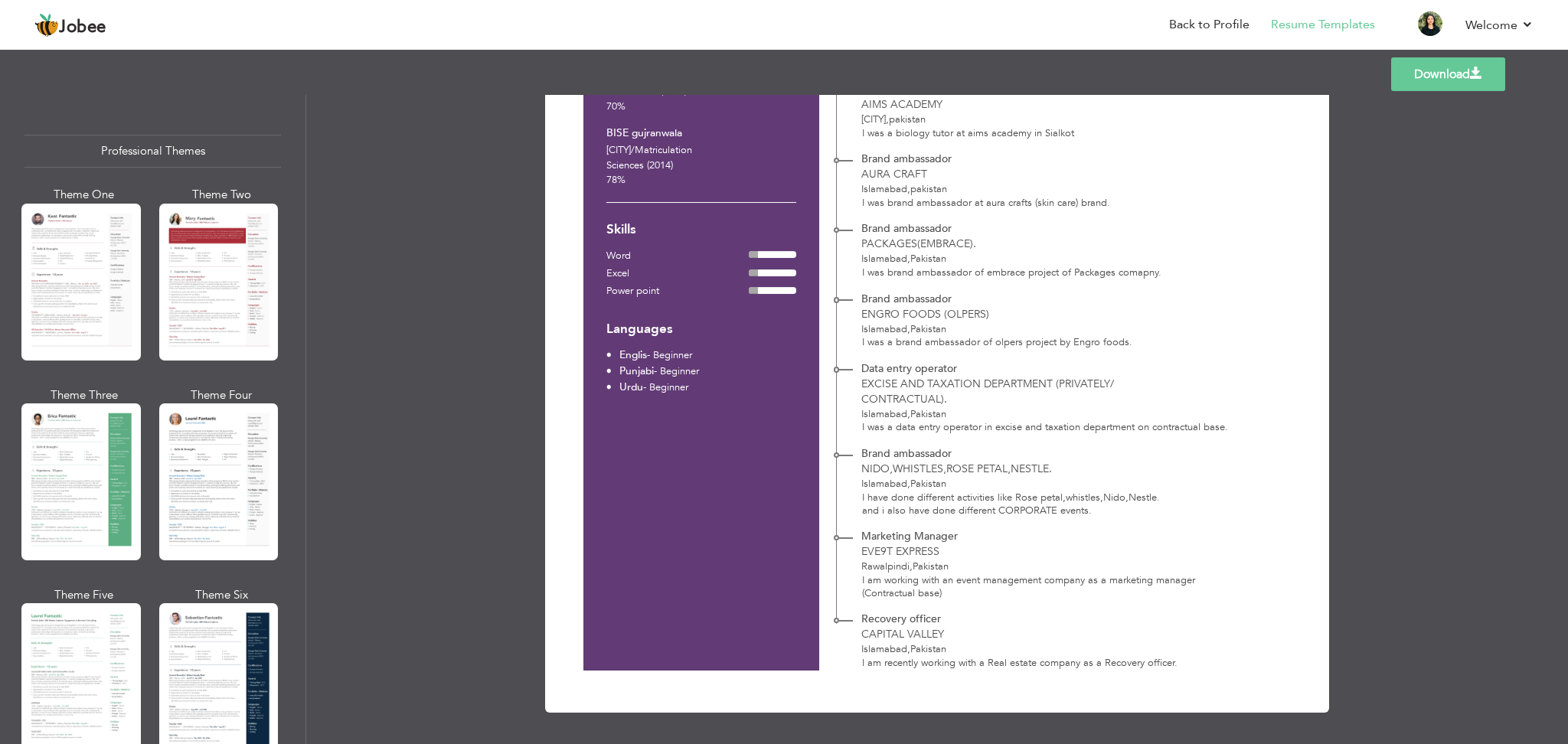 click at bounding box center [81, 481] 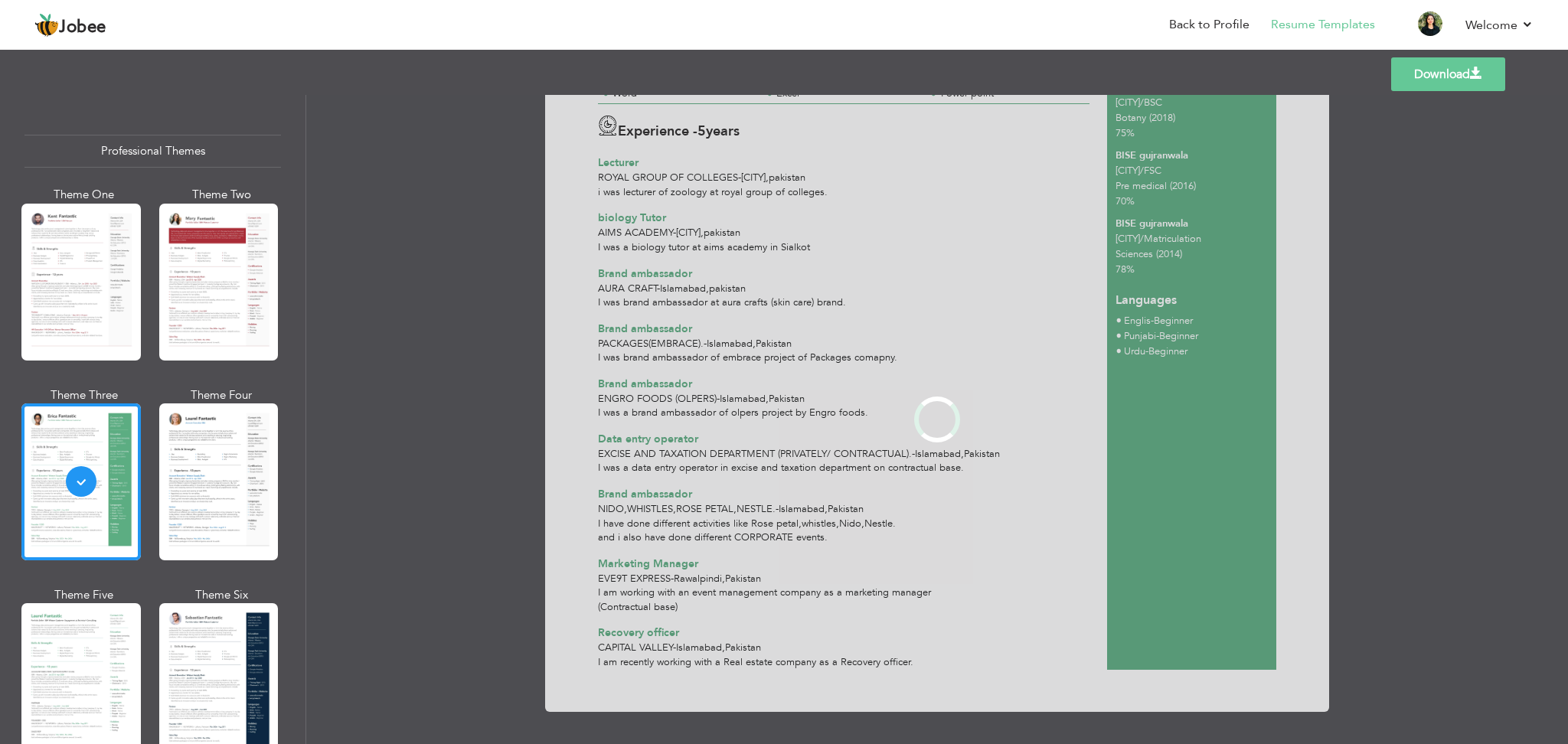 scroll, scrollTop: 0, scrollLeft: 0, axis: both 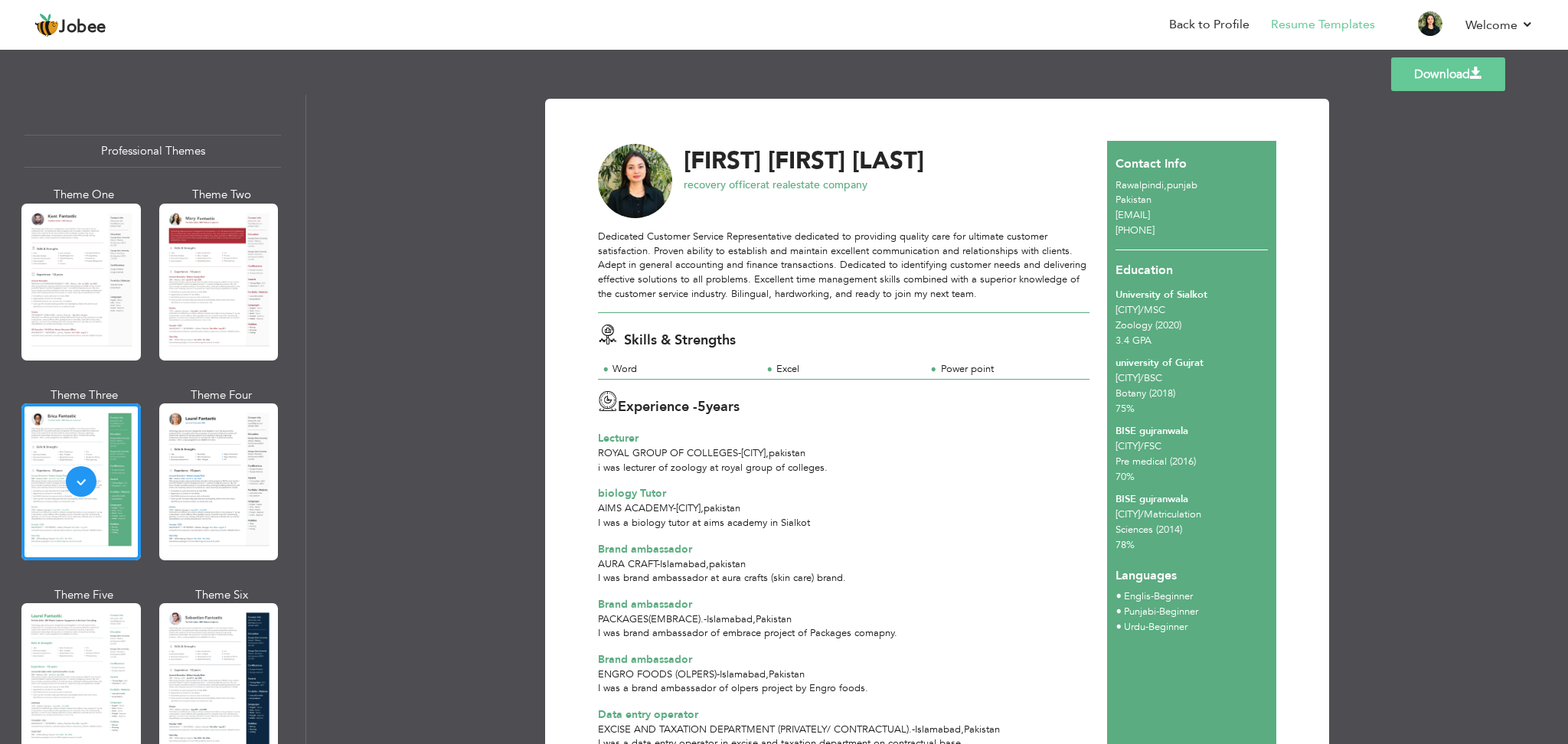 click on "Download" at bounding box center (1448, 74) 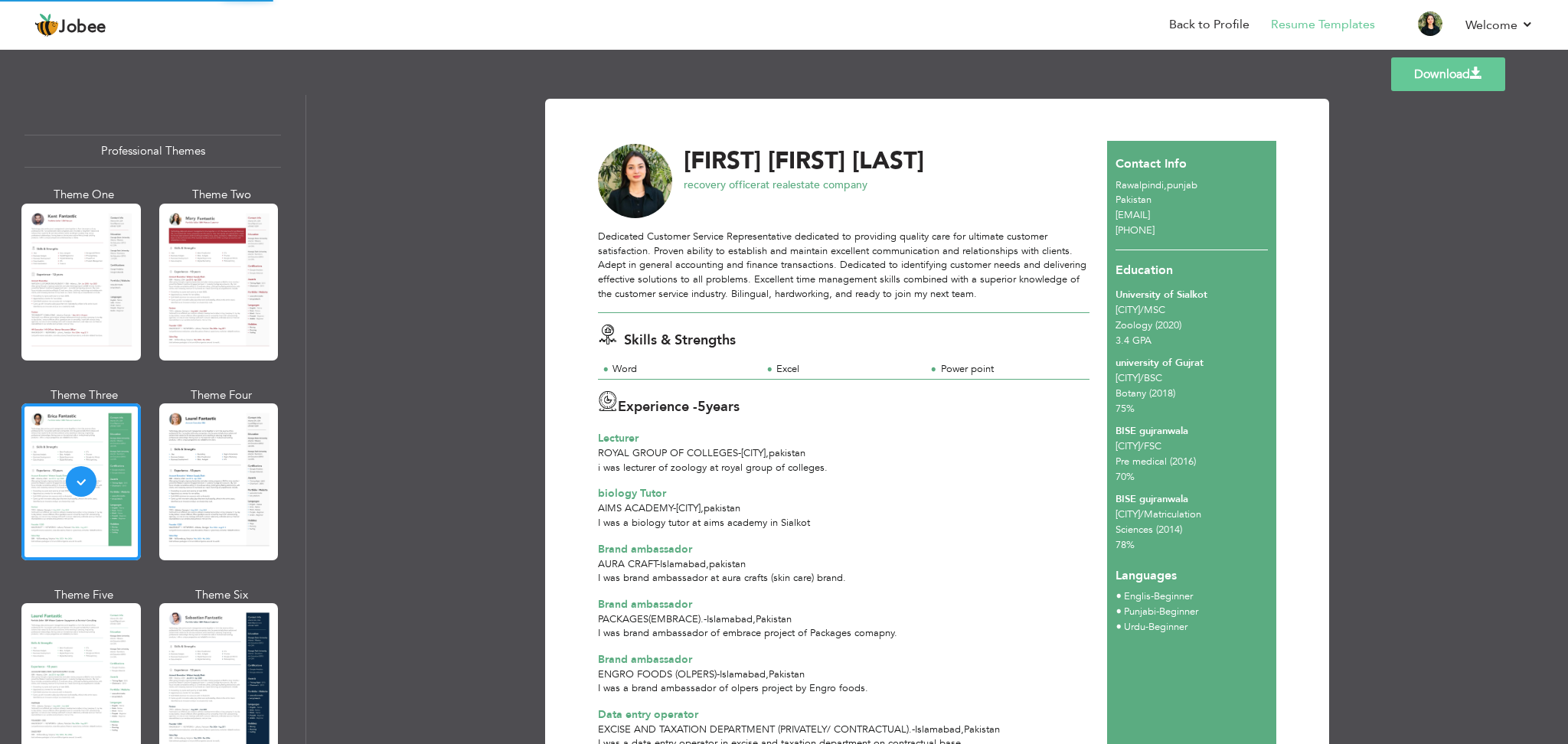 click on "Download" at bounding box center (1448, 74) 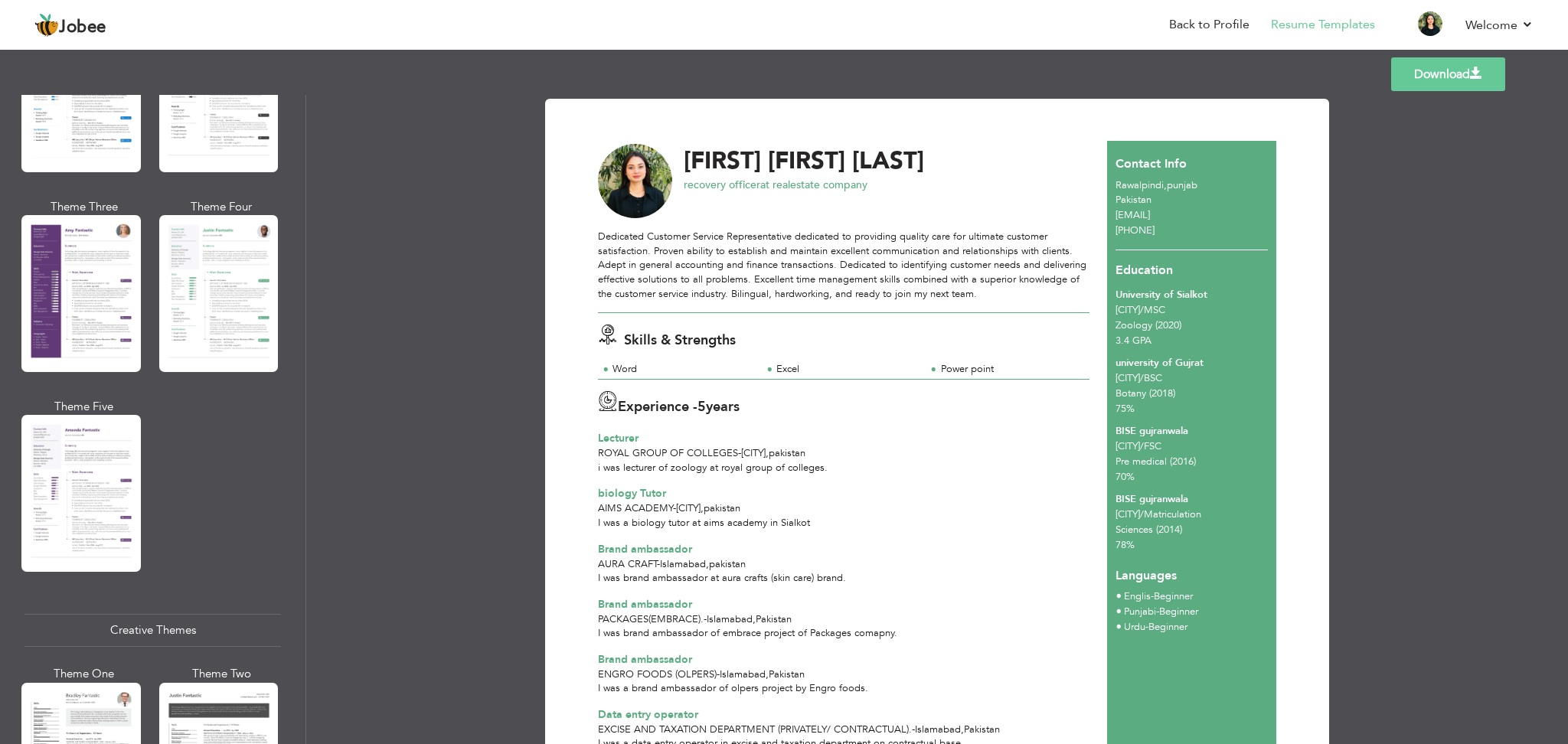 scroll, scrollTop: 1309, scrollLeft: 0, axis: vertical 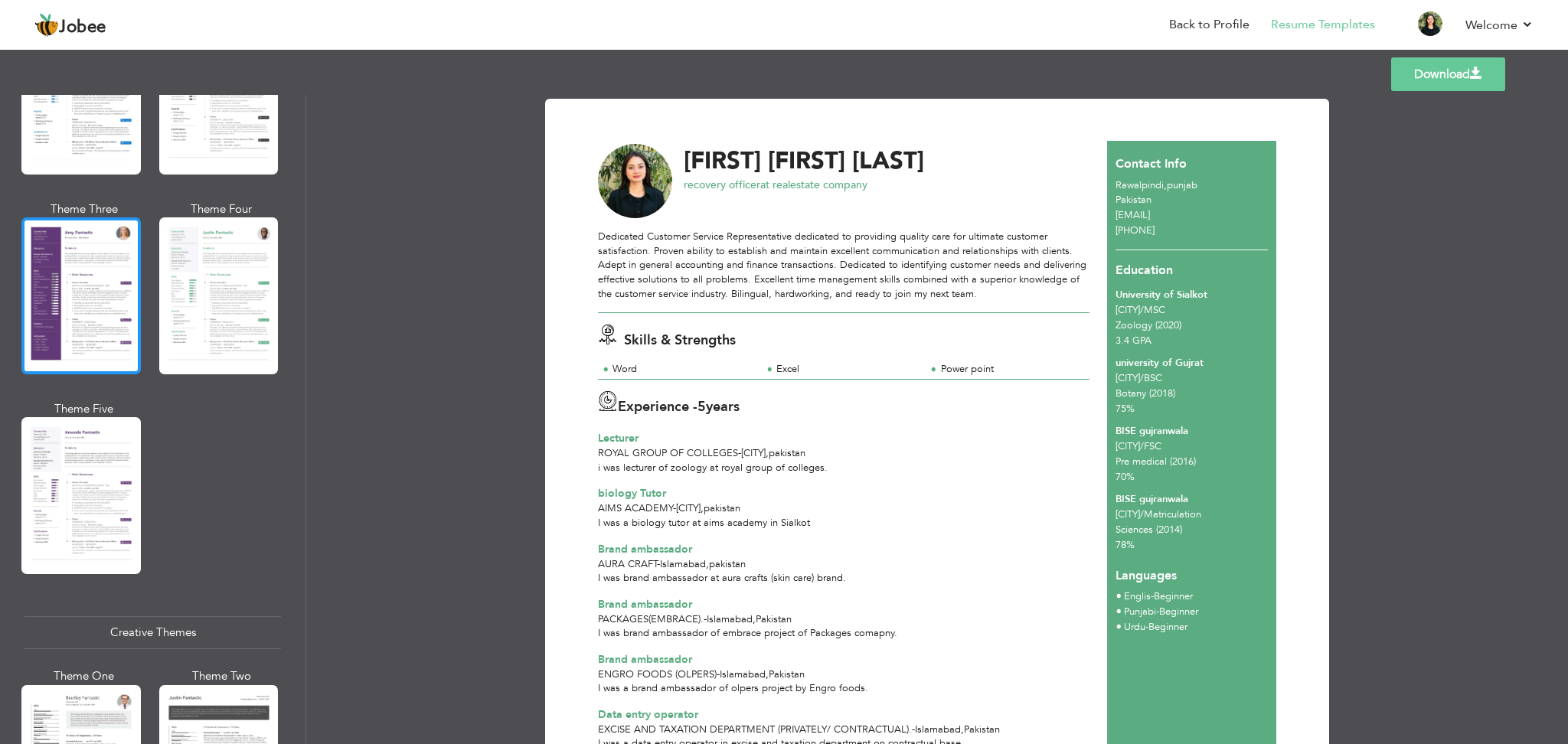 click at bounding box center (81, 295) 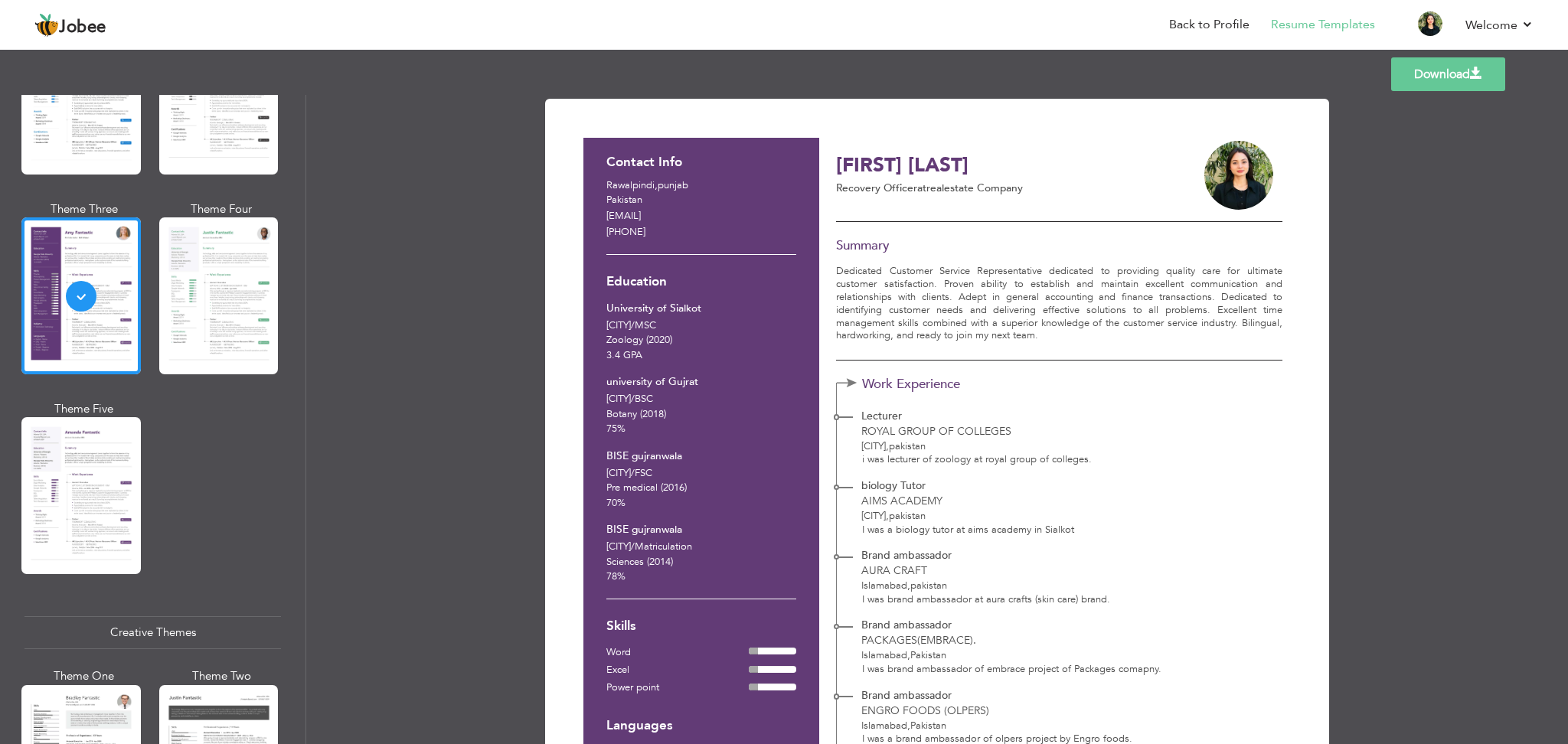 click on "Download" at bounding box center [1448, 74] 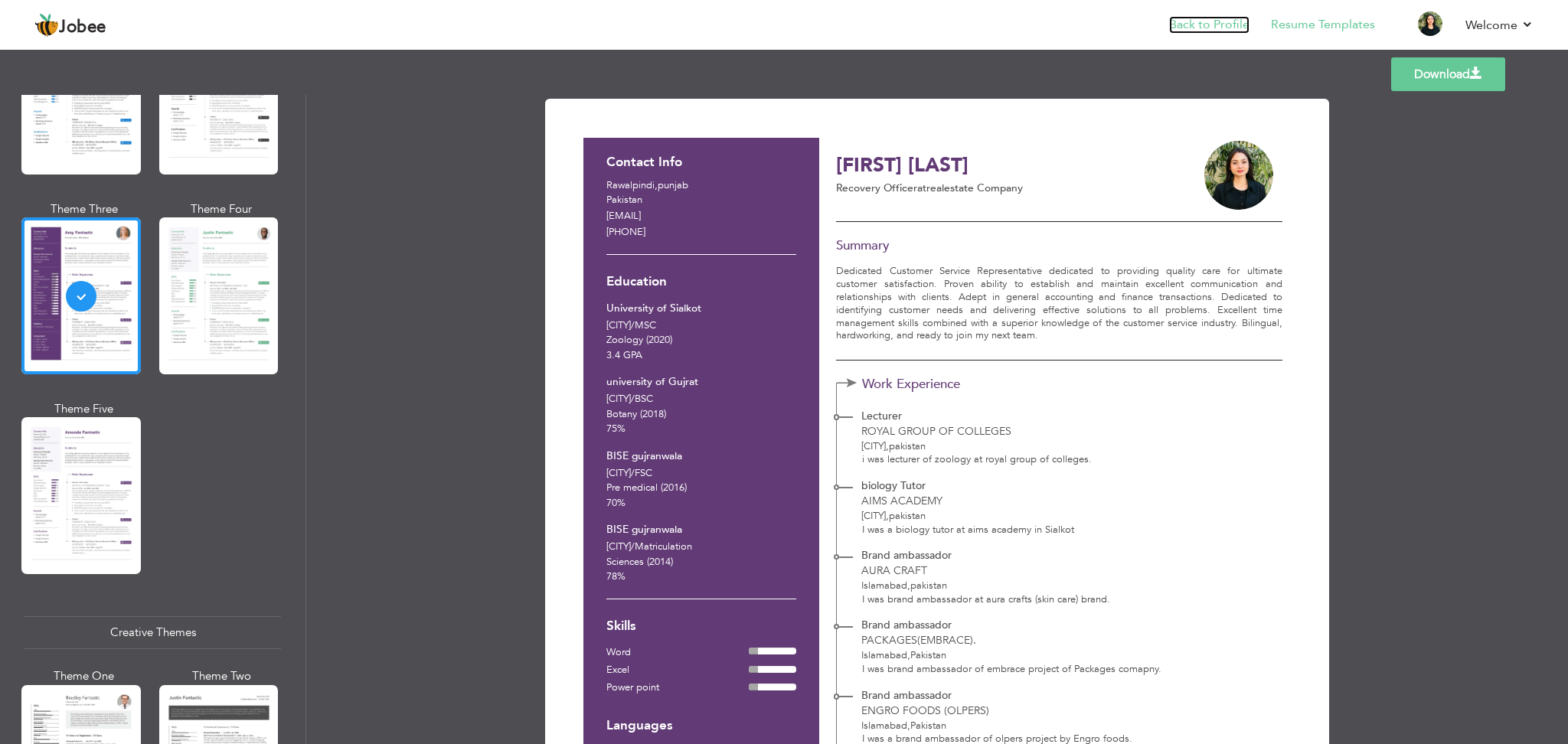click on "Back to Profile" at bounding box center [1209, 24] 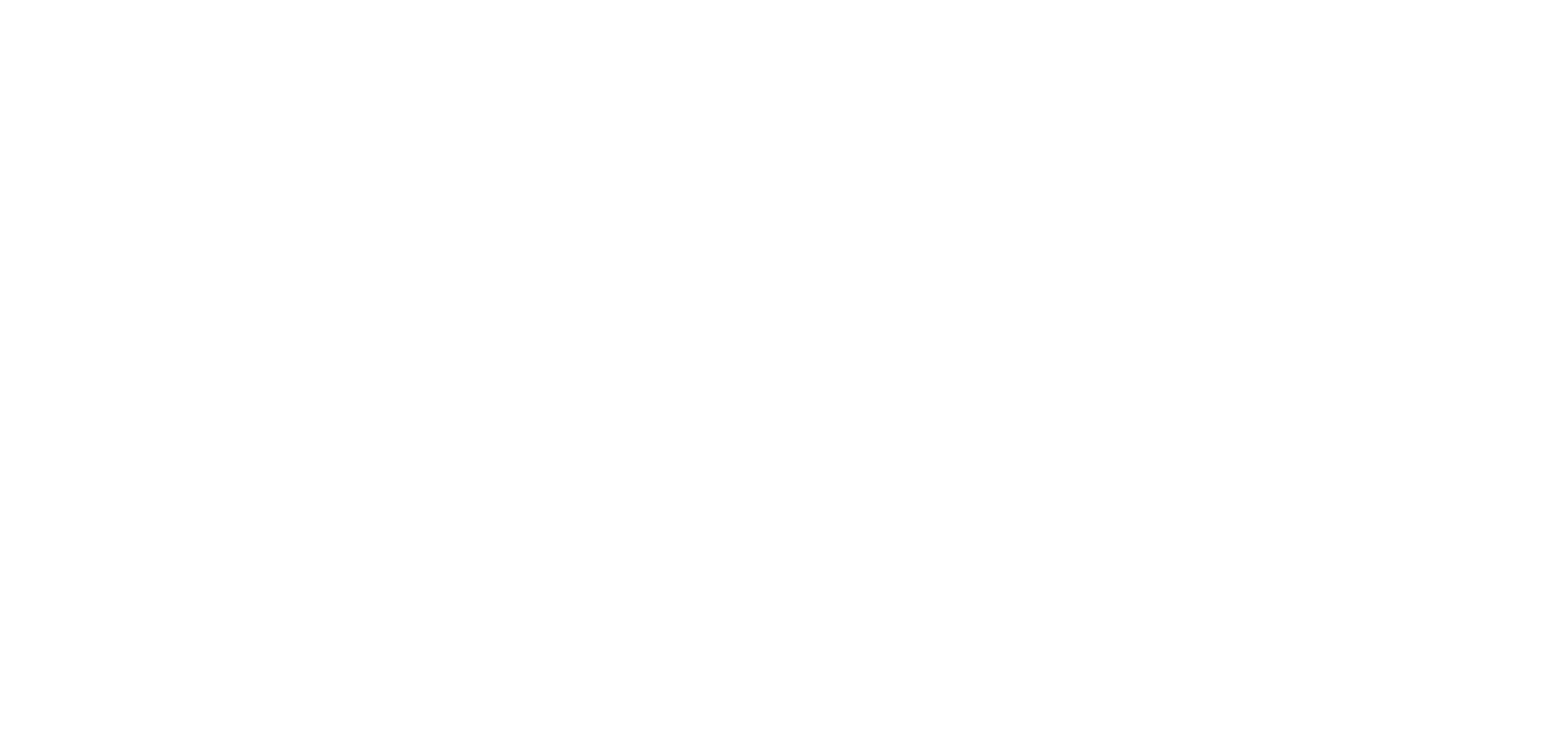 scroll, scrollTop: 0, scrollLeft: 0, axis: both 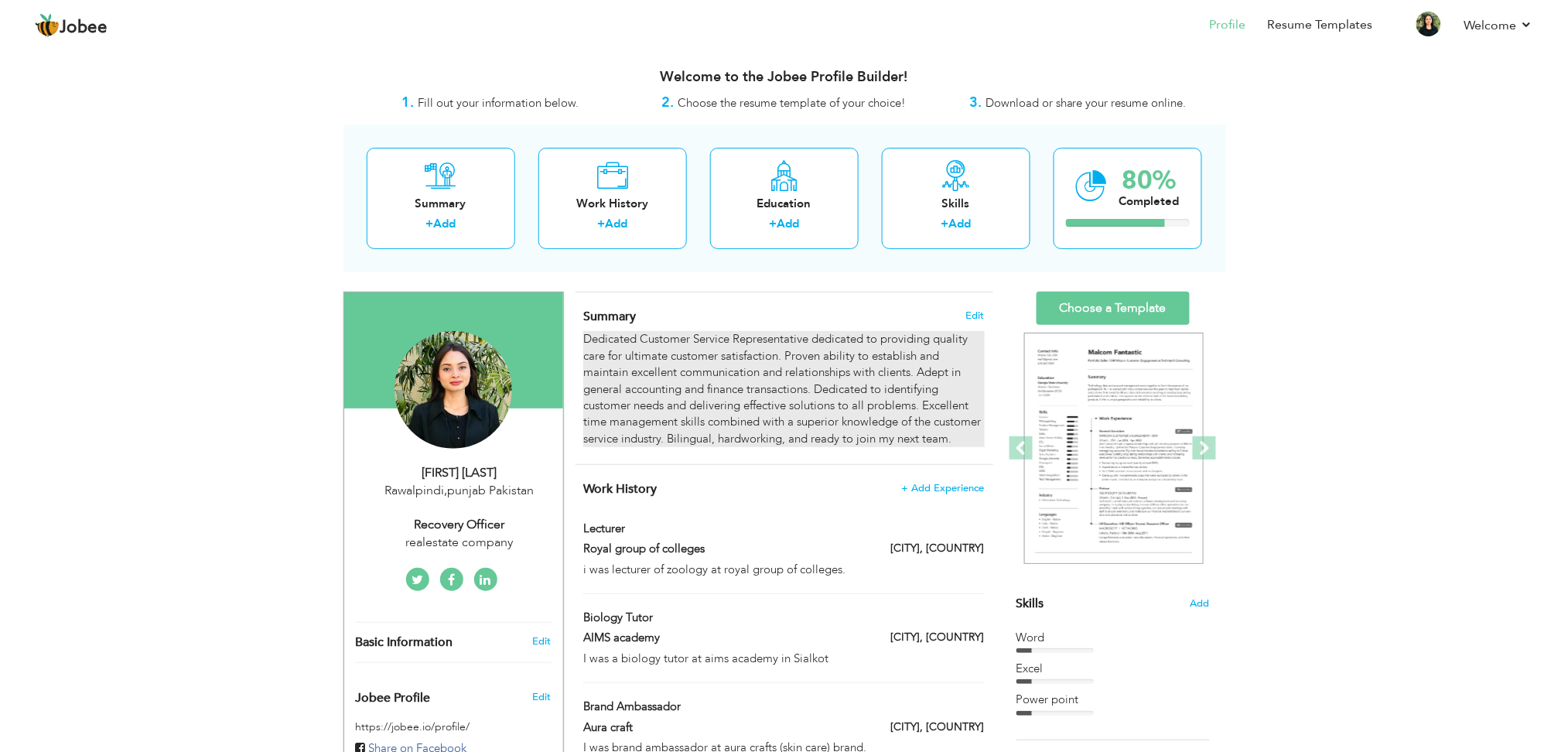 click on "Dedicated Customer Service Representative dedicated to providing quality care for ultimate customer satisfaction. Proven ability to establish and maintain excellent communication and relationships with clients. Adept in general accounting and finance transactions. Dedicated to identifying customer needs and delivering effective solutions to all problems. Excellent time management skills combined with a superior knowledge of the customer service industry. Bilingual, hardworking, and ready to join my next team." at bounding box center (784, 389) 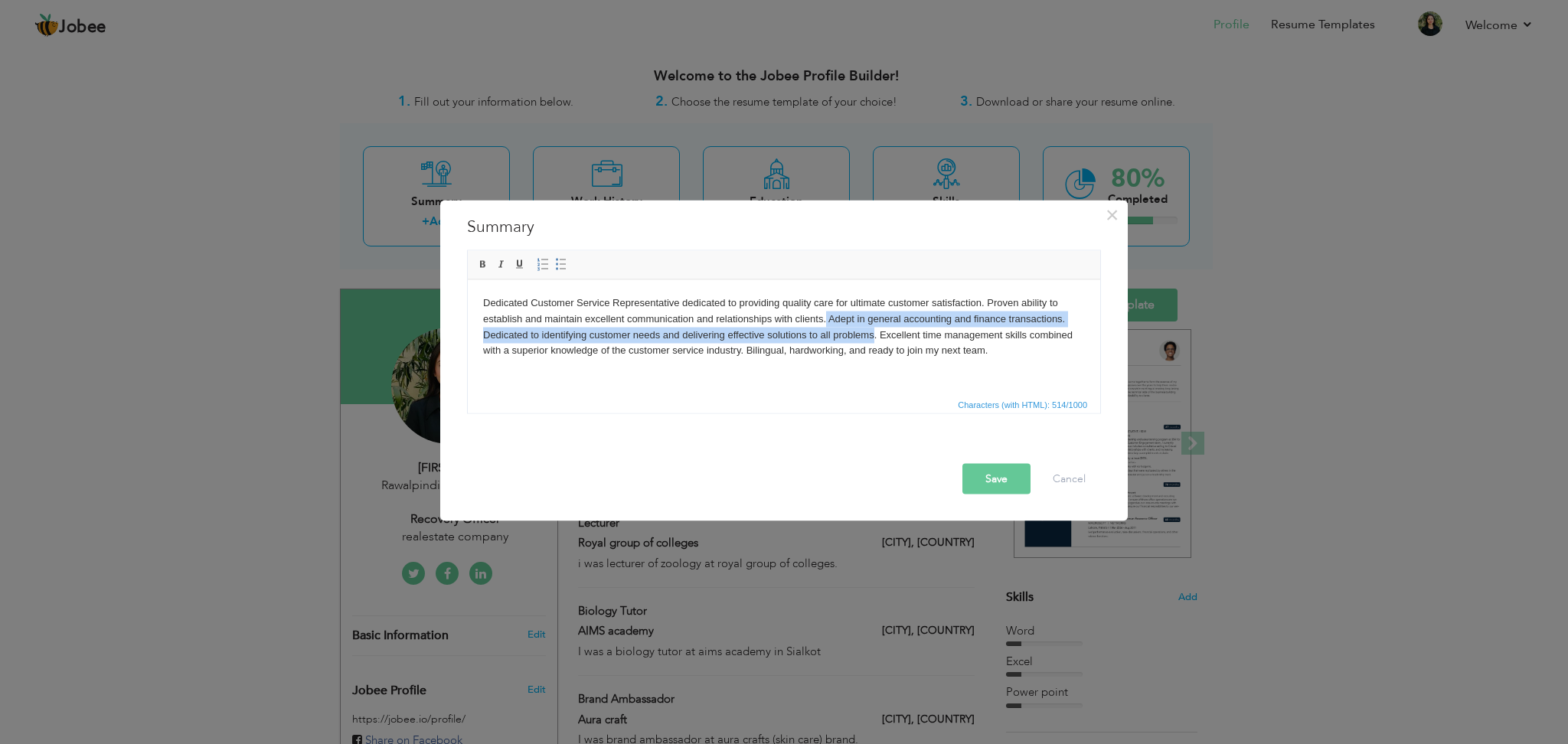 drag, startPoint x: 825, startPoint y: 316, endPoint x: 873, endPoint y: 327, distance: 49.244289 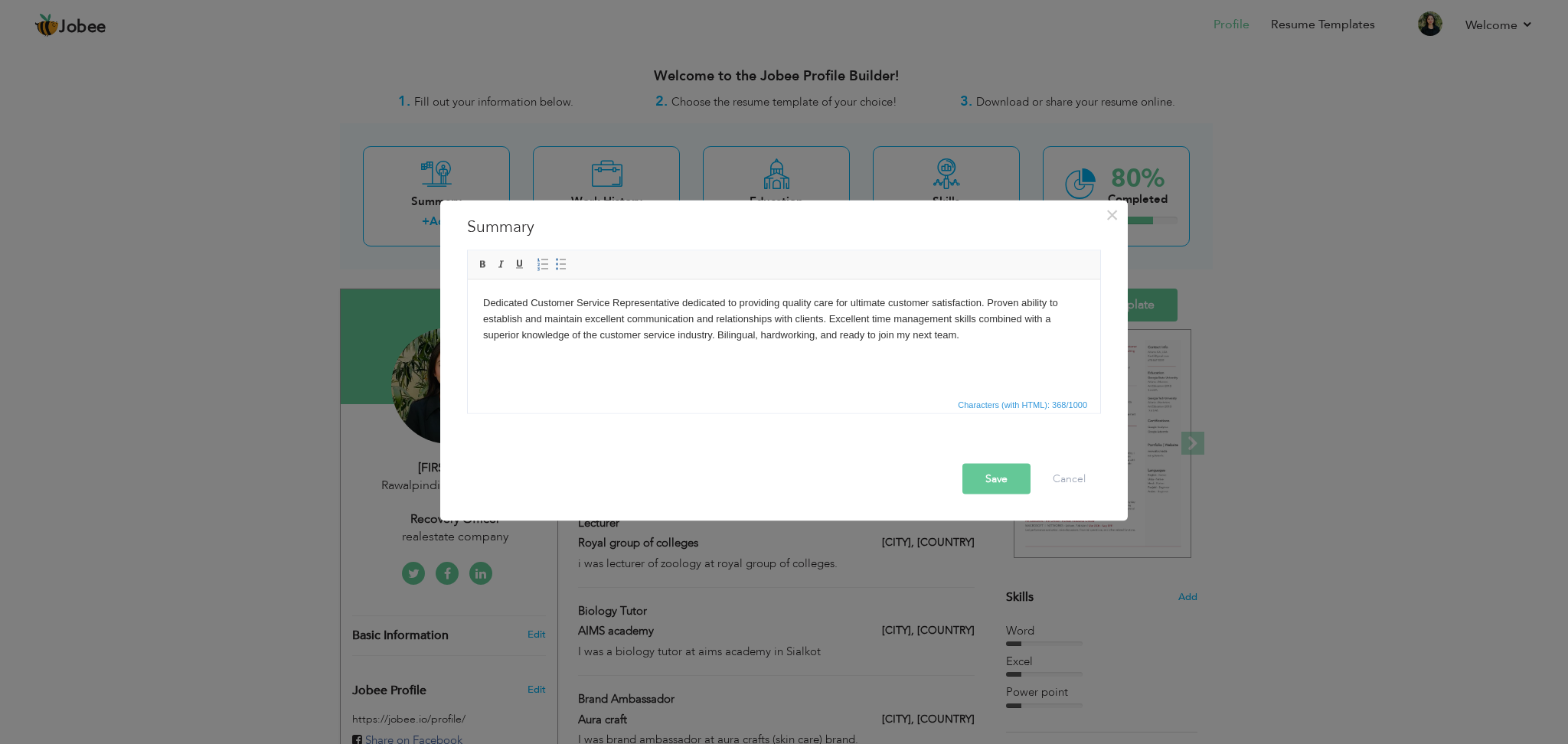click on "Save" at bounding box center [996, 479] 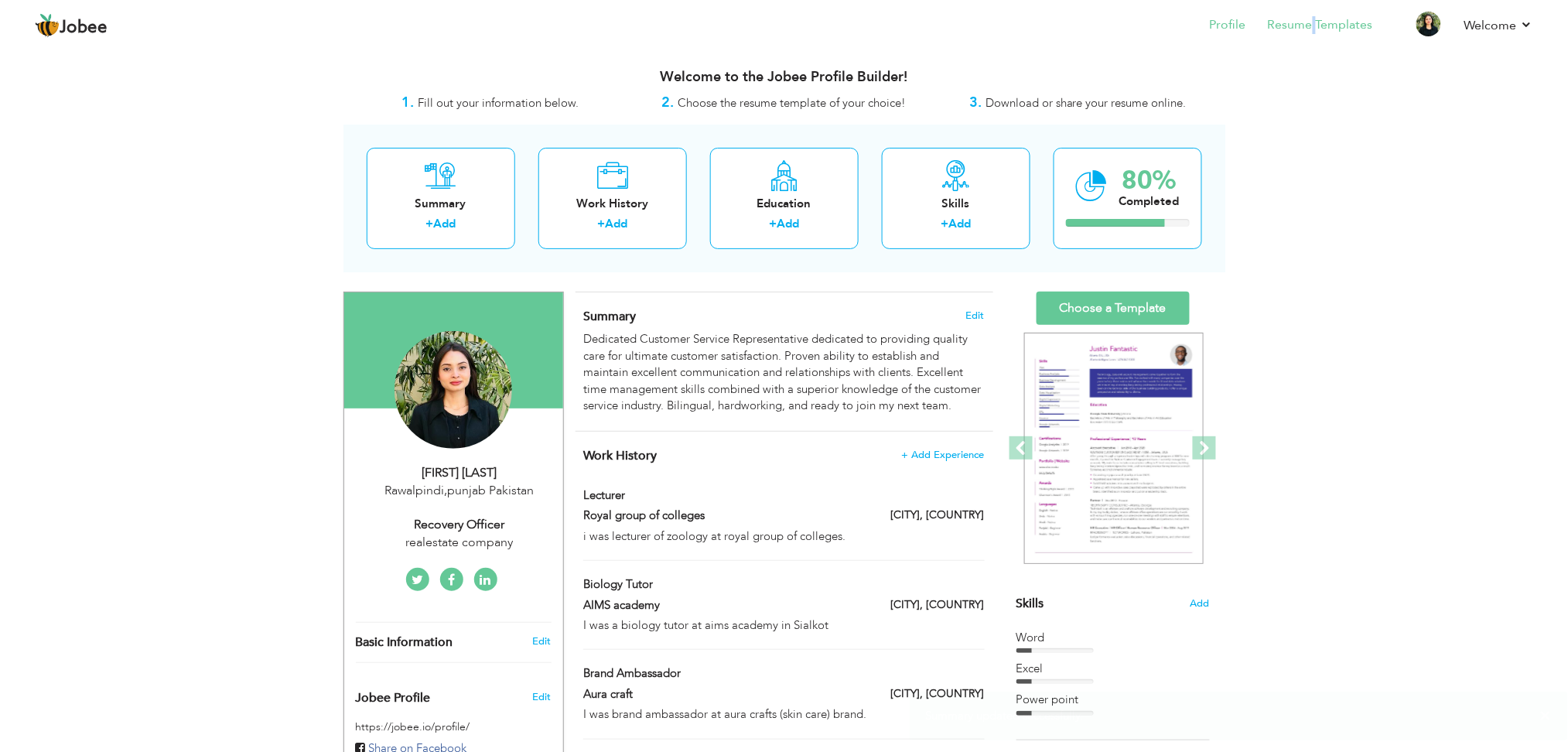 drag, startPoint x: 1317, startPoint y: 14, endPoint x: 1313, endPoint y: 23, distance: 10 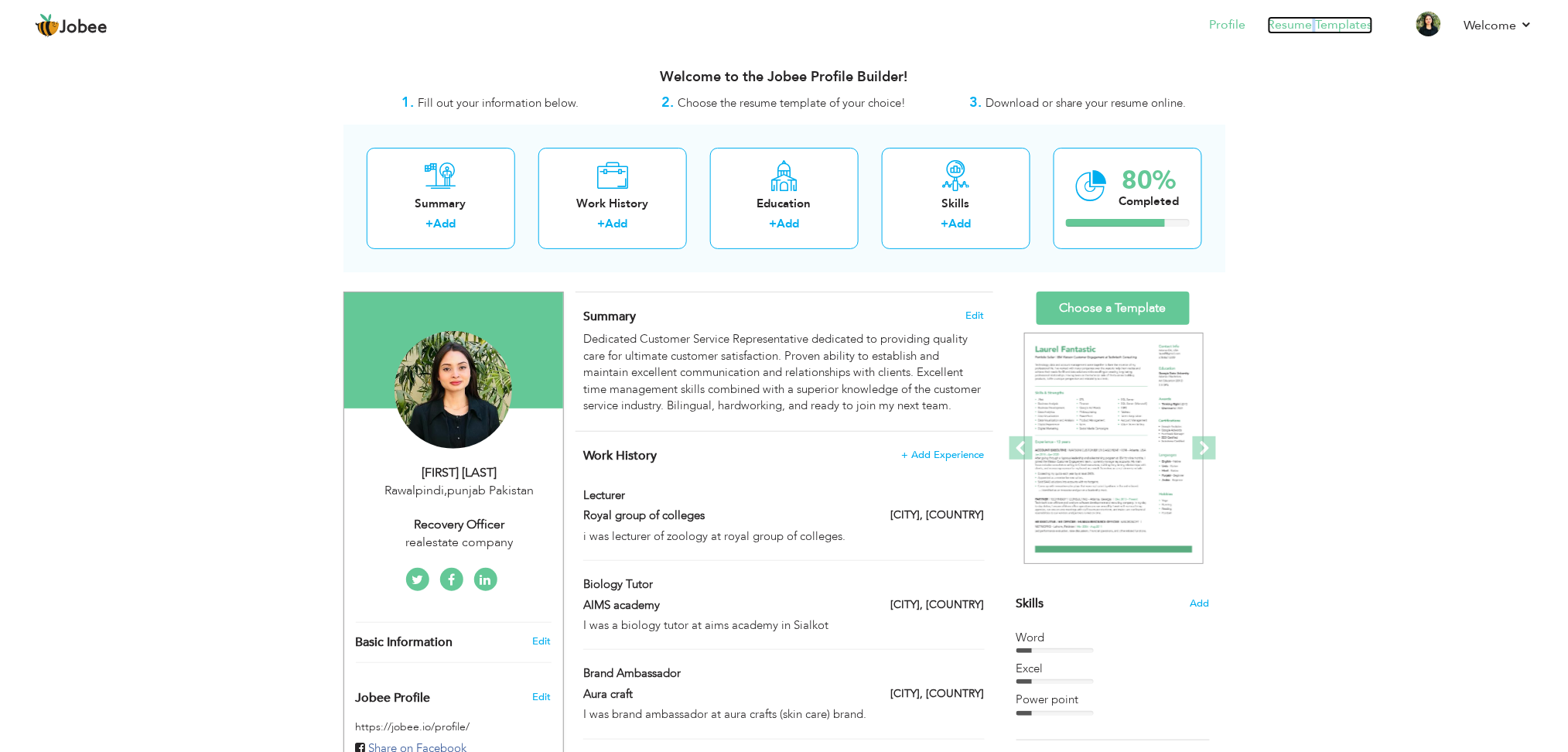 click on "Resume Templates" at bounding box center [1320, 25] 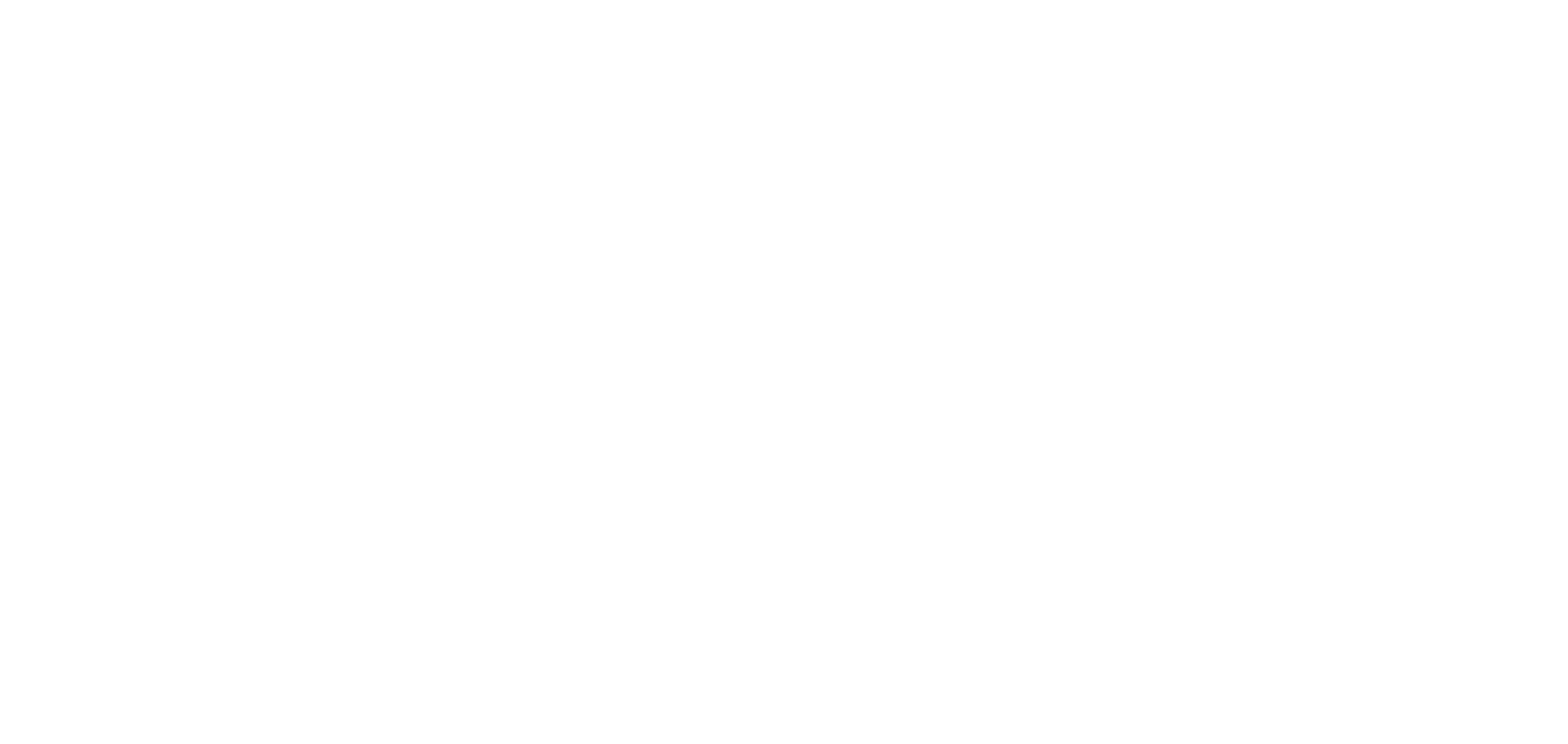 scroll, scrollTop: 0, scrollLeft: 0, axis: both 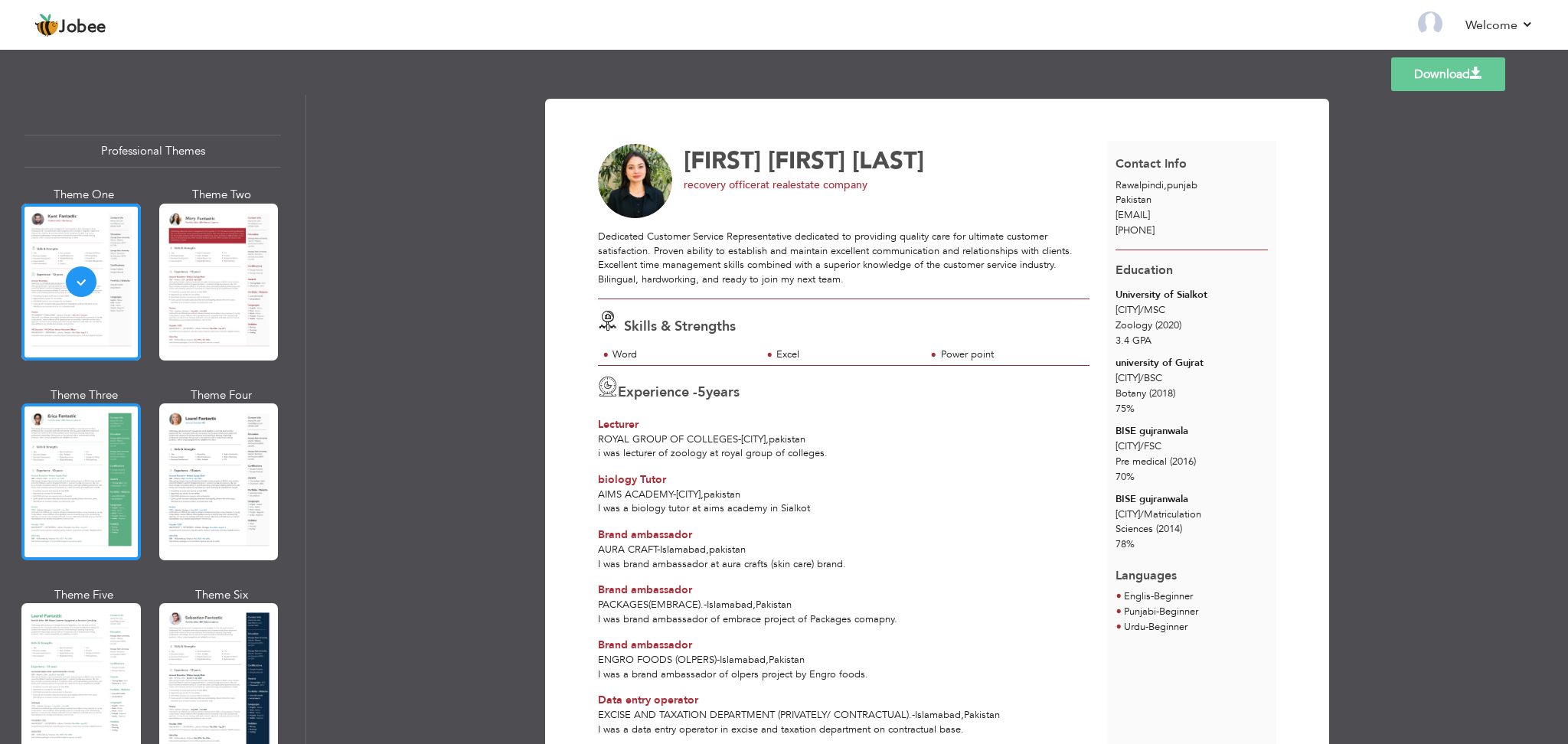 click at bounding box center [81, 481] 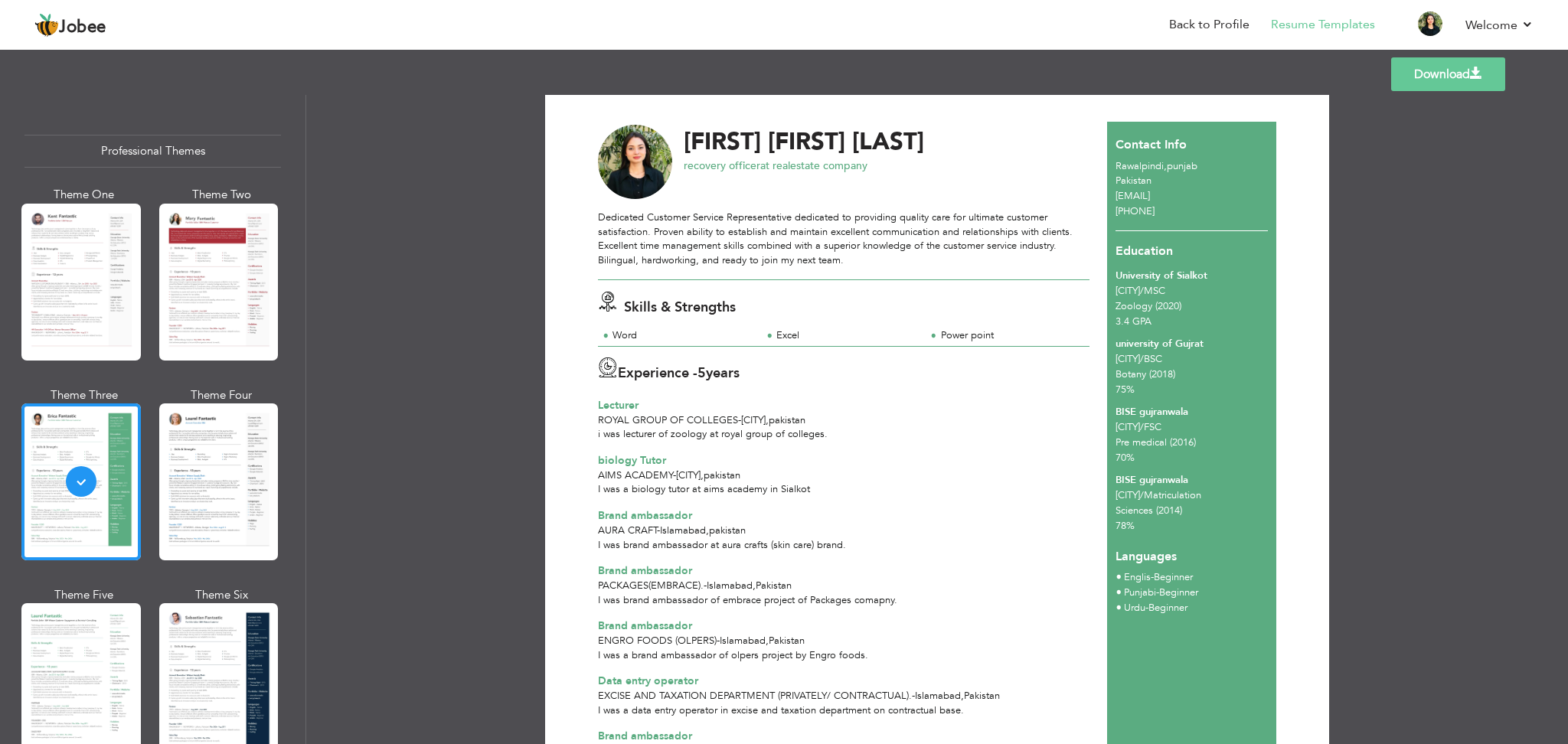 scroll, scrollTop: 0, scrollLeft: 0, axis: both 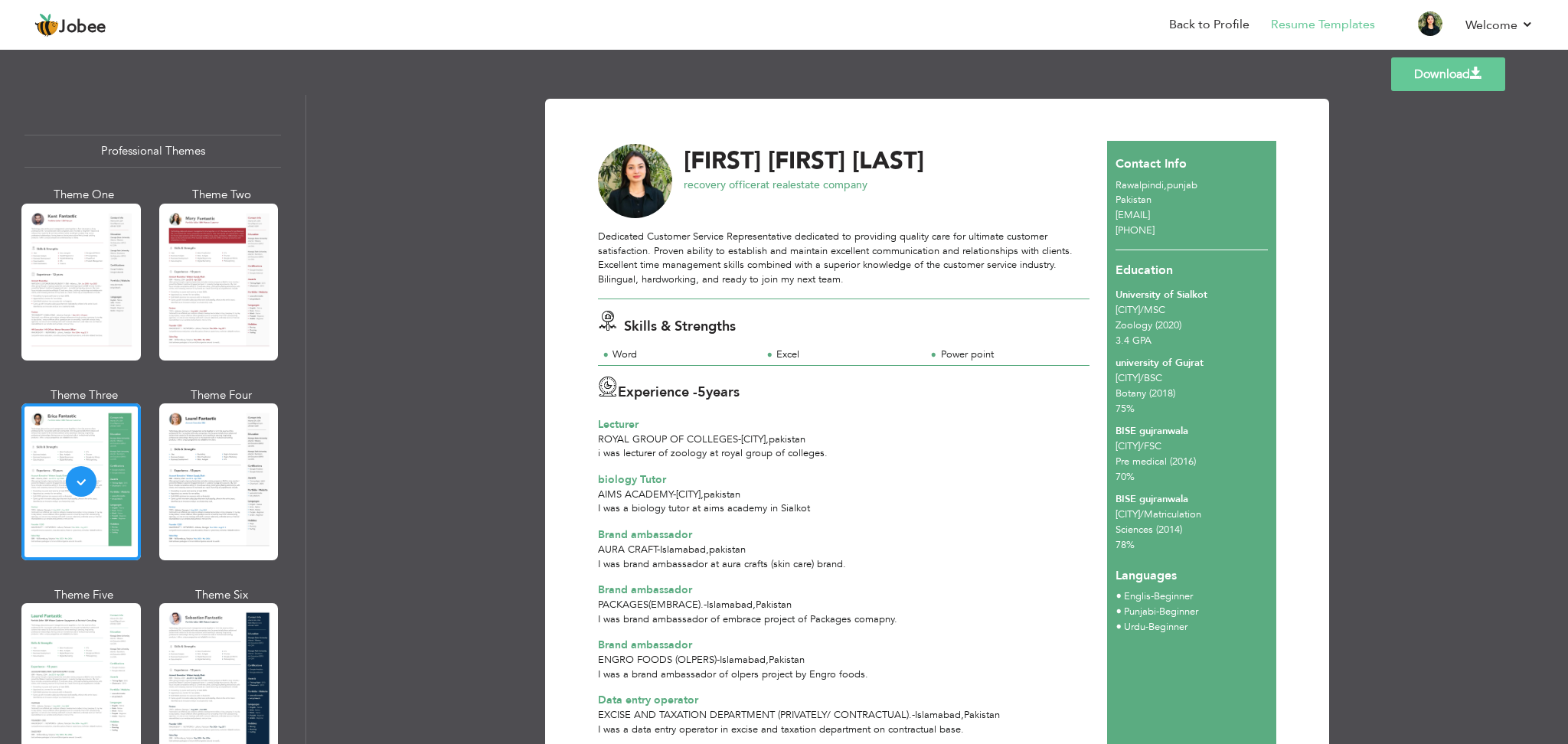 click on "Download" at bounding box center (1448, 74) 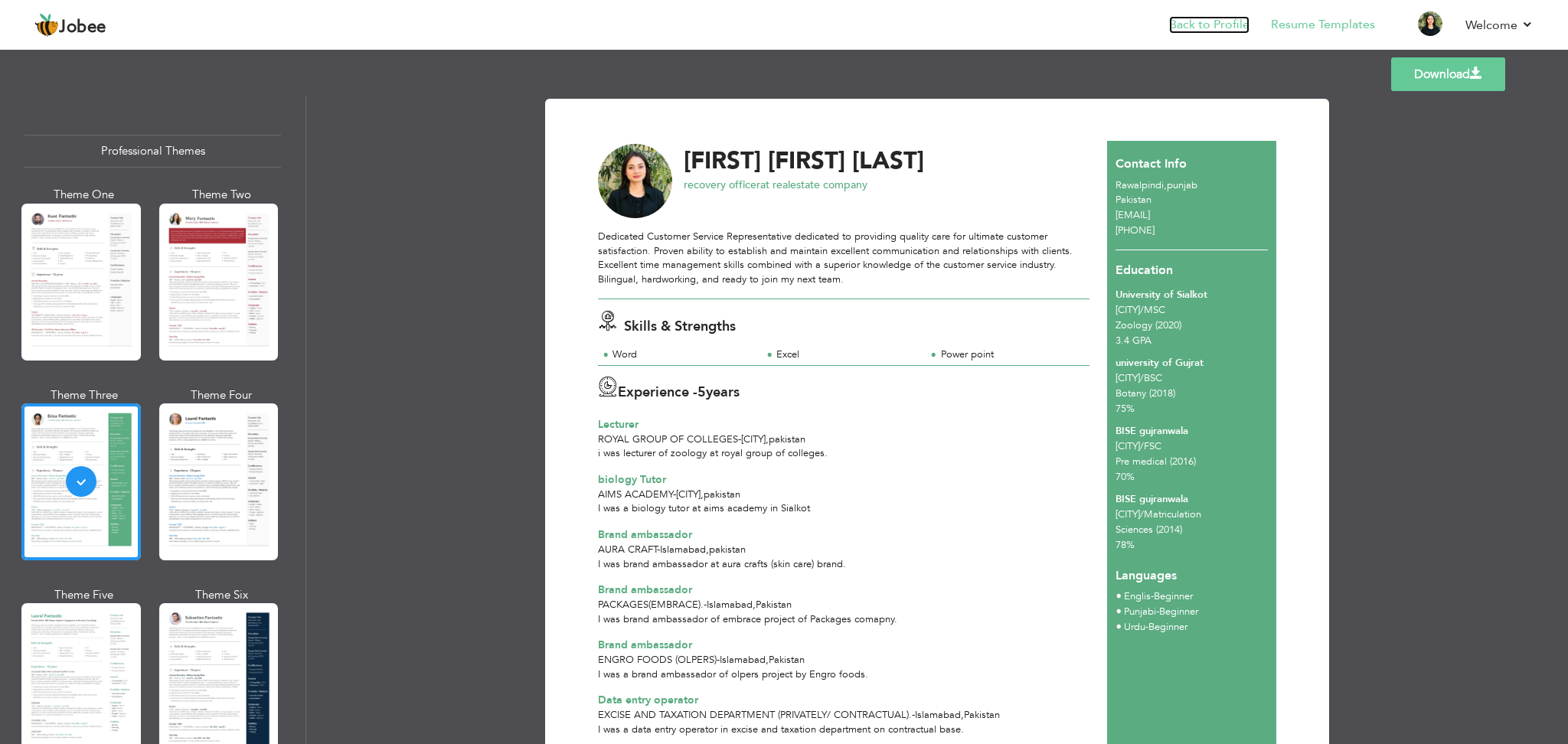 click on "Back to Profile" at bounding box center [1209, 24] 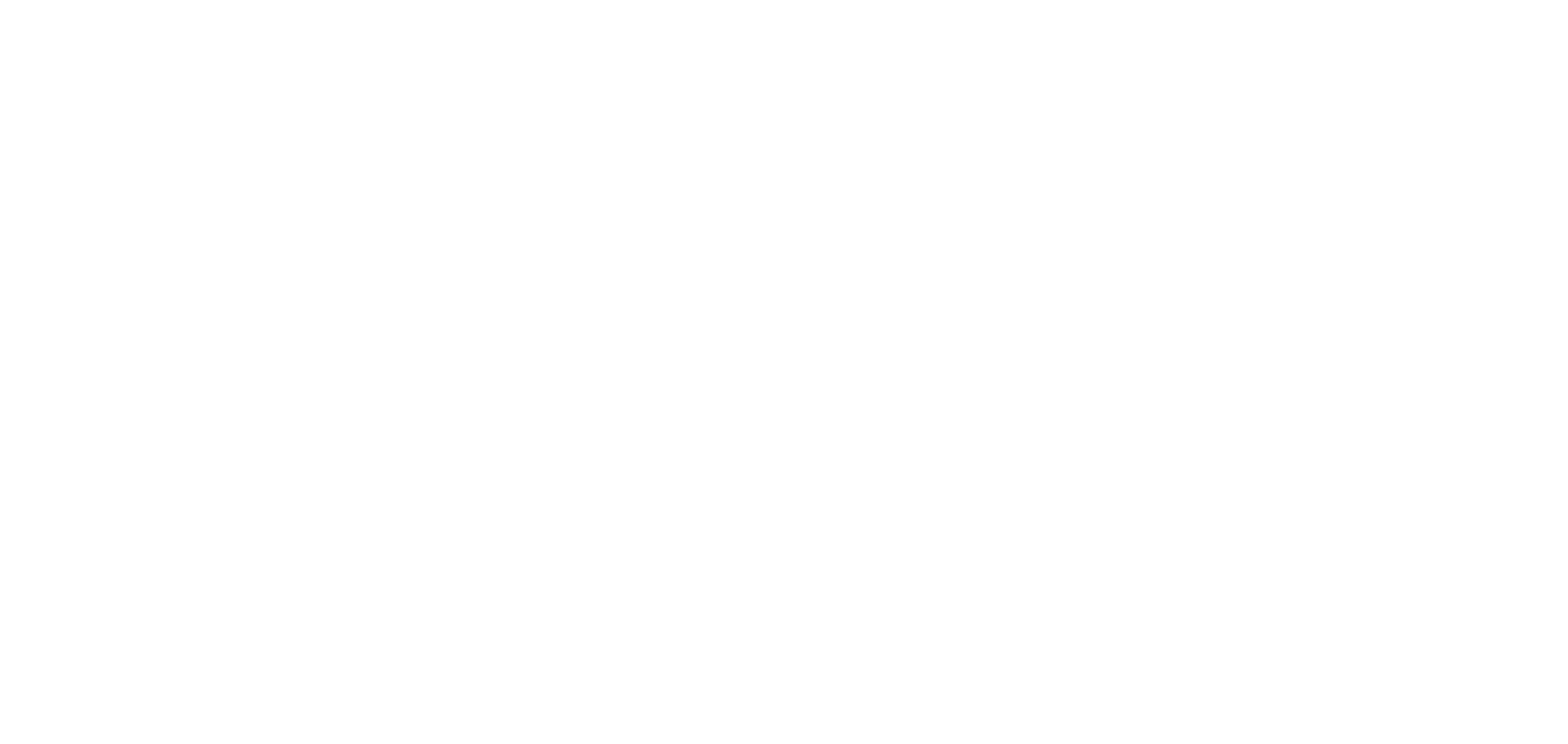 scroll, scrollTop: 0, scrollLeft: 0, axis: both 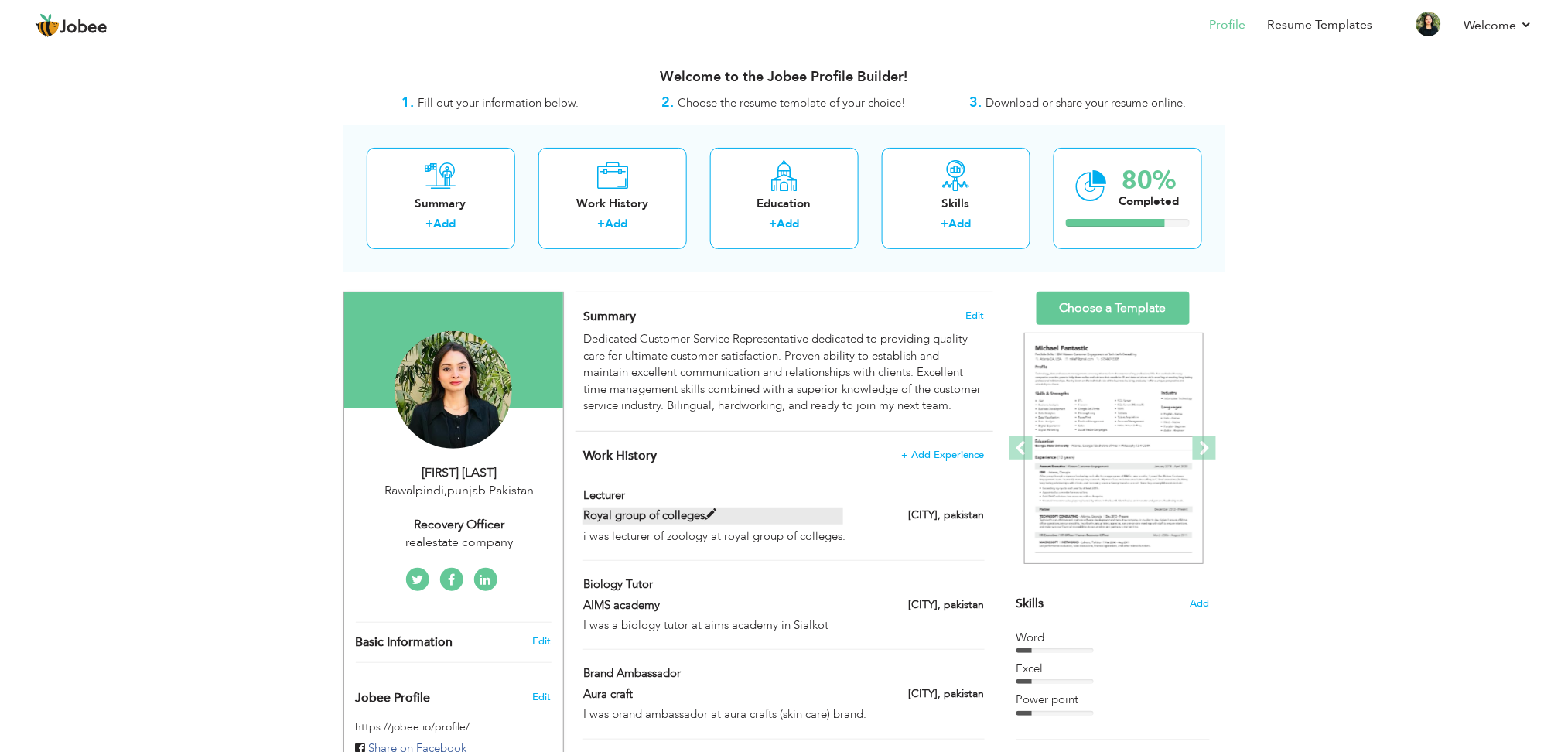 click on "Royal group of colleges" at bounding box center (713, 515) 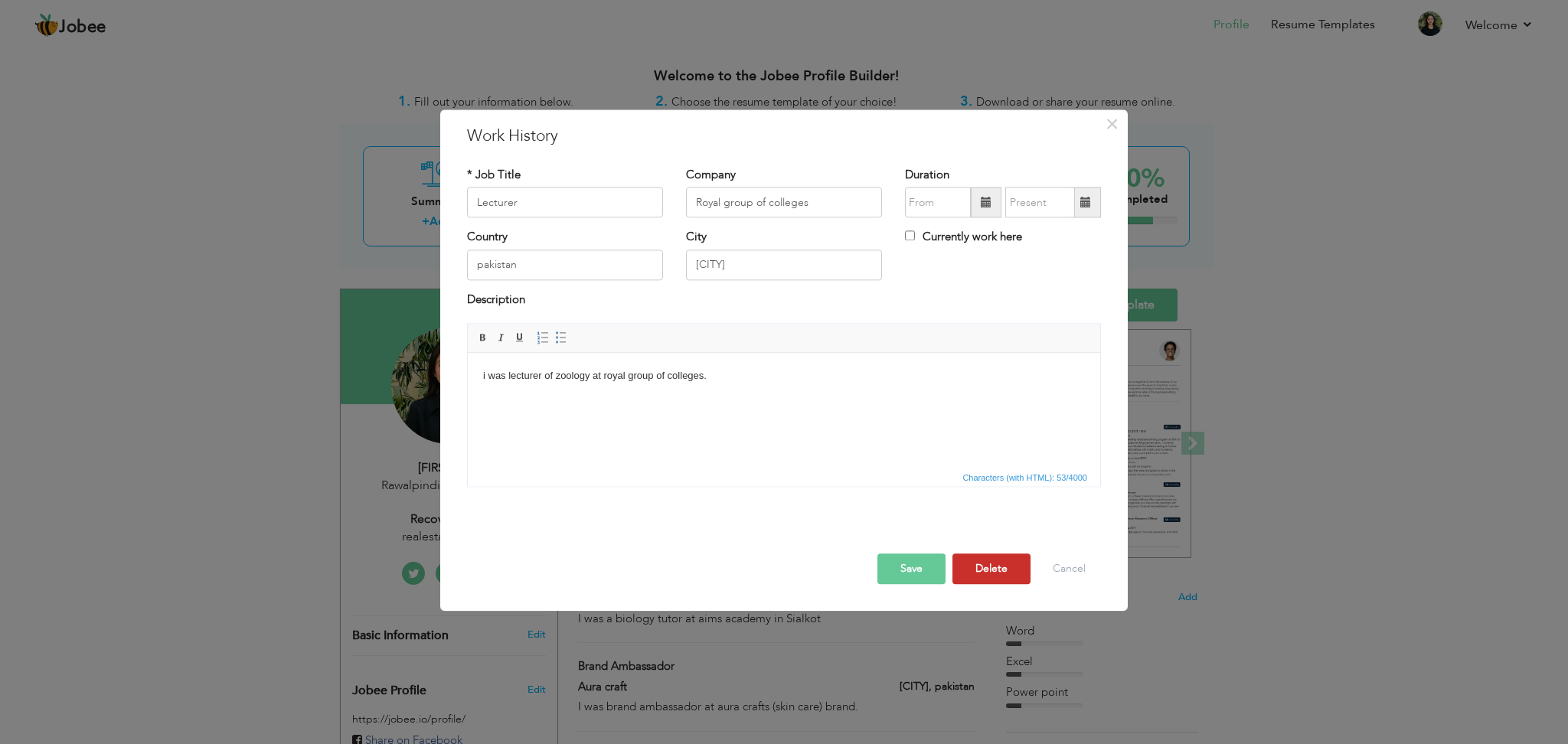 click on "Delete" at bounding box center [991, 569] 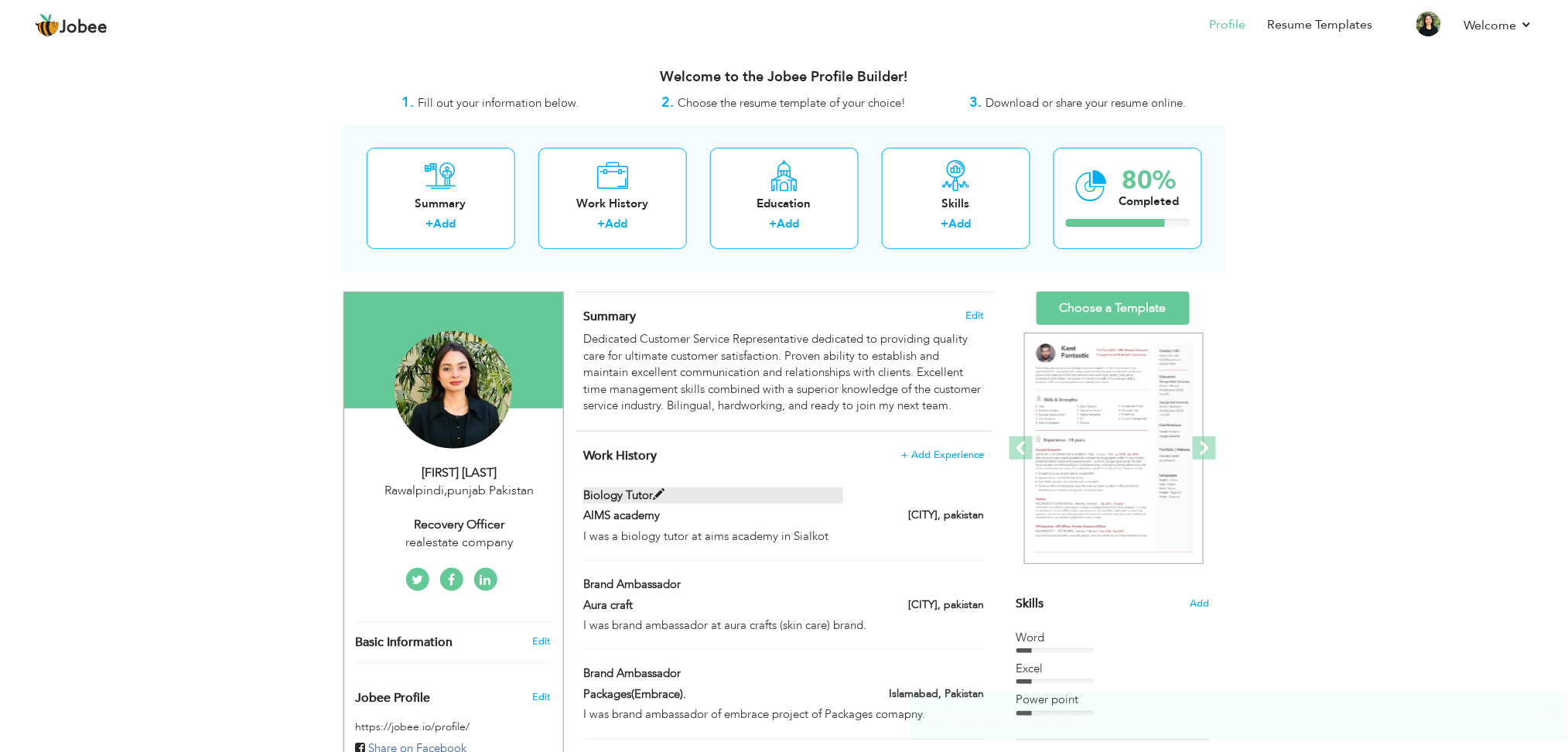 click on "biology Tutor" at bounding box center (713, 495) 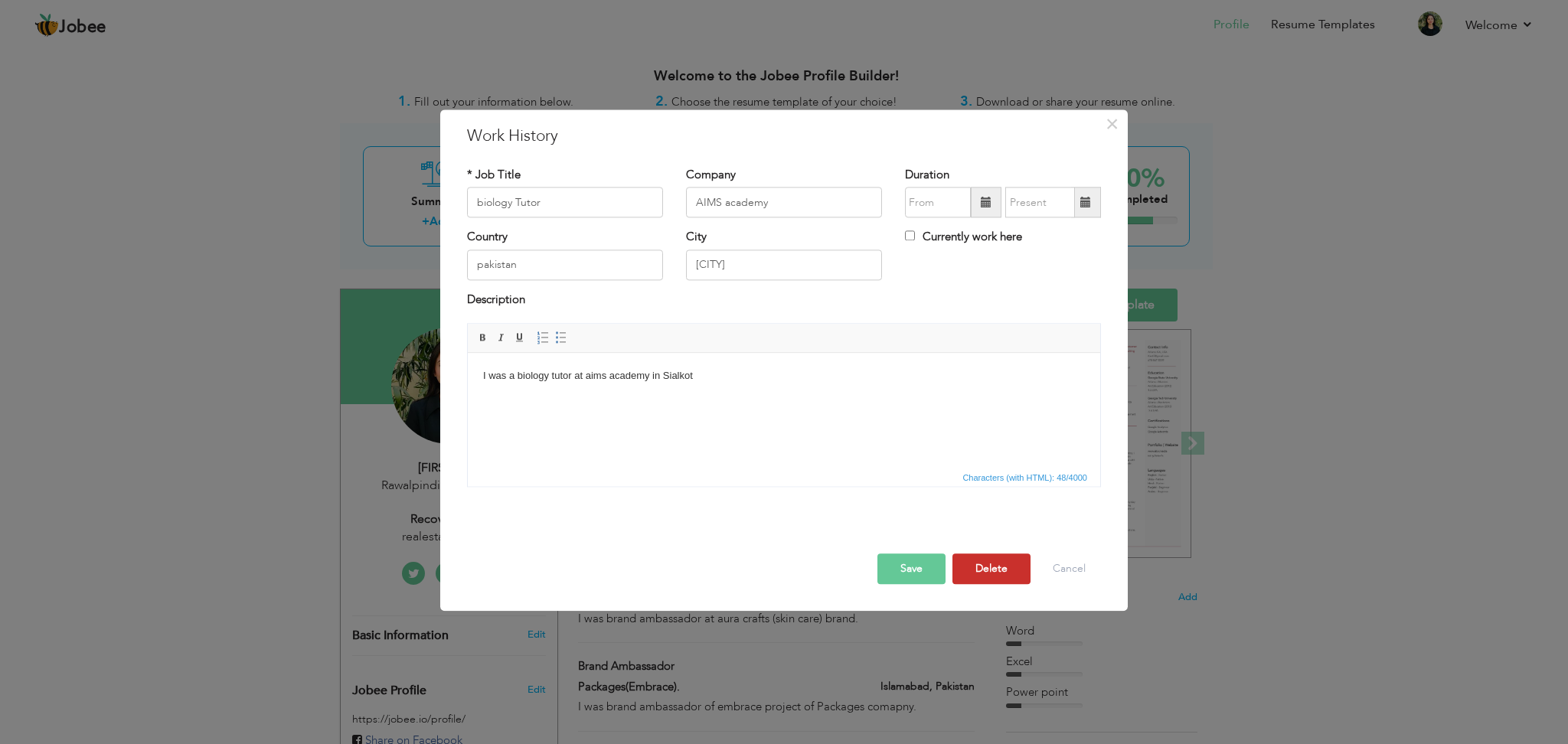 click on "Delete" at bounding box center (991, 569) 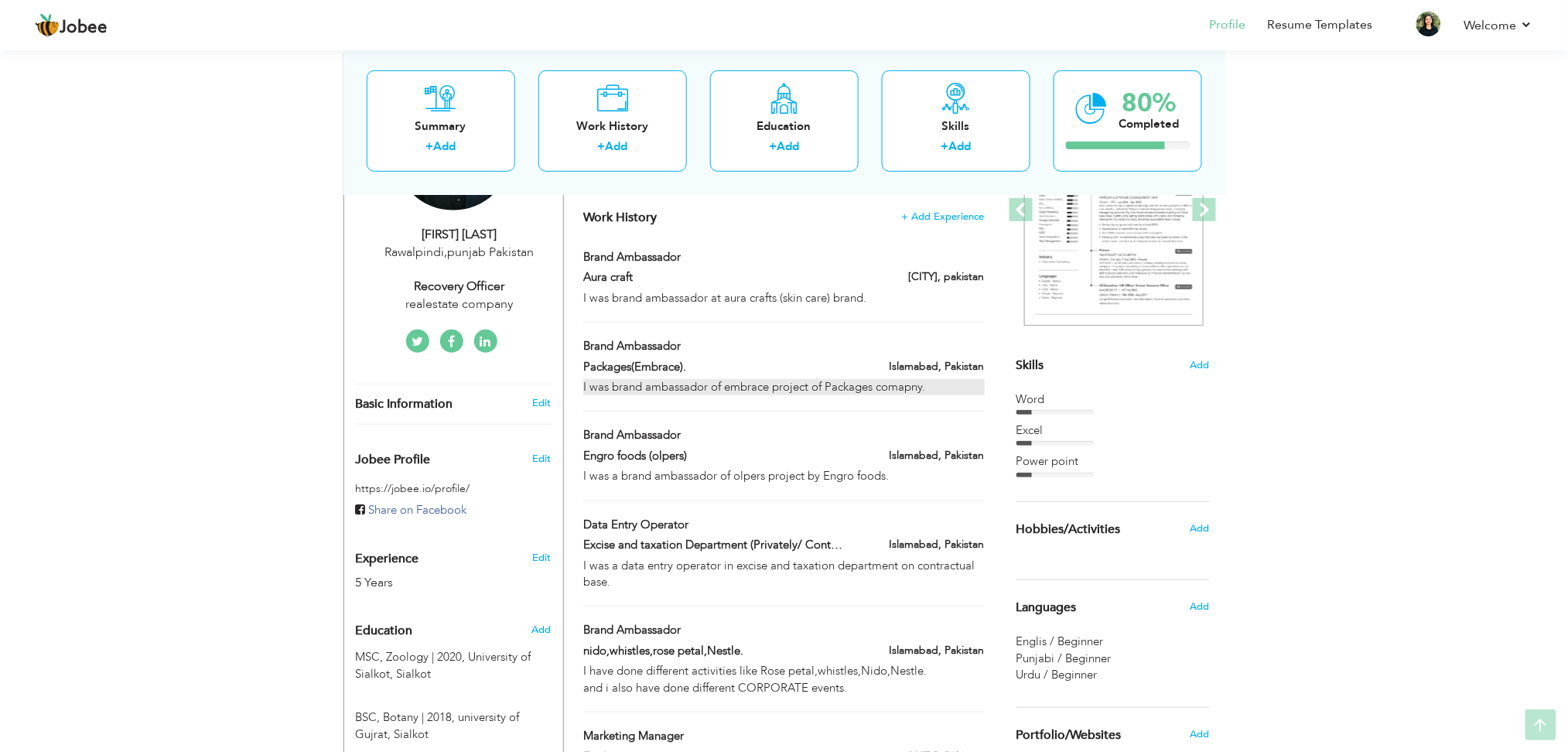 scroll, scrollTop: 248, scrollLeft: 0, axis: vertical 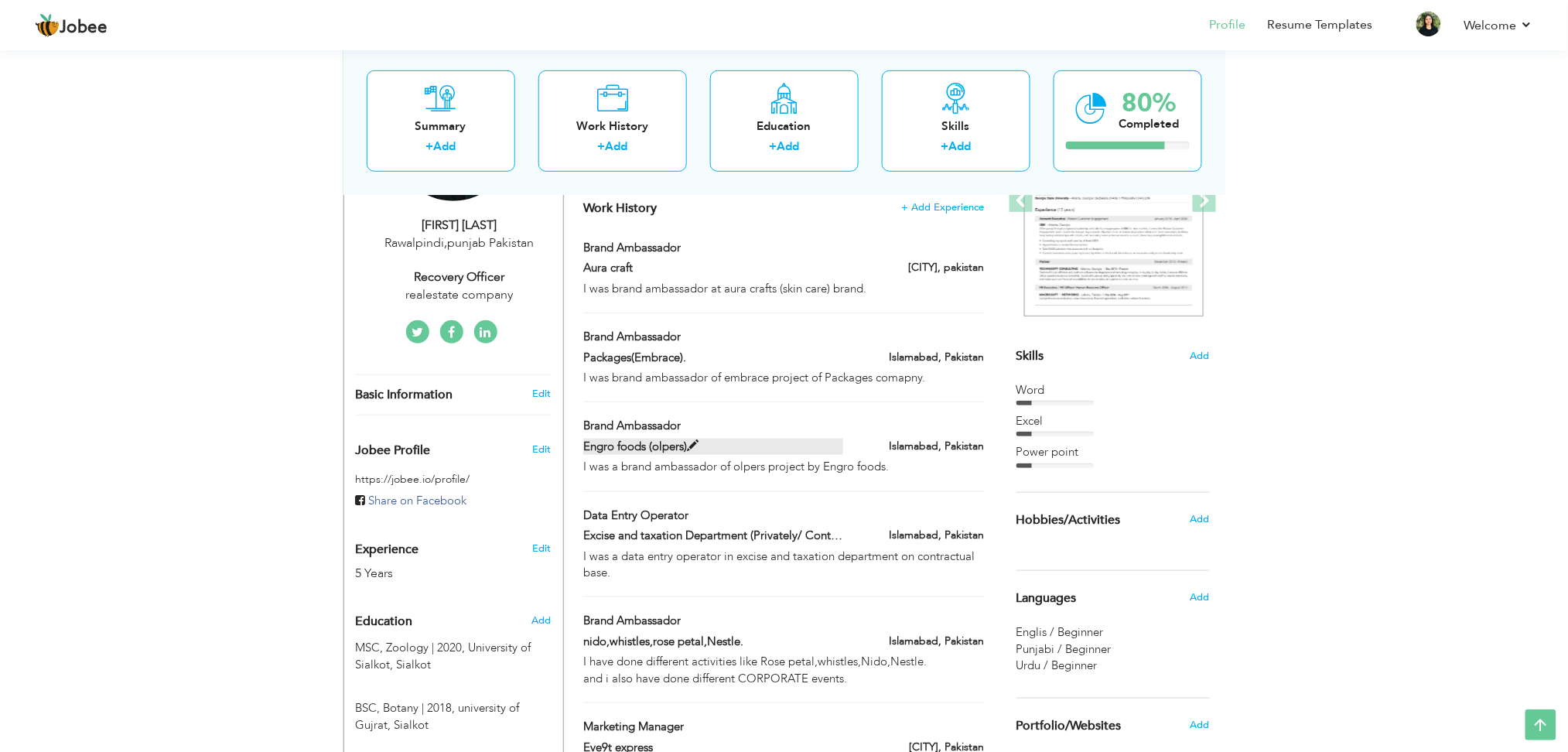 click on "Engro foods (olpers)" at bounding box center (713, 446) 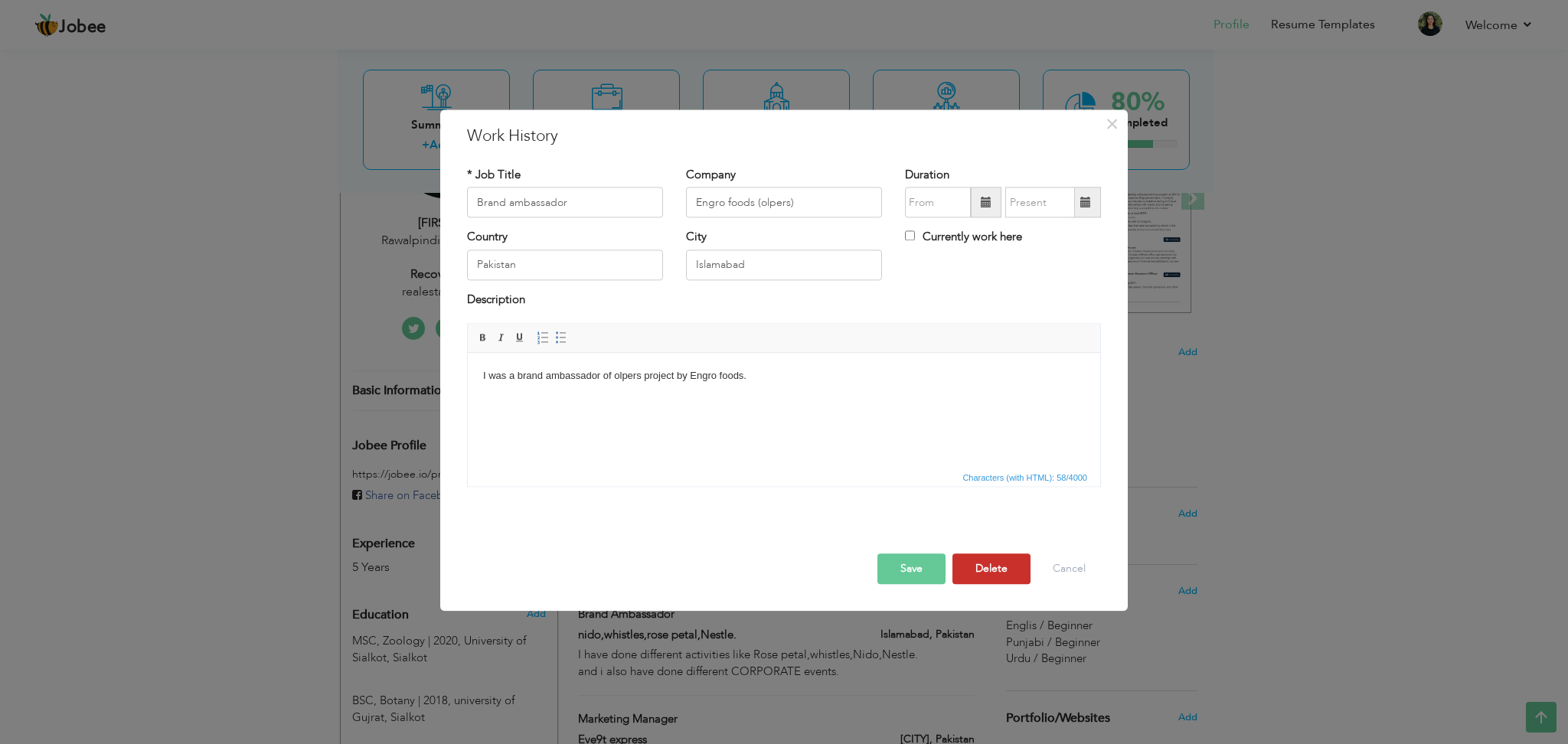 click on "Delete" at bounding box center (991, 569) 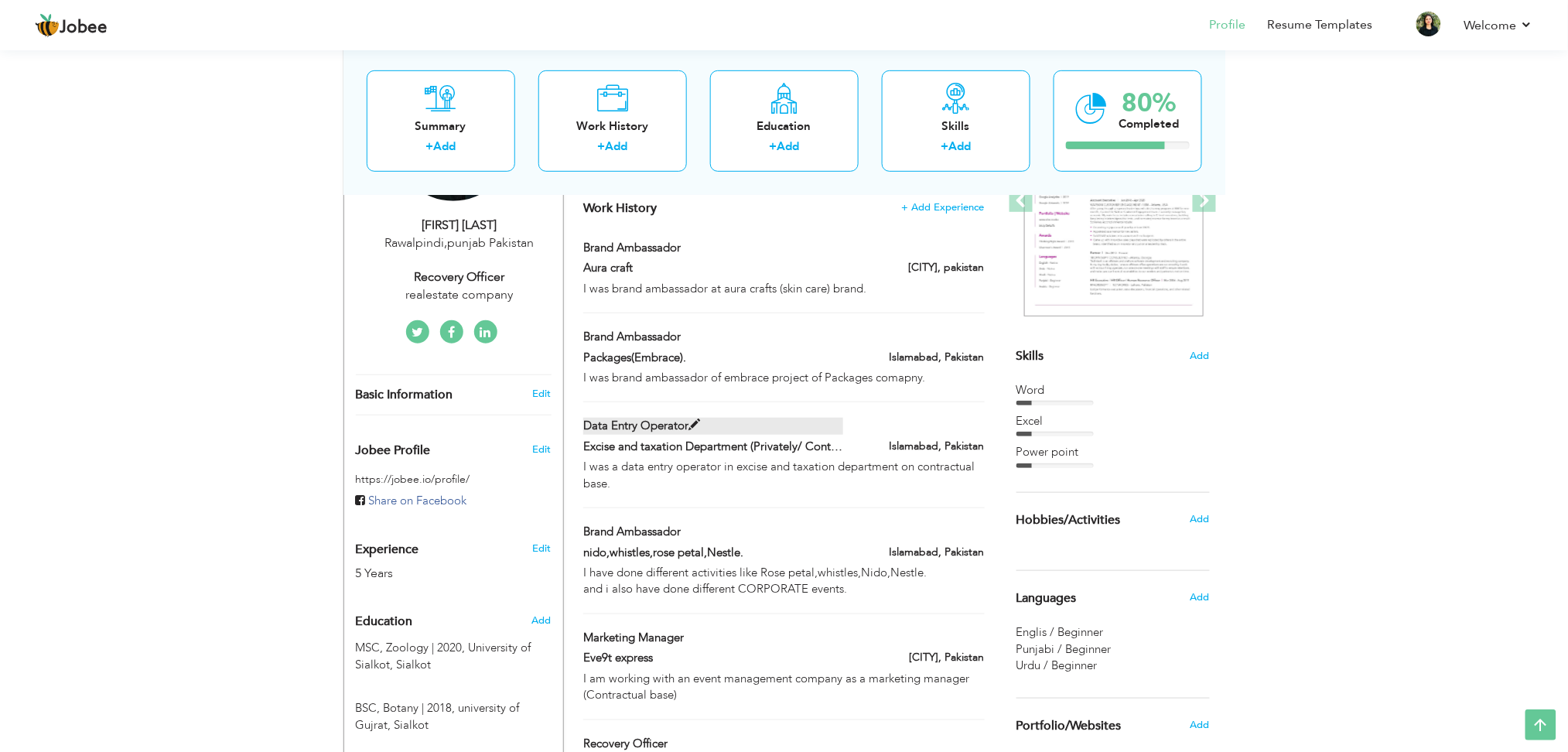 click on "Data entry operator" at bounding box center [713, 426] 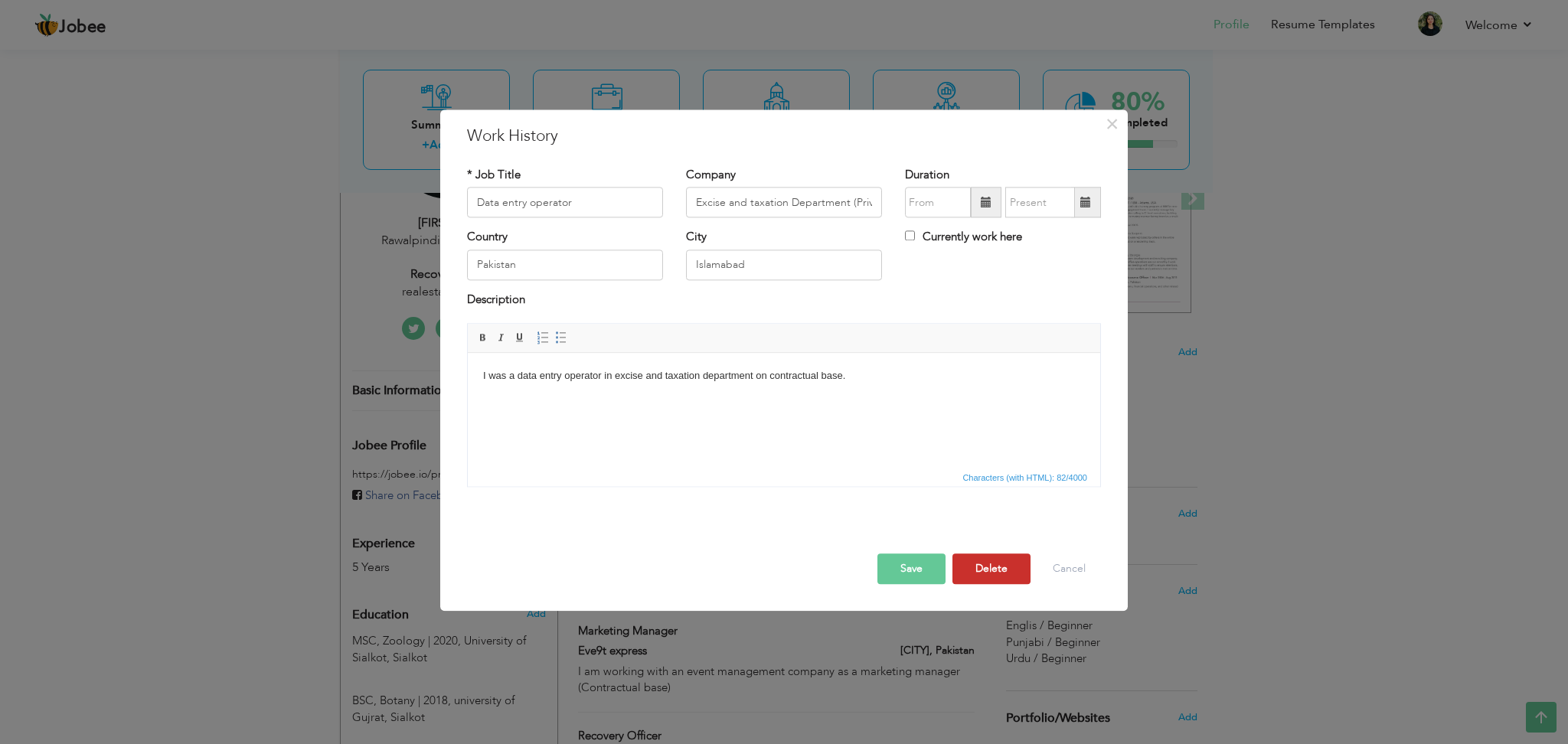 click on "Delete" at bounding box center [991, 569] 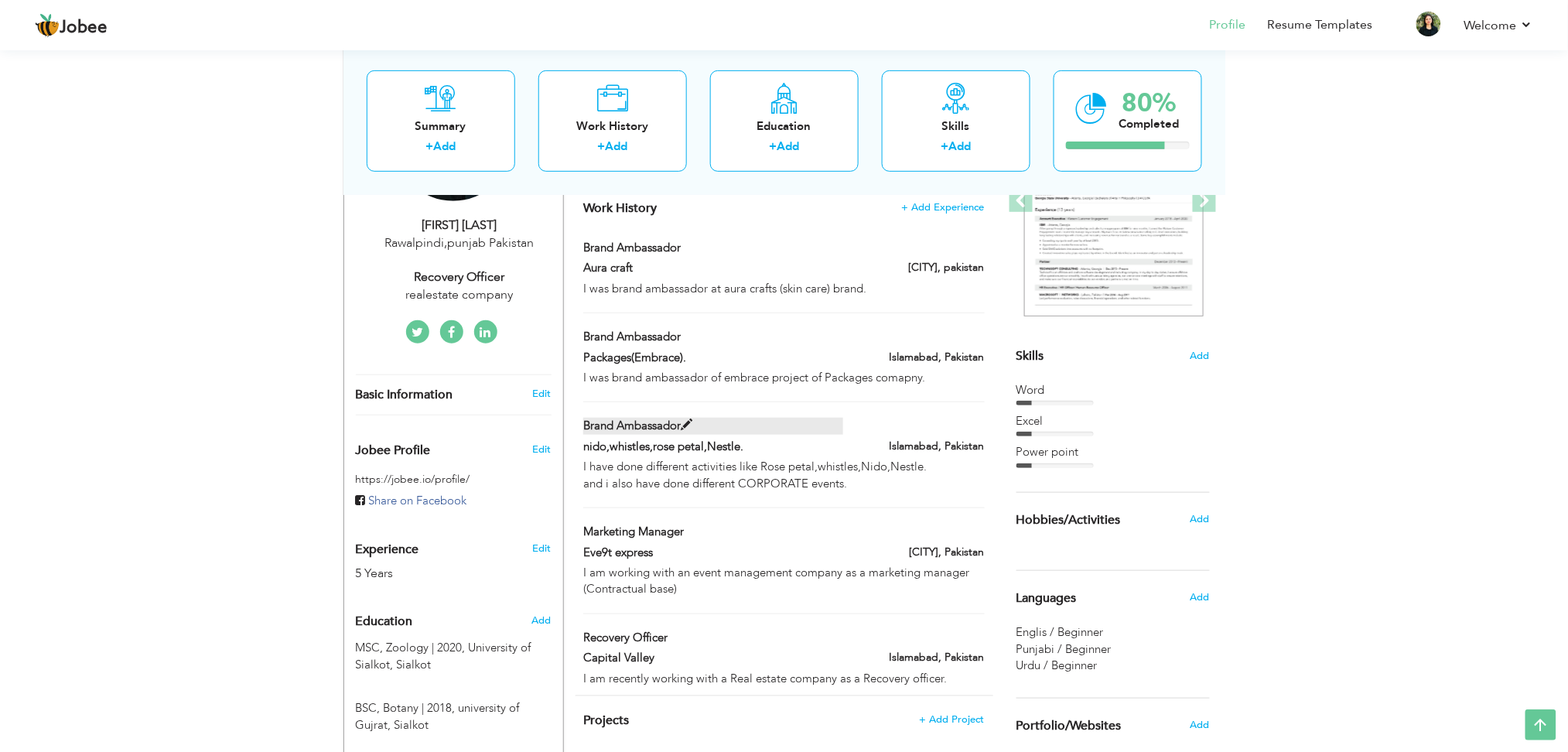 click on "Brand ambassador" at bounding box center [713, 426] 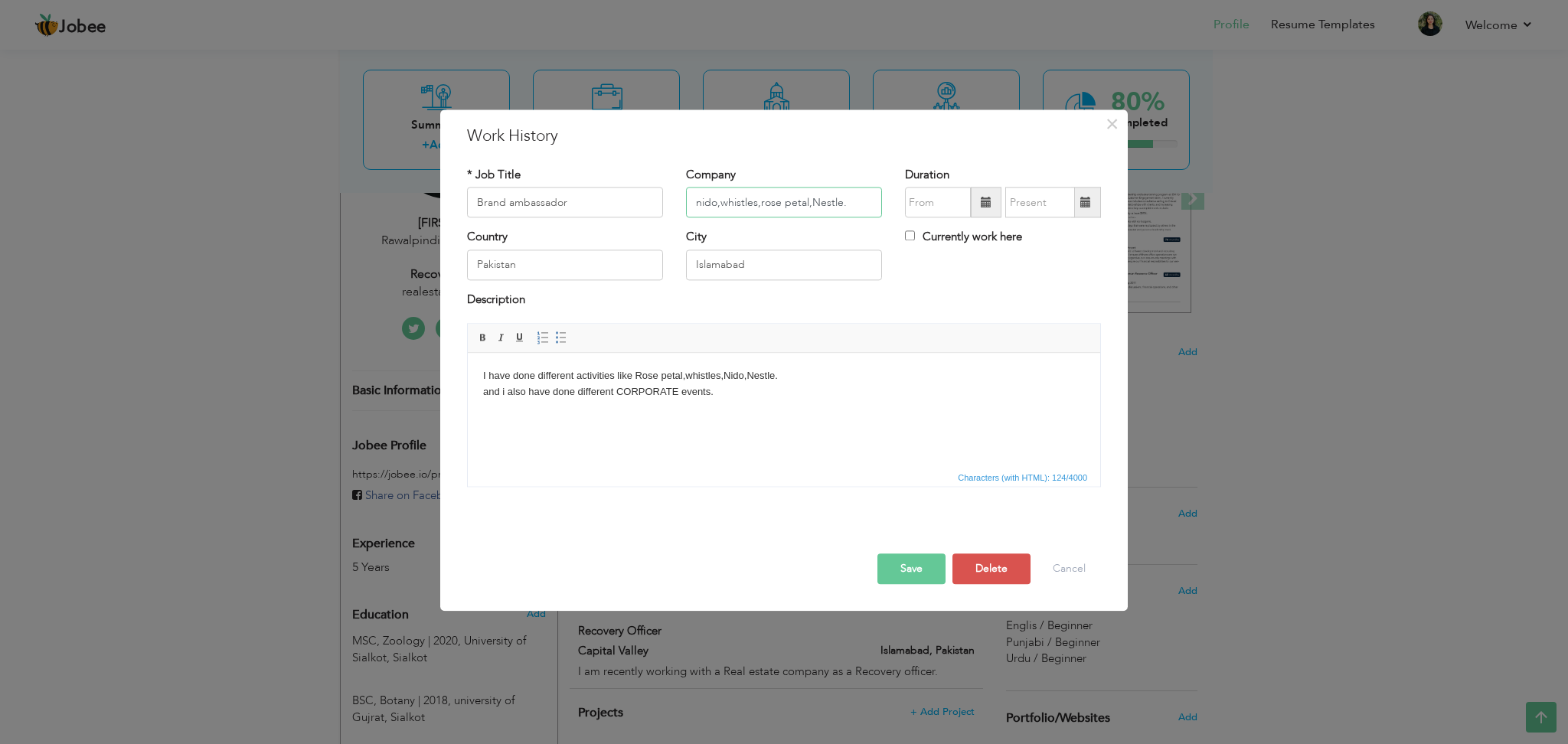 click on "nido,whistles,rose petal,Nestle." at bounding box center [784, 203] 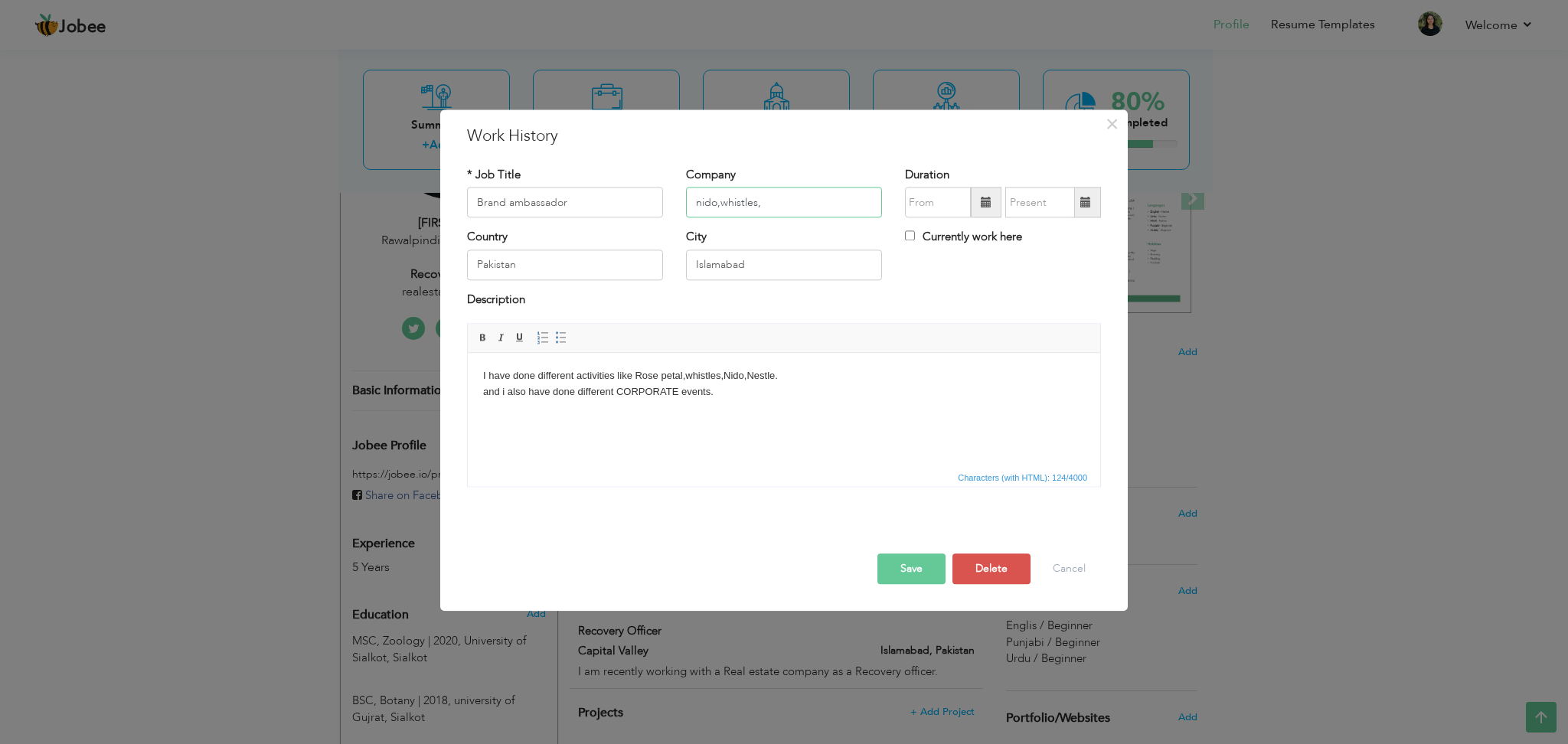 click on "nido,whistles," at bounding box center [784, 203] 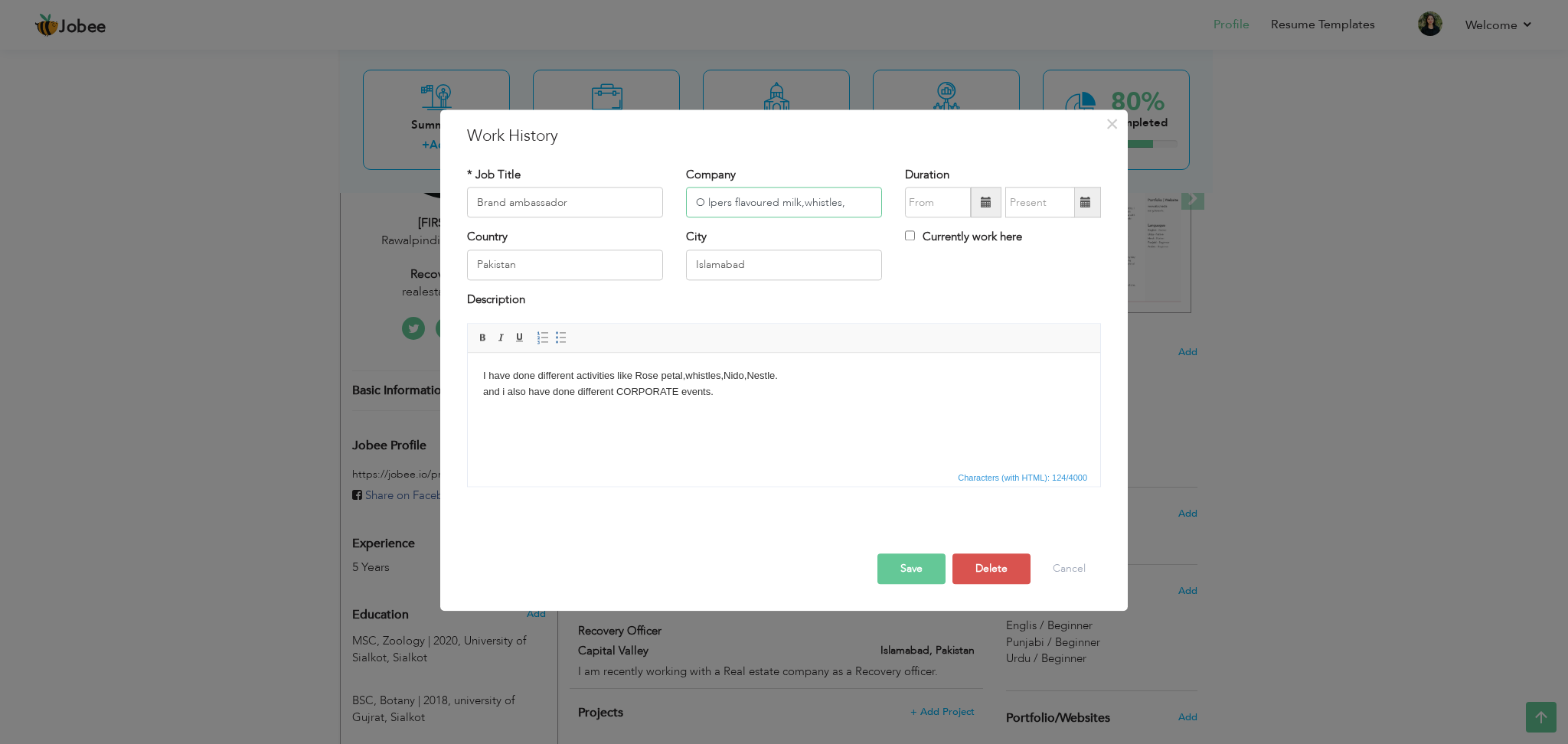 type on "O lpers flavoured milk,whistles," 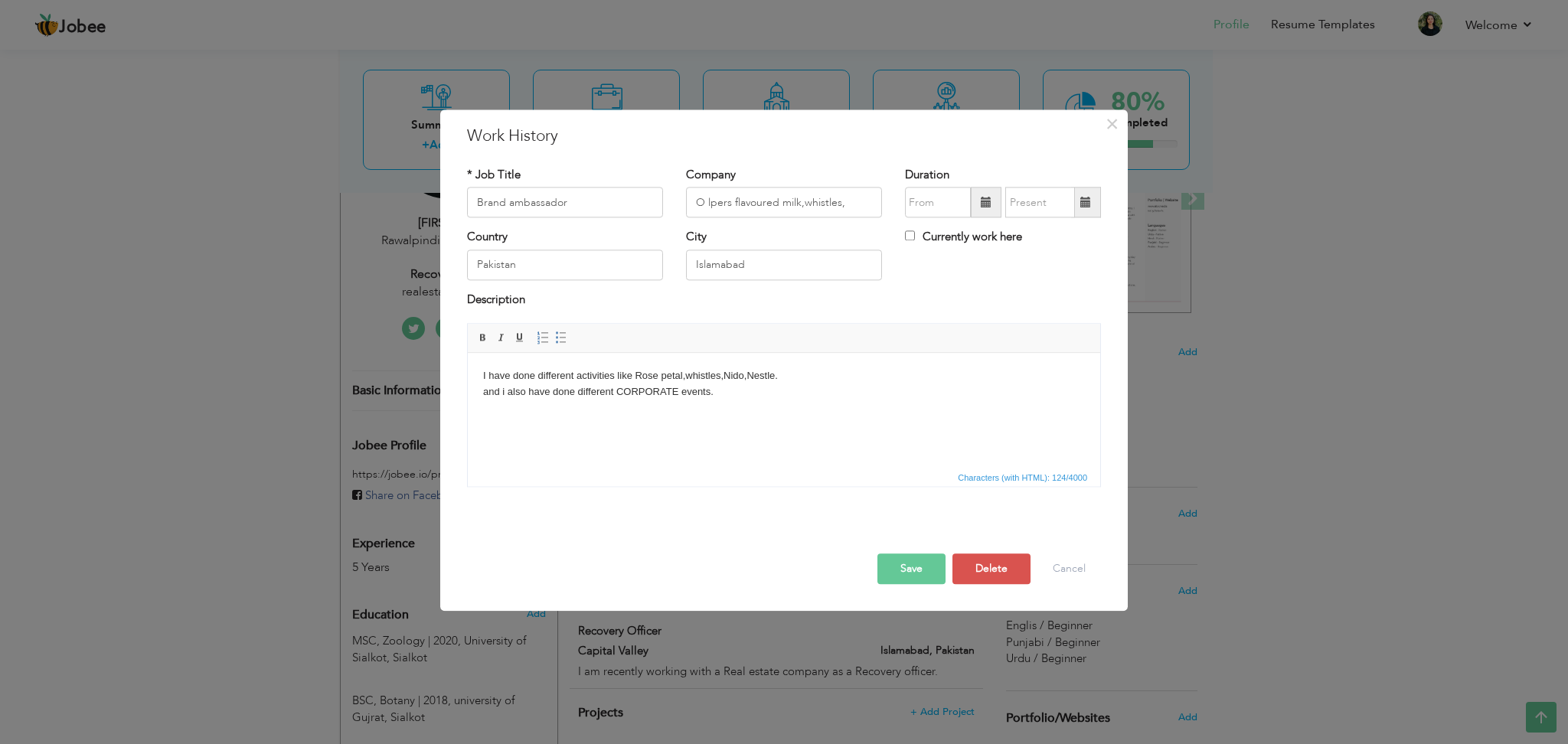 click on "I have done different activities like Rose petal,whistles,Nido,Nestle. and i also have done different CORPORATE events." at bounding box center [784, 384] 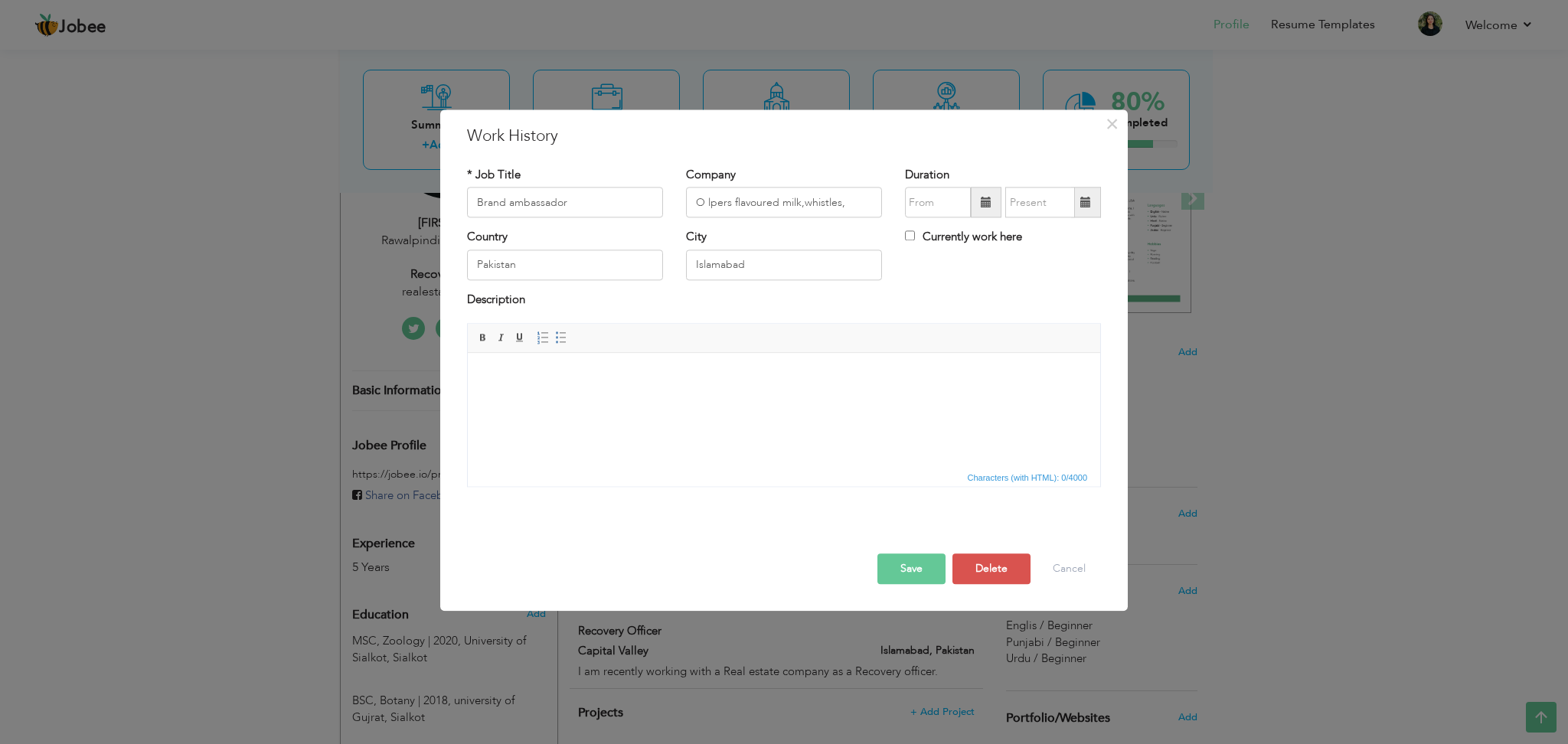 click on "Save" at bounding box center (911, 569) 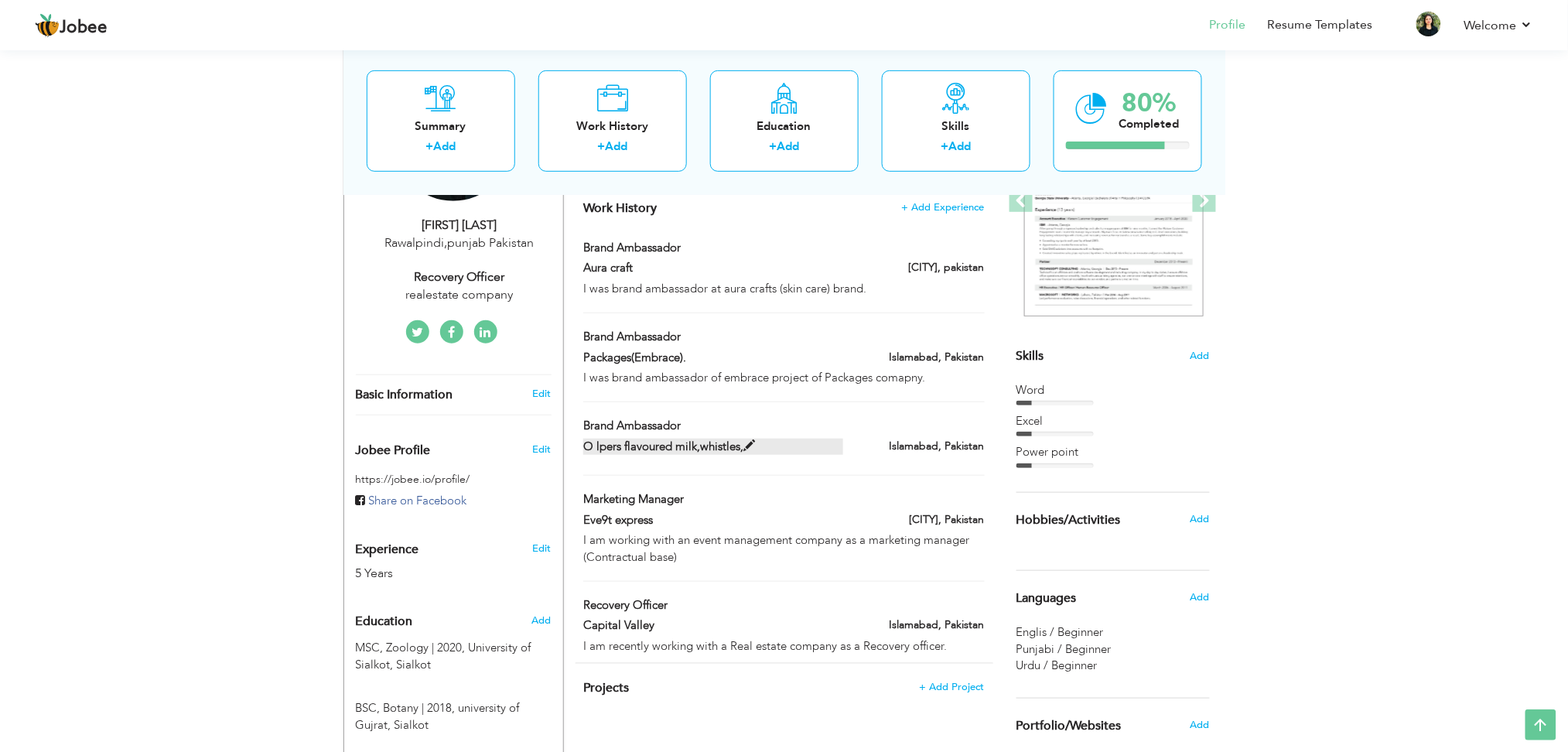 click at bounding box center [749, 446] 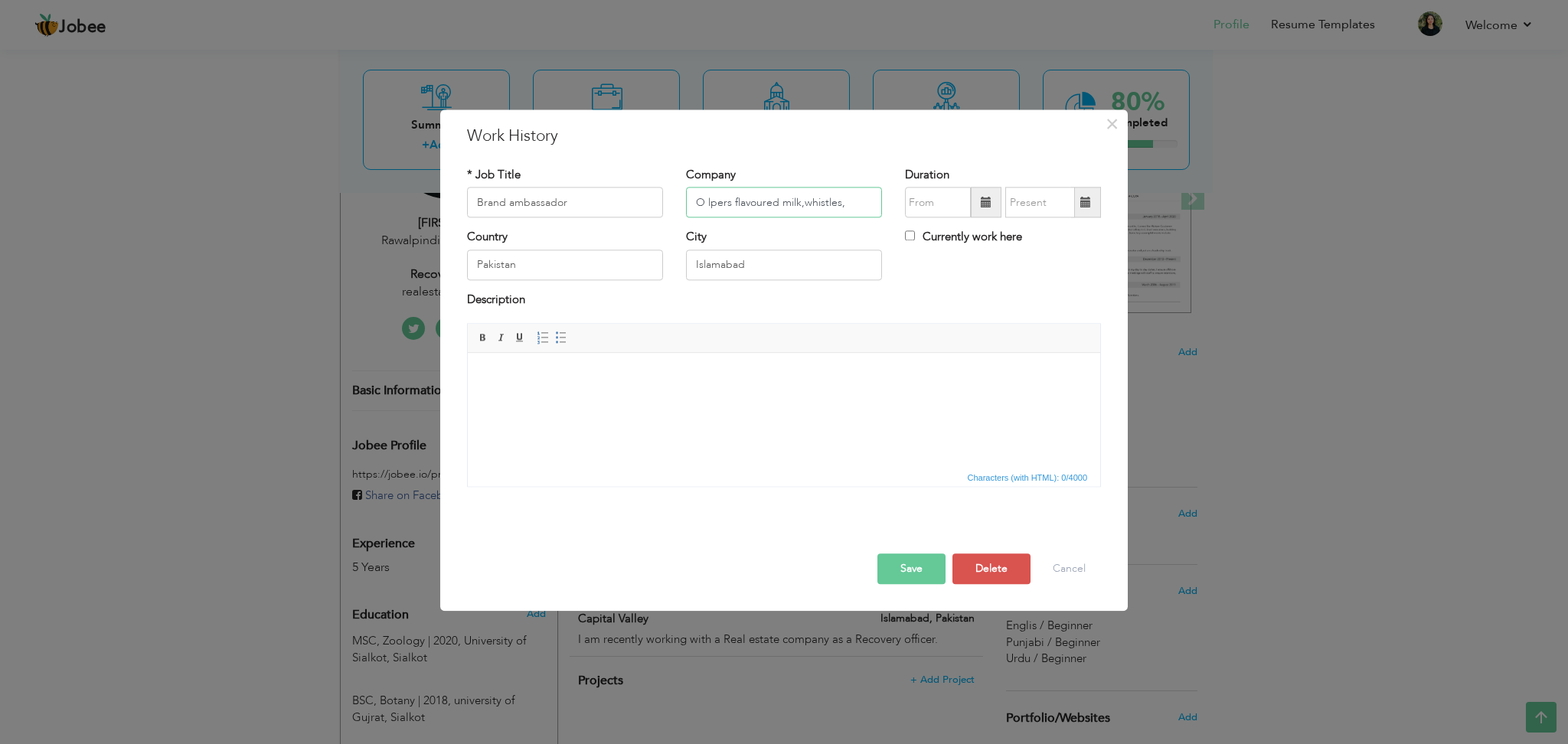 click on "O lpers flavoured milk,whistles," at bounding box center (784, 203) 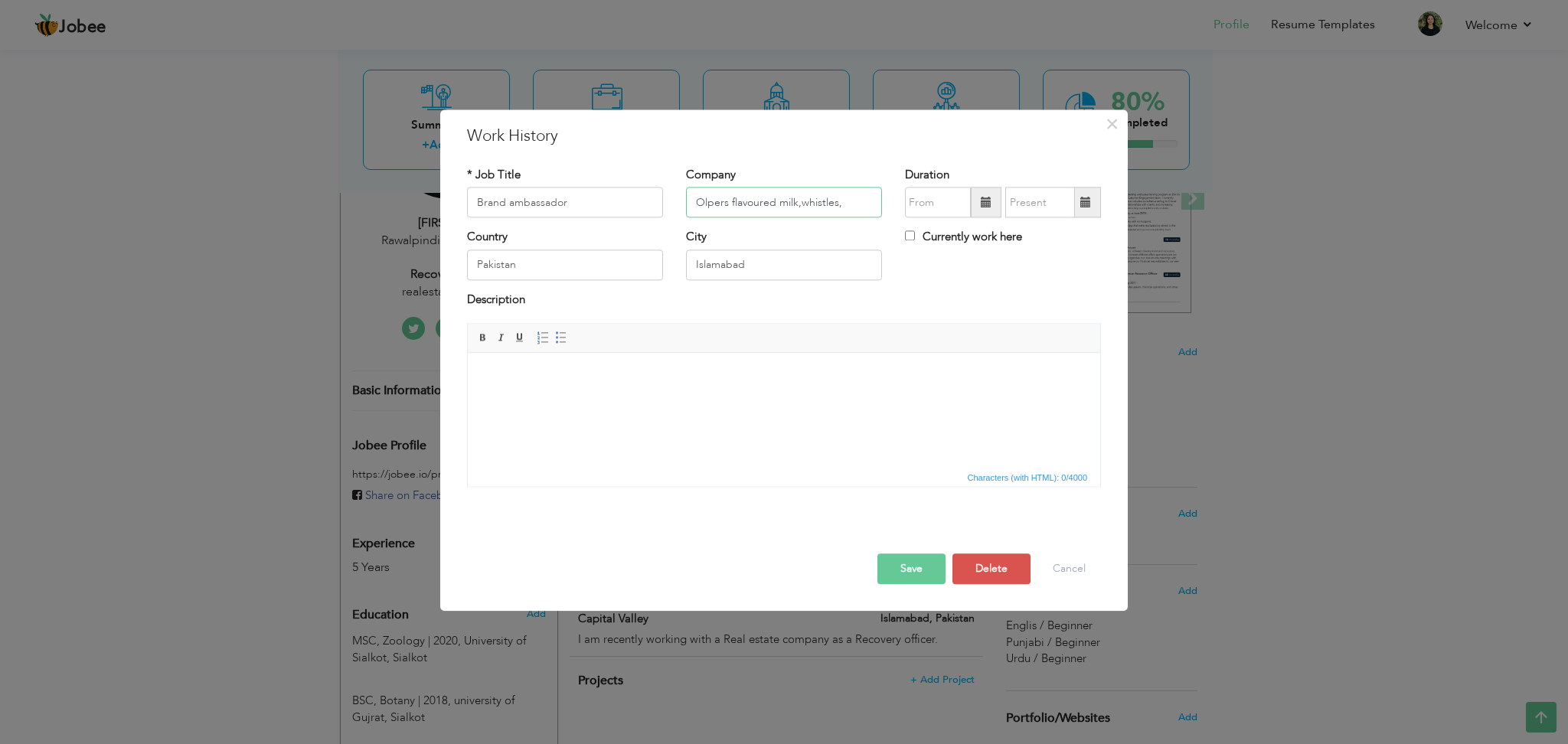 type on "Olpers flavoured milk,whistles," 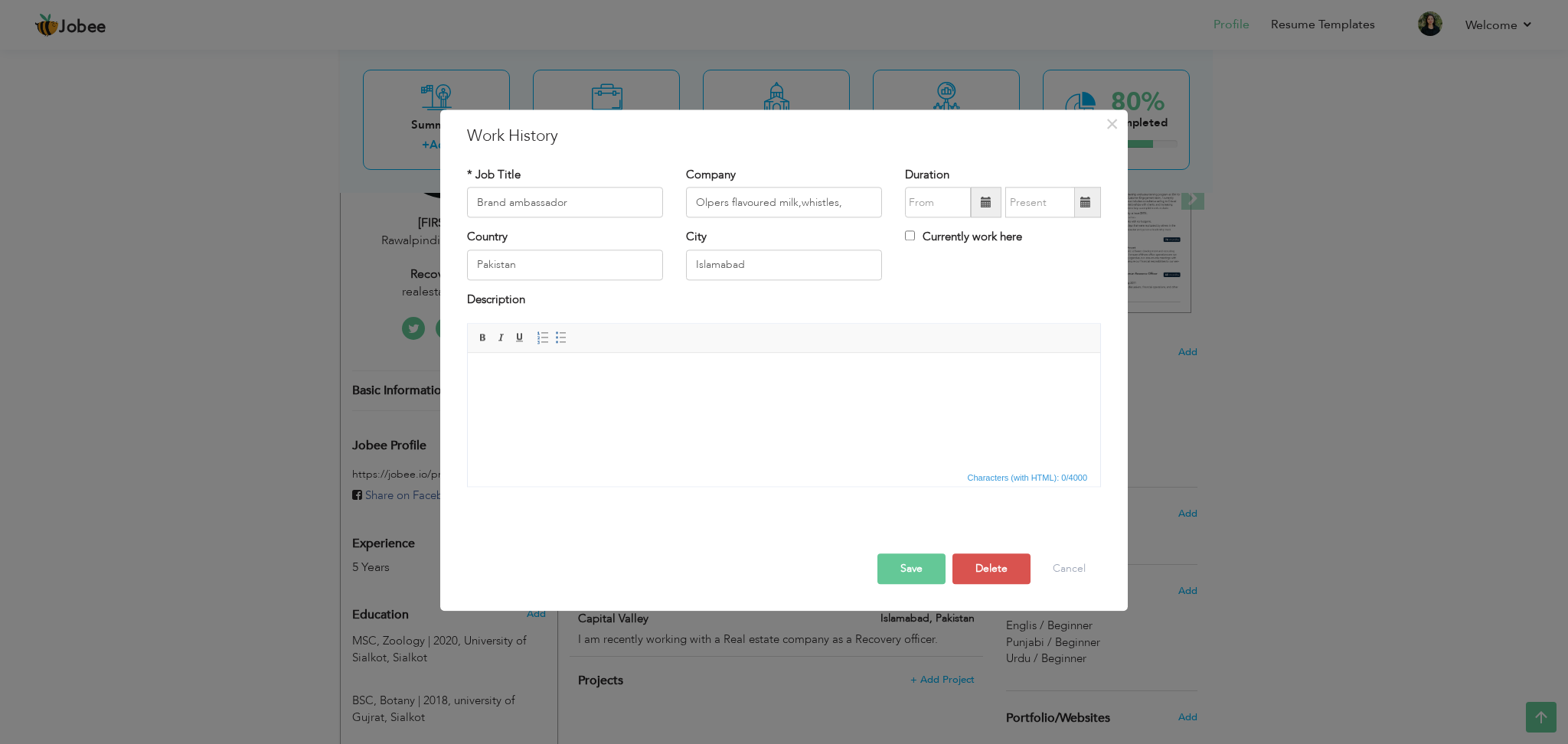 click on "Save" at bounding box center (911, 569) 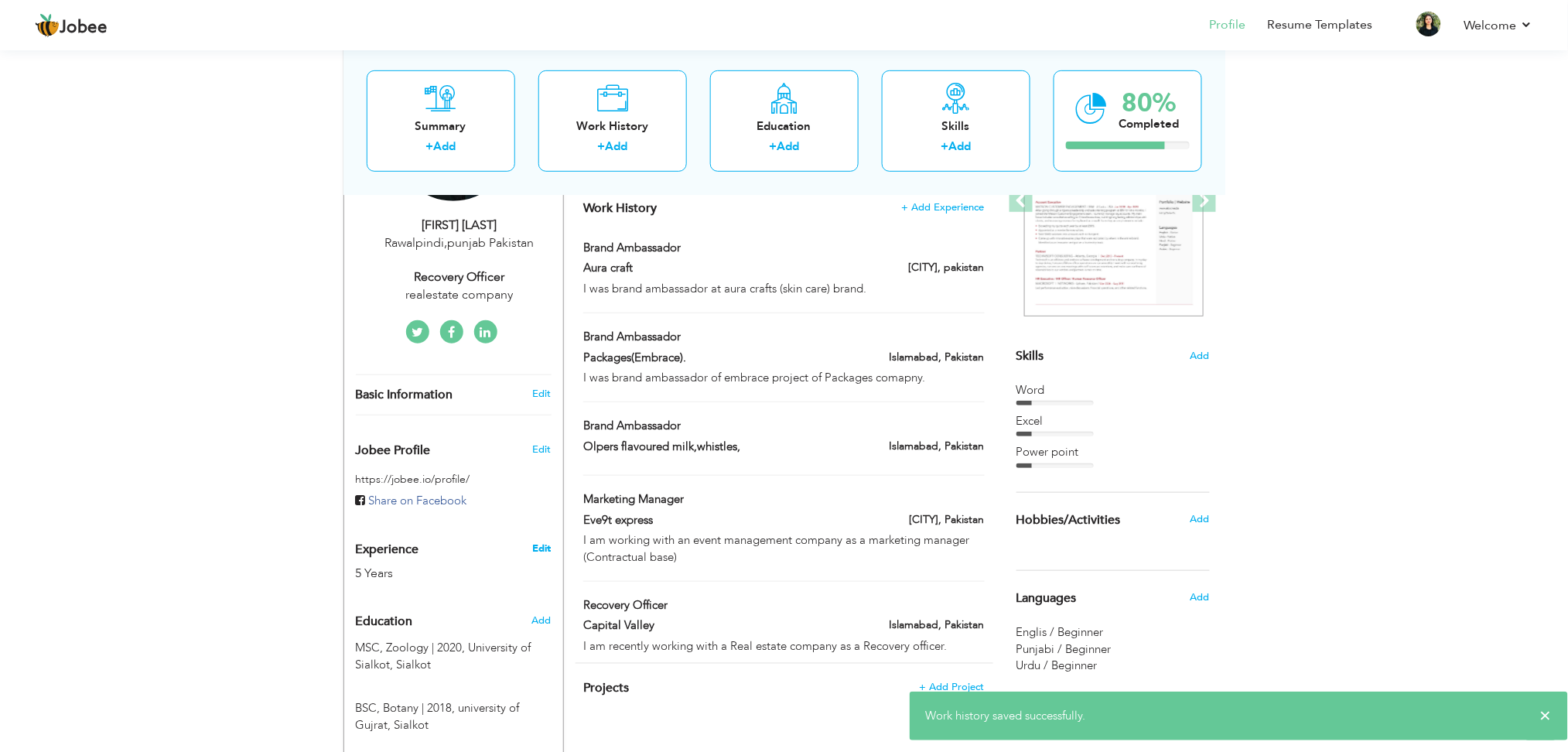 click on "Edit" at bounding box center [541, 549] 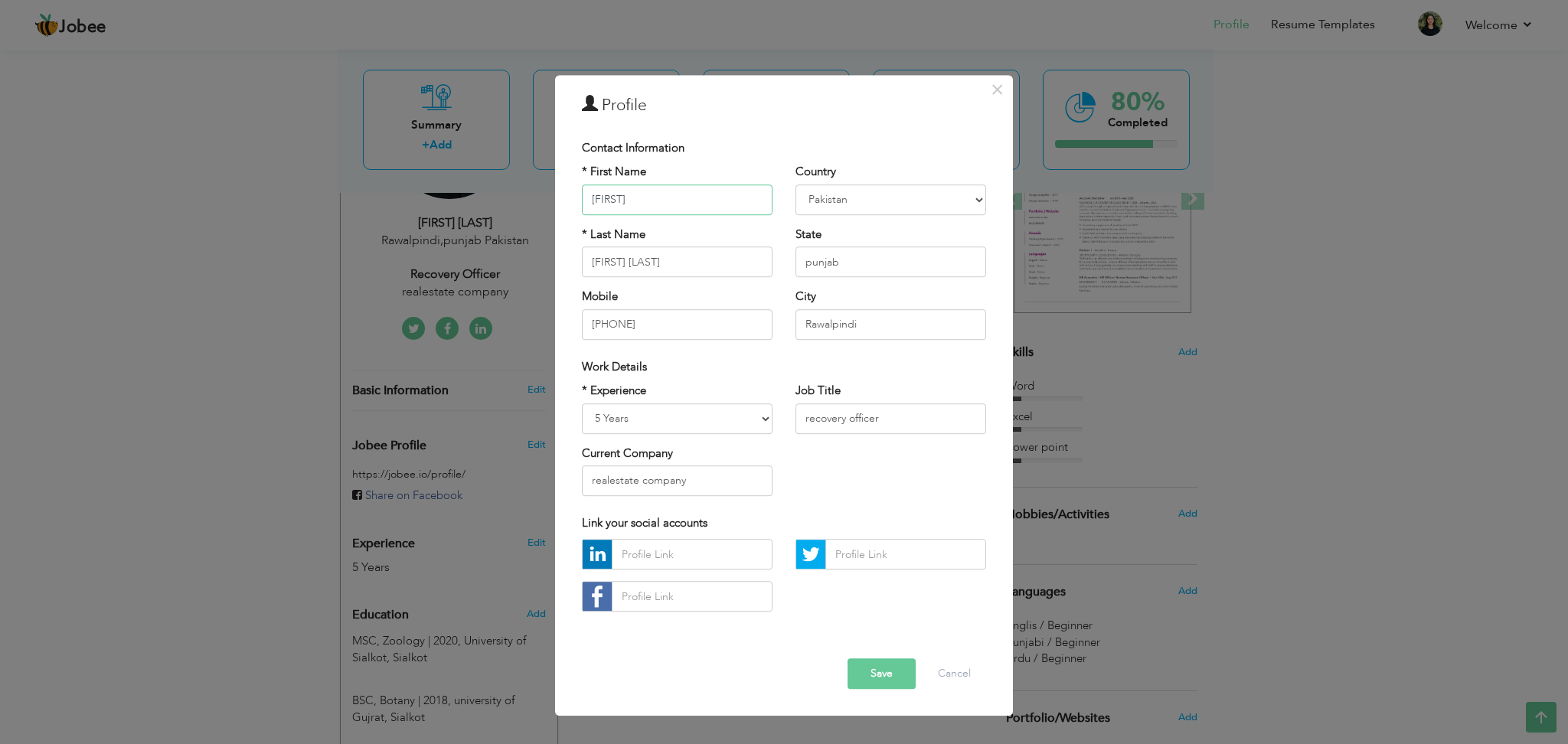 click on "Maham" at bounding box center [677, 200] 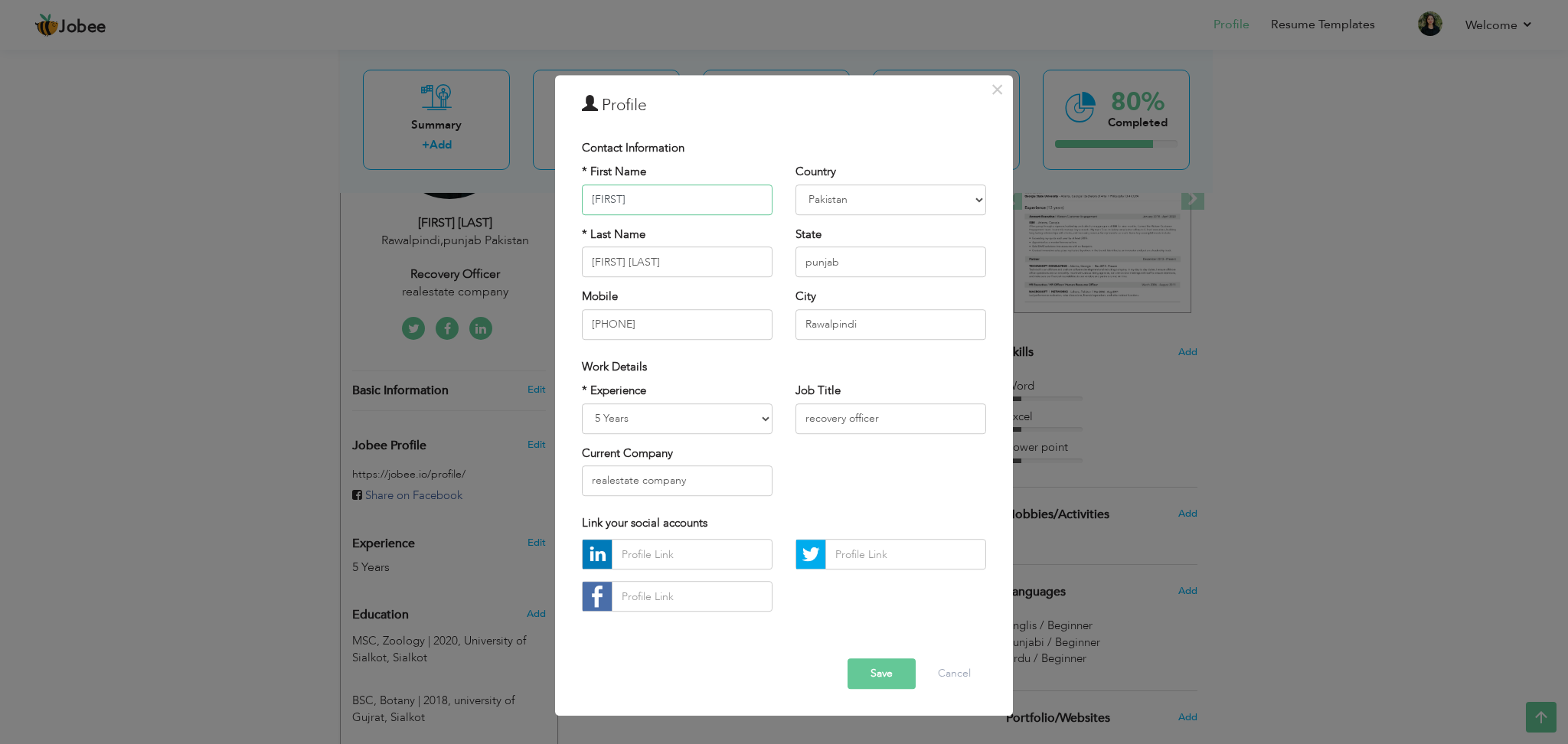 type on "Merrab" 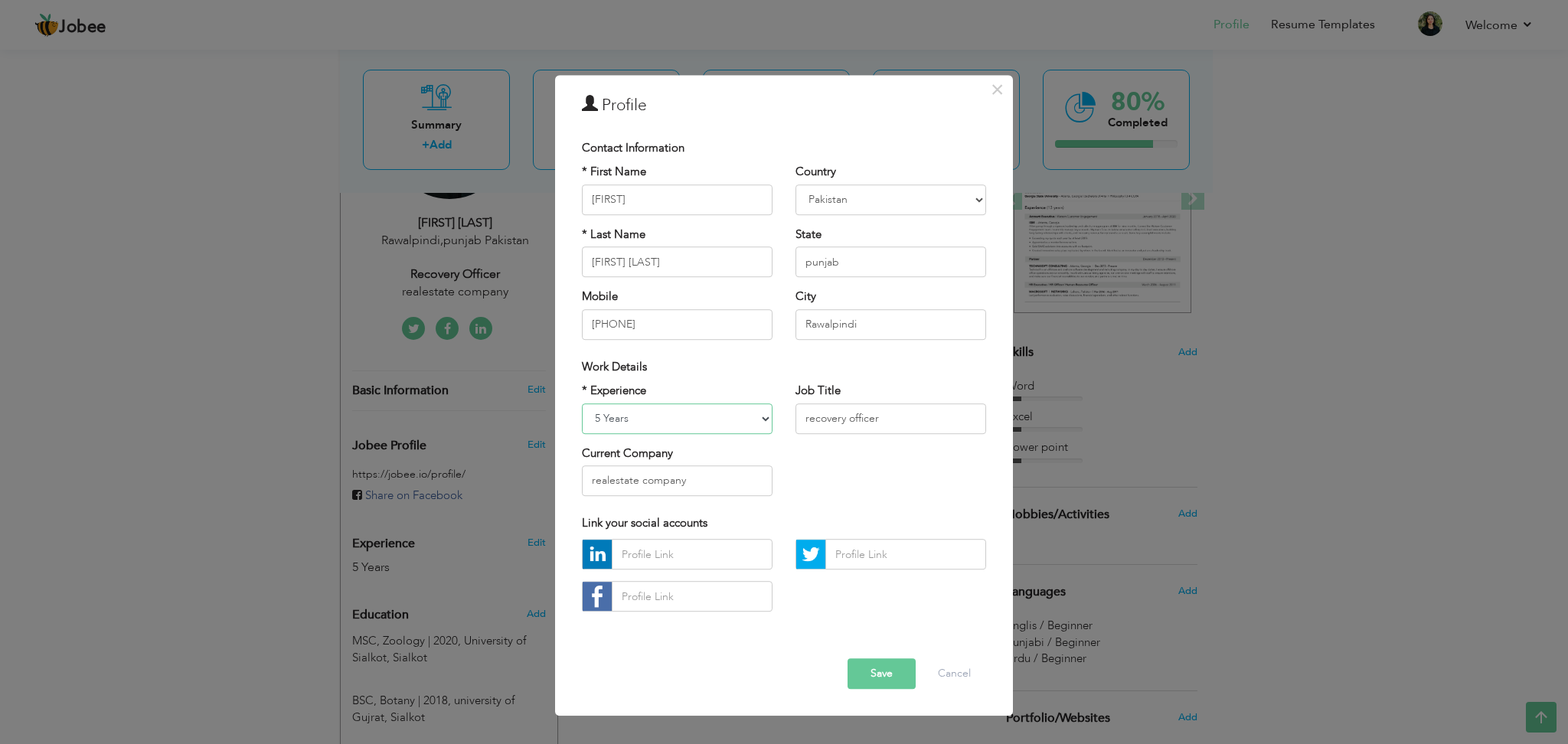 click on "Entry Level Less than 1 Year 1 Year 2 Years 3 Years 4 Years 5 Years 6 Years 7 Years 8 Years 9 Years 10 Years 11 Years 12 Years 13 Years 14 Years 15 Years 16 Years 17 Years 18 Years 19 Years 20 Years 21 Years 22 Years 23 Years 24 Years 25 Years 26 Years 27 Years 28 Years 29 Years 30 Years 31 Years 32 Years 33 Years 34 Years 35 Years More than 35 Years" at bounding box center (677, 419) 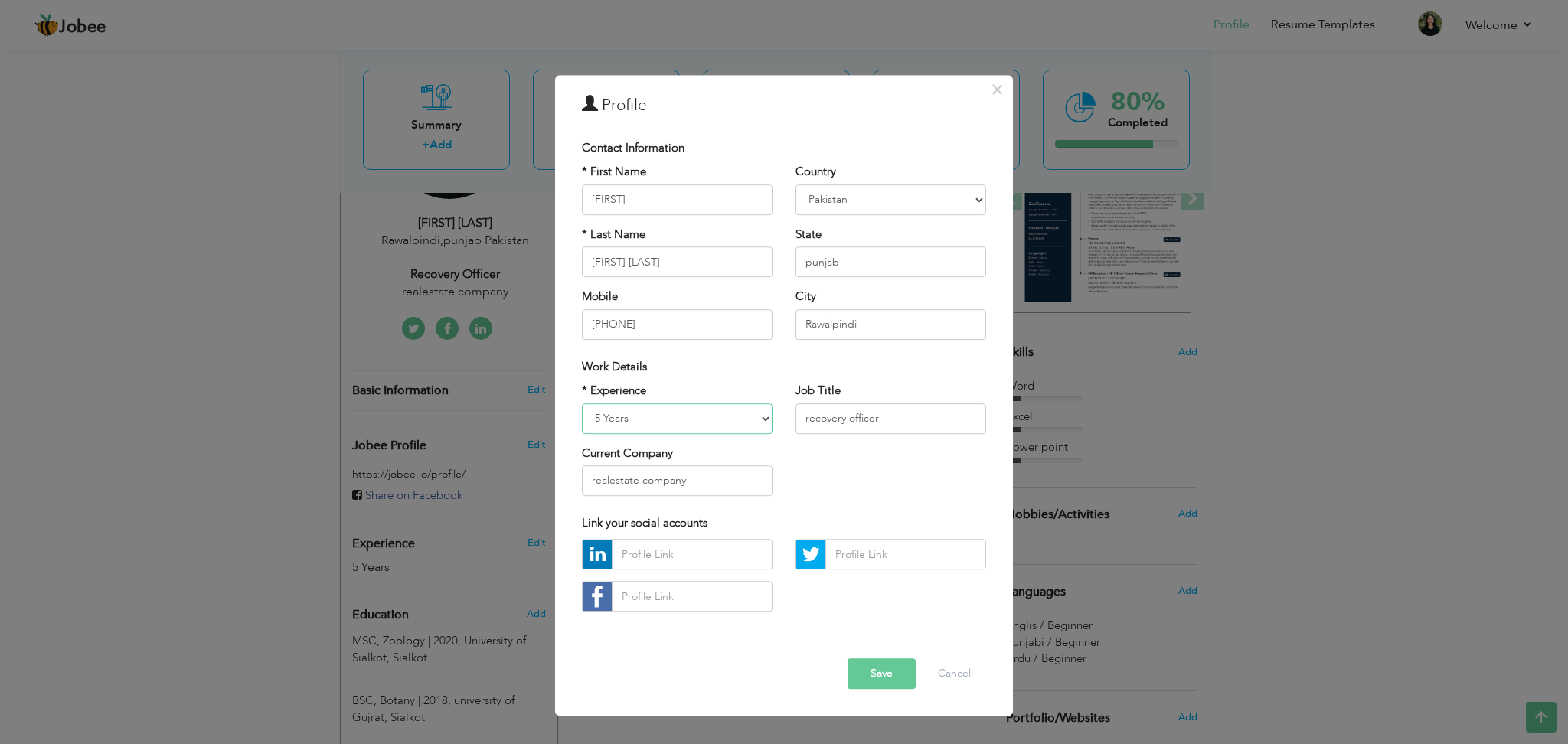 click on "Entry Level Less than 1 Year 1 Year 2 Years 3 Years 4 Years 5 Years 6 Years 7 Years 8 Years 9 Years 10 Years 11 Years 12 Years 13 Years 14 Years 15 Years 16 Years 17 Years 18 Years 19 Years 20 Years 21 Years 22 Years 23 Years 24 Years 25 Years 26 Years 27 Years 28 Years 29 Years 30 Years 31 Years 32 Years 33 Years 34 Years 35 Years More than 35 Years" at bounding box center (677, 419) 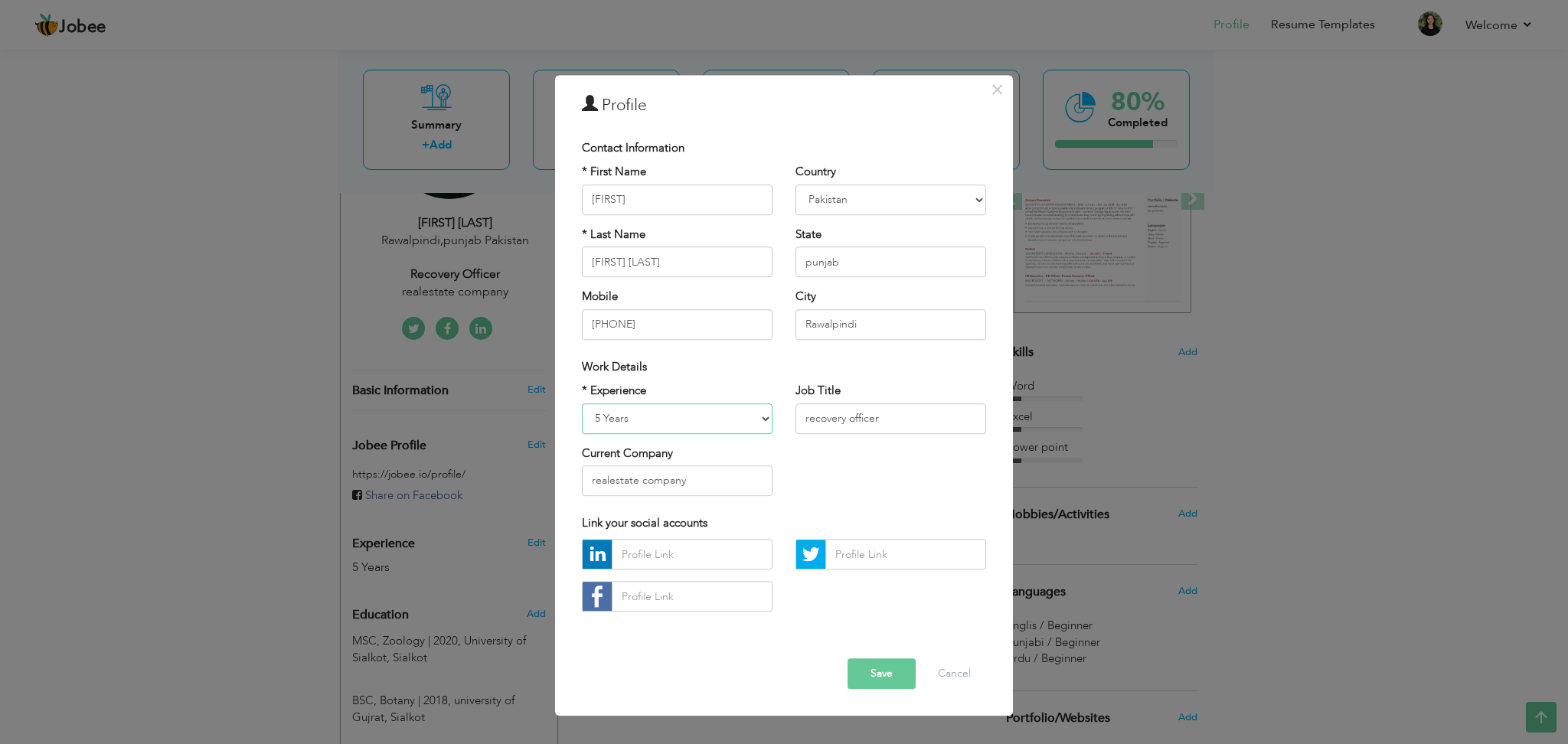 select on "number:3" 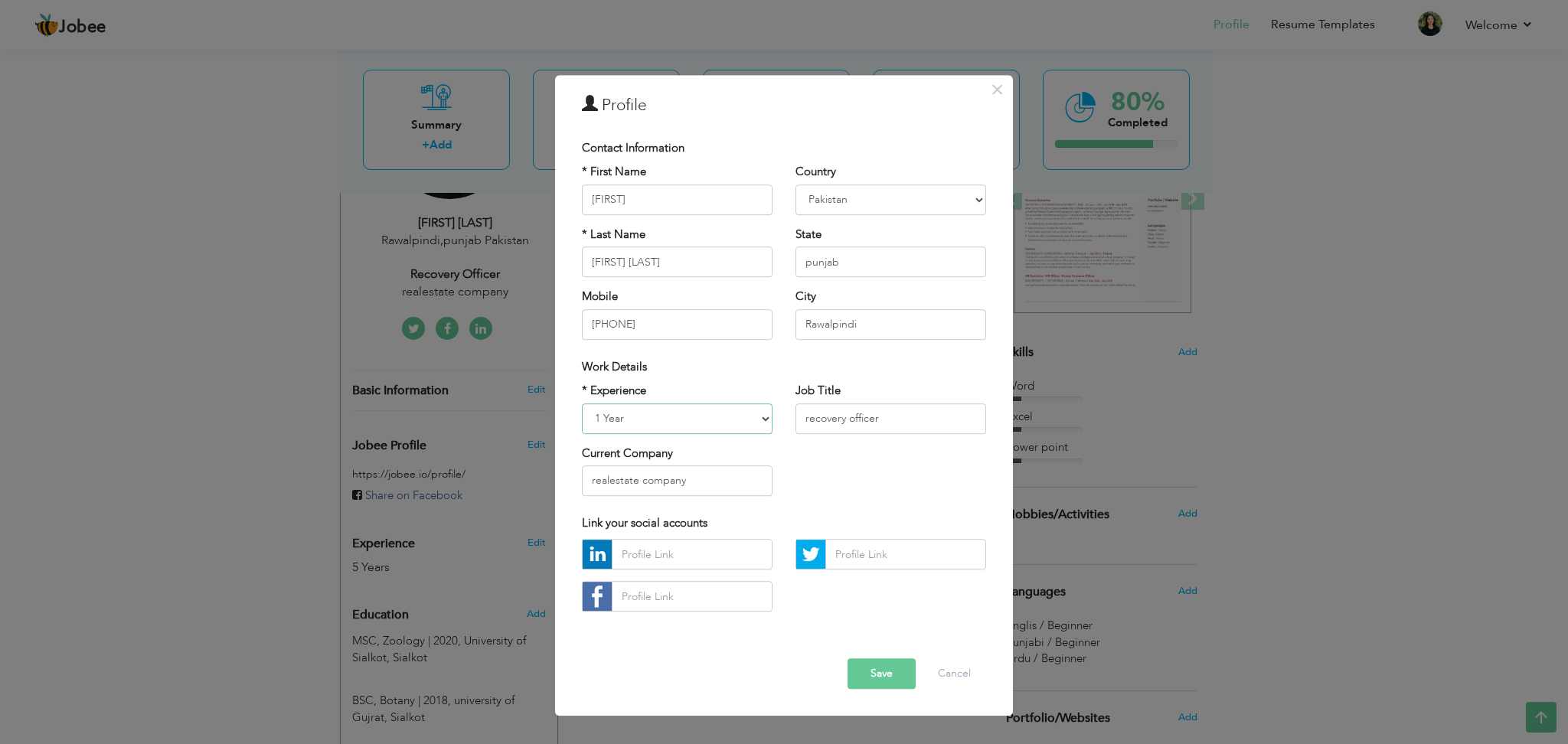 click on "Entry Level Less than 1 Year 1 Year 2 Years 3 Years 4 Years 5 Years 6 Years 7 Years 8 Years 9 Years 10 Years 11 Years 12 Years 13 Years 14 Years 15 Years 16 Years 17 Years 18 Years 19 Years 20 Years 21 Years 22 Years 23 Years 24 Years 25 Years 26 Years 27 Years 28 Years 29 Years 30 Years 31 Years 32 Years 33 Years 34 Years 35 Years More than 35 Years" at bounding box center (677, 419) 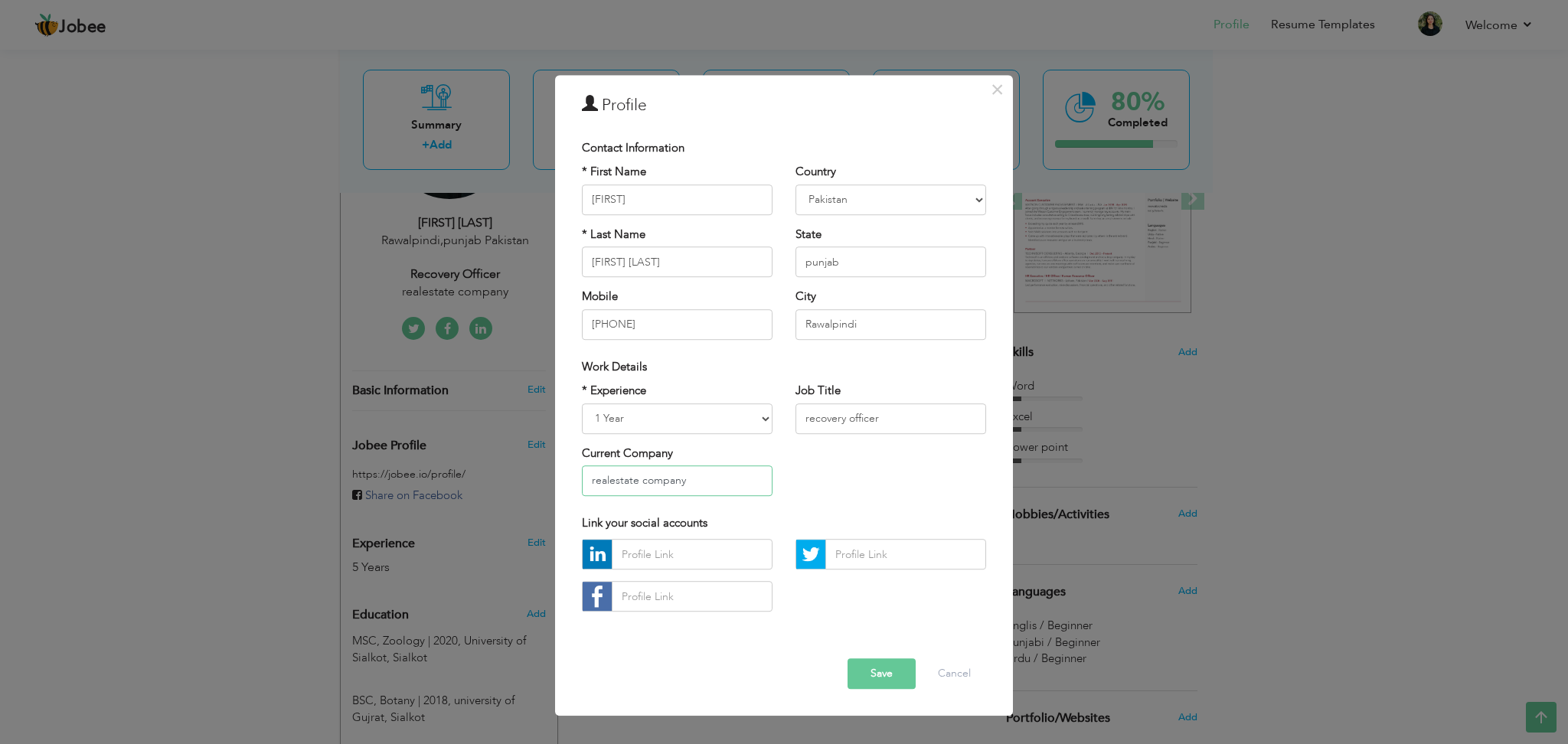 click on "realestate company" at bounding box center (677, 481) 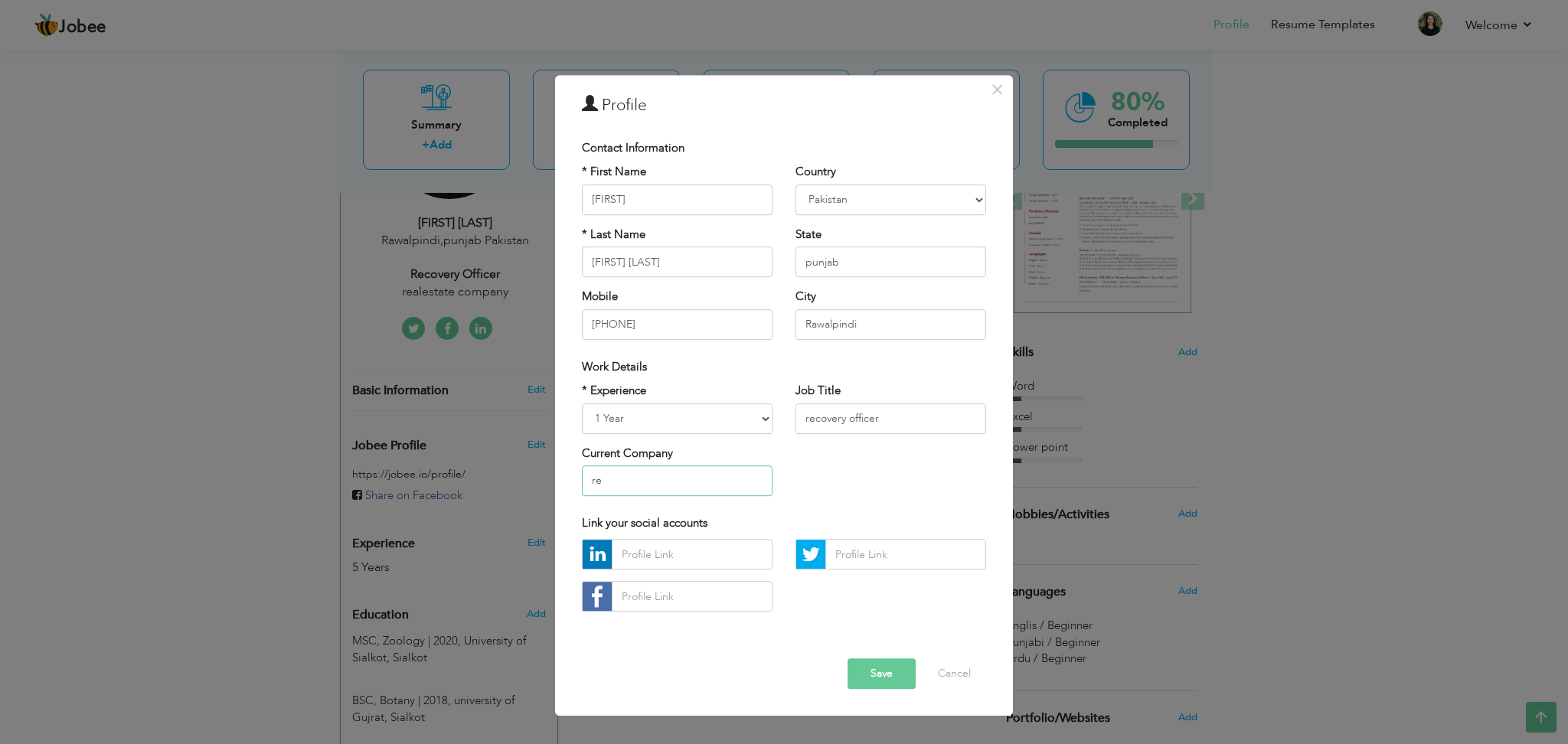 type on "r" 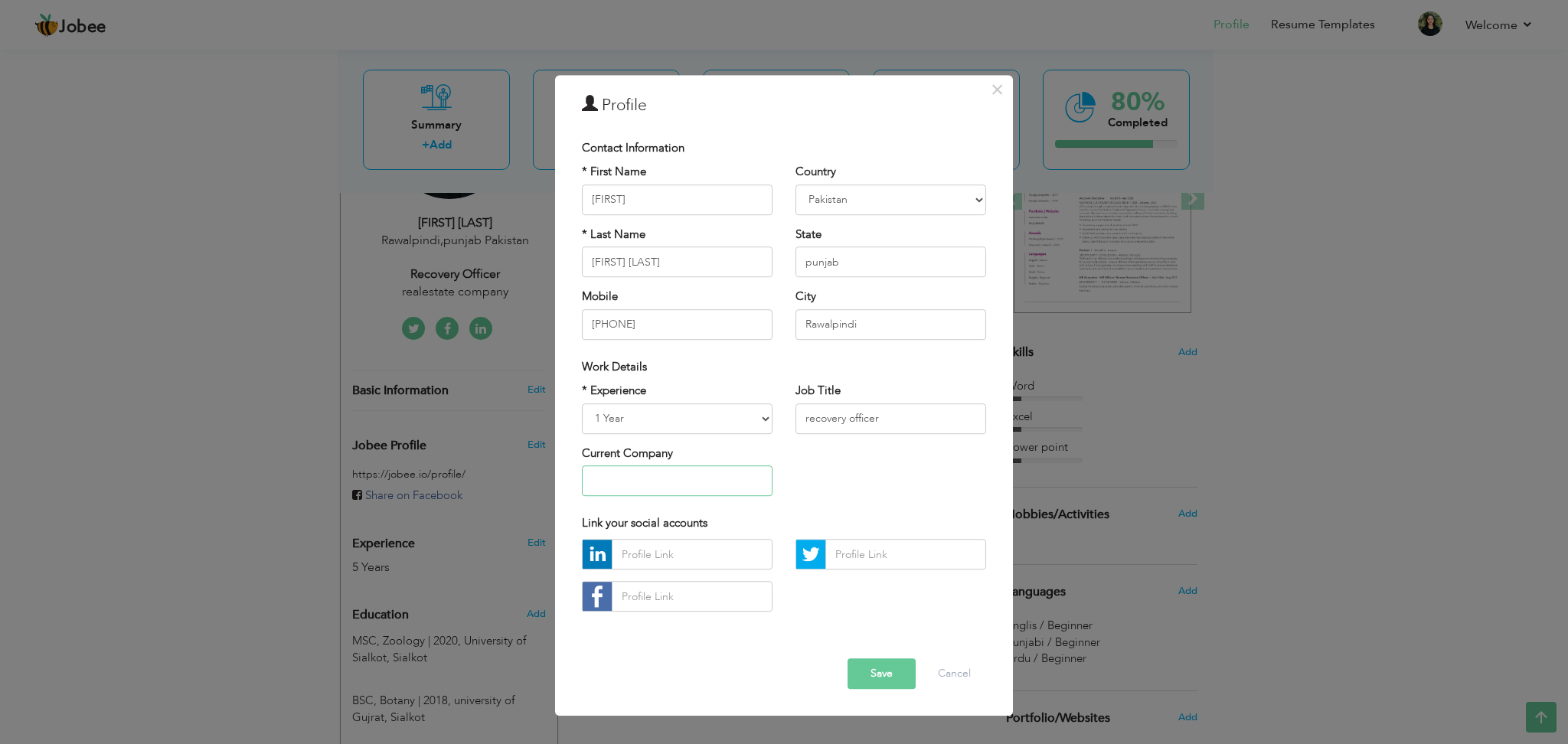 type 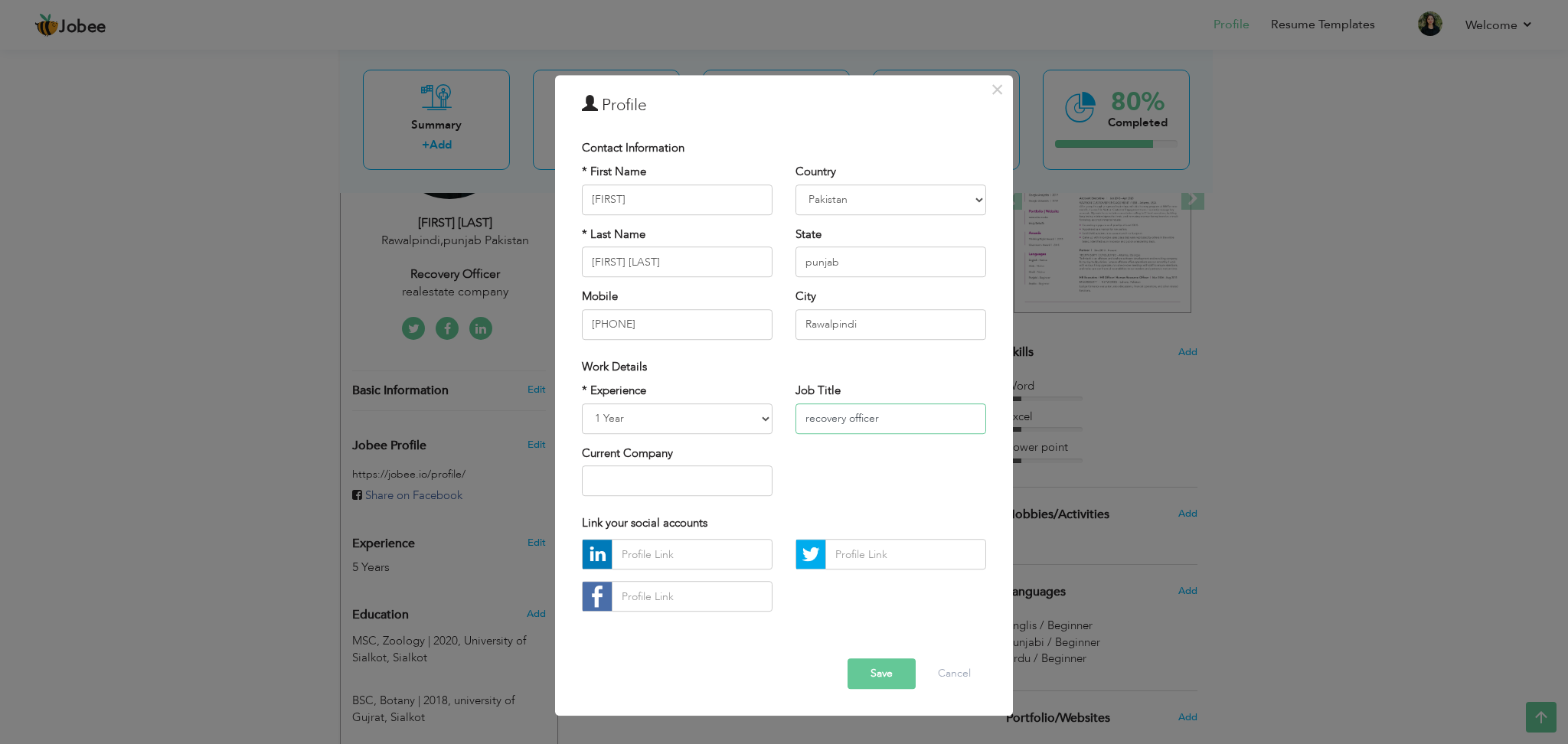 click on "recovery officer" at bounding box center (890, 419) 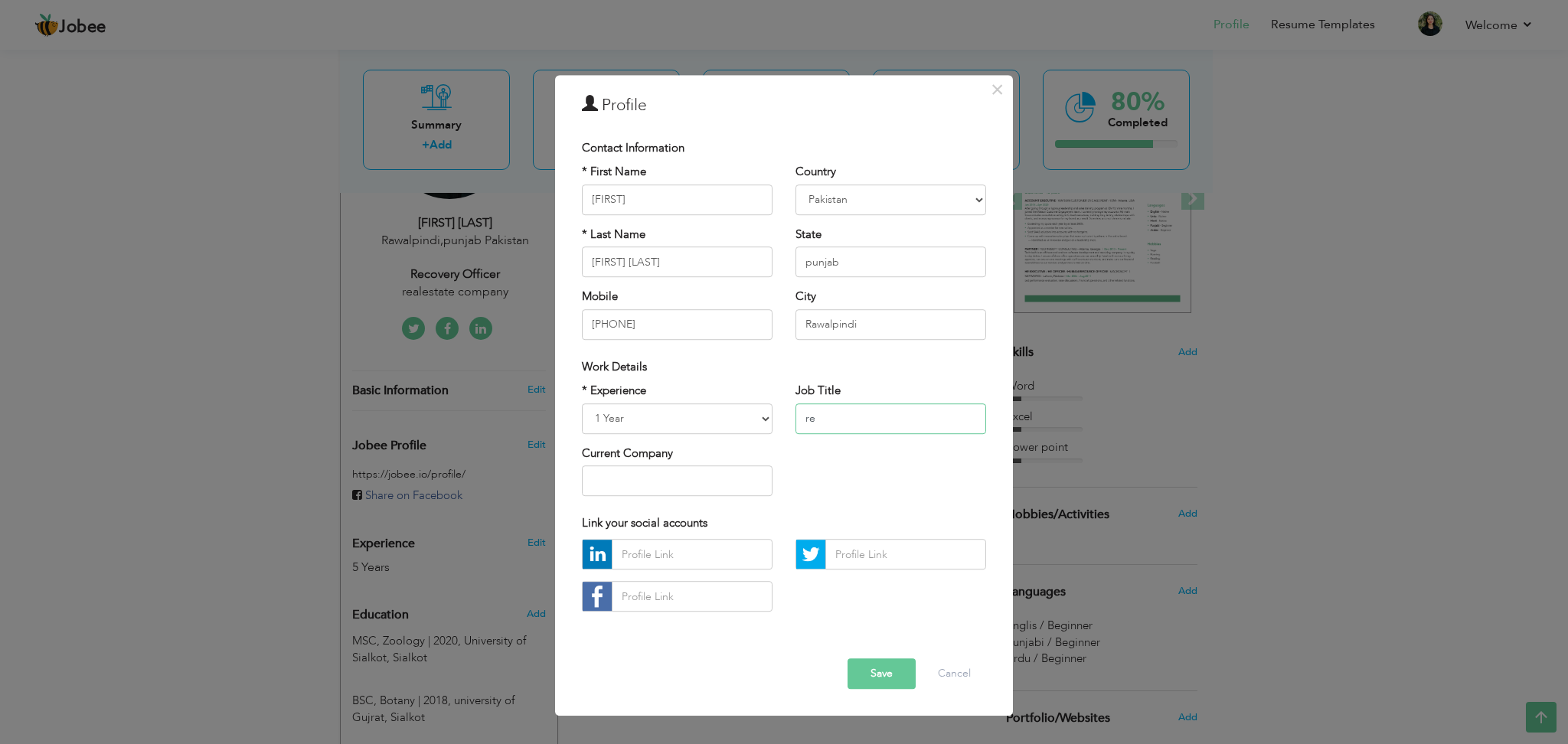 type on "r" 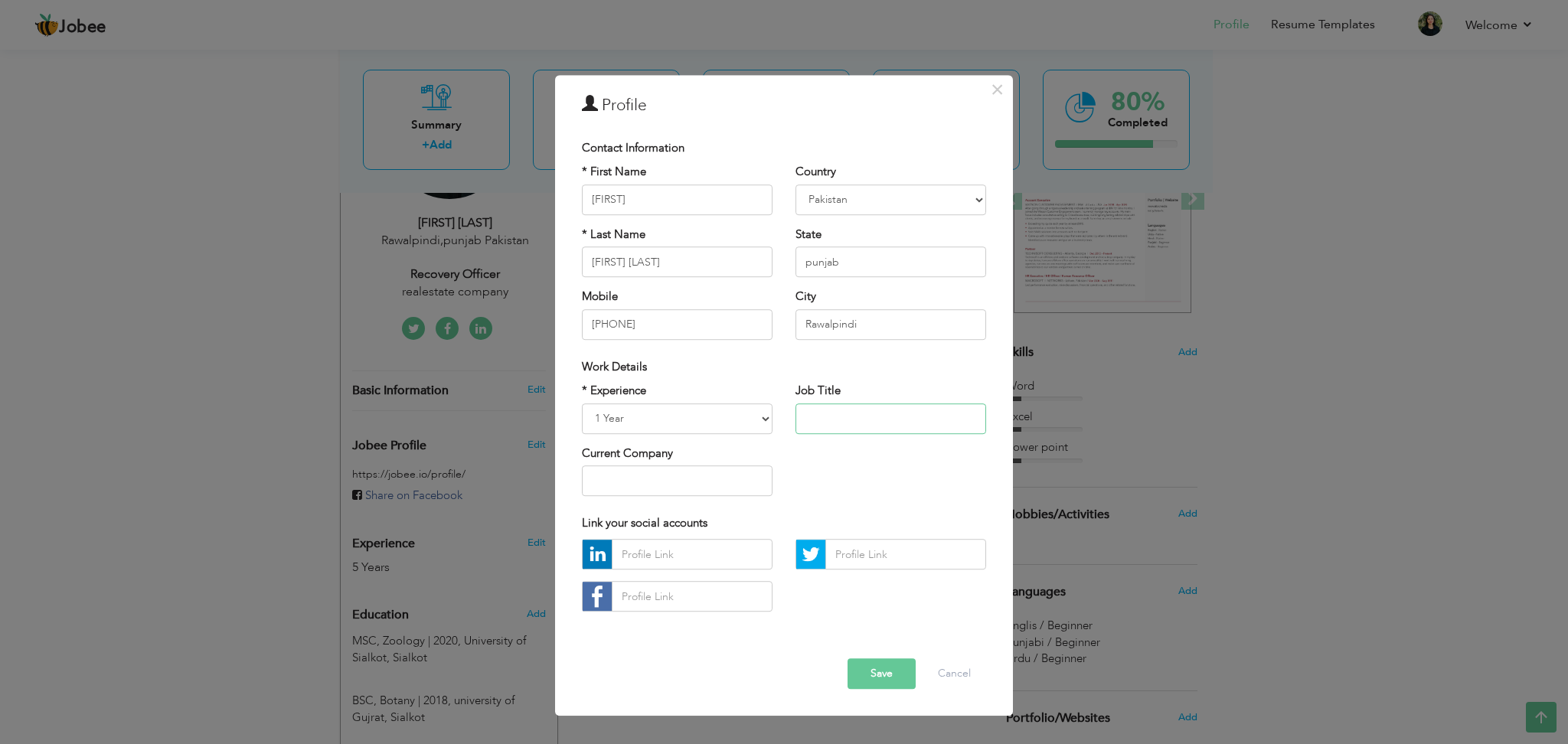 type 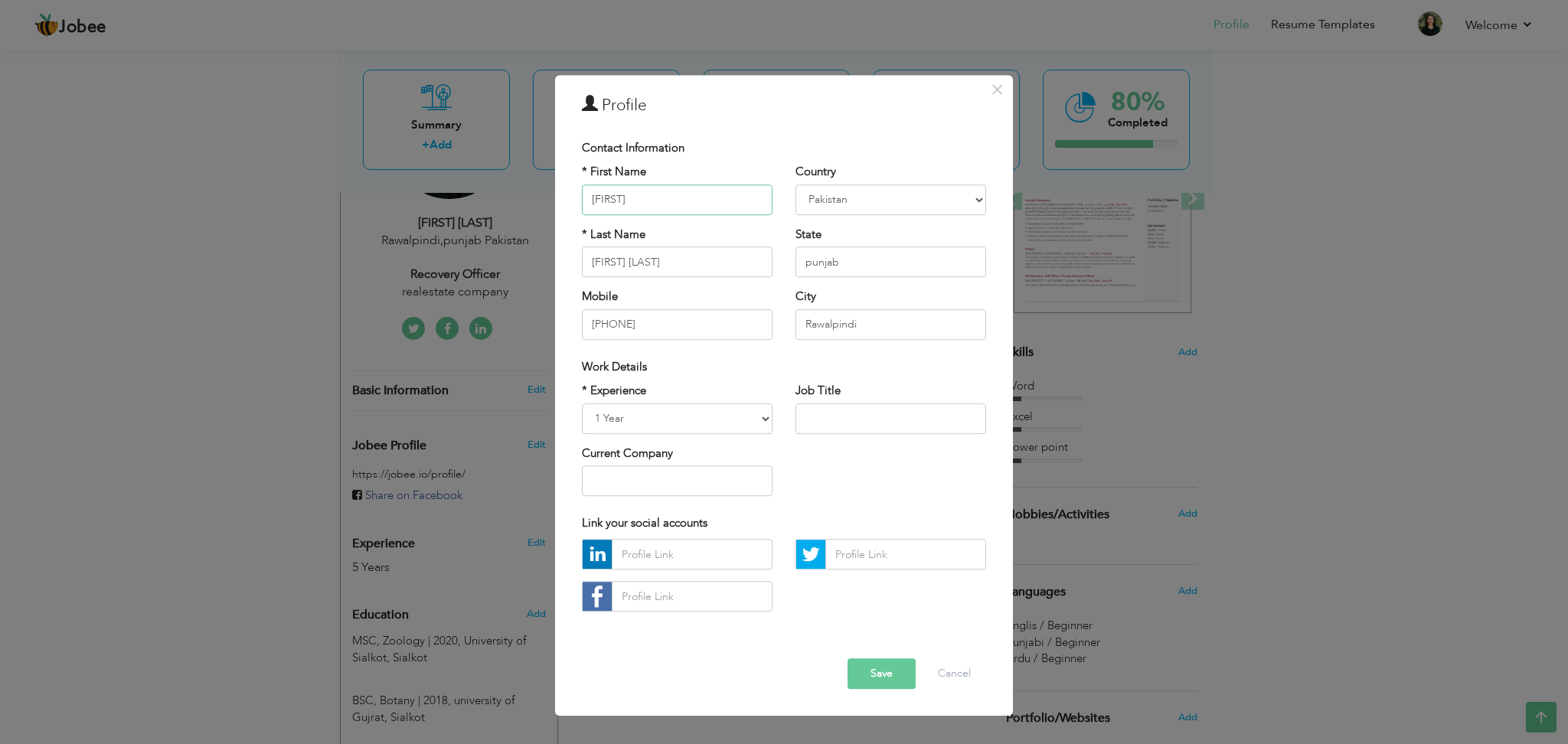 click on "Merrab" at bounding box center (677, 200) 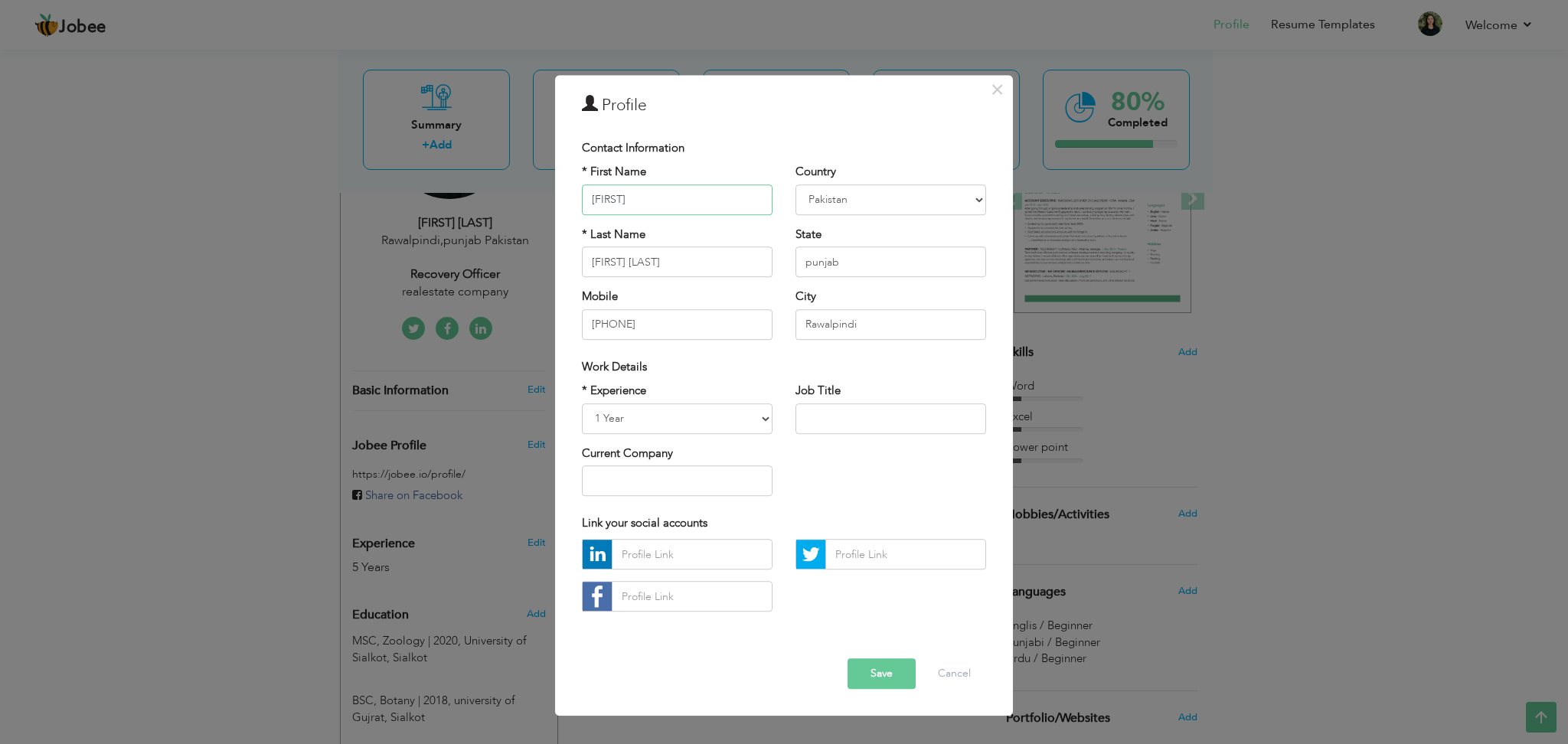type on "Meerab" 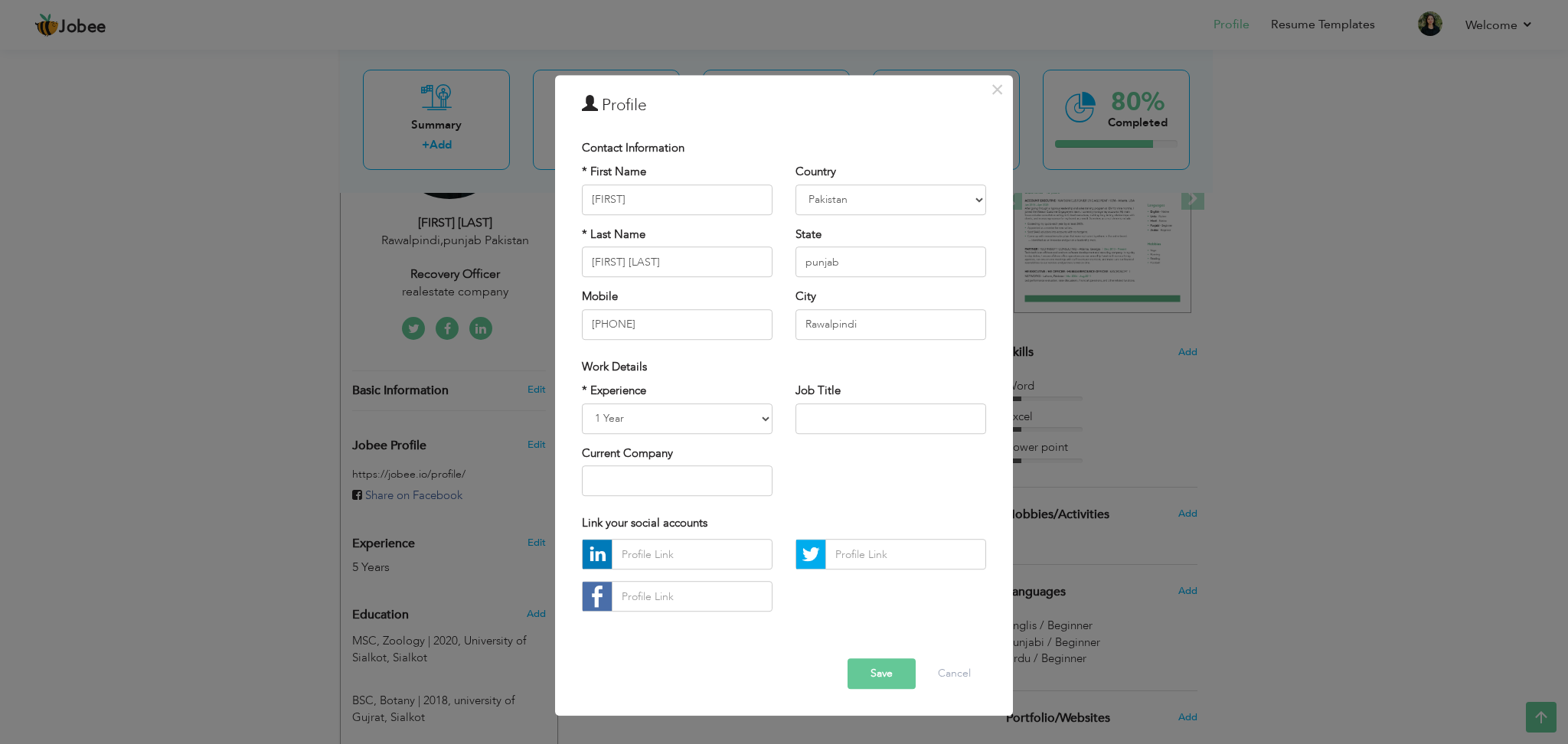 click on "Save" at bounding box center (881, 674) 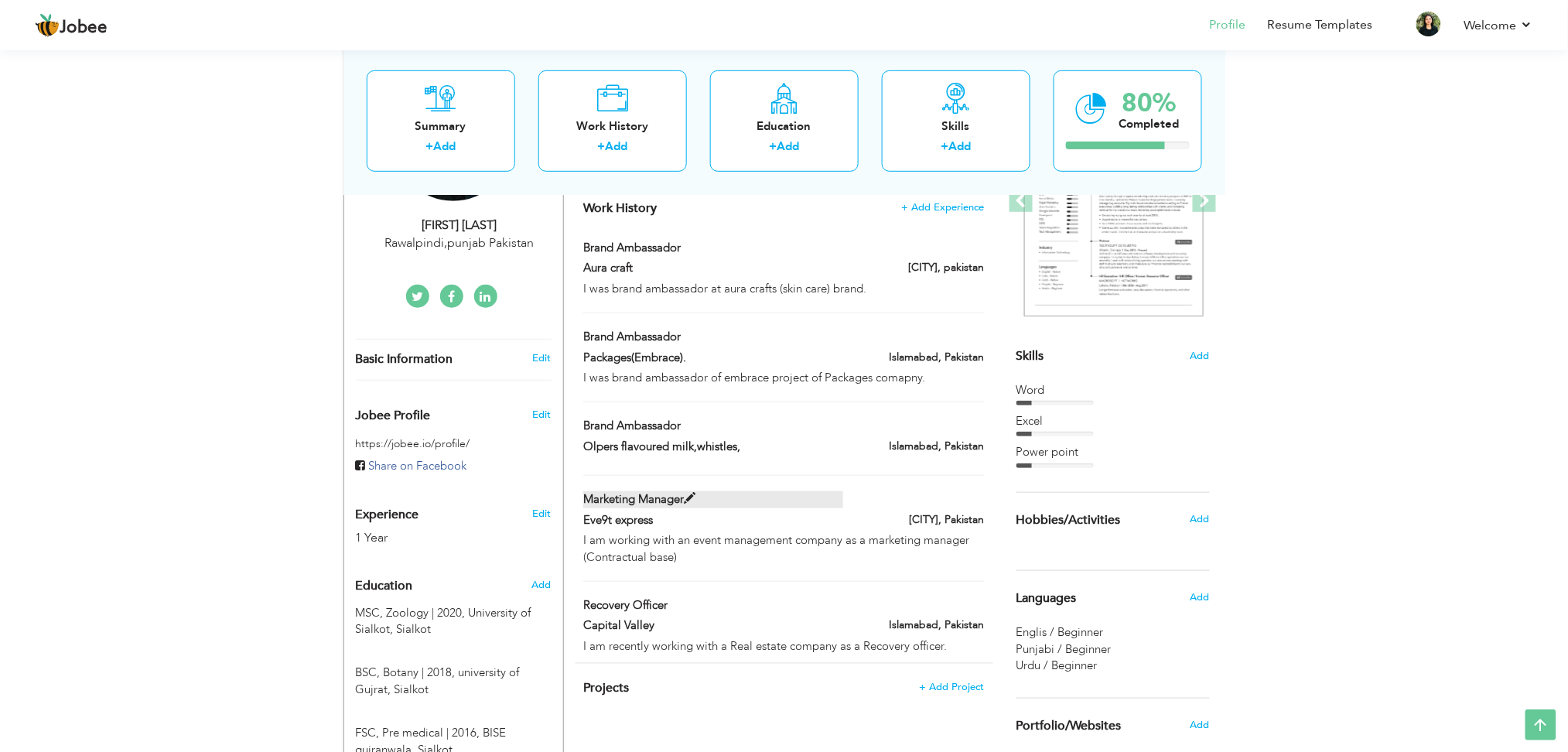 click on "Marketing Manager" at bounding box center [713, 499] 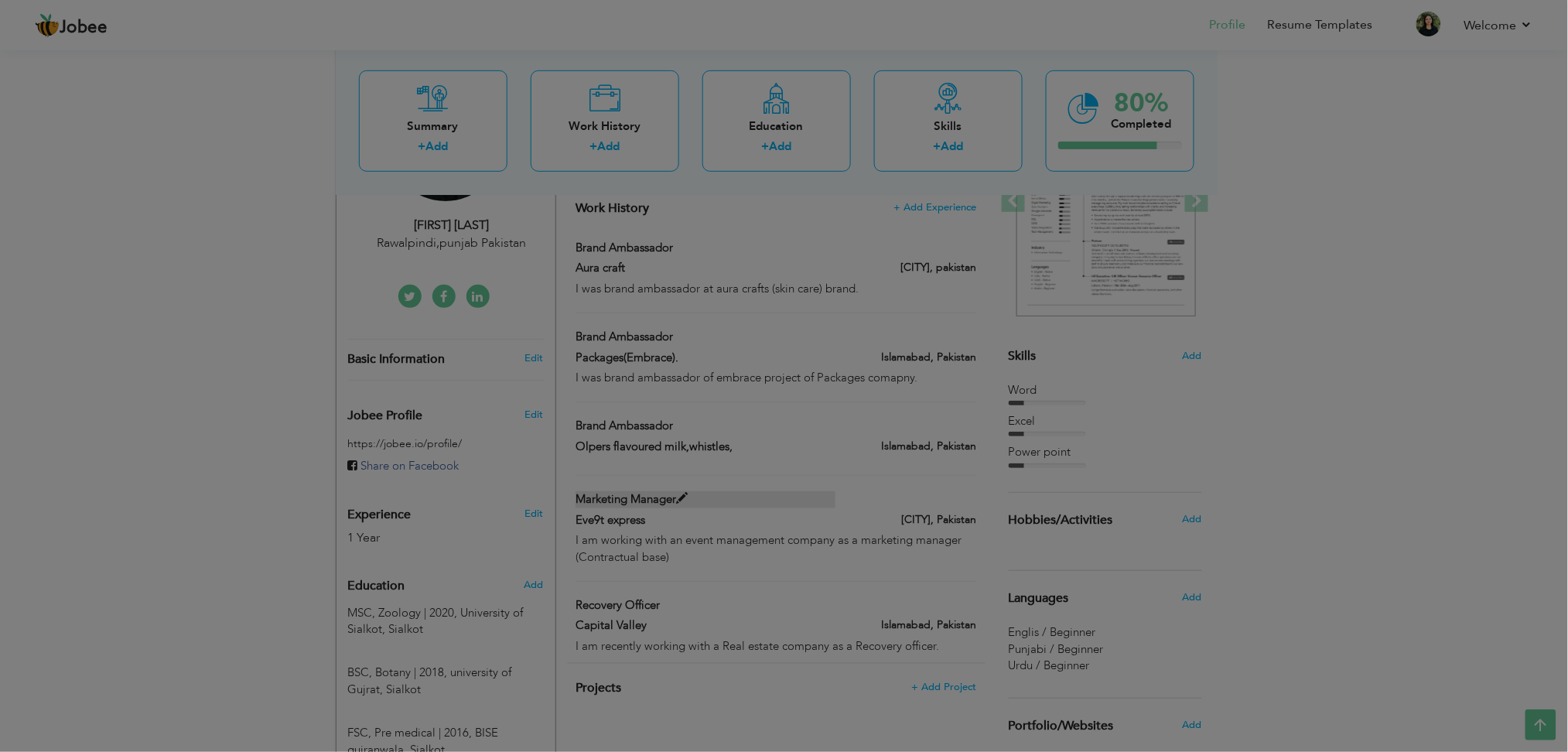 type on "Marketing Manager" 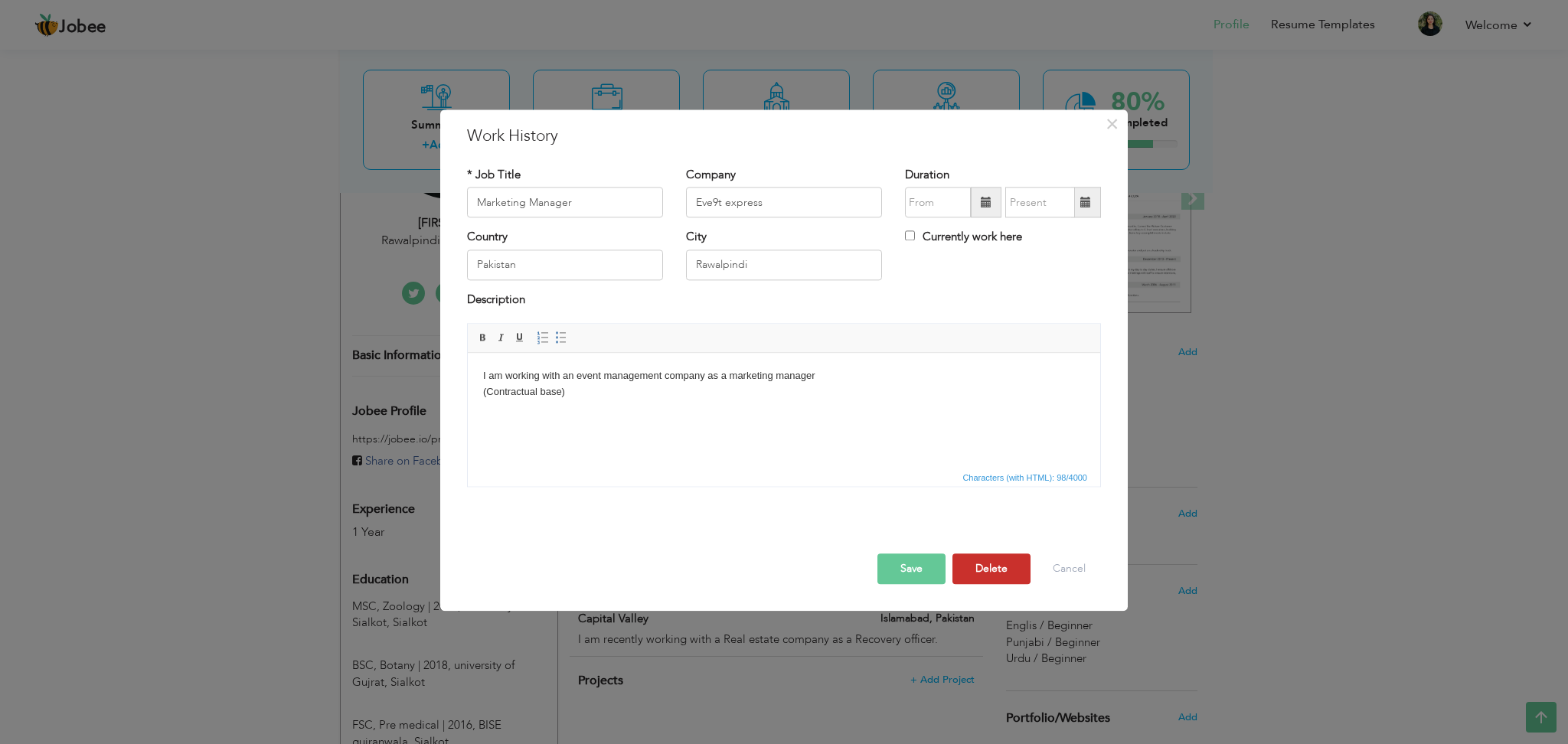 click on "Delete" at bounding box center (991, 569) 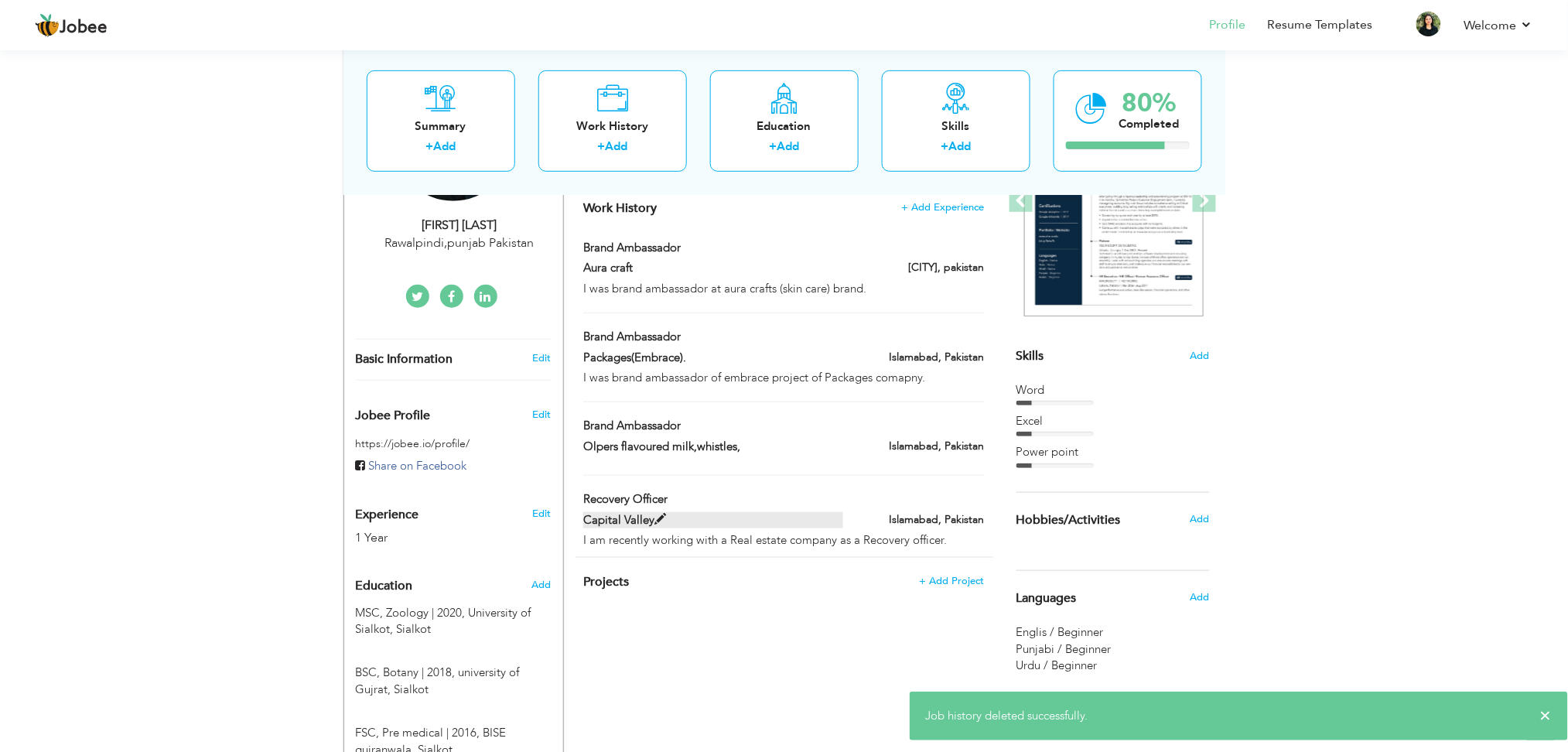 click on "Capital Valley" at bounding box center [713, 520] 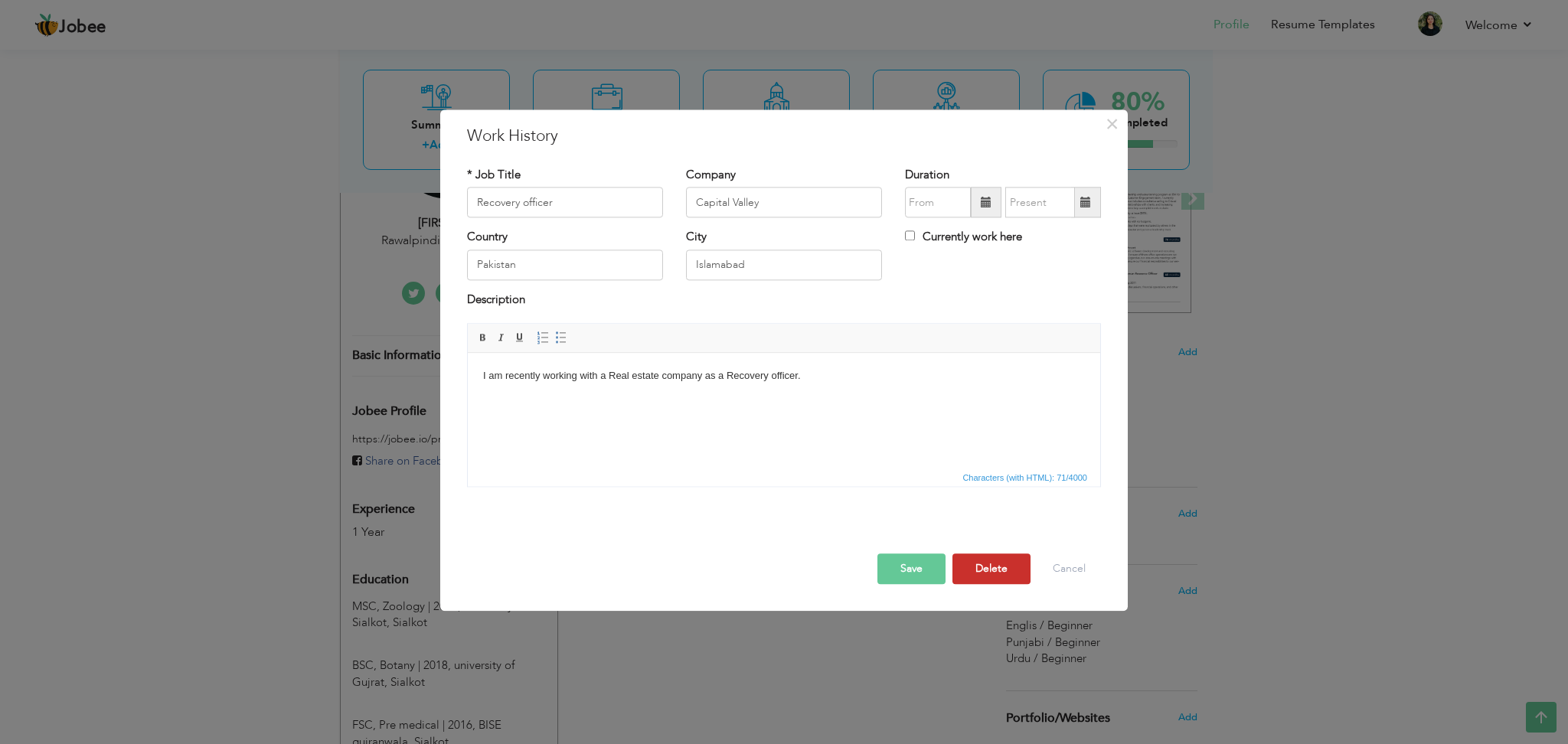 click on "Delete" at bounding box center [991, 569] 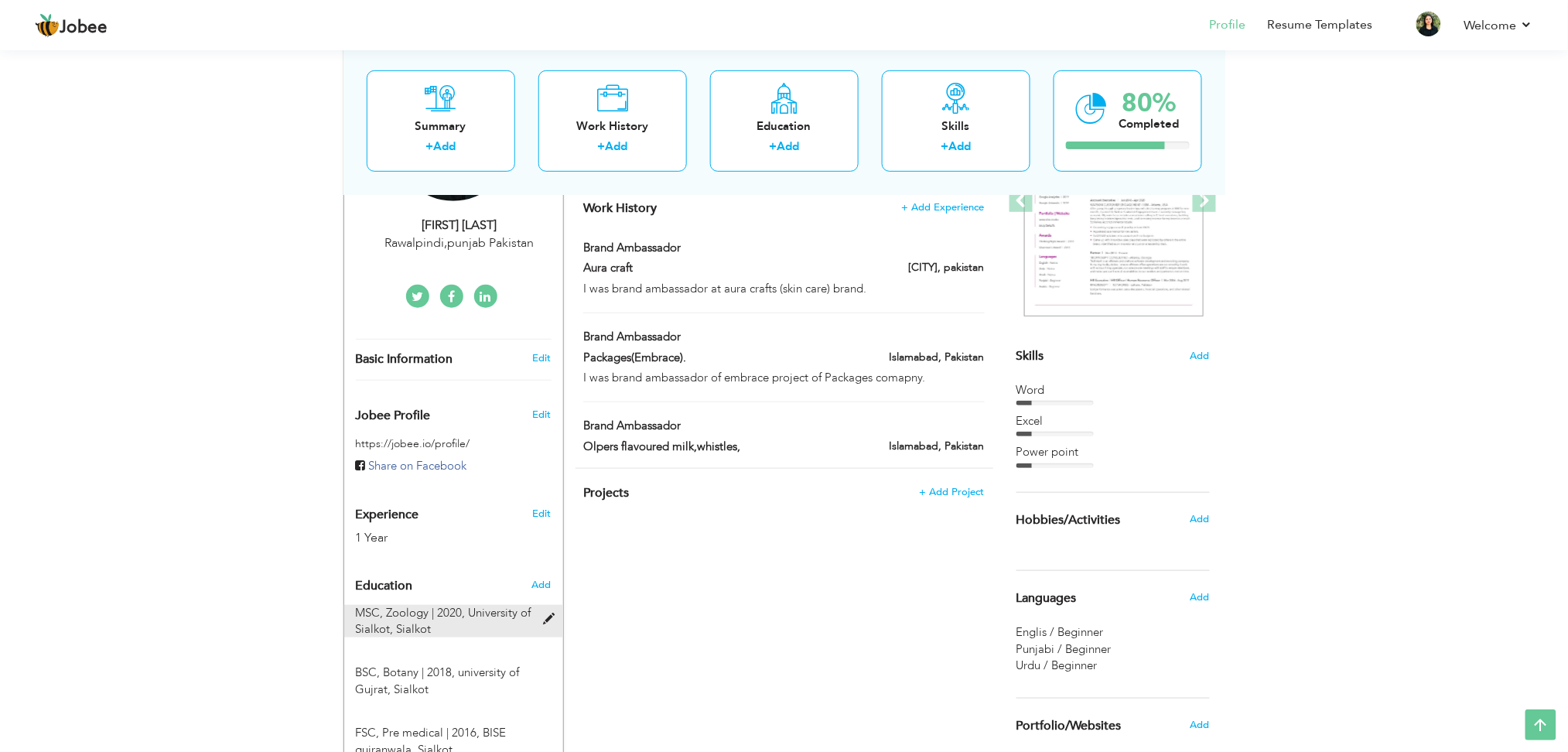 click on "University of Sialkot, Sialkot" at bounding box center (443, 620) 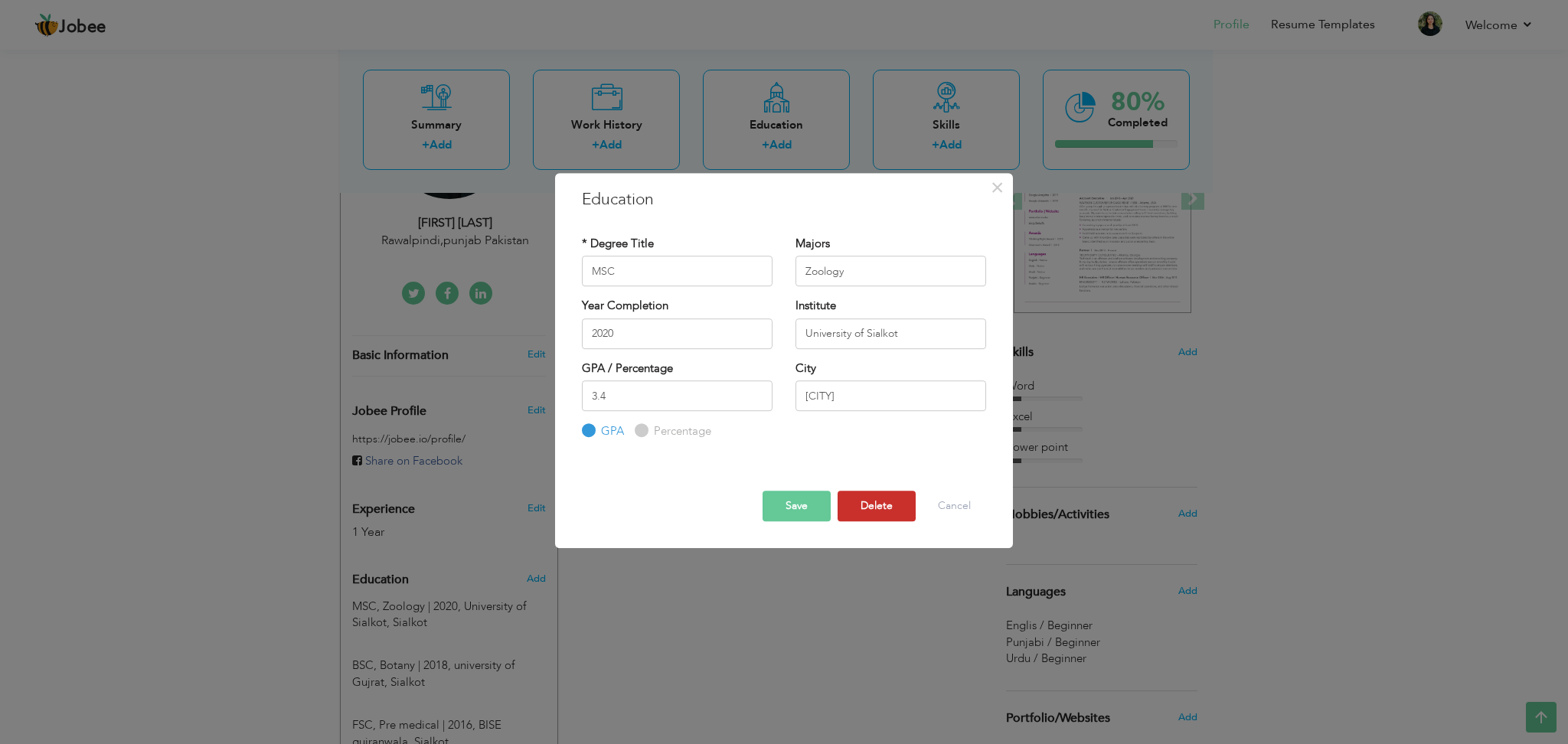 click on "Delete" at bounding box center (877, 506) 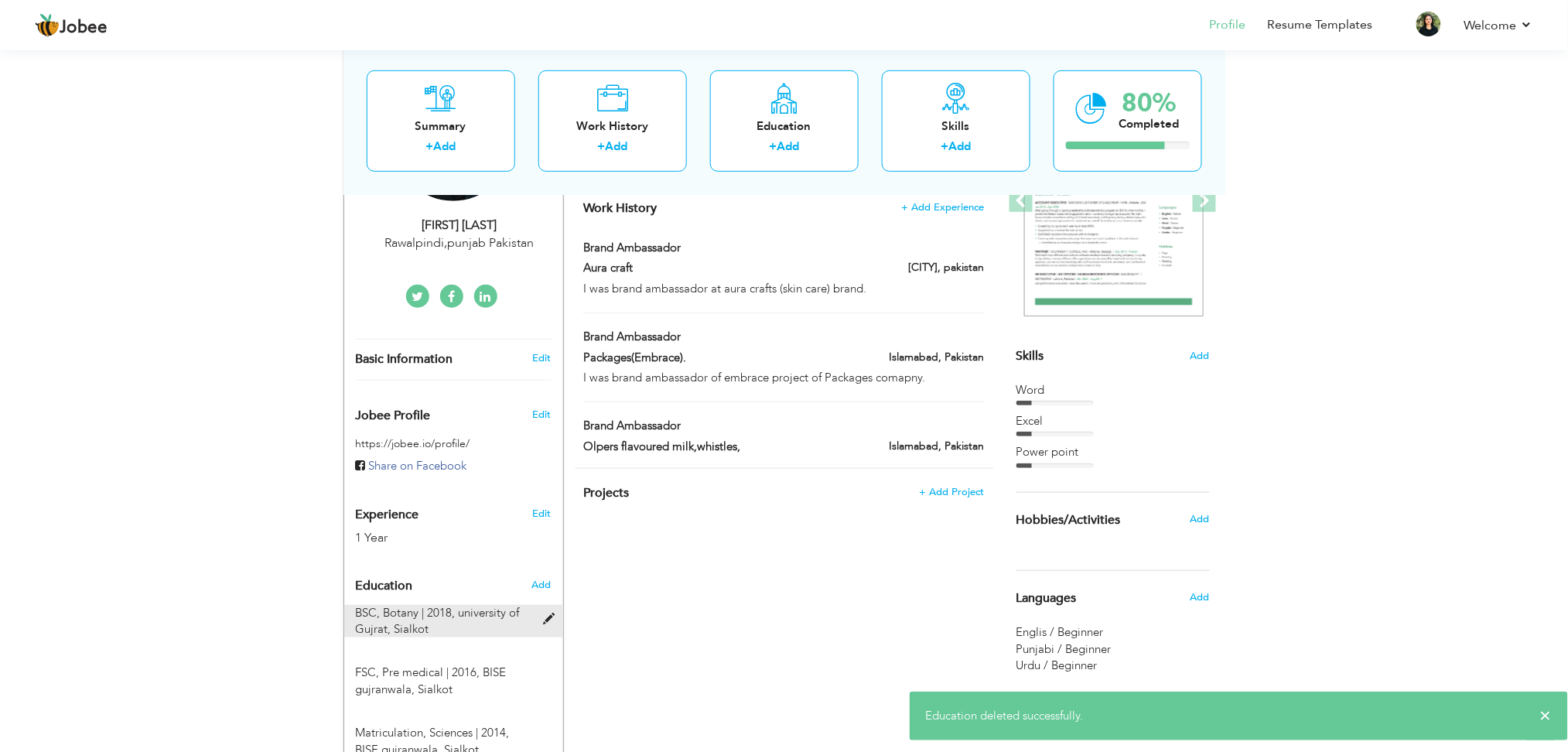click on "university of Gujrat, Sialkot" at bounding box center (438, 620) 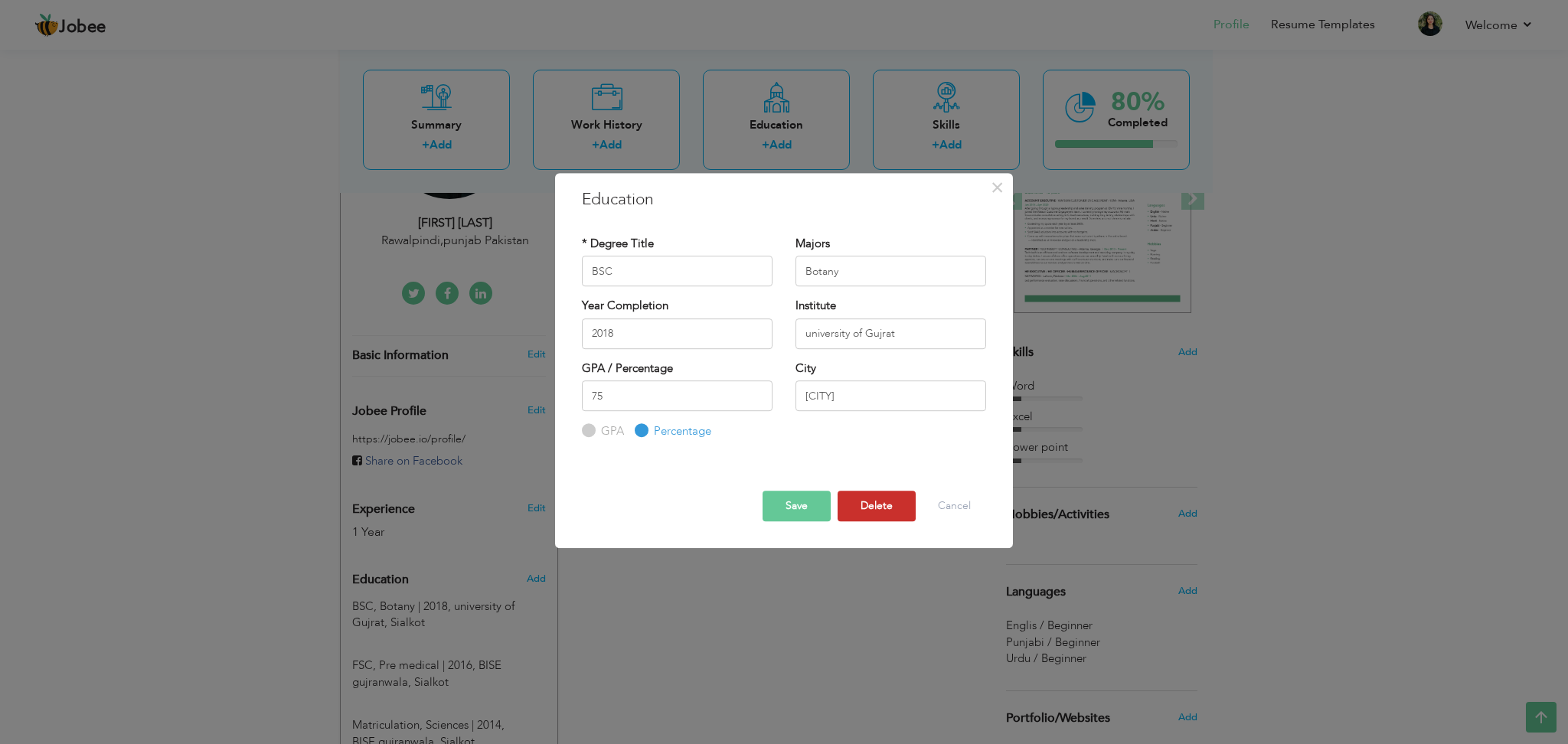 click on "Delete" at bounding box center [877, 506] 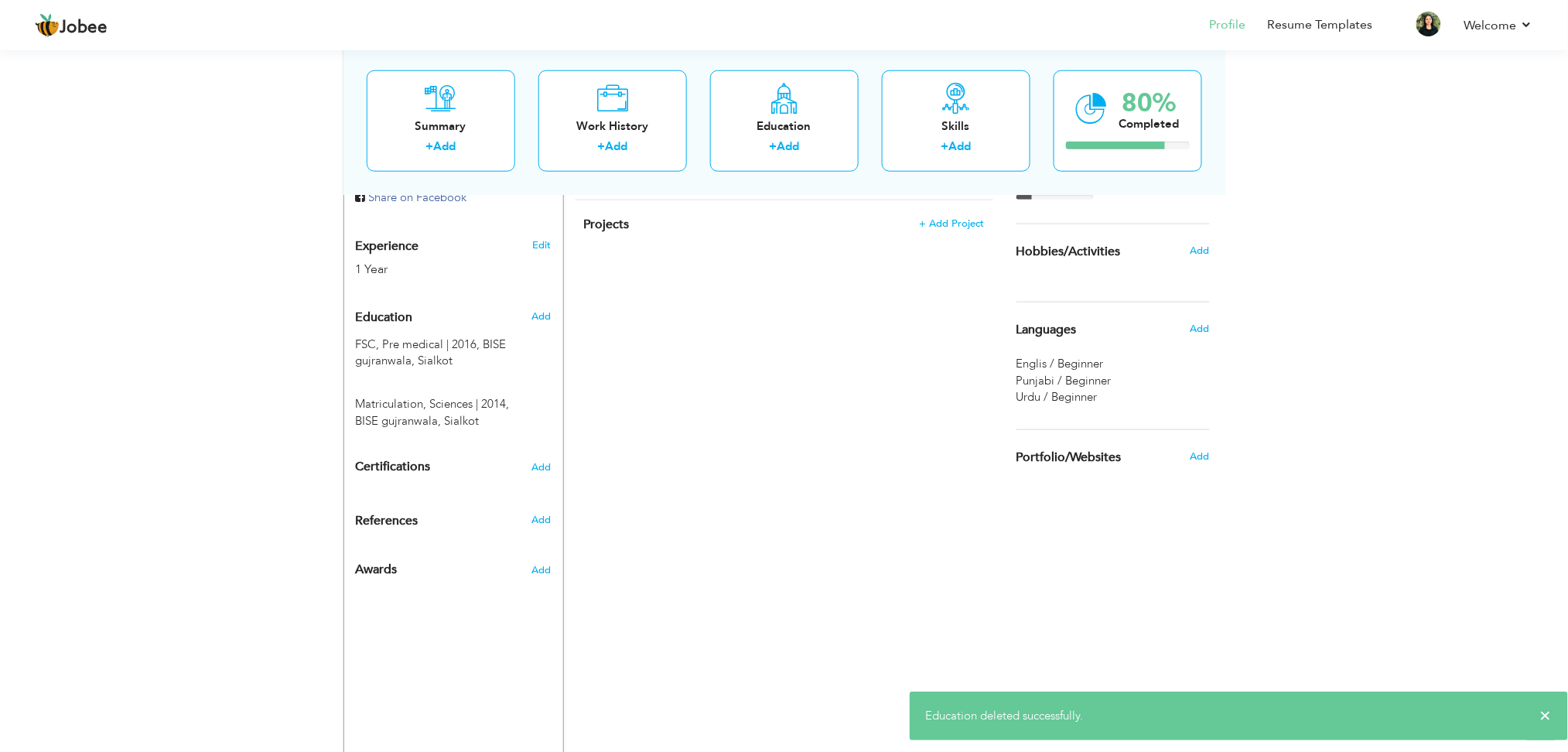 scroll, scrollTop: 536, scrollLeft: 0, axis: vertical 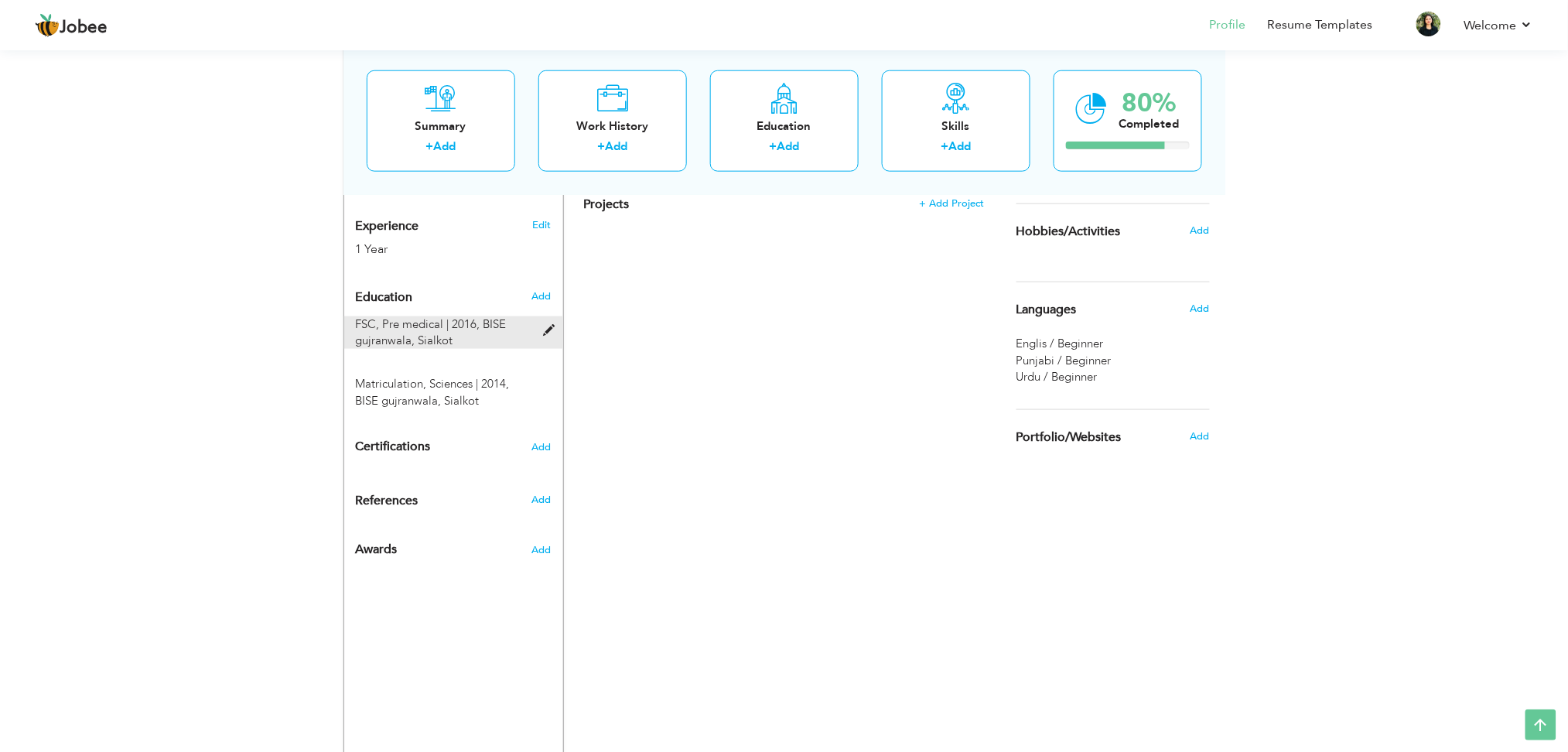 click on "FSC,  Pre medical  |  2016," at bounding box center [418, 324] 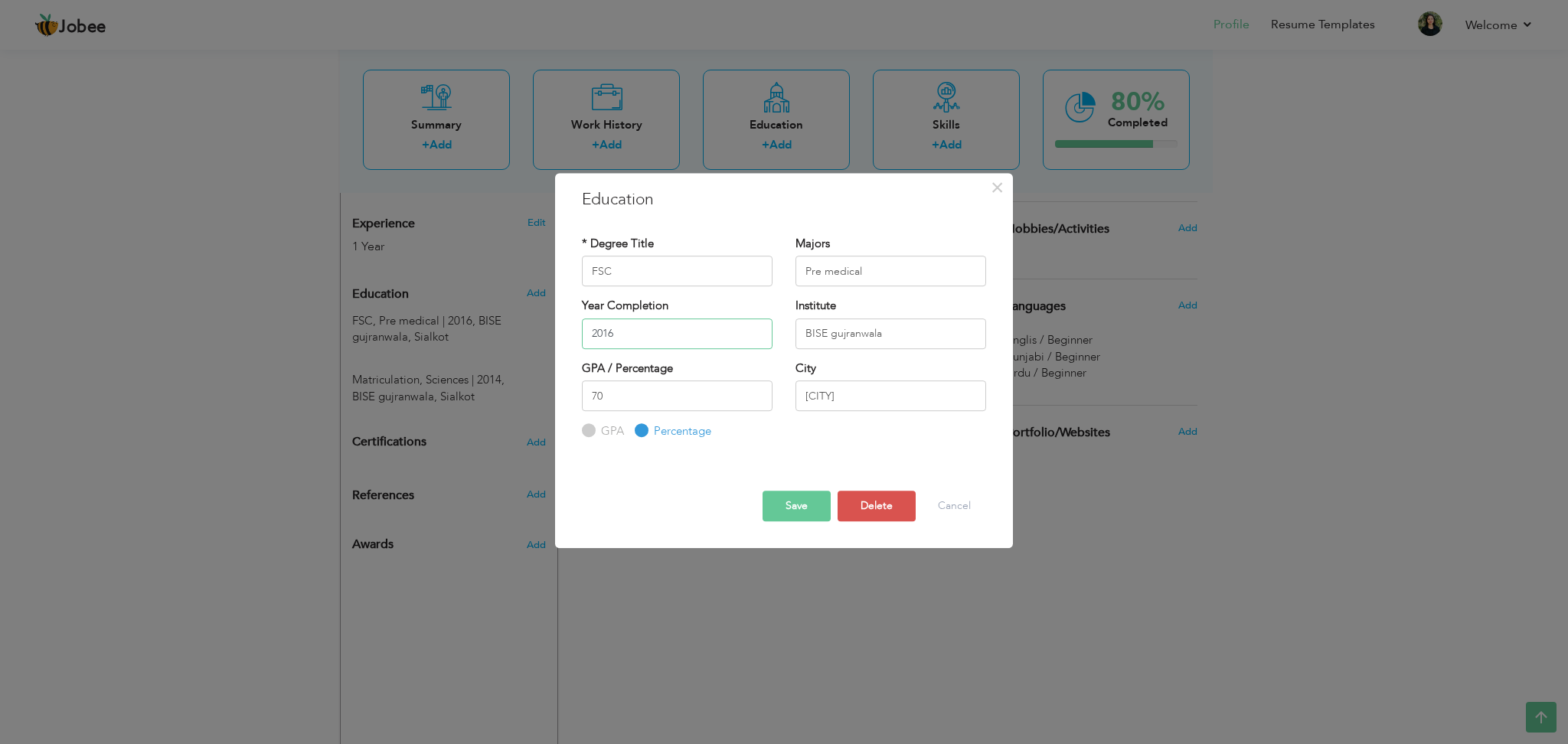 click on "2016" at bounding box center [677, 334] 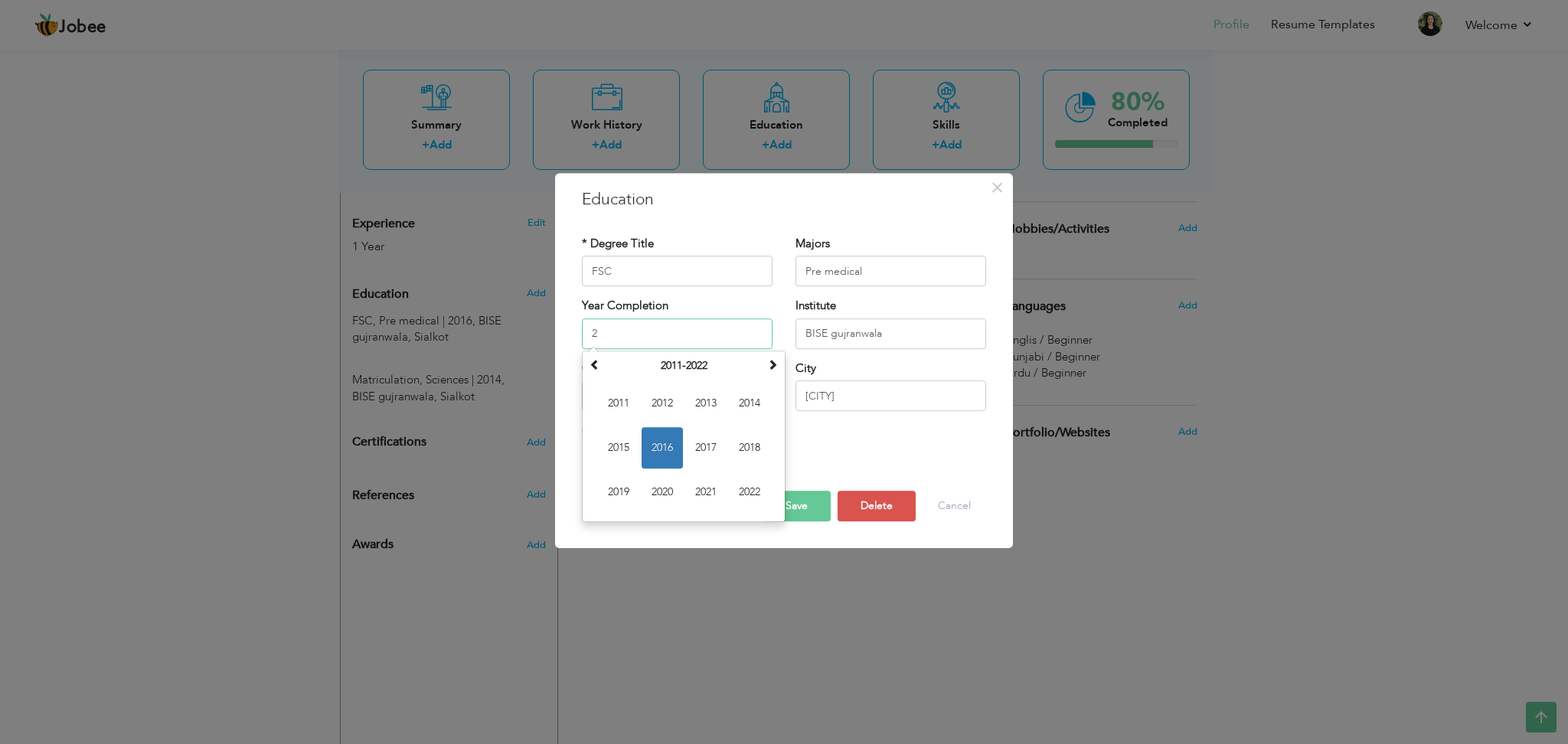 type on "2020" 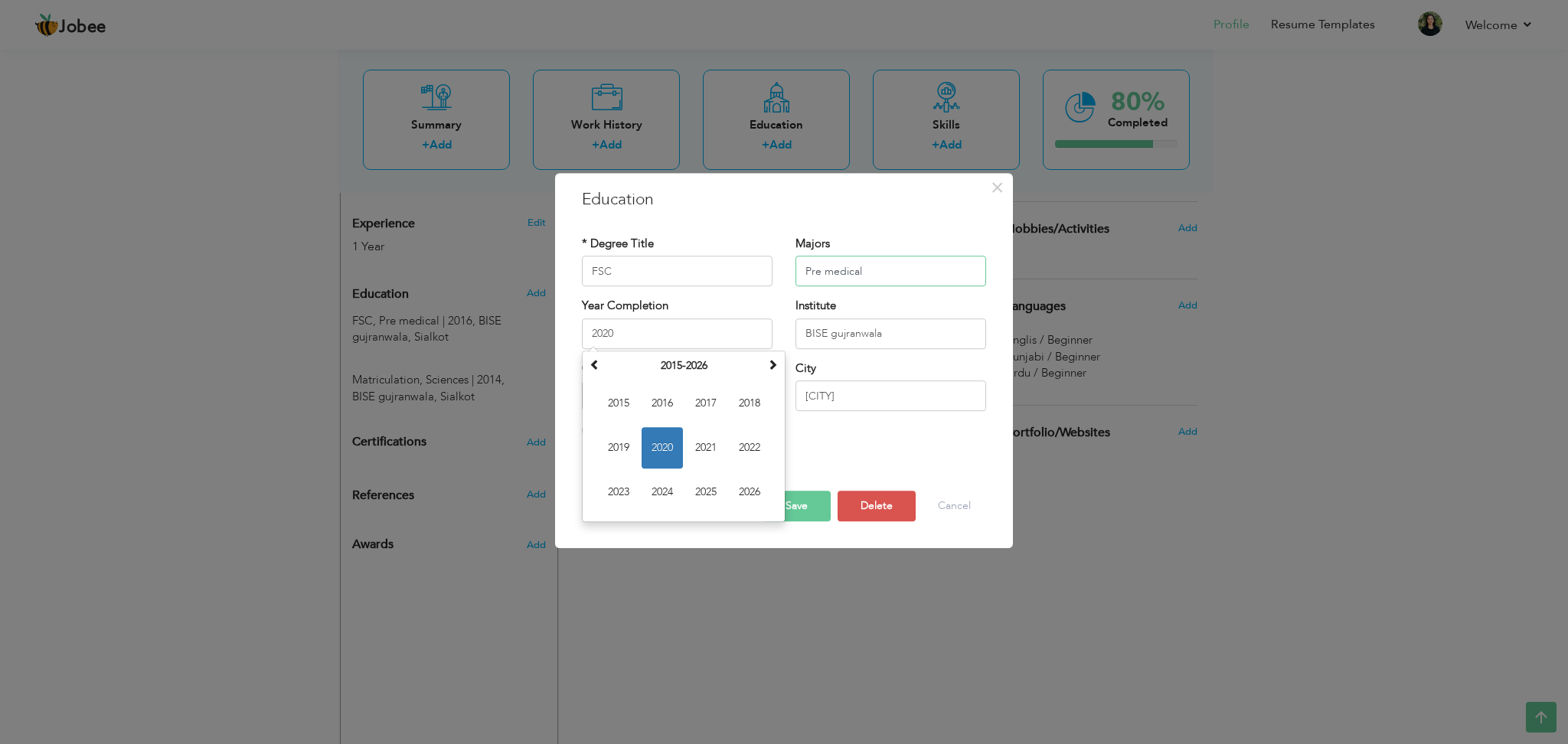 click on "Pre medical" at bounding box center [890, 271] 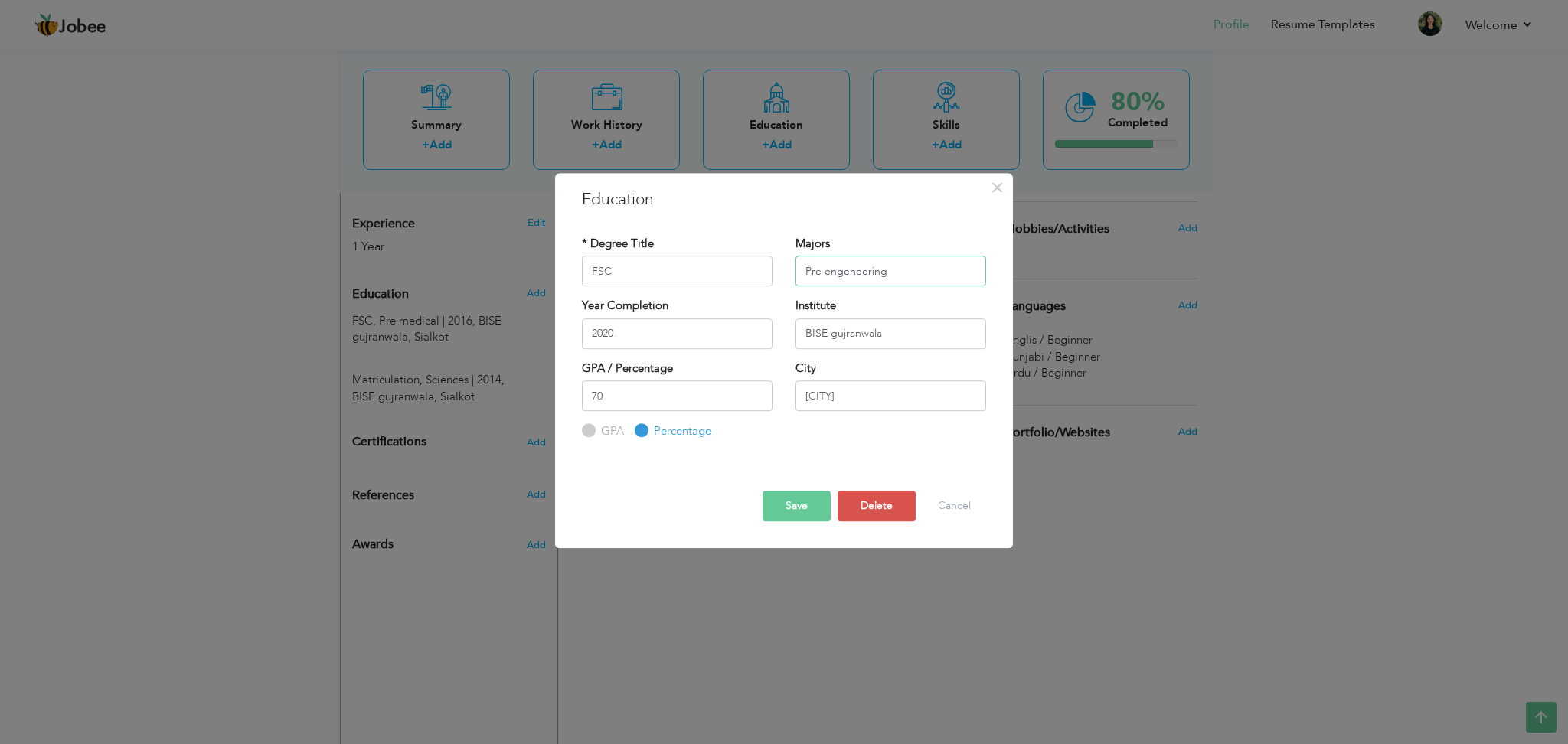 type on "Pre engeneering" 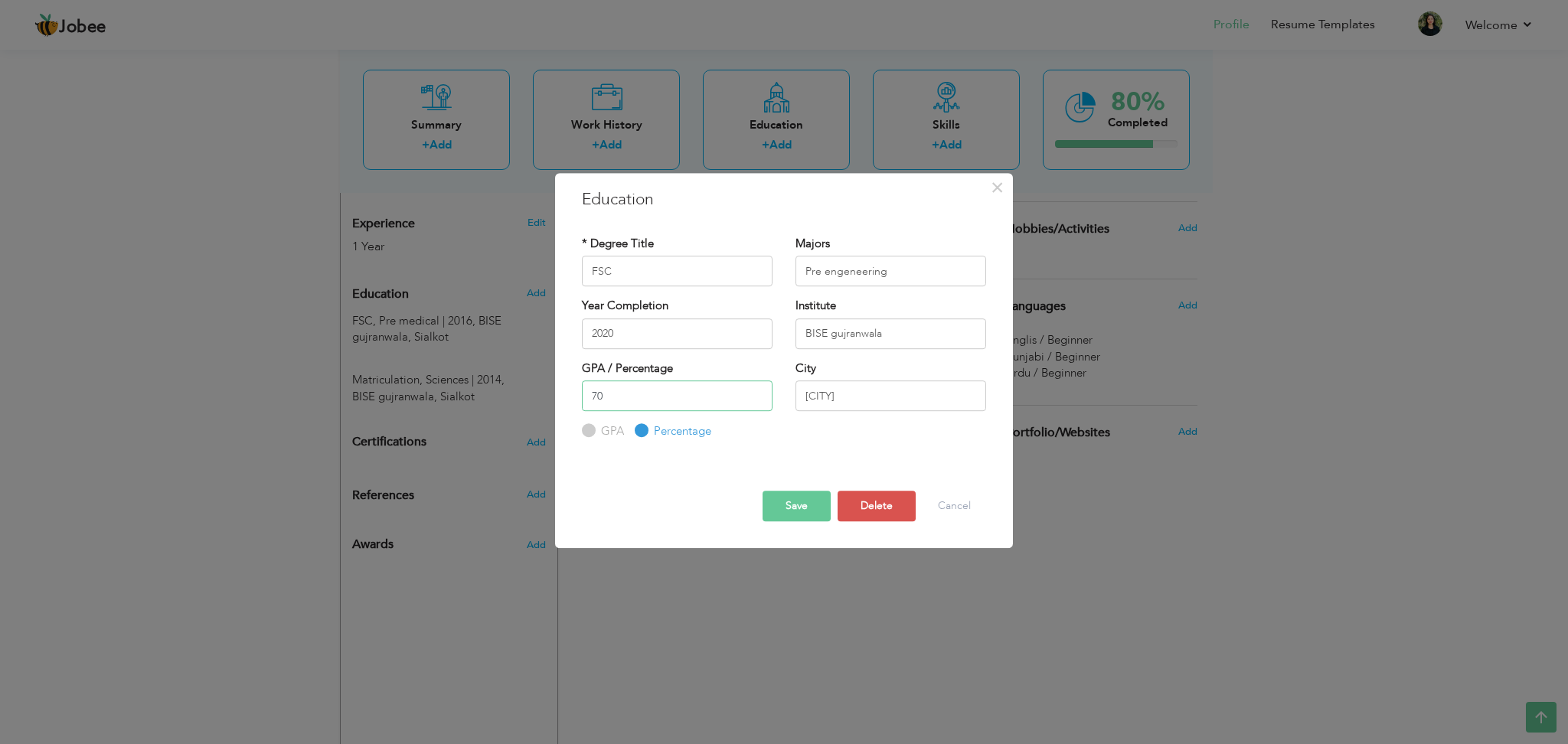 click on "70" at bounding box center [677, 396] 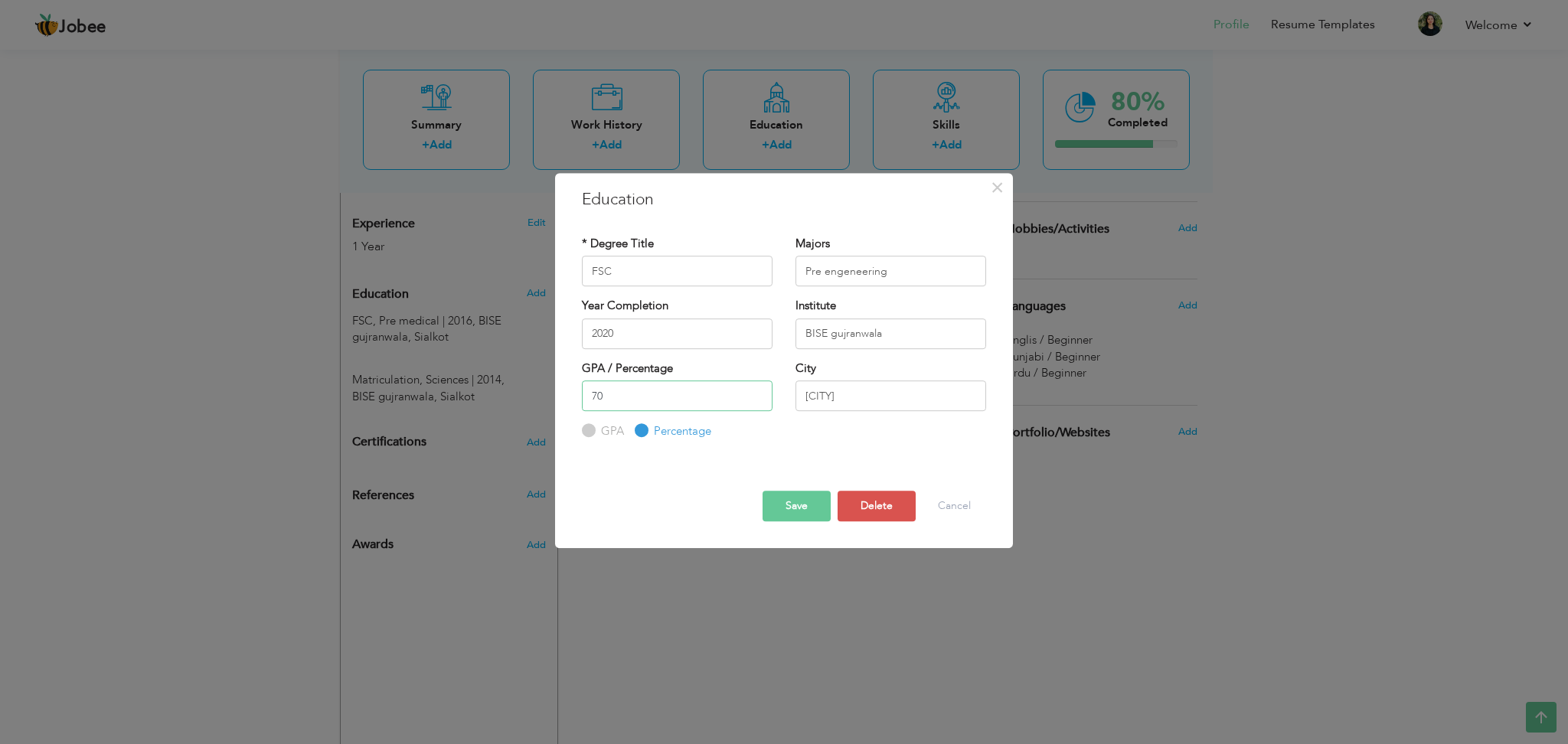 type on "7" 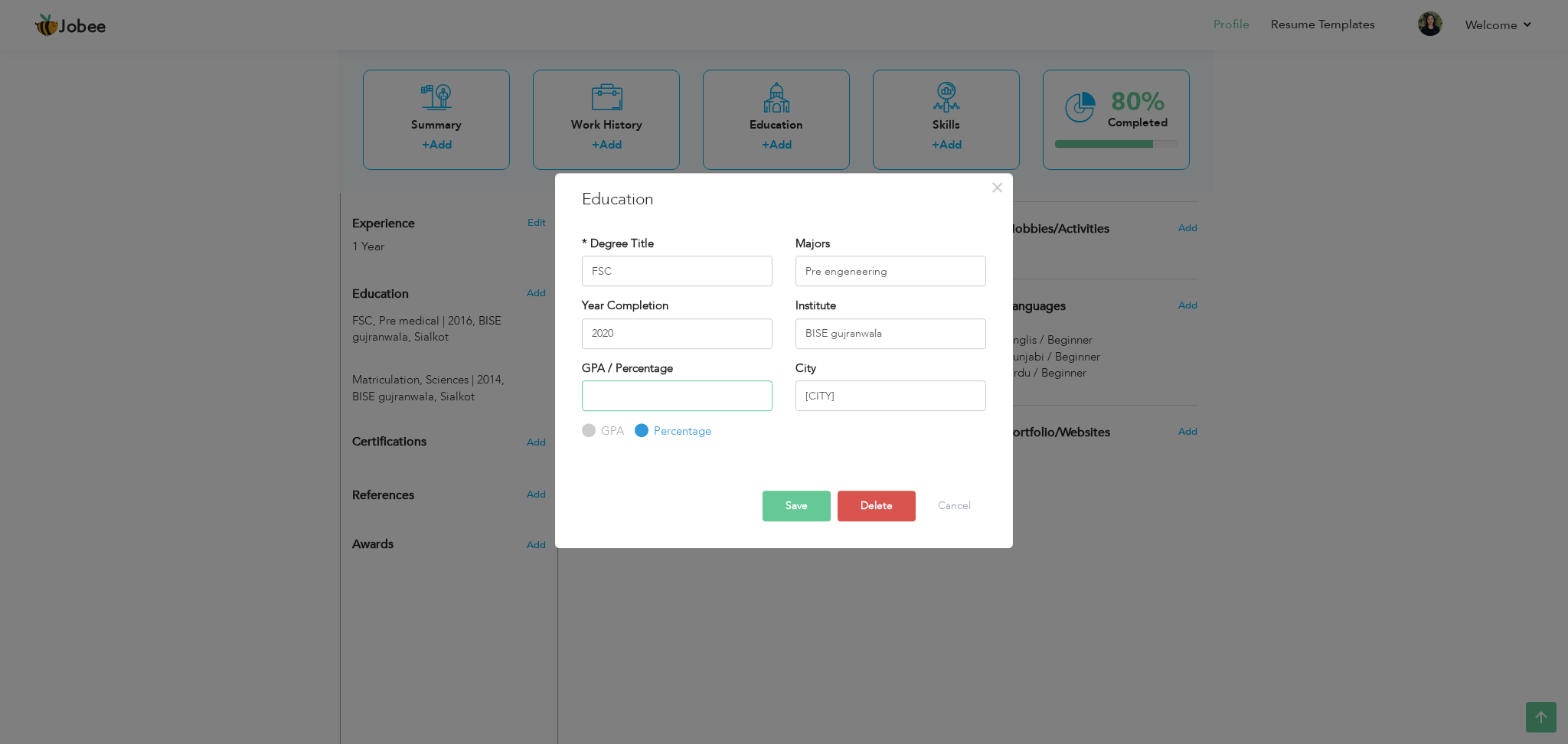 type on "6" 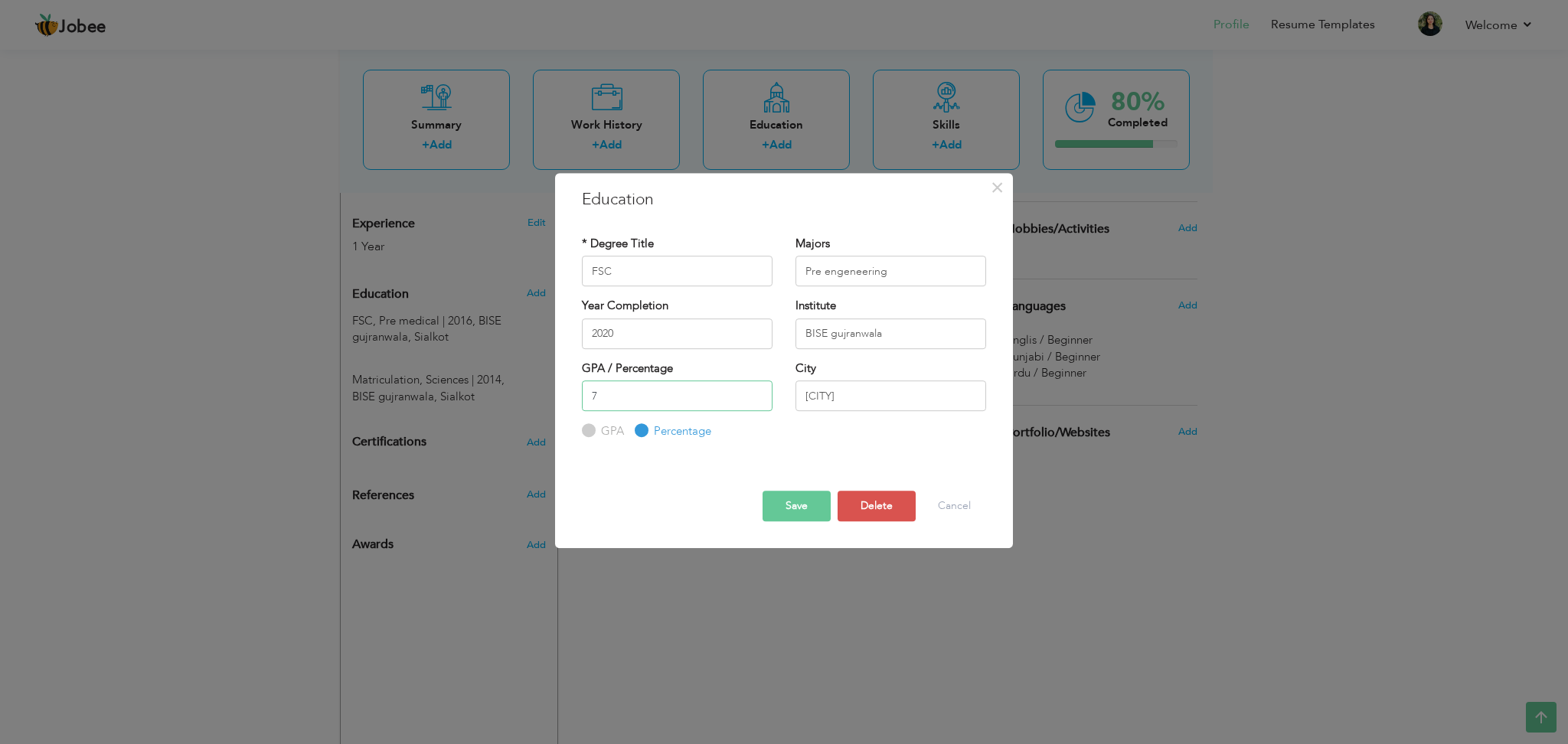 type on "70" 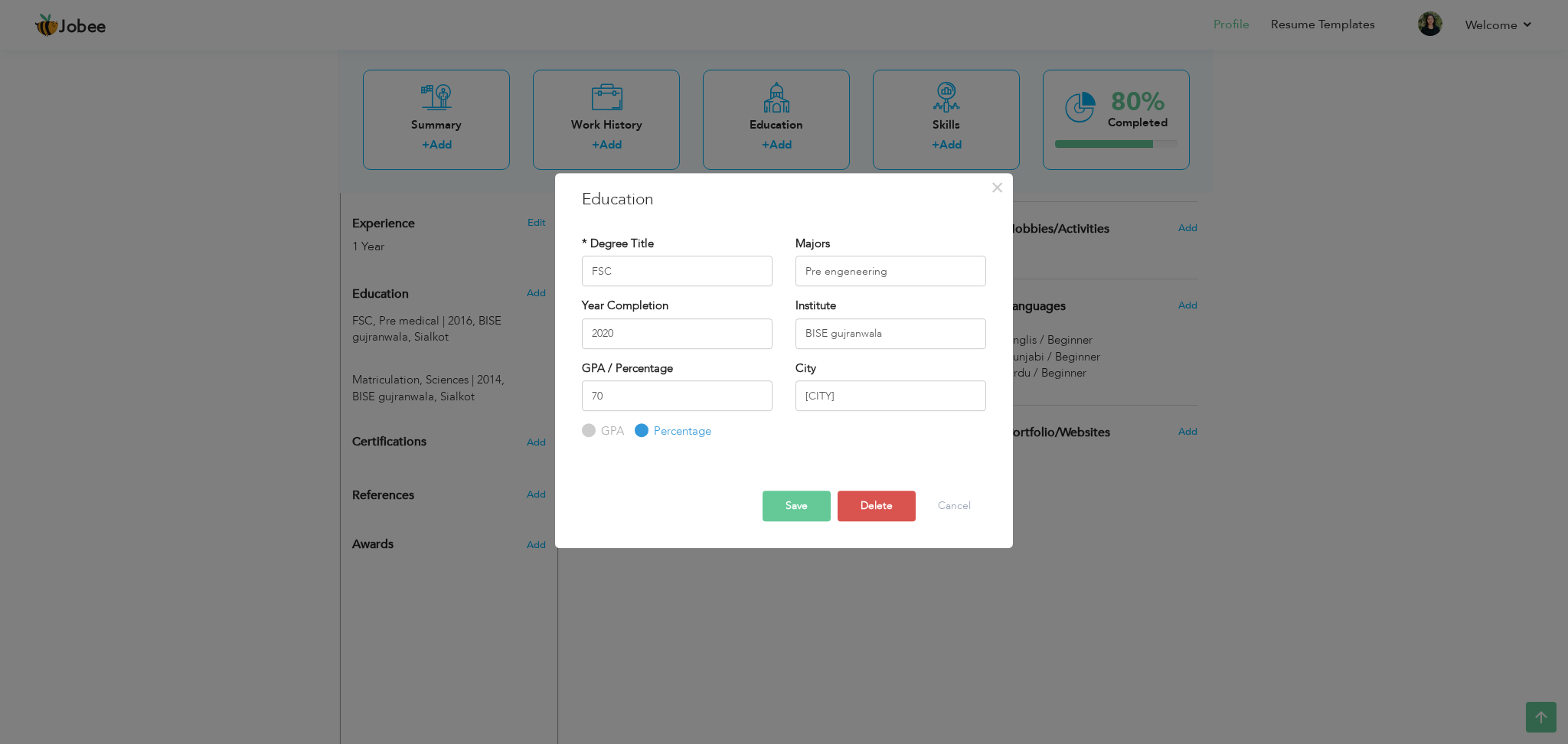 click on "Save" at bounding box center (796, 506) 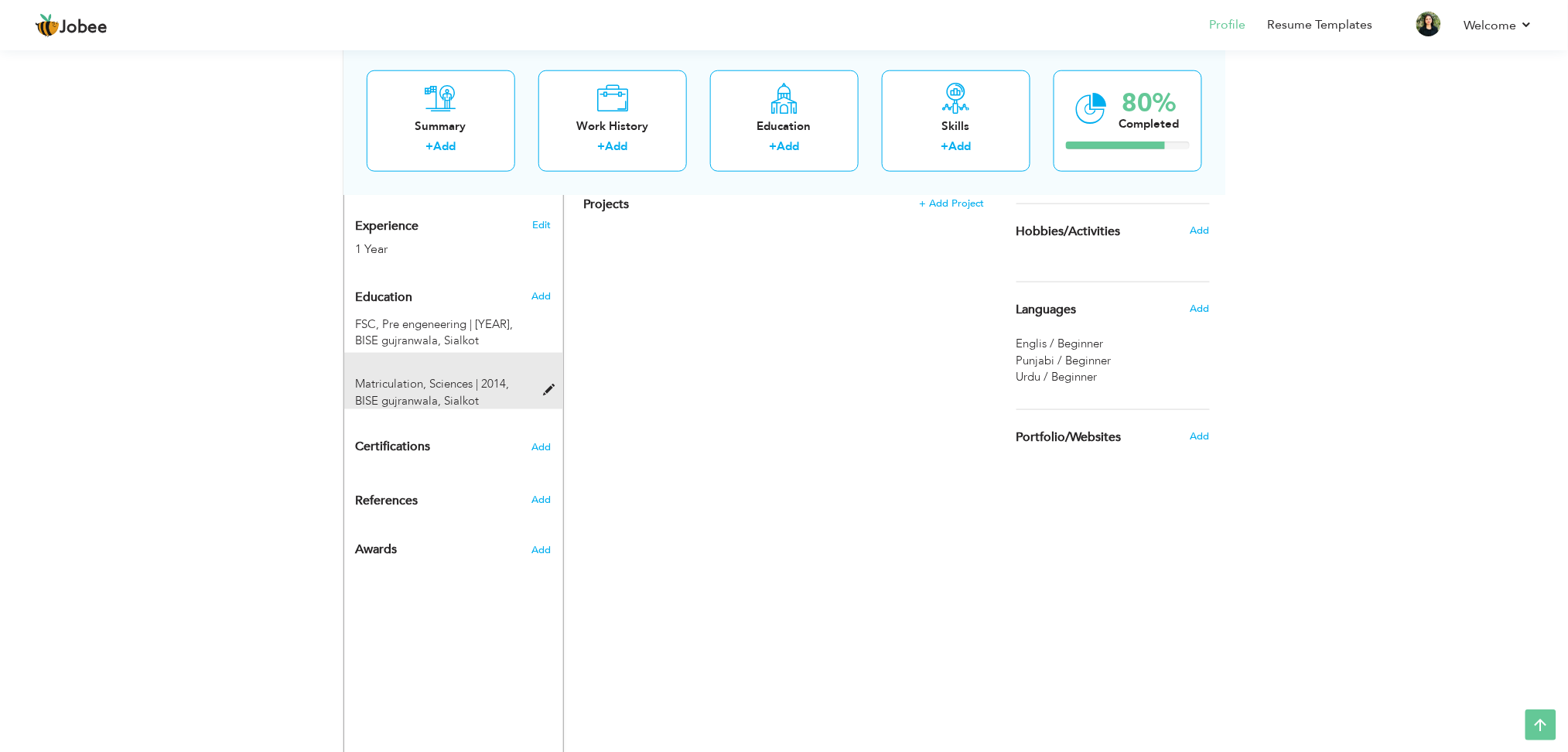 click on "Matriculation,  Sciences  |  2014,
BISE gujranwala, Sialkot" at bounding box center [444, 392] 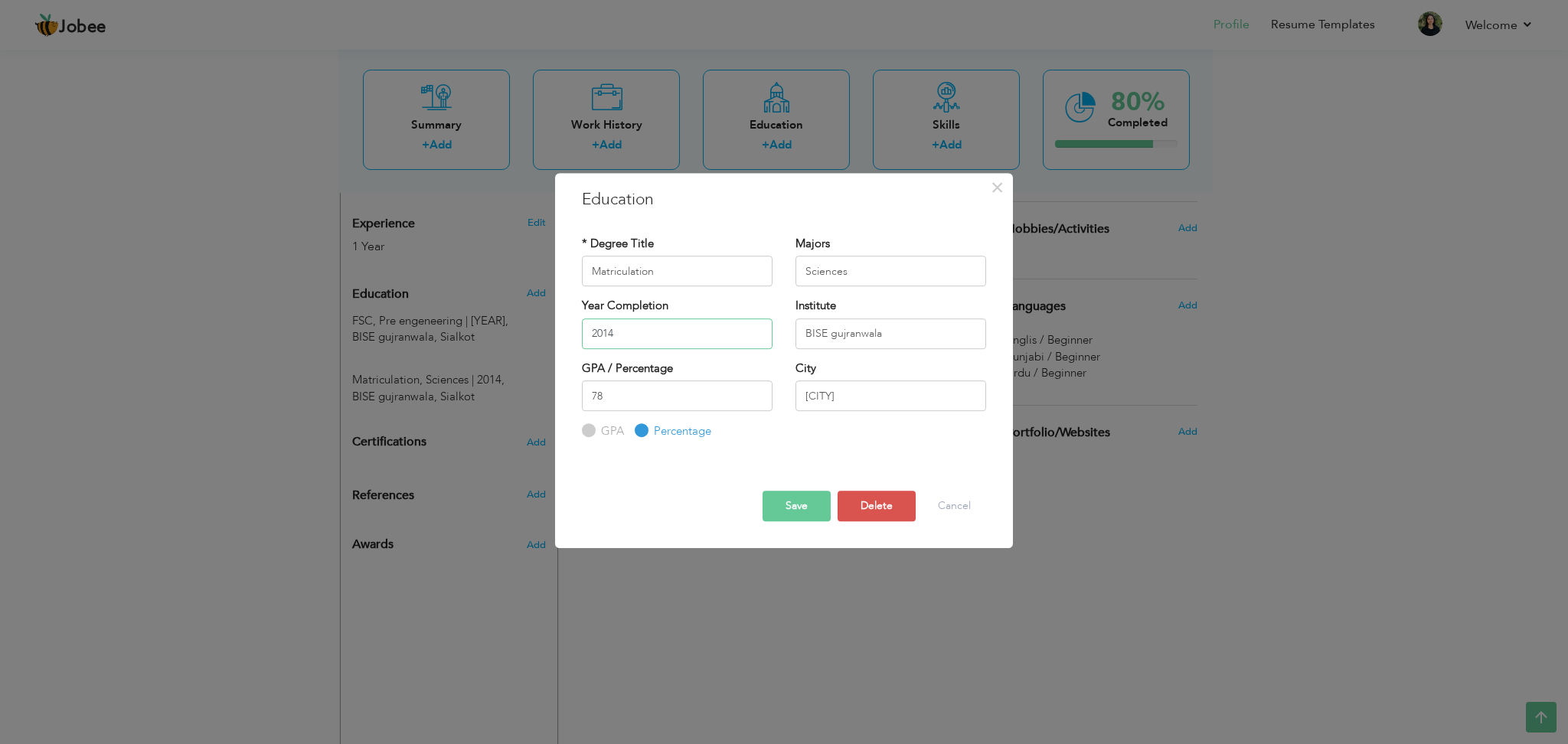 click on "2014" at bounding box center (677, 334) 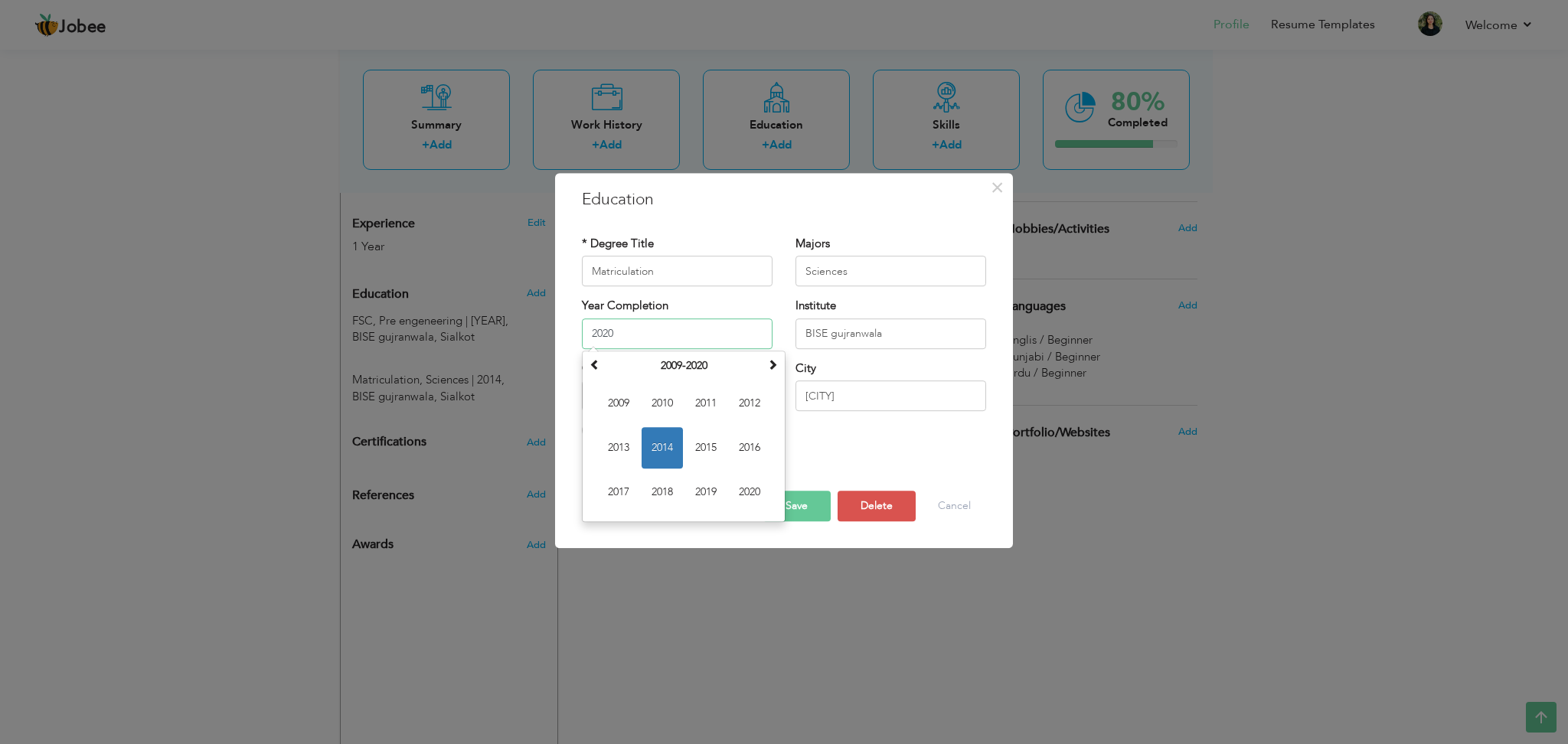 type on "2020" 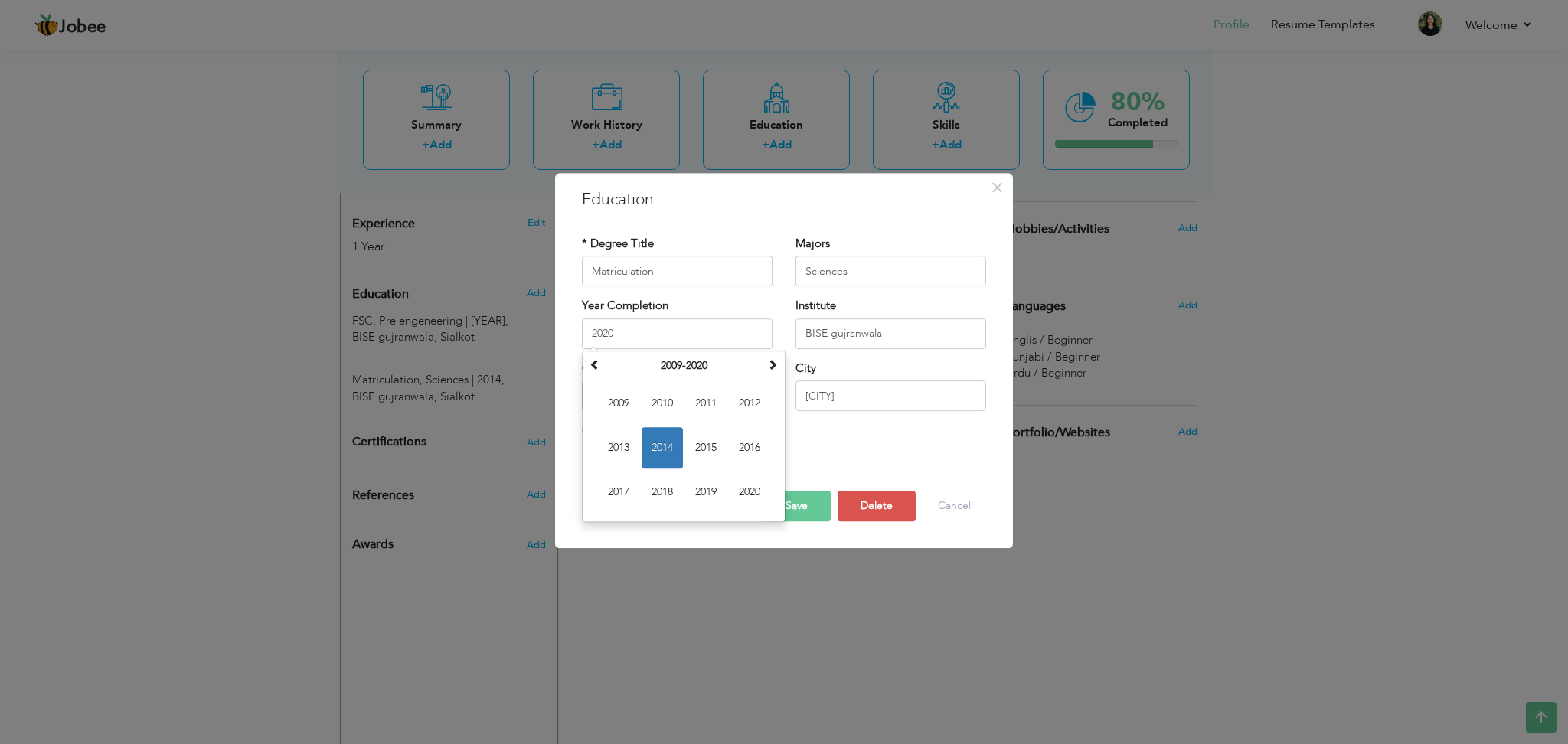 click on "* Degree Title
Matriculation
Majors
Sciences
2020" at bounding box center (784, 338) 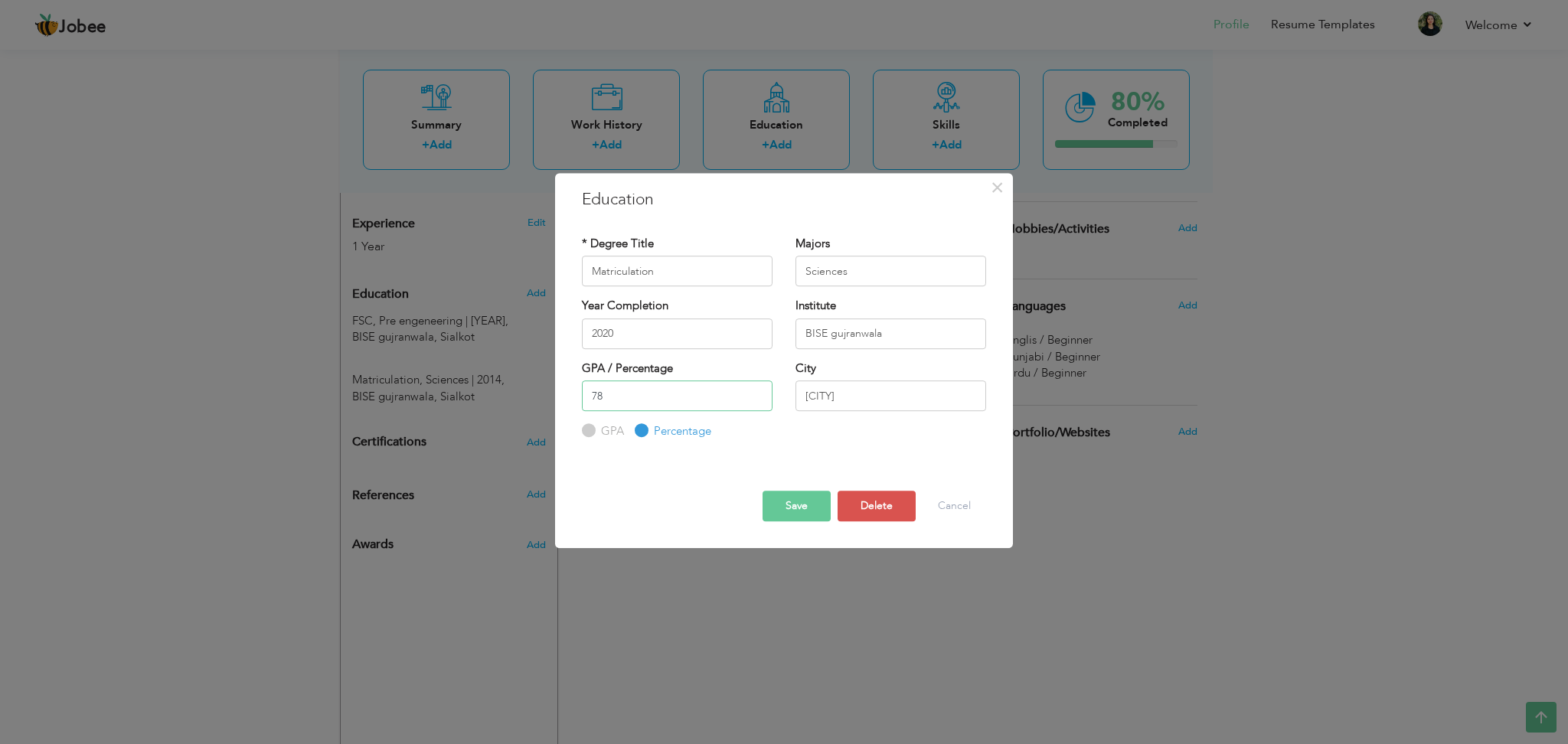 click on "78" at bounding box center [677, 396] 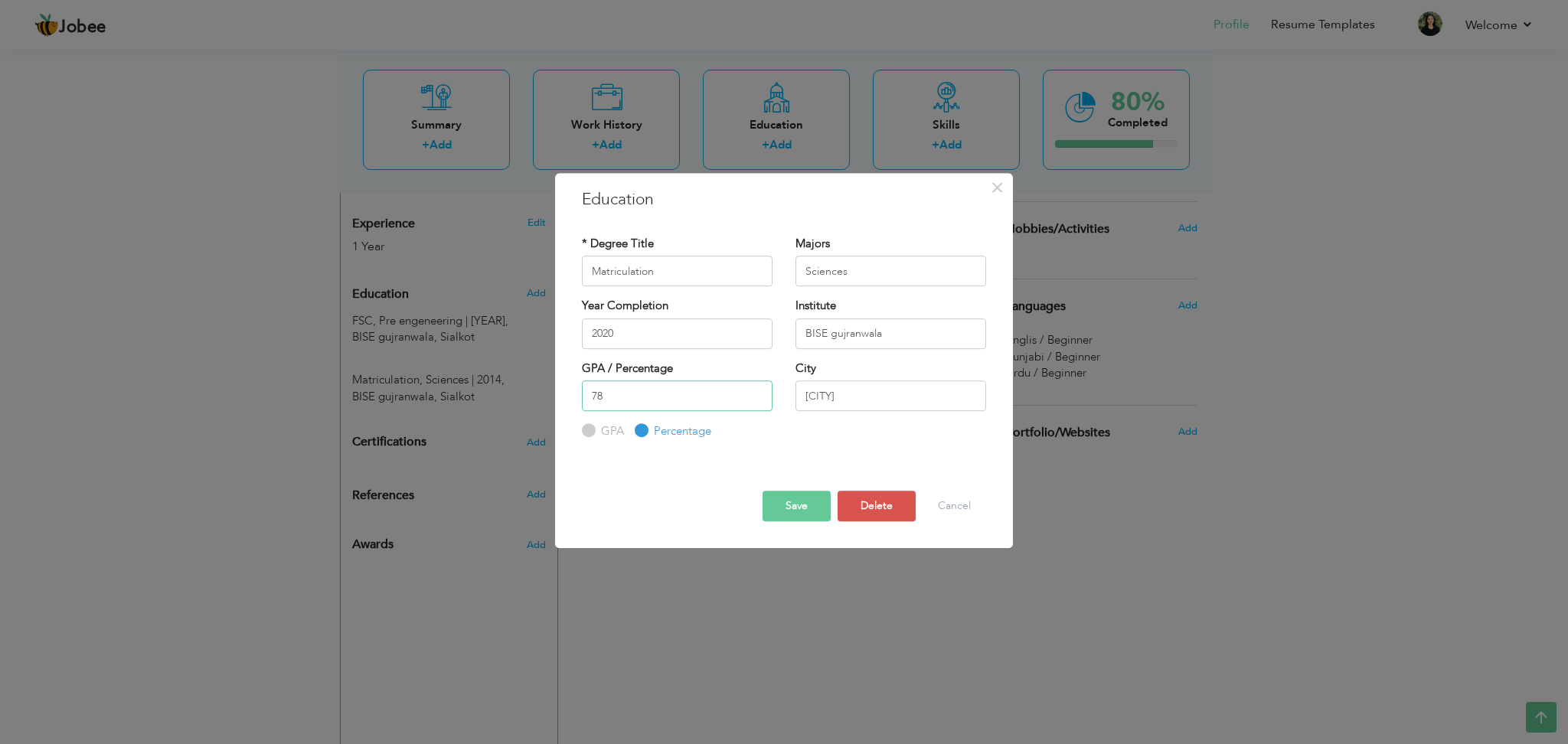 type on "7" 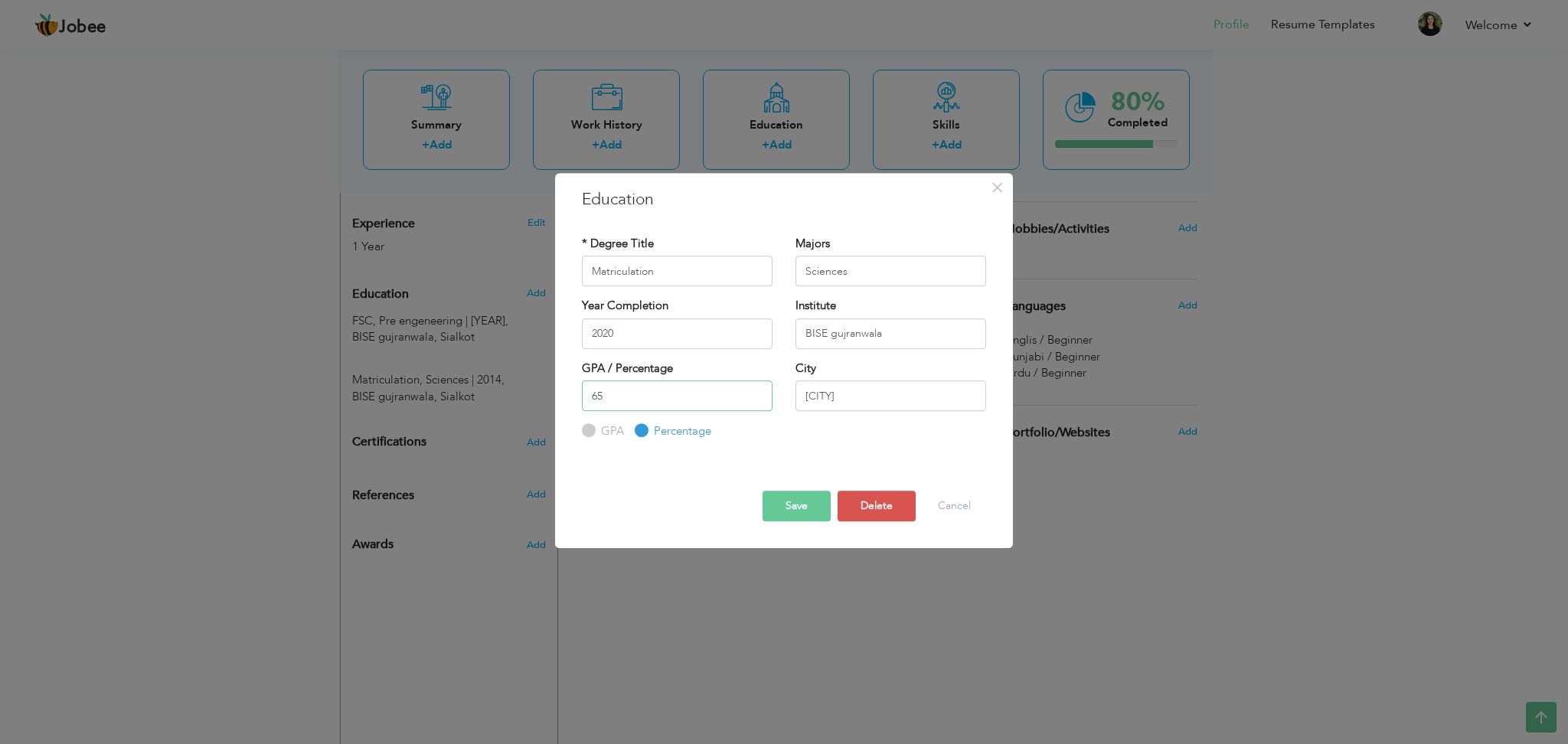 type on "65" 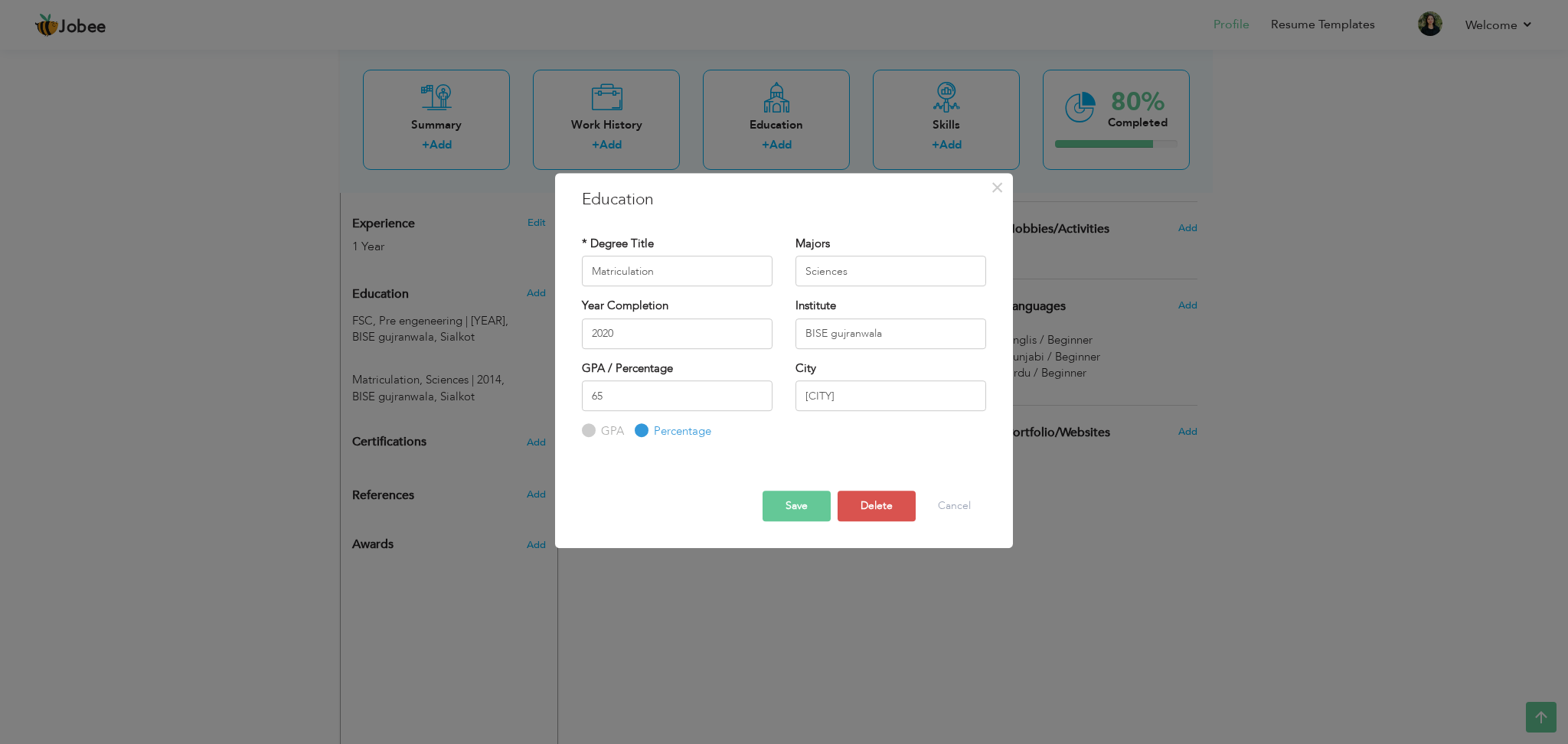 click on "Save" at bounding box center (796, 506) 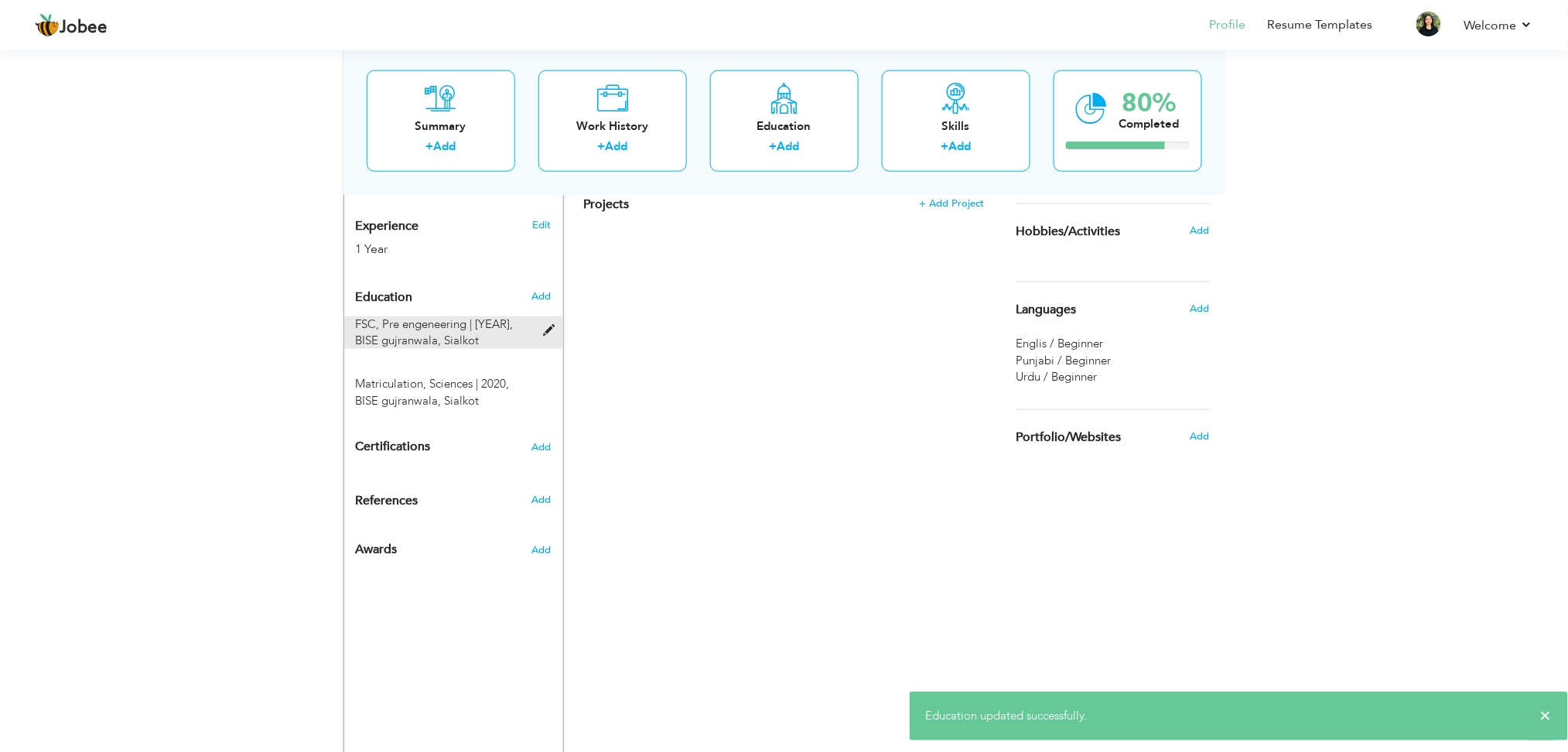 click on "FSC,  Pre engeneering  |  2020,
BISE gujranwala, Sialkot" at bounding box center [444, 333] 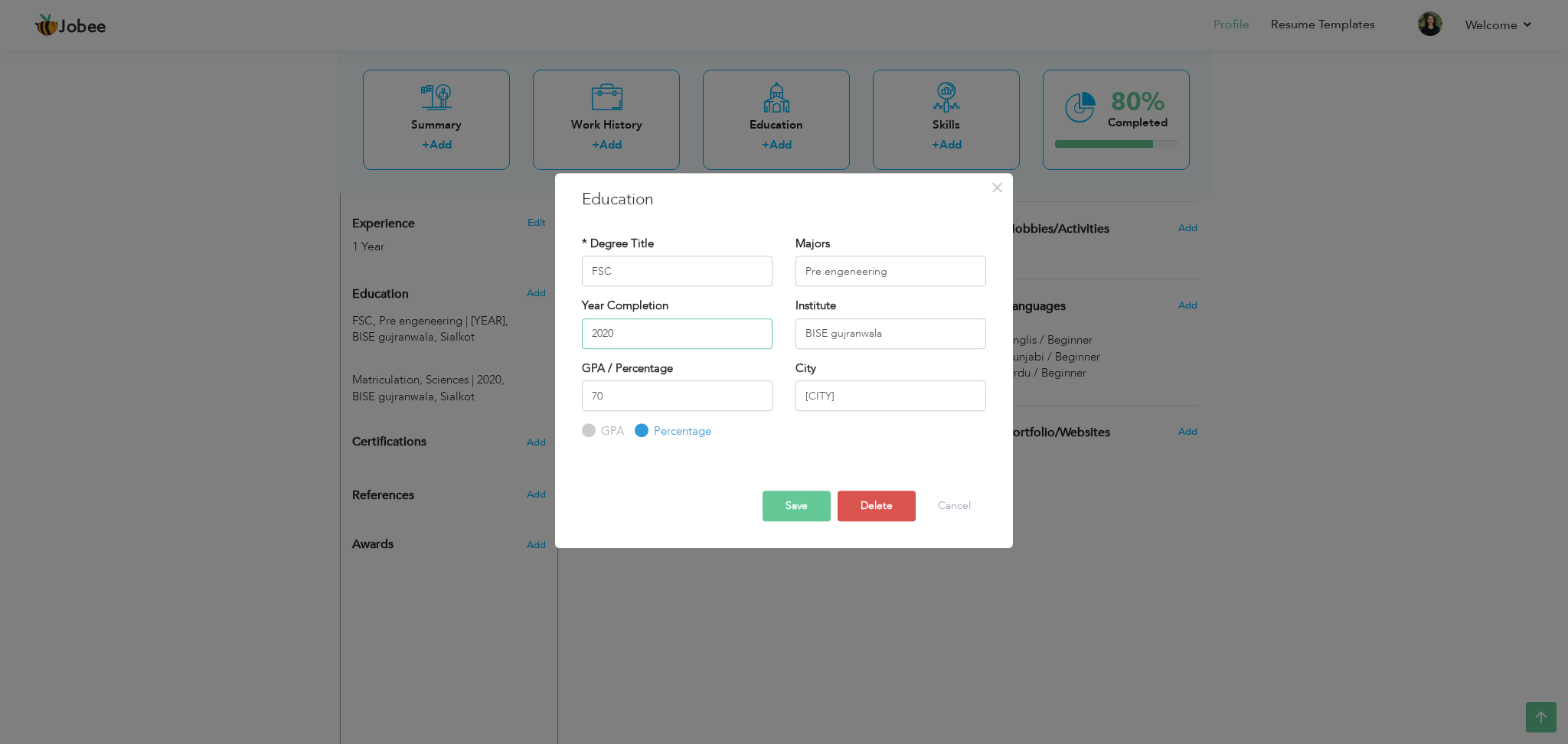 click on "2020" at bounding box center [677, 334] 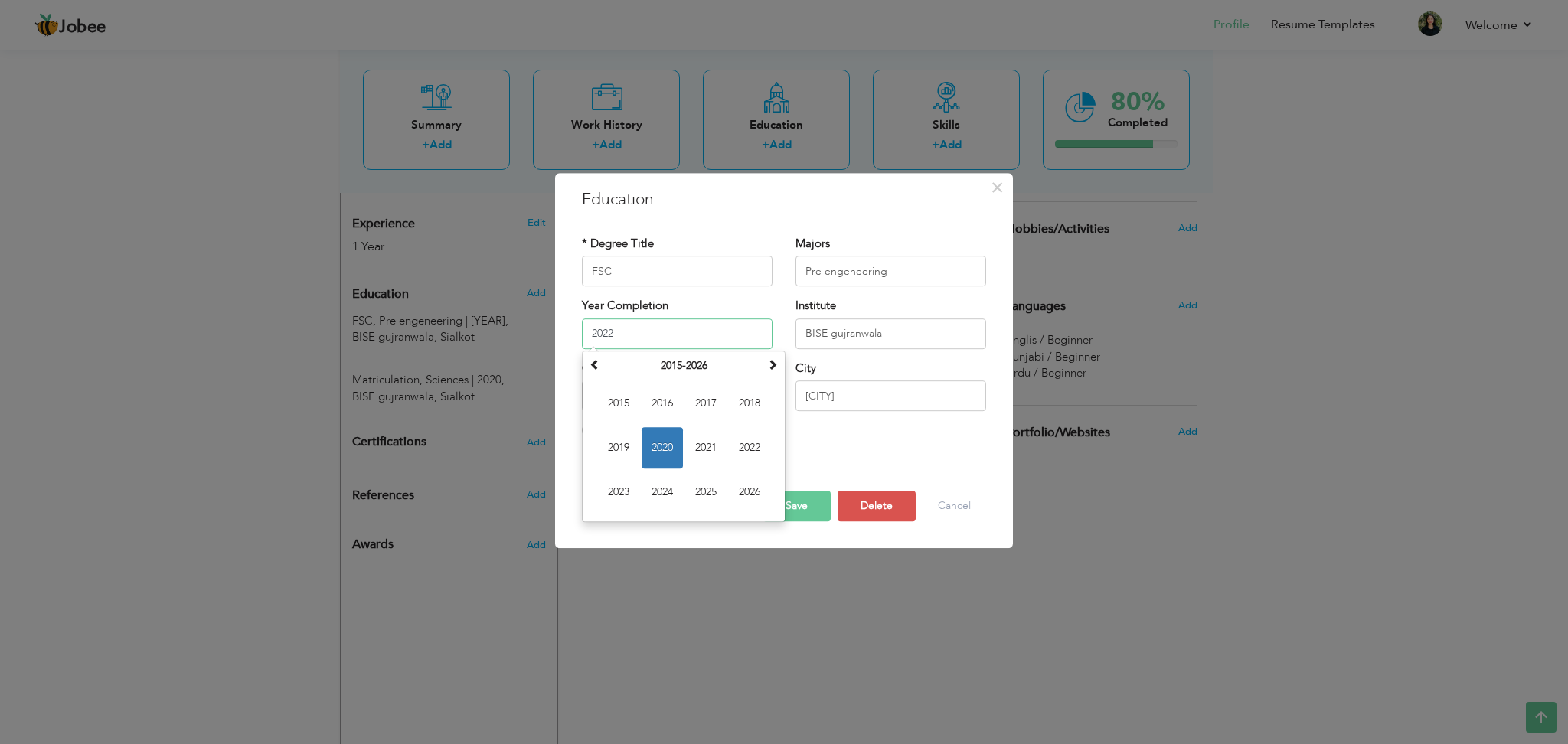type on "2022" 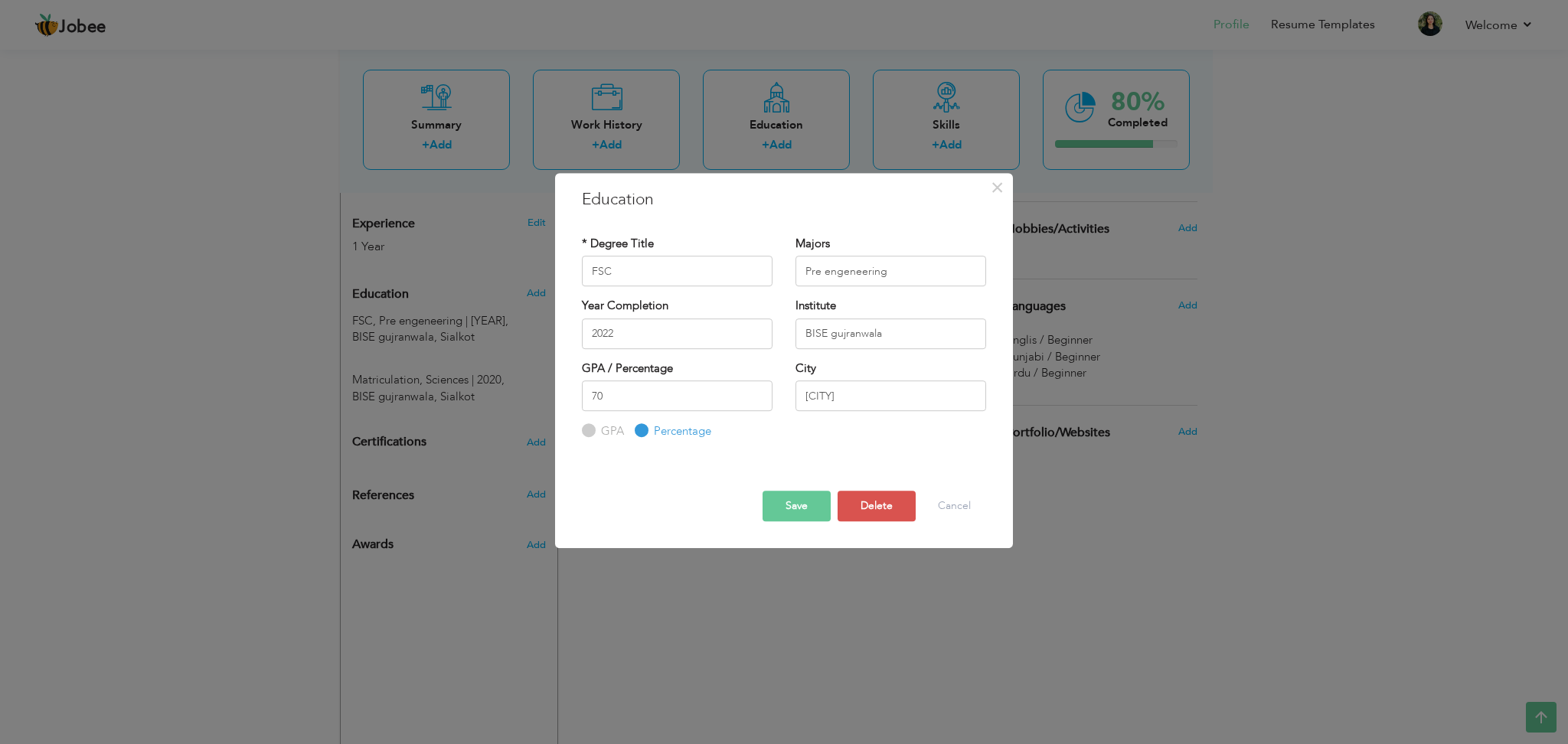 click on "Save" at bounding box center (796, 506) 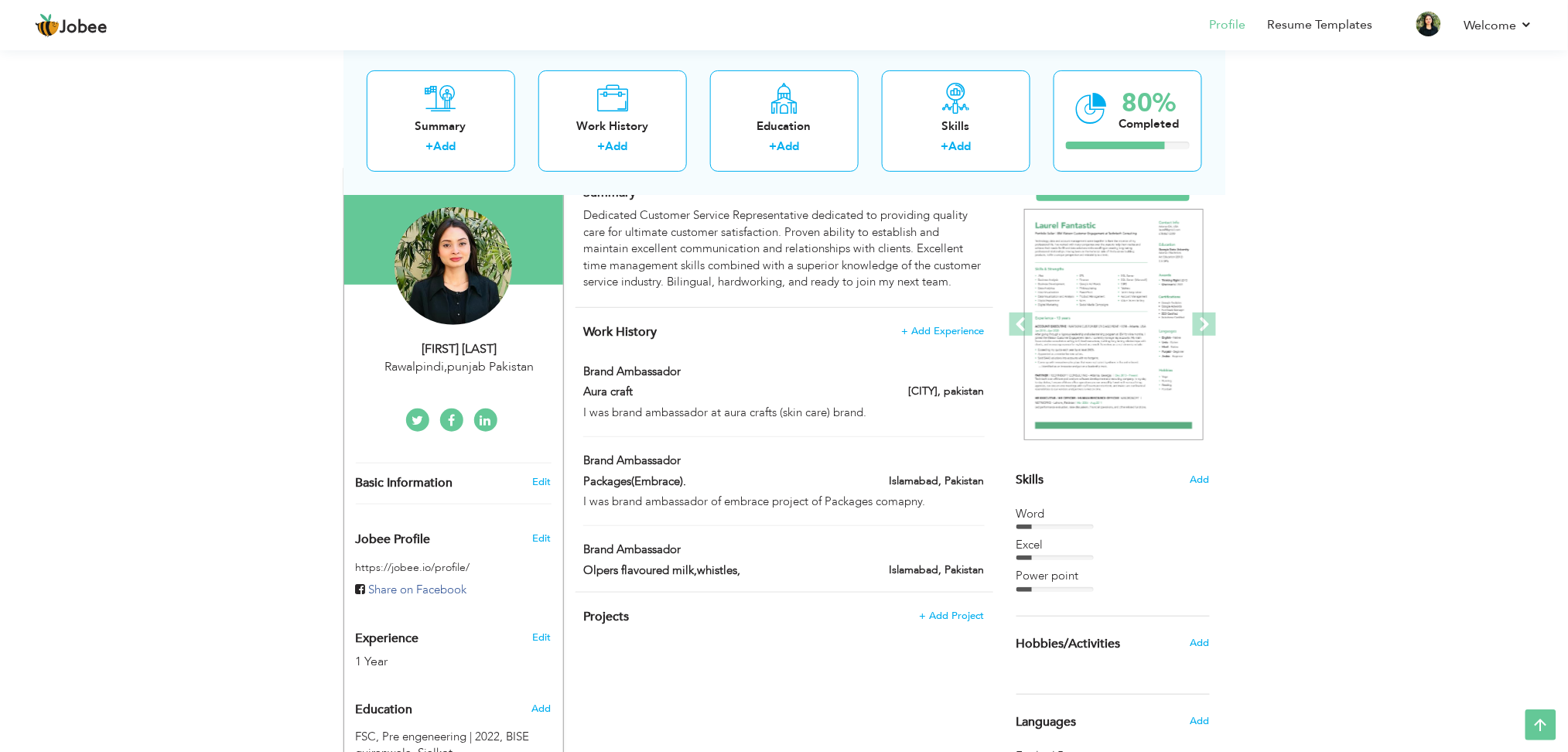 scroll, scrollTop: 0, scrollLeft: 0, axis: both 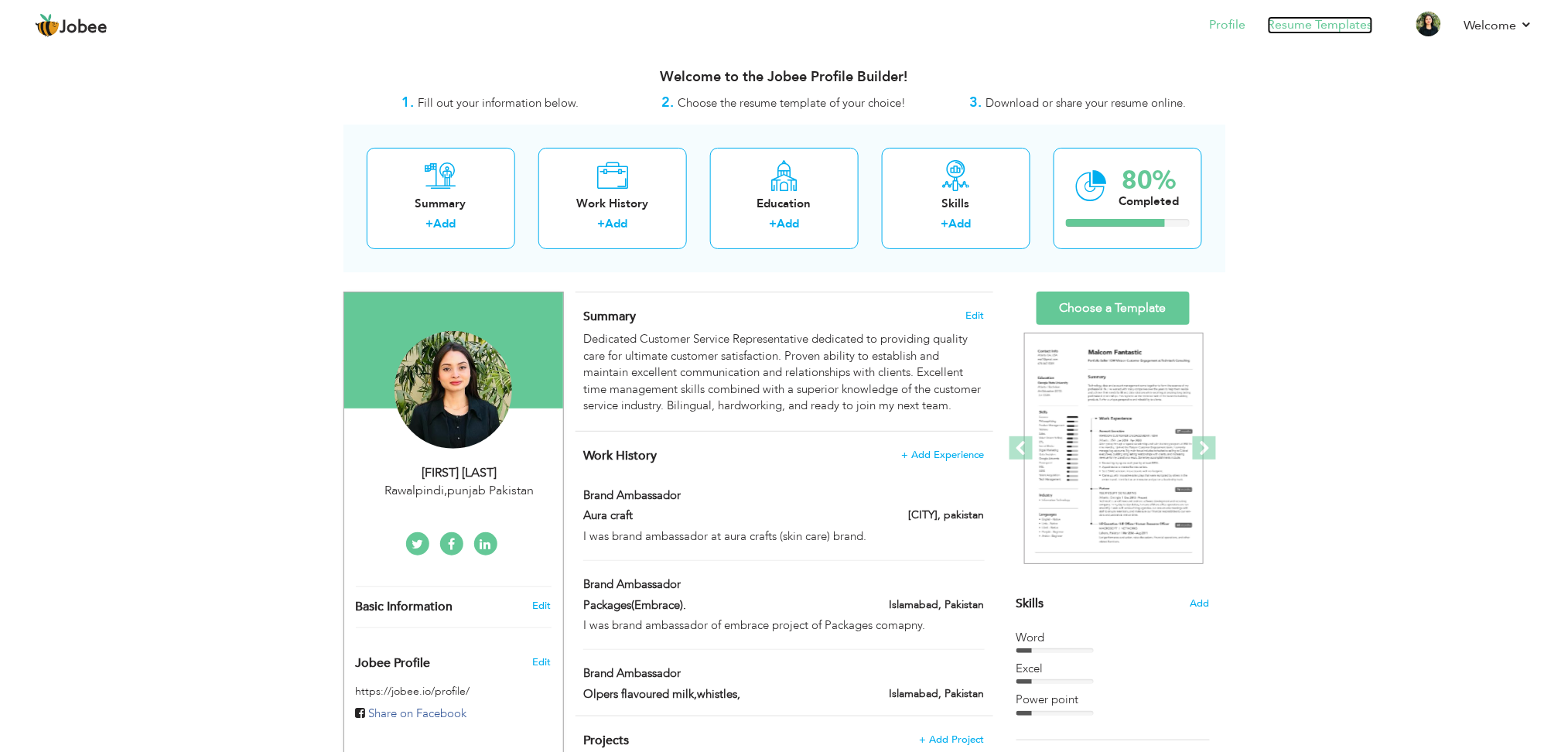 click on "Resume Templates" at bounding box center (1320, 25) 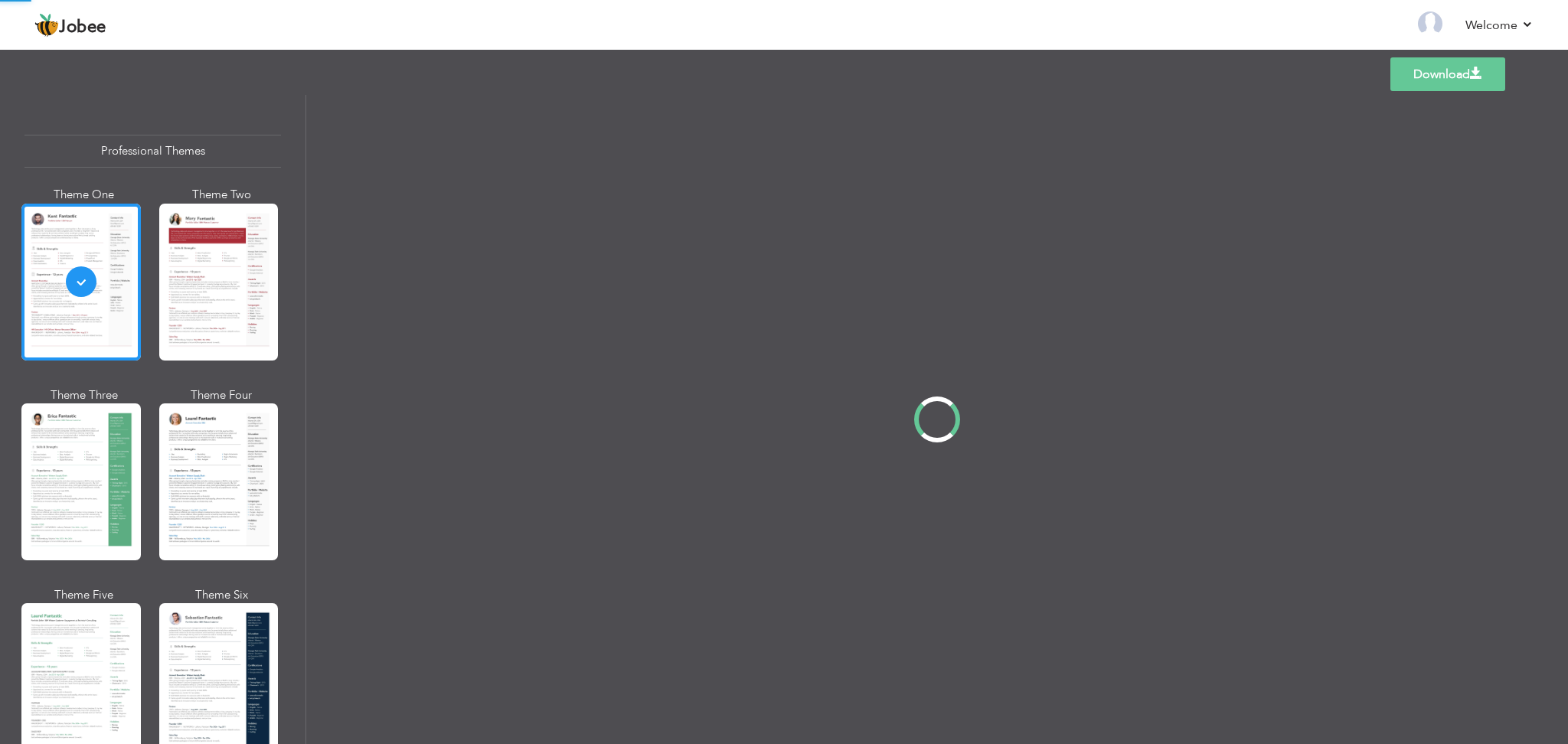 scroll, scrollTop: 0, scrollLeft: 0, axis: both 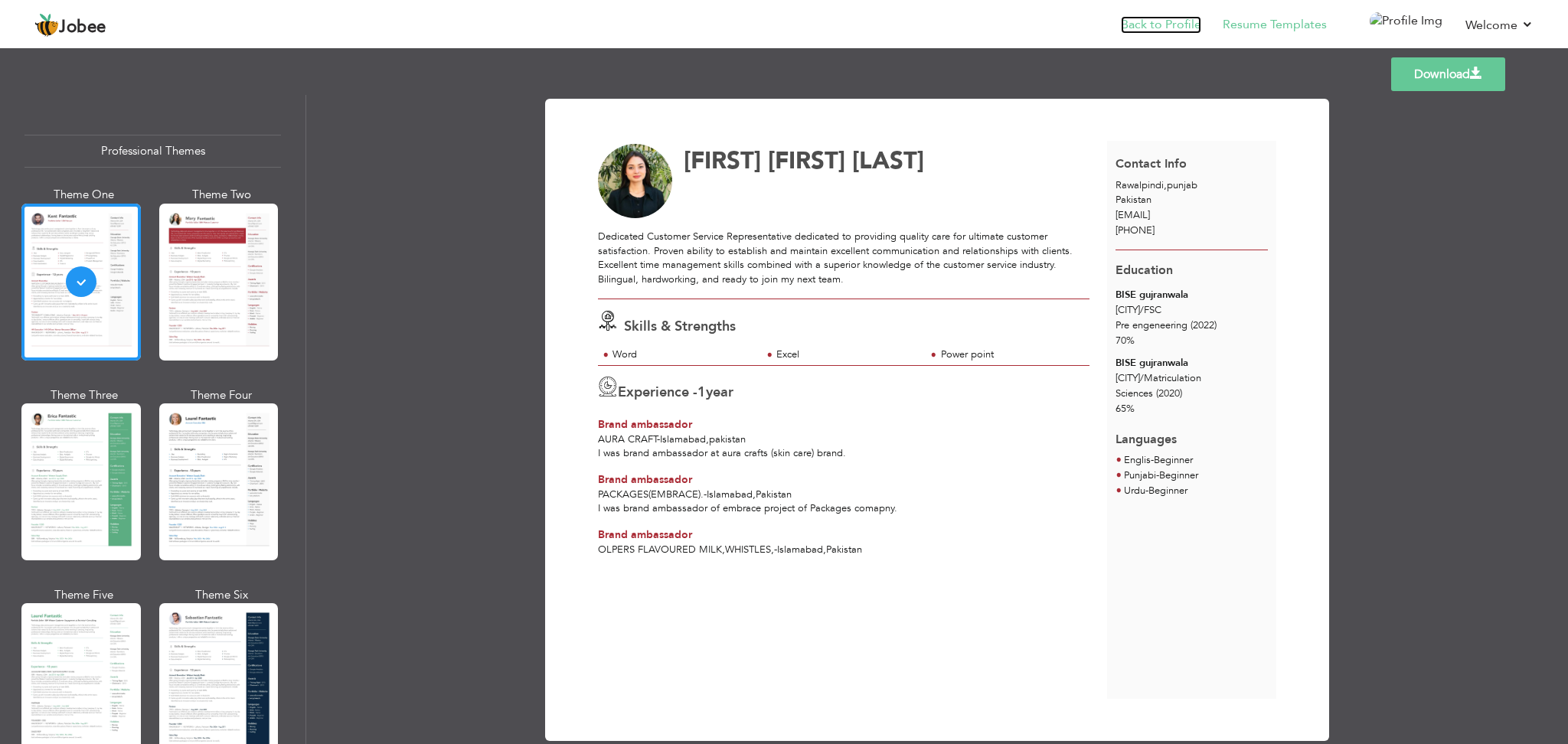 click on "Back to Profile" at bounding box center (1161, 24) 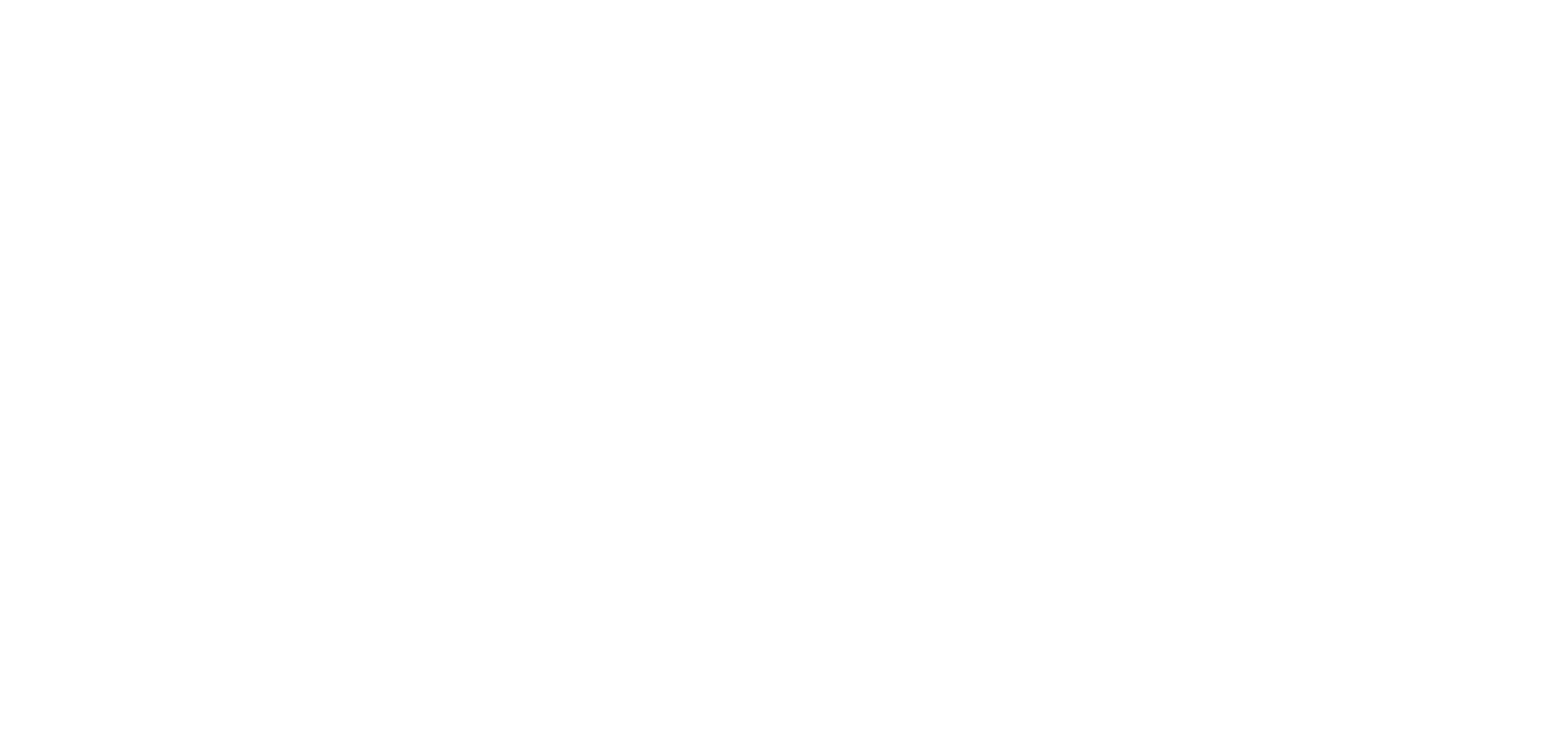 scroll, scrollTop: 0, scrollLeft: 0, axis: both 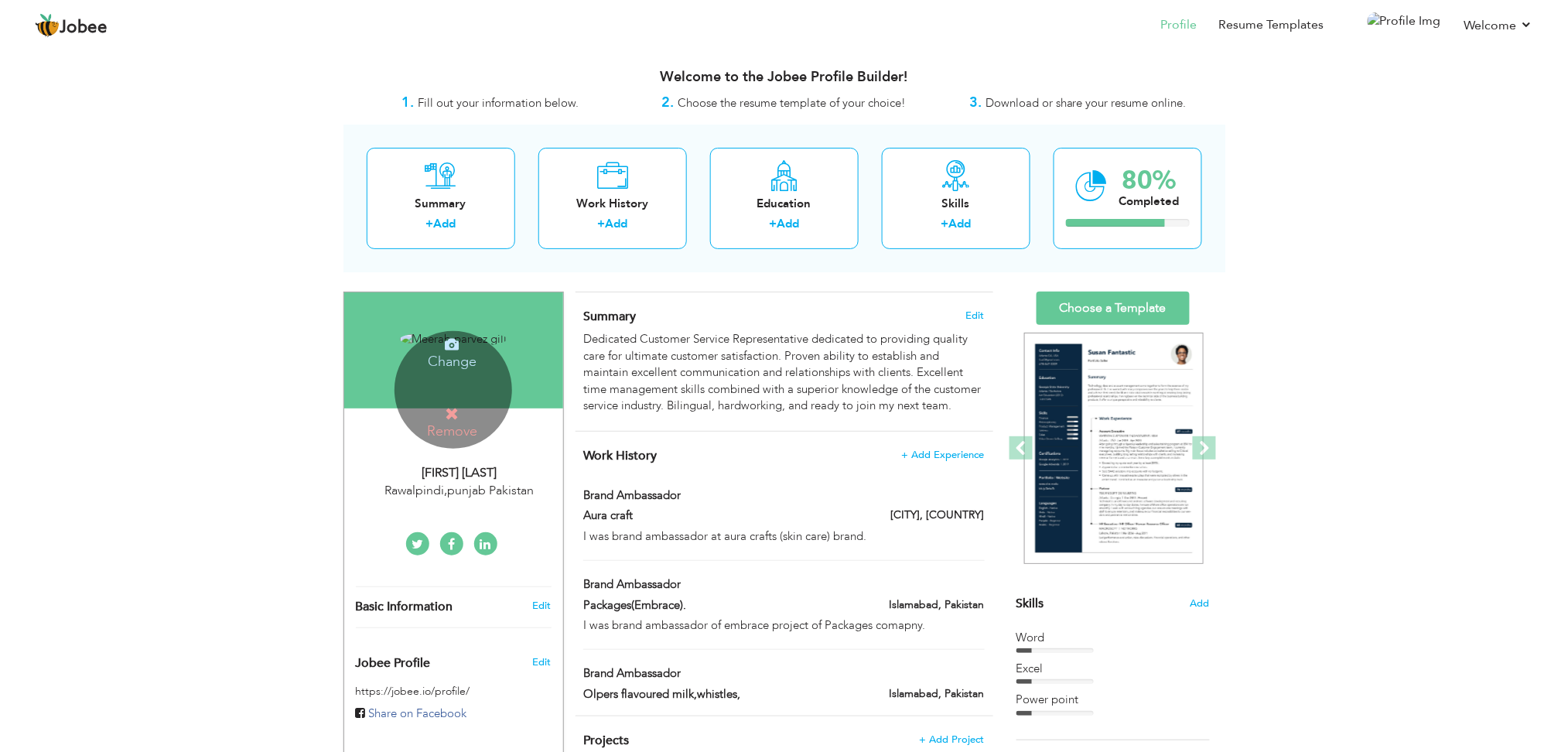 click on "Remove" at bounding box center [452, 422] 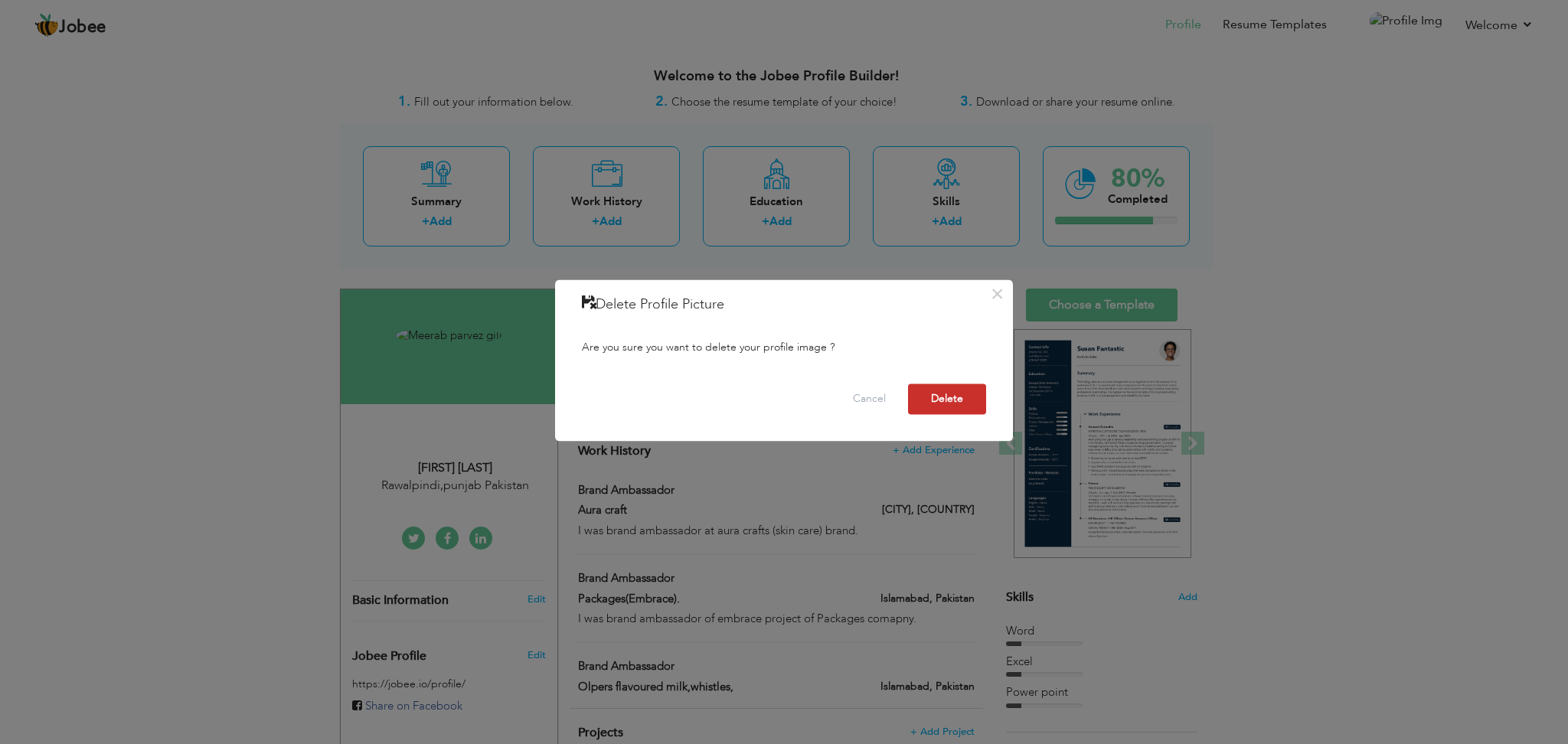 click on "Delete" at bounding box center [947, 400] 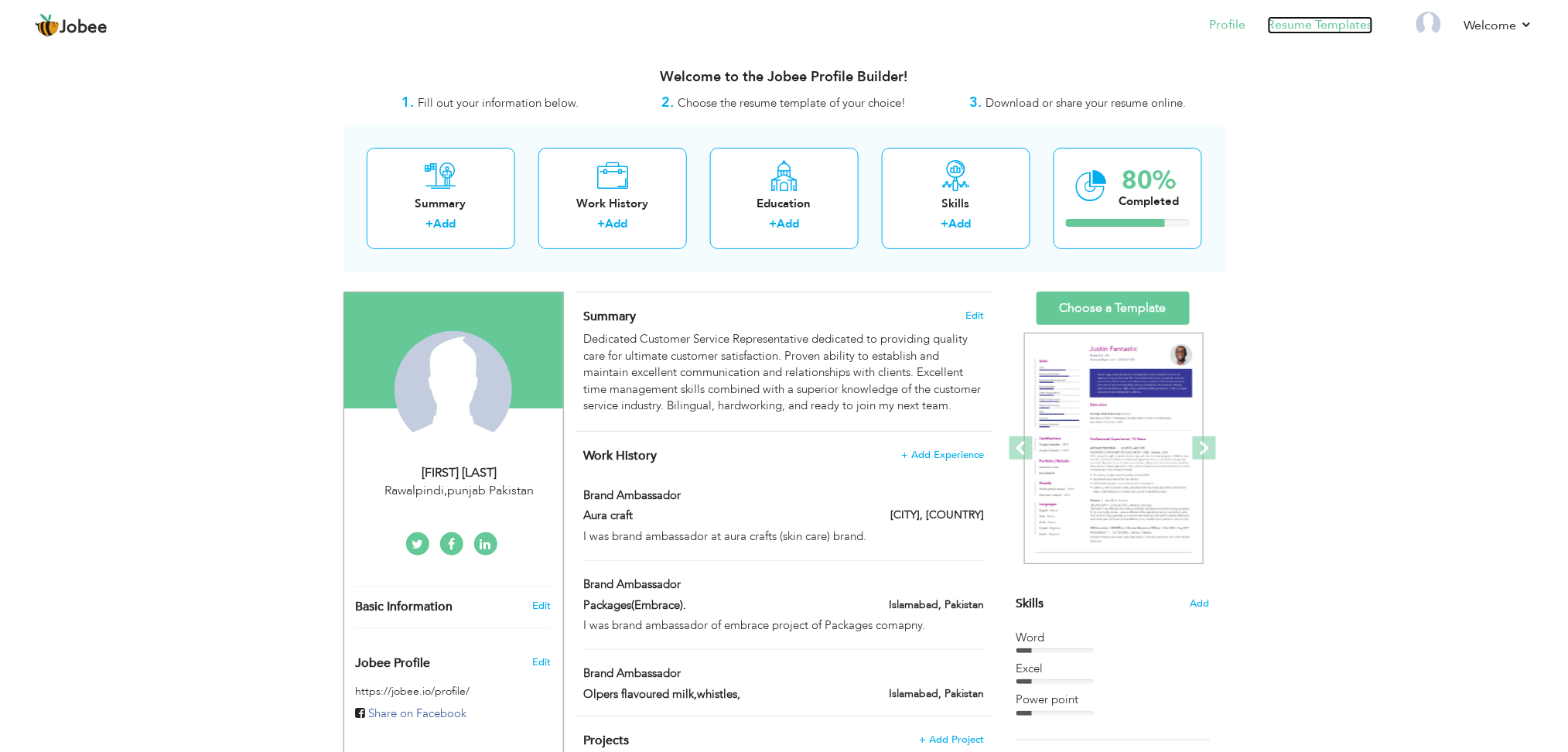 click on "Resume Templates" at bounding box center (1320, 25) 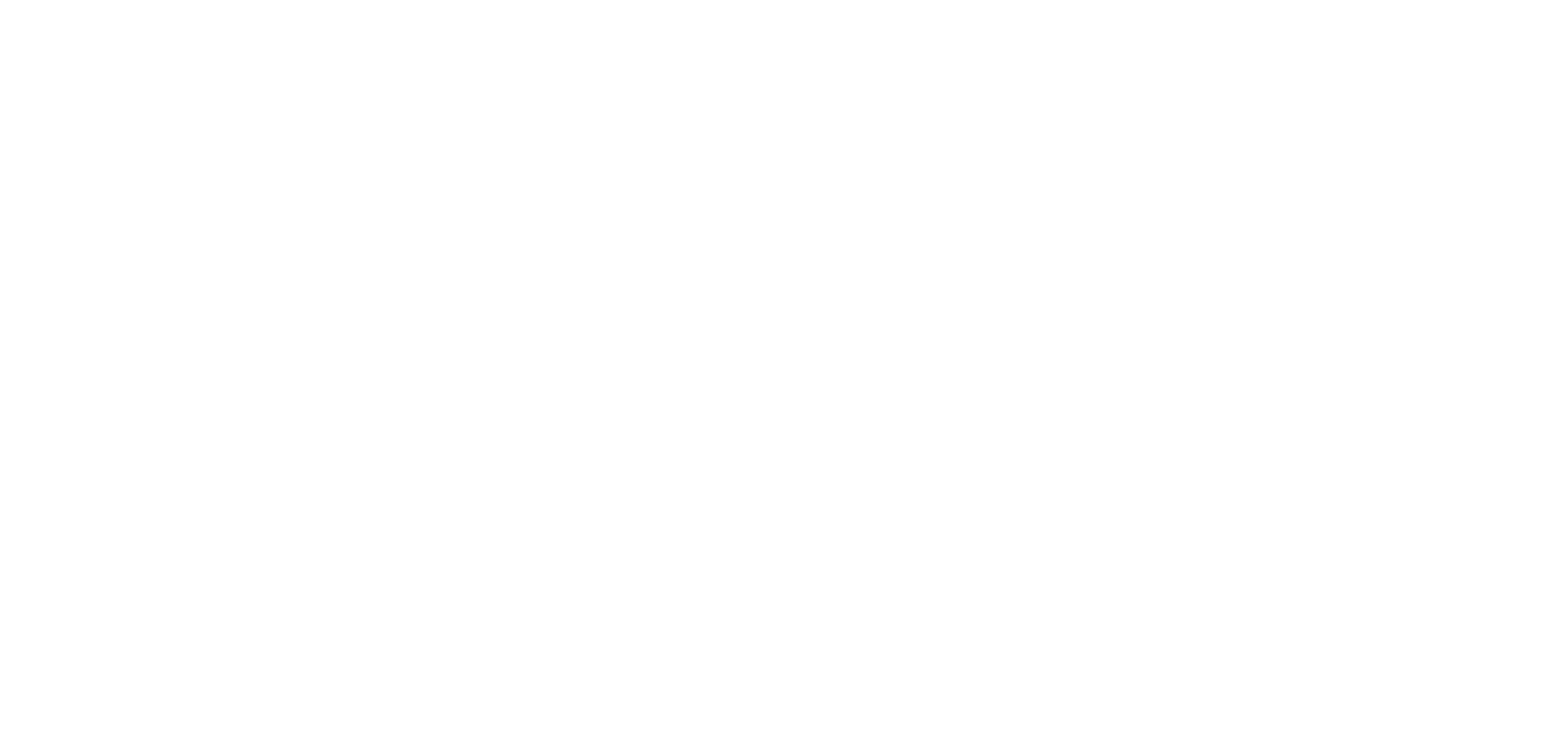 scroll, scrollTop: 0, scrollLeft: 0, axis: both 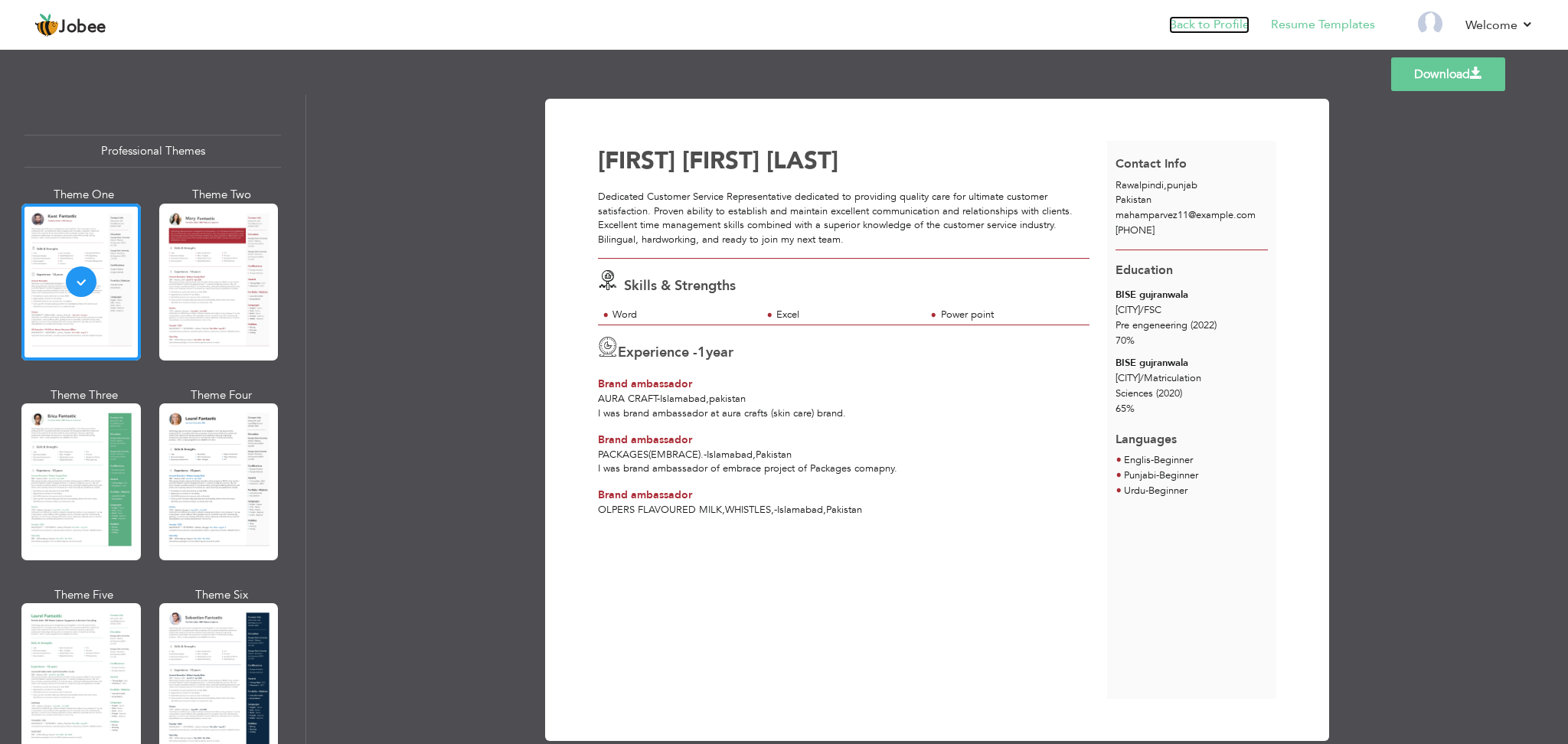 click on "Back to Profile" at bounding box center [1209, 24] 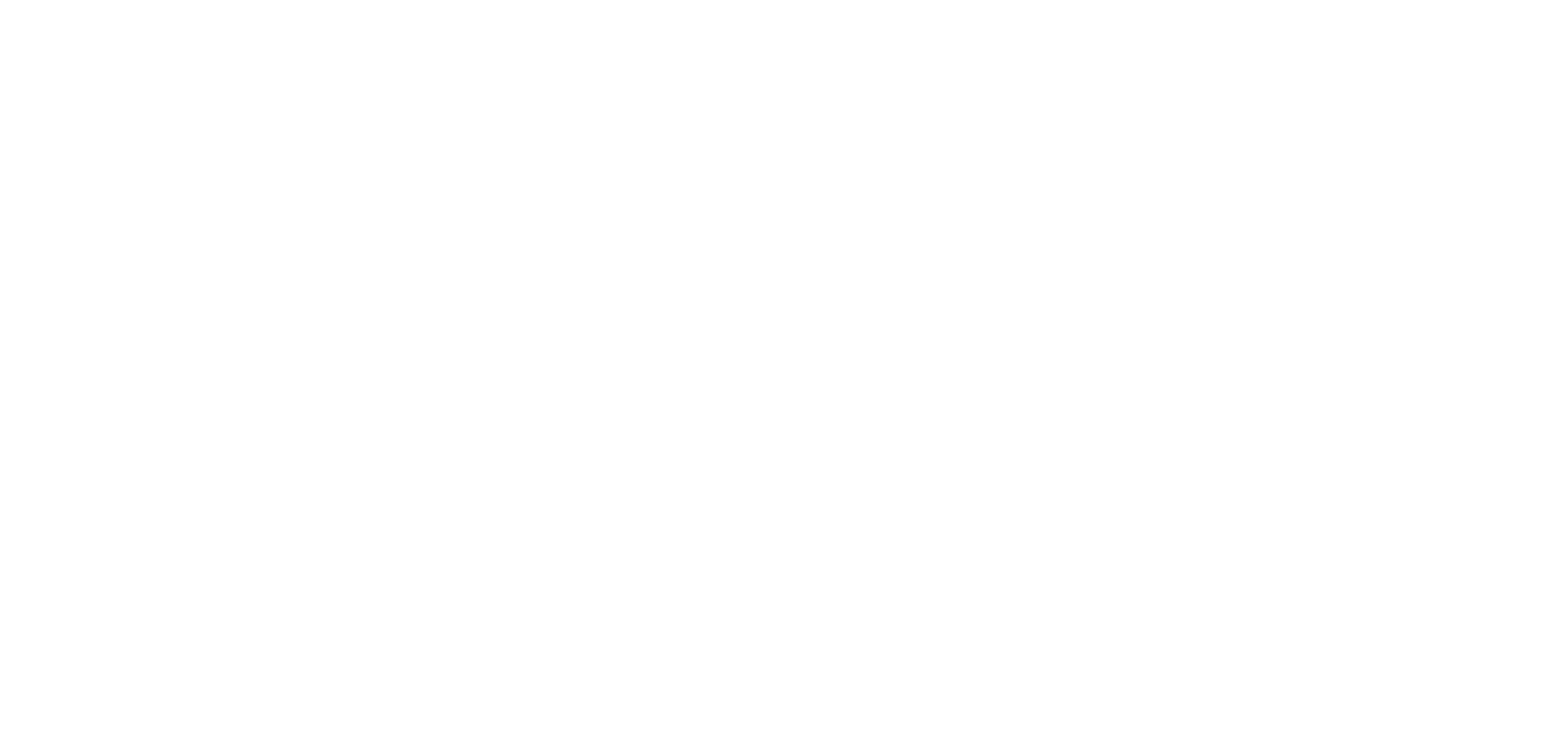 scroll, scrollTop: 0, scrollLeft: 0, axis: both 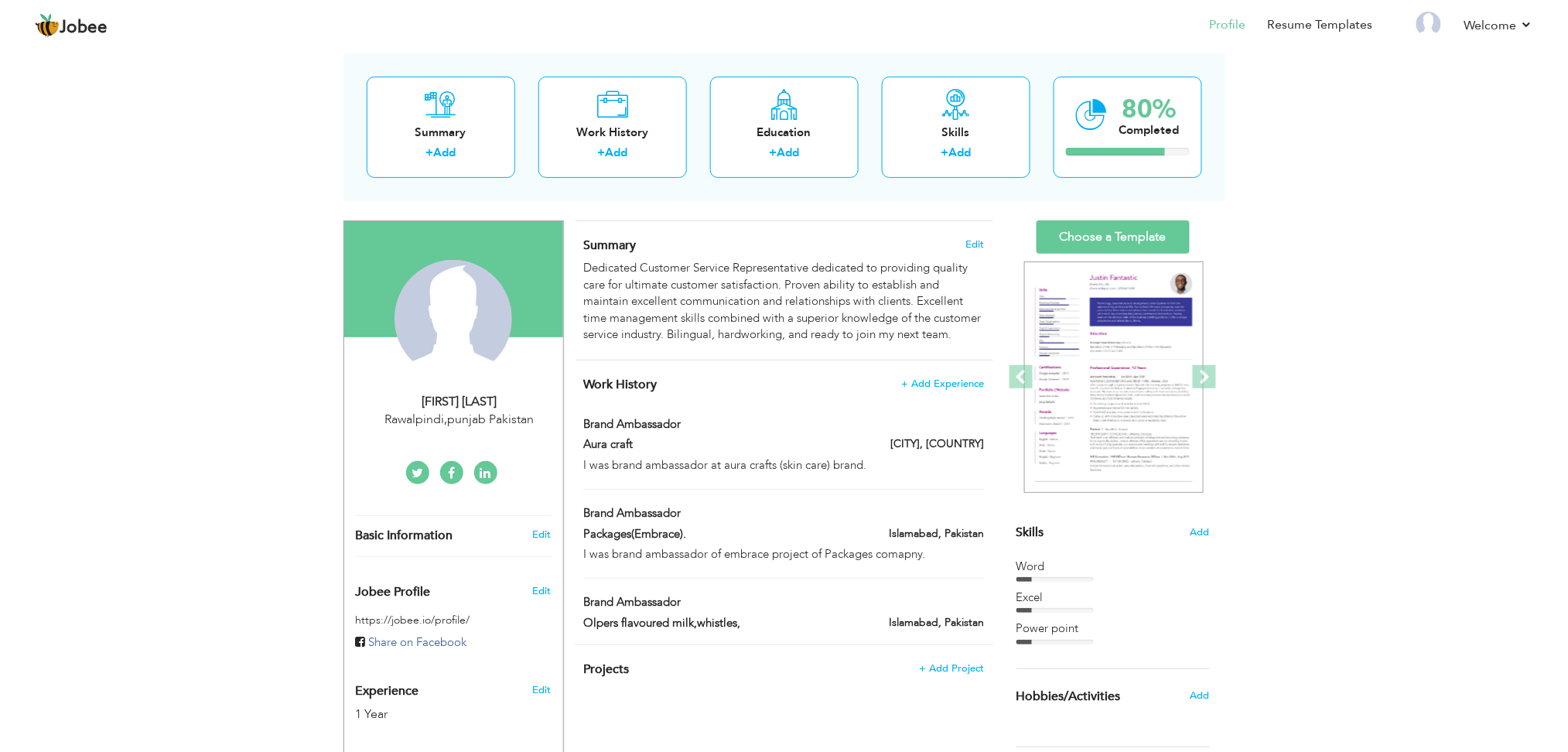 click on "Basic Information" at bounding box center (436, 535) 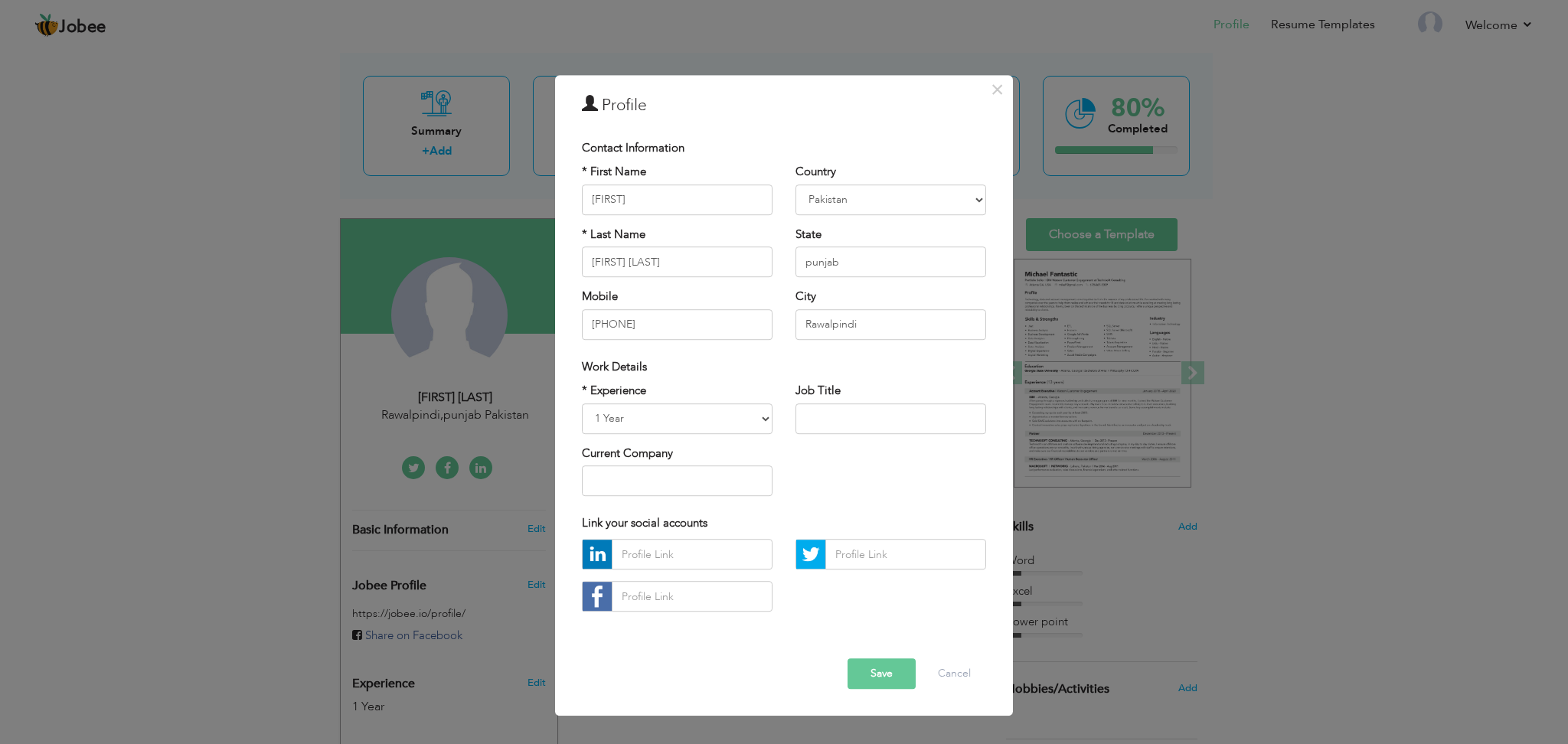 click on "×
Profile
Contact Information
* First Name
[FIRST]
* Last Name
[LAST]" at bounding box center [784, 372] 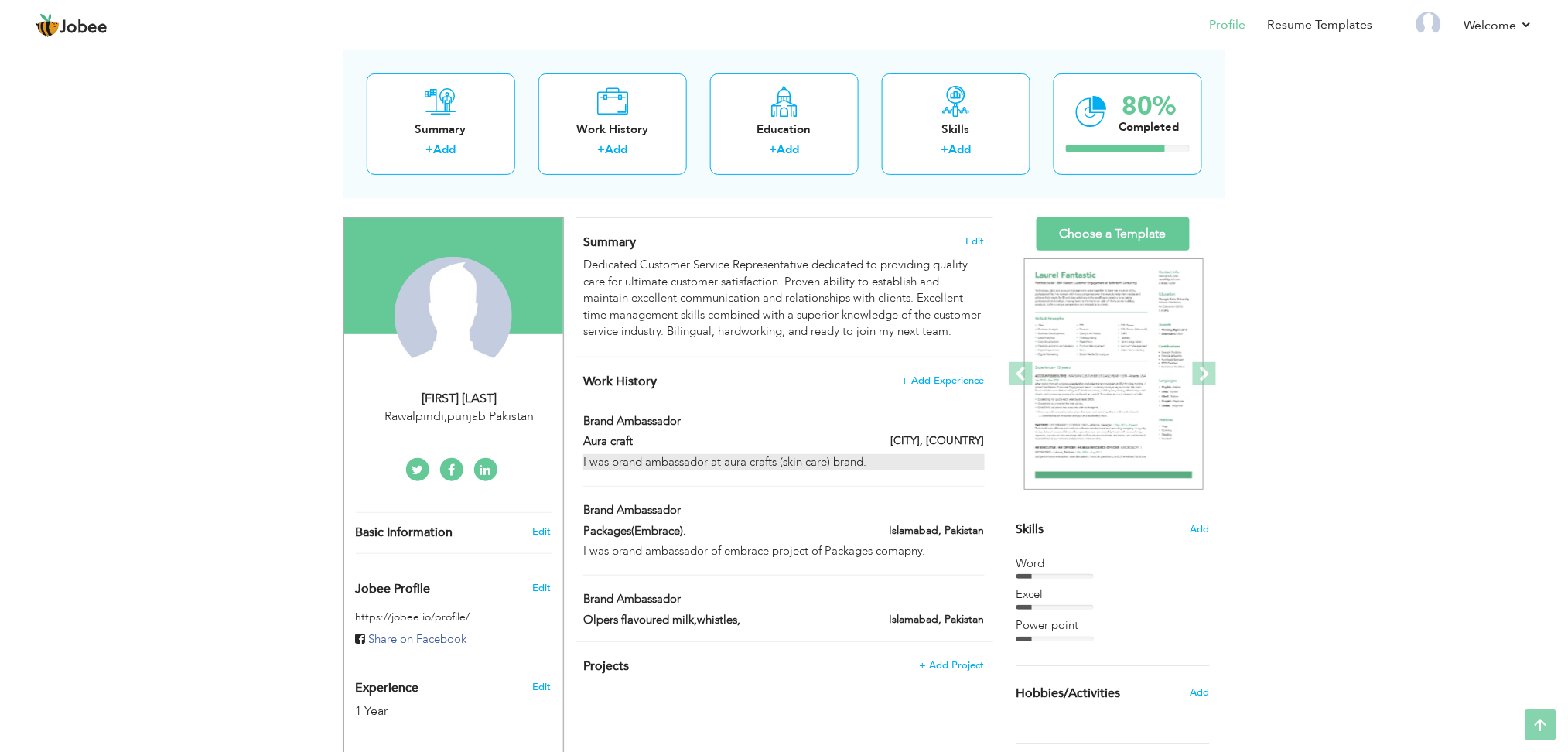 scroll, scrollTop: 71, scrollLeft: 0, axis: vertical 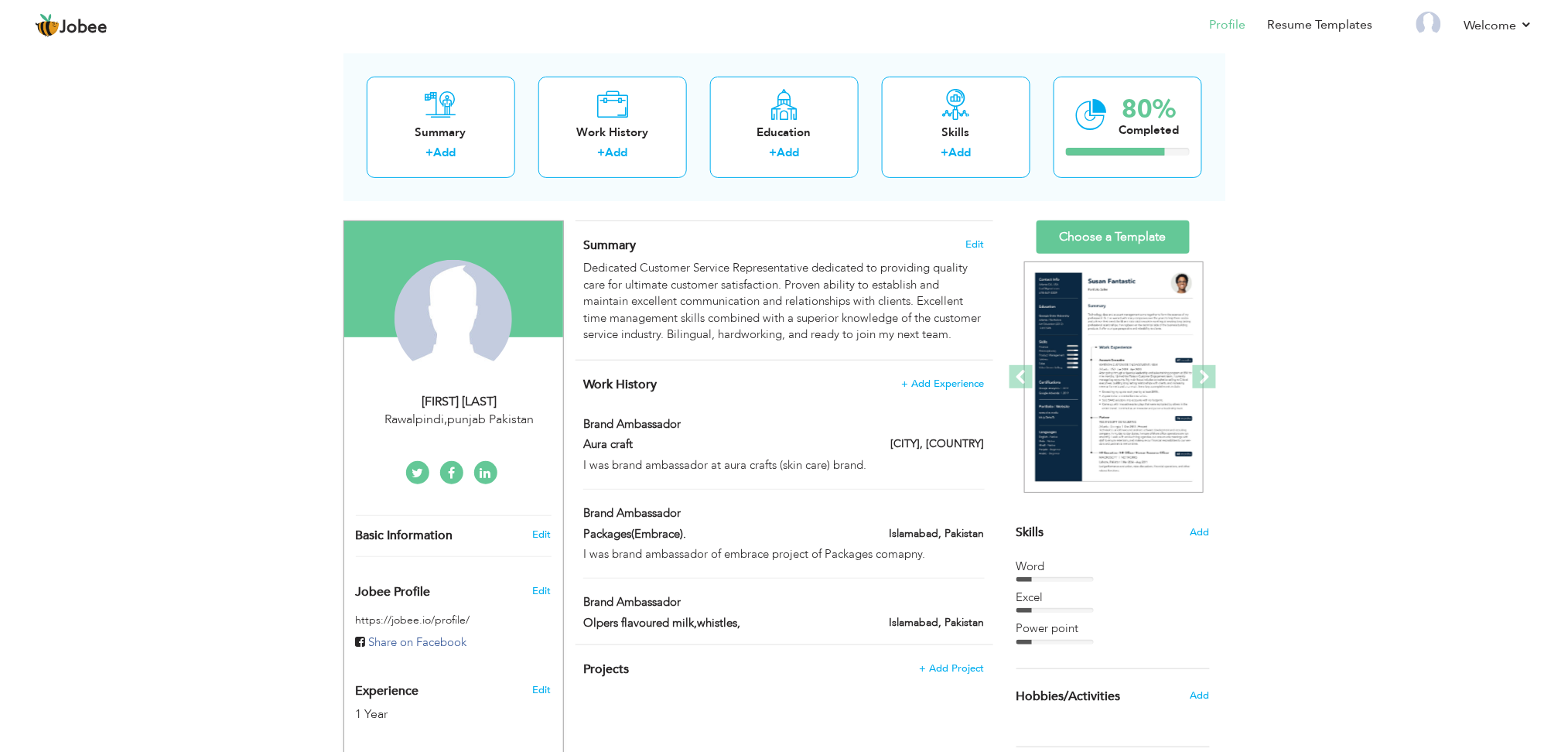 click on "Jobee Profile" at bounding box center (436, 588) 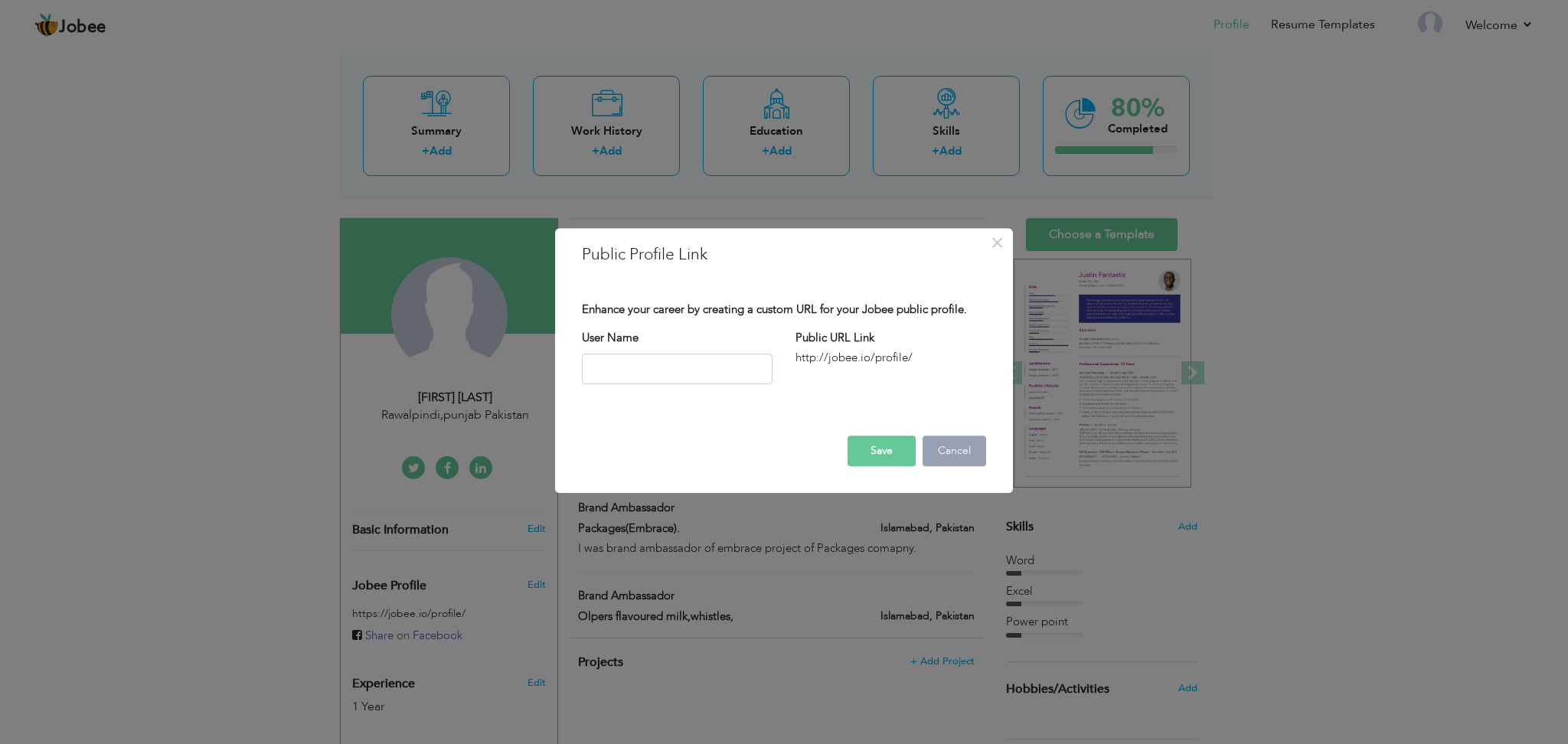 click on "Cancel" at bounding box center [954, 451] 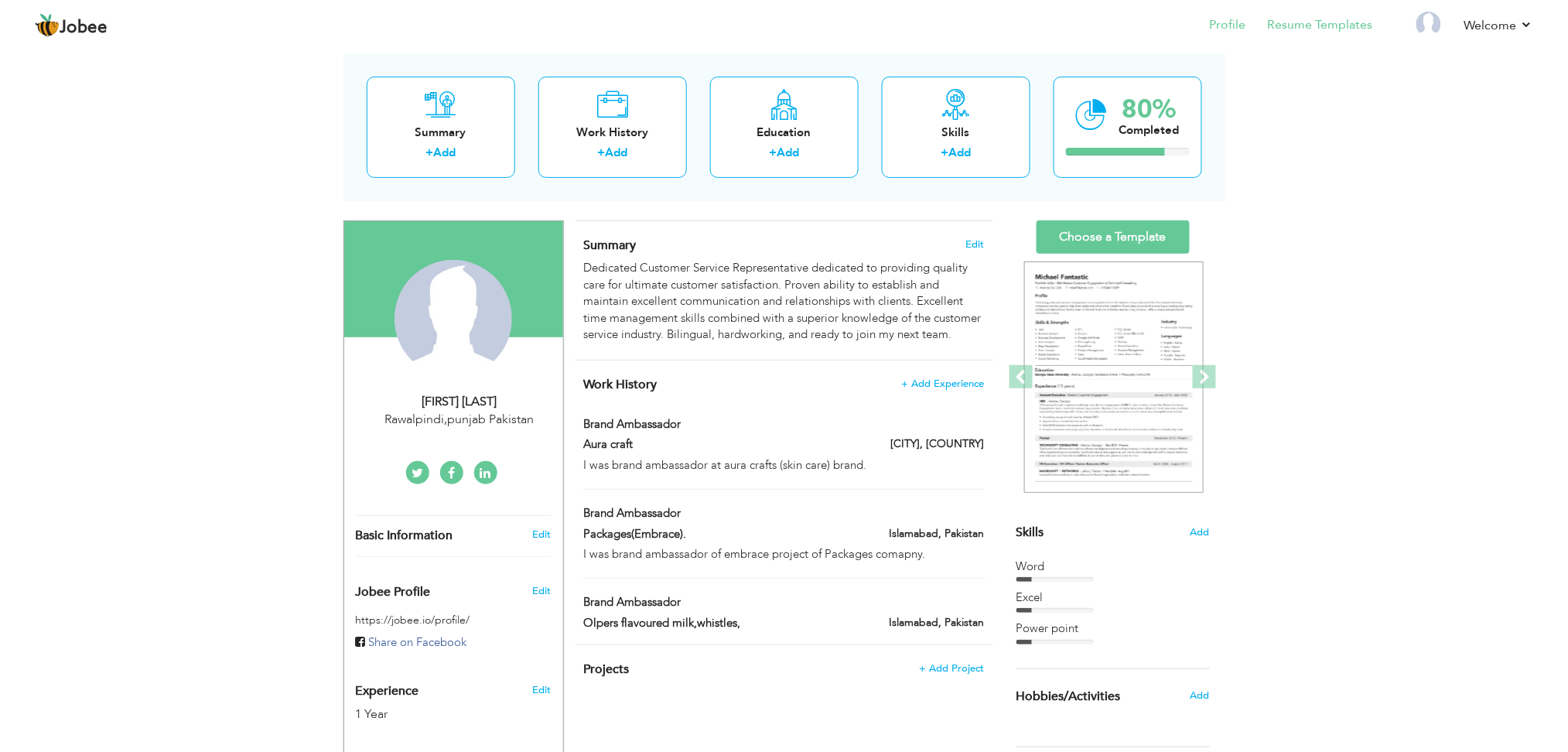 click on "Resume Templates" at bounding box center (1310, 26) 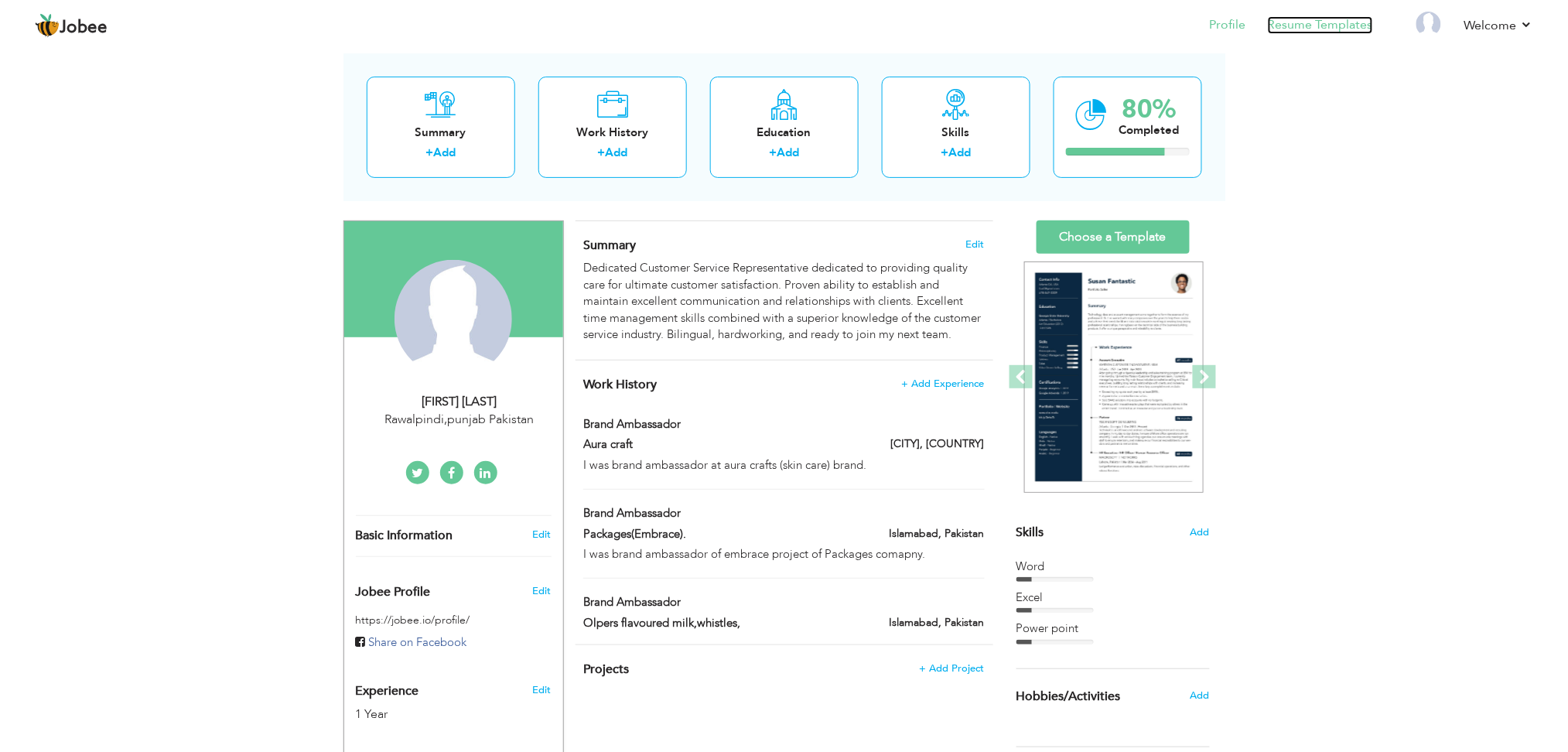 click on "Resume Templates" at bounding box center [1320, 25] 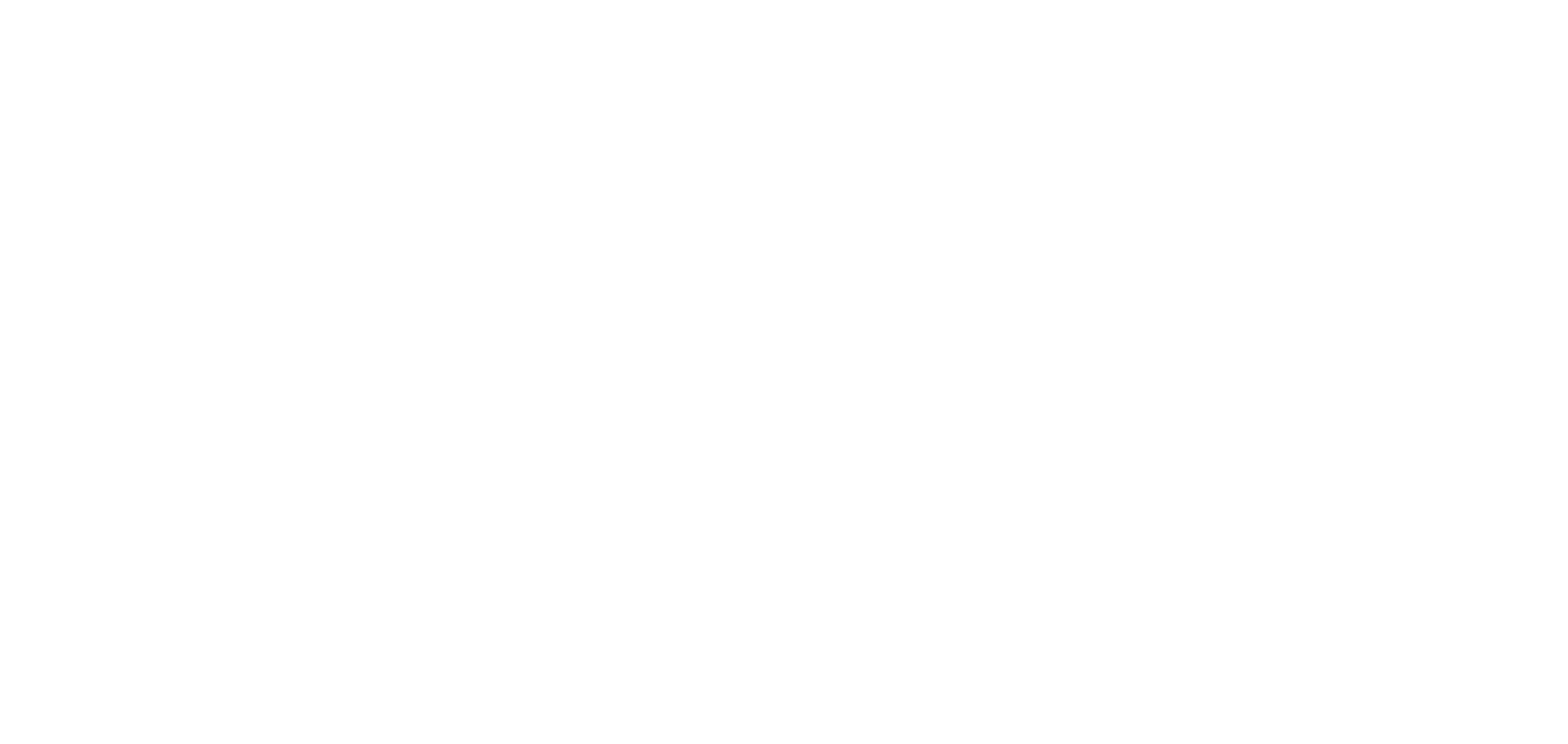 scroll, scrollTop: 0, scrollLeft: 0, axis: both 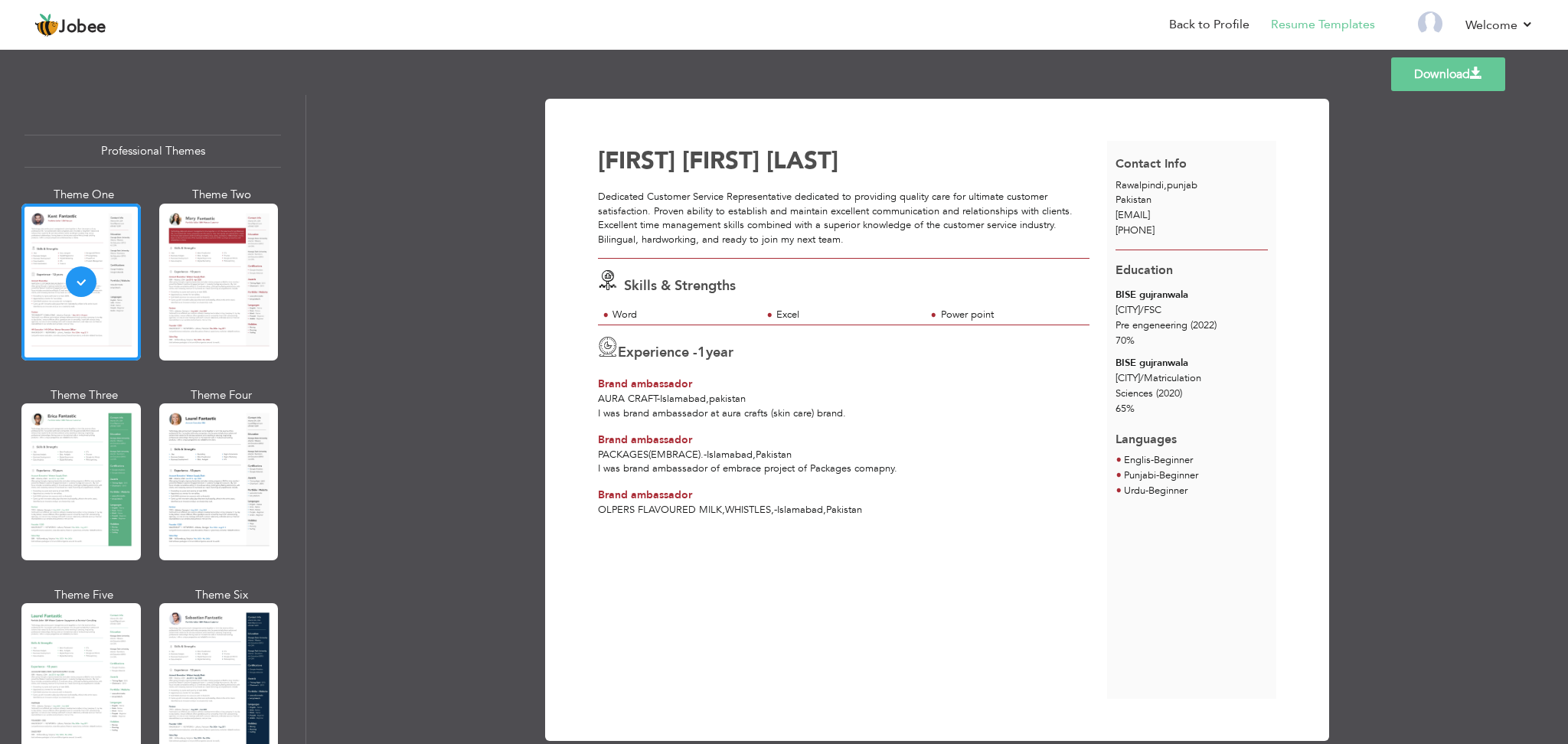 click on "[EMAIL]" at bounding box center (1132, 215) 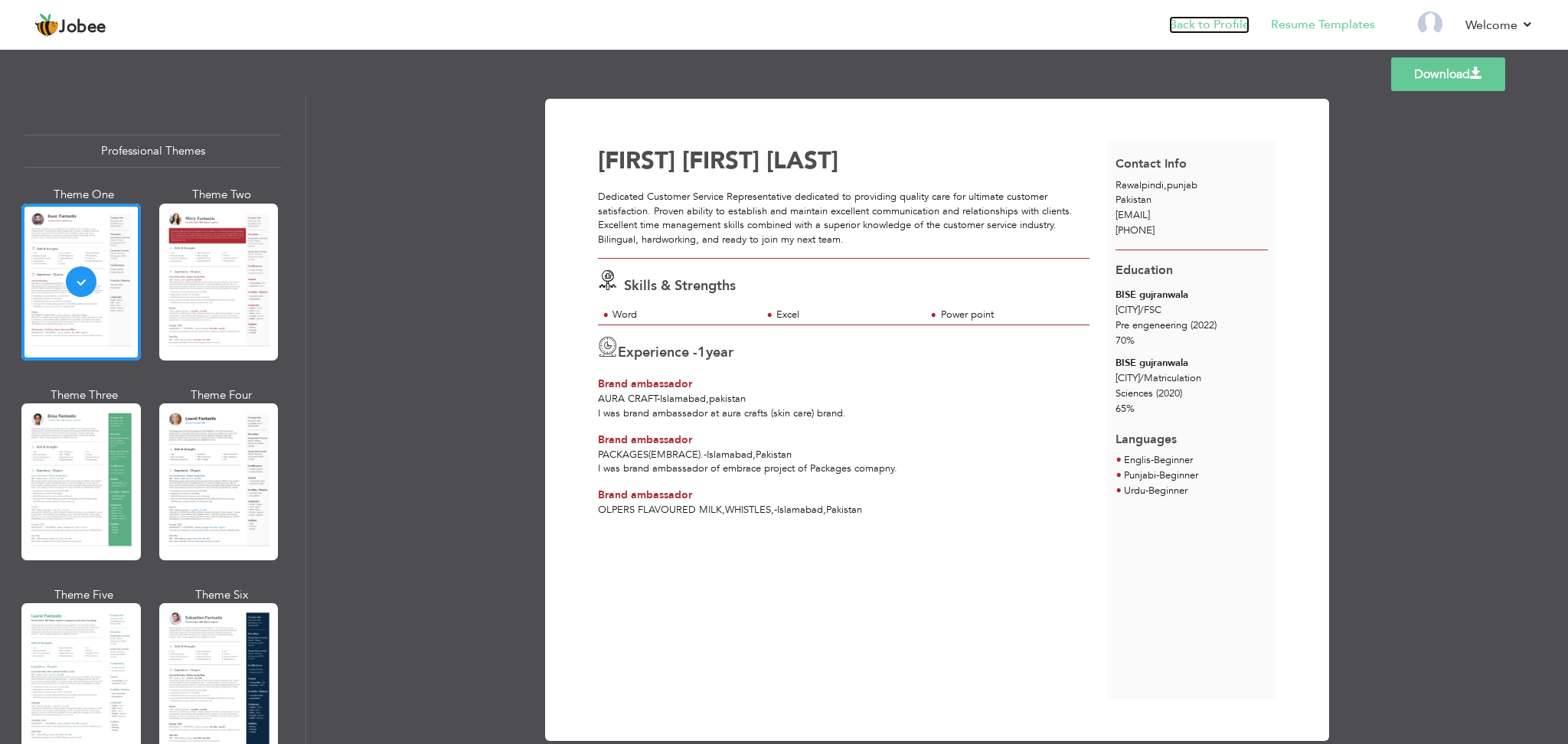 click on "Back to Profile" at bounding box center [1209, 24] 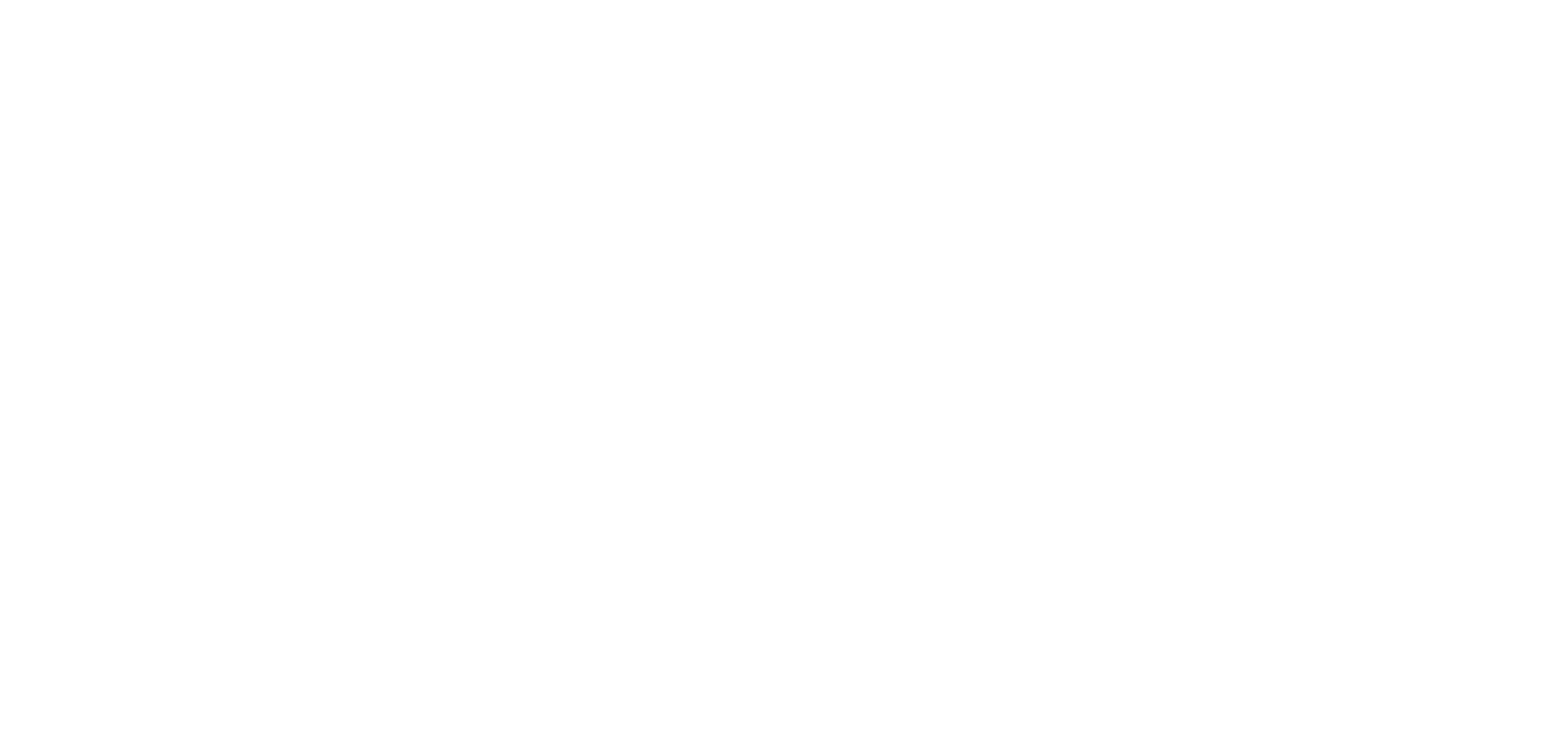scroll, scrollTop: 0, scrollLeft: 0, axis: both 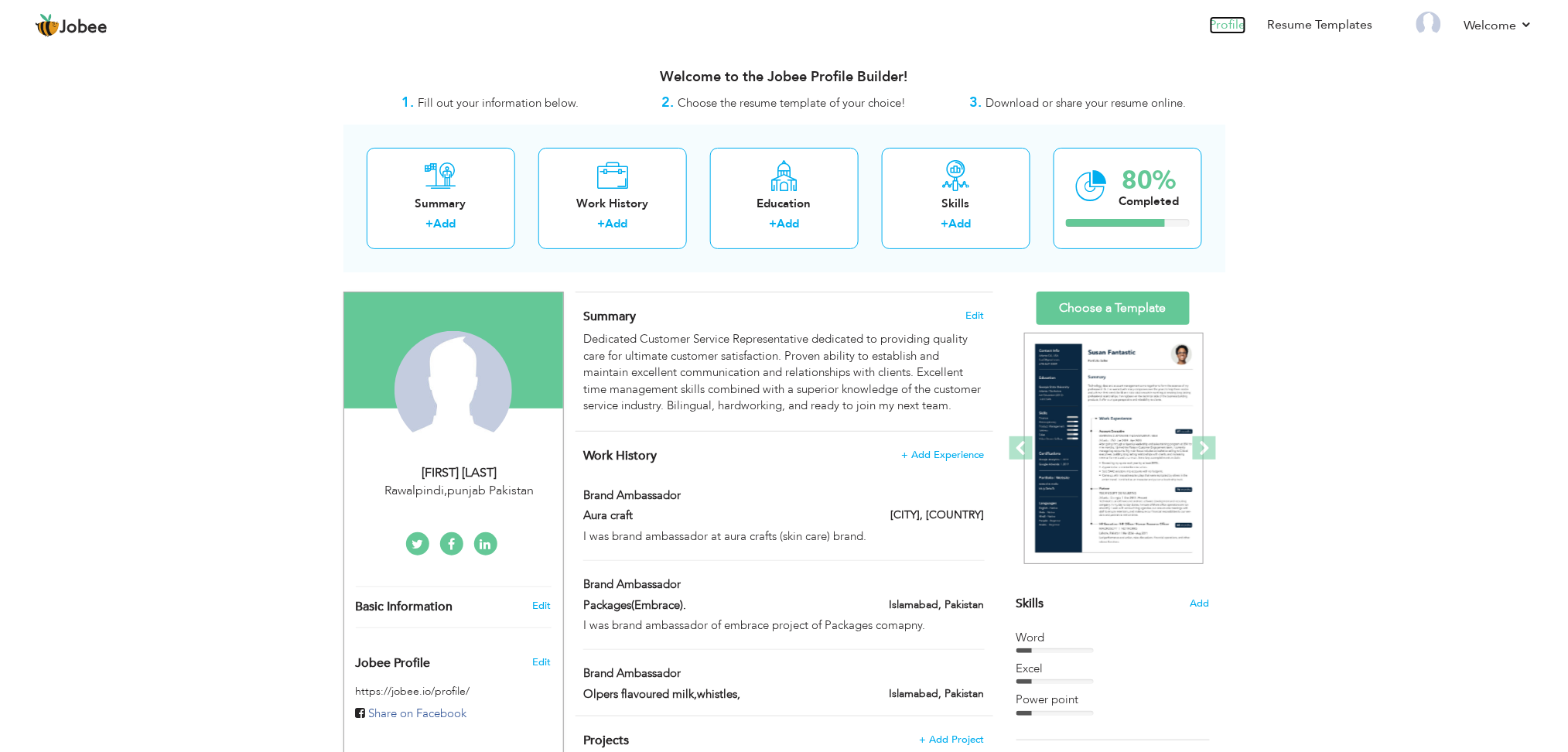 click on "Profile" at bounding box center [1228, 25] 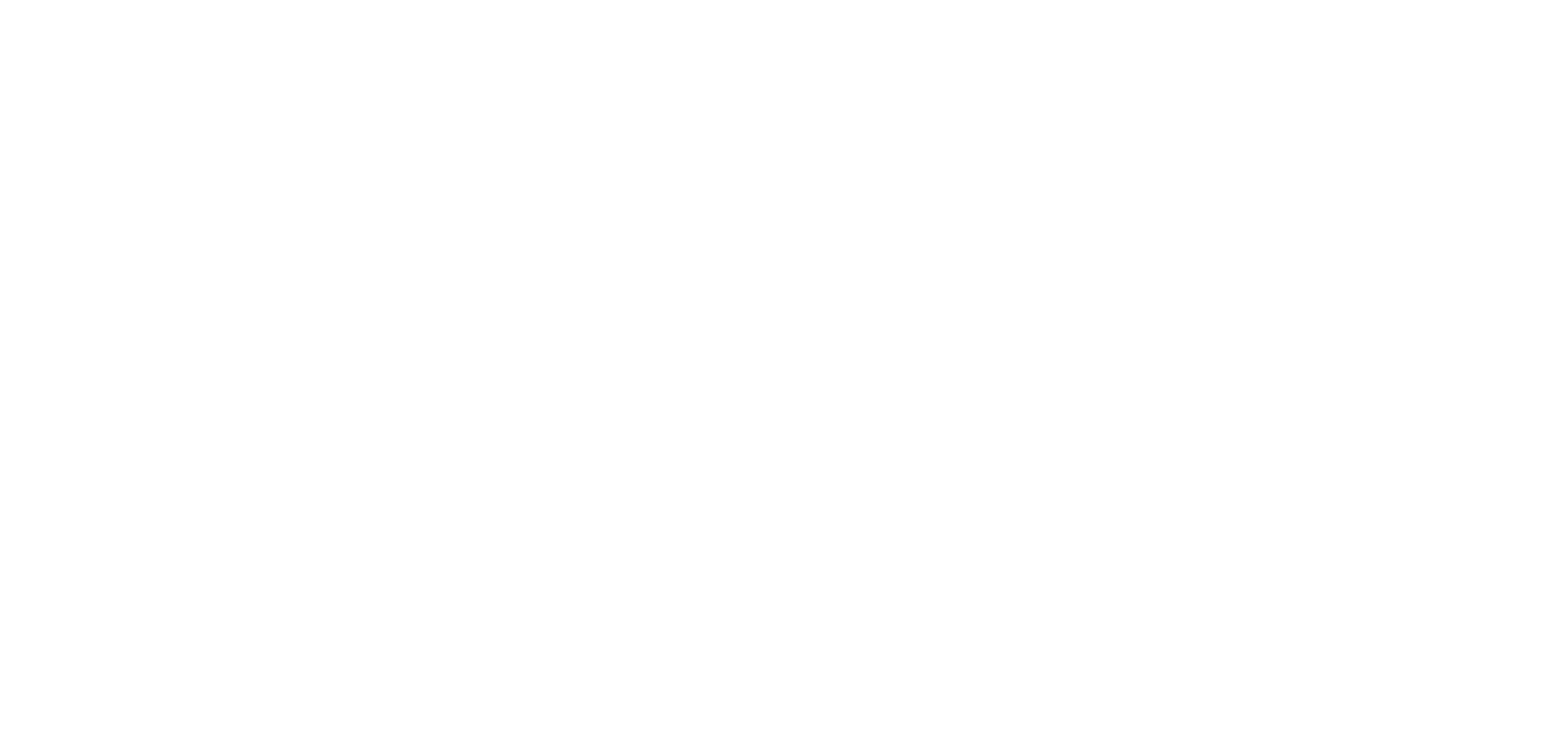 scroll, scrollTop: 0, scrollLeft: 0, axis: both 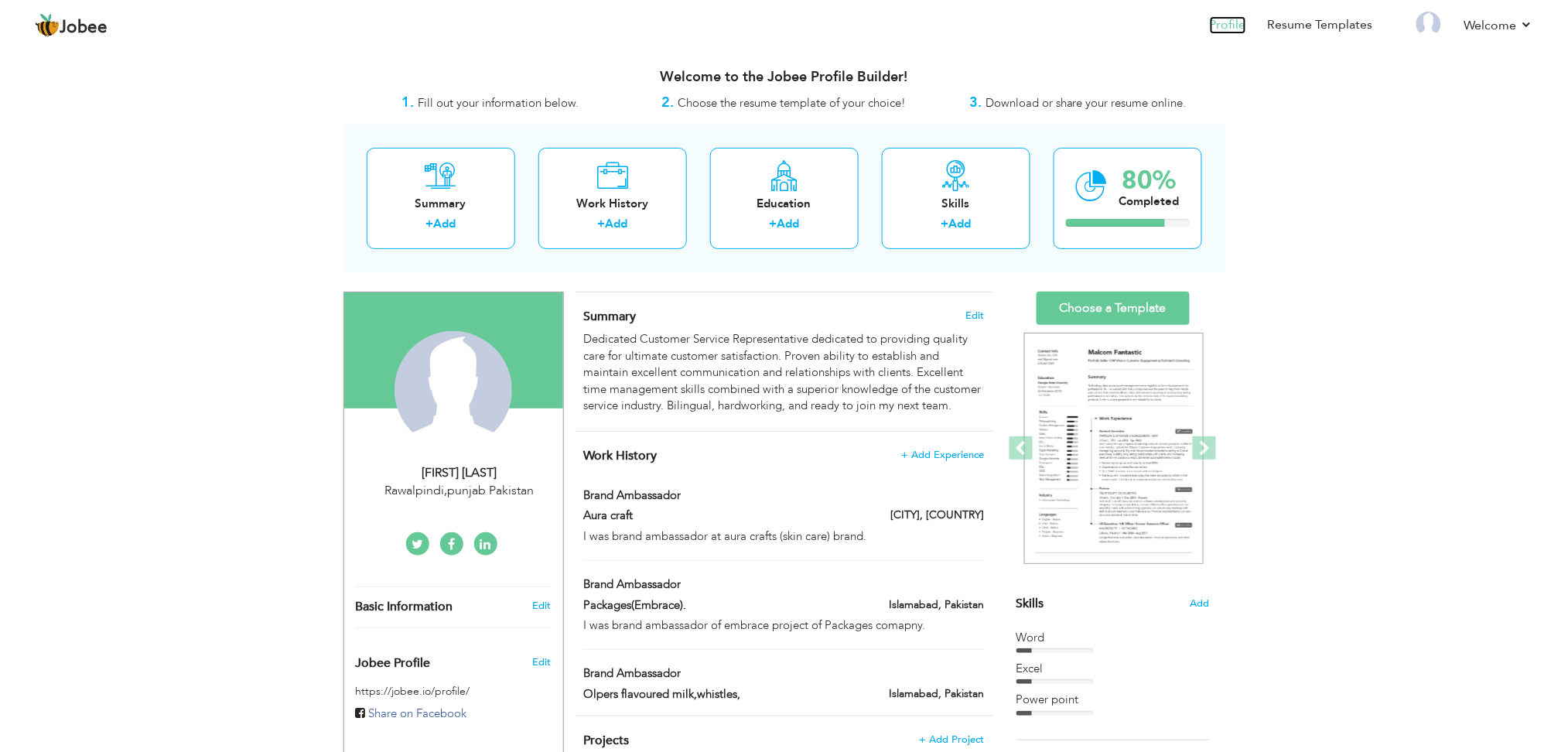 click on "Profile" at bounding box center (1228, 25) 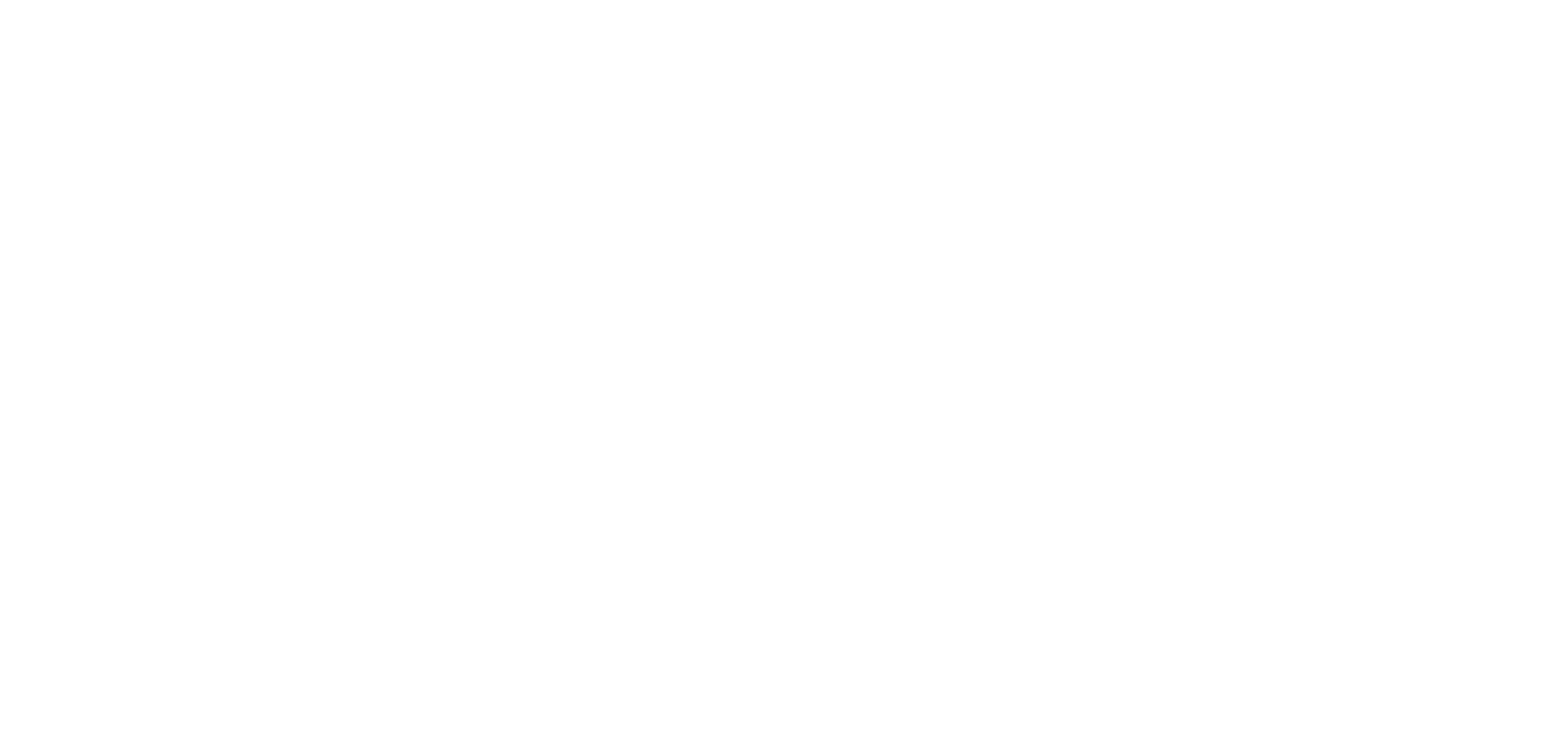 scroll, scrollTop: 0, scrollLeft: 0, axis: both 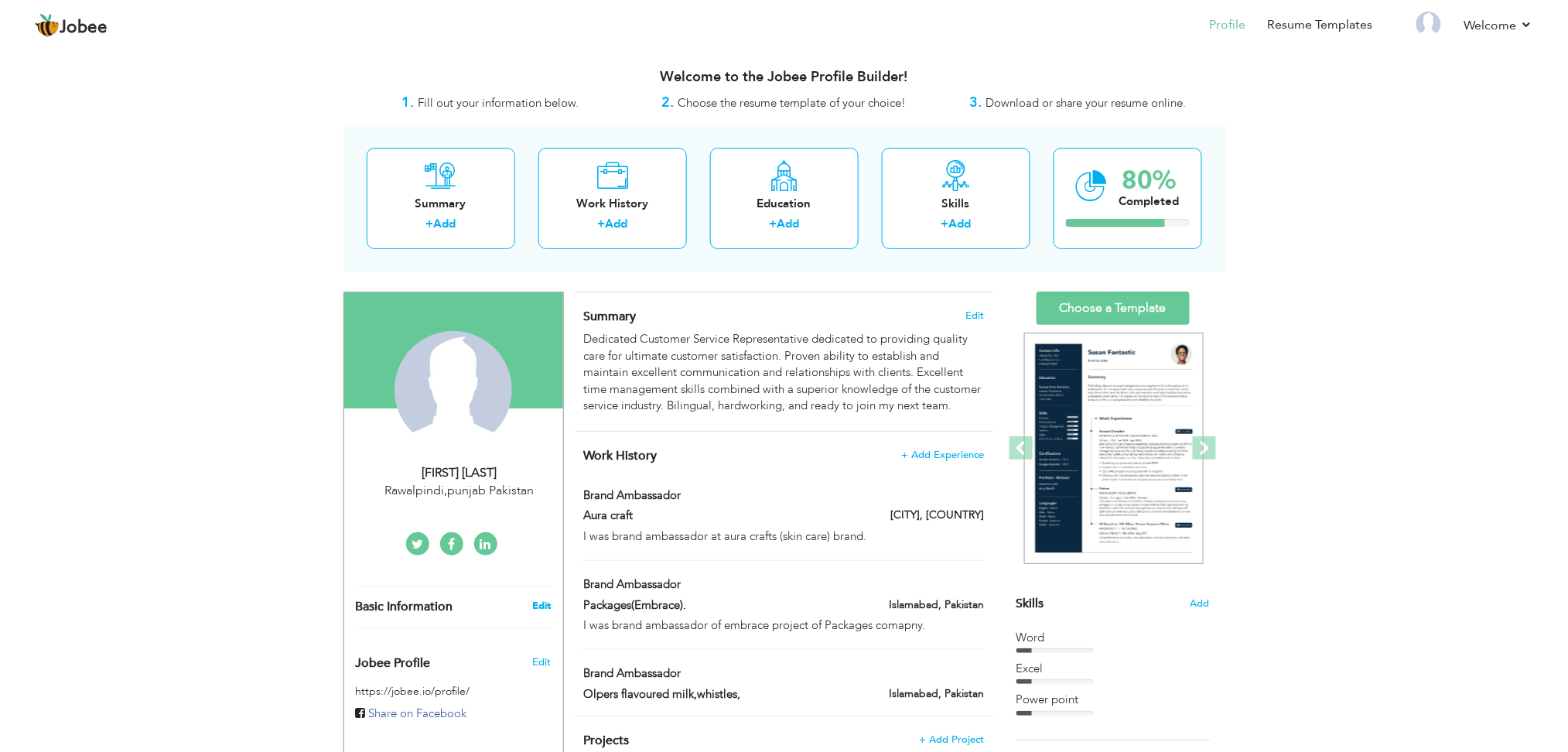 click on "Edit" at bounding box center (541, 606) 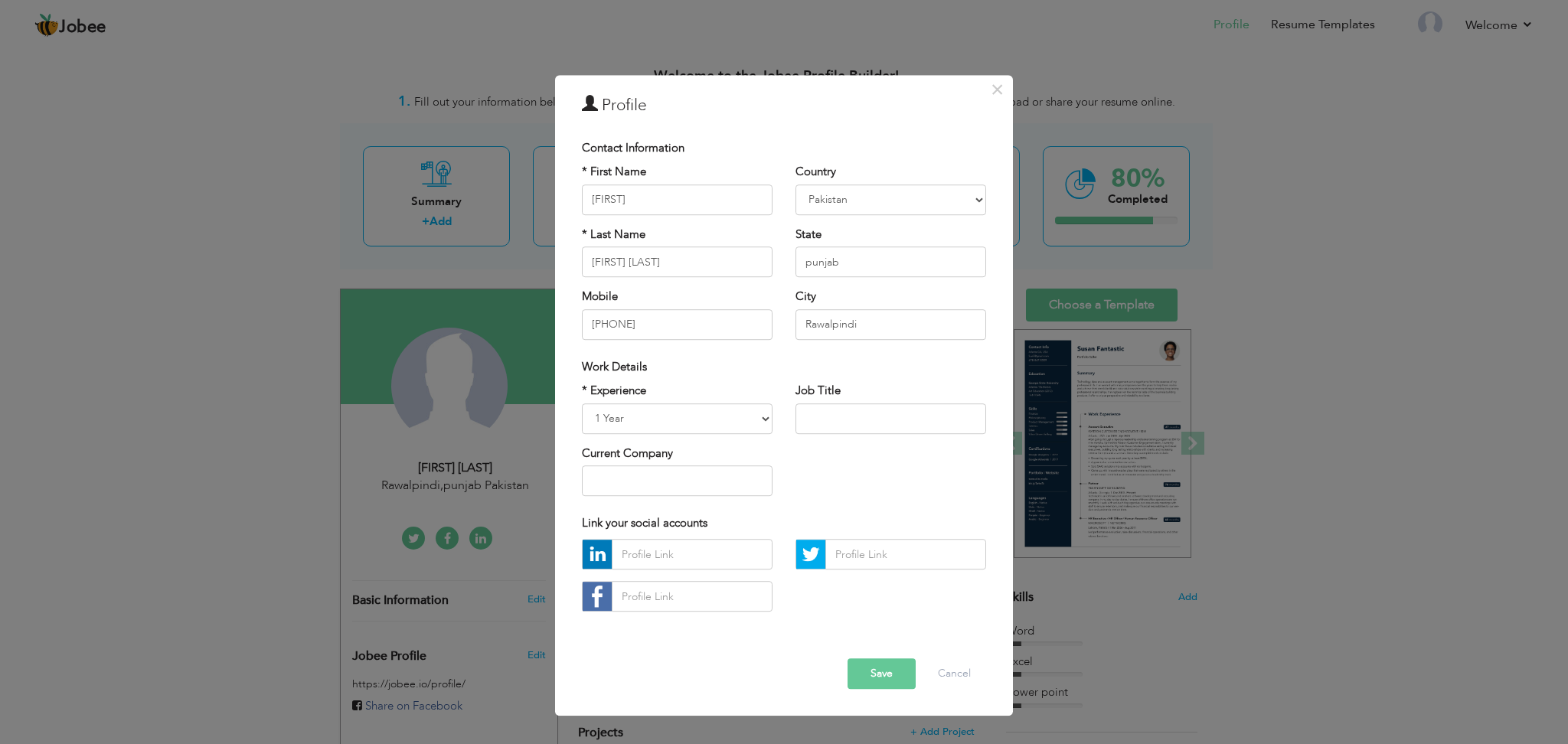 click on "×
Profile
Contact Information
* First Name
Meerab
* Last Name
[LAST]" at bounding box center (784, 372) 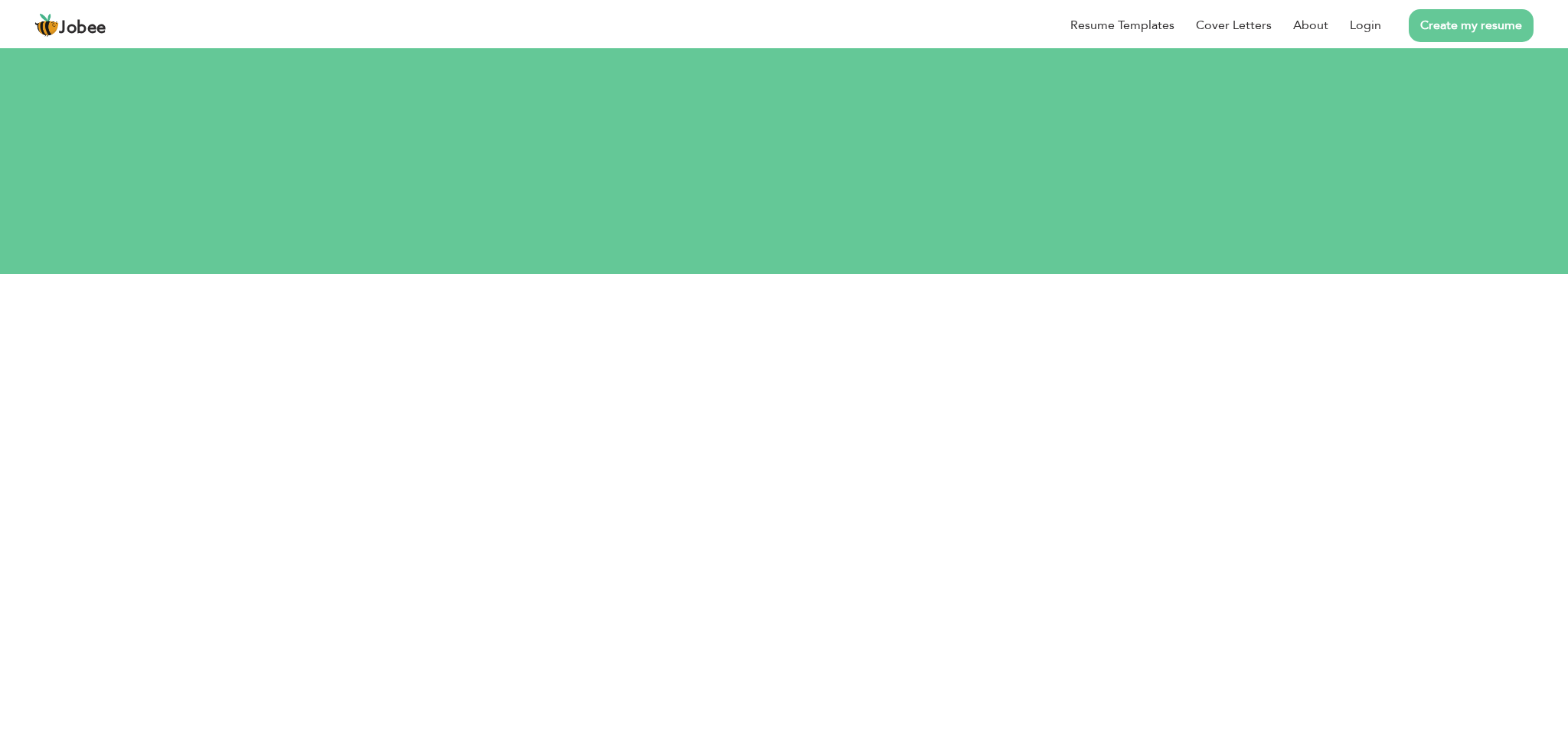 scroll, scrollTop: 0, scrollLeft: 0, axis: both 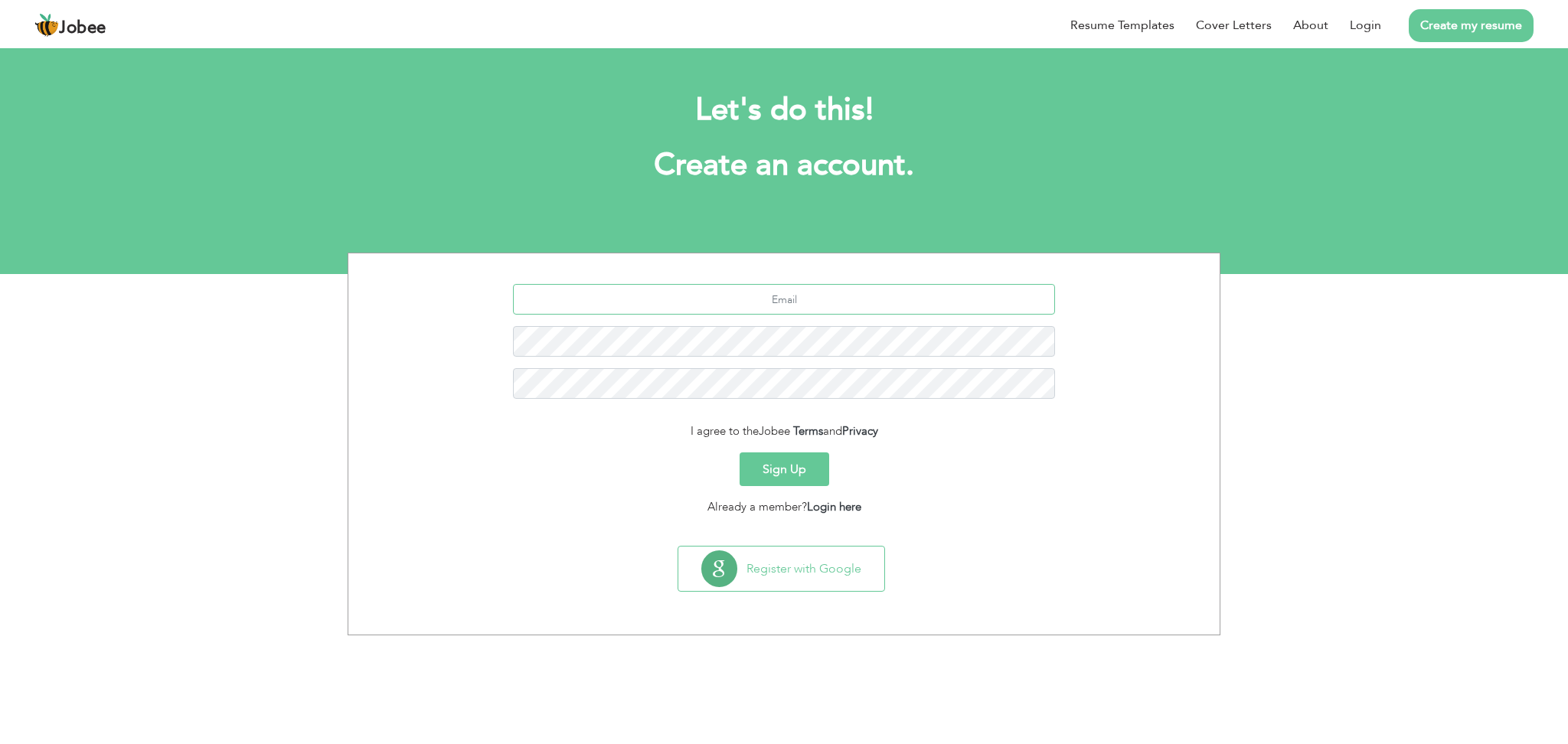 click at bounding box center (784, 299) 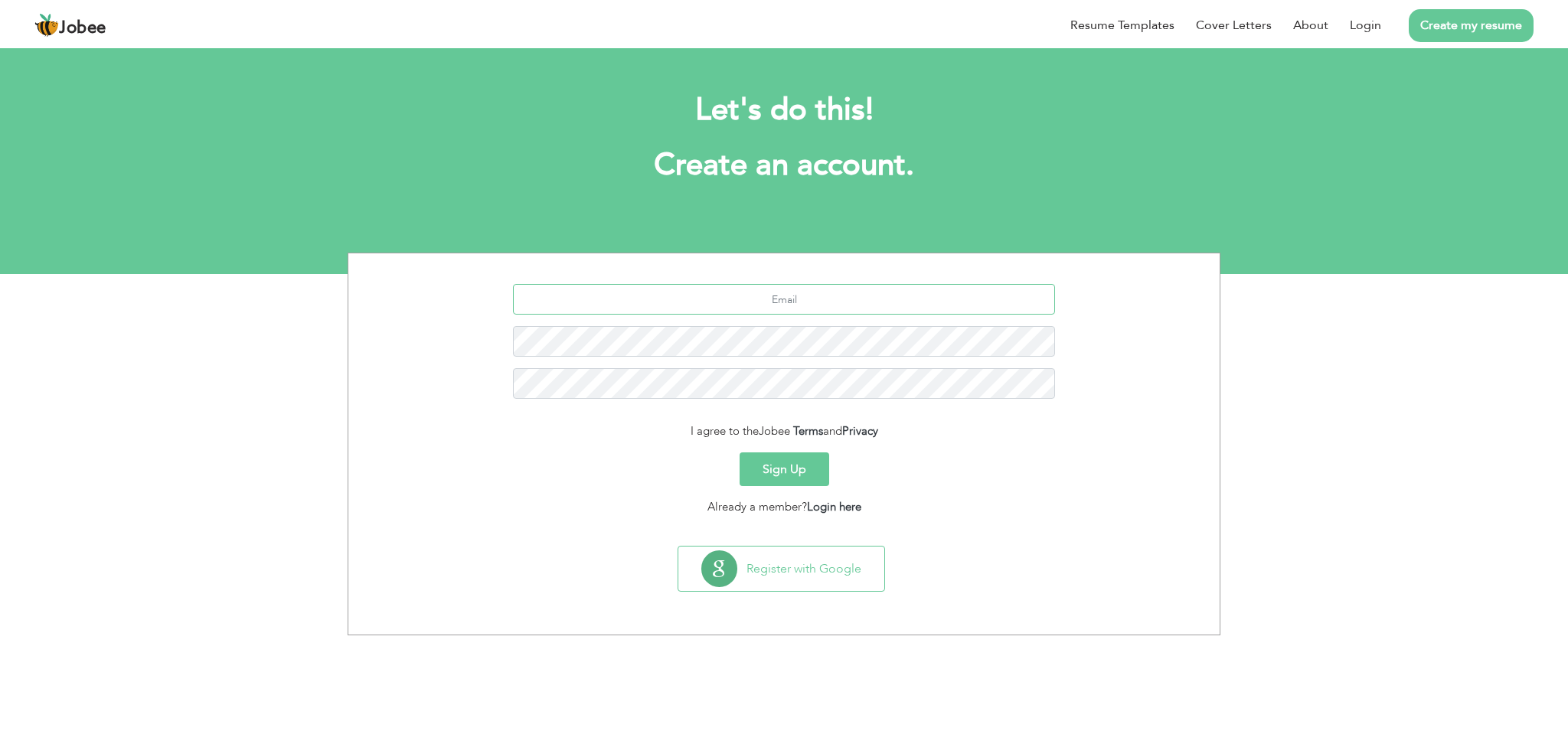 click at bounding box center (784, 299) 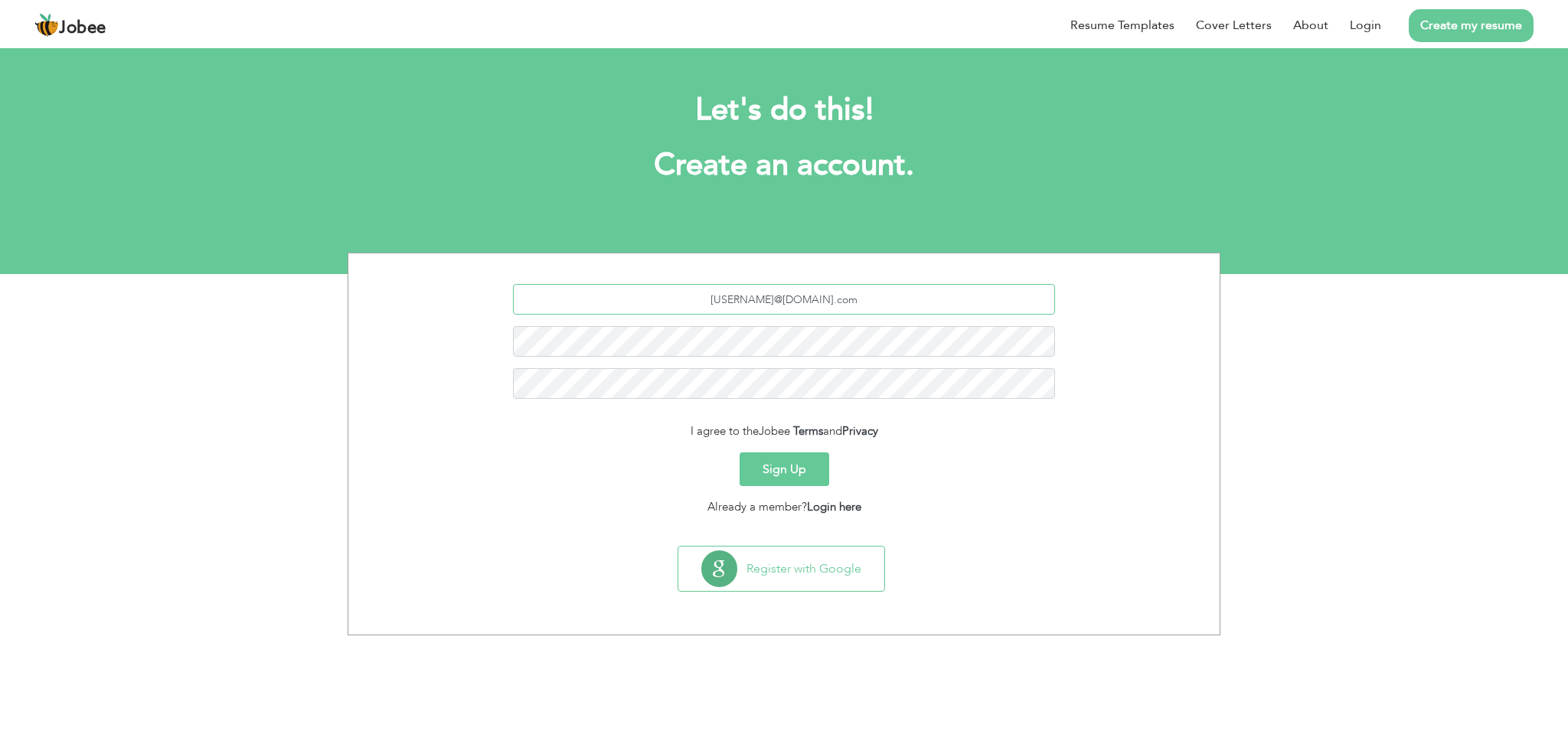type on "[EMAIL]" 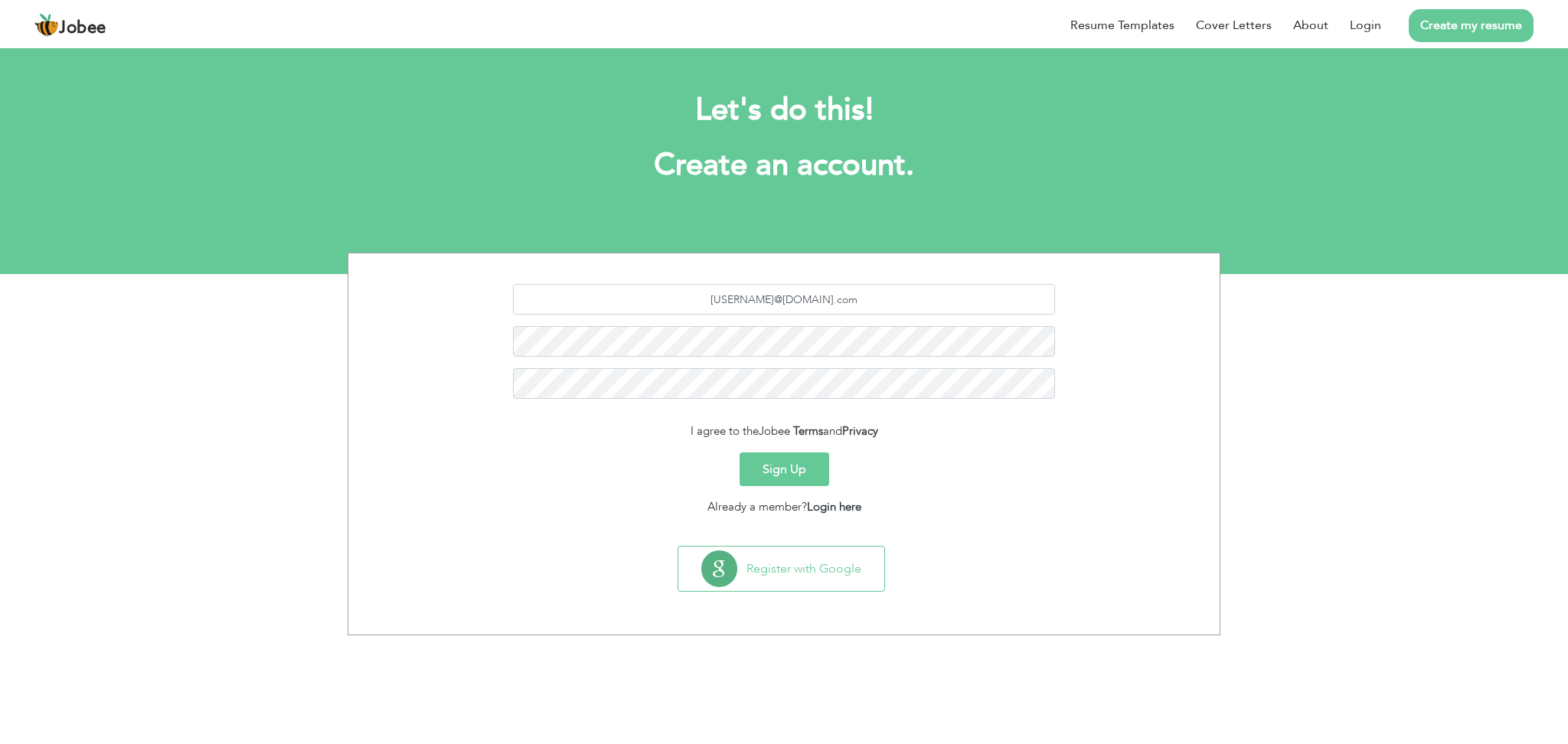 click on "Sign Up" at bounding box center (784, 469) 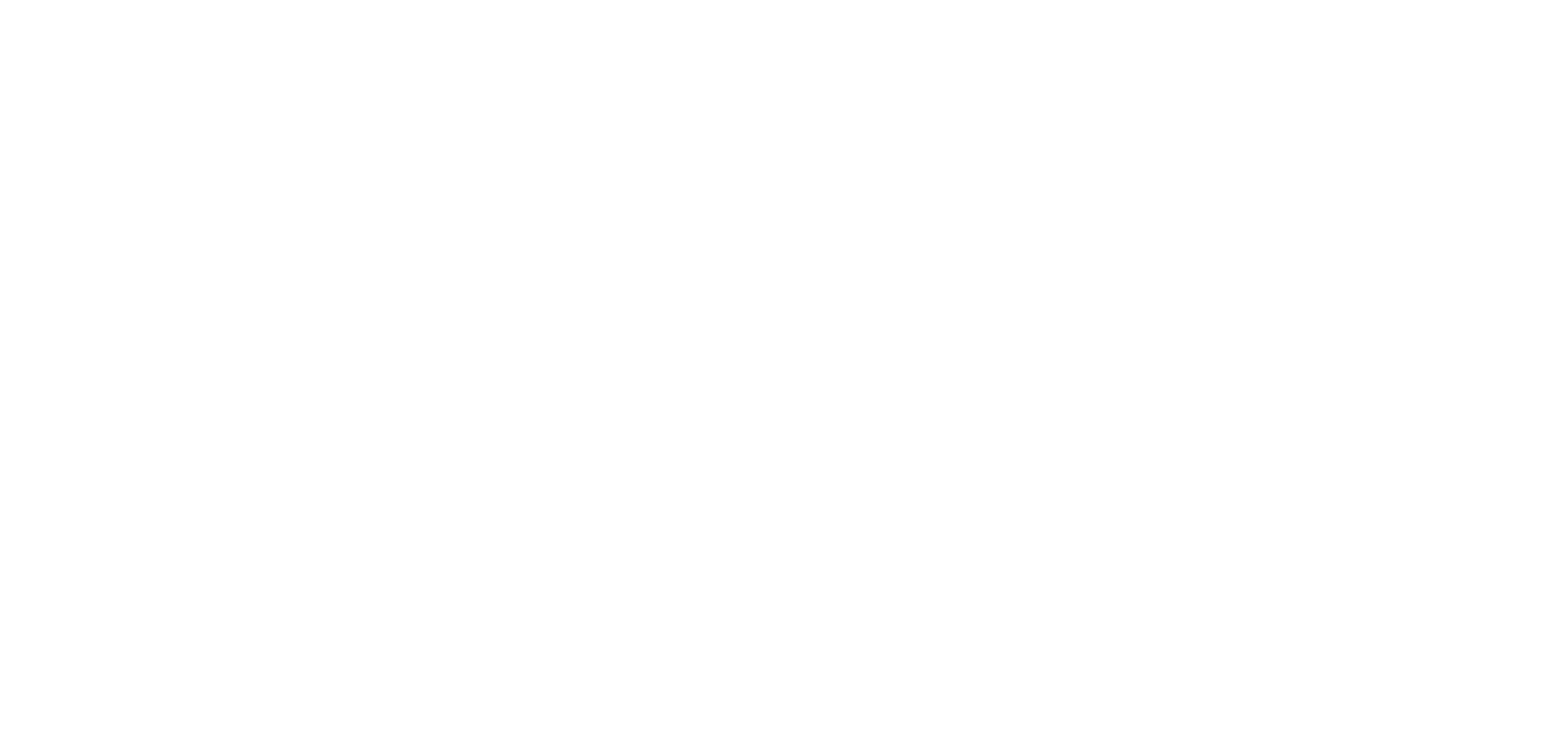 scroll, scrollTop: 0, scrollLeft: 0, axis: both 